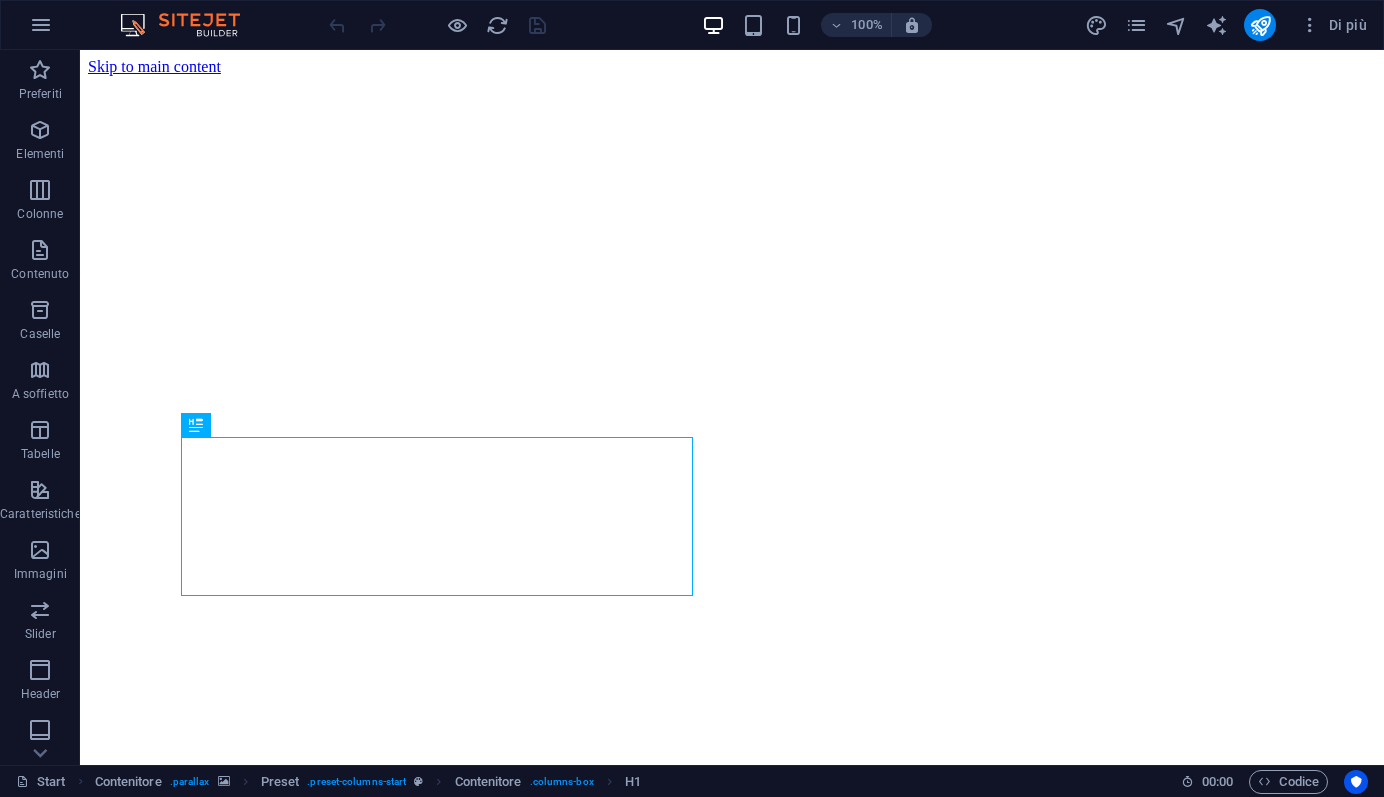 scroll, scrollTop: 0, scrollLeft: 0, axis: both 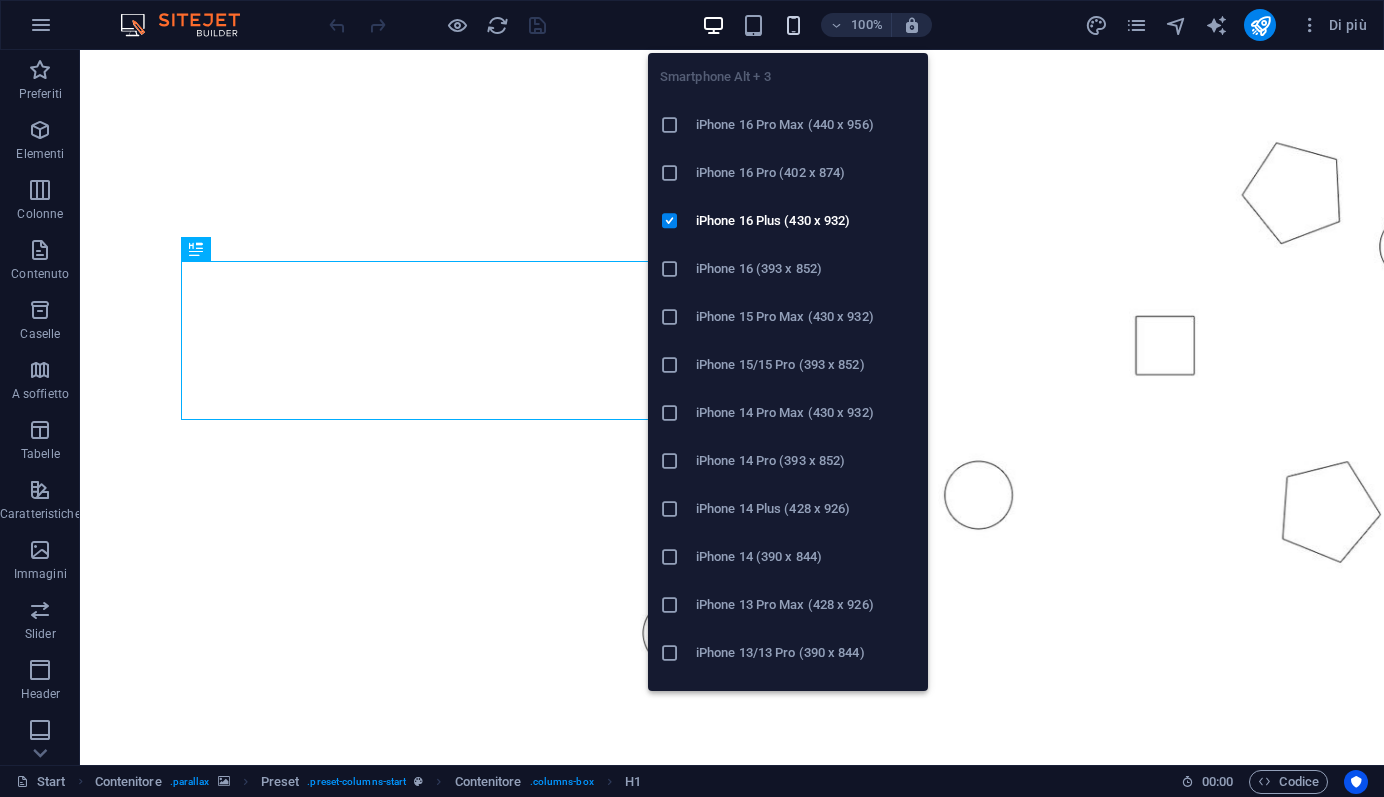 click at bounding box center (793, 25) 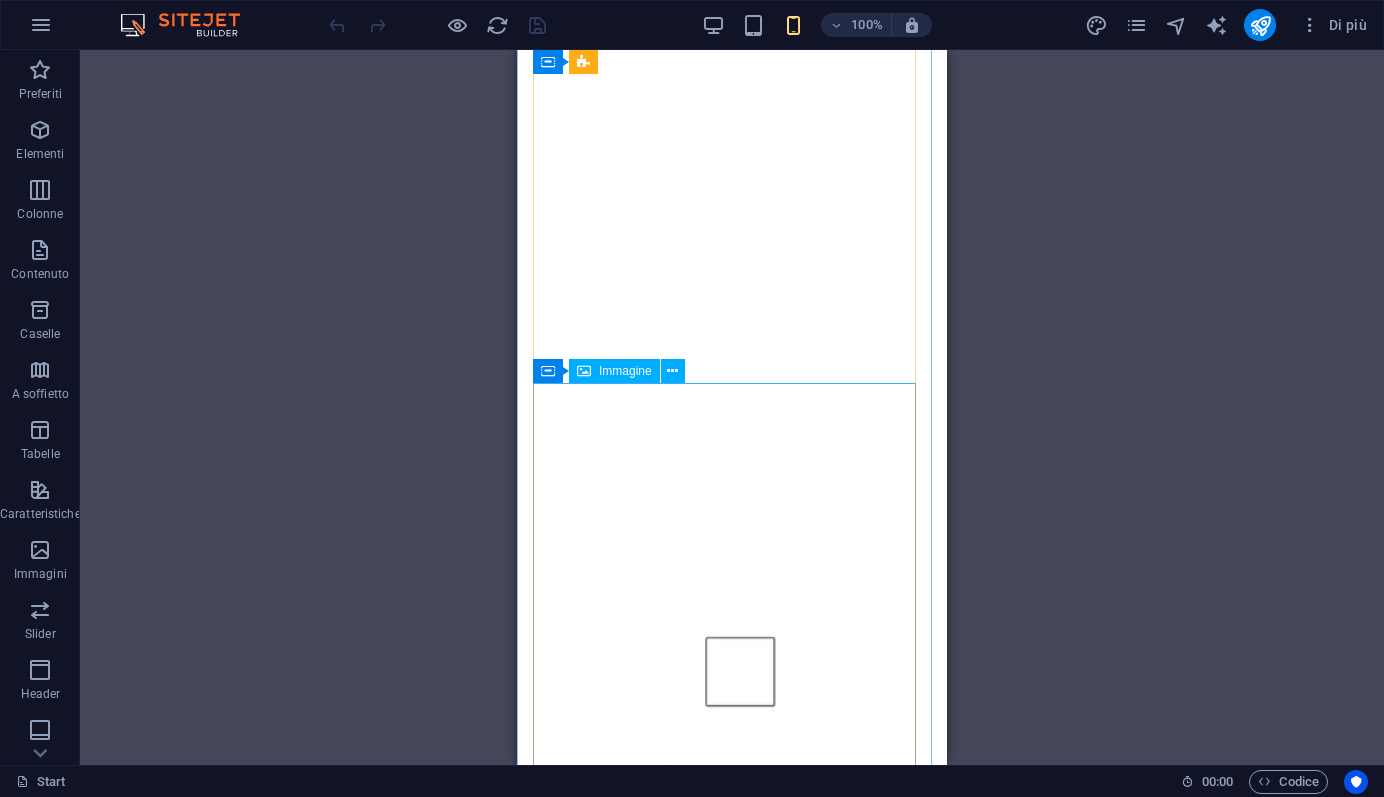 scroll, scrollTop: 0, scrollLeft: 0, axis: both 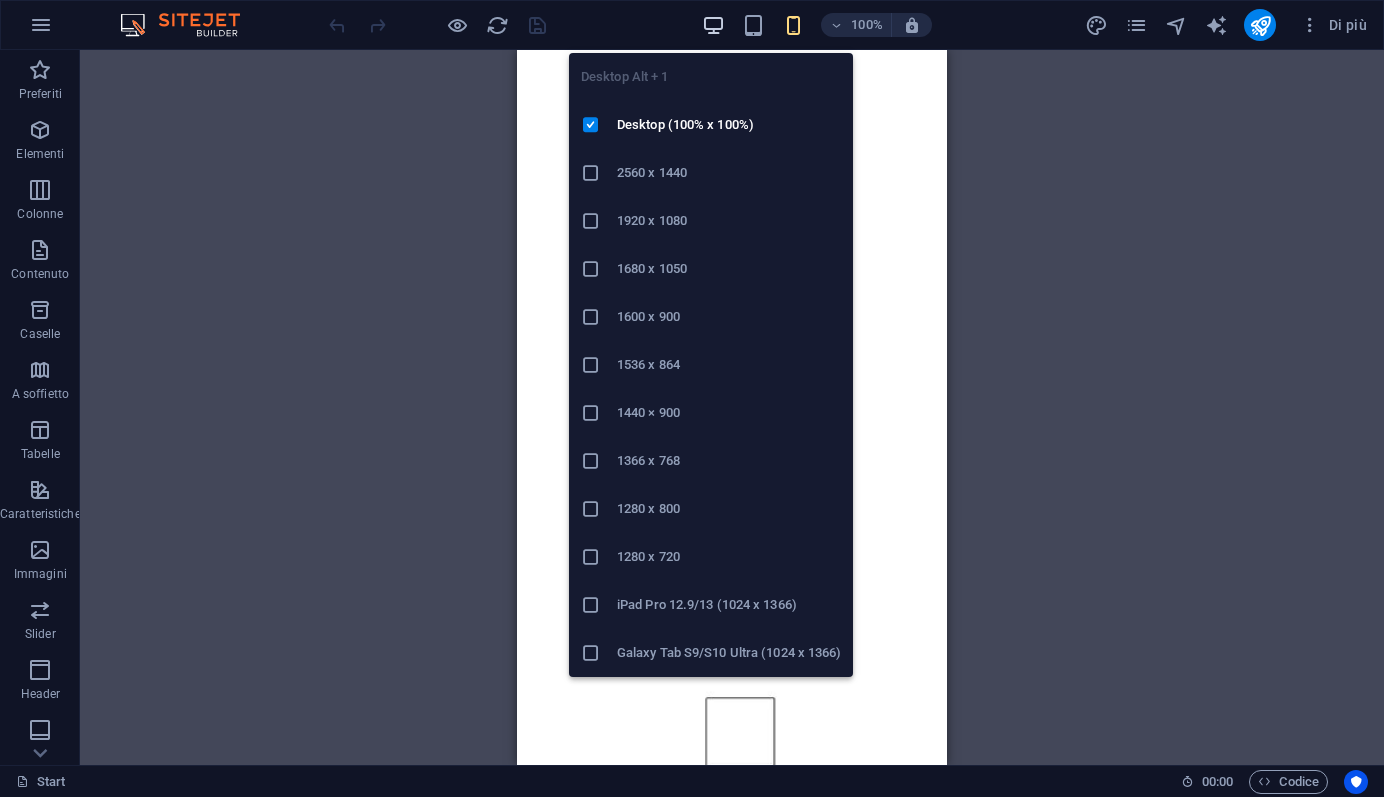 click at bounding box center (713, 25) 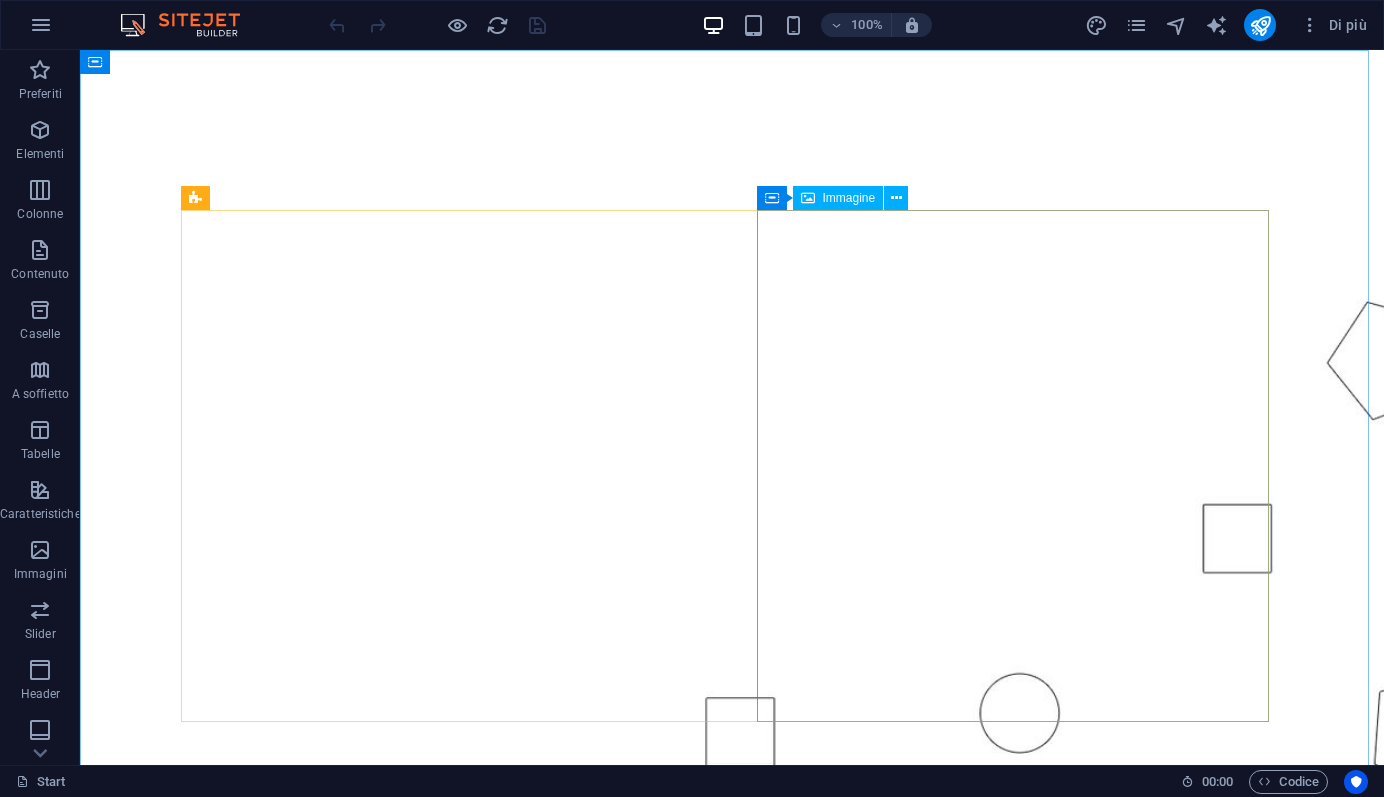 click on "Immagine" at bounding box center [849, 198] 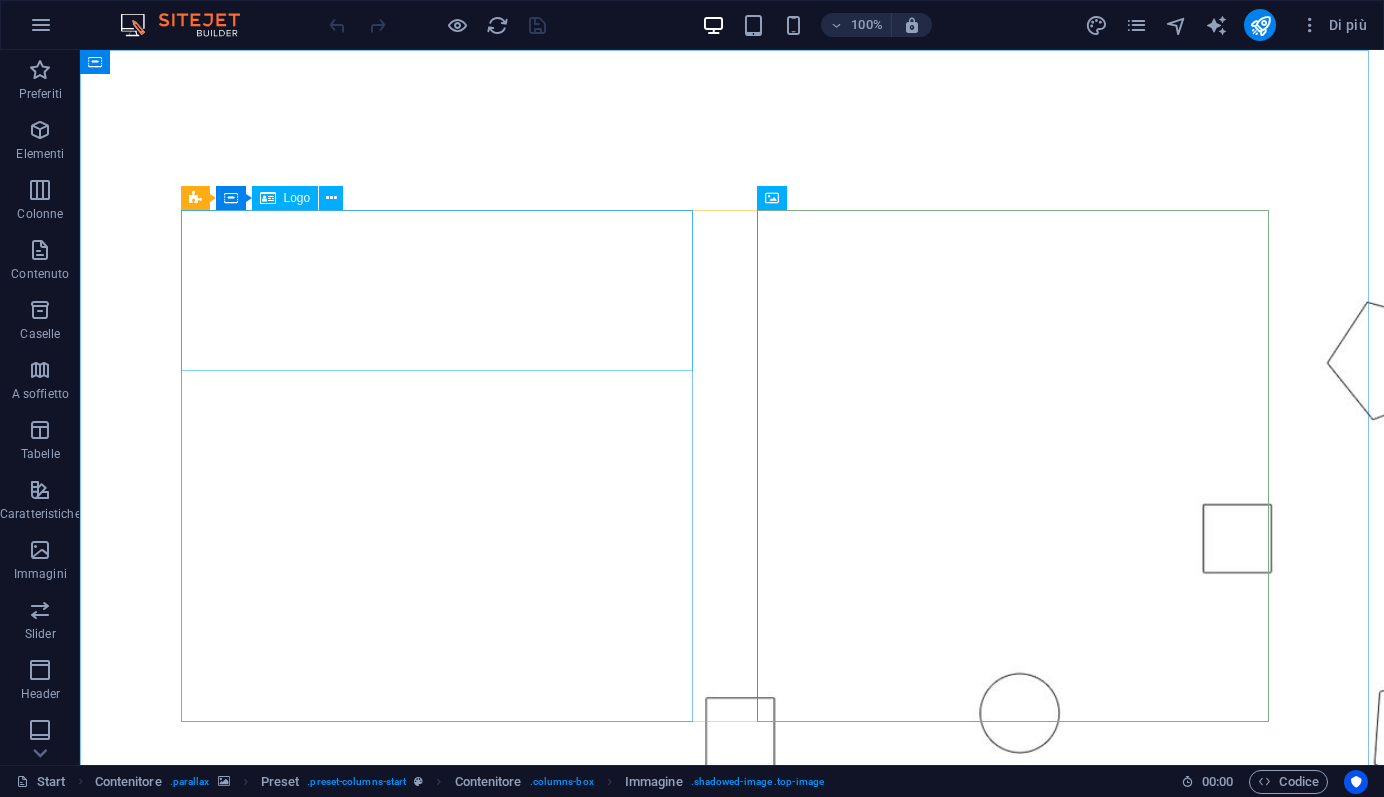 click on "Logo" at bounding box center [297, 198] 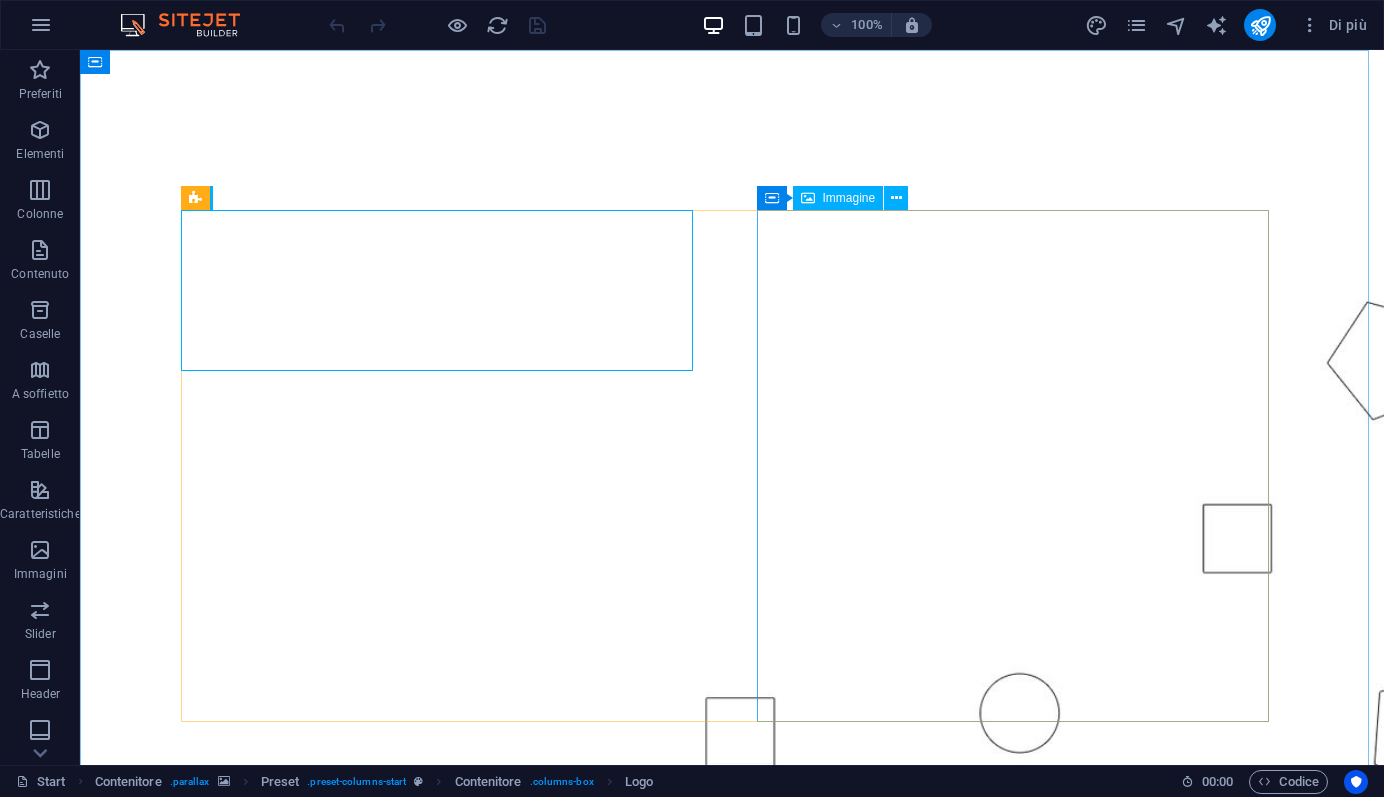 click on "Immagine" at bounding box center [849, 198] 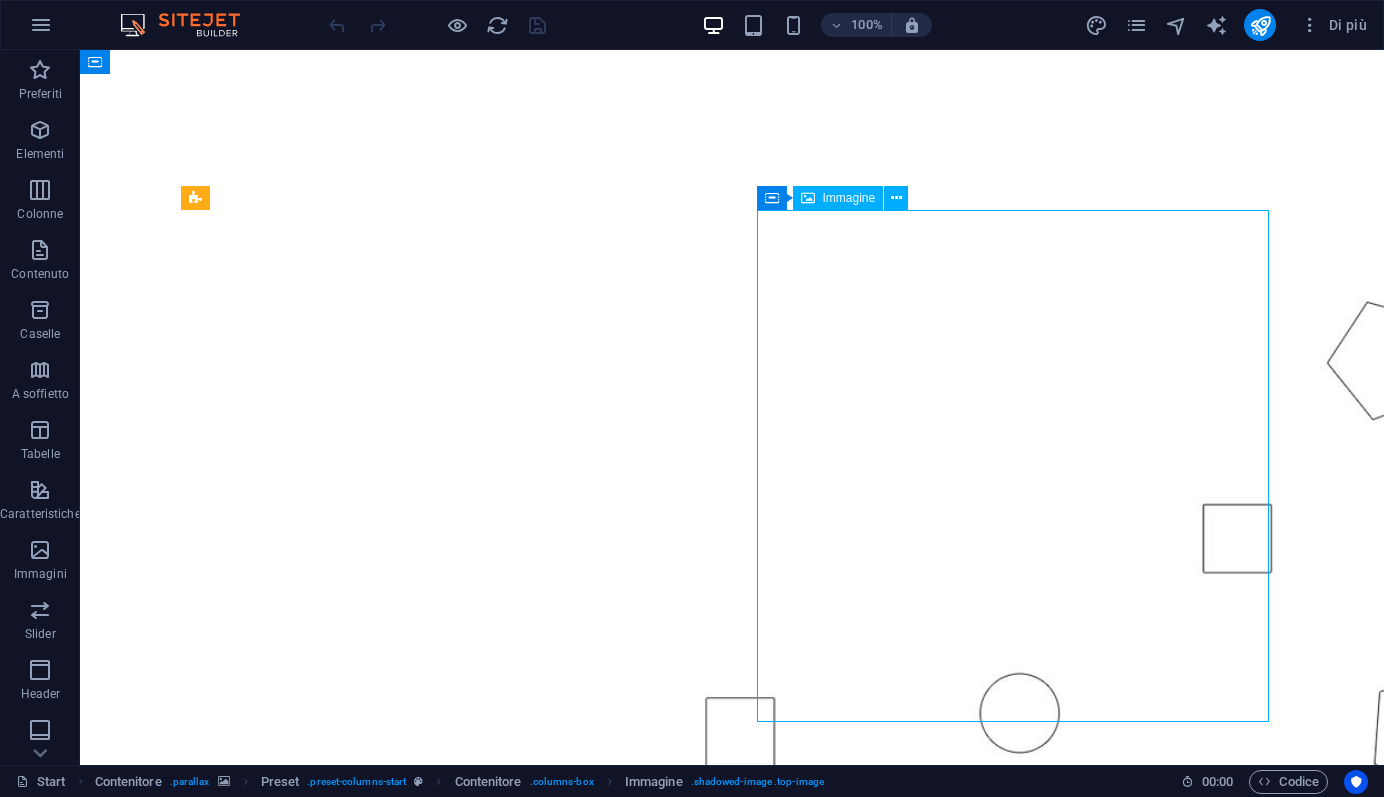 click on "Immagine" at bounding box center [849, 198] 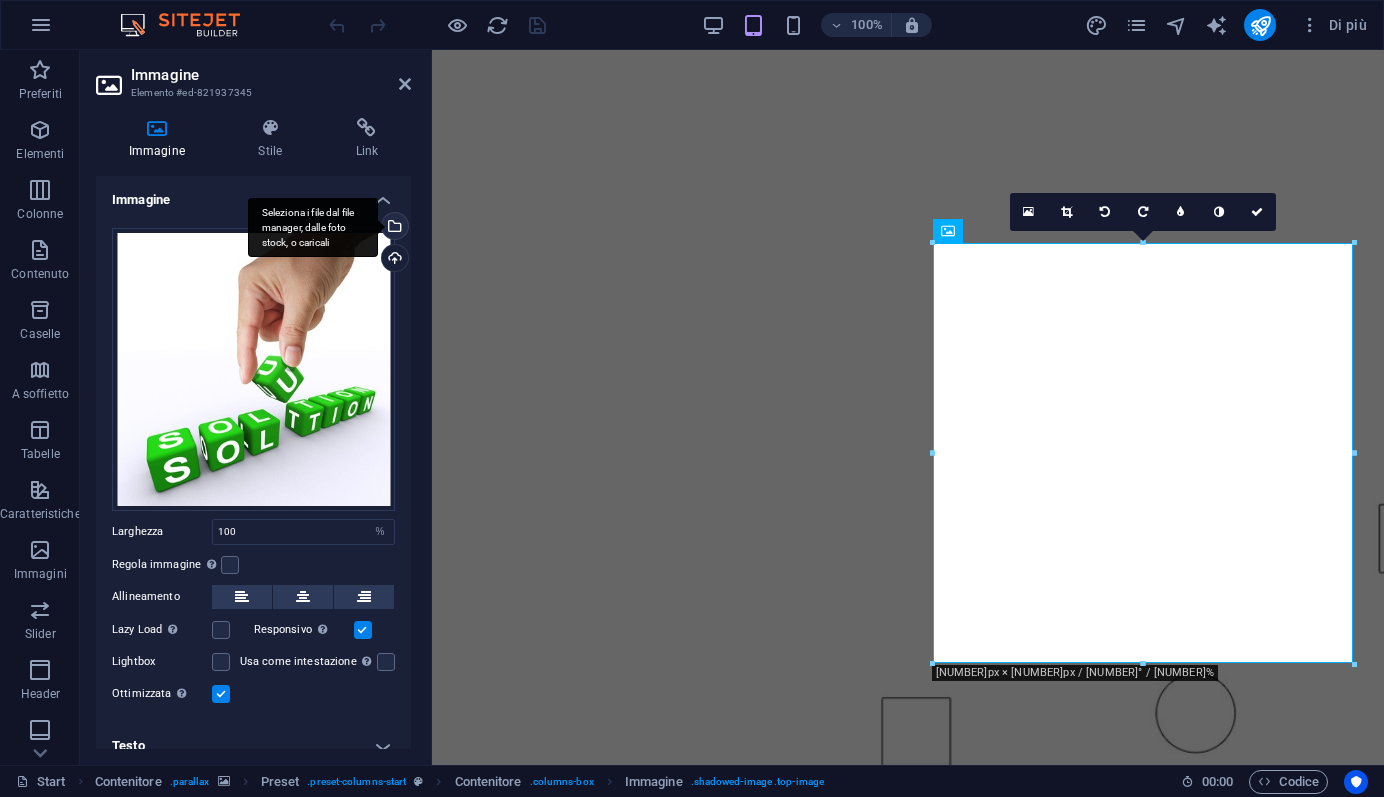 click on "Seleziona i file dal file manager, dalle foto stock, o caricali" at bounding box center [393, 228] 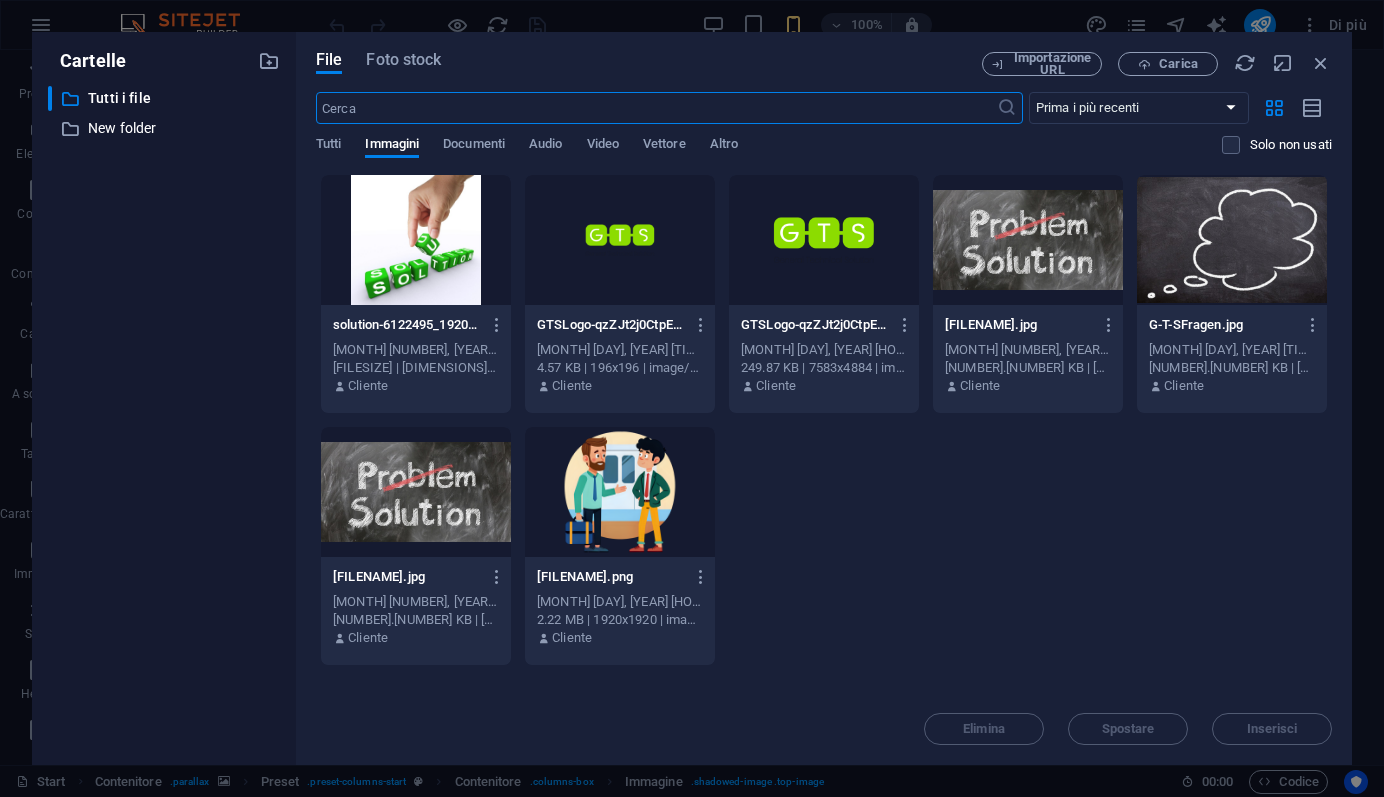 click at bounding box center (824, 240) 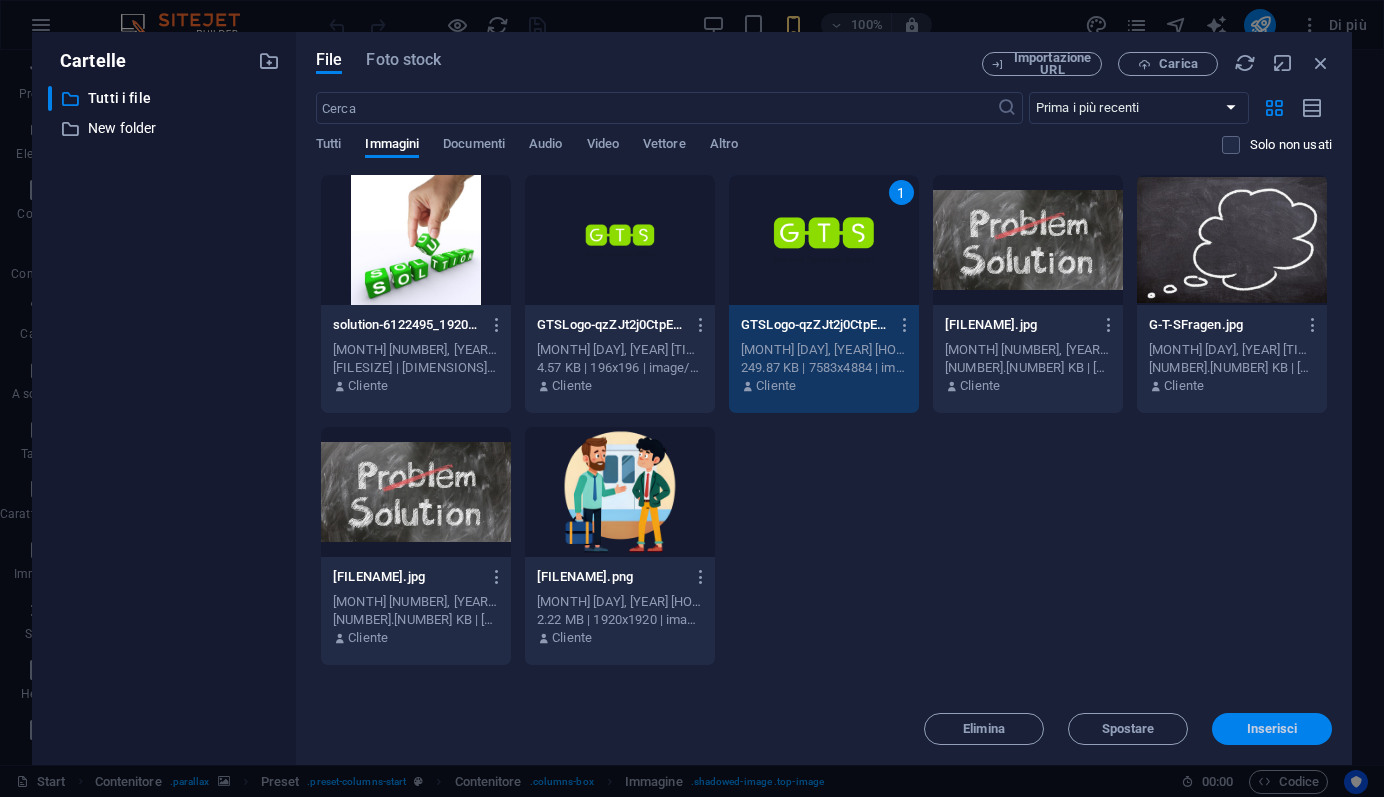 click on "Inserisci" at bounding box center [1272, 729] 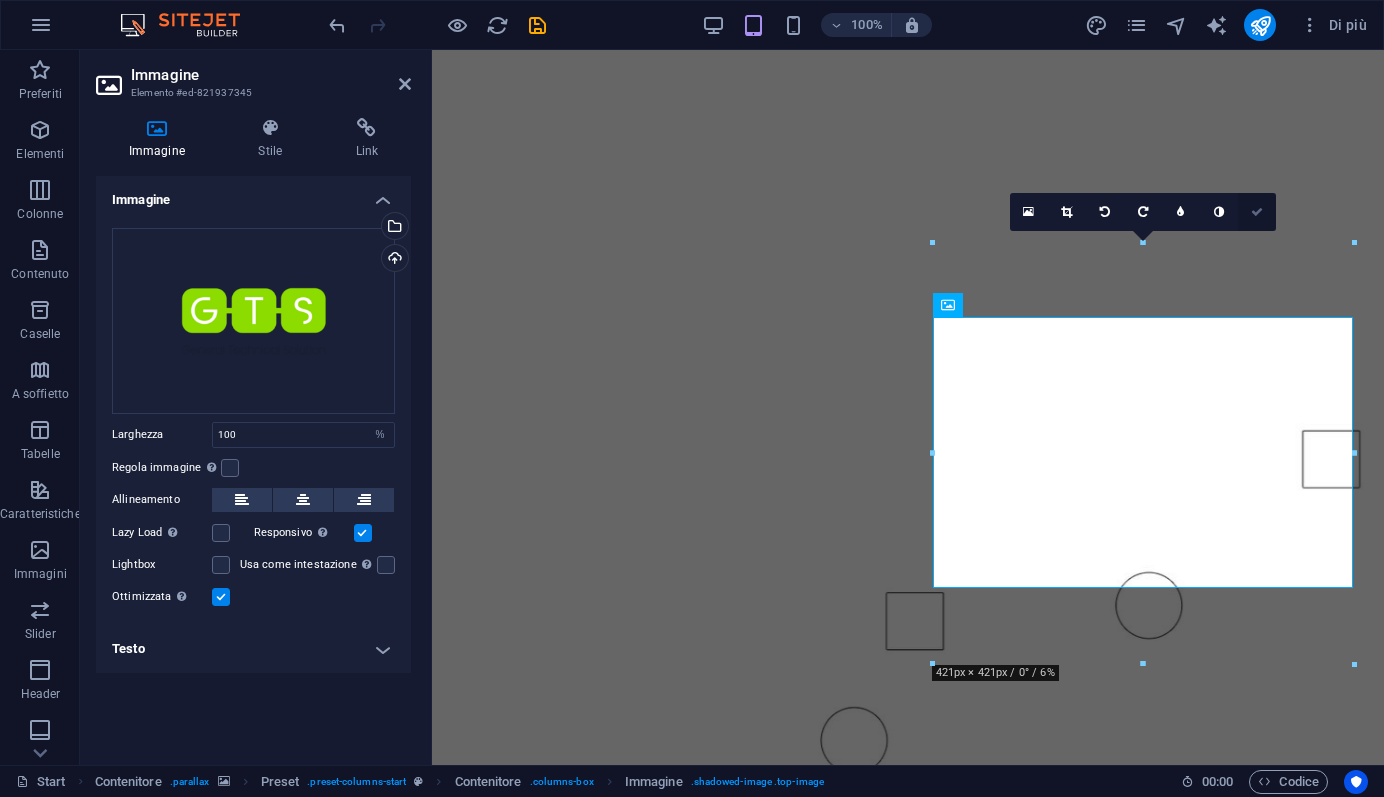 click at bounding box center [1257, 212] 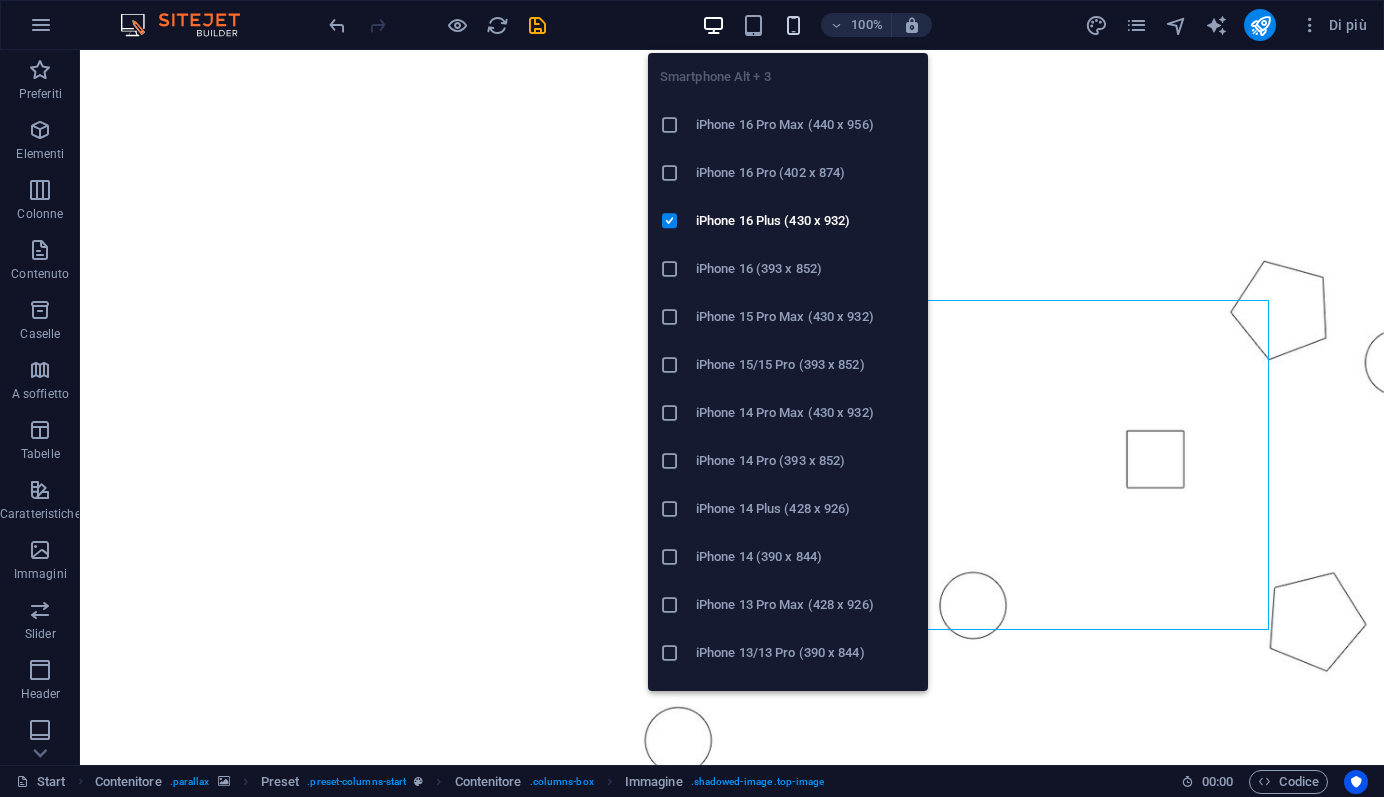 click at bounding box center [793, 25] 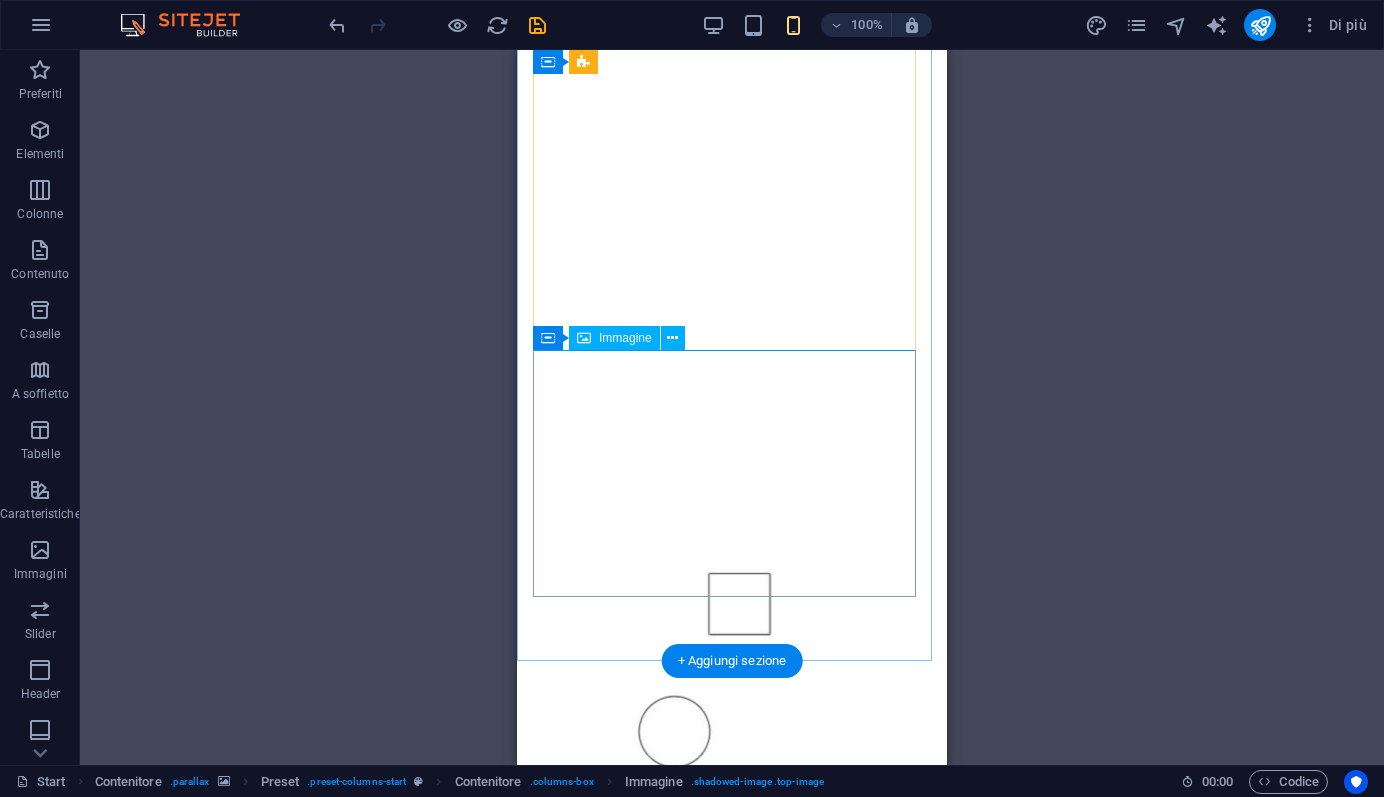 scroll, scrollTop: 0, scrollLeft: 0, axis: both 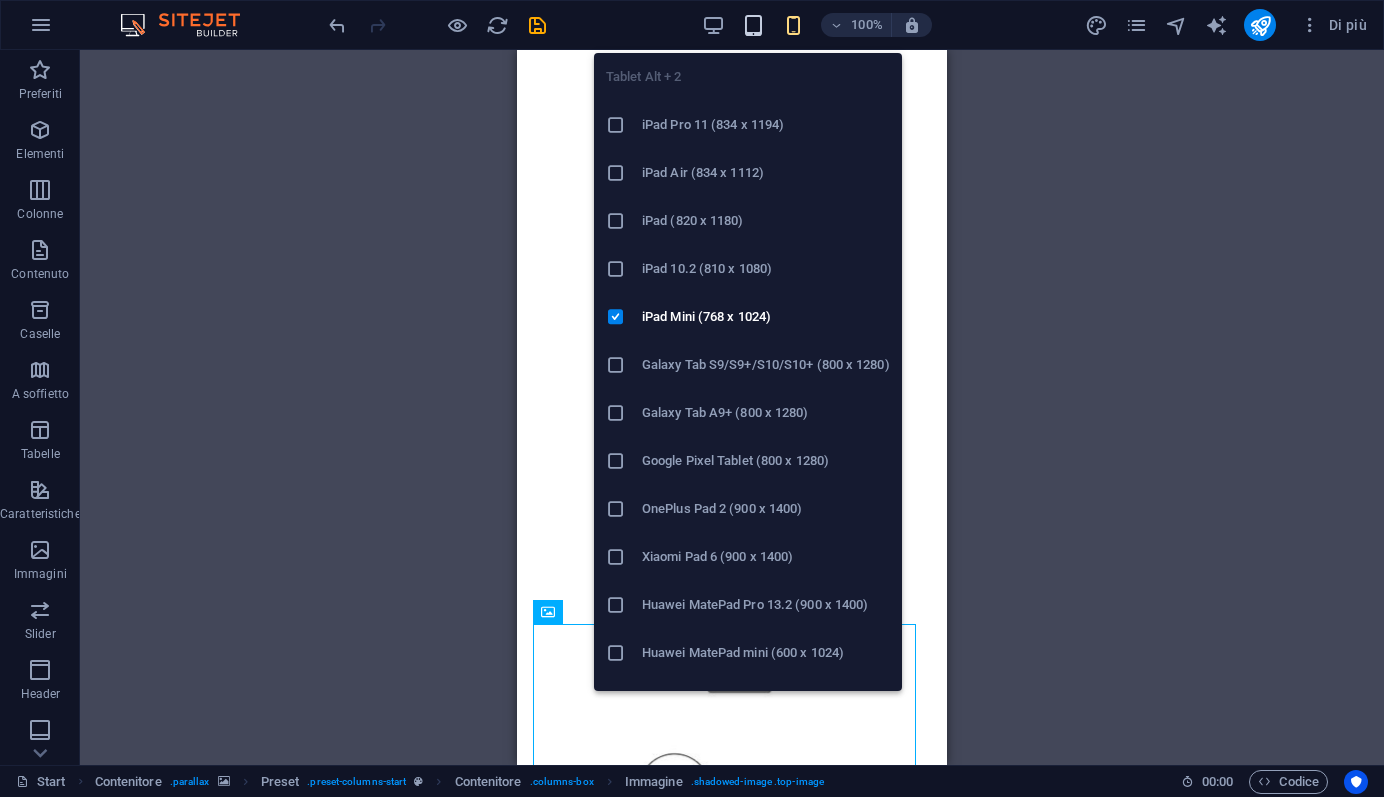 click at bounding box center (753, 25) 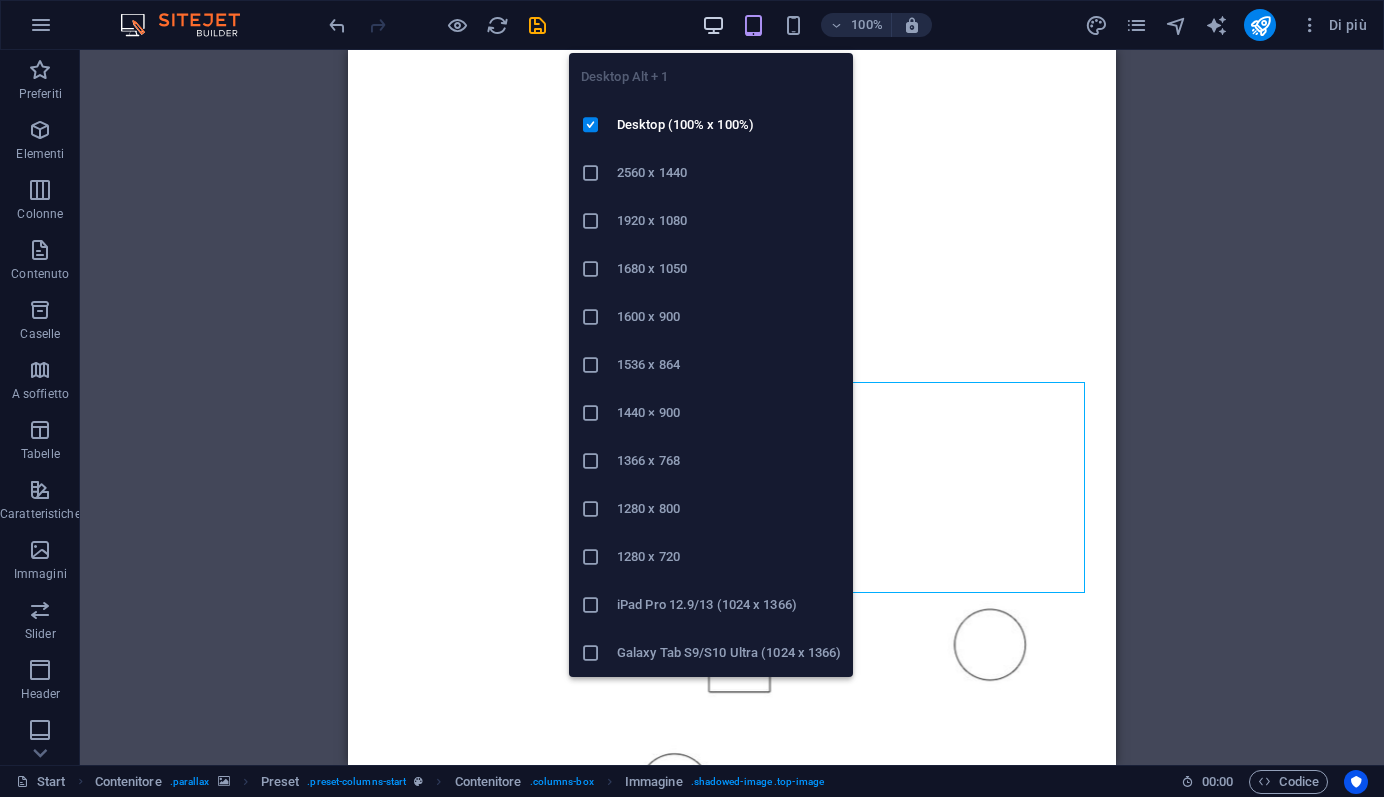 click at bounding box center [713, 25] 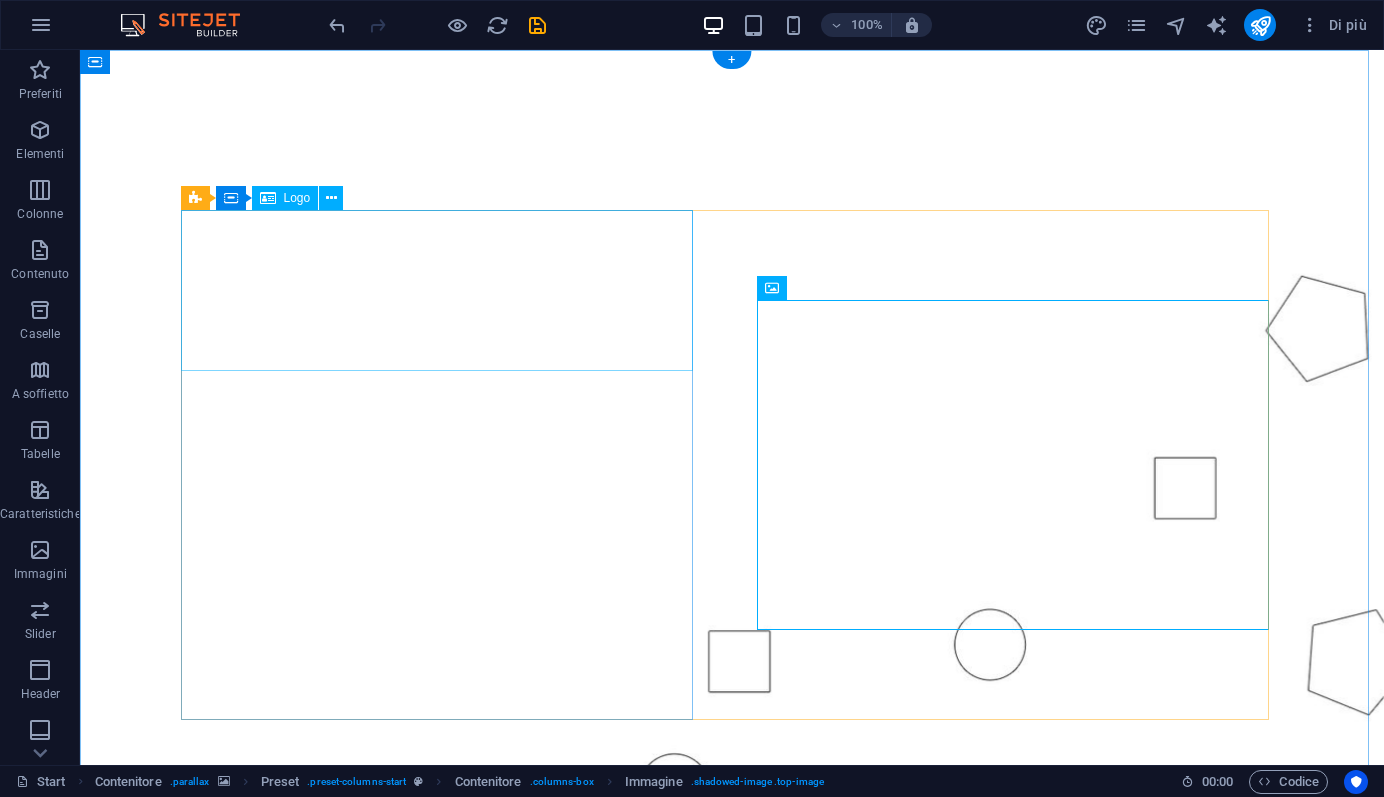 click at bounding box center [732, 1124] 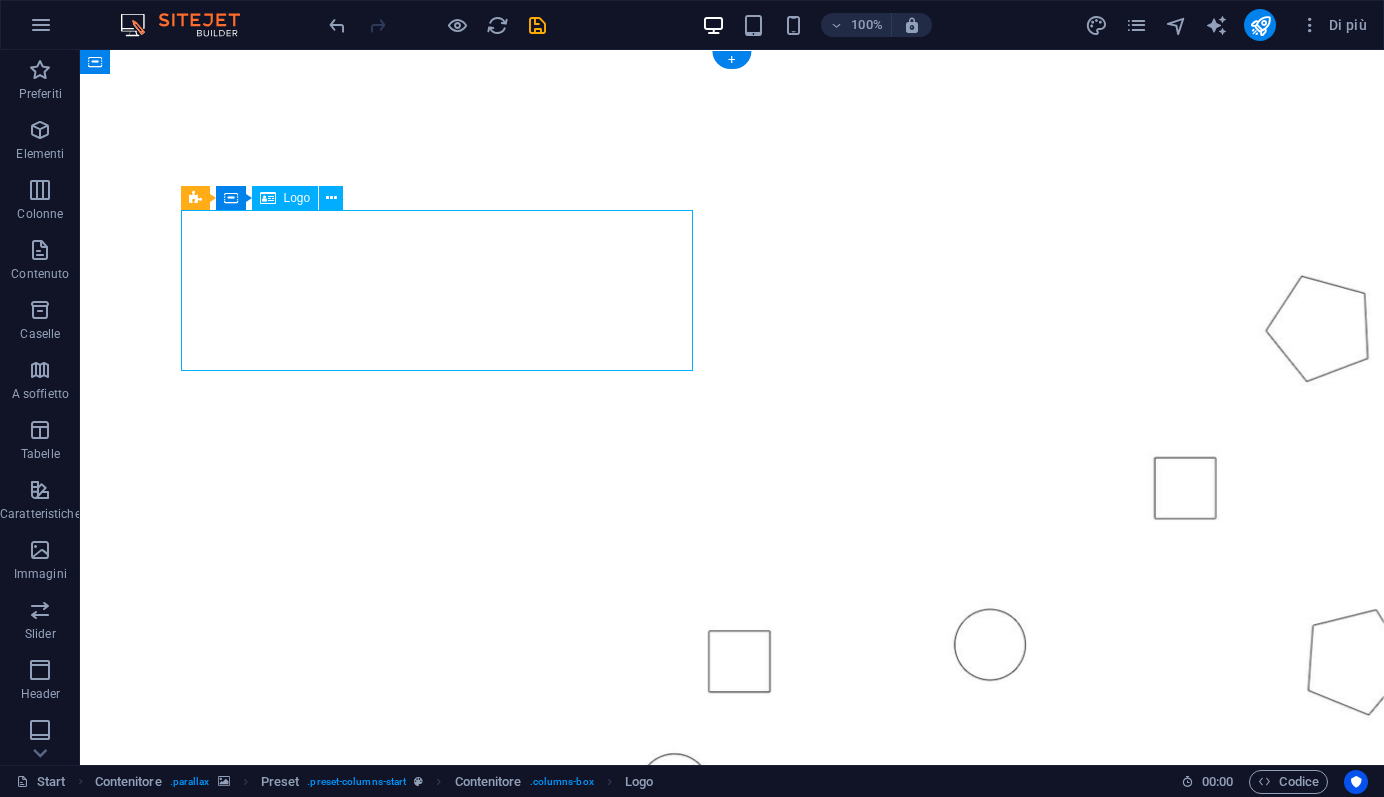 click at bounding box center [732, 1124] 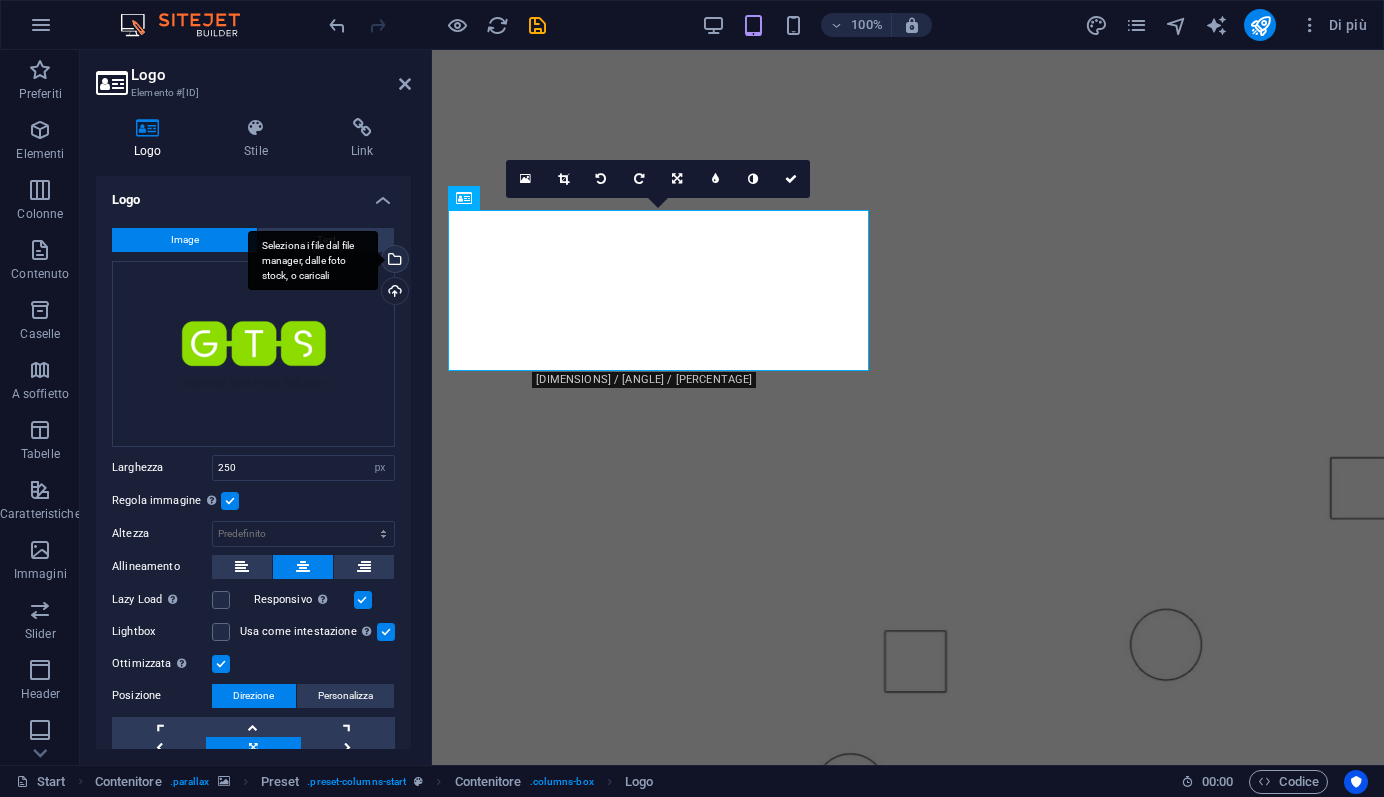 click on "Seleziona i file dal file manager, dalle foto stock, o caricali" at bounding box center [393, 261] 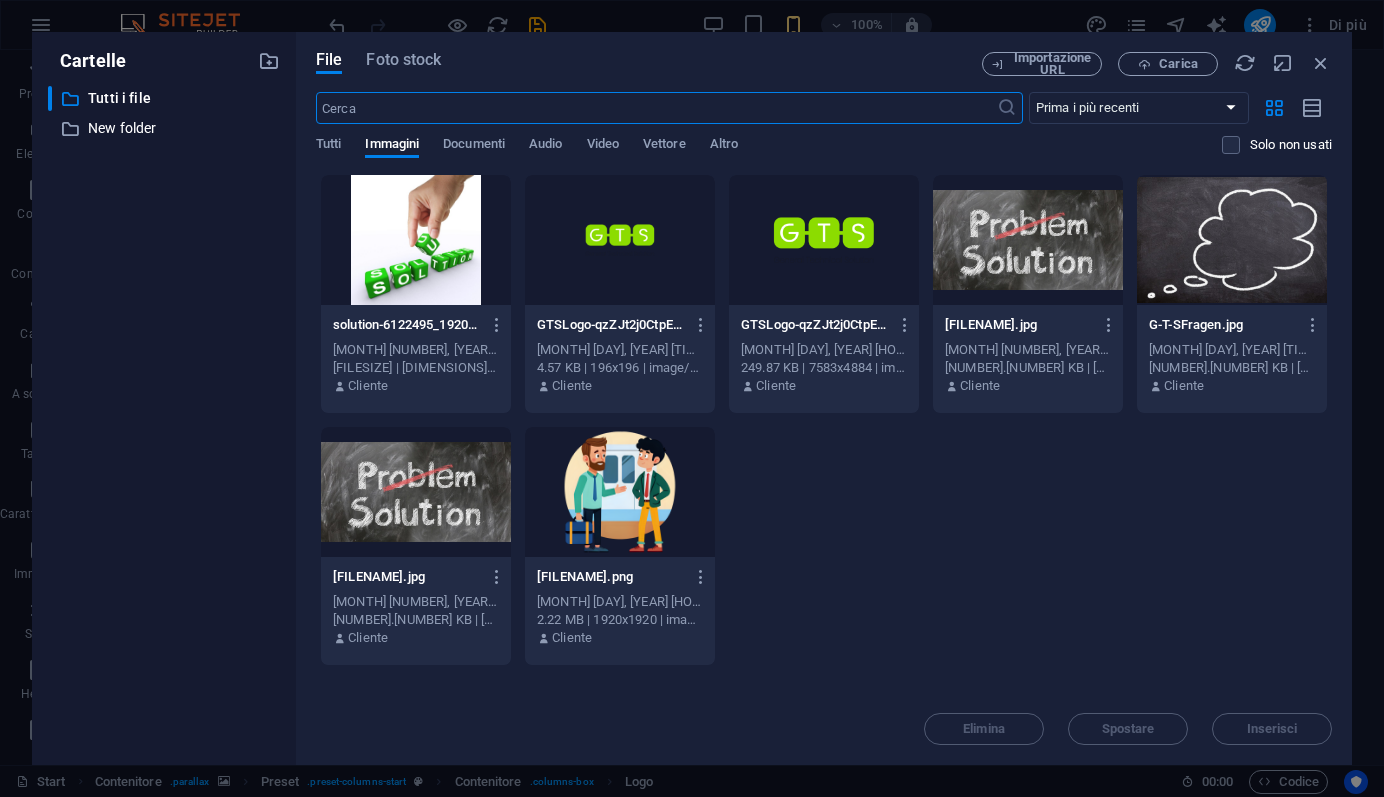 click at bounding box center (416, 240) 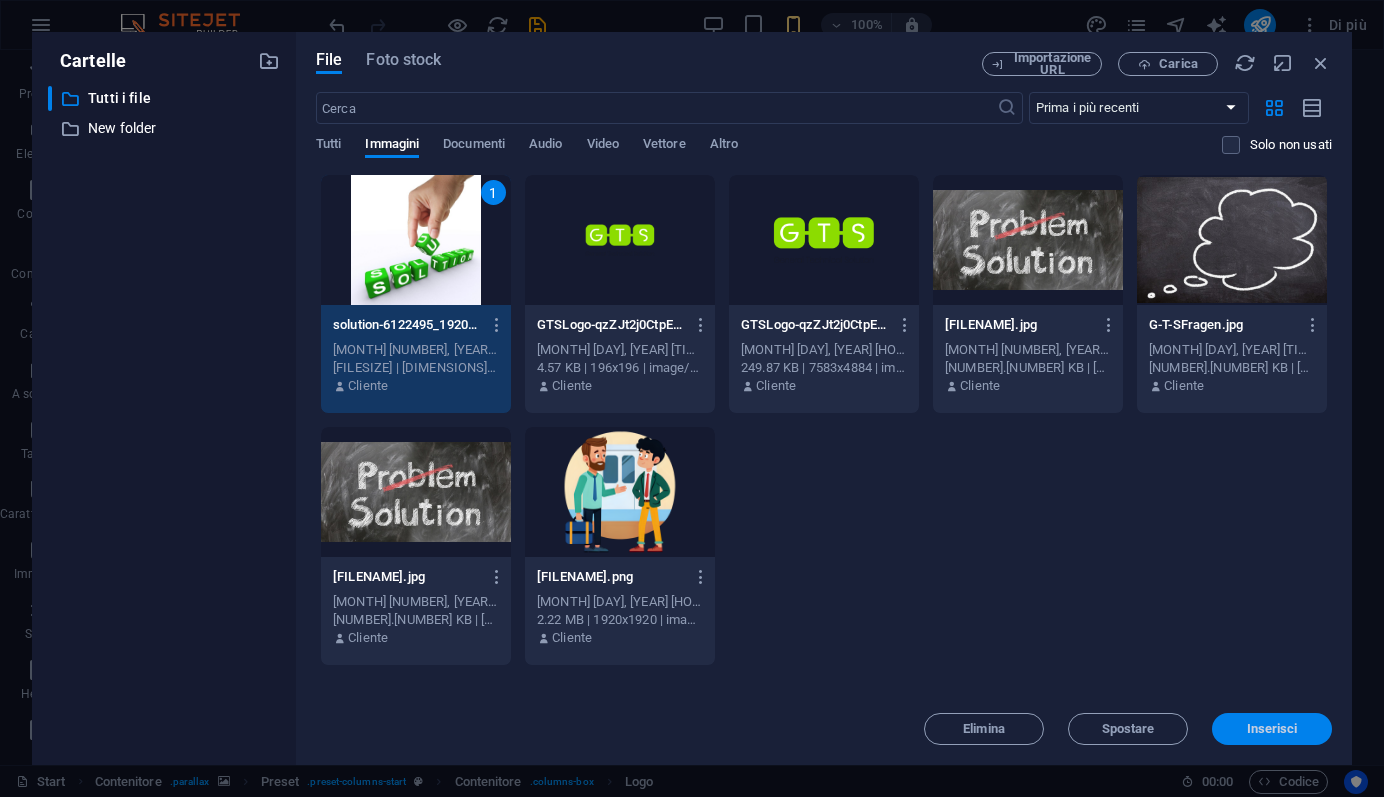 click on "Inserisci" at bounding box center [1272, 729] 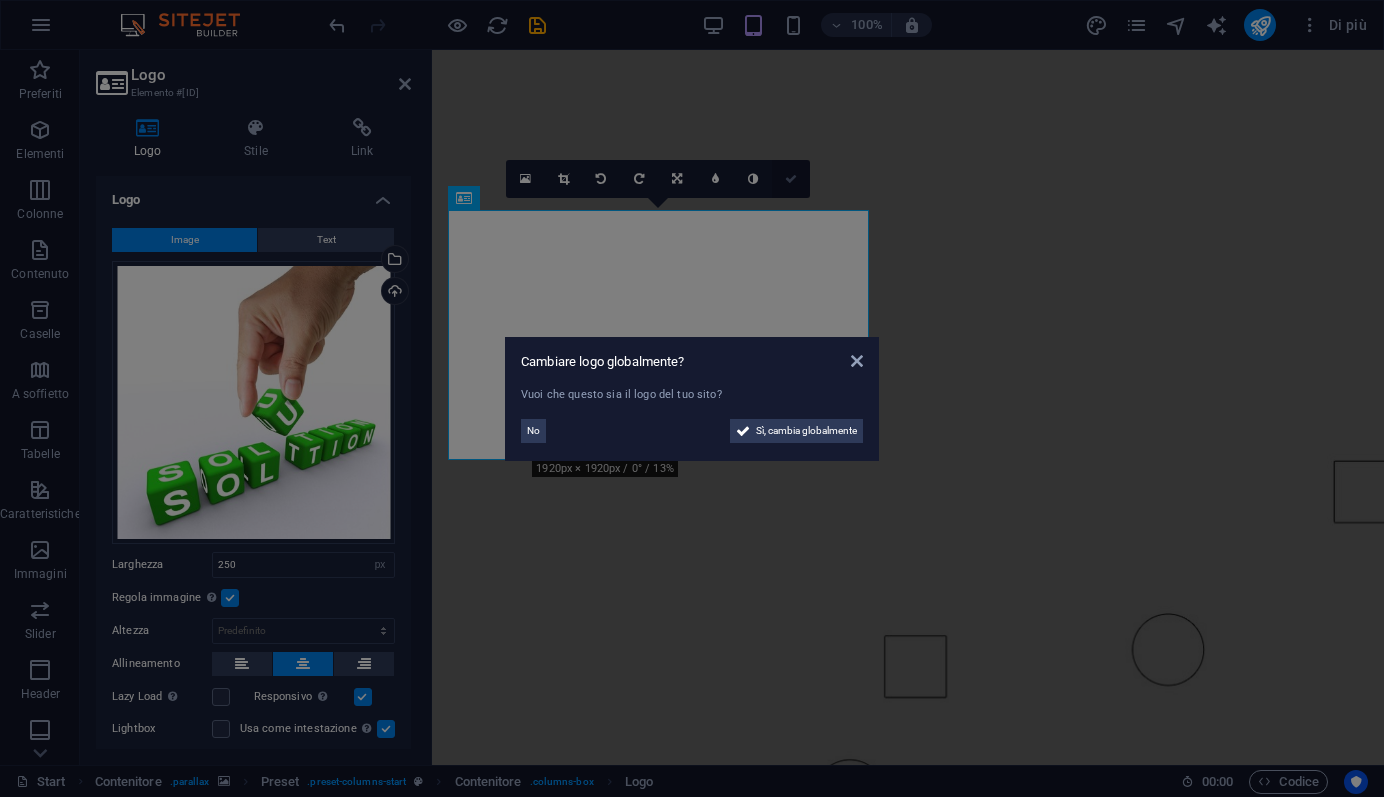 click on "Cambiare logo globalmente? Vuoi che questo sia il logo del tuo sito? No Sì, cambia globalmente" at bounding box center (692, 398) 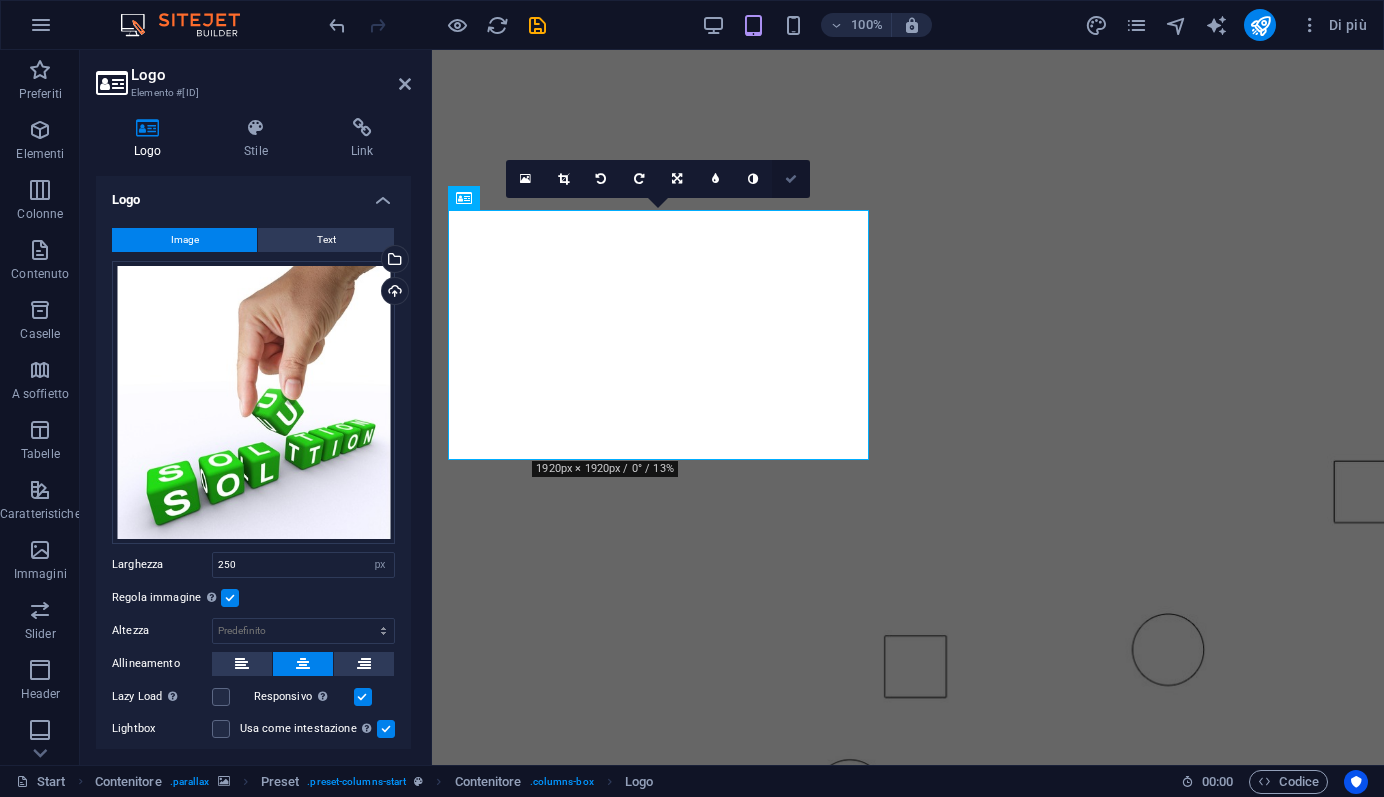 click at bounding box center (791, 179) 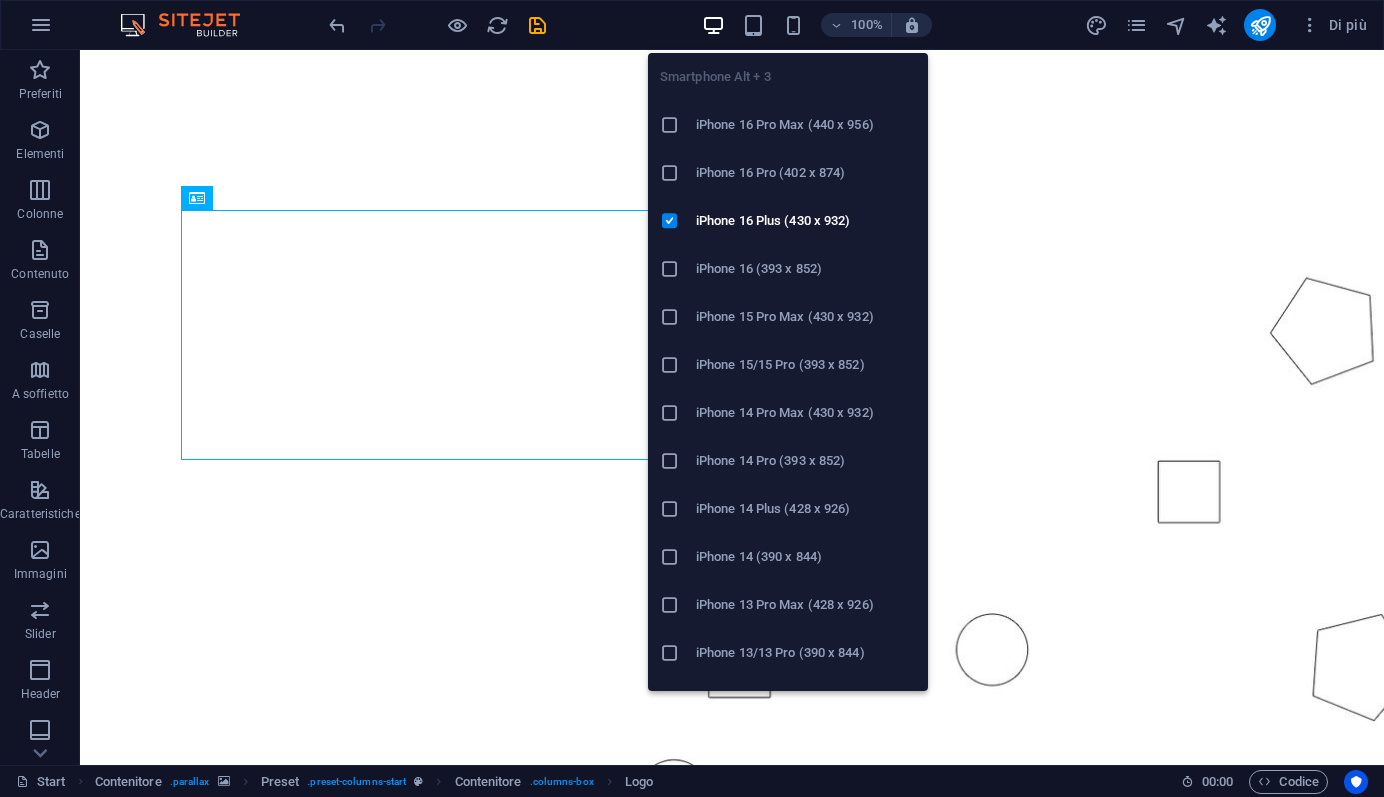 click at bounding box center (793, 25) 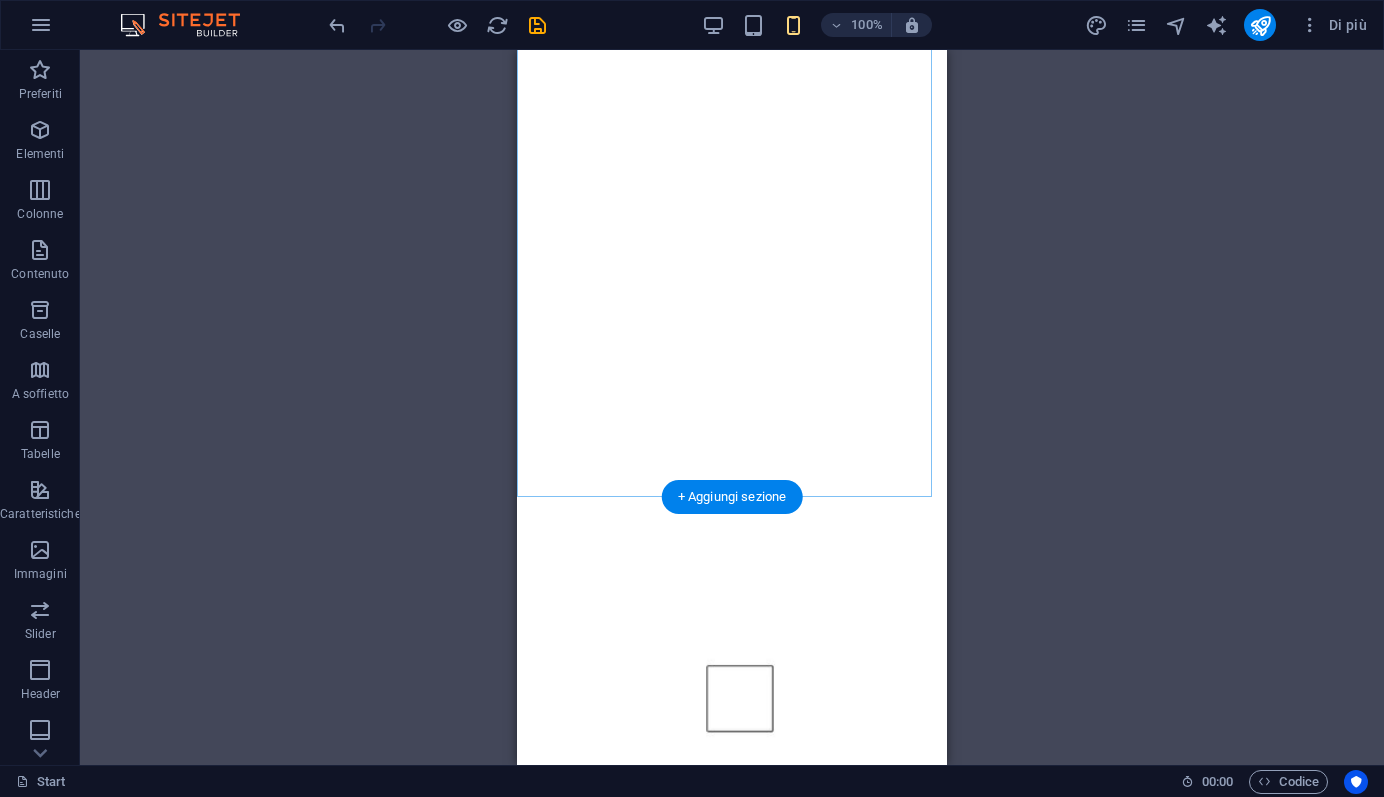 scroll, scrollTop: 0, scrollLeft: 0, axis: both 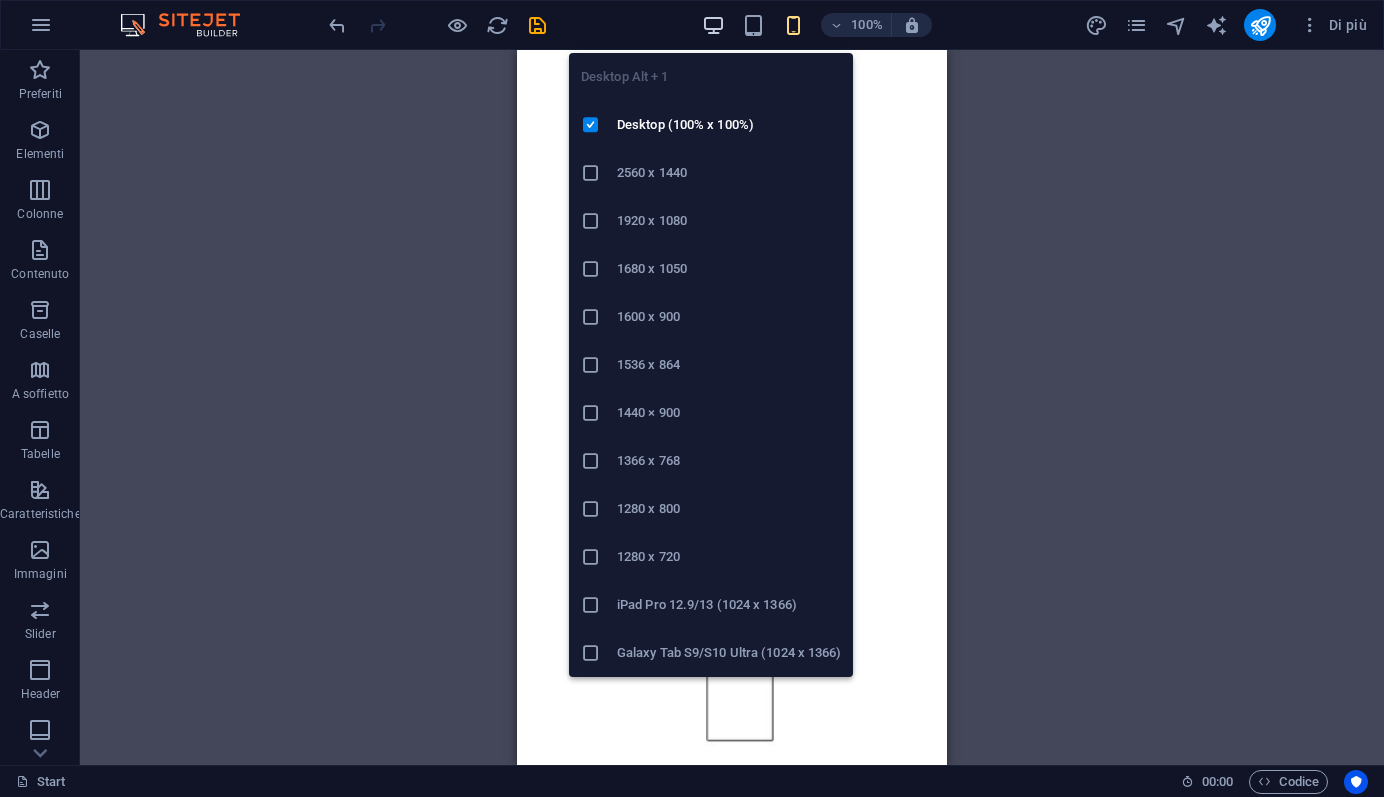click at bounding box center [713, 25] 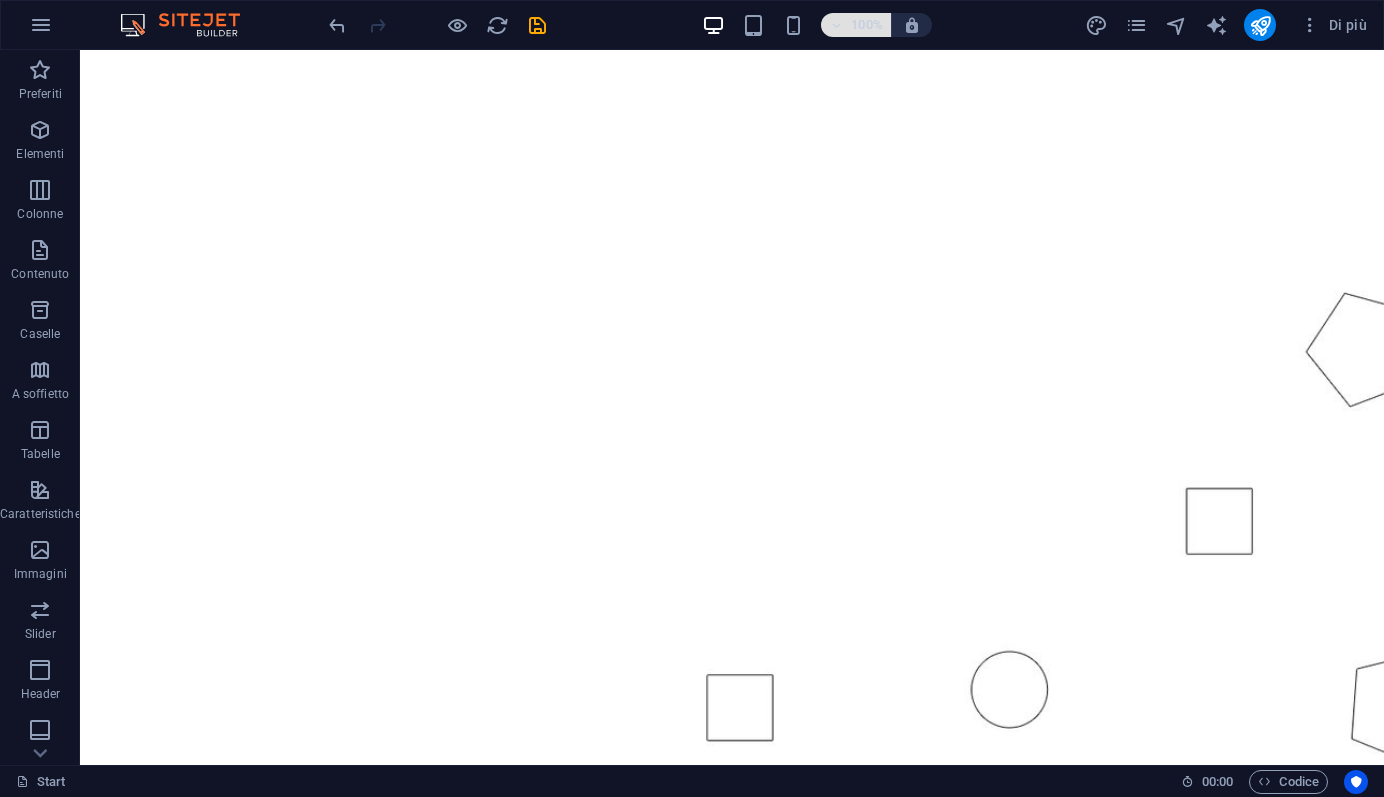 click on "100%" at bounding box center (867, 25) 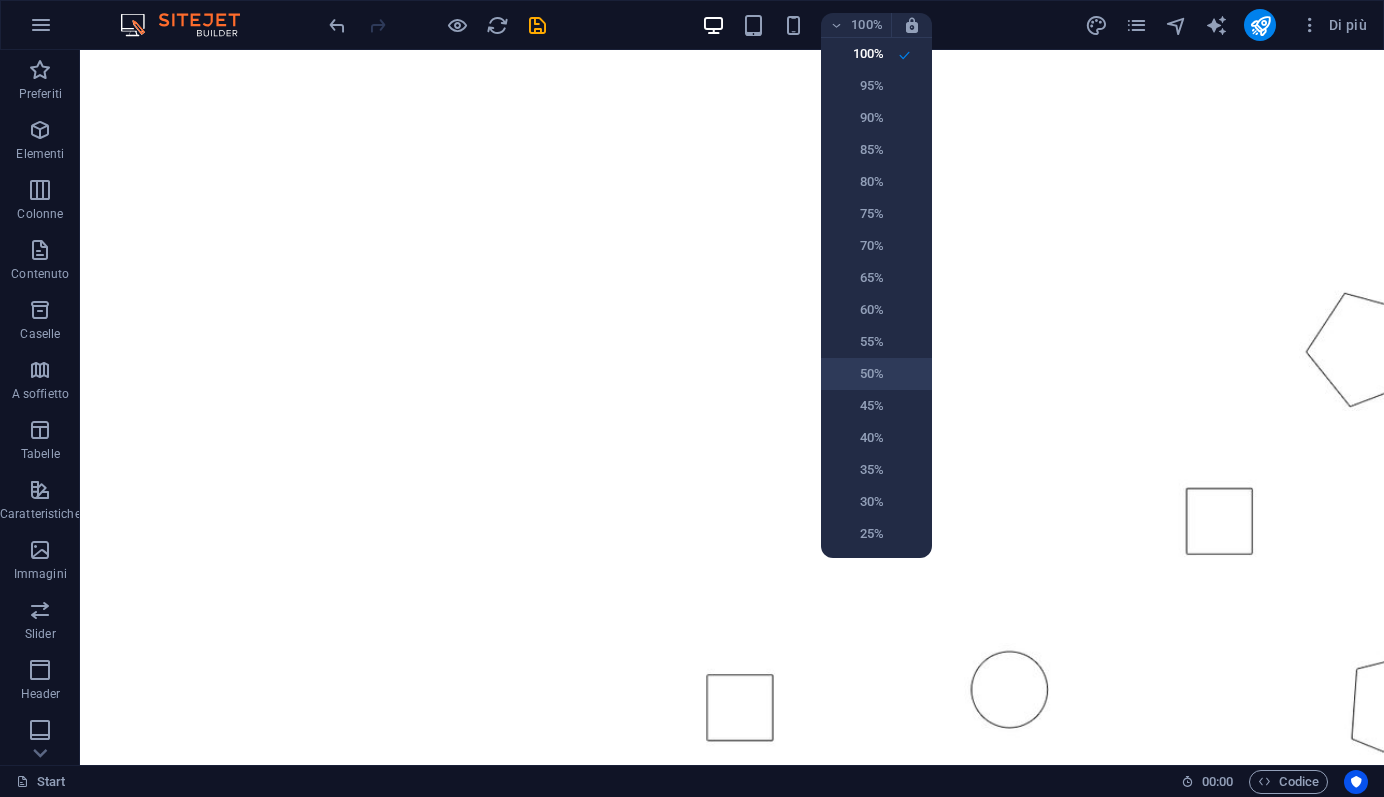 click on "50%" at bounding box center [858, 374] 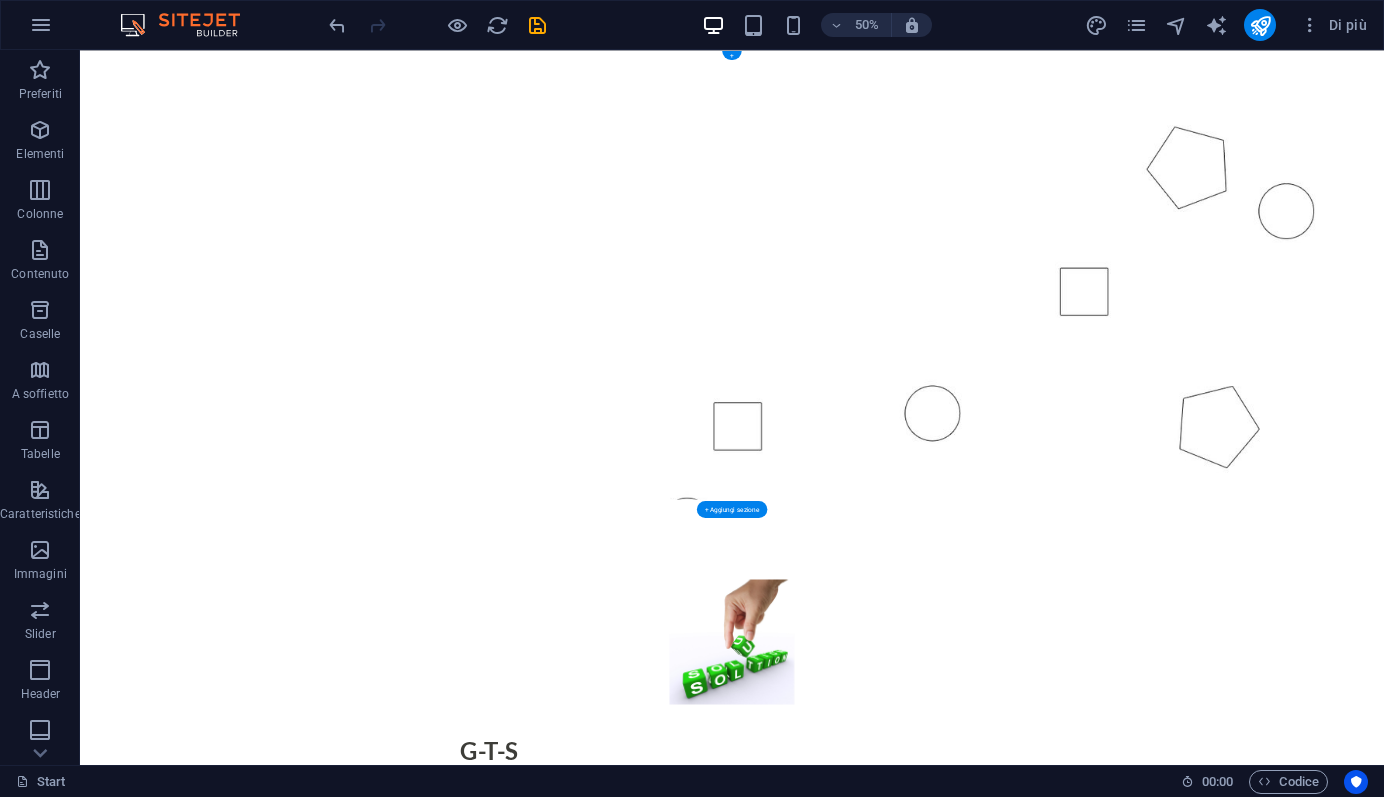 drag, startPoint x: 559, startPoint y: 179, endPoint x: 907, endPoint y: 865, distance: 769.2204 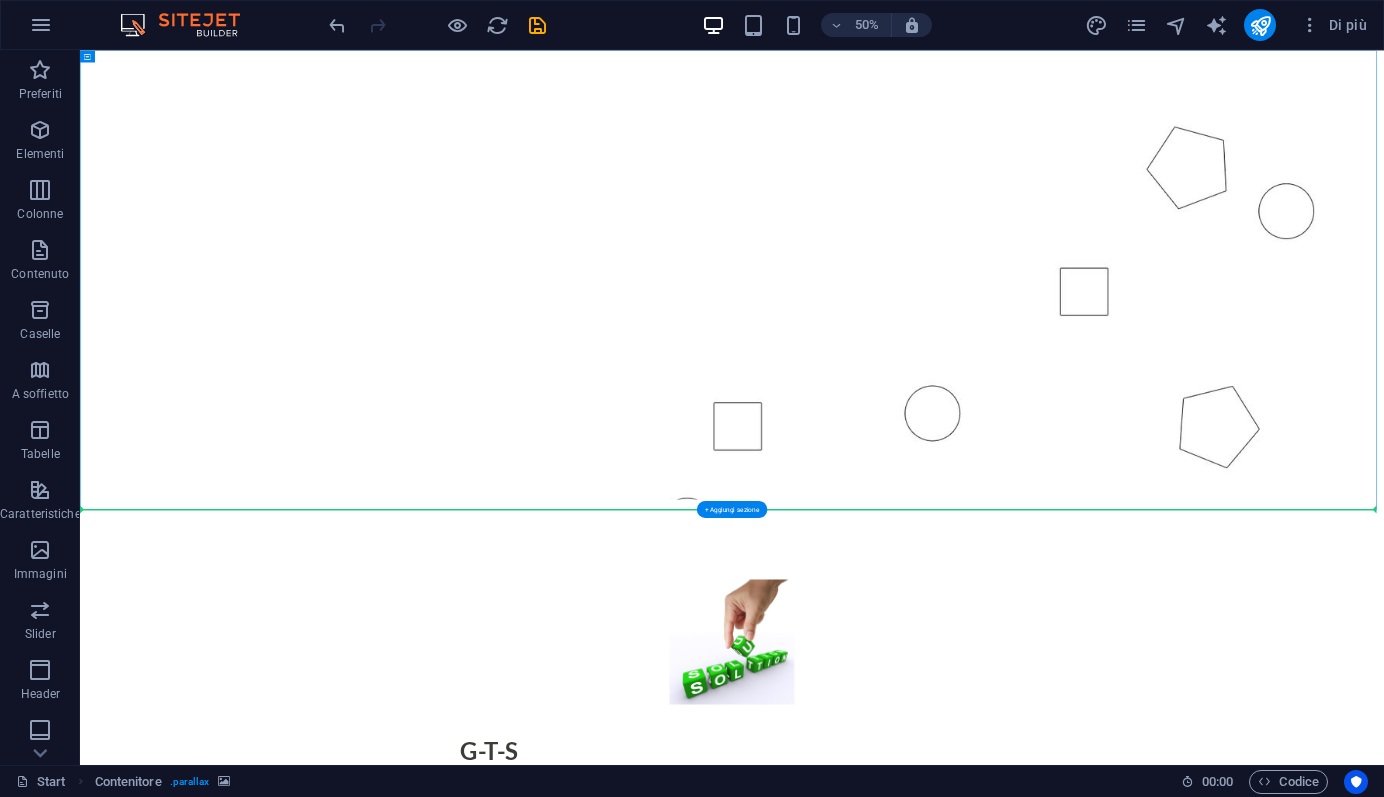 drag, startPoint x: 568, startPoint y: 174, endPoint x: 1197, endPoint y: 968, distance: 1012.9546 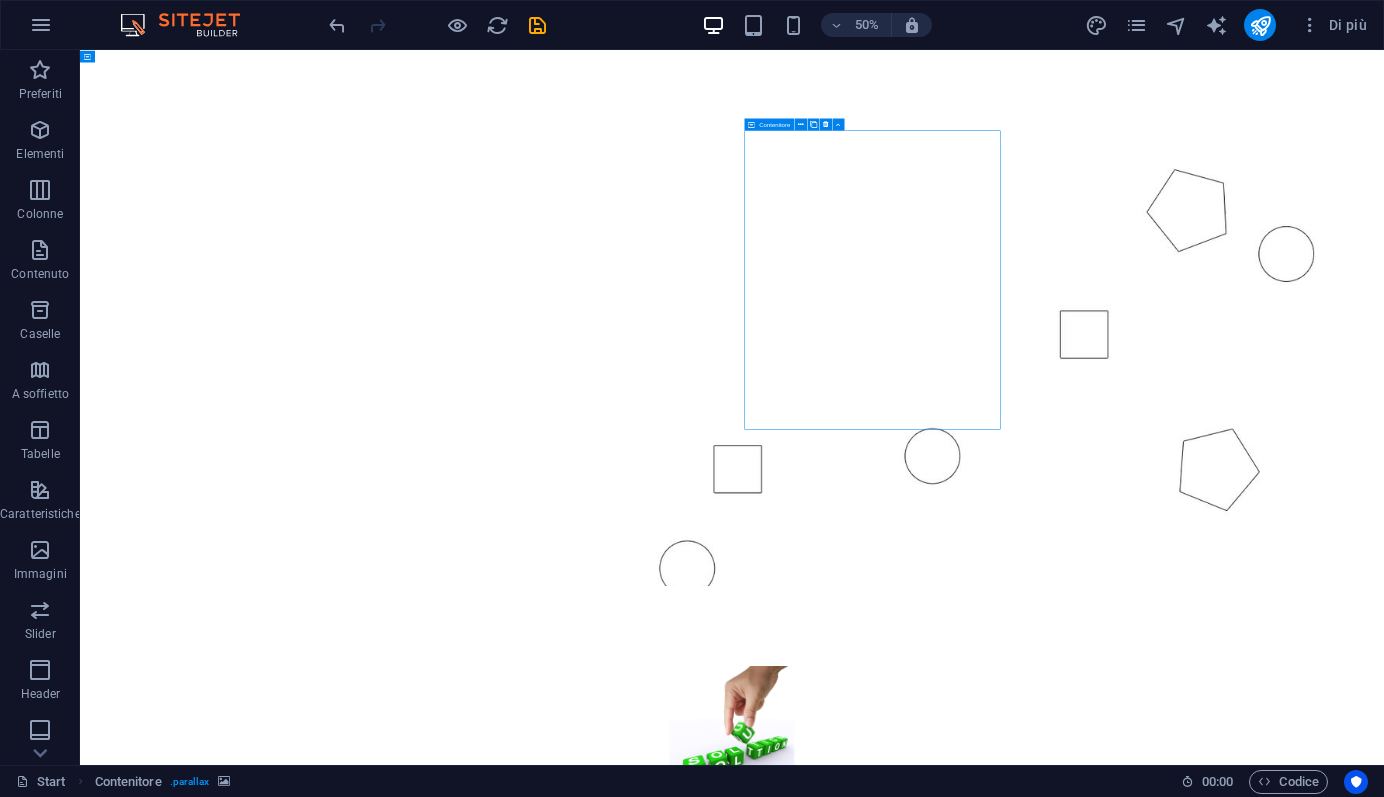 scroll, scrollTop: 0, scrollLeft: 0, axis: both 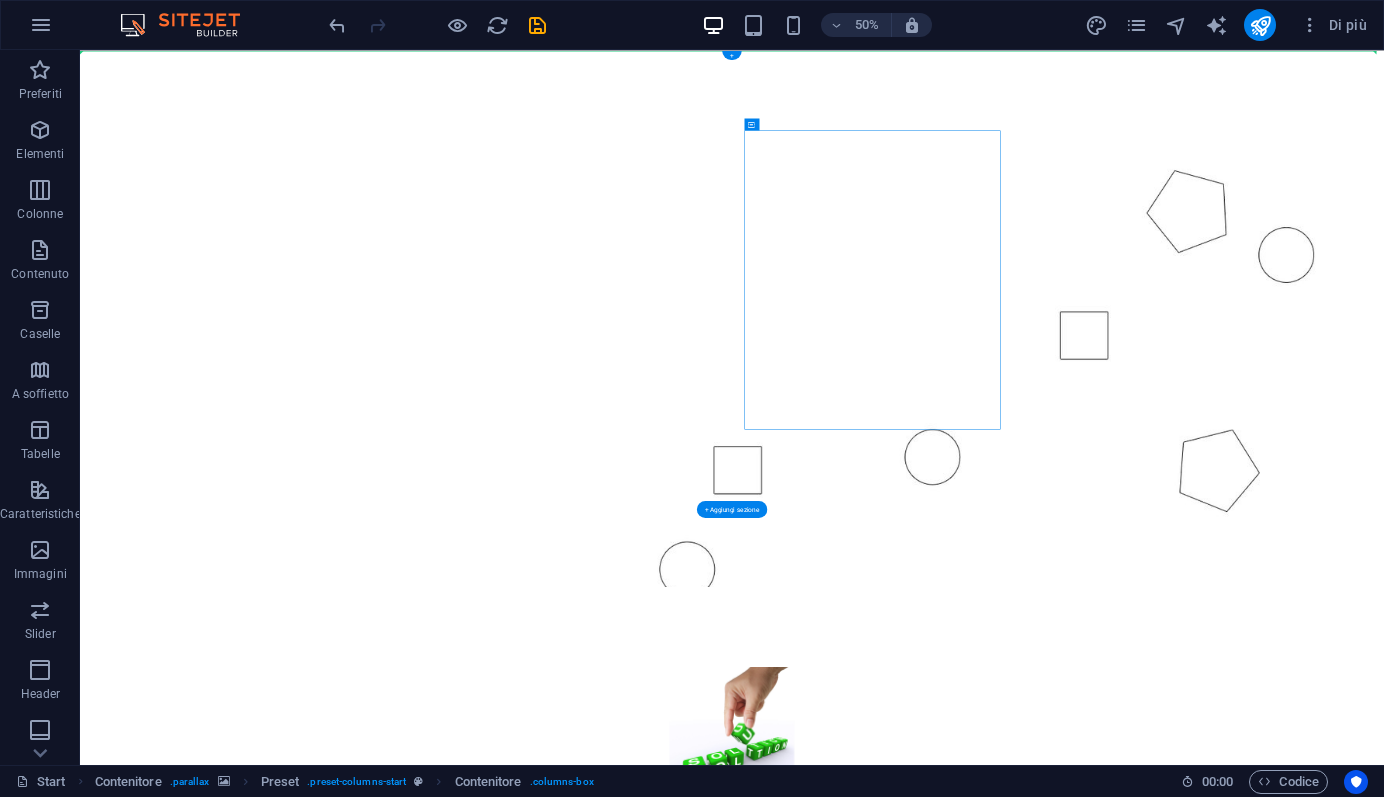 drag, startPoint x: 860, startPoint y: 174, endPoint x: 978, endPoint y: 156, distance: 119.36499 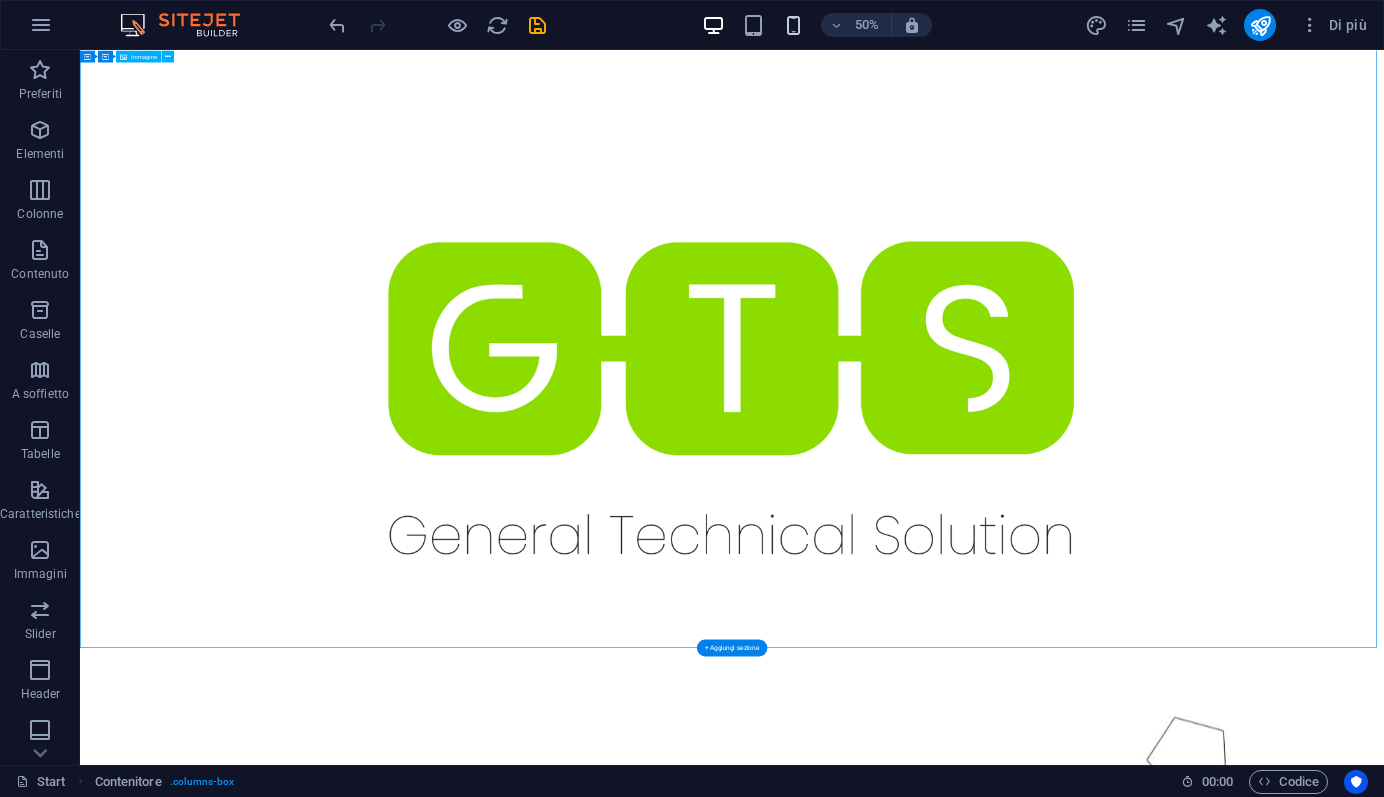 scroll, scrollTop: 0, scrollLeft: 0, axis: both 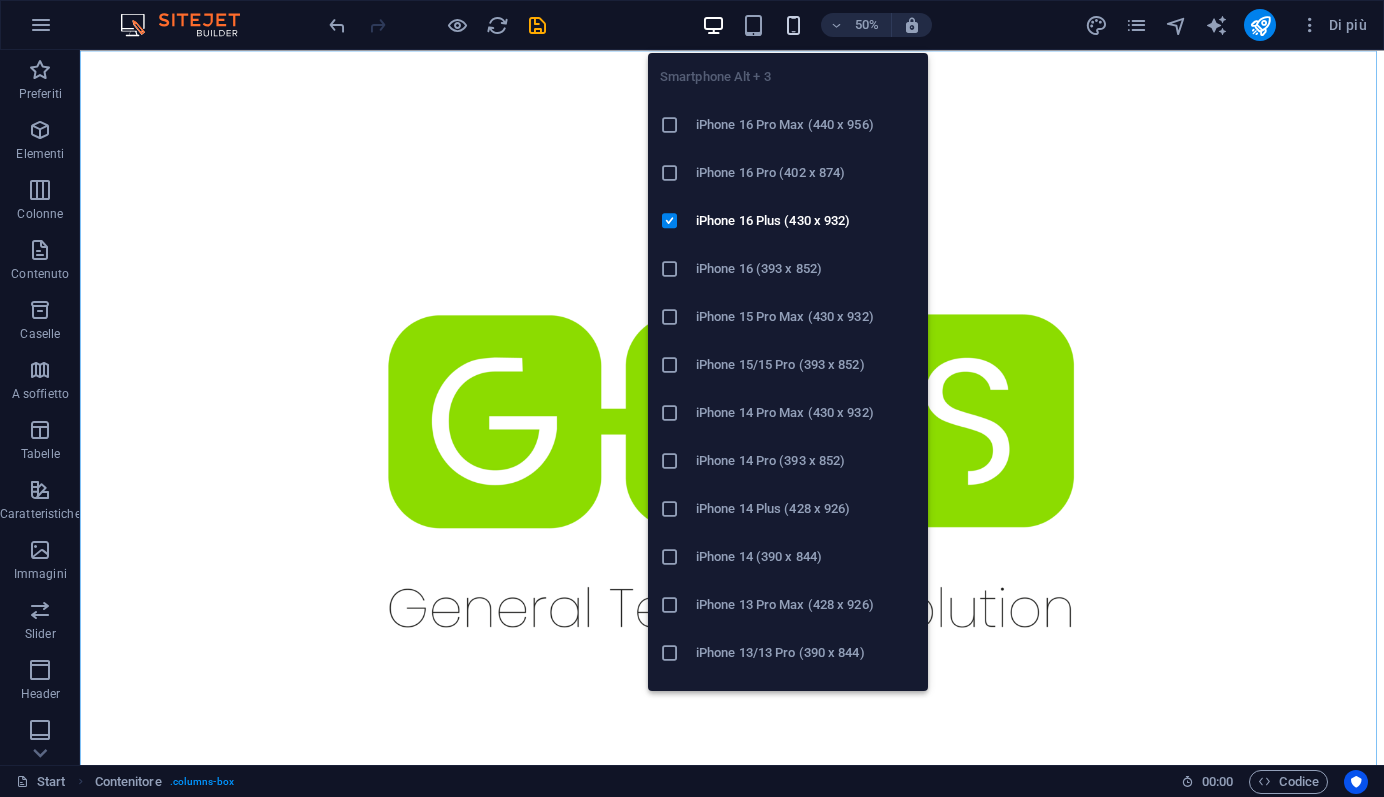 click at bounding box center [793, 25] 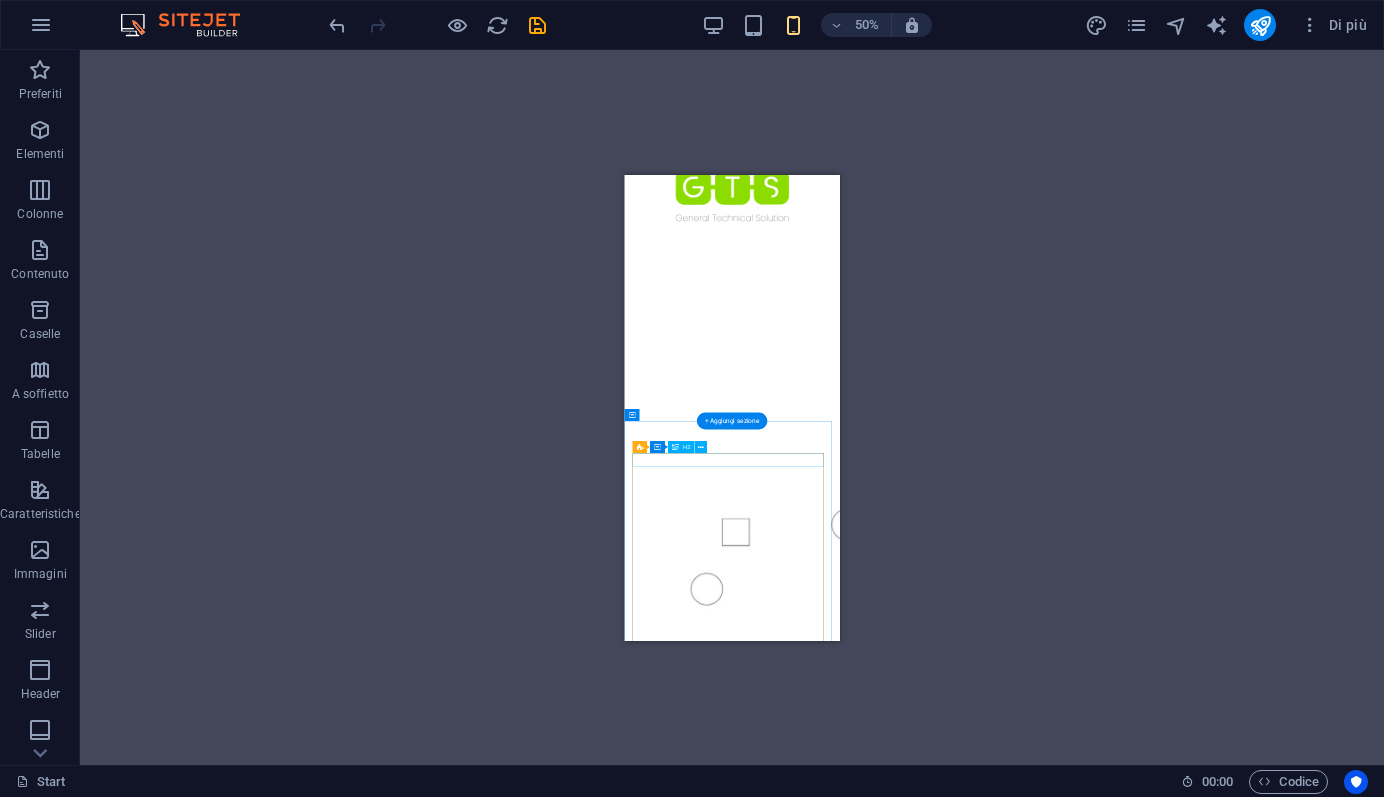 scroll, scrollTop: 0, scrollLeft: 0, axis: both 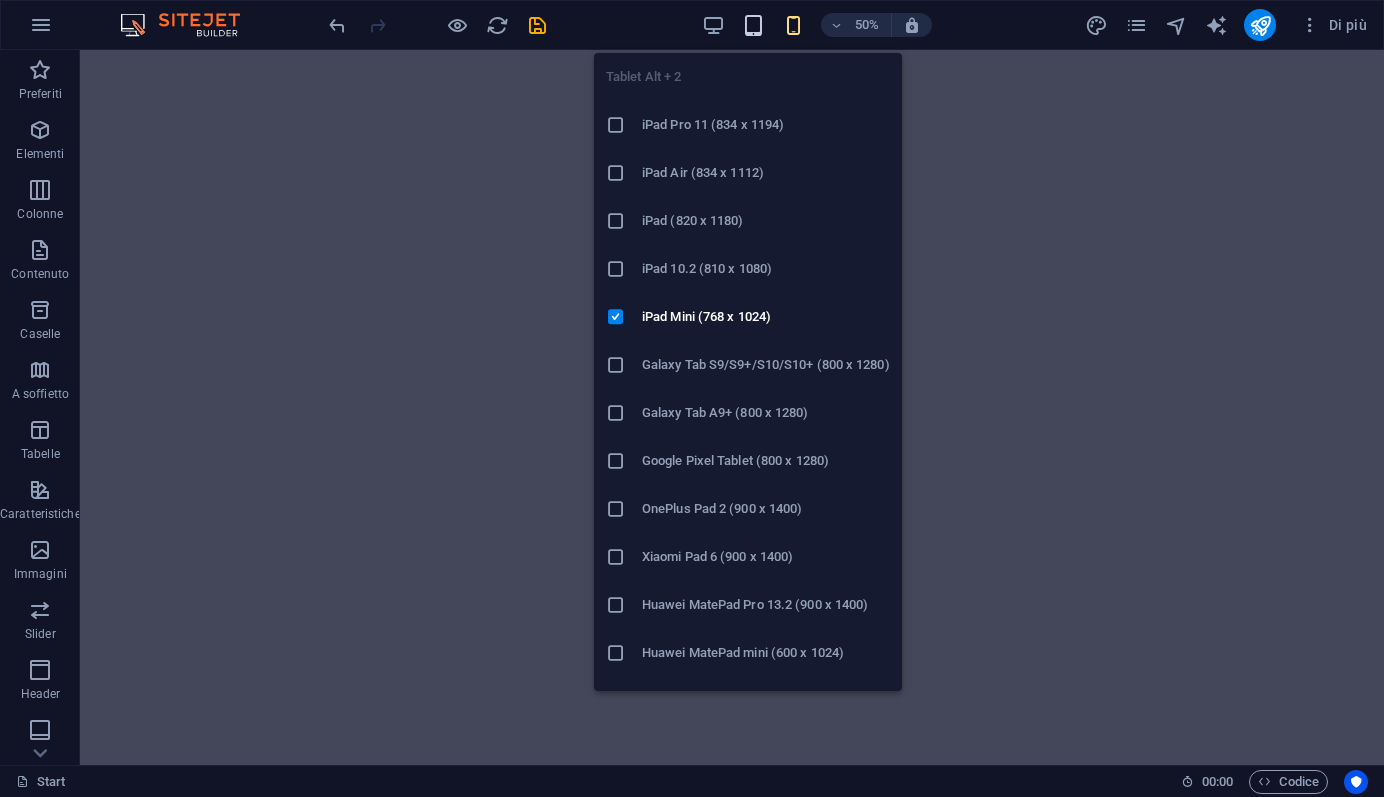 click at bounding box center [753, 25] 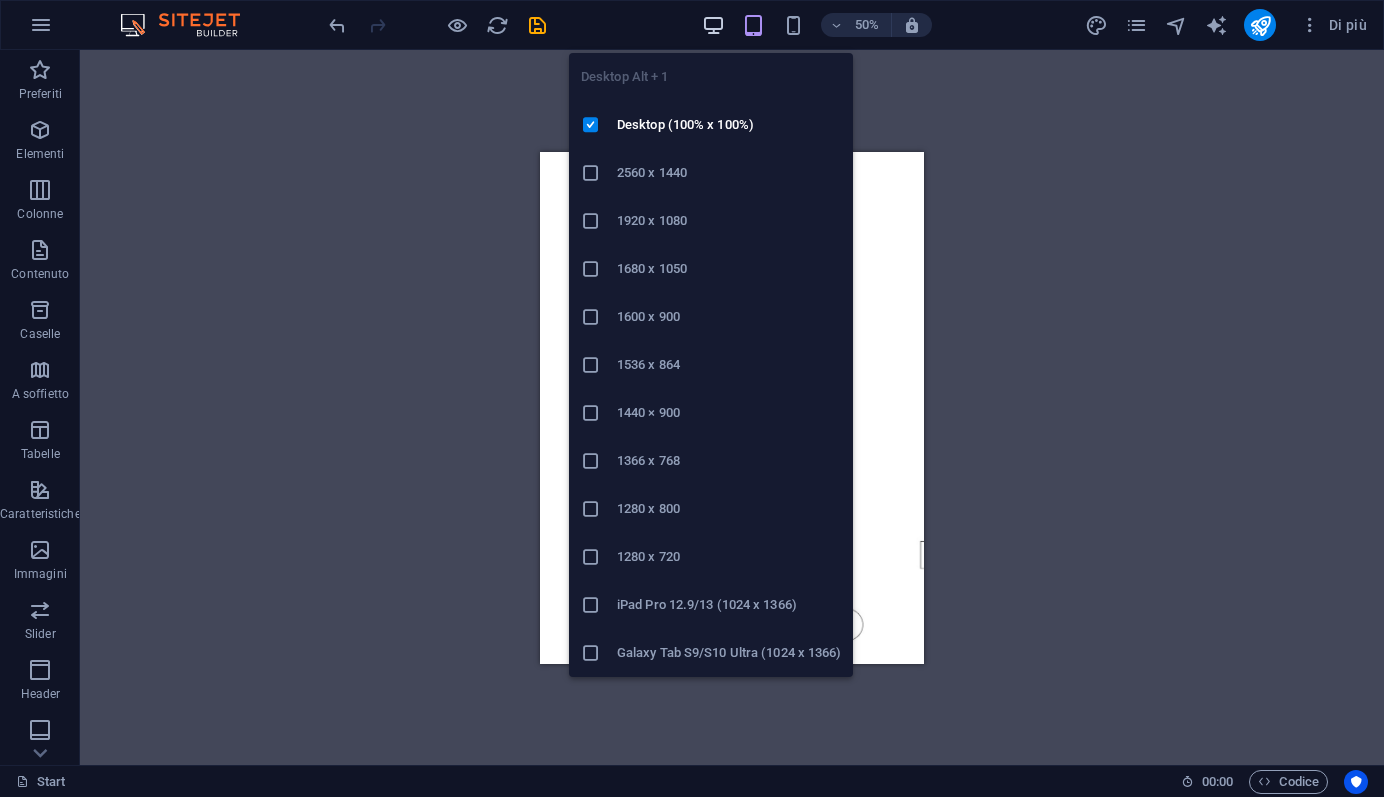 click at bounding box center [713, 25] 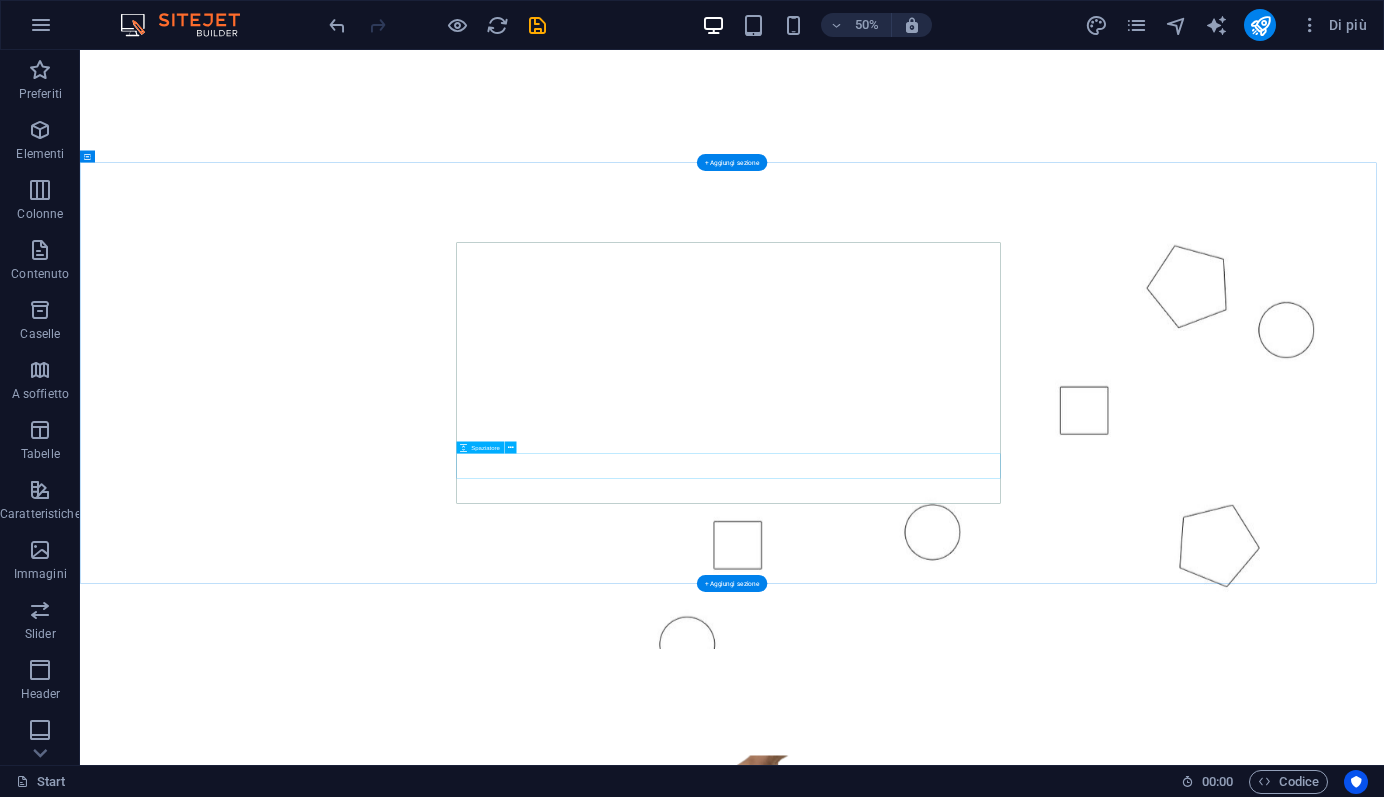 scroll, scrollTop: 1446, scrollLeft: 0, axis: vertical 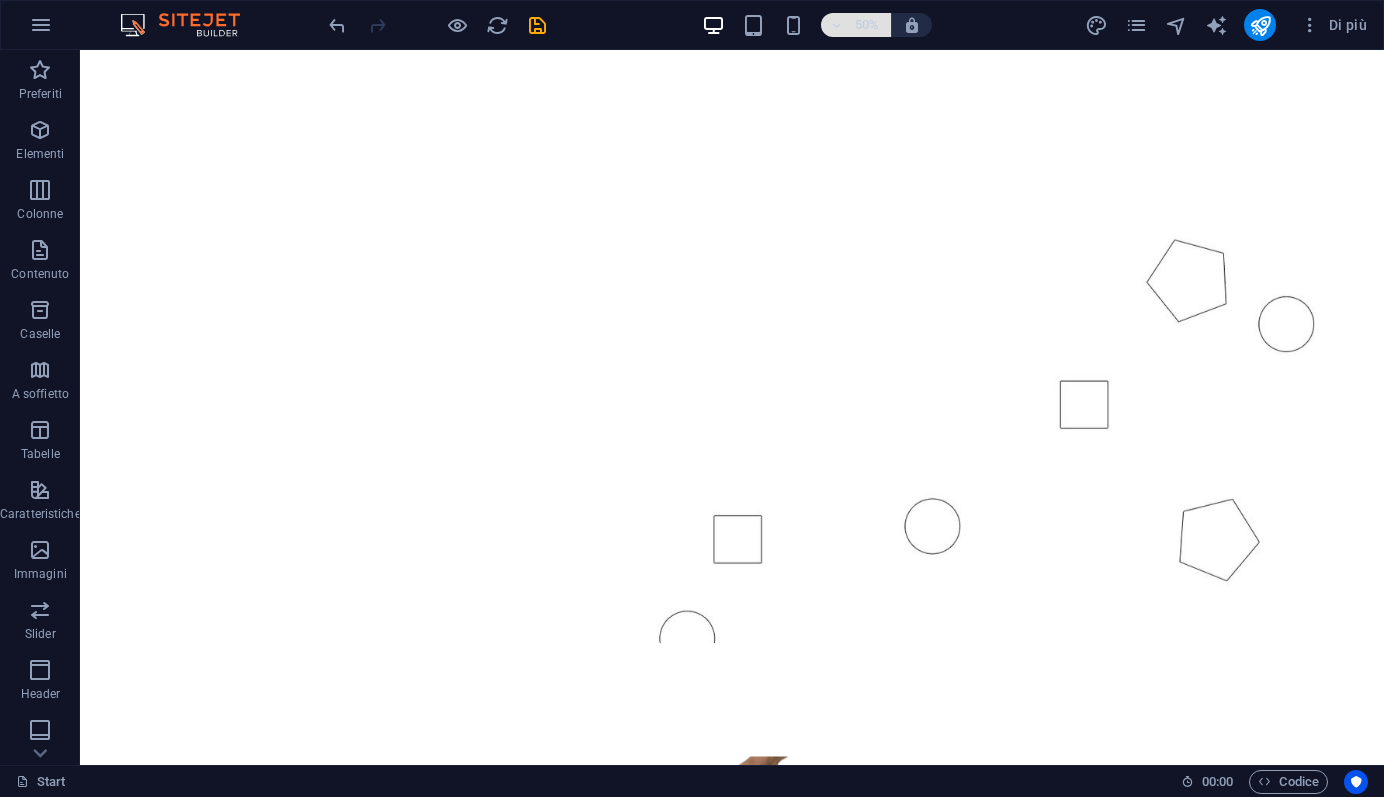 click at bounding box center (836, 25) 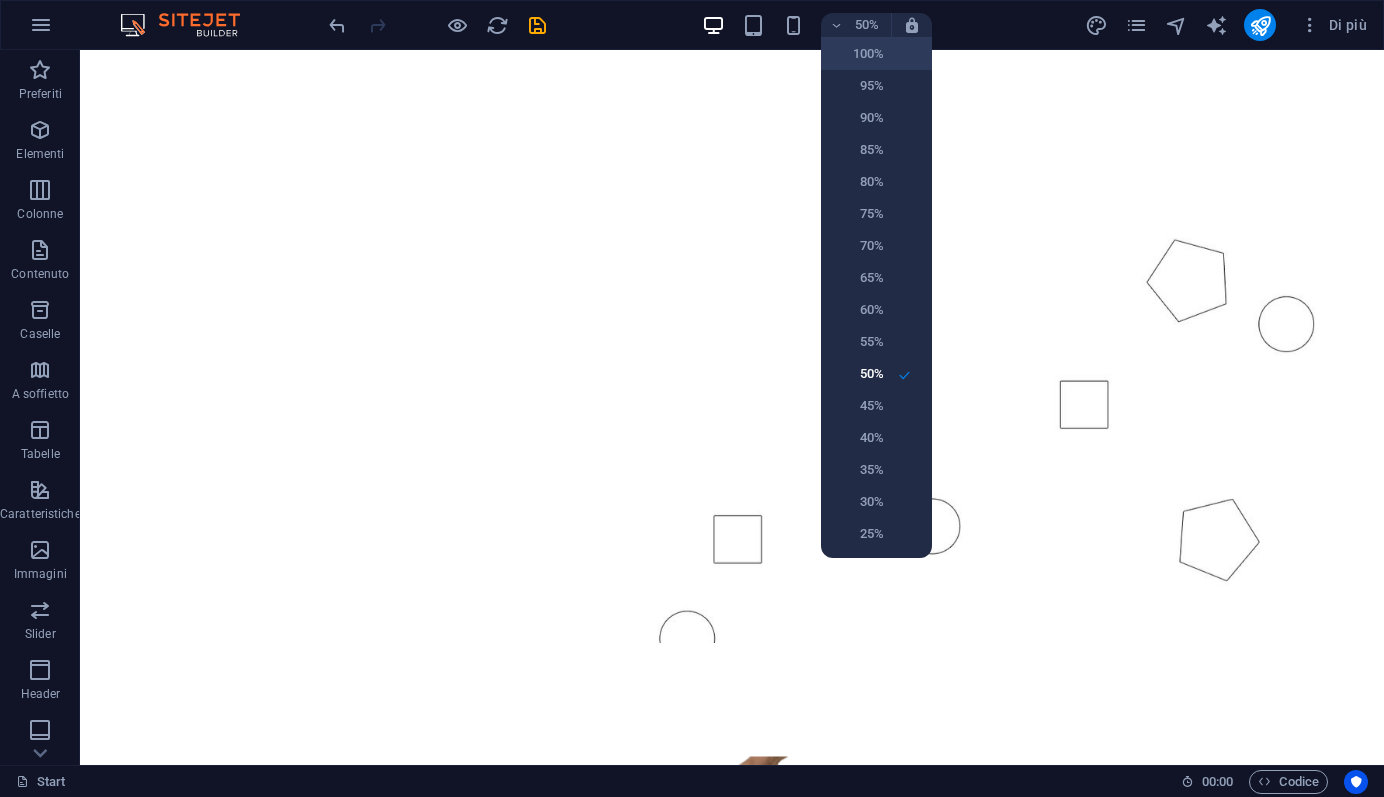 click on "100%" at bounding box center [858, 54] 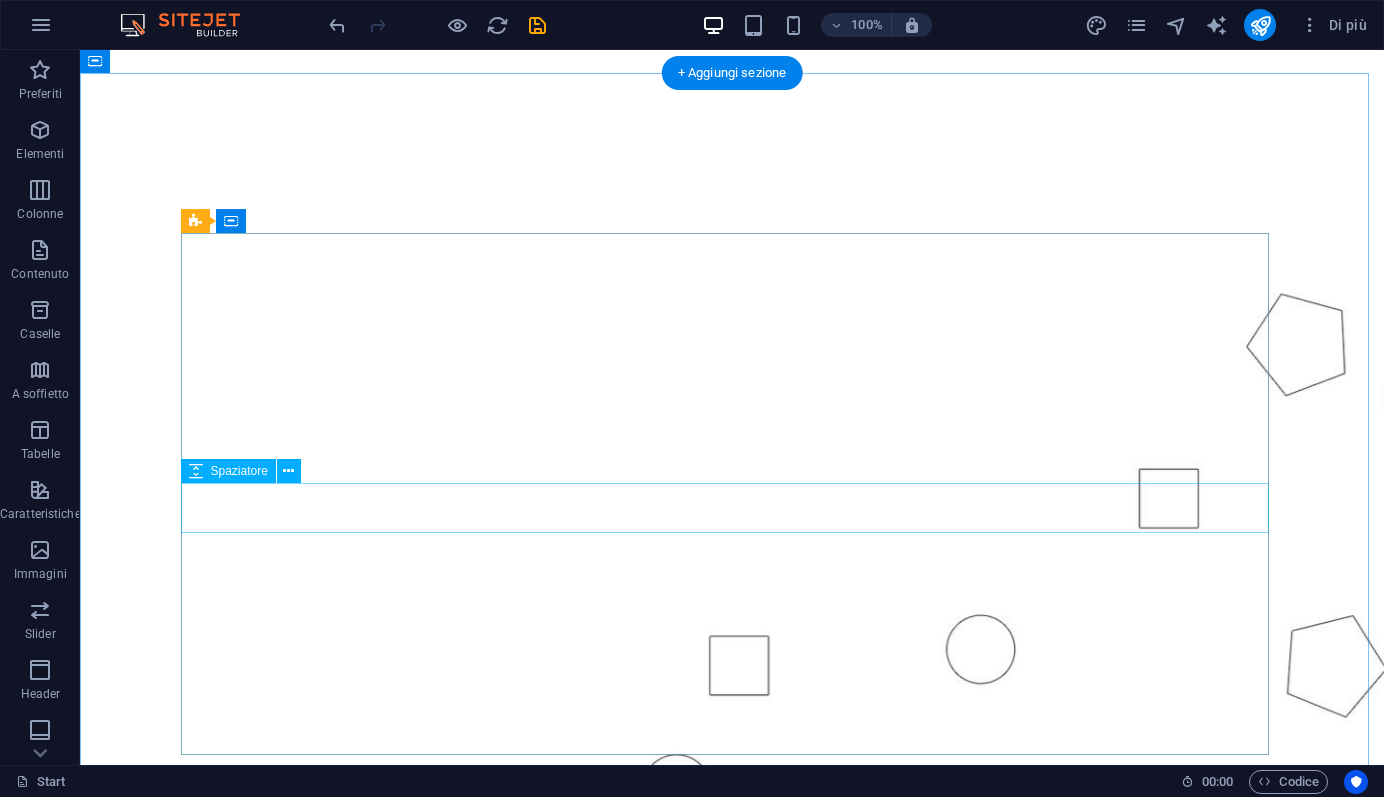 scroll, scrollTop: 809, scrollLeft: 0, axis: vertical 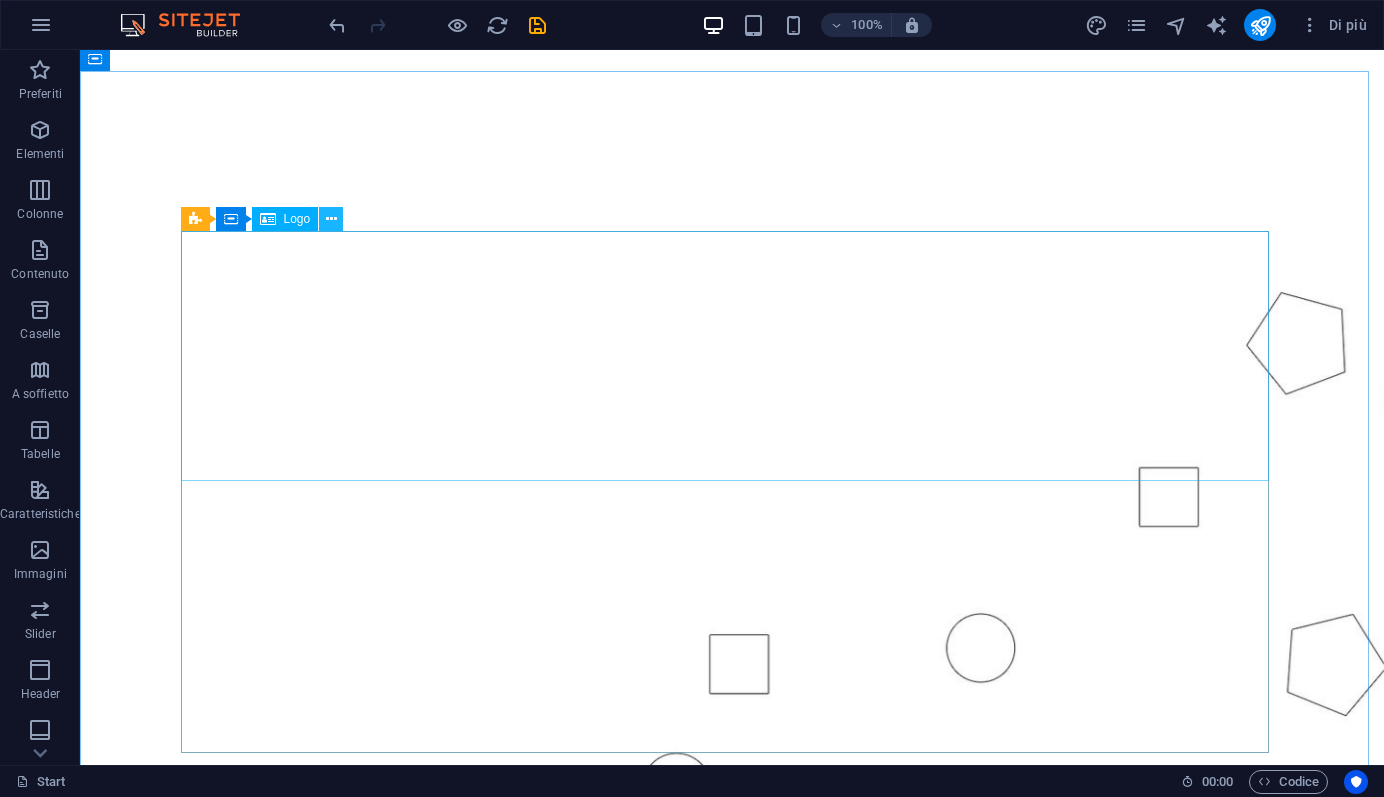 click at bounding box center (331, 219) 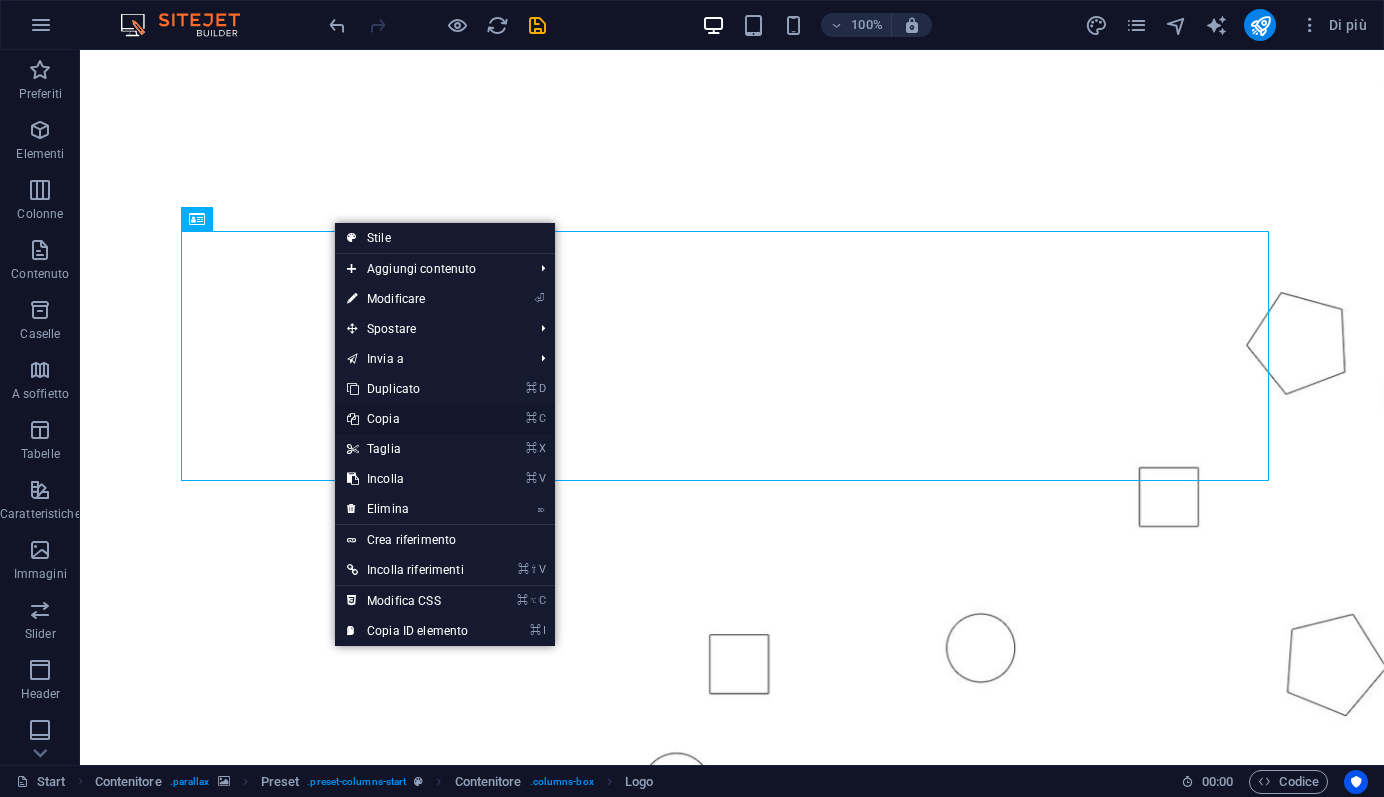 click on "⌘ C  Copia" at bounding box center (407, 419) 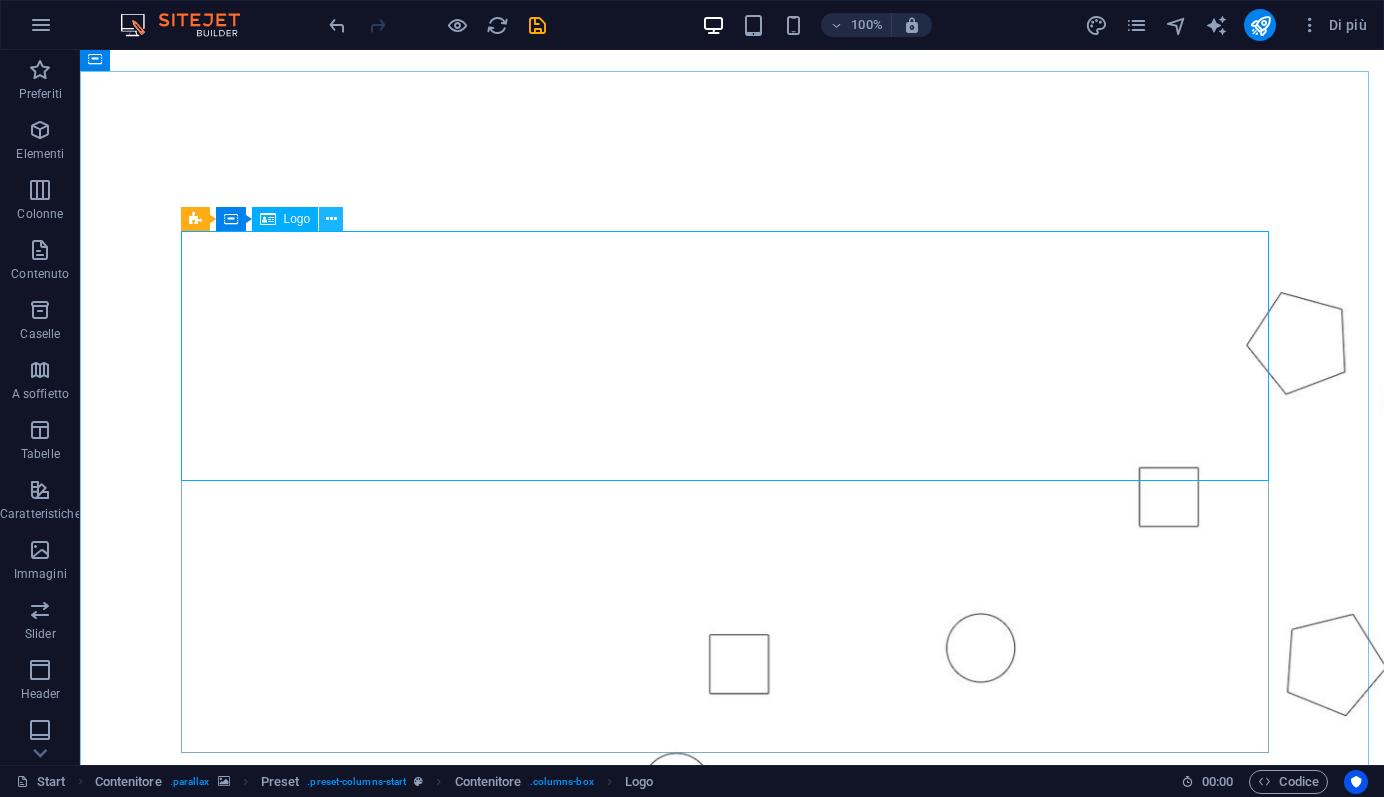 click at bounding box center (331, 219) 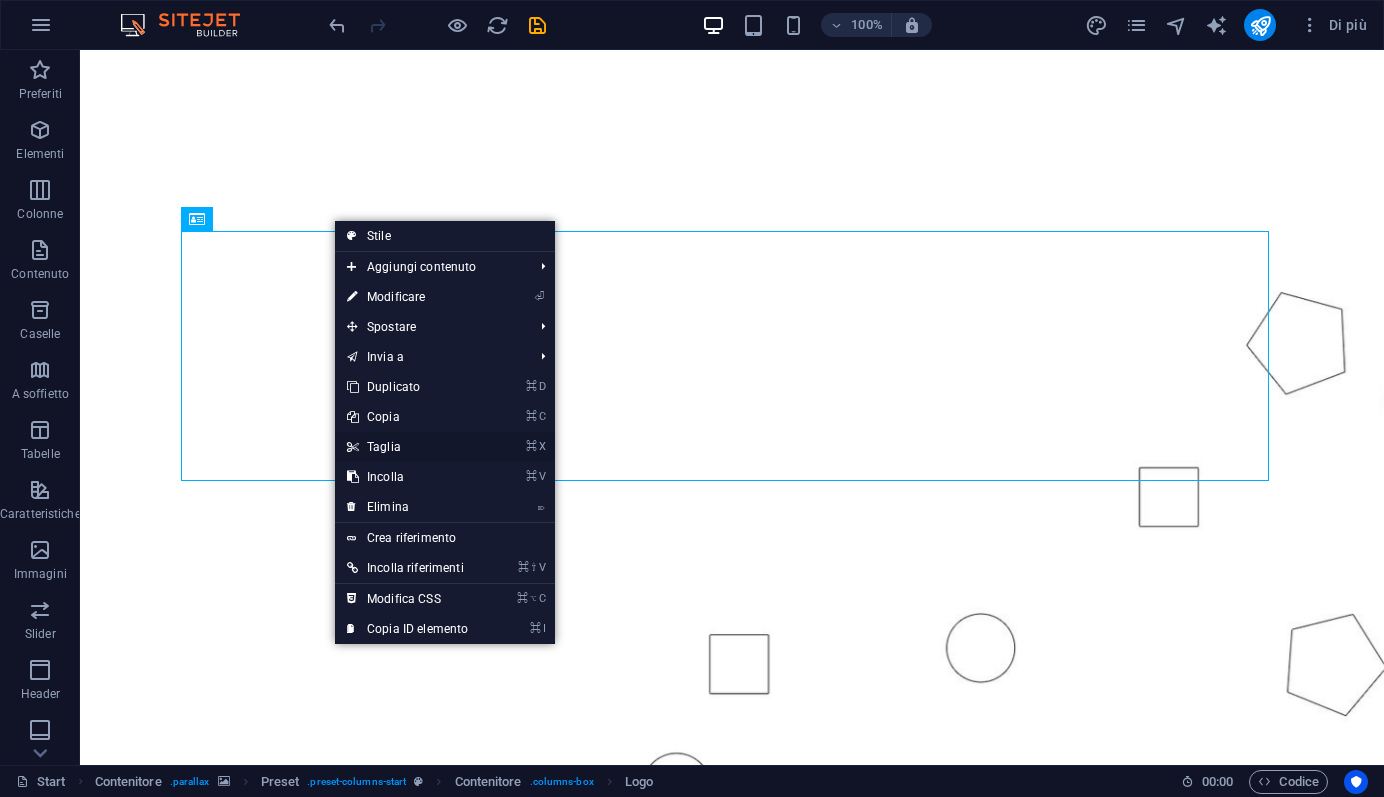 drag, startPoint x: 379, startPoint y: 446, endPoint x: 299, endPoint y: 396, distance: 94.33981 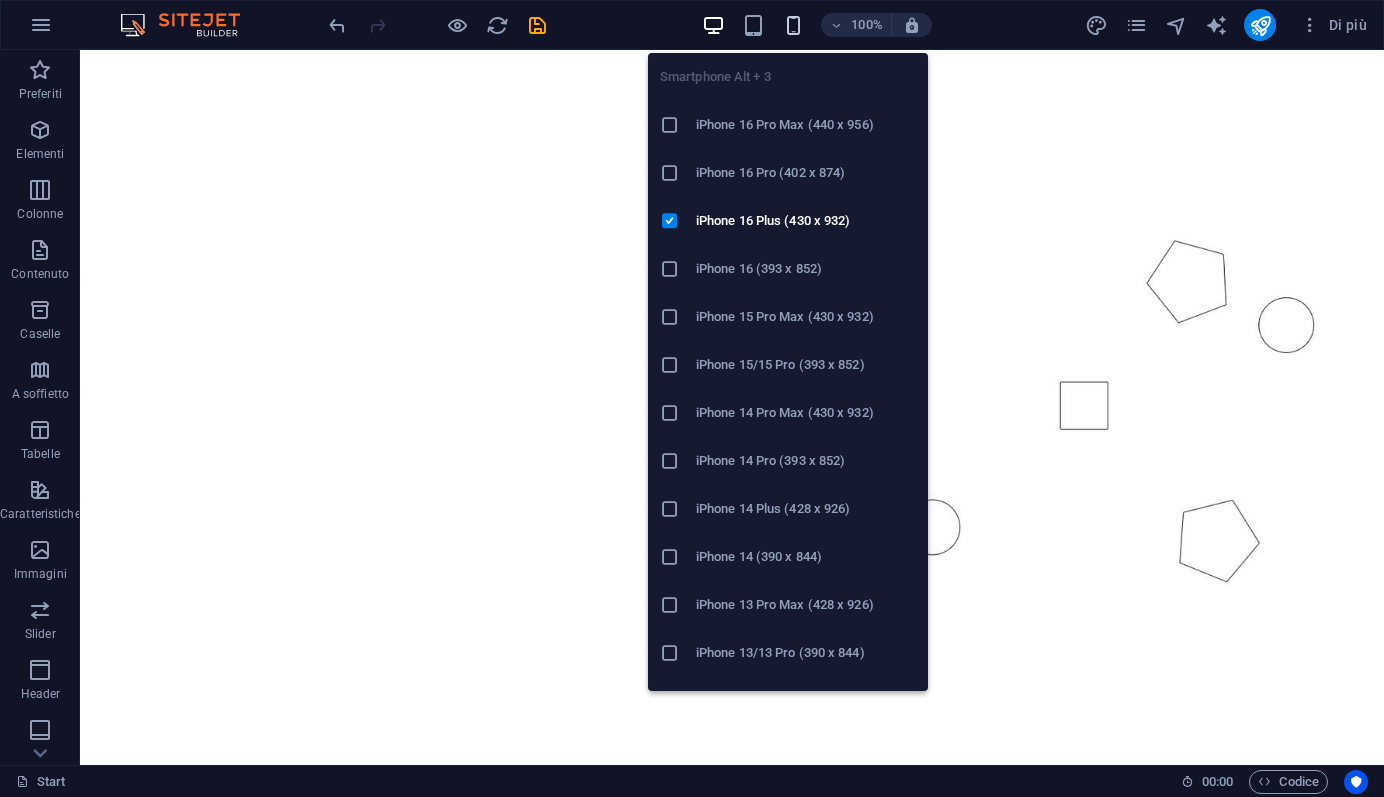 click at bounding box center [793, 25] 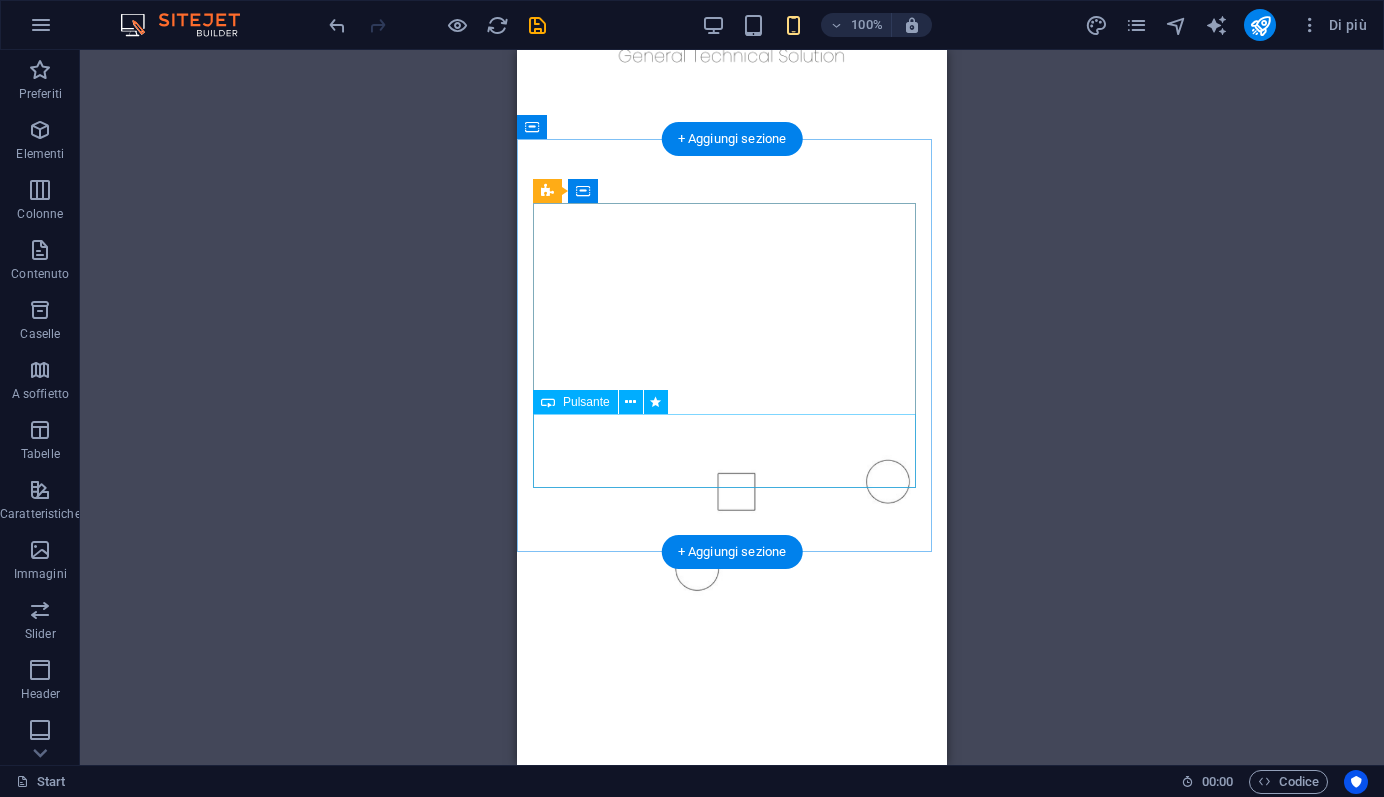 scroll, scrollTop: 0, scrollLeft: 0, axis: both 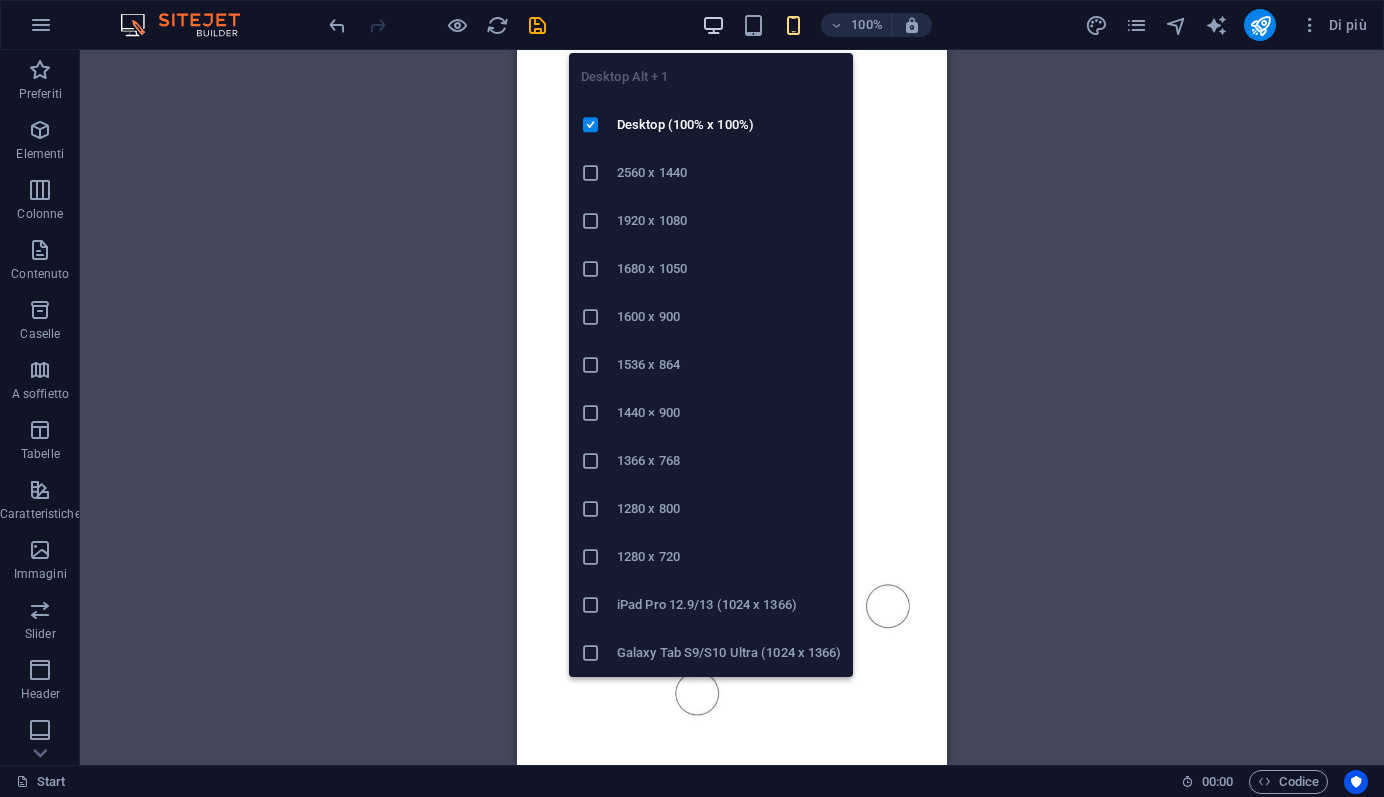 click at bounding box center [713, 25] 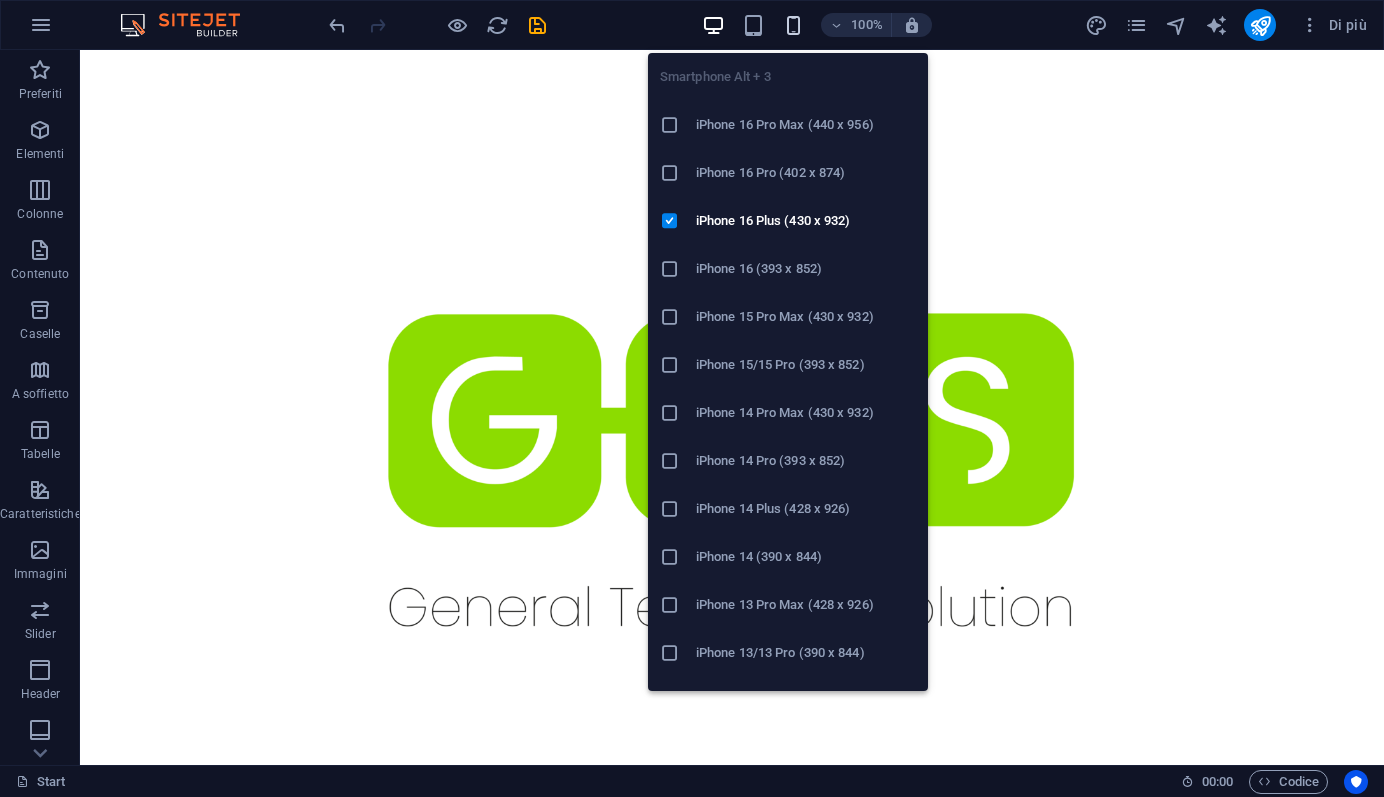 click at bounding box center [793, 25] 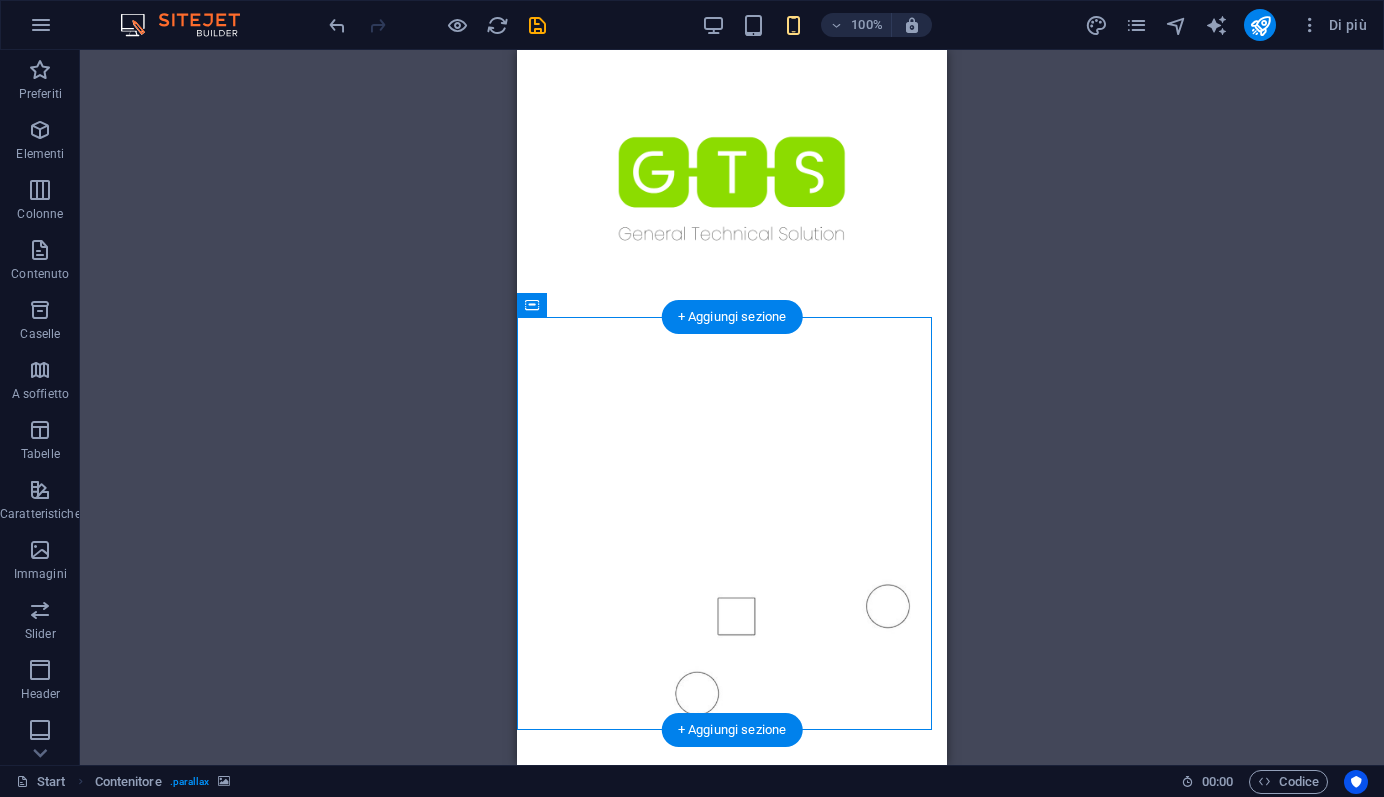 drag, startPoint x: 1102, startPoint y: 422, endPoint x: 589, endPoint y: 344, distance: 518.89594 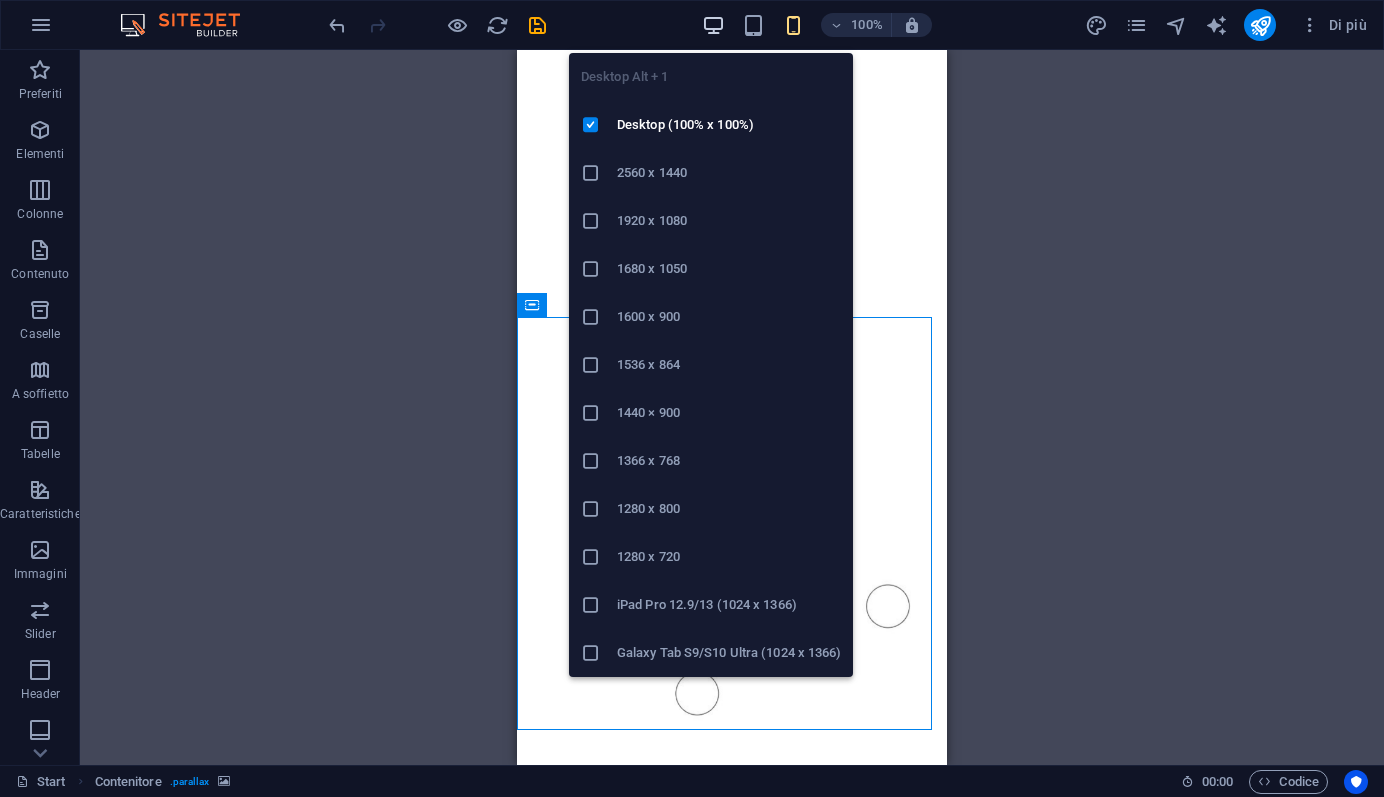 click at bounding box center [713, 25] 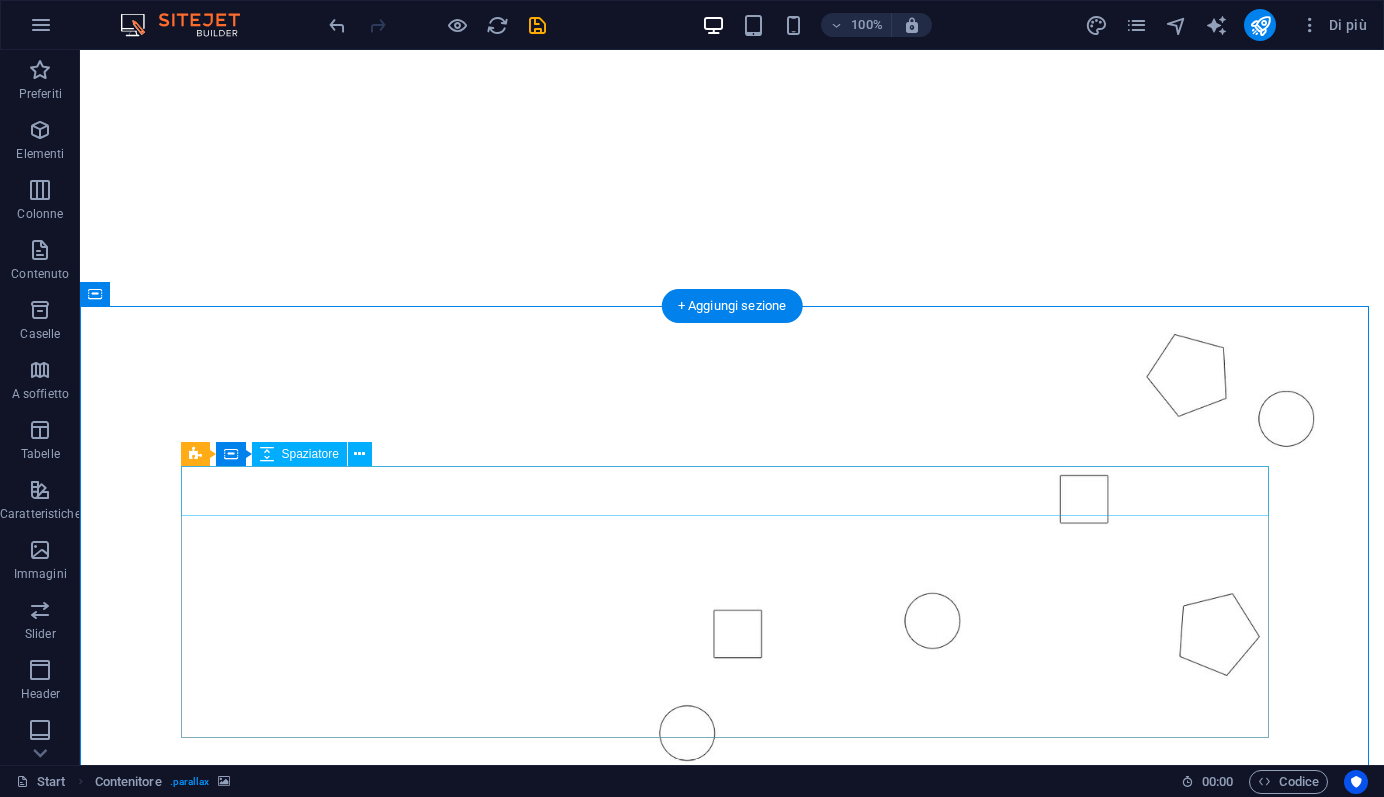 scroll, scrollTop: 661, scrollLeft: 0, axis: vertical 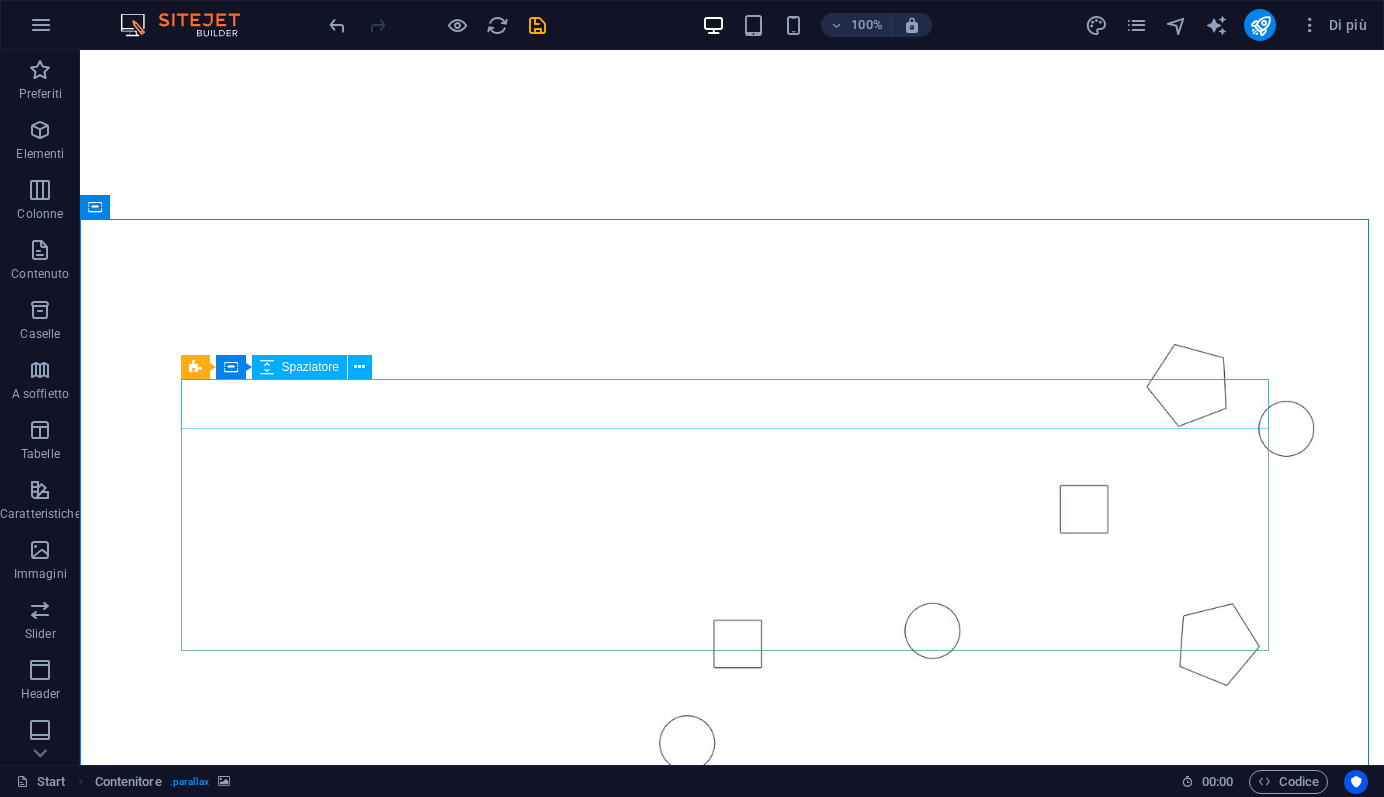 click on "Spaziatore" at bounding box center (310, 367) 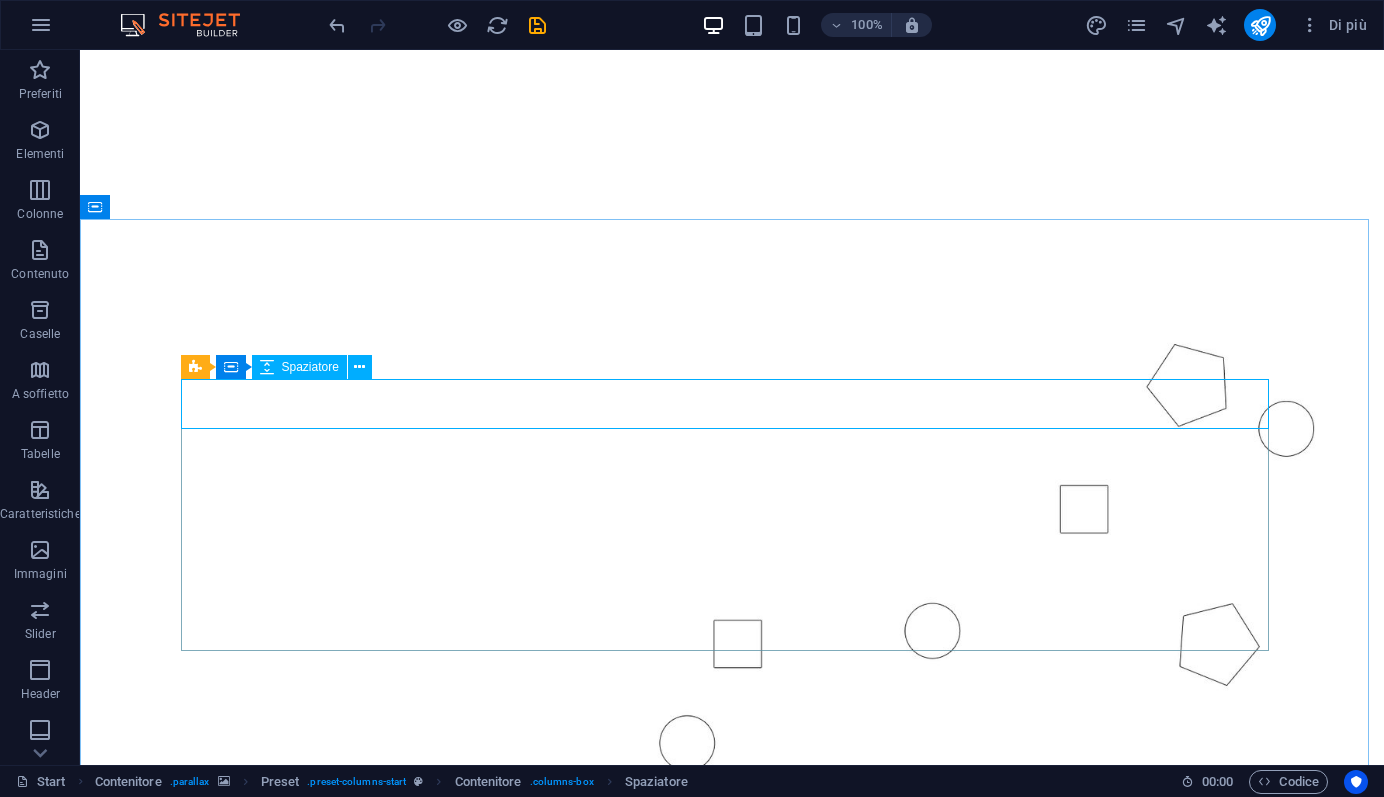 click at bounding box center [267, 367] 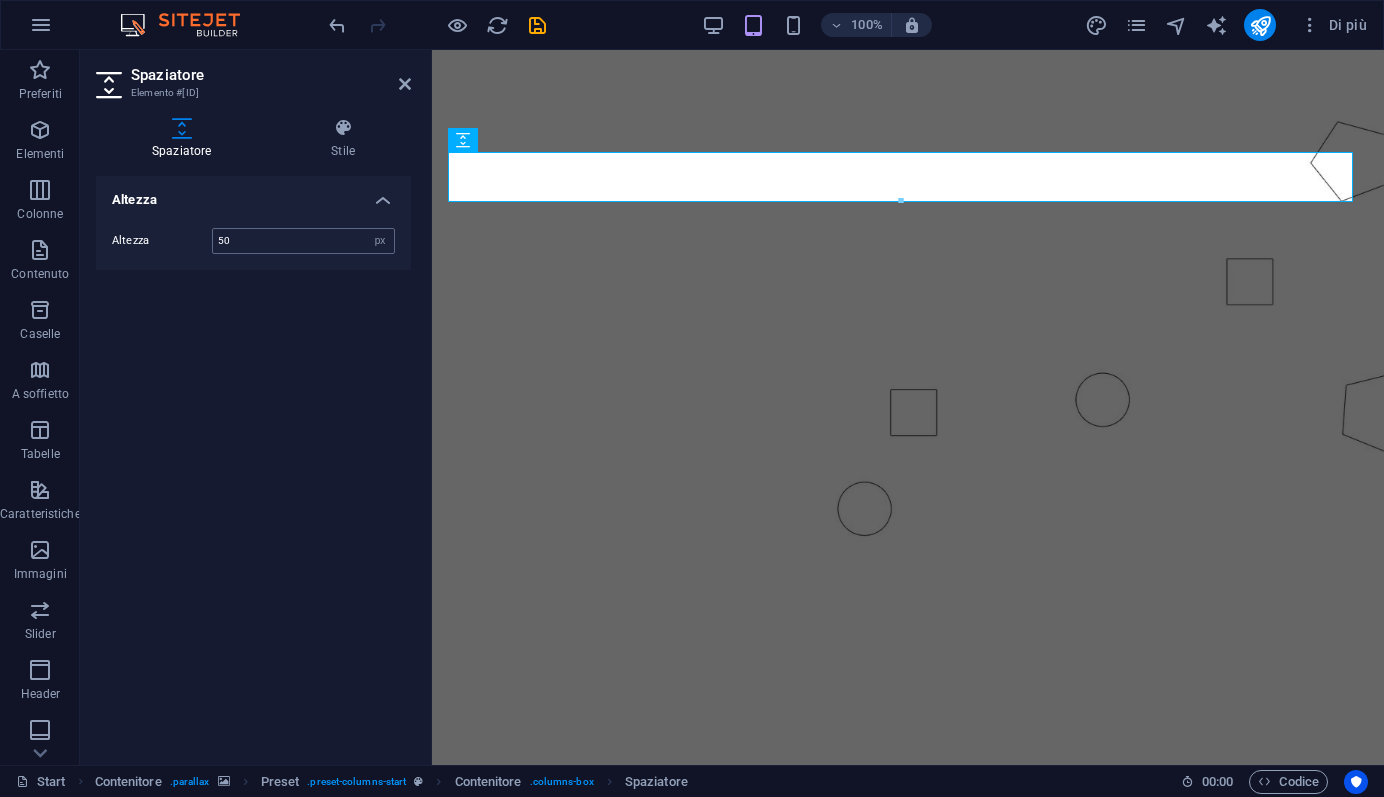 drag, startPoint x: 238, startPoint y: 243, endPoint x: 215, endPoint y: 243, distance: 23 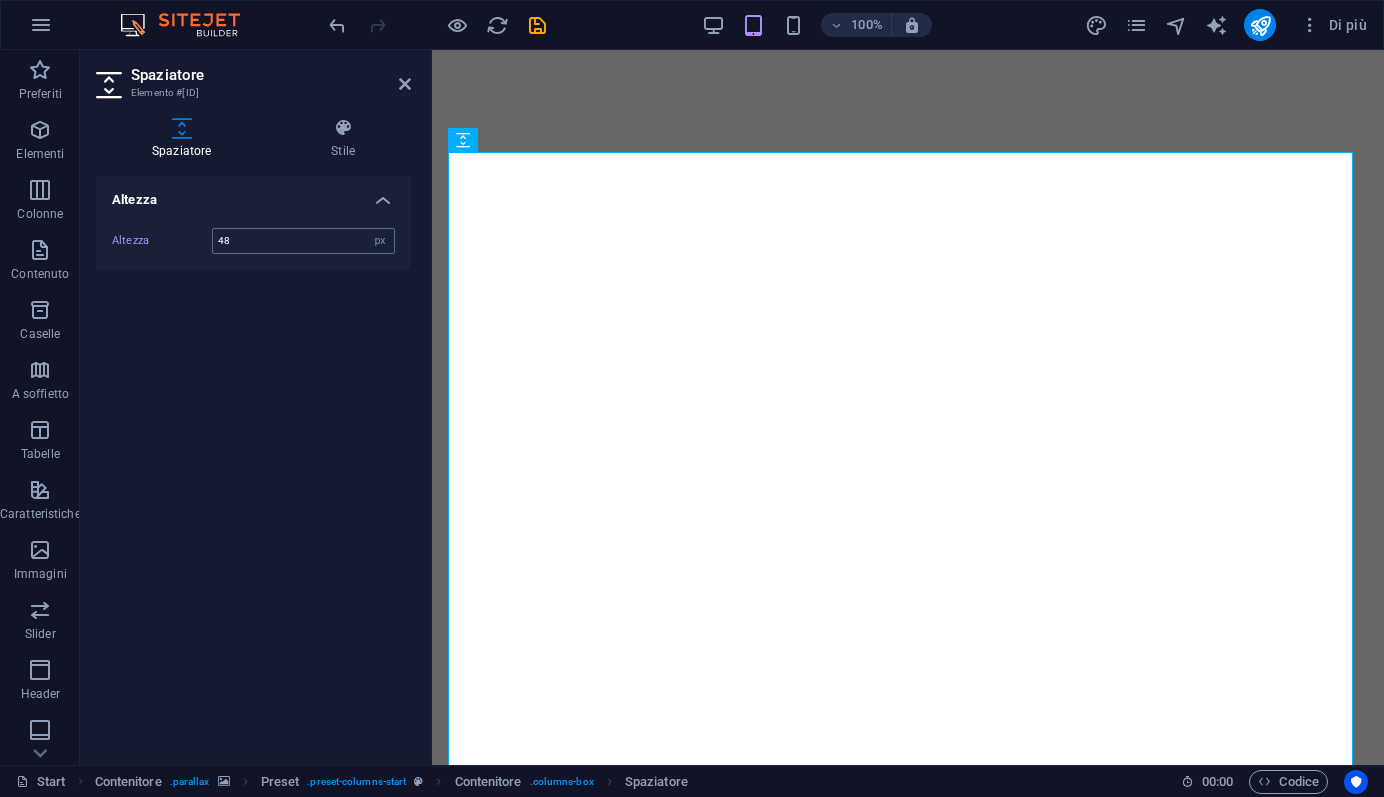 type on "4" 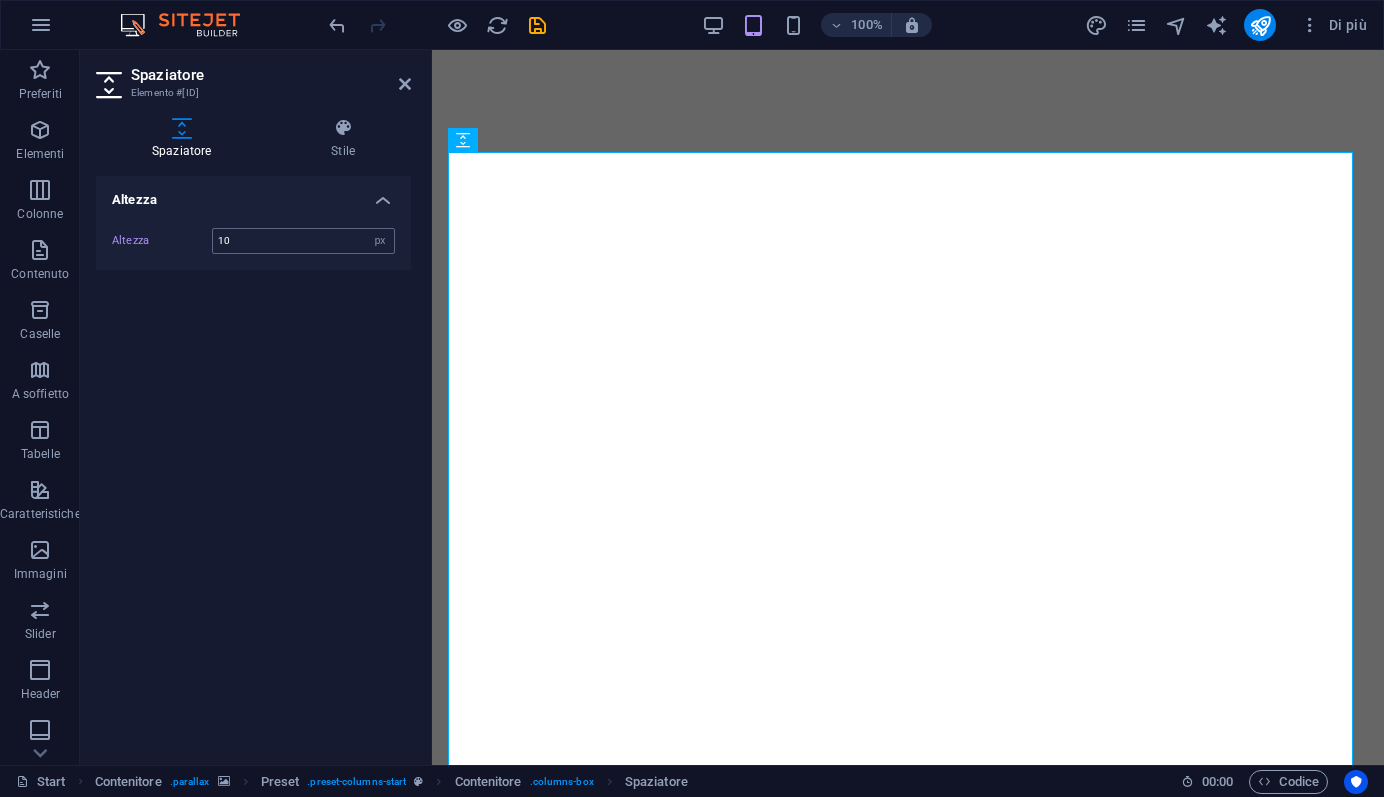 type on "10" 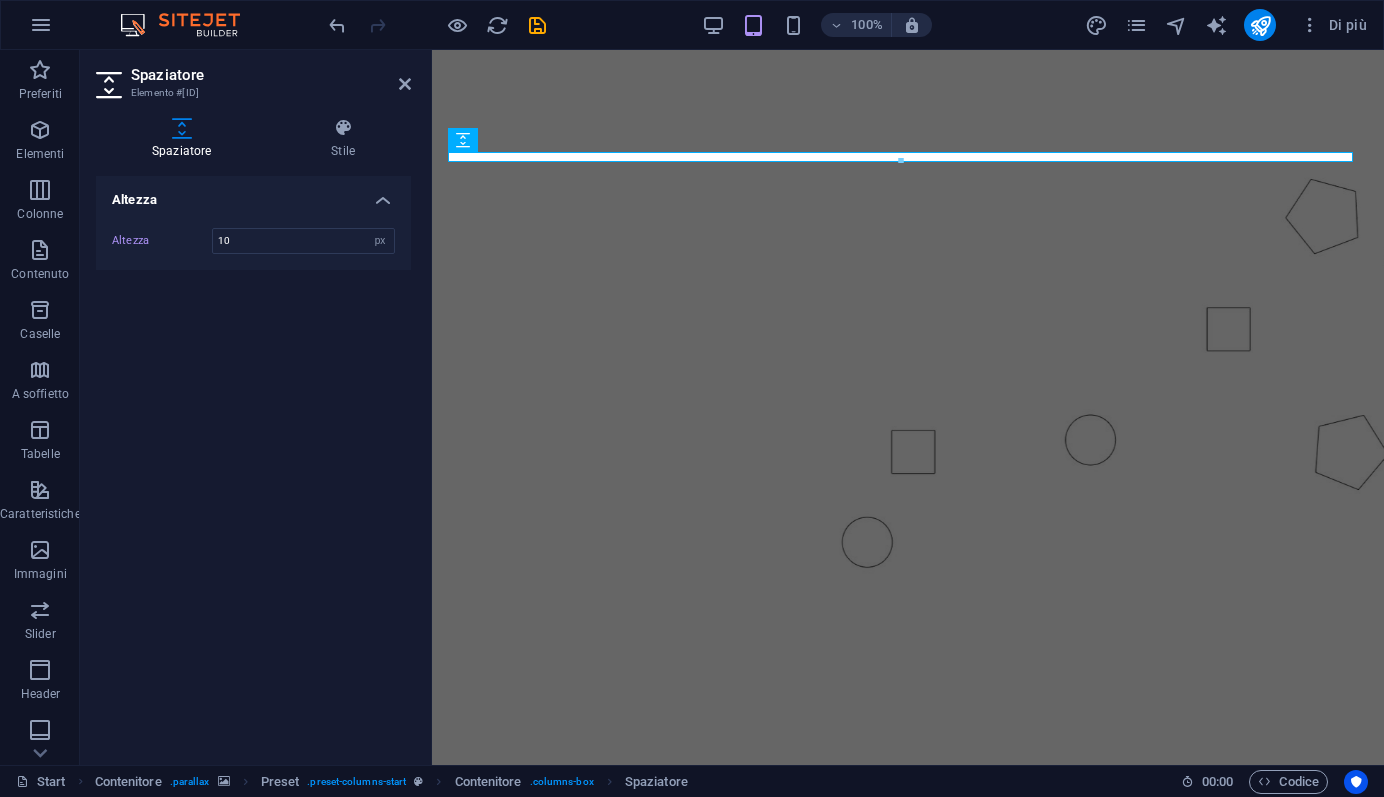 click at bounding box center [908, 314] 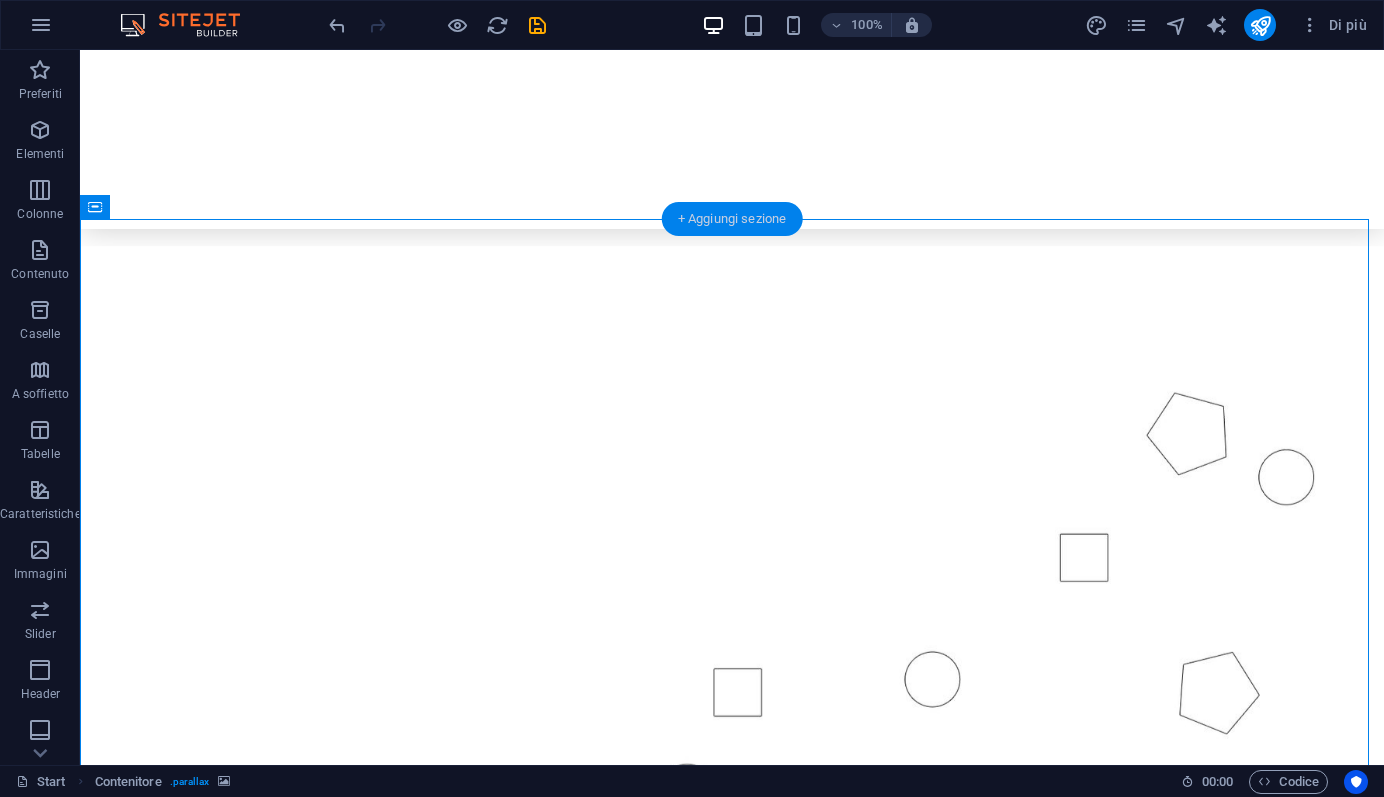click on "+ Aggiungi sezione" at bounding box center [732, 219] 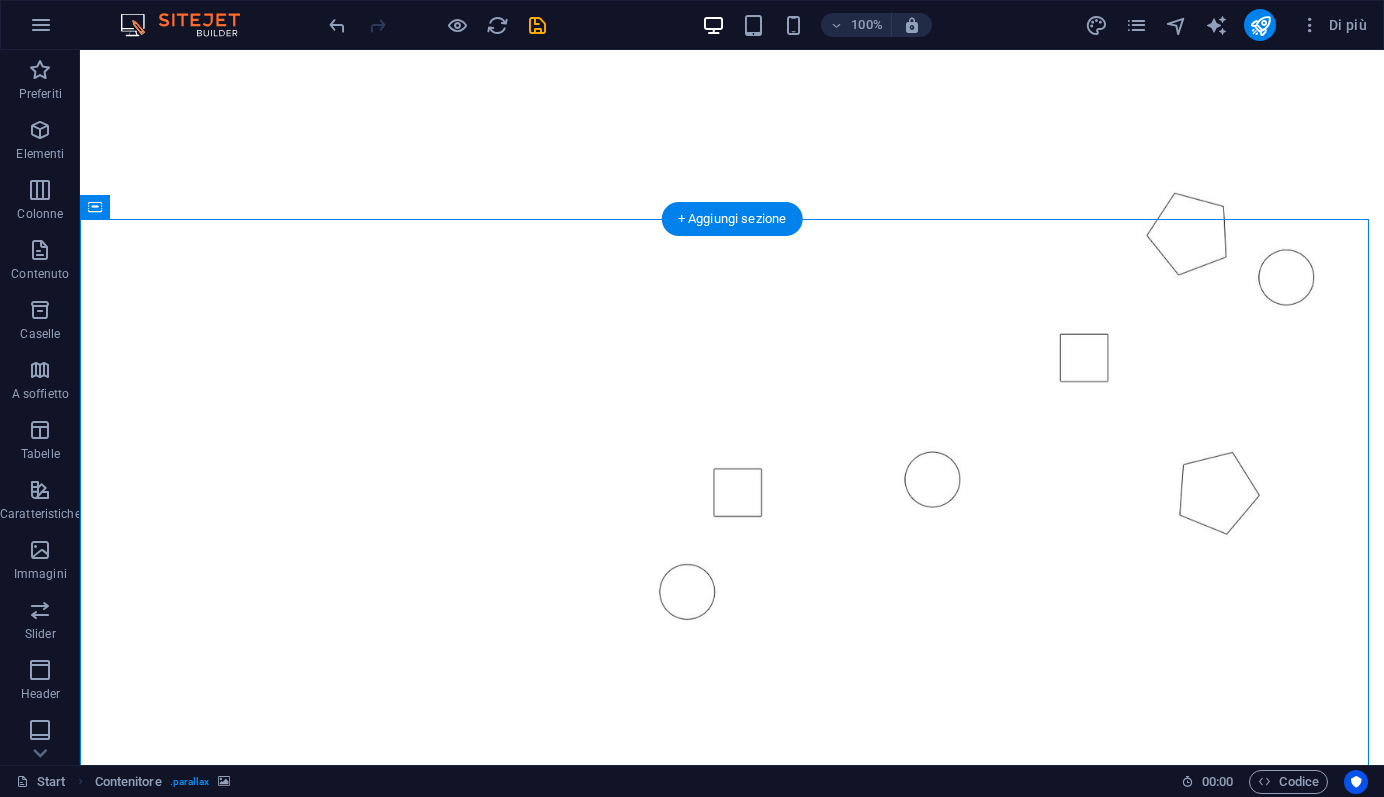 scroll, scrollTop: 0, scrollLeft: 0, axis: both 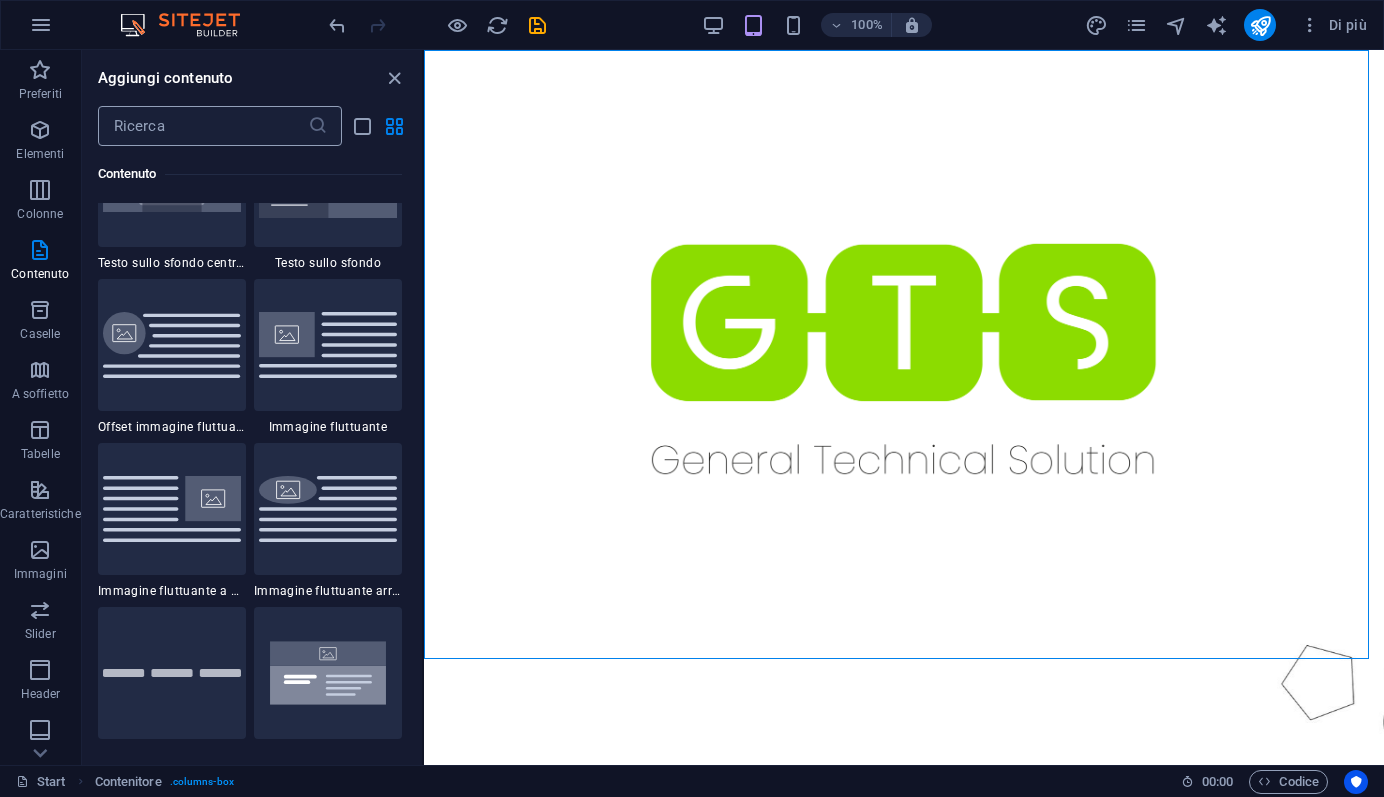 click at bounding box center (203, 126) 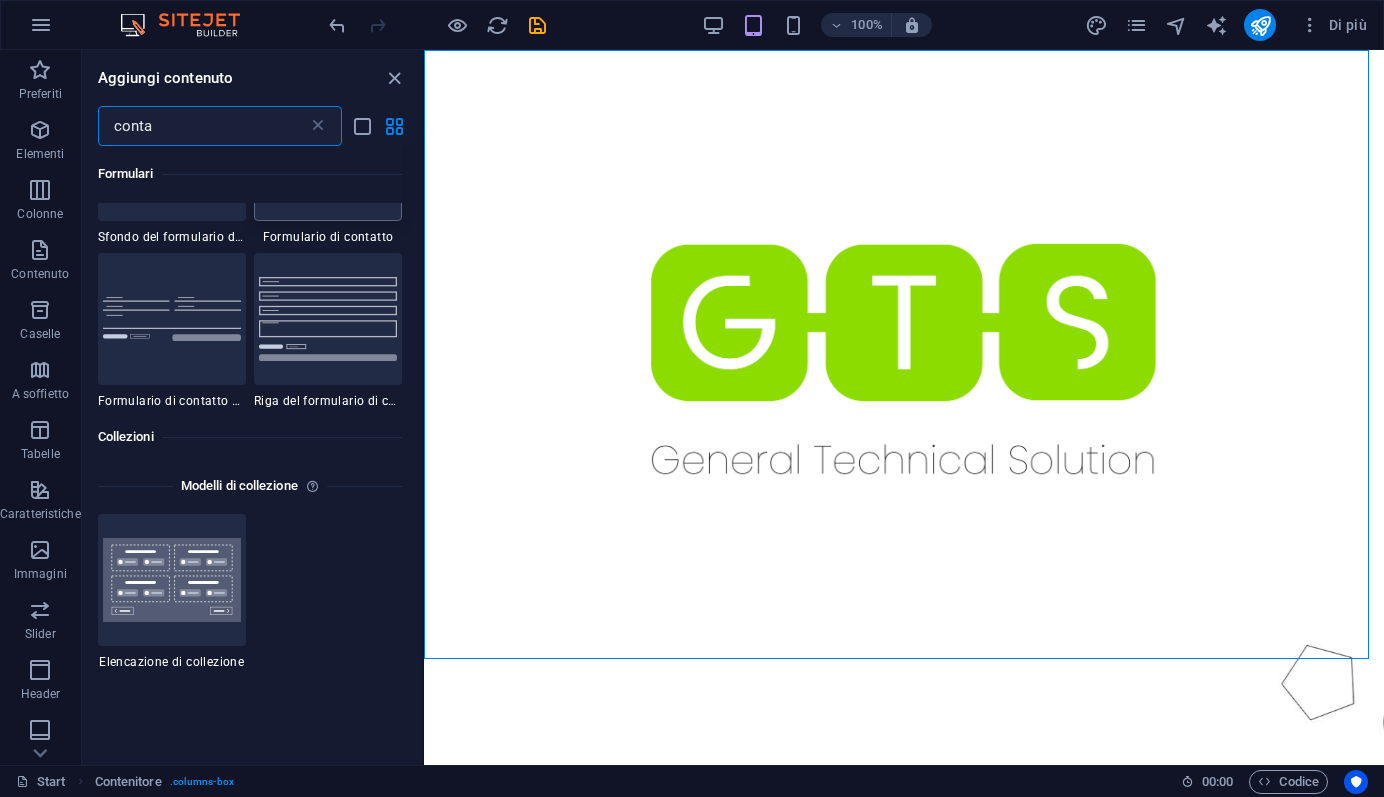 scroll, scrollTop: 2115, scrollLeft: 0, axis: vertical 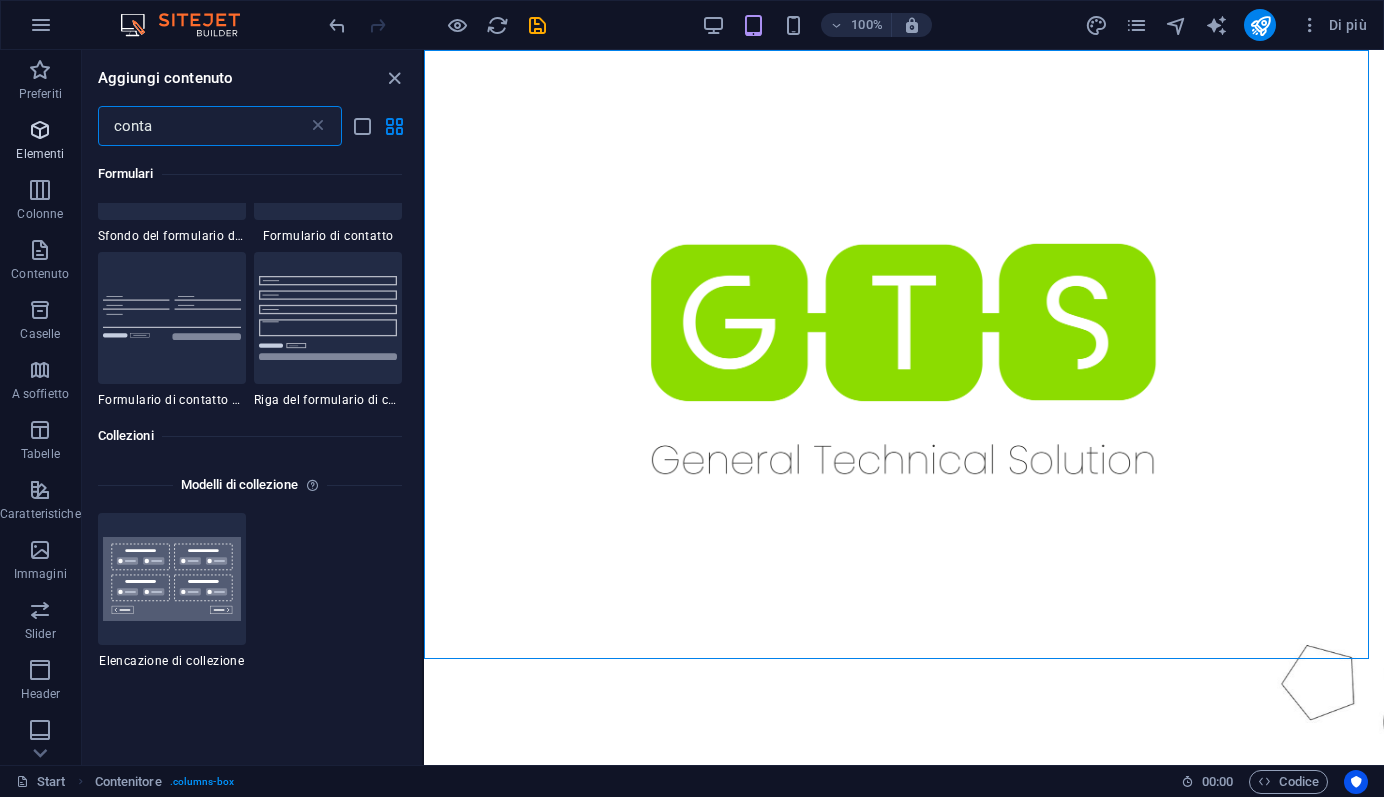 type on "conta" 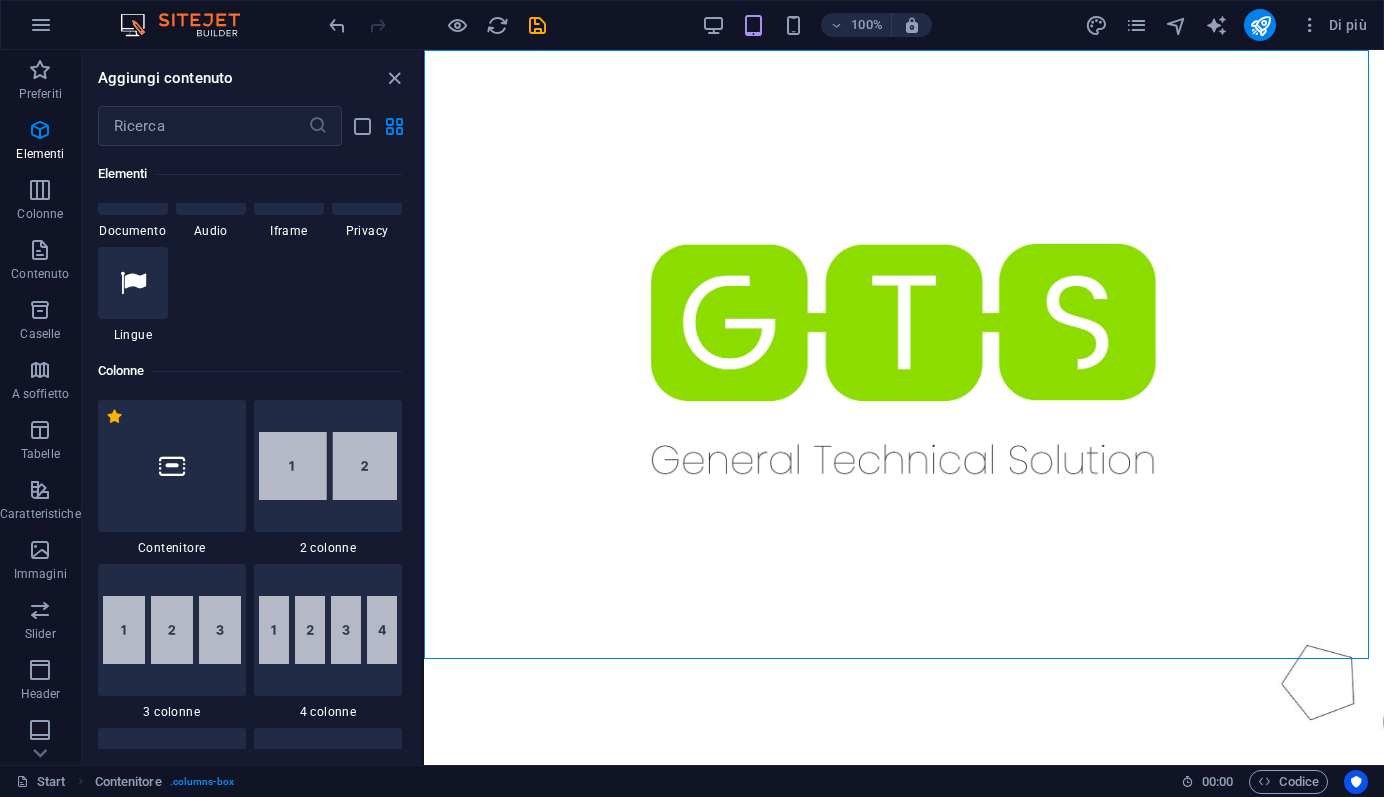 scroll, scrollTop: 792, scrollLeft: 0, axis: vertical 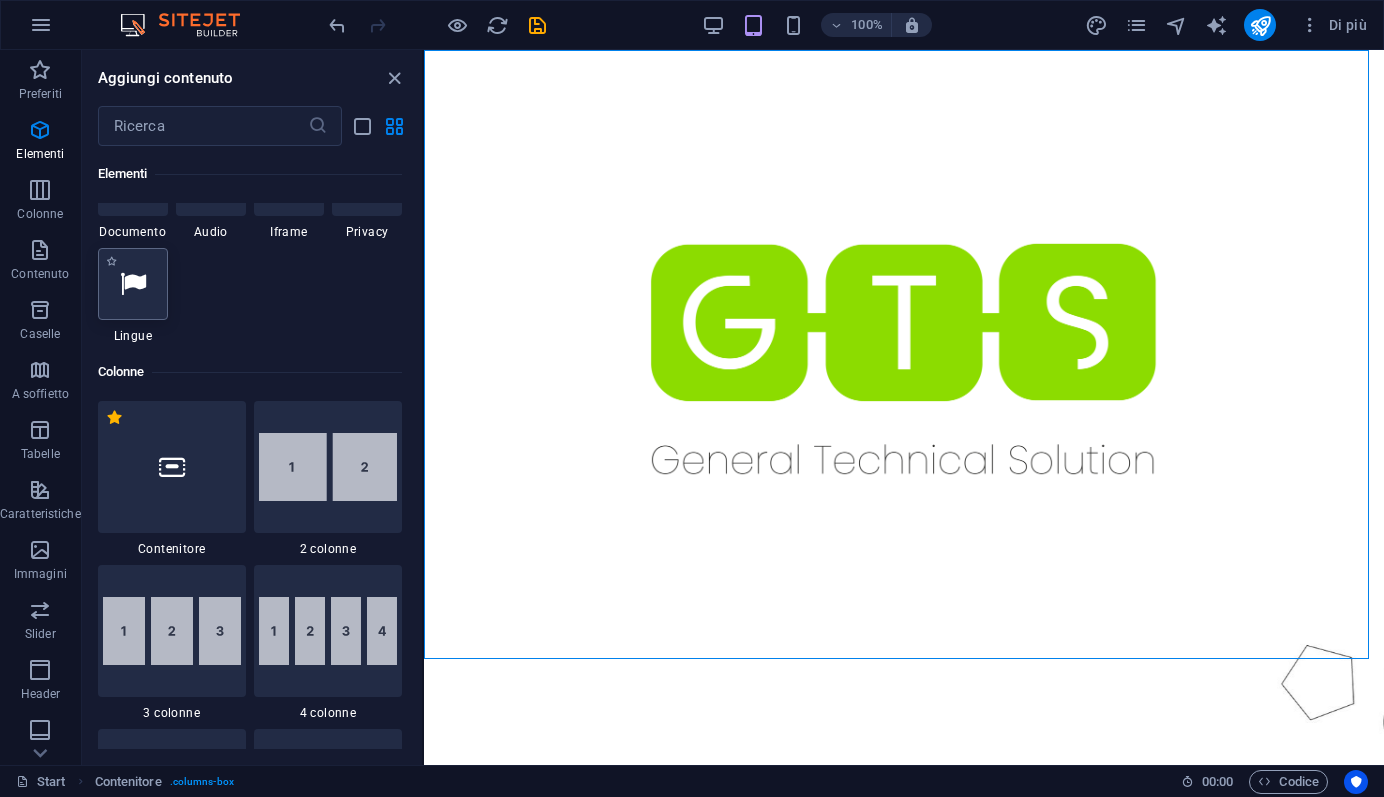 click at bounding box center [133, 284] 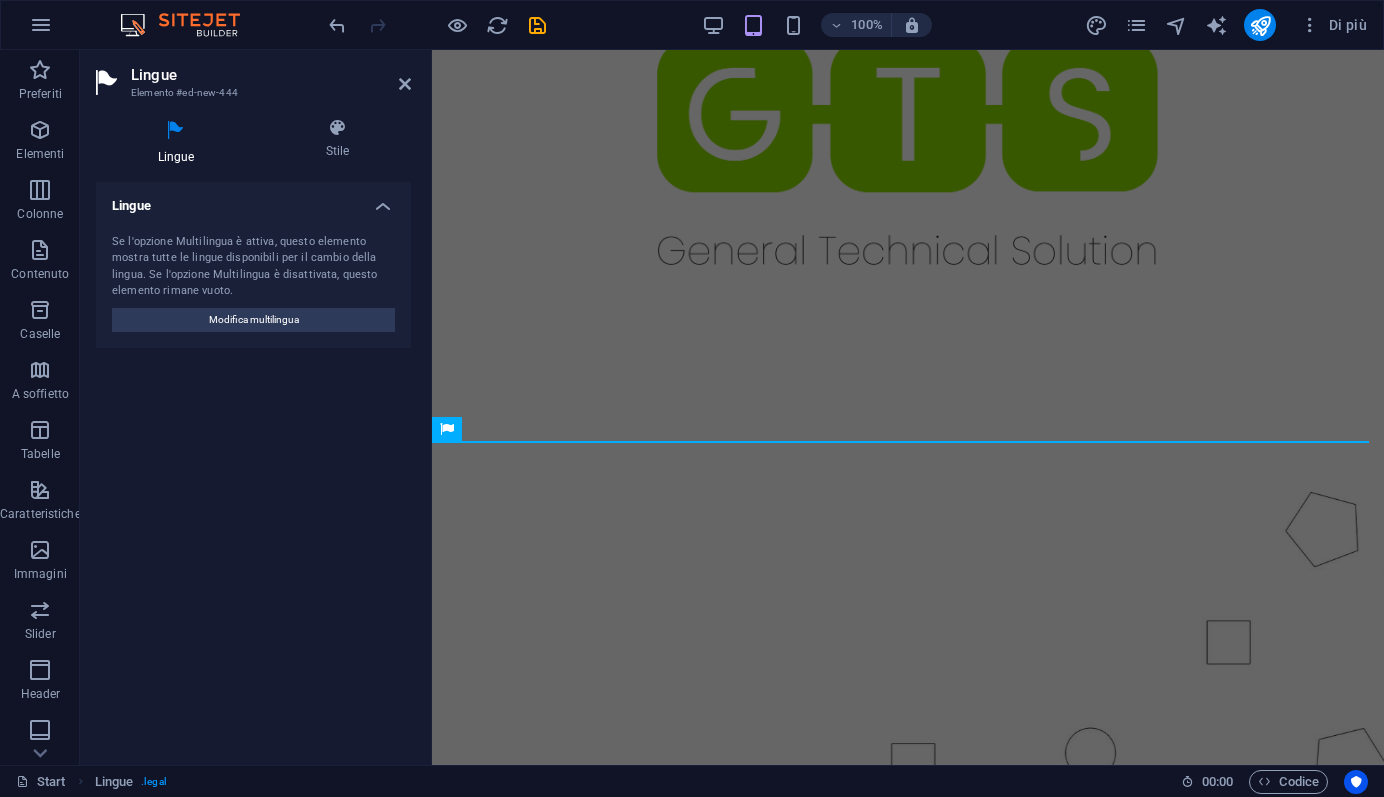 scroll, scrollTop: 214, scrollLeft: 0, axis: vertical 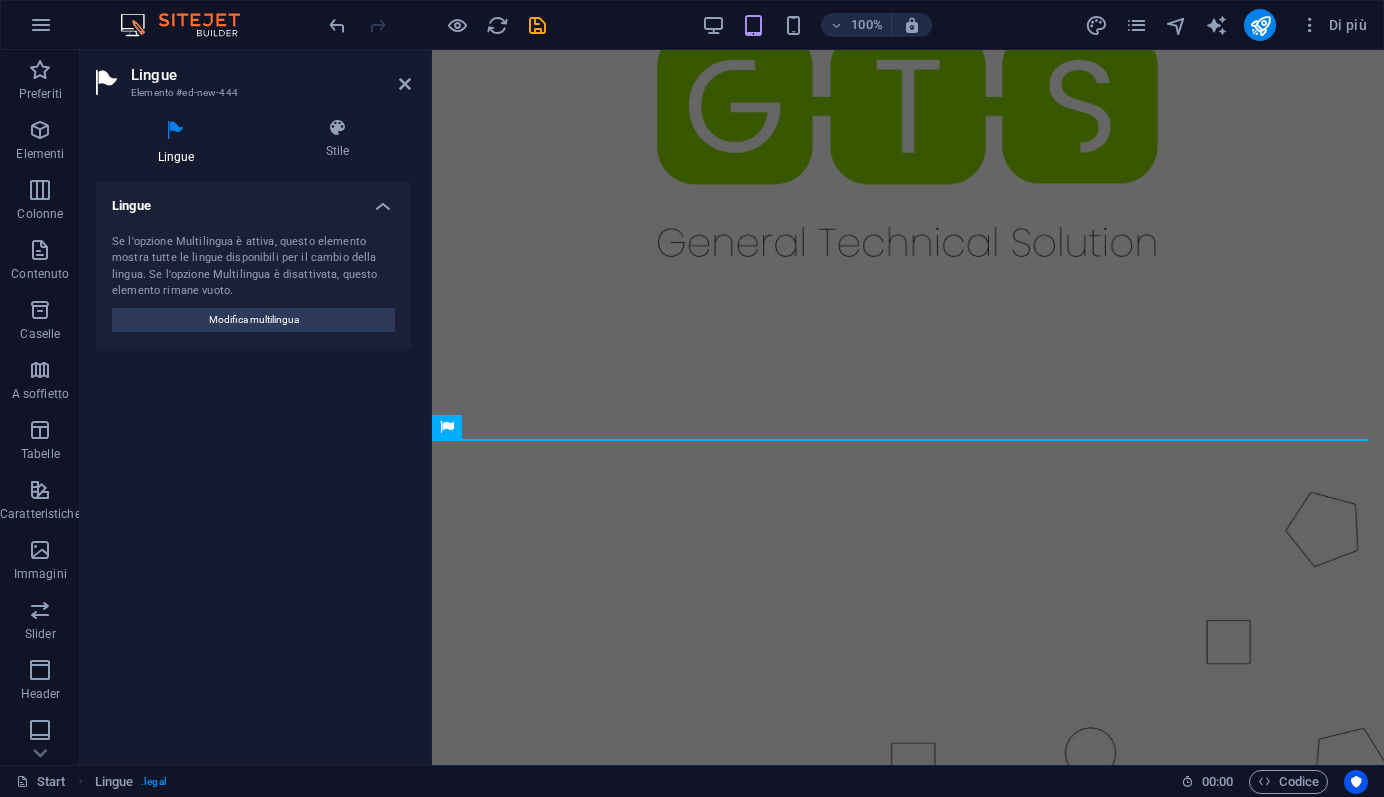 click at bounding box center [908, 627] 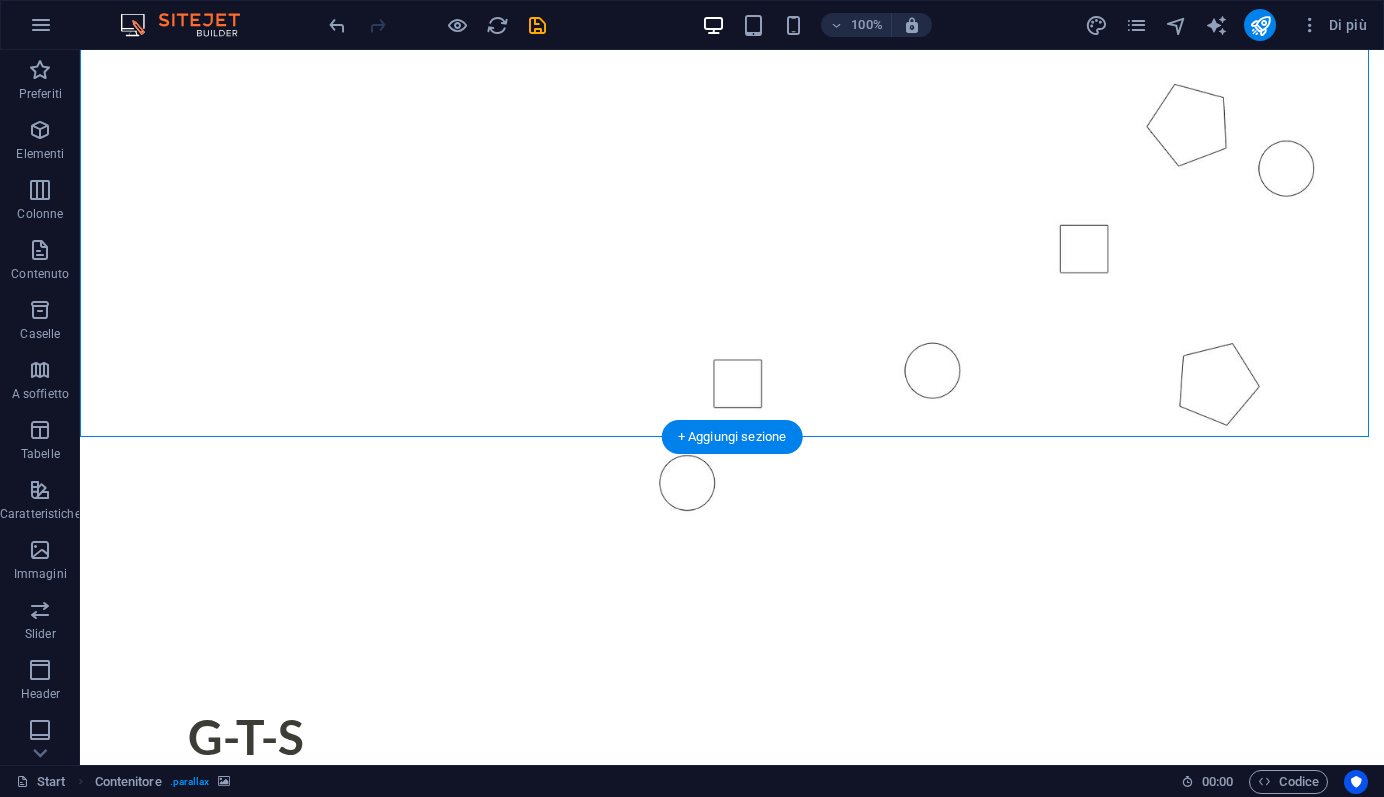 scroll, scrollTop: 1037, scrollLeft: 0, axis: vertical 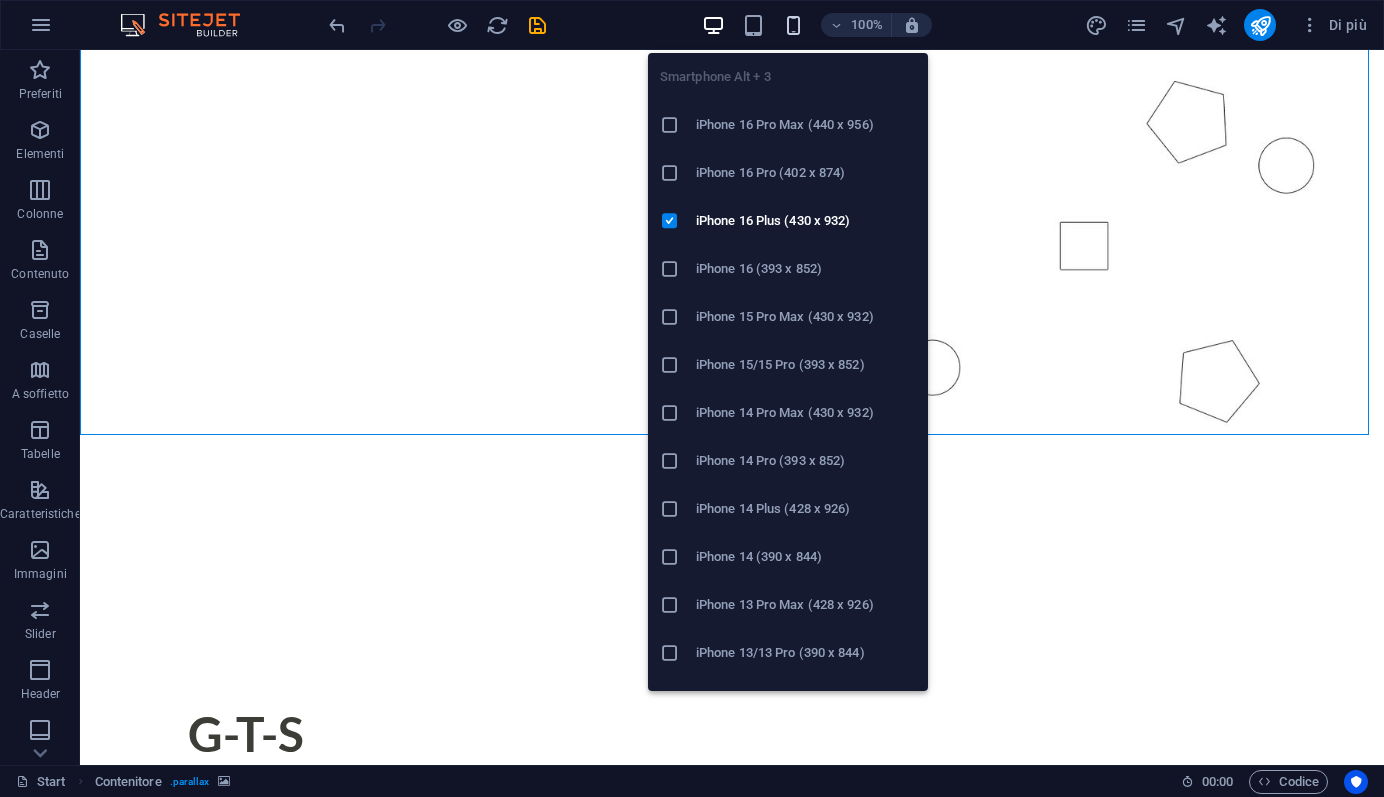 click at bounding box center (793, 25) 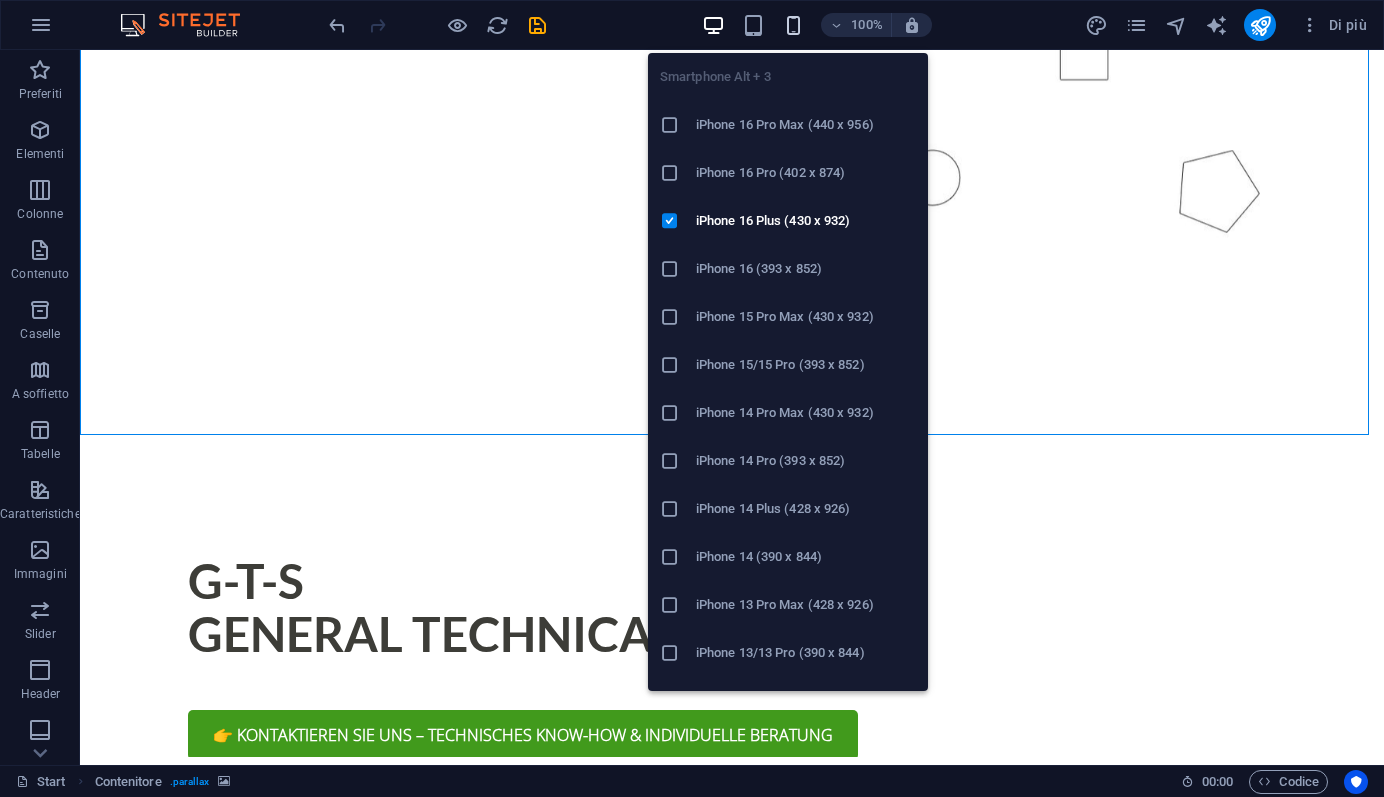 scroll, scrollTop: 96, scrollLeft: 0, axis: vertical 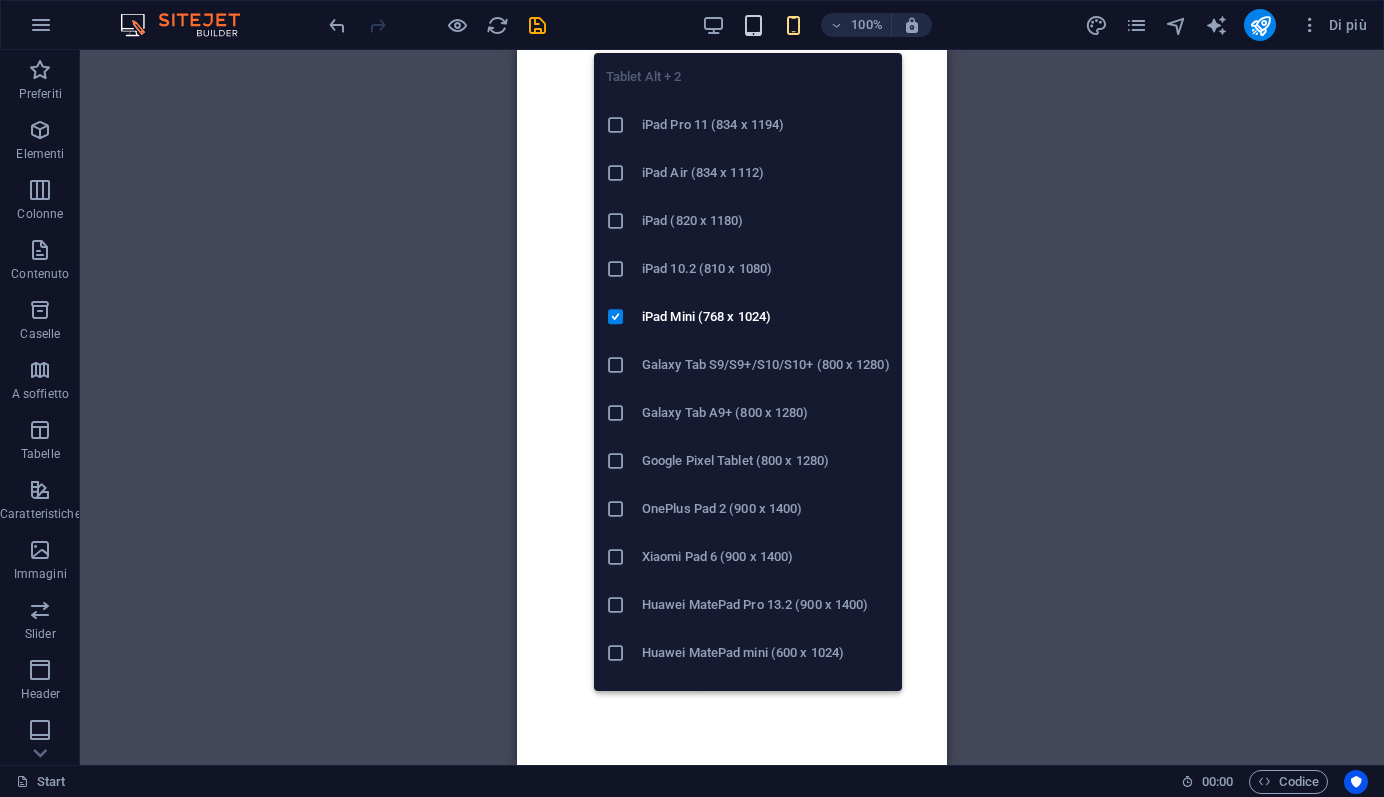 click at bounding box center (753, 25) 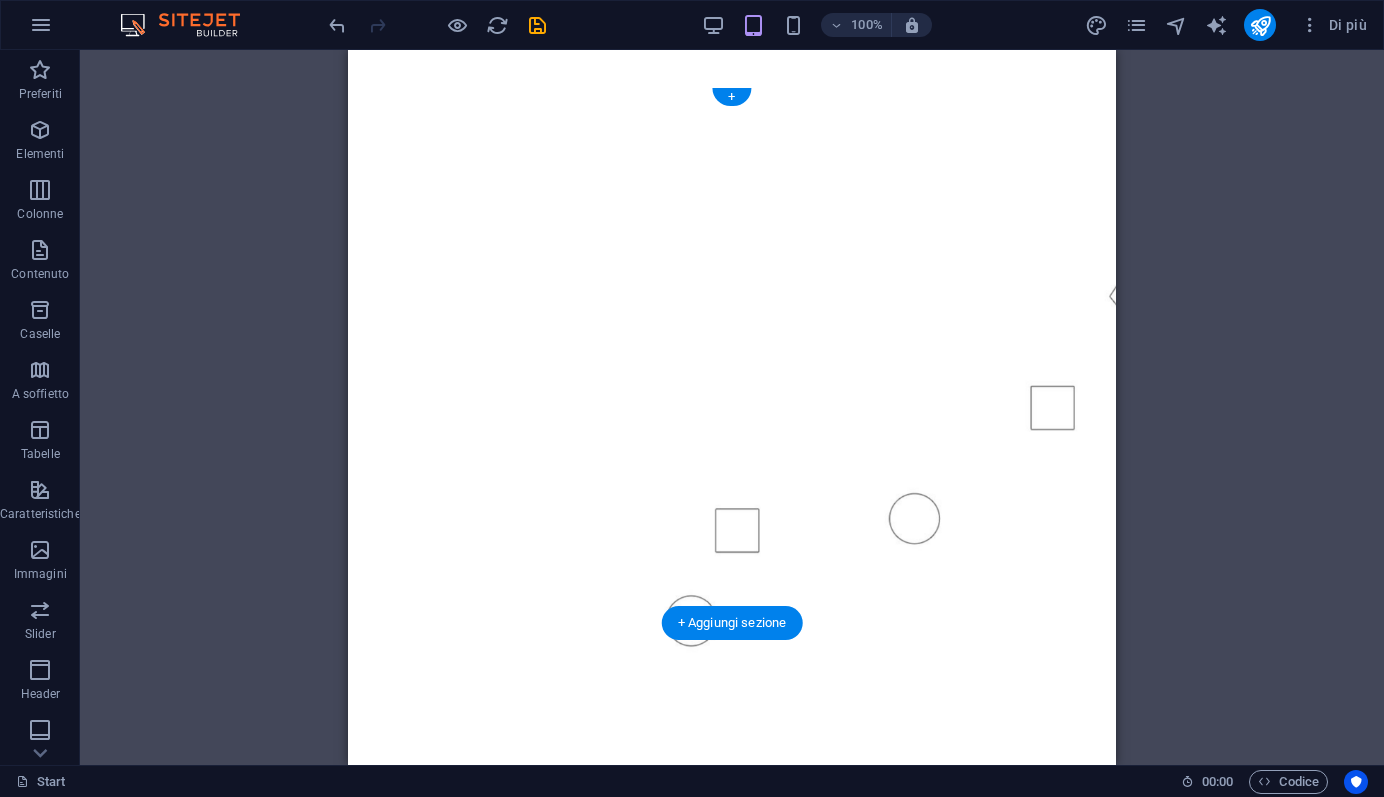 scroll, scrollTop: 373, scrollLeft: 0, axis: vertical 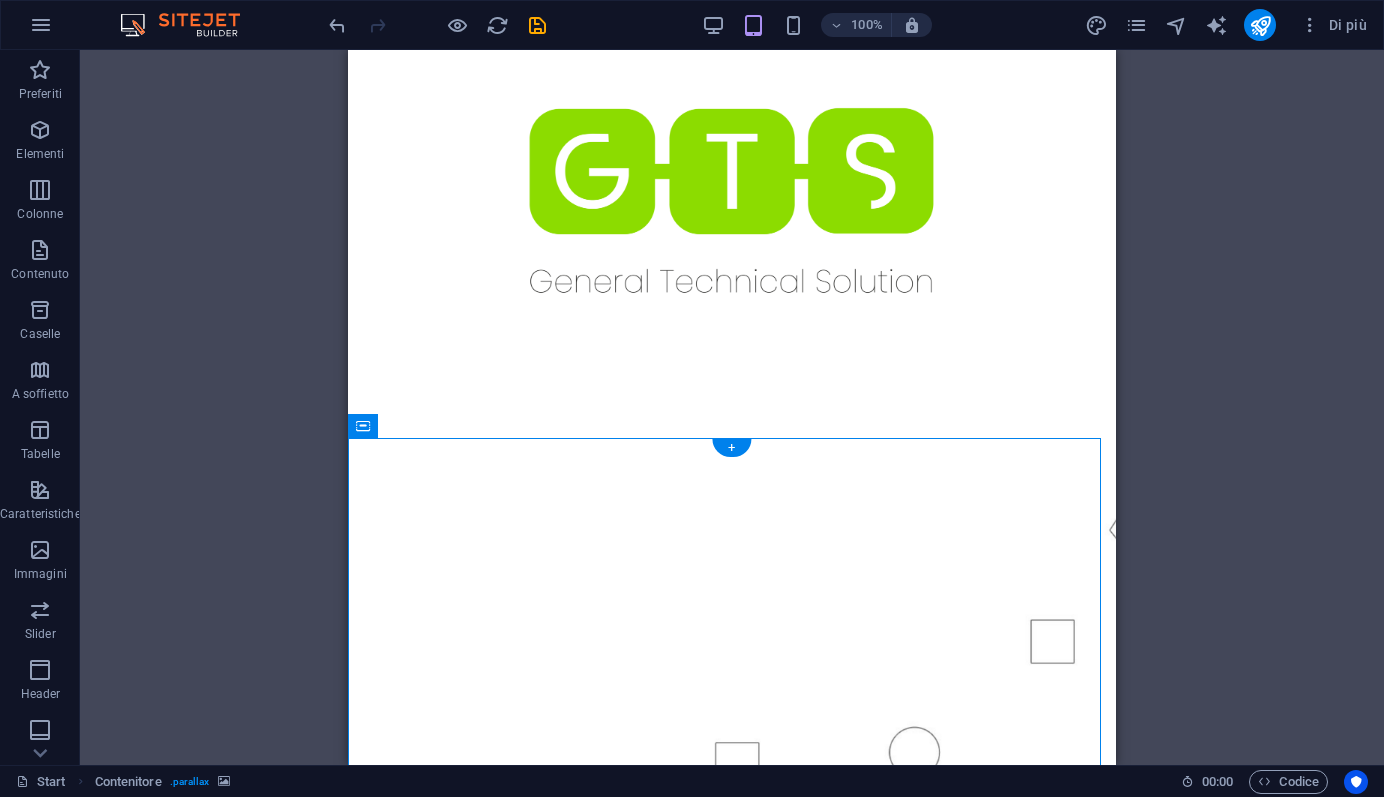 drag, startPoint x: 801, startPoint y: 374, endPoint x: 433, endPoint y: 450, distance: 375.7659 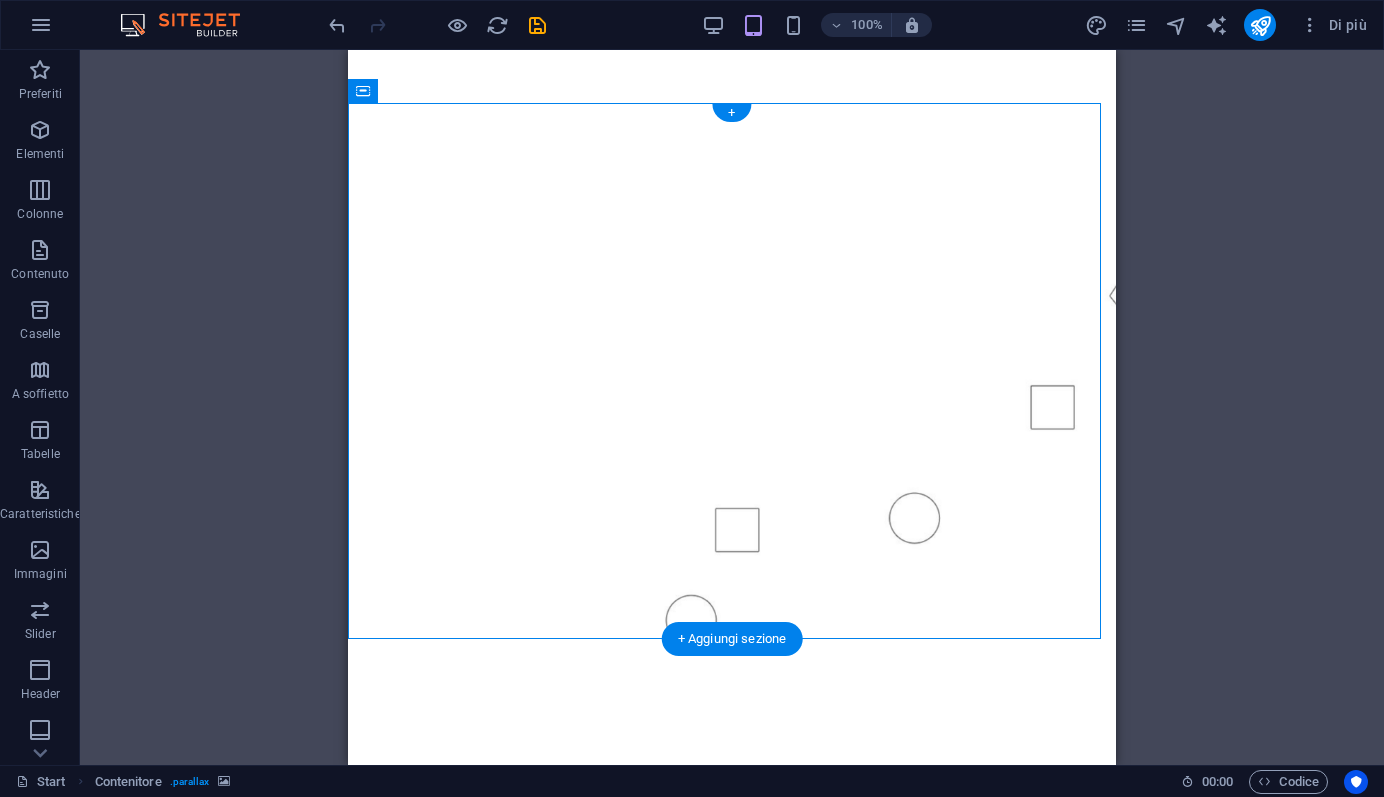 scroll, scrollTop: 433, scrollLeft: 0, axis: vertical 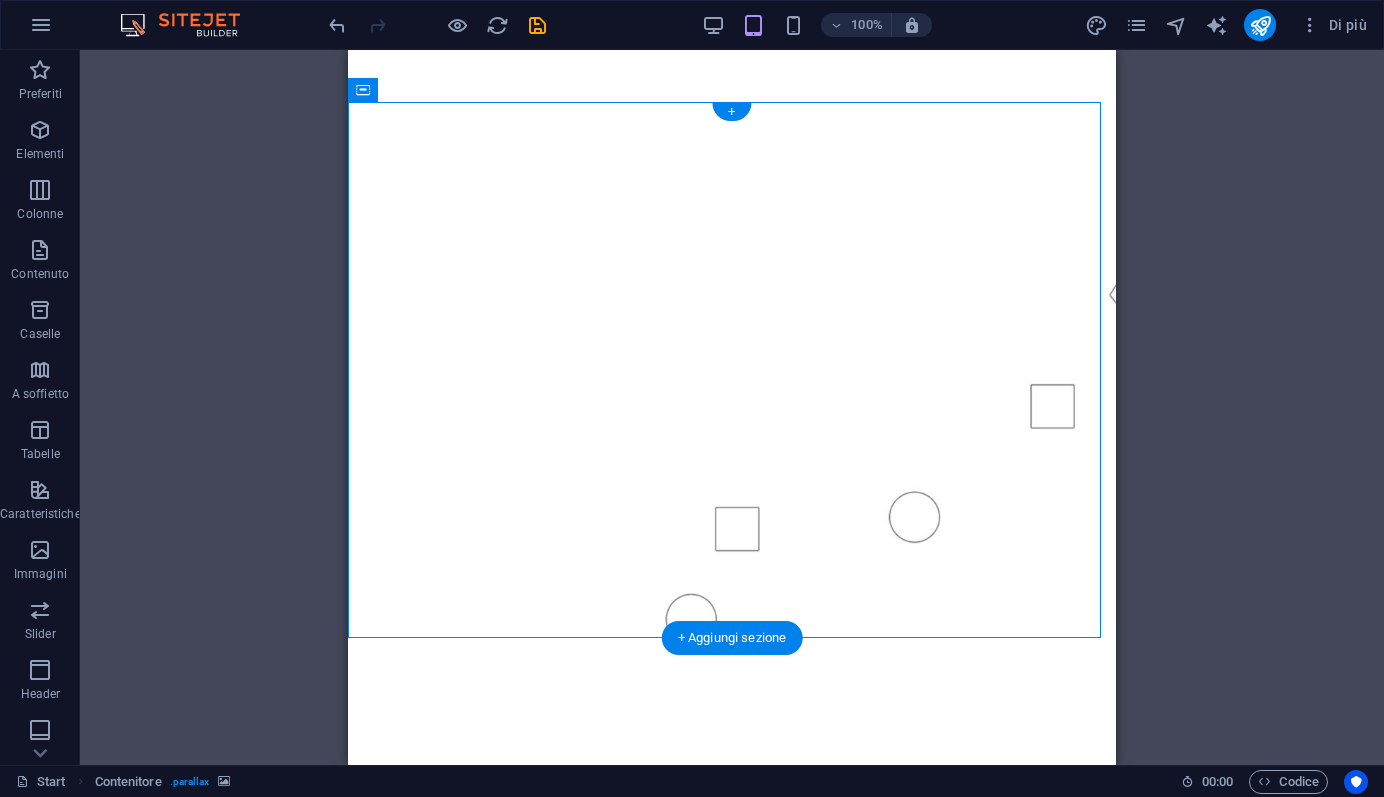 click at bounding box center (732, 391) 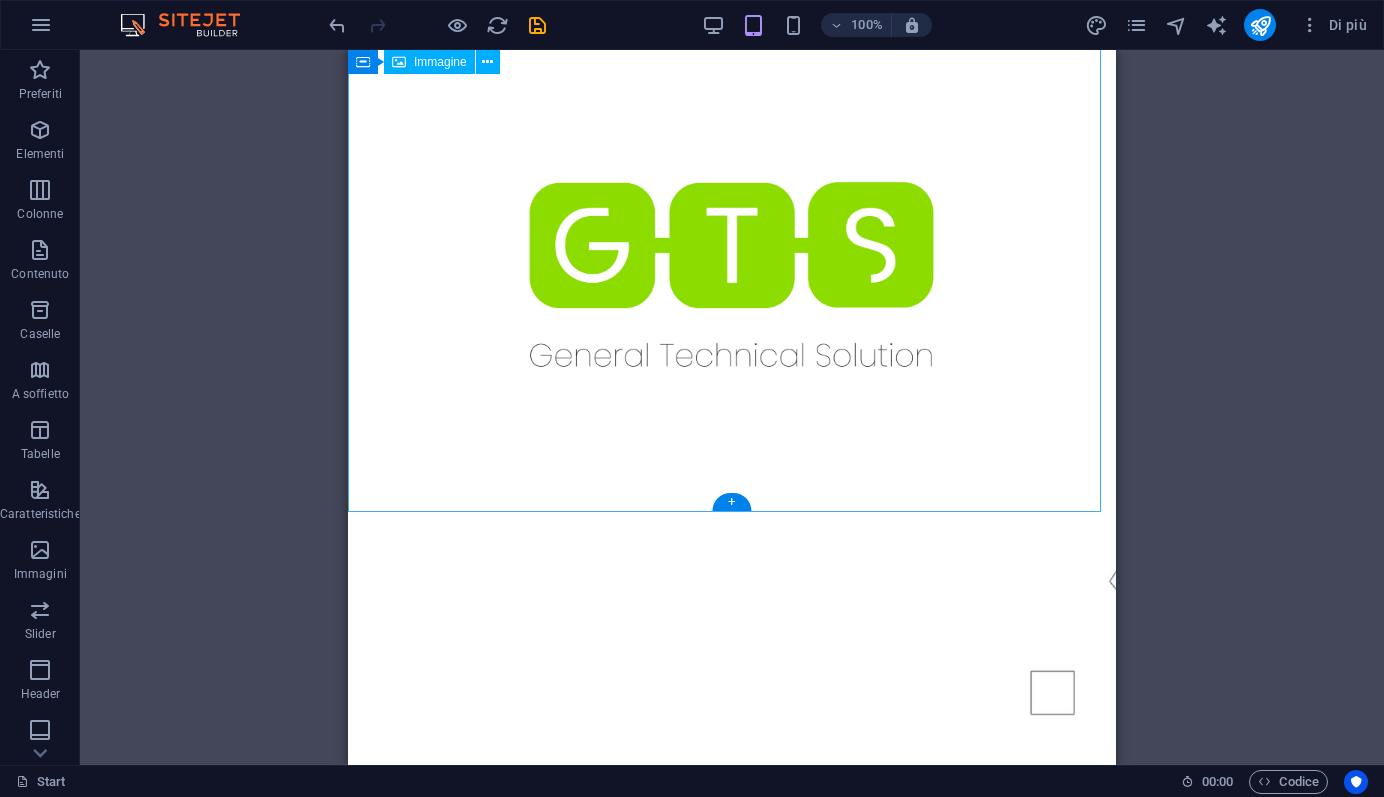 scroll, scrollTop: 0, scrollLeft: 0, axis: both 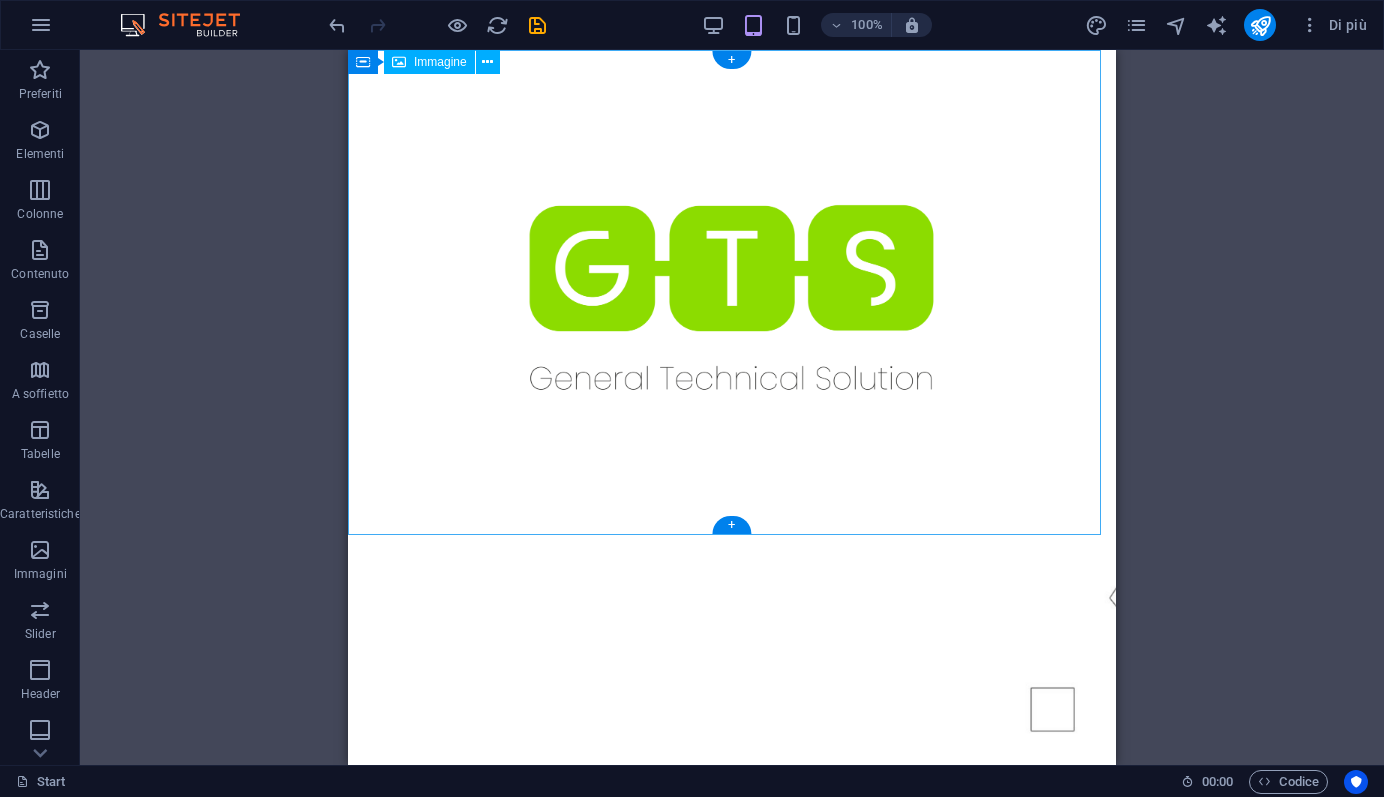 click at bounding box center (732, 297) 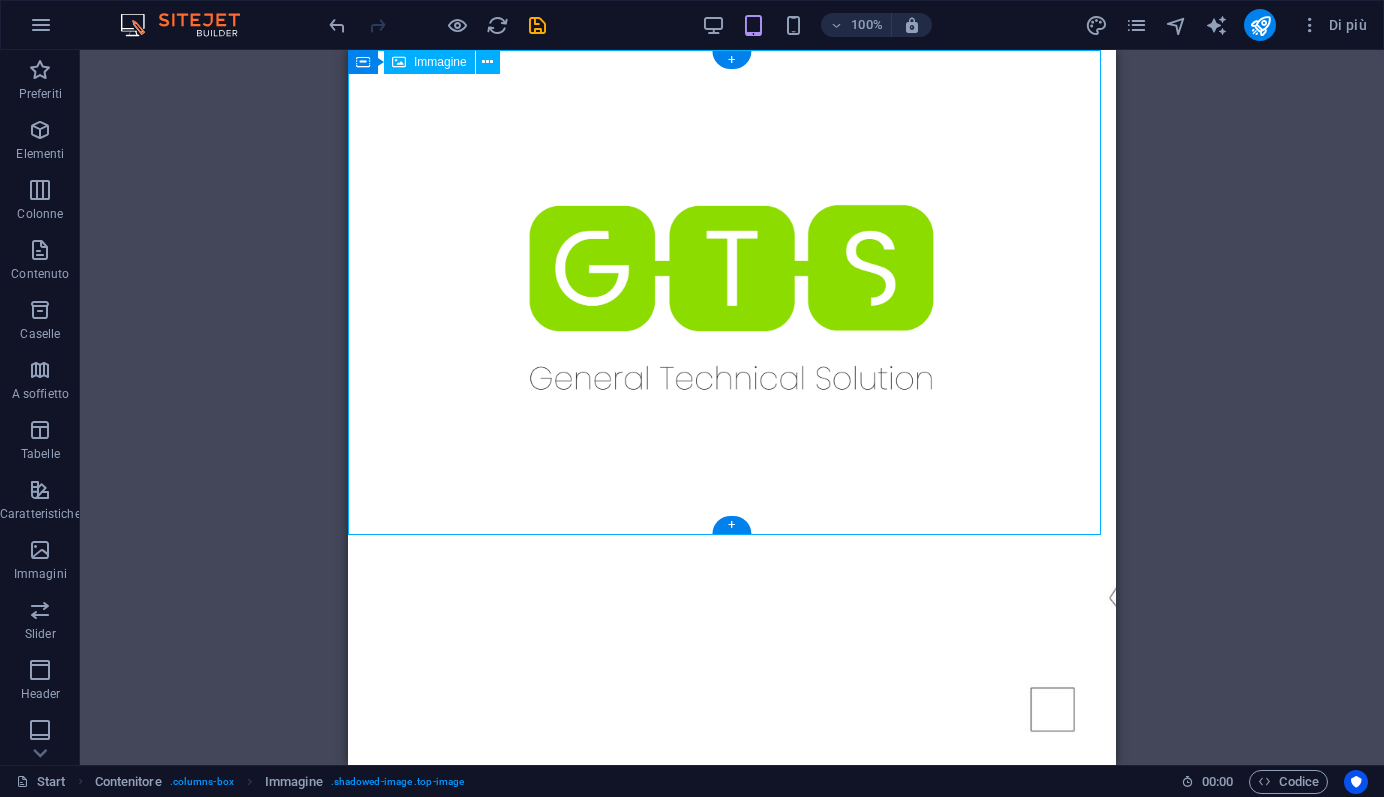 click at bounding box center [732, 297] 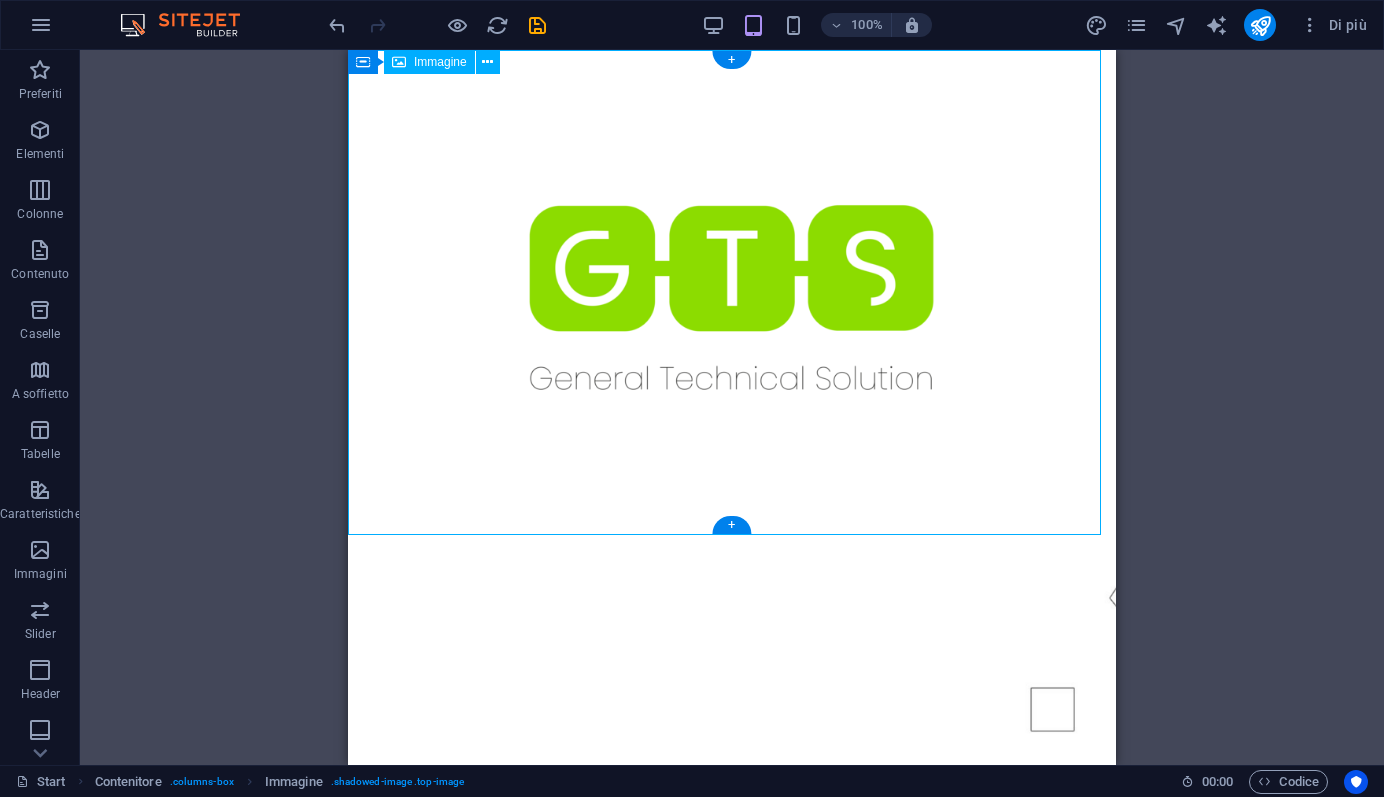 select on "%" 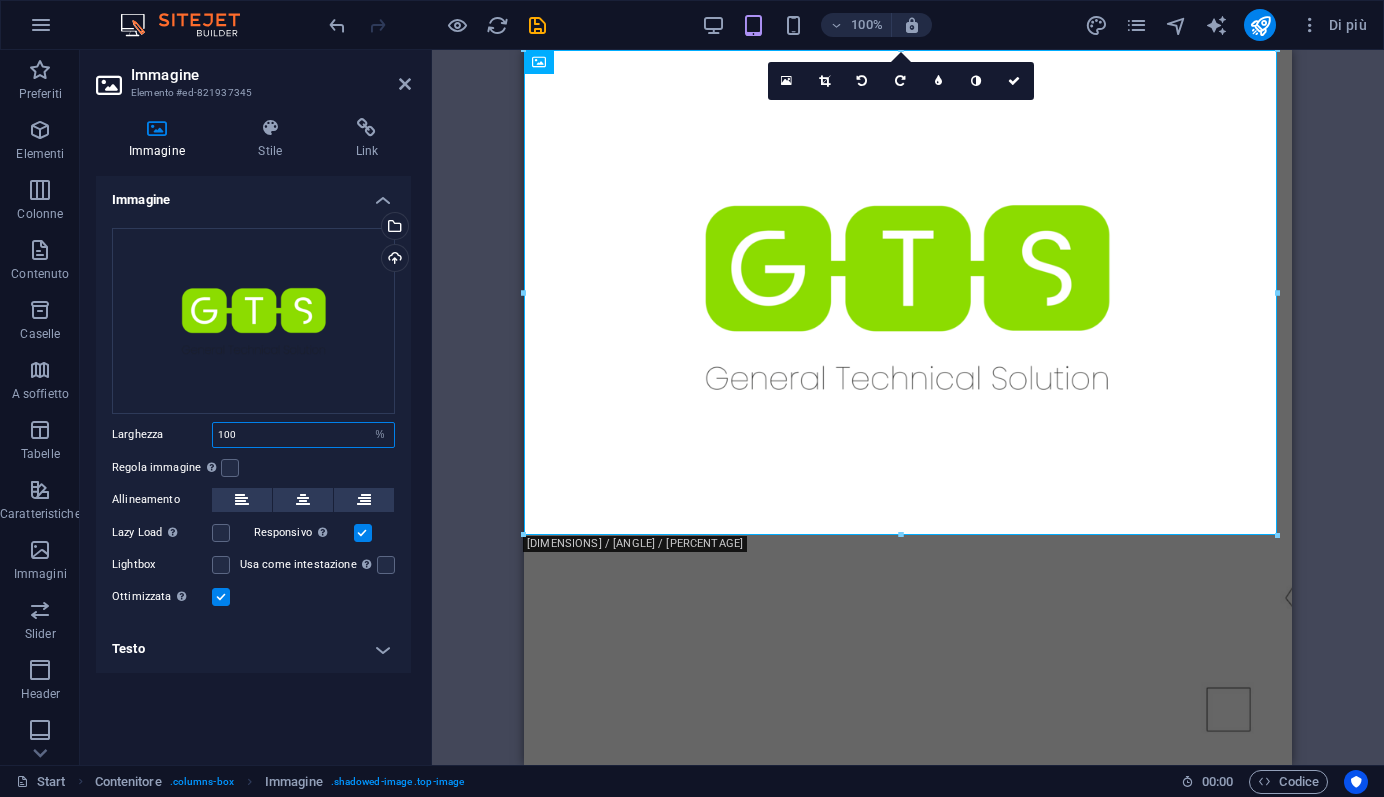 drag, startPoint x: 238, startPoint y: 434, endPoint x: 212, endPoint y: 429, distance: 26.476404 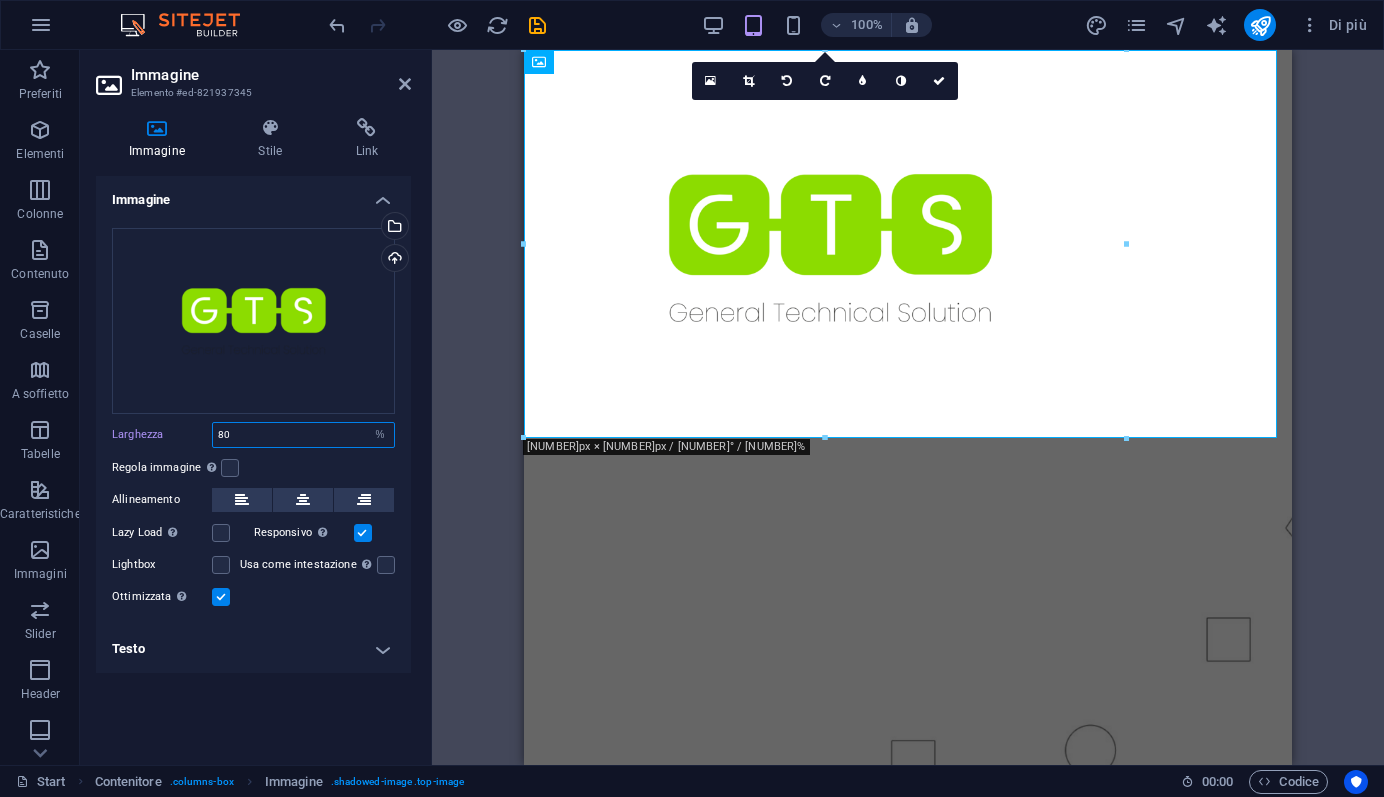 drag, startPoint x: 246, startPoint y: 433, endPoint x: 212, endPoint y: 430, distance: 34.132095 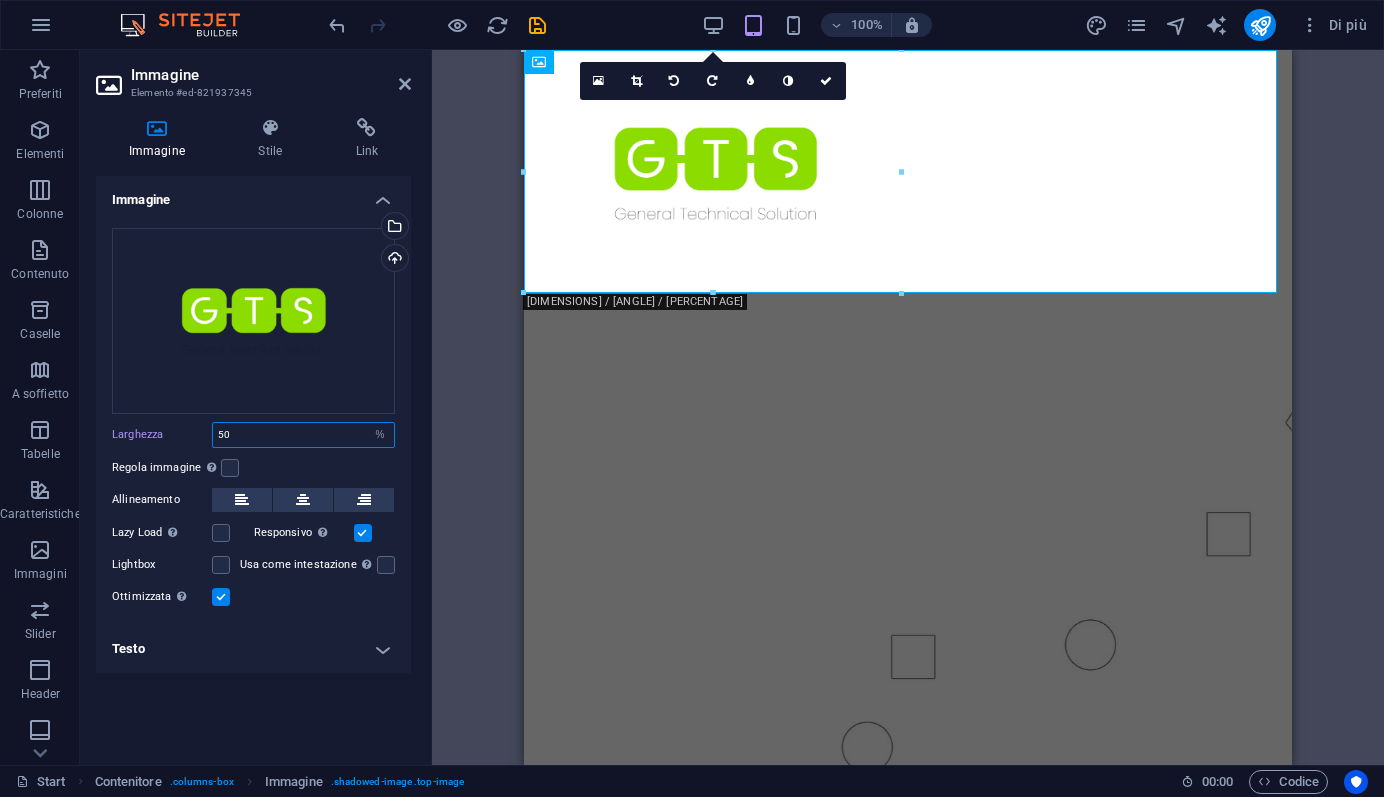 type on "50" 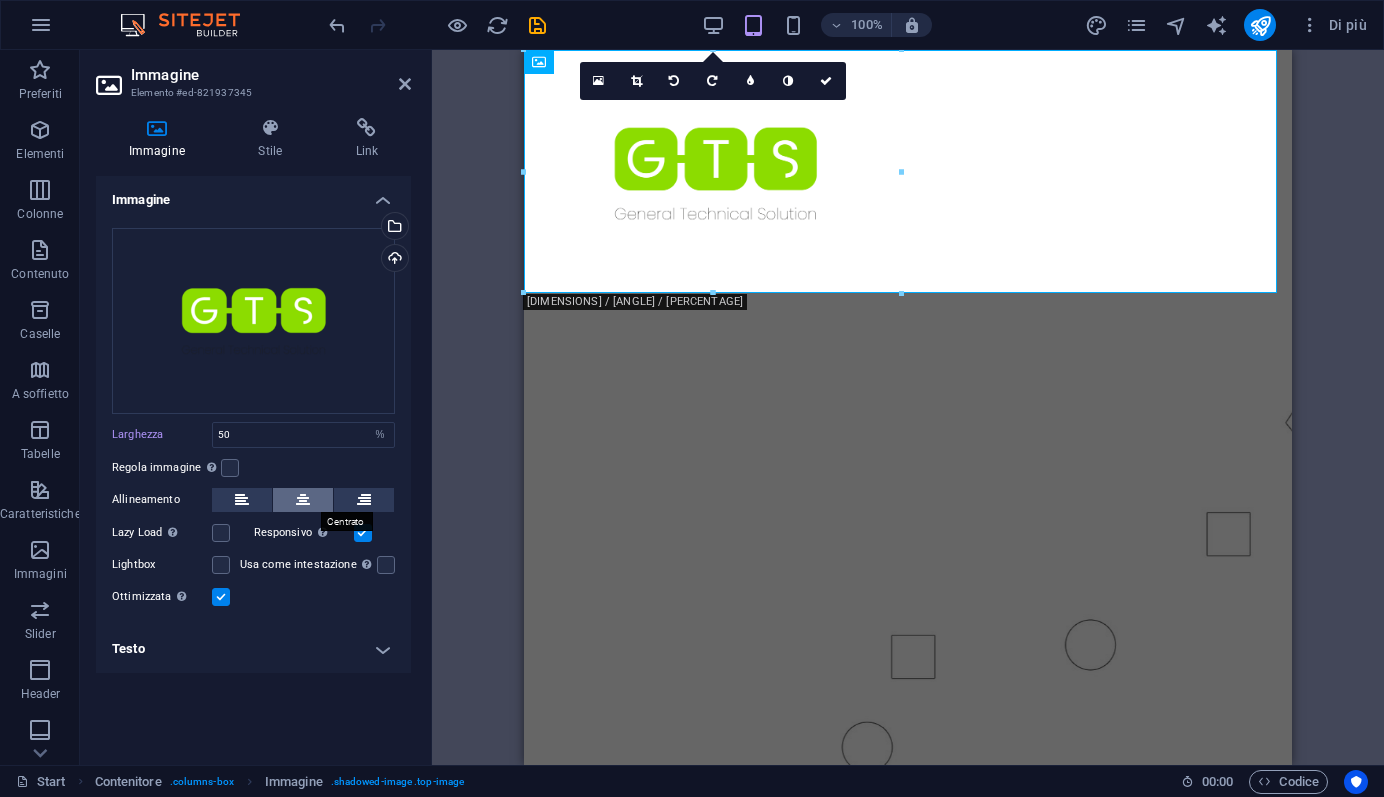 click at bounding box center [303, 500] 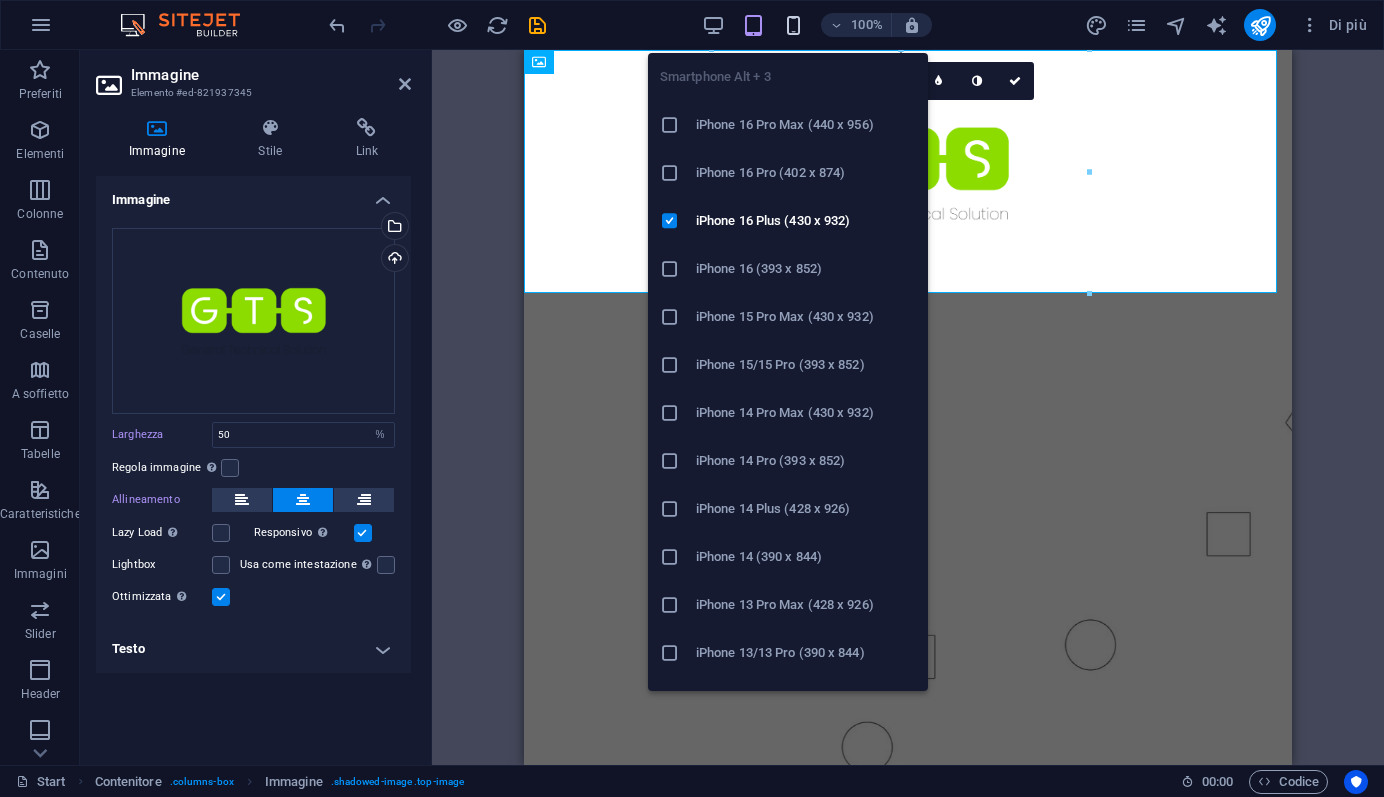 click at bounding box center (793, 25) 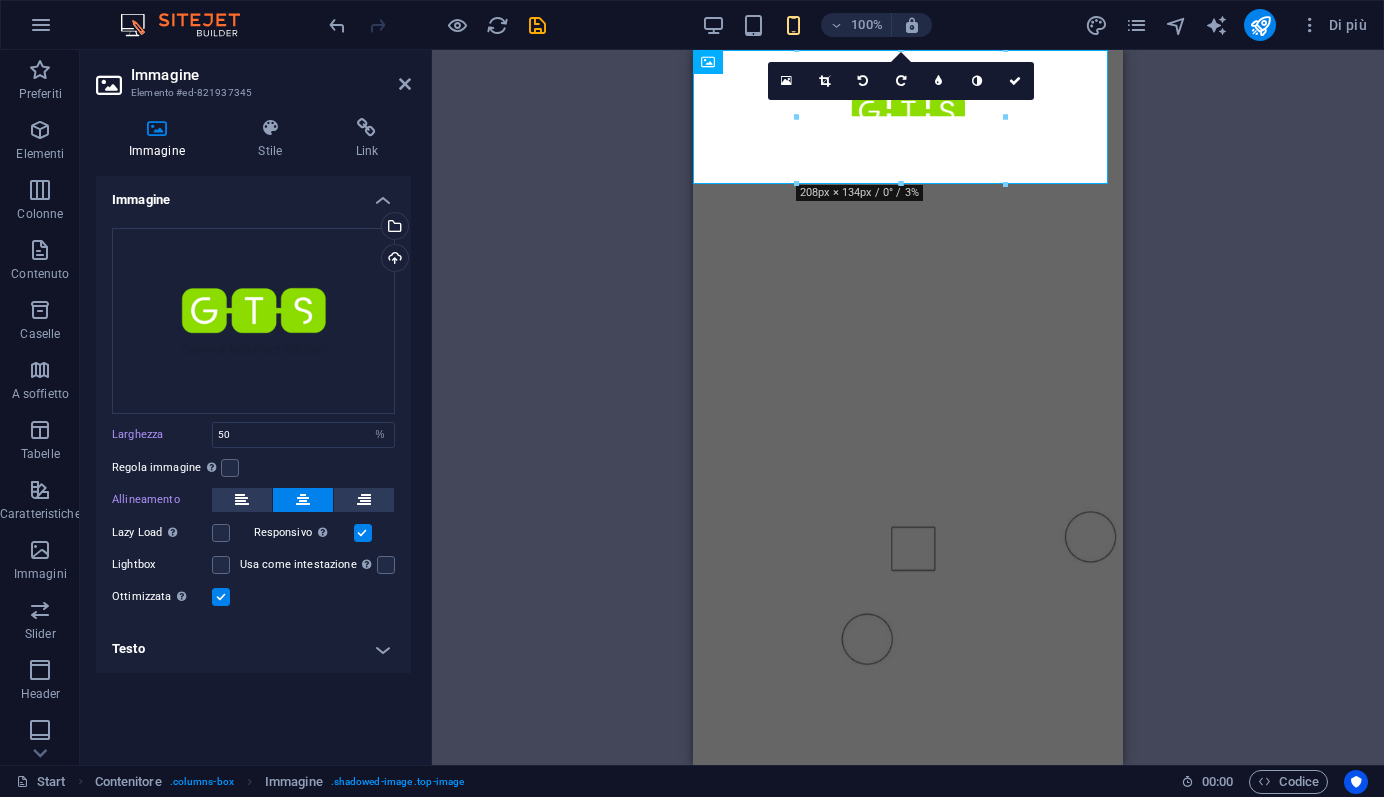 drag, startPoint x: 1019, startPoint y: 77, endPoint x: 1119, endPoint y: 280, distance: 226.29405 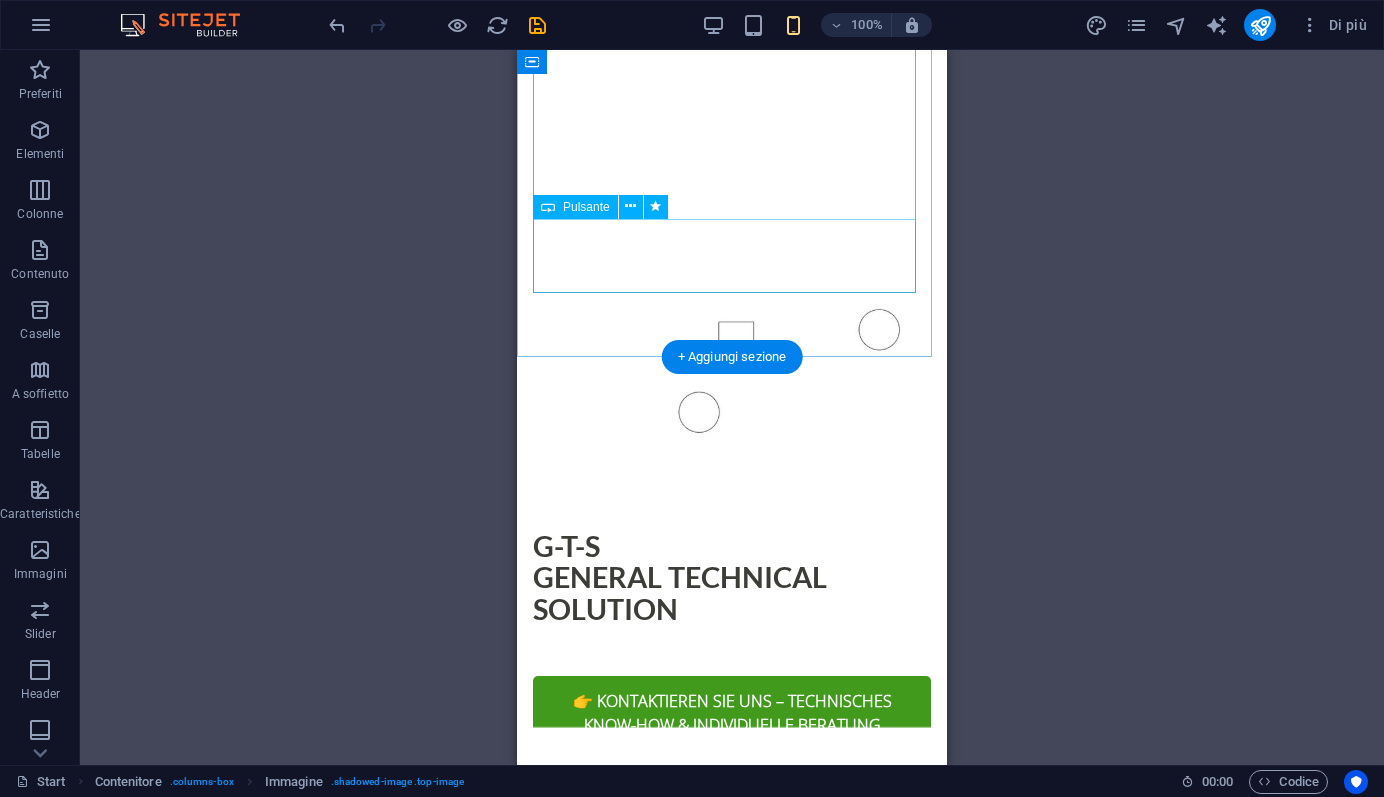 scroll, scrollTop: 0, scrollLeft: 0, axis: both 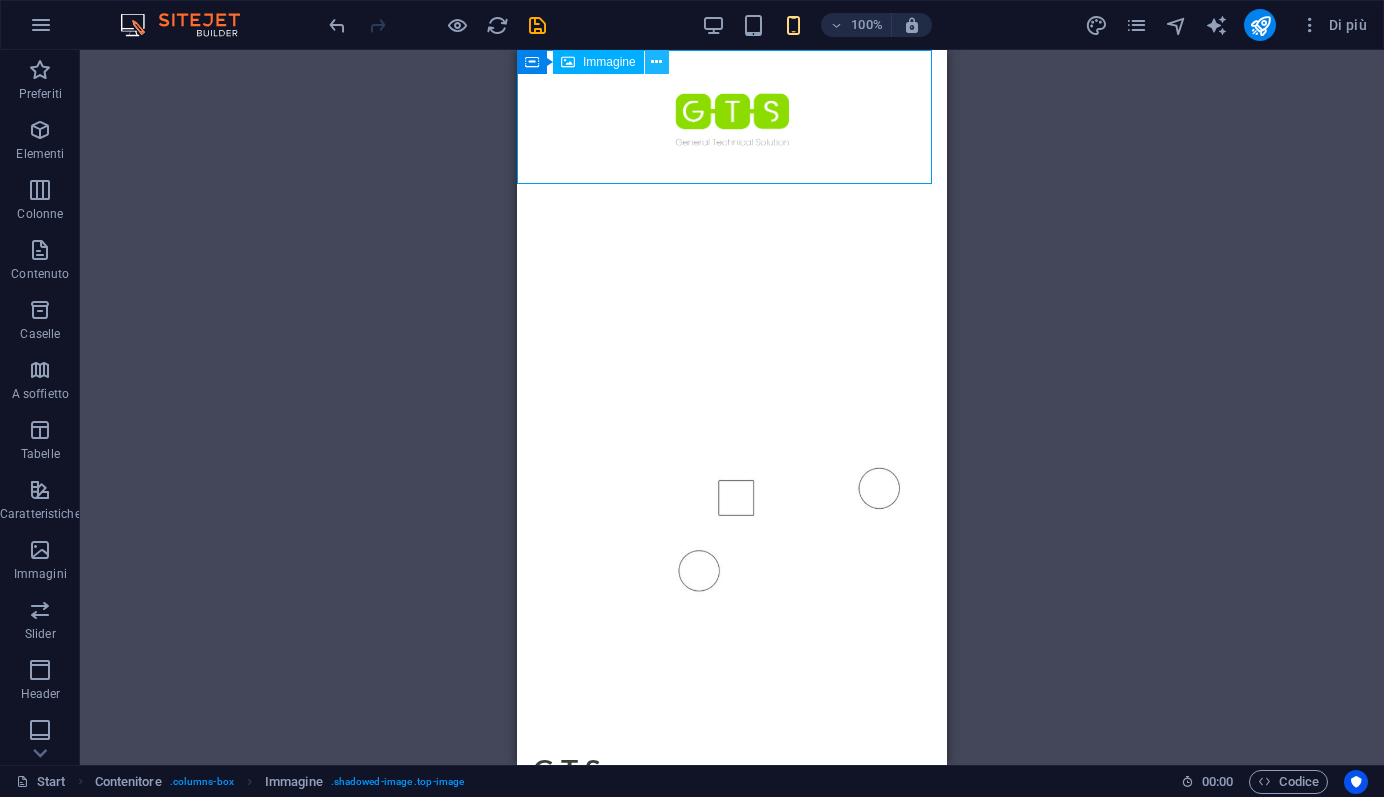 click at bounding box center [656, 62] 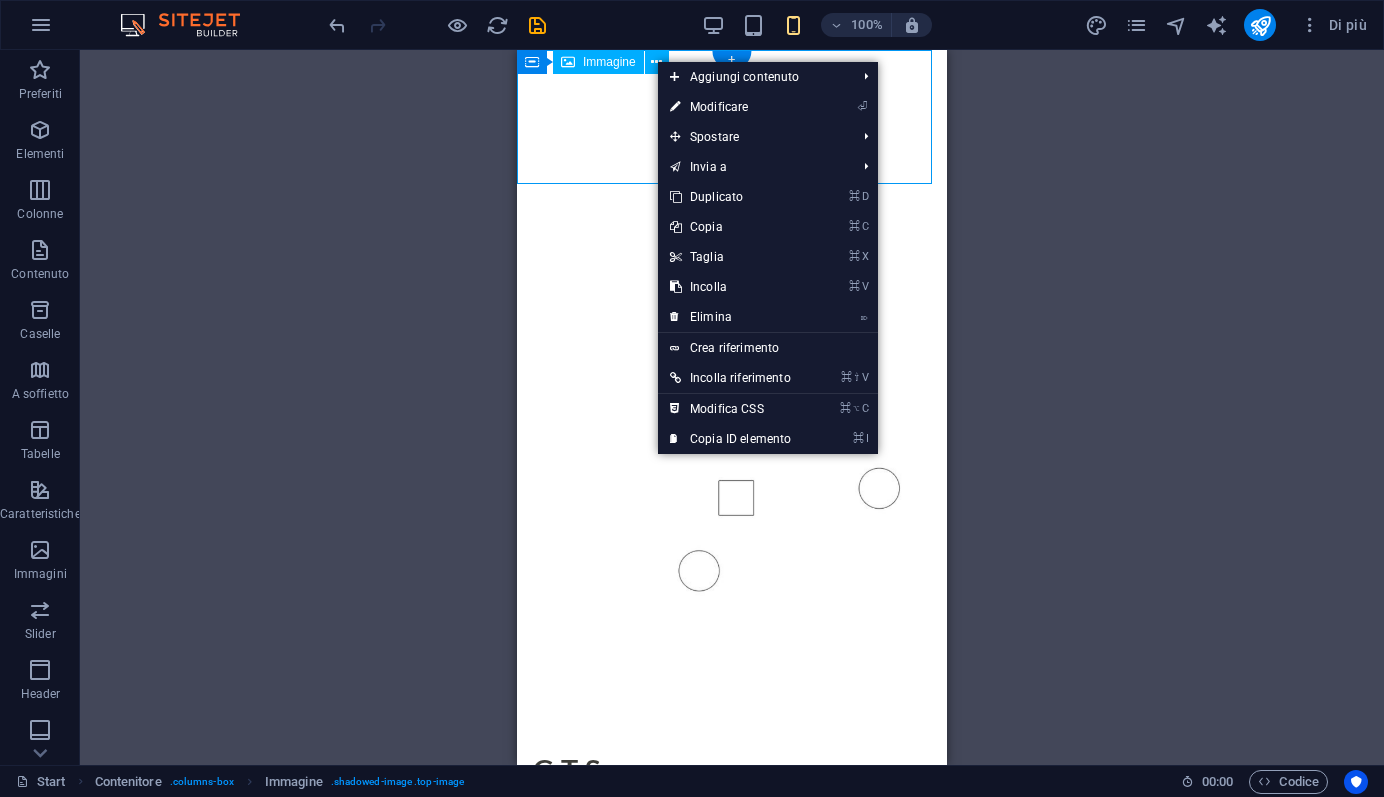 click at bounding box center (732, 119) 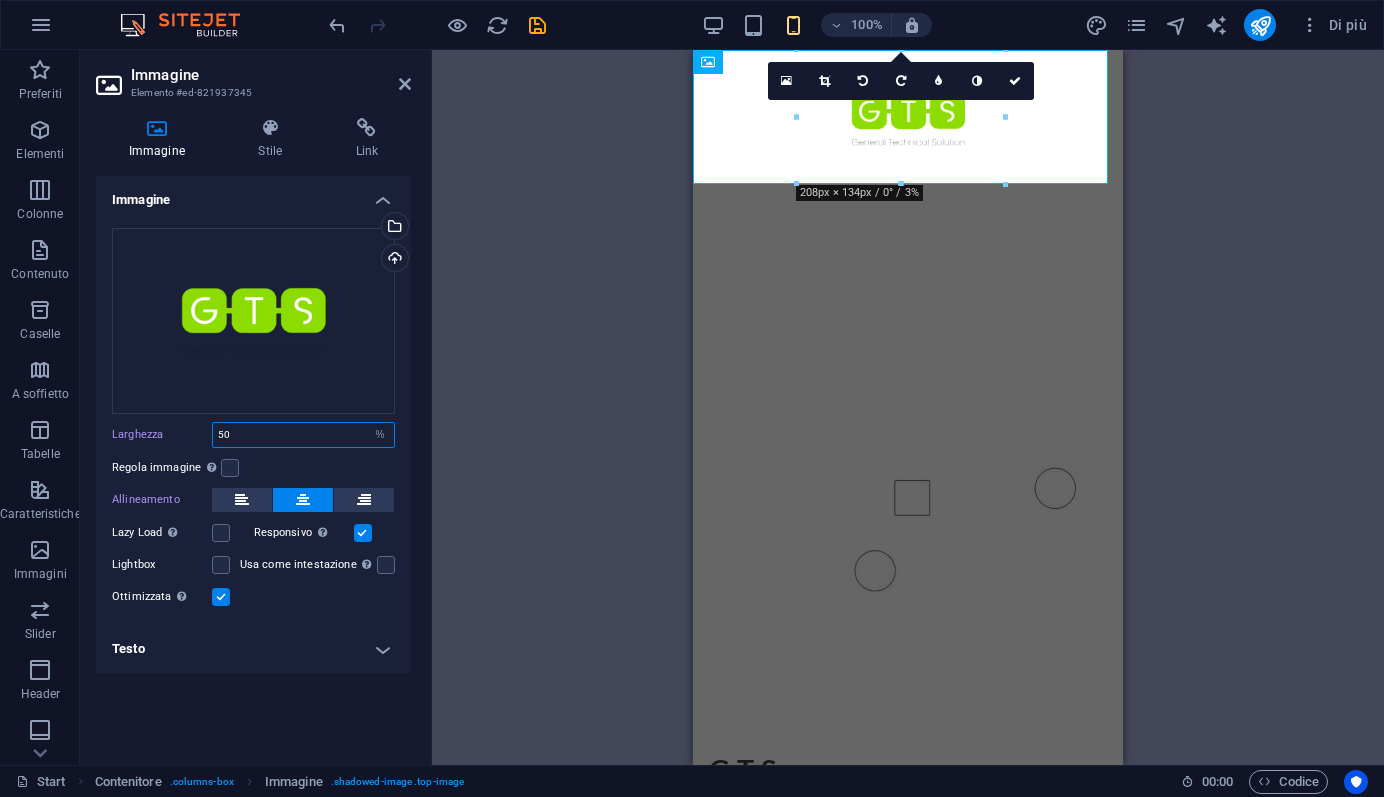 drag, startPoint x: 249, startPoint y: 438, endPoint x: 208, endPoint y: 432, distance: 41.4367 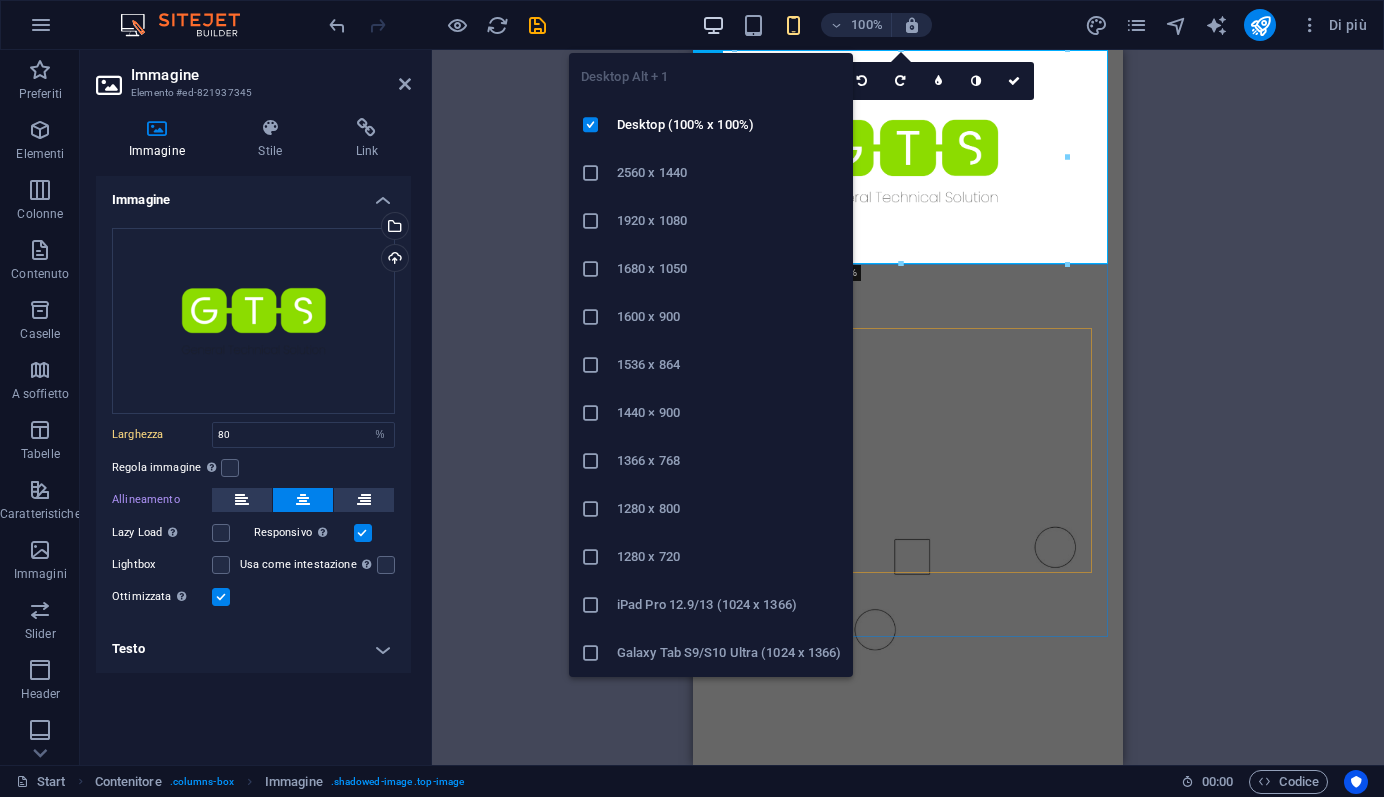 click at bounding box center [713, 25] 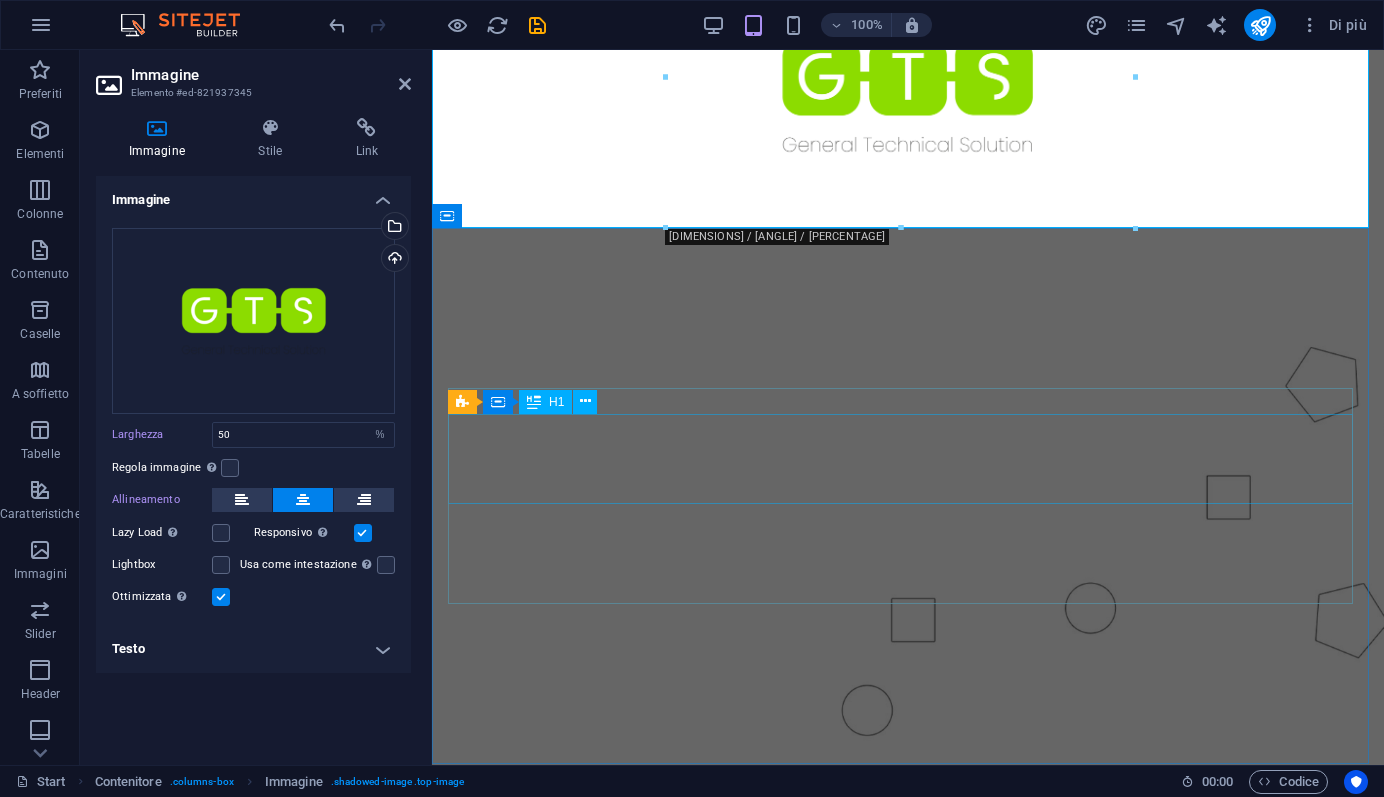 scroll, scrollTop: 0, scrollLeft: 0, axis: both 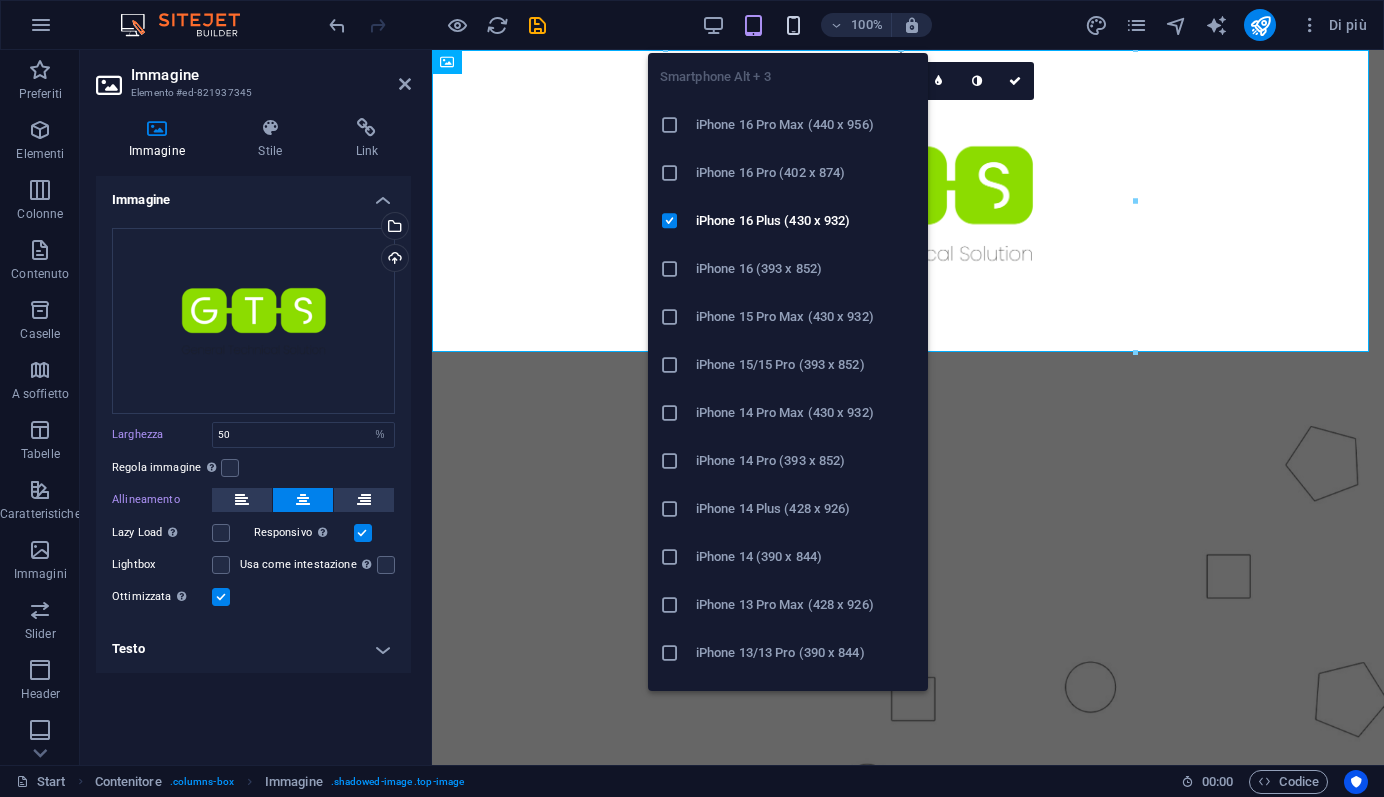 click at bounding box center (793, 25) 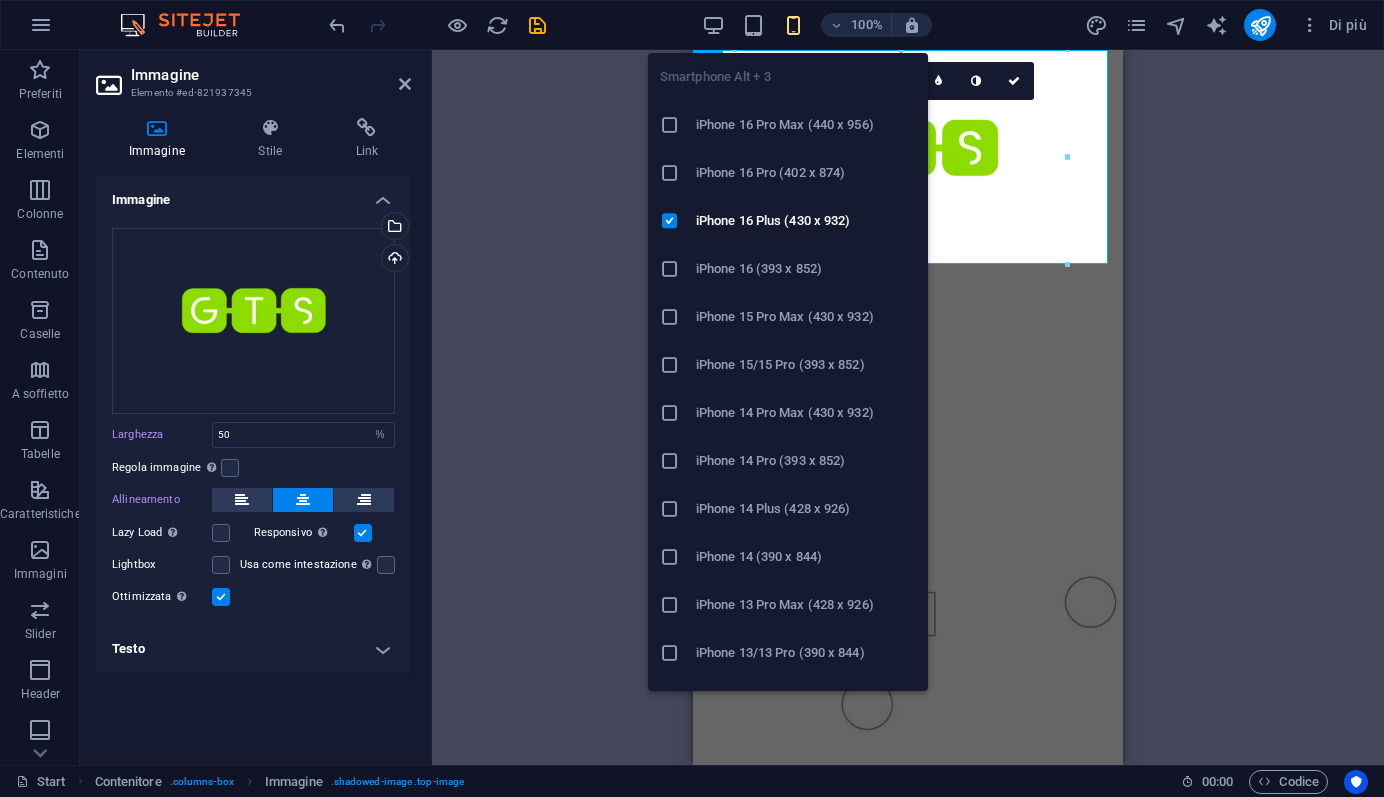 type on "80" 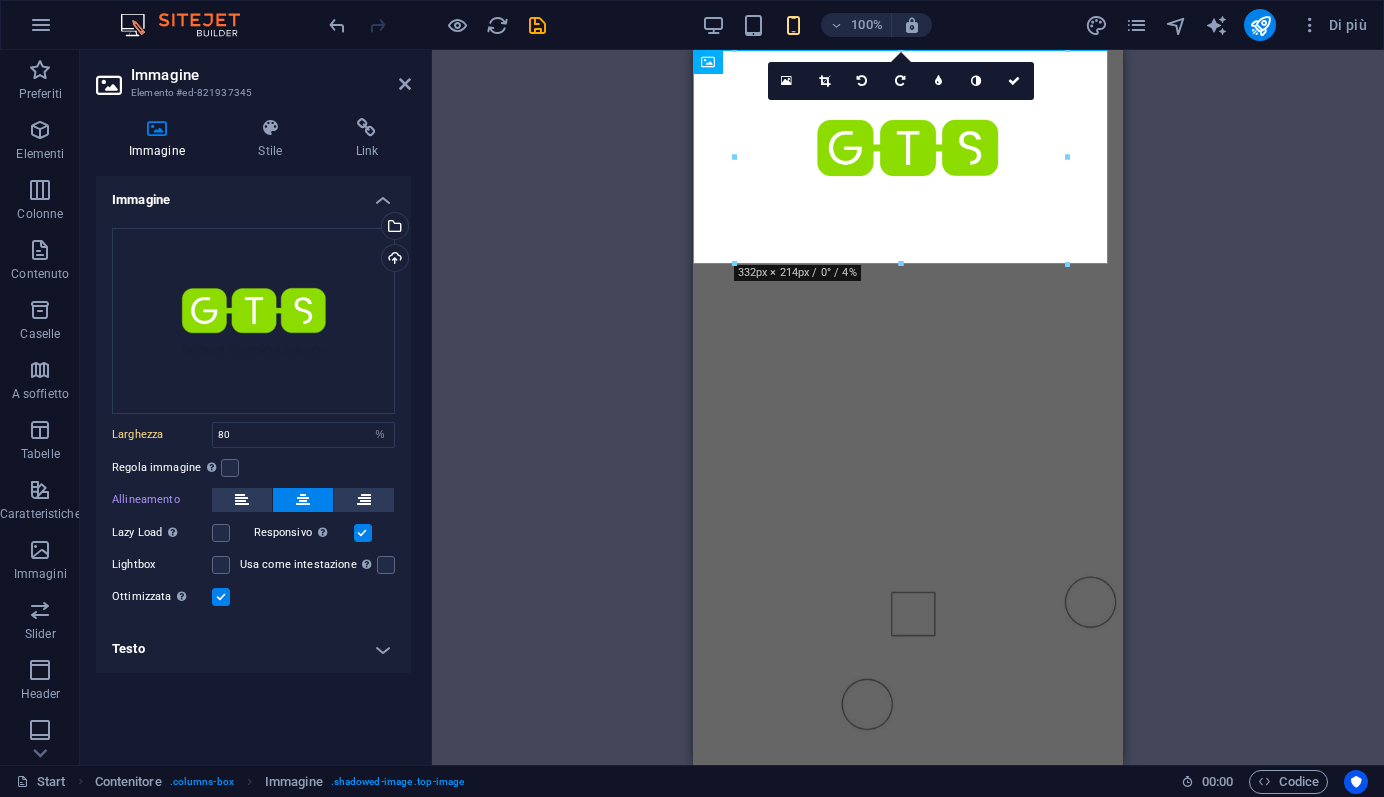 click on "Trascina qui per sostituire il contenuto esistente. Premi “Ctrl” se vuoi creare un nuovo elemento.
Preset   Contenitore   H1   Contenitore   Preset   Preset   Contenitore   Contenitore   Immagine   Contenitore   Spaziatore   Pulsante   Preset   Contenitore   Spaziatore   Preset   Contenitore   Logo   Preset   Contenitore   Spaziatore   Preset   Contenitore   H2   Contenitore   Preset   Preset   Contenitore   Spaziatore   Testo   Spaziatore   Preset   Immagine   Contenitore   H2   Preset   Spaziatore   Preset   Formulario   Preset   Preset   E-mail   Pulsante formulario   Casella di controllo   Captcha   Spaziatore   Testo   Contenitore   H2   Spaziatore   Preset   Contenitore   Contenitore   H3   Contenitore   Testo   Contenitore   Contenitore   H3   Contenitore   Testo   Contenitore   Contenitore   H3   Contenitore   Testo   Preset   HTML   Preset   Preset   HTML   Preset   Contenitore   H2   Lingue 180 170 160 150 140 130 120 110 100 90 80 70 60 50 40 30 20 10 0 -10 -20 -30 -40 -50 0" at bounding box center (908, 407) 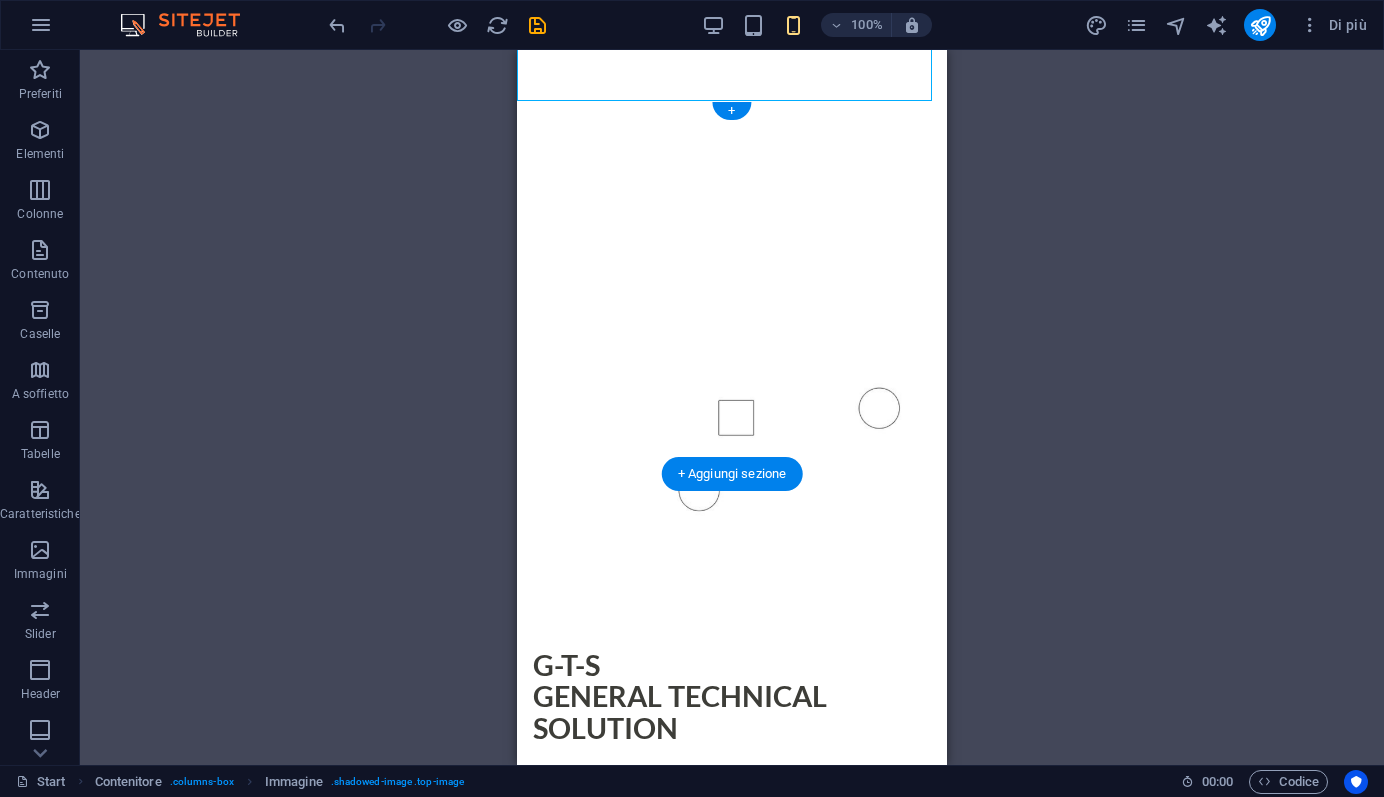 scroll, scrollTop: 192, scrollLeft: 0, axis: vertical 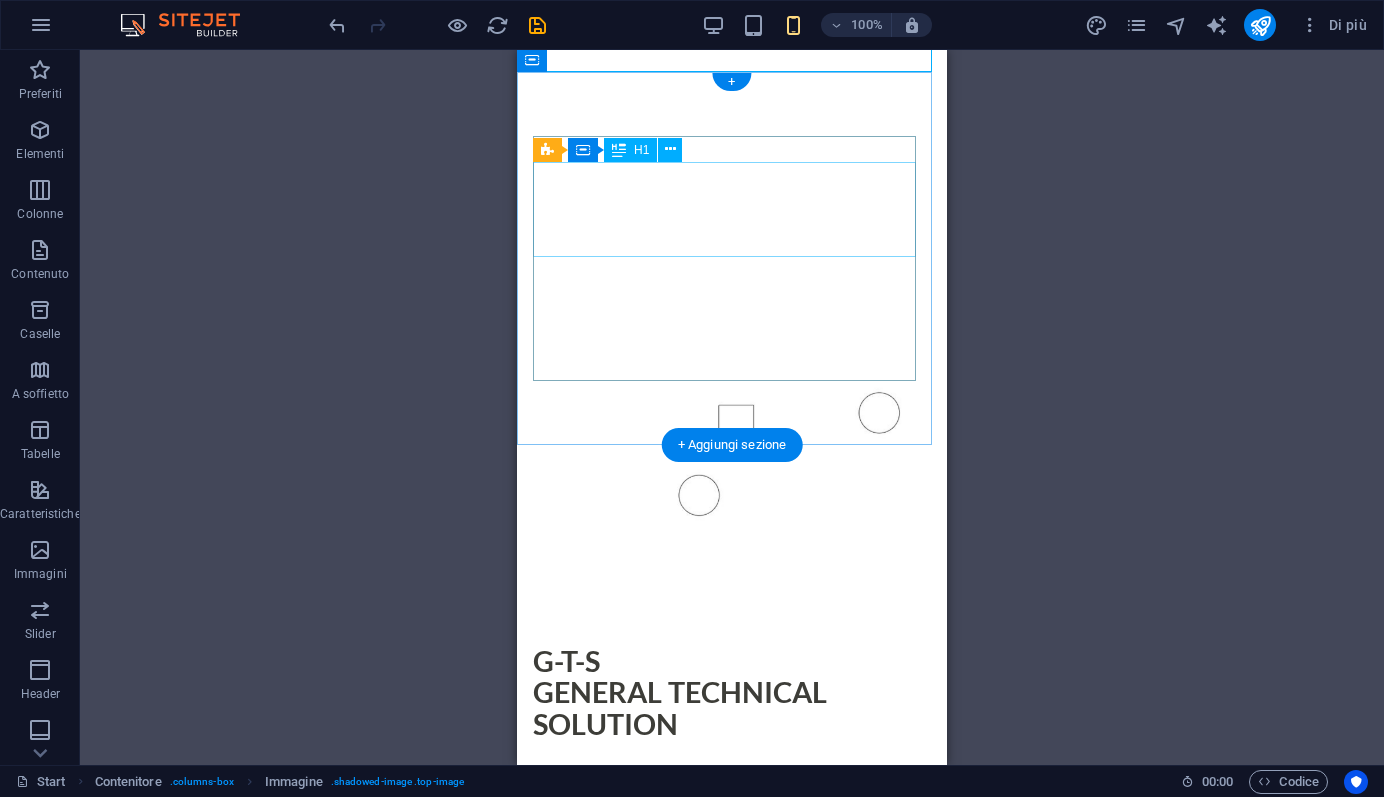 click on "G-T-S   General Technical Solution" at bounding box center [732, 693] 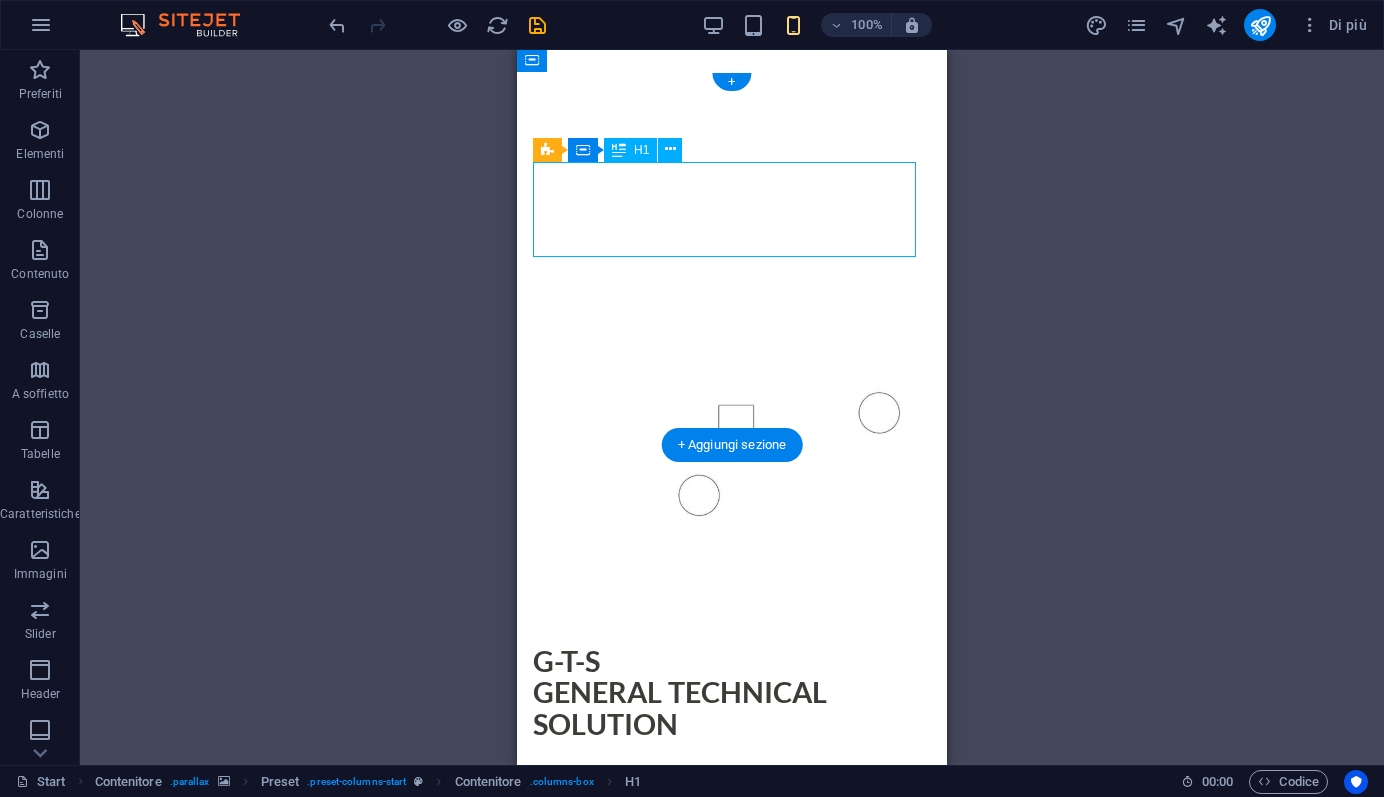 drag, startPoint x: 639, startPoint y: 228, endPoint x: 667, endPoint y: 230, distance: 28.071337 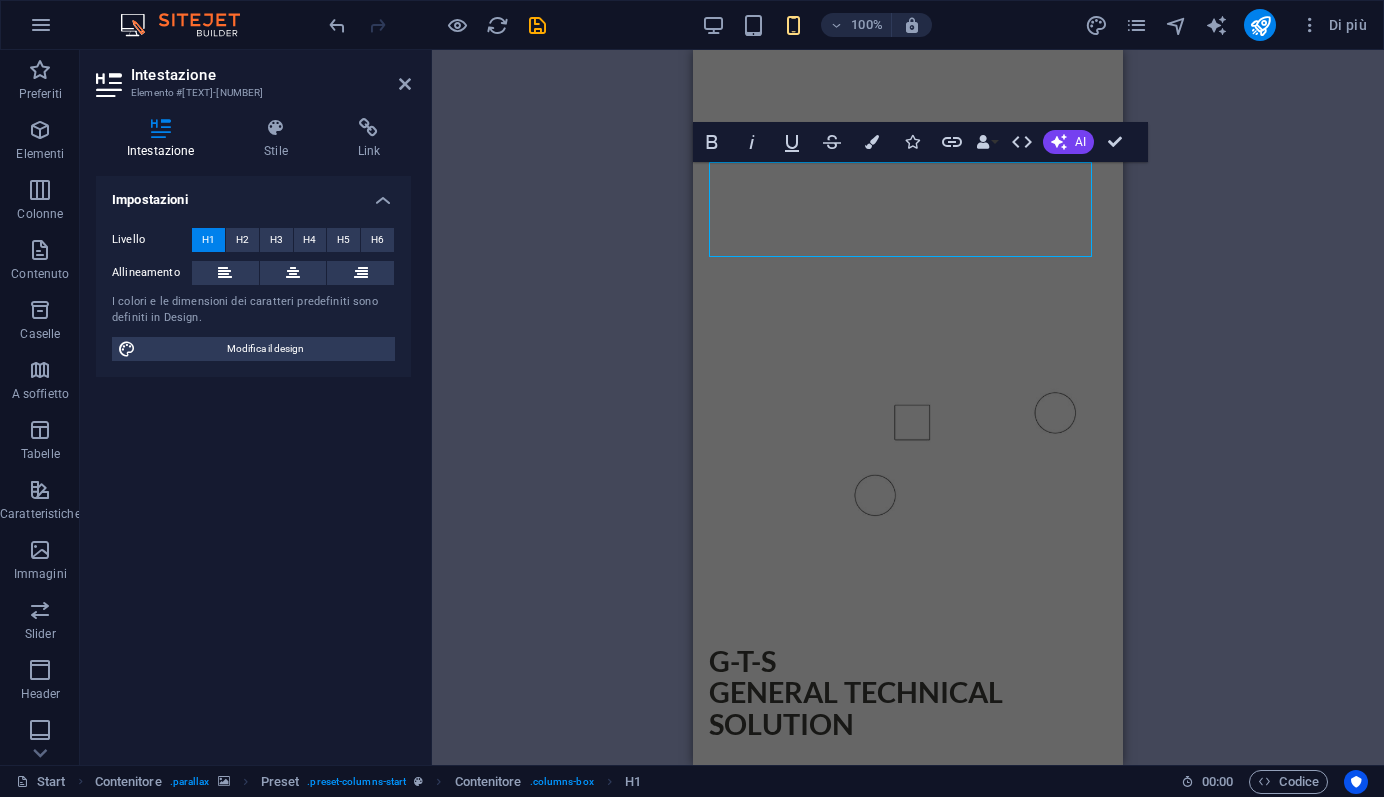 click on "Preset Contenitore H1 Contenitore Preset Preset Contenitore Contenitore Immagine Contenitore Spaziatore Pulsante Preset Contenitore Spaziatore Preset Contenitore Logo Preset Contenitore Spaziatore Preset Contenitore H2 Contenitore Preset Preset Contenitore Spaziatore Testo Spaziatore Preset Immagine Contenitore H2 Preset Spaziatore Preset Formulario Preset Preset E-mail Pulsante formulario Casella di controllo Captcha Spaziatore Testo Contenitore H2 Spaziatore Preset Contenitore Contenitore H3 Contenitore Testo Contenitore Contenitore H3 Contenitore Testo Contenitore Contenitore H3 Contenitore Testo Preset HTML Preset Preset HTML Preset Contenitore H2 Lingue Bold Italic Underline Strikethrough Colors Icons Link Data Bindings Azienda Nome Cognome Via Codice postale Città E-mail Telefono Cellulare Fax Campo personalizzato 1 HTML AI Migliora" at bounding box center (908, 407) 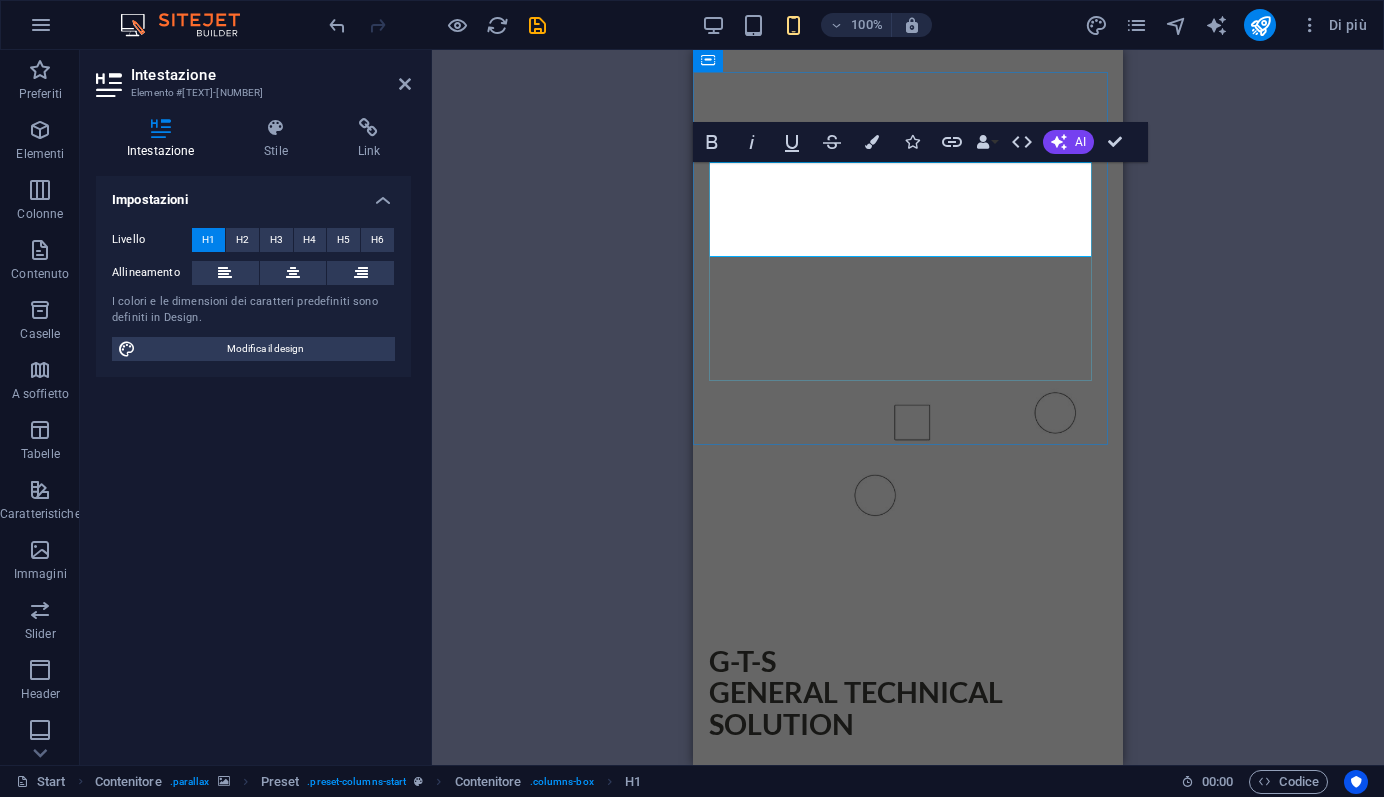 drag, startPoint x: 820, startPoint y: 244, endPoint x: 838, endPoint y: 238, distance: 18.973665 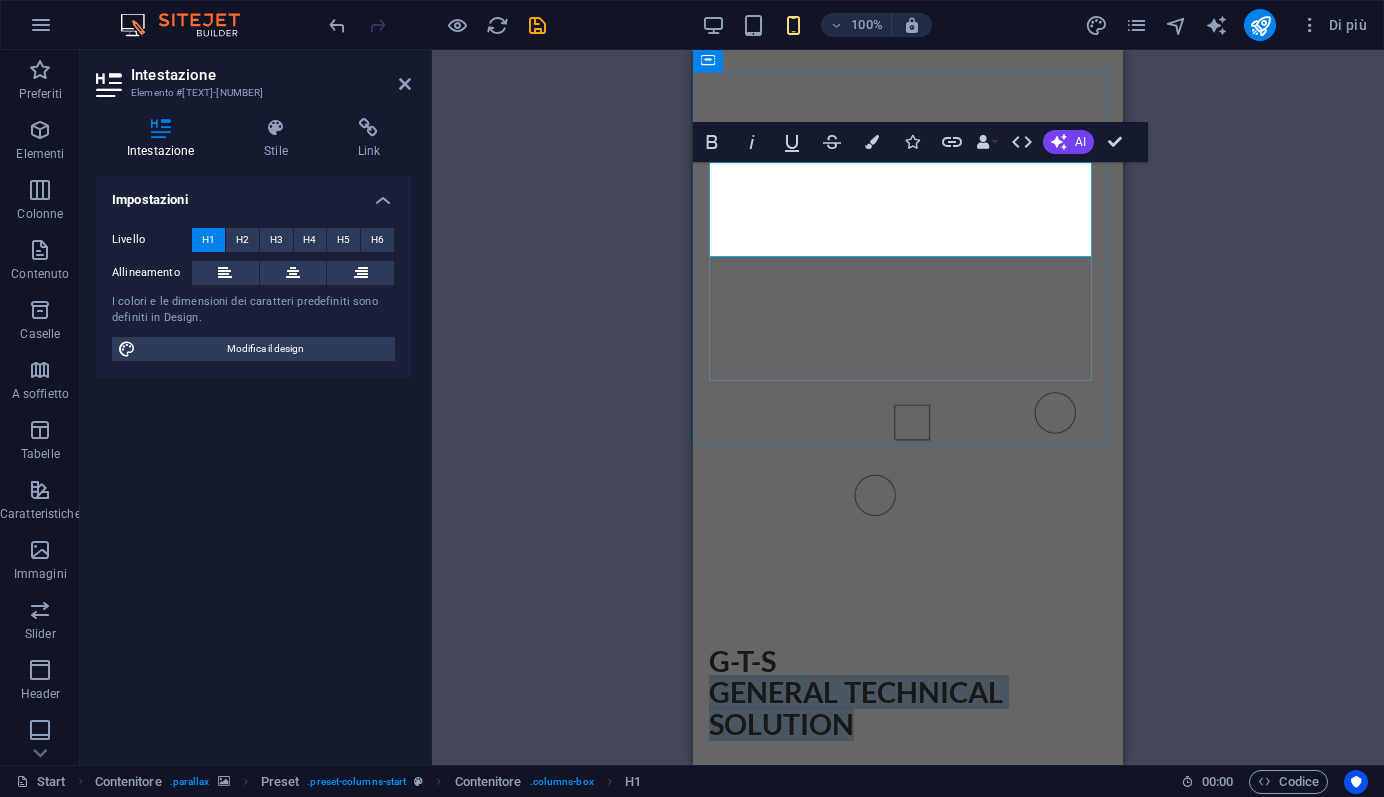 drag, startPoint x: 855, startPoint y: 236, endPoint x: 718, endPoint y: 216, distance: 138.45216 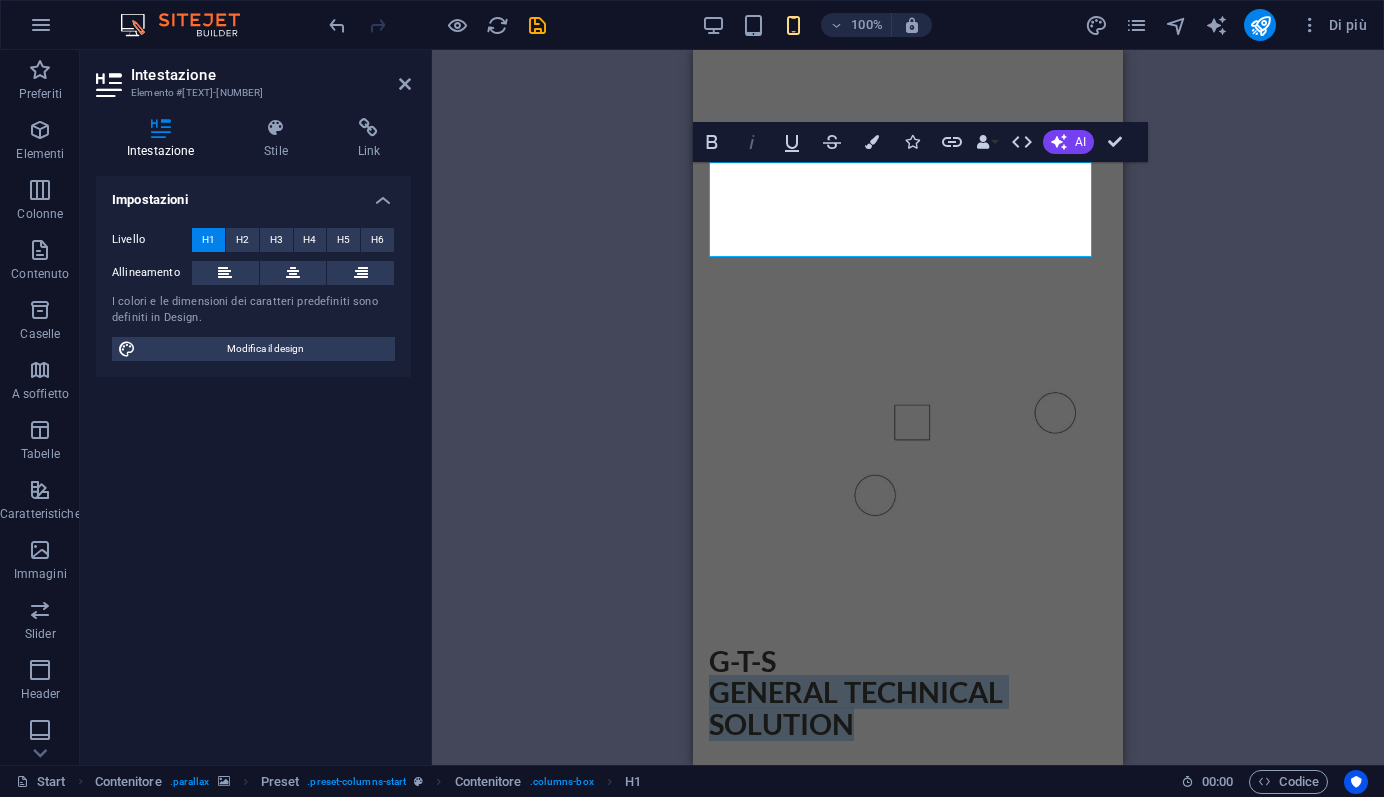 click 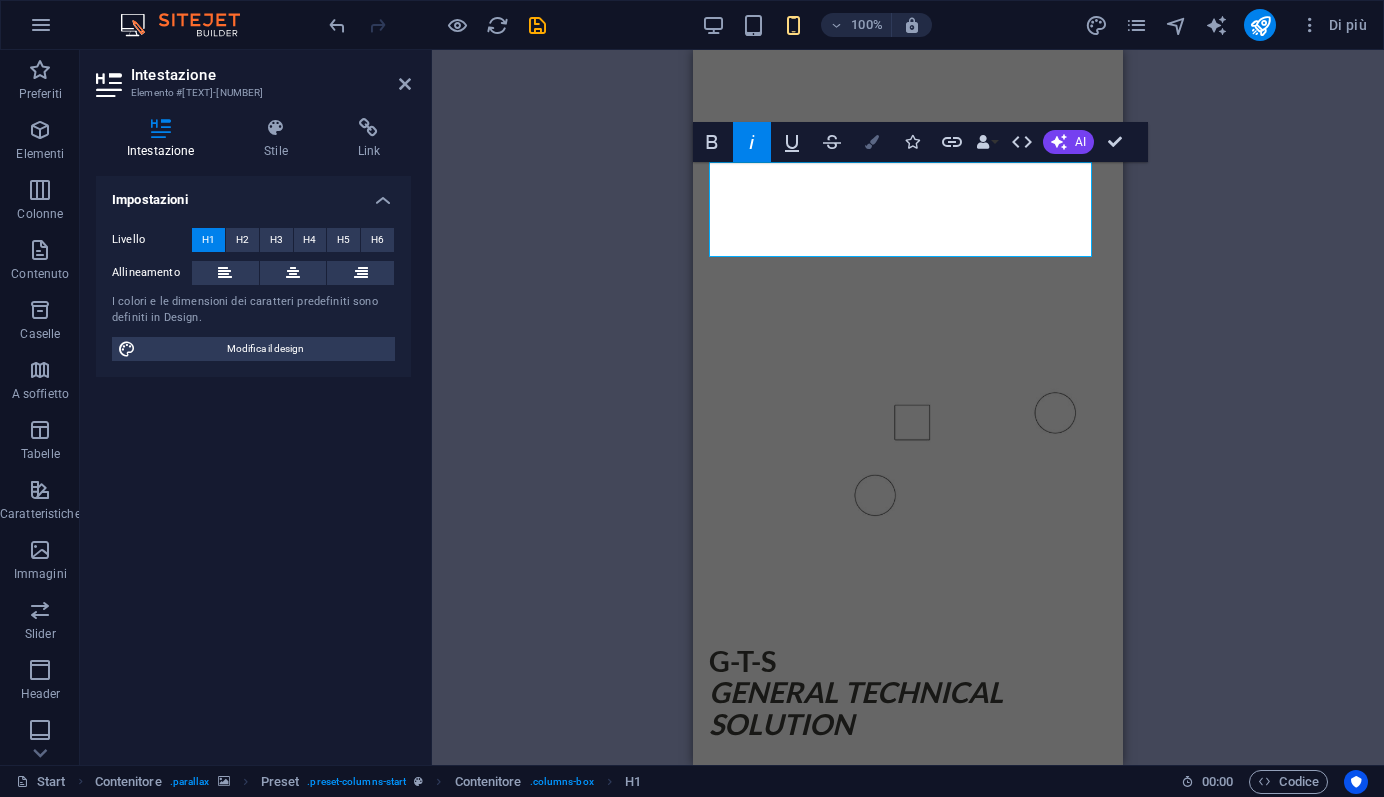 click at bounding box center [872, 142] 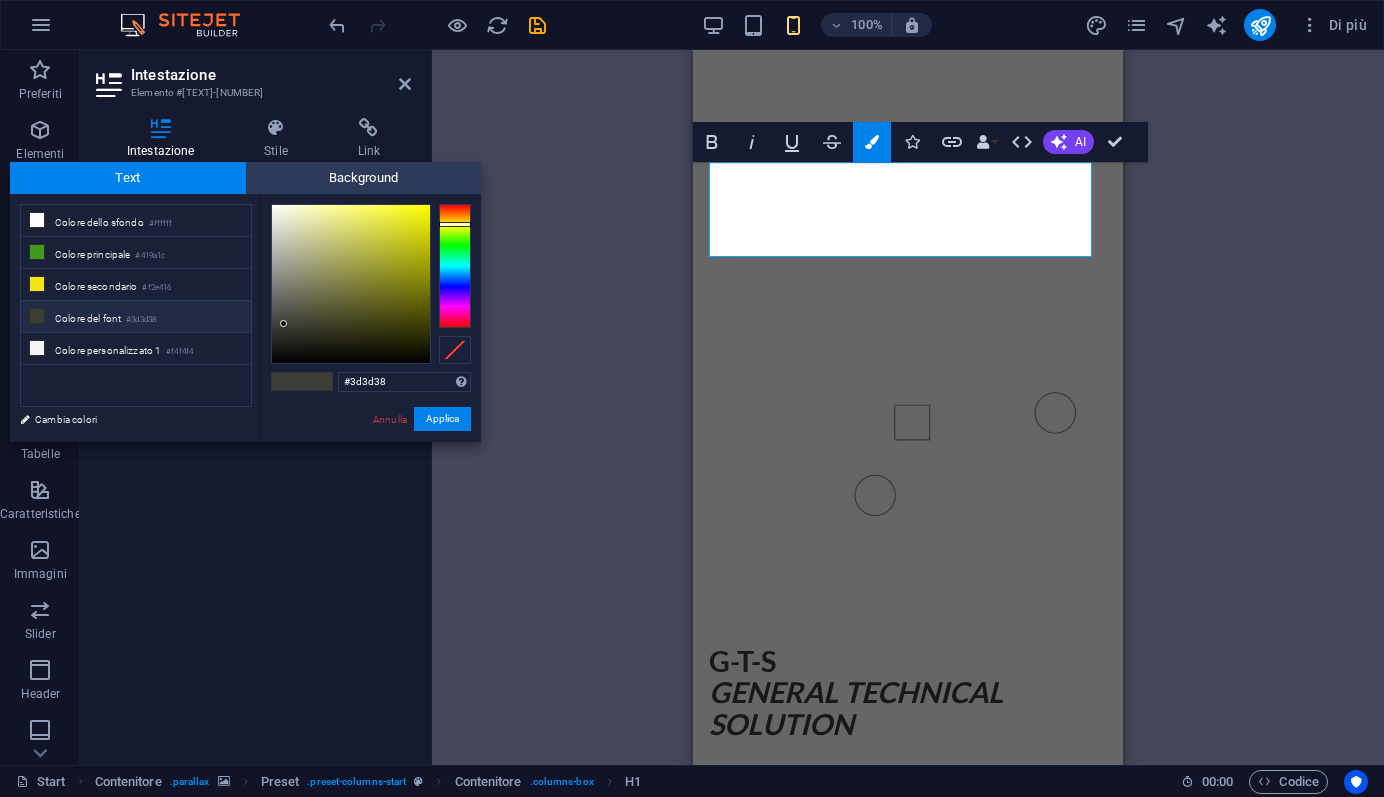 click on "Colore del font
#3d3d38" at bounding box center (136, 317) 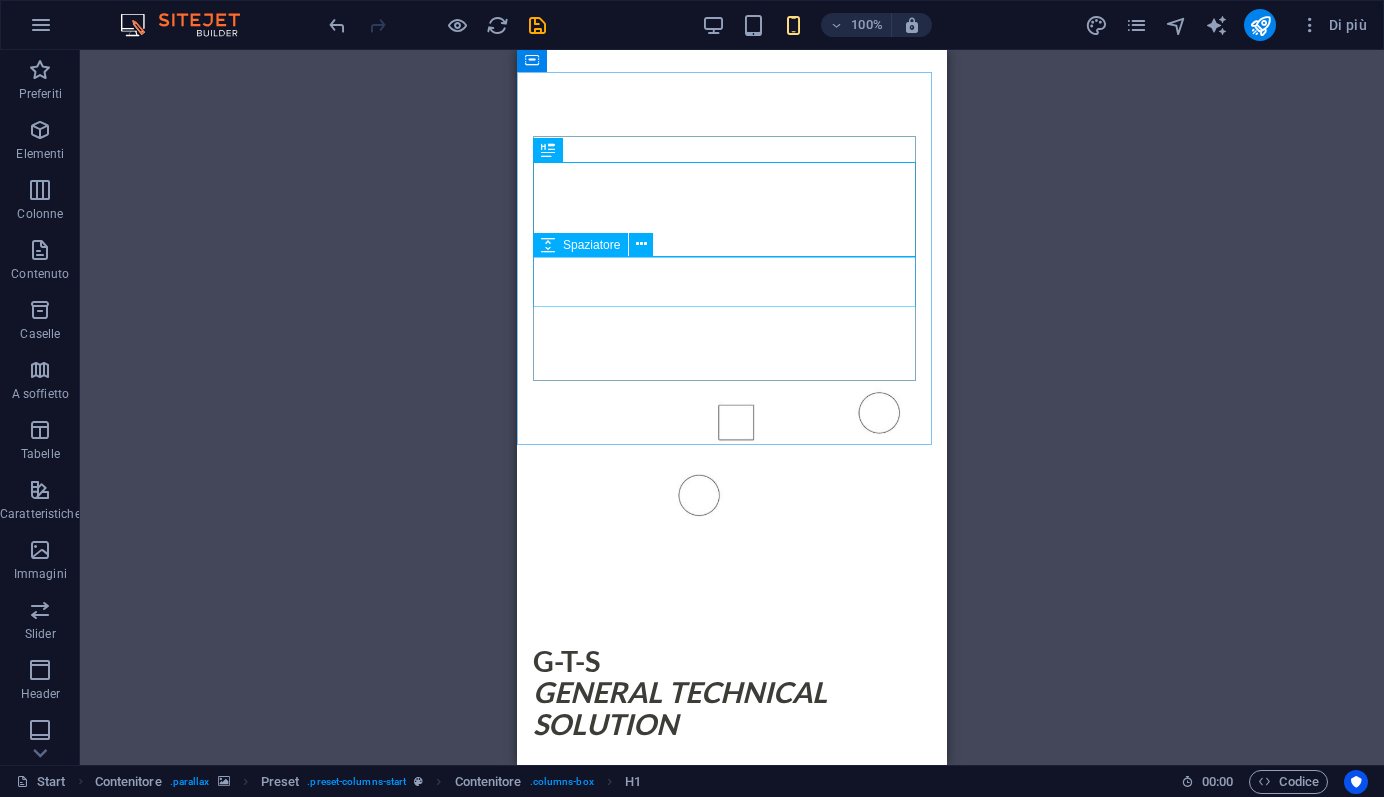 click on "Spaziatore" at bounding box center [599, 245] 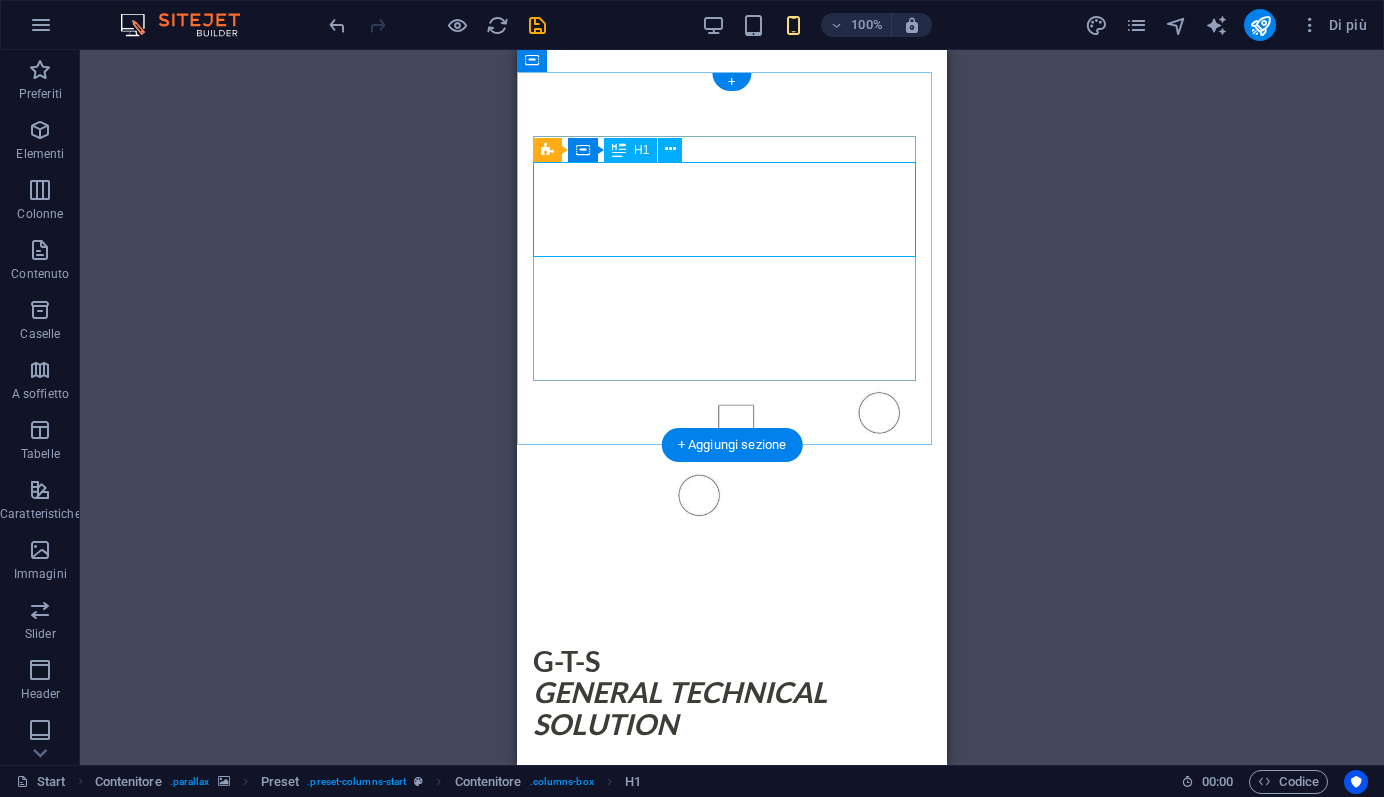 click on "G-T-S   General Technical Solution" at bounding box center (732, 693) 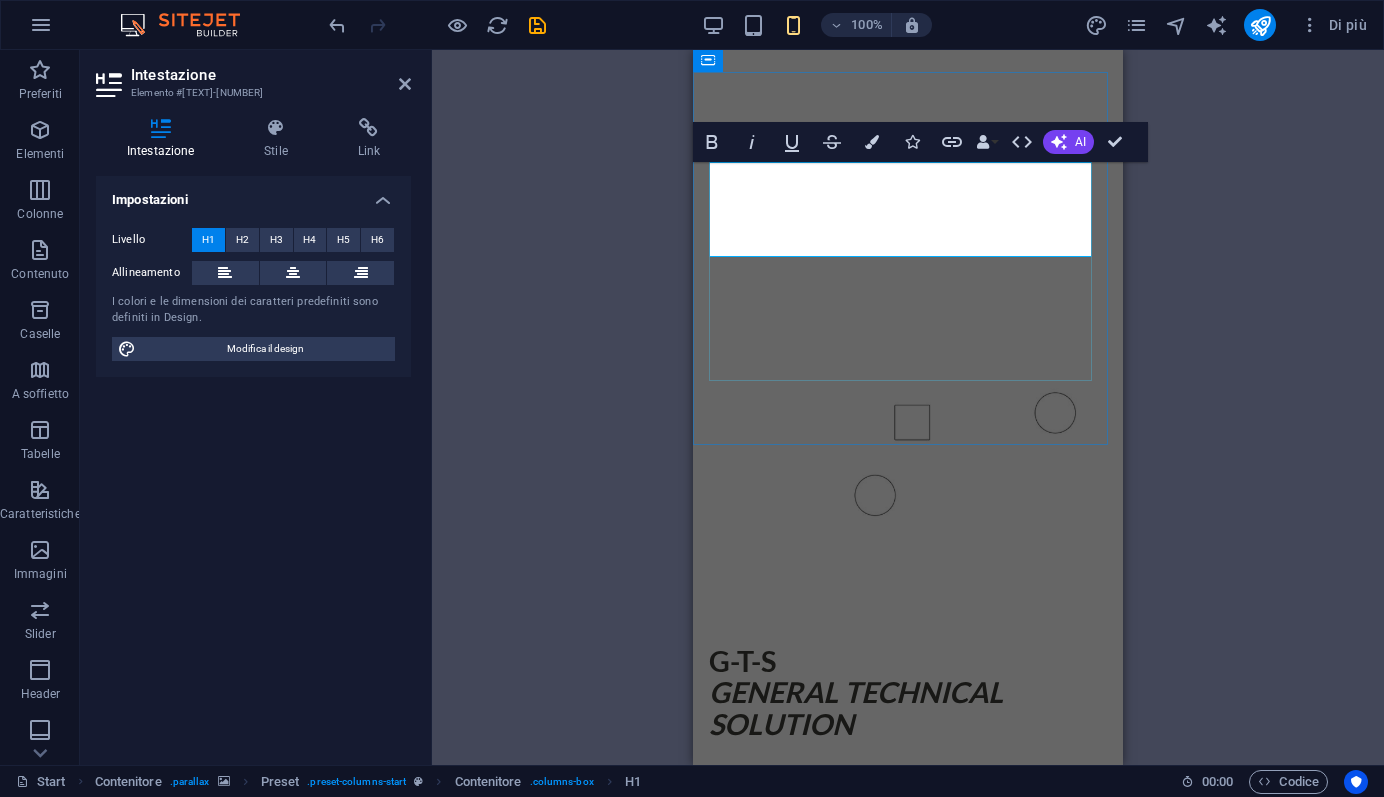 click on "G-T-S   General Technical Solution" at bounding box center (908, 693) 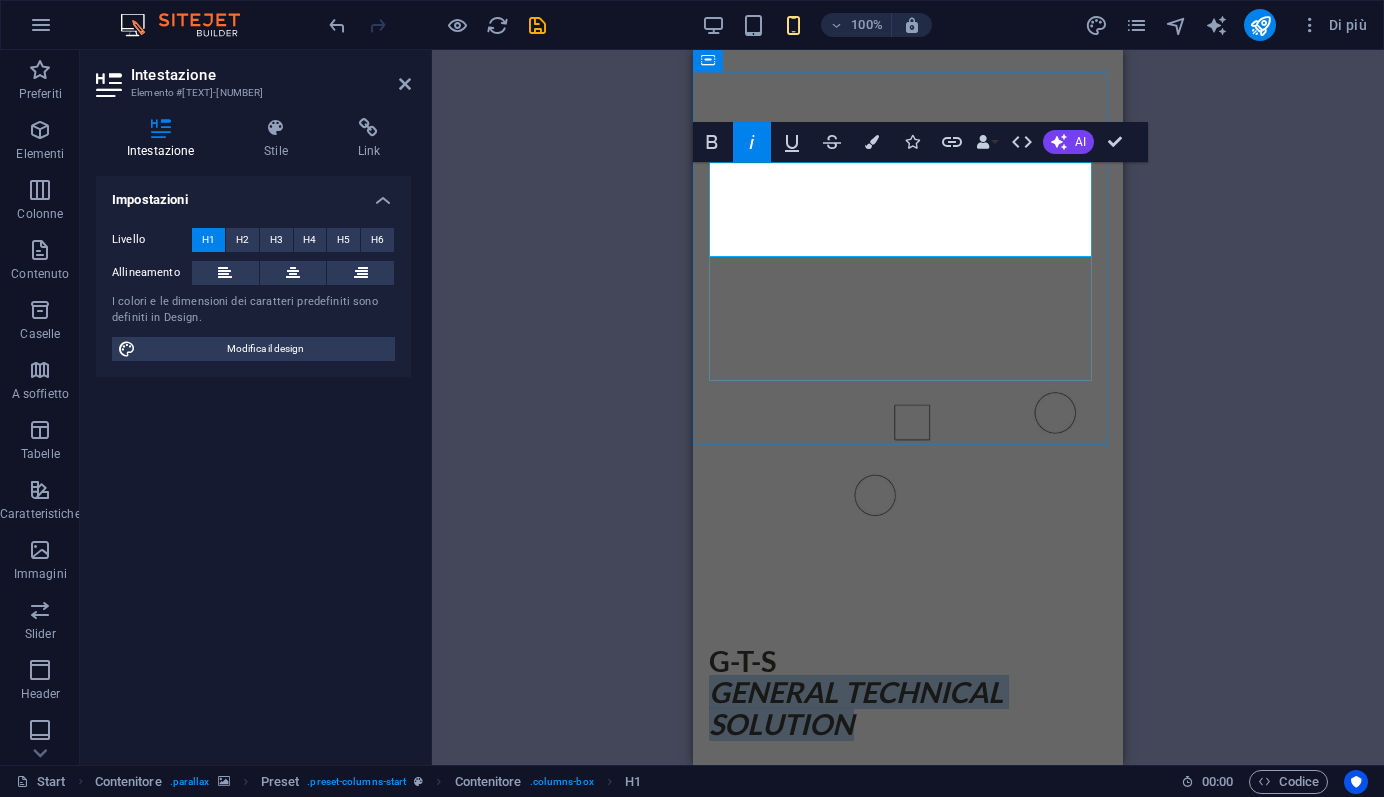 drag, startPoint x: 869, startPoint y: 236, endPoint x: 712, endPoint y: 227, distance: 157.25775 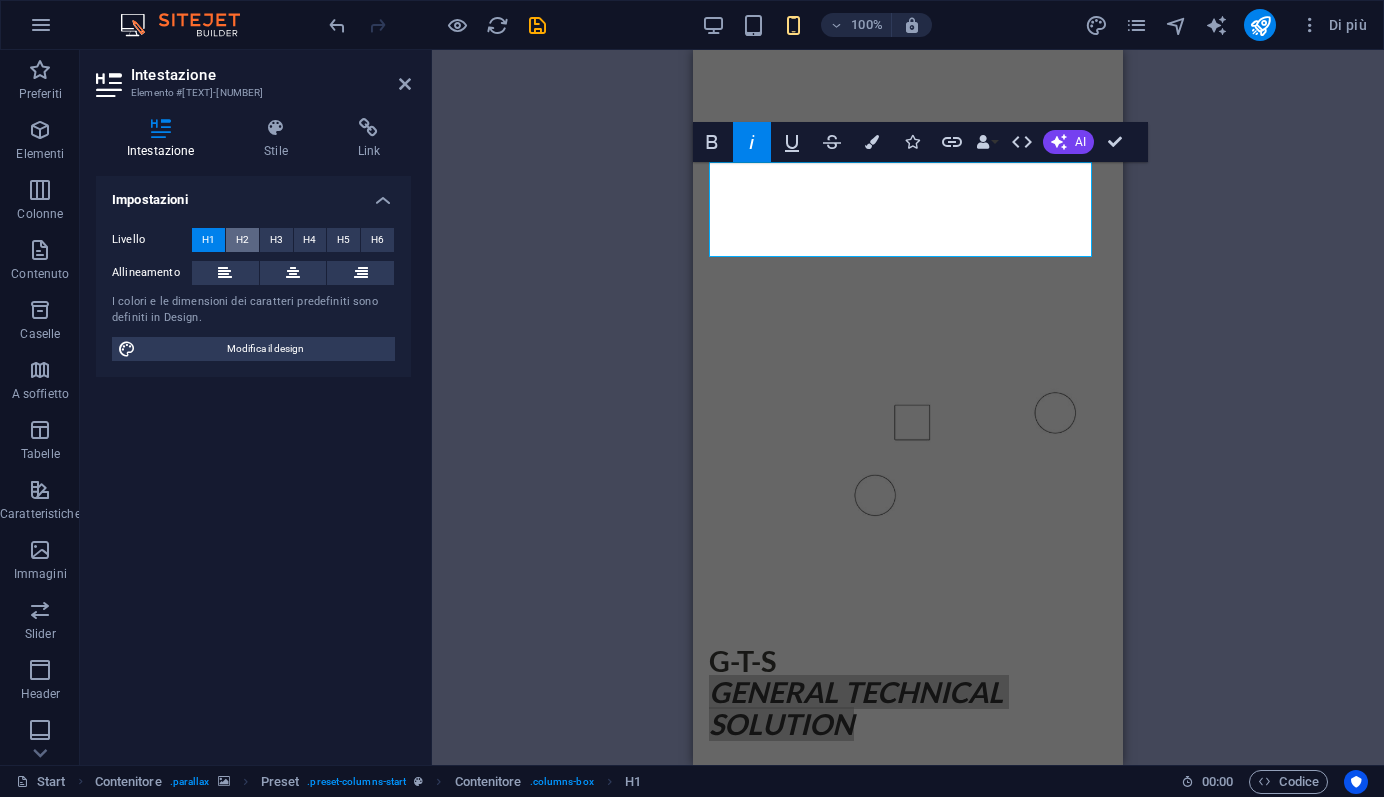 click on "H2" at bounding box center [242, 240] 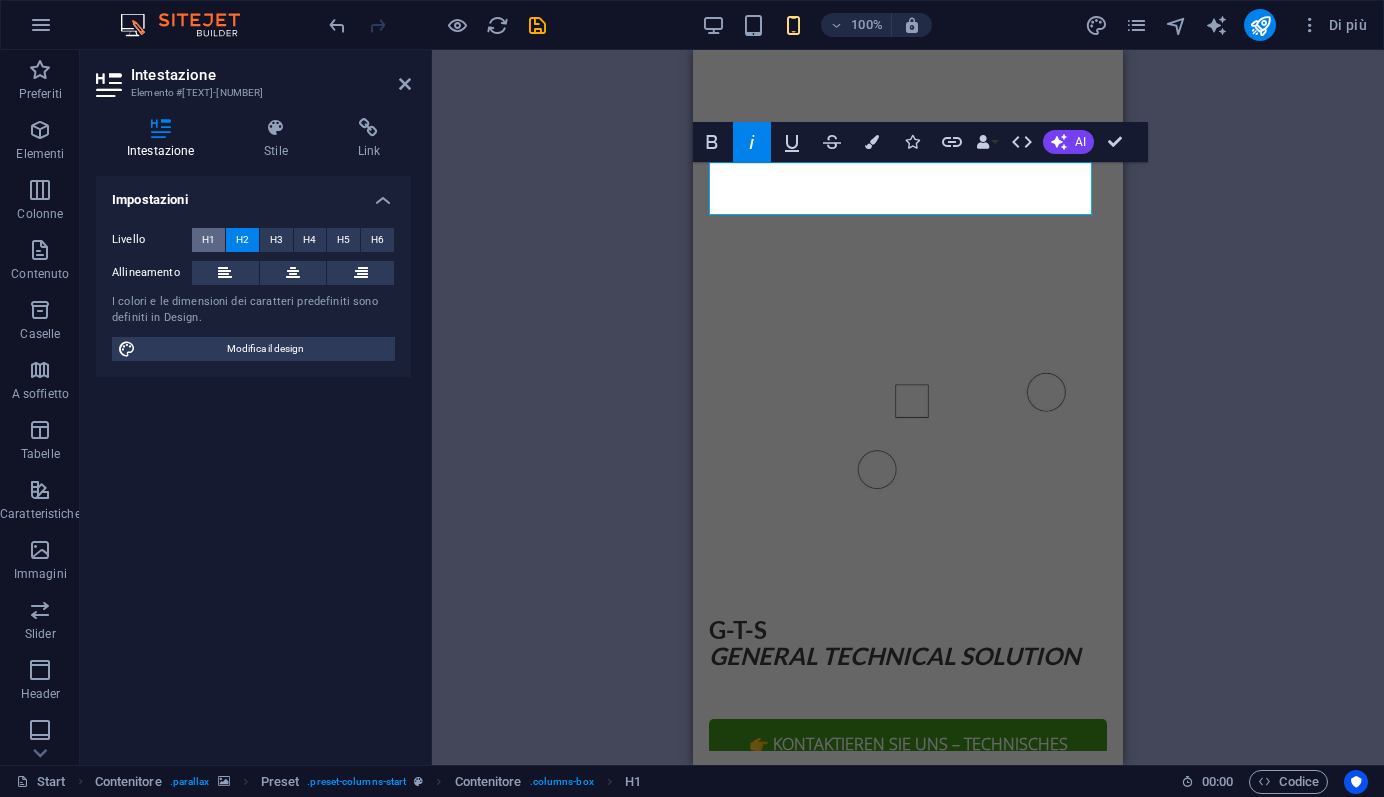 click on "H1" at bounding box center (208, 240) 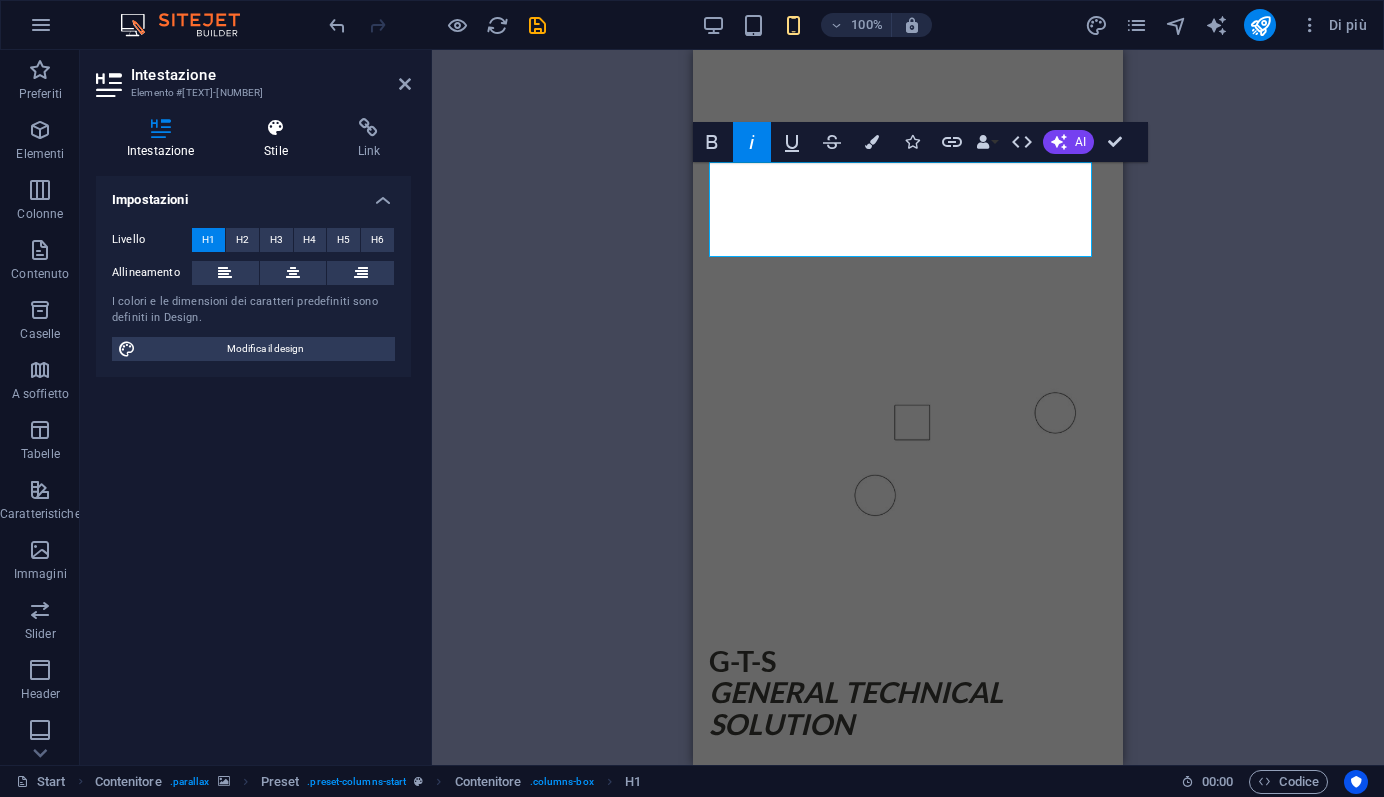 click at bounding box center [275, 128] 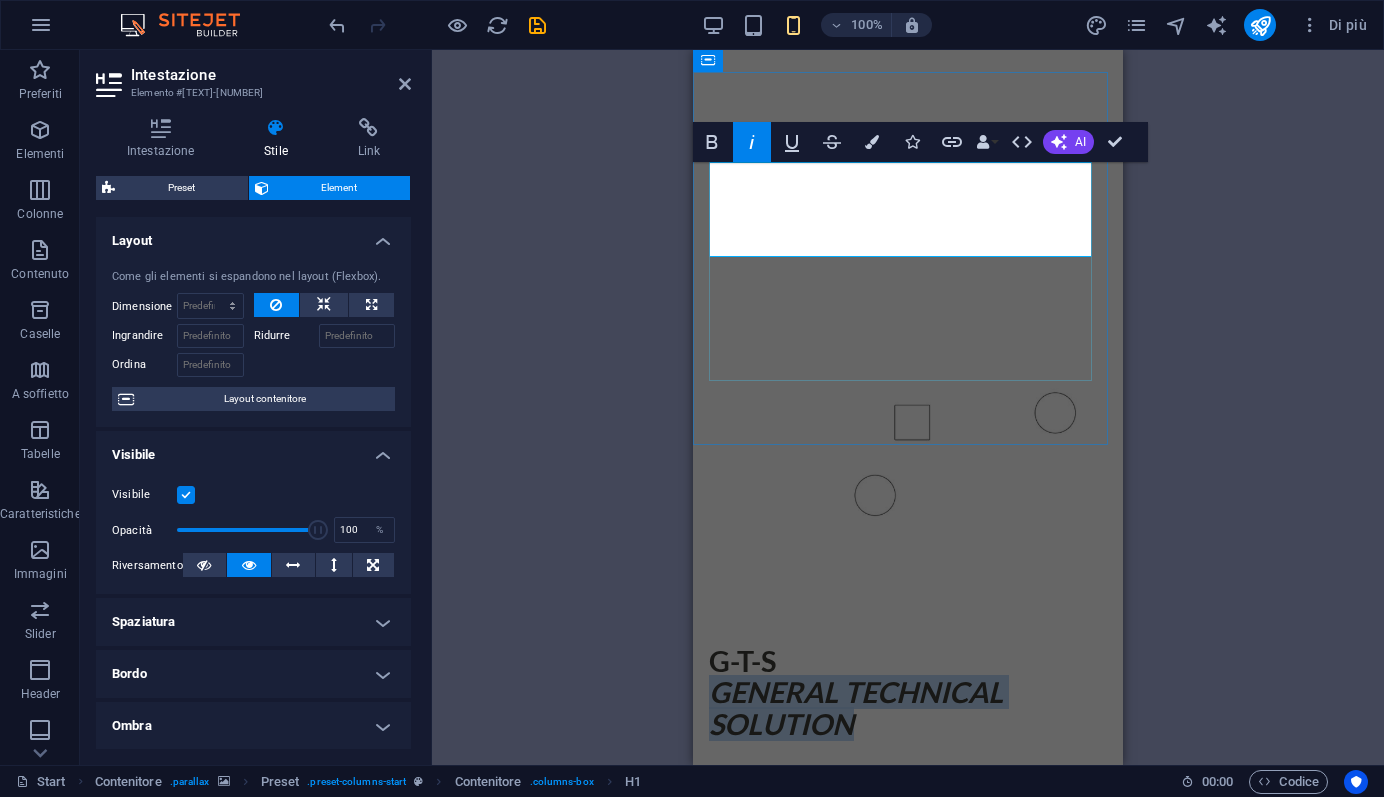 drag, startPoint x: 890, startPoint y: 242, endPoint x: 718, endPoint y: 217, distance: 173.80736 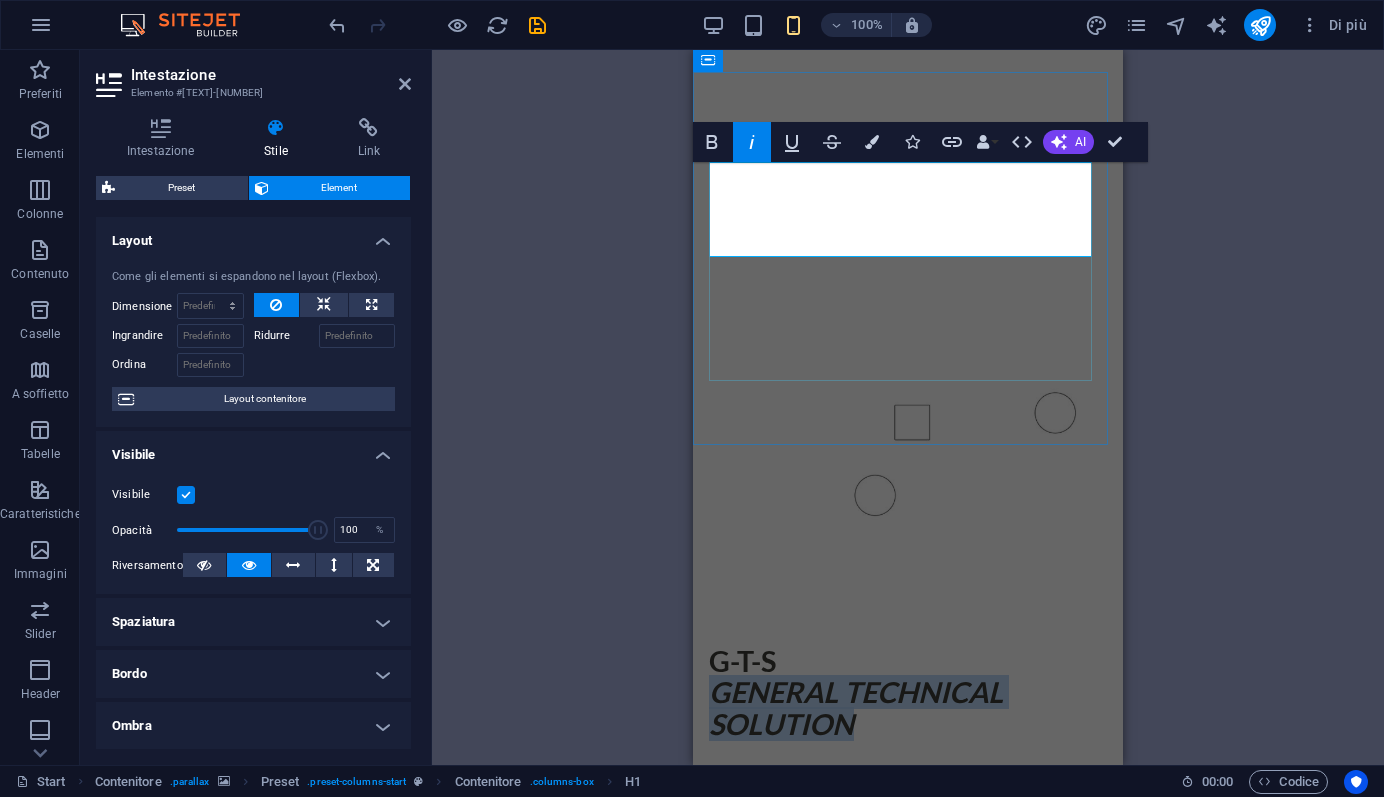 click on "G-T-S   General Technical Solution" at bounding box center [908, 693] 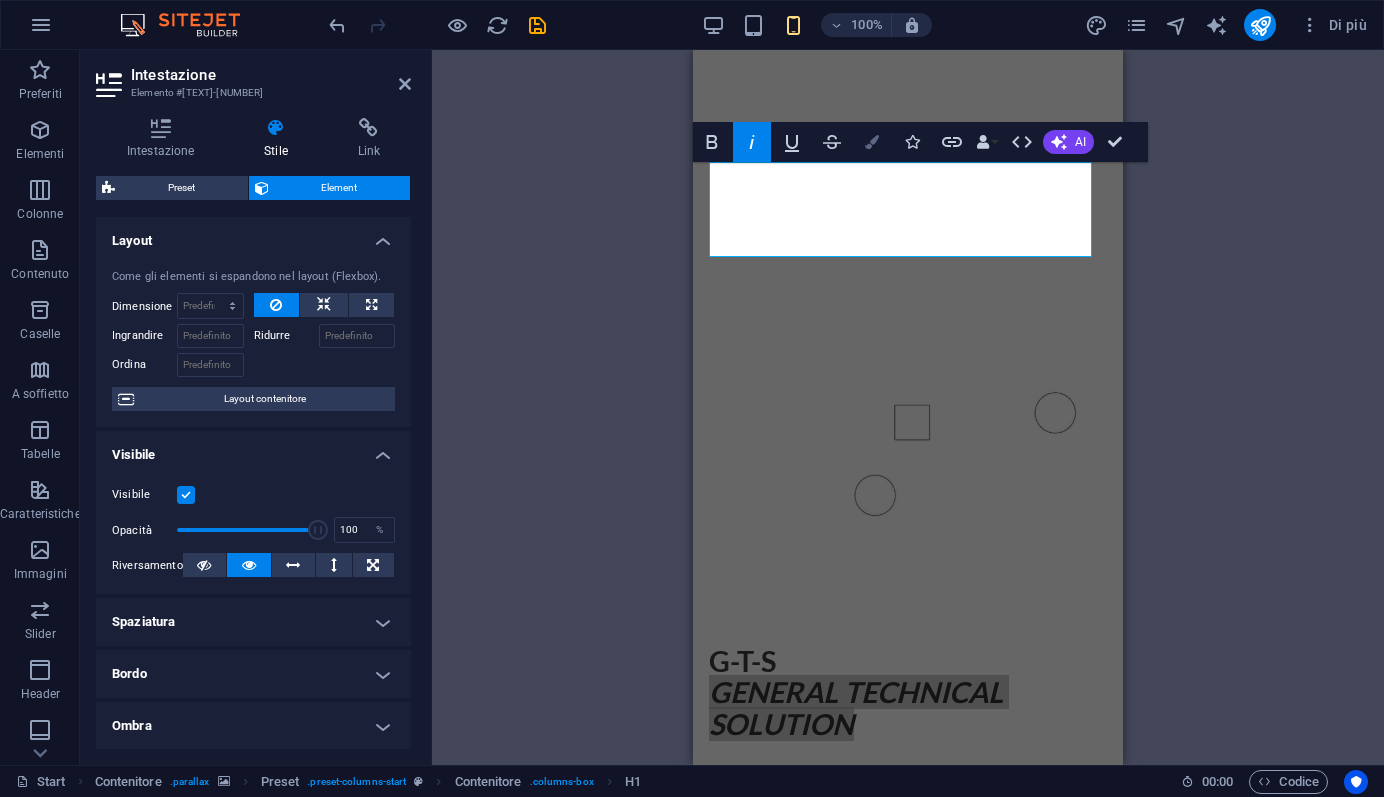 click at bounding box center (872, 142) 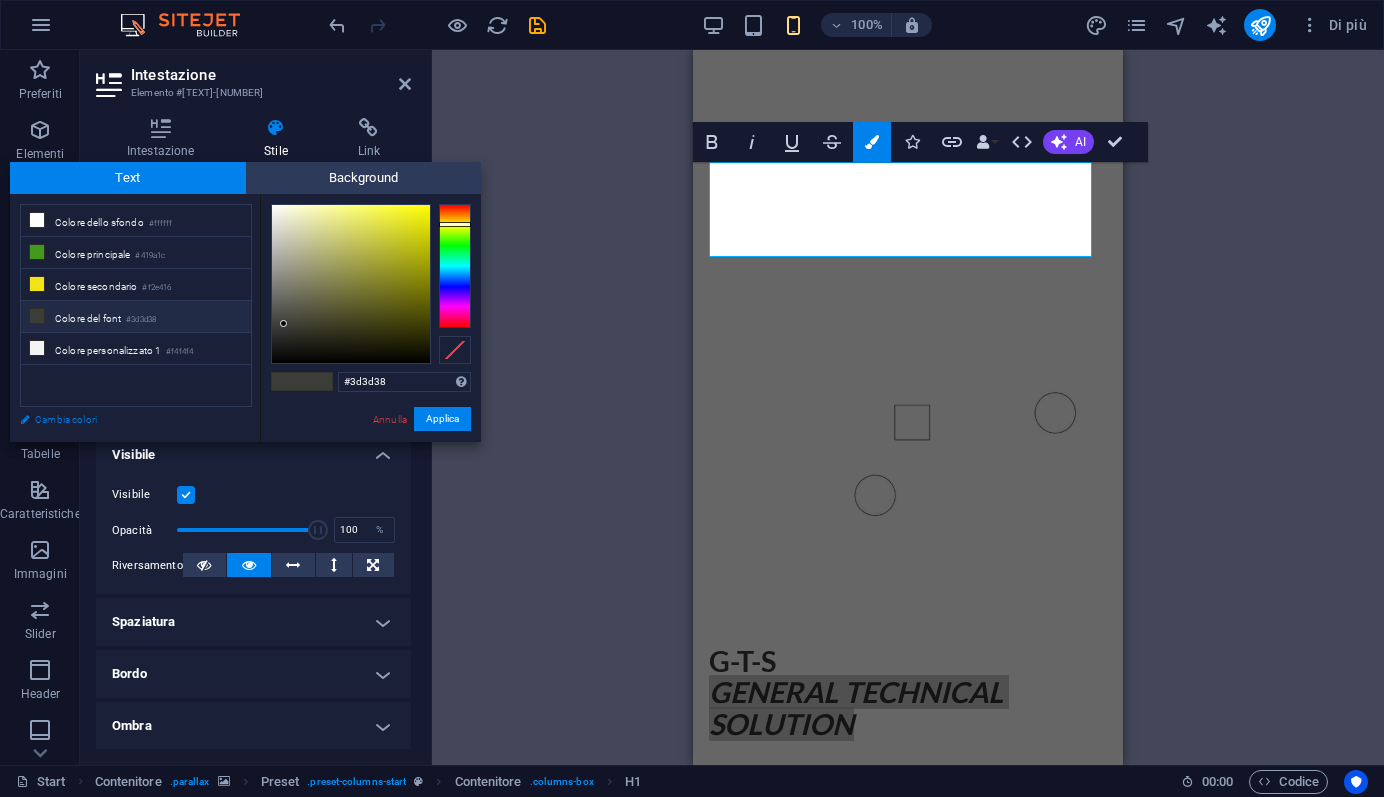 click on "Cambia colori" at bounding box center (126, 419) 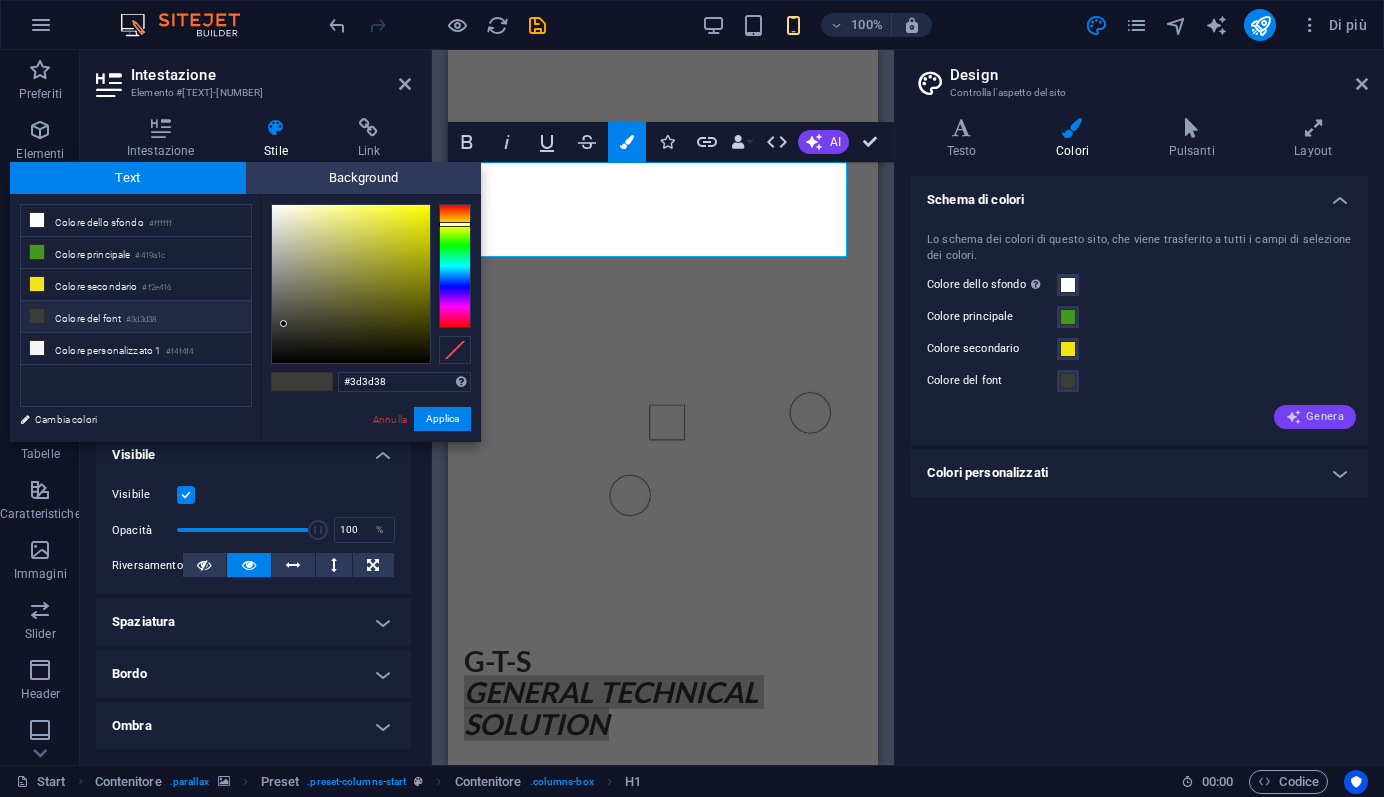 click on "Genera" at bounding box center (1315, 417) 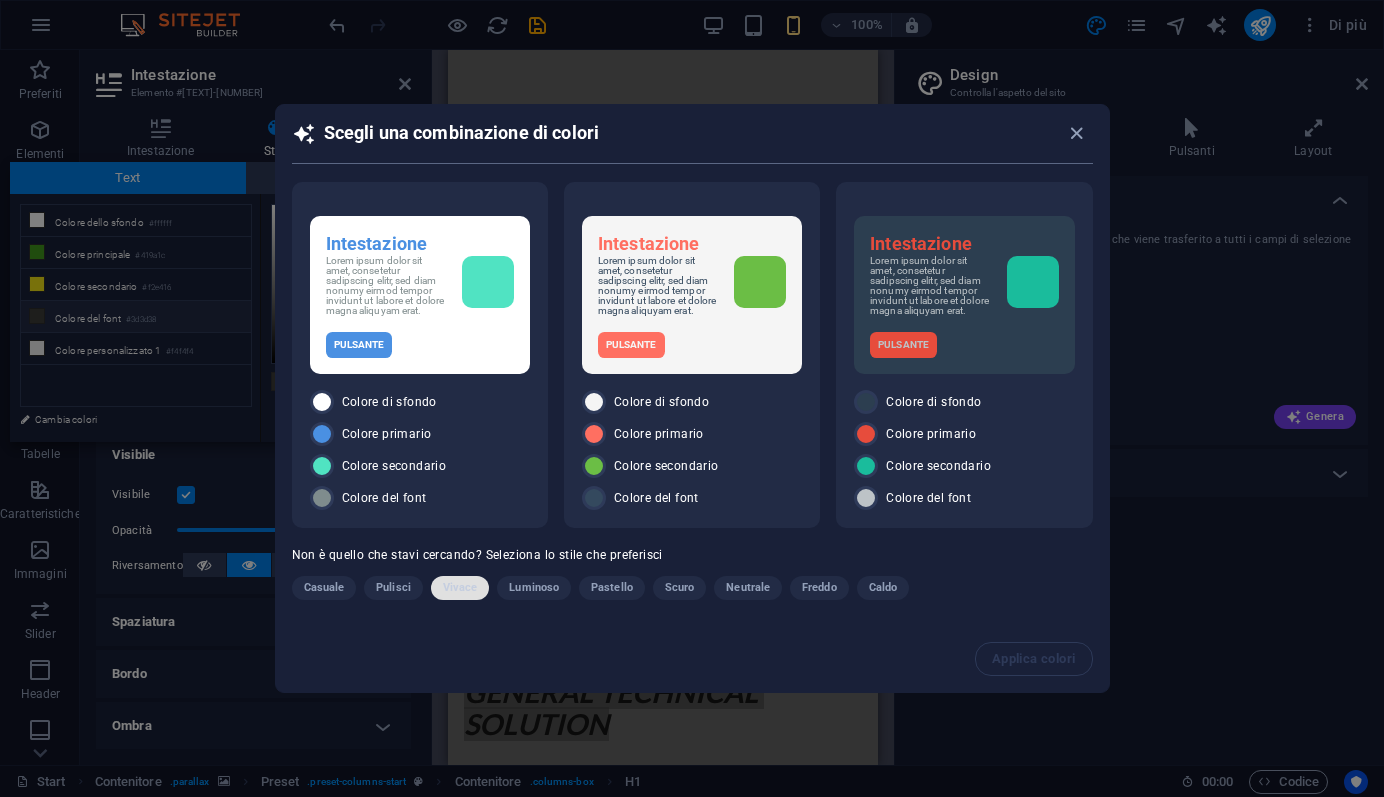 click on "Vivace" at bounding box center [460, 588] 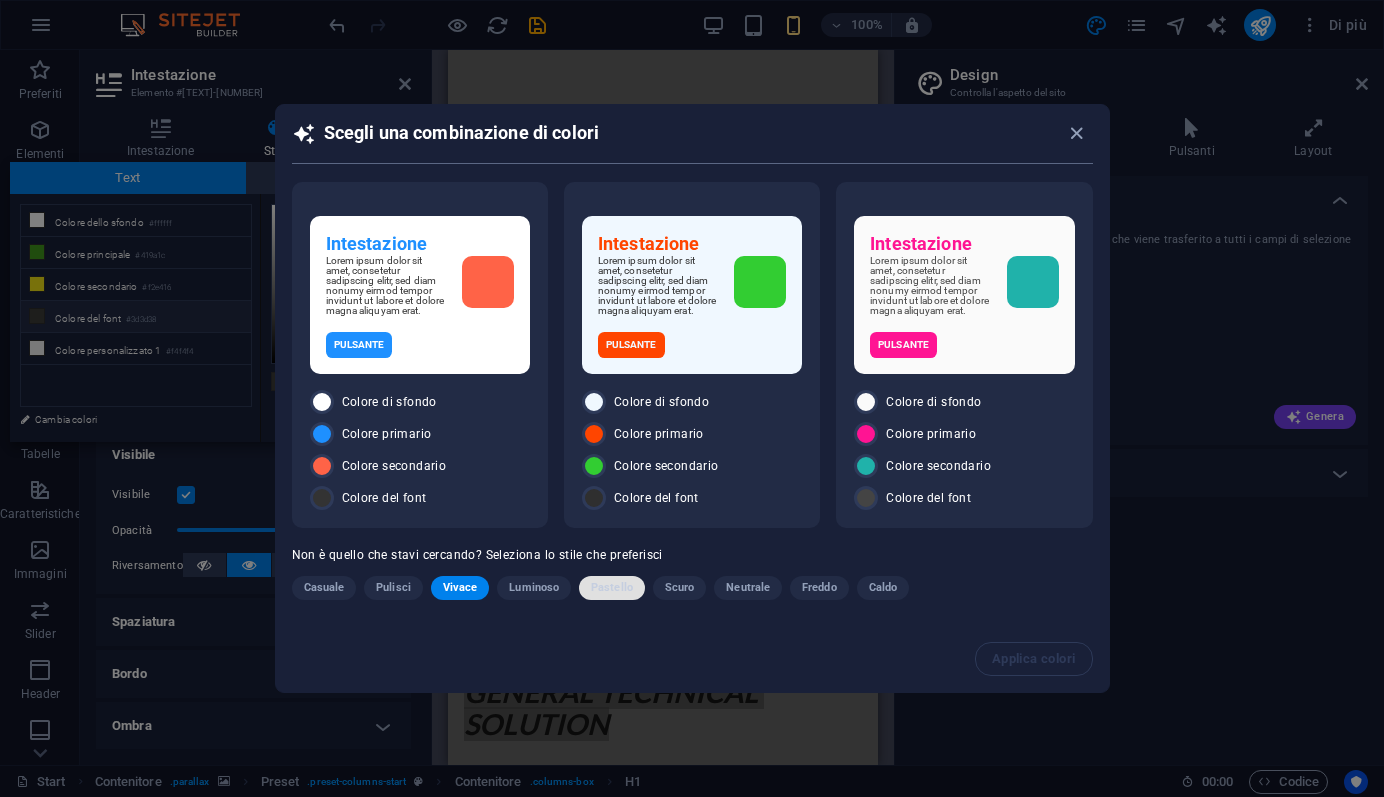 click on "Pastello" at bounding box center (612, 588) 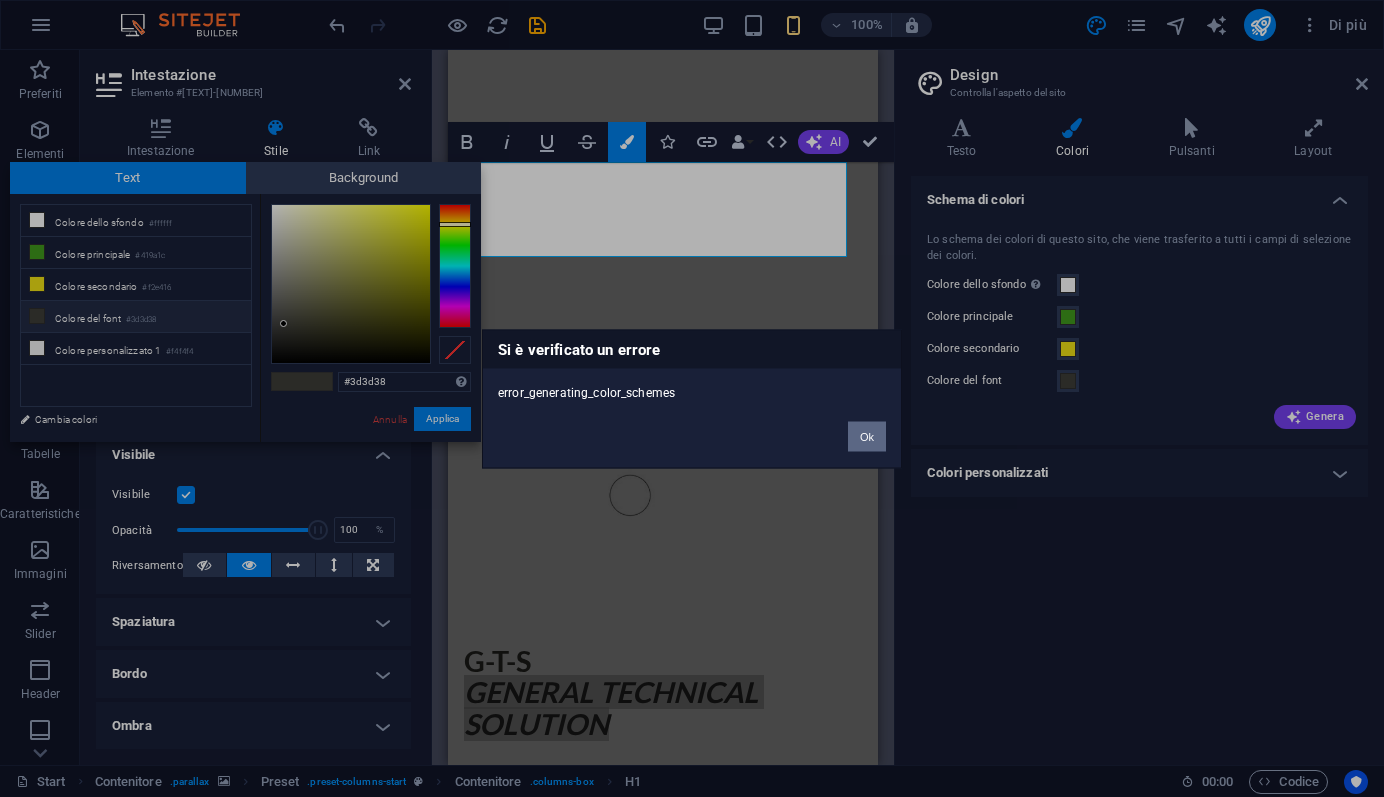 drag, startPoint x: 870, startPoint y: 440, endPoint x: 886, endPoint y: 437, distance: 16.27882 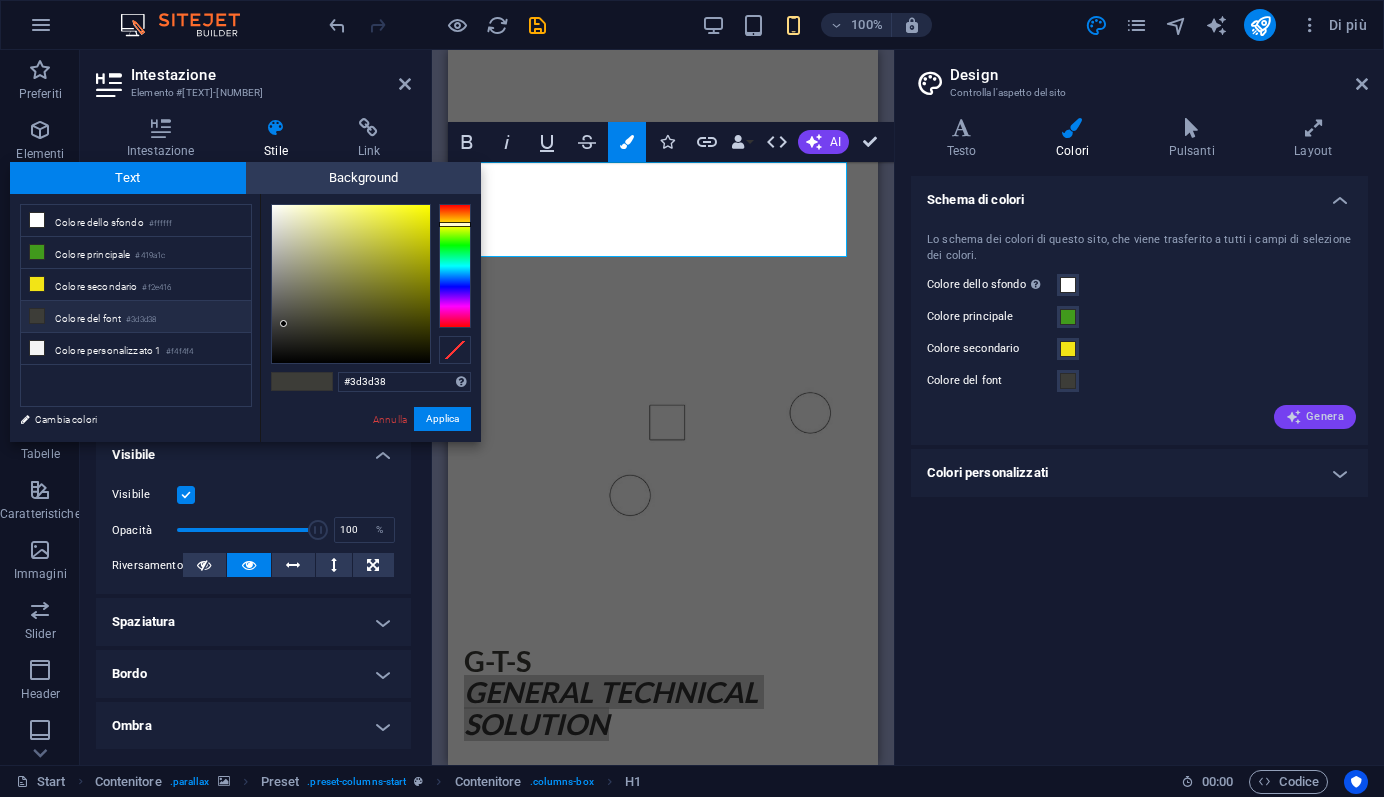click on "Genera" at bounding box center [1315, 417] 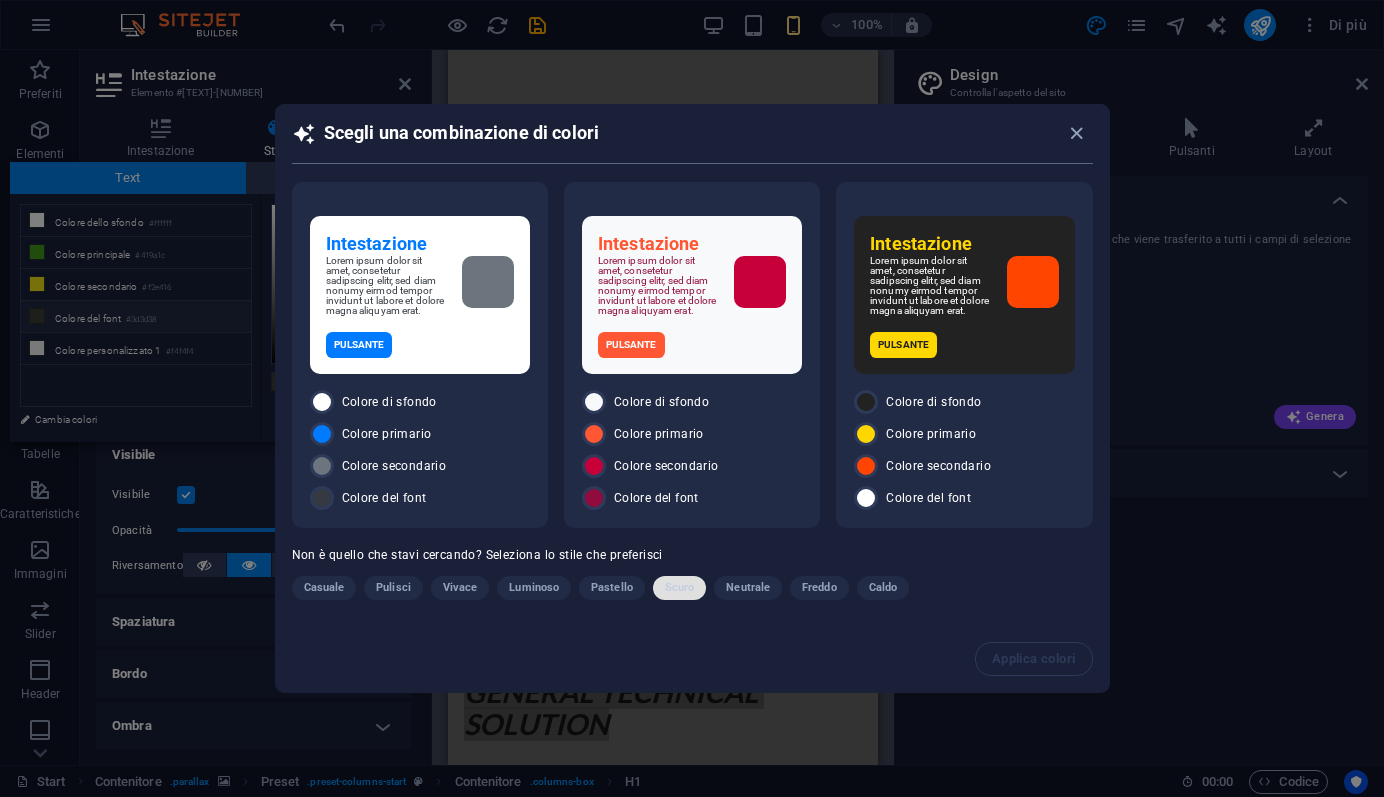 click on "Scuro" at bounding box center (679, 588) 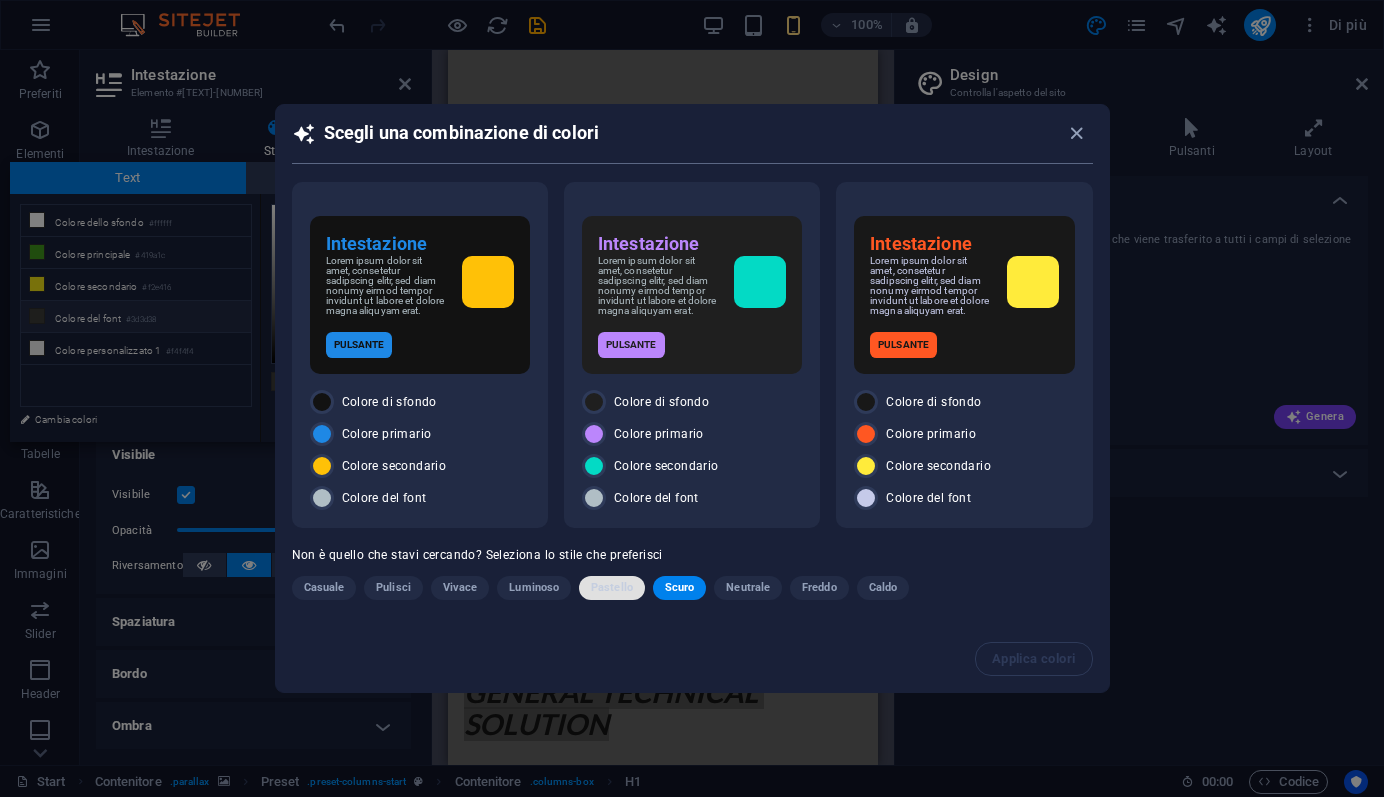 click on "Pastello" at bounding box center (612, 588) 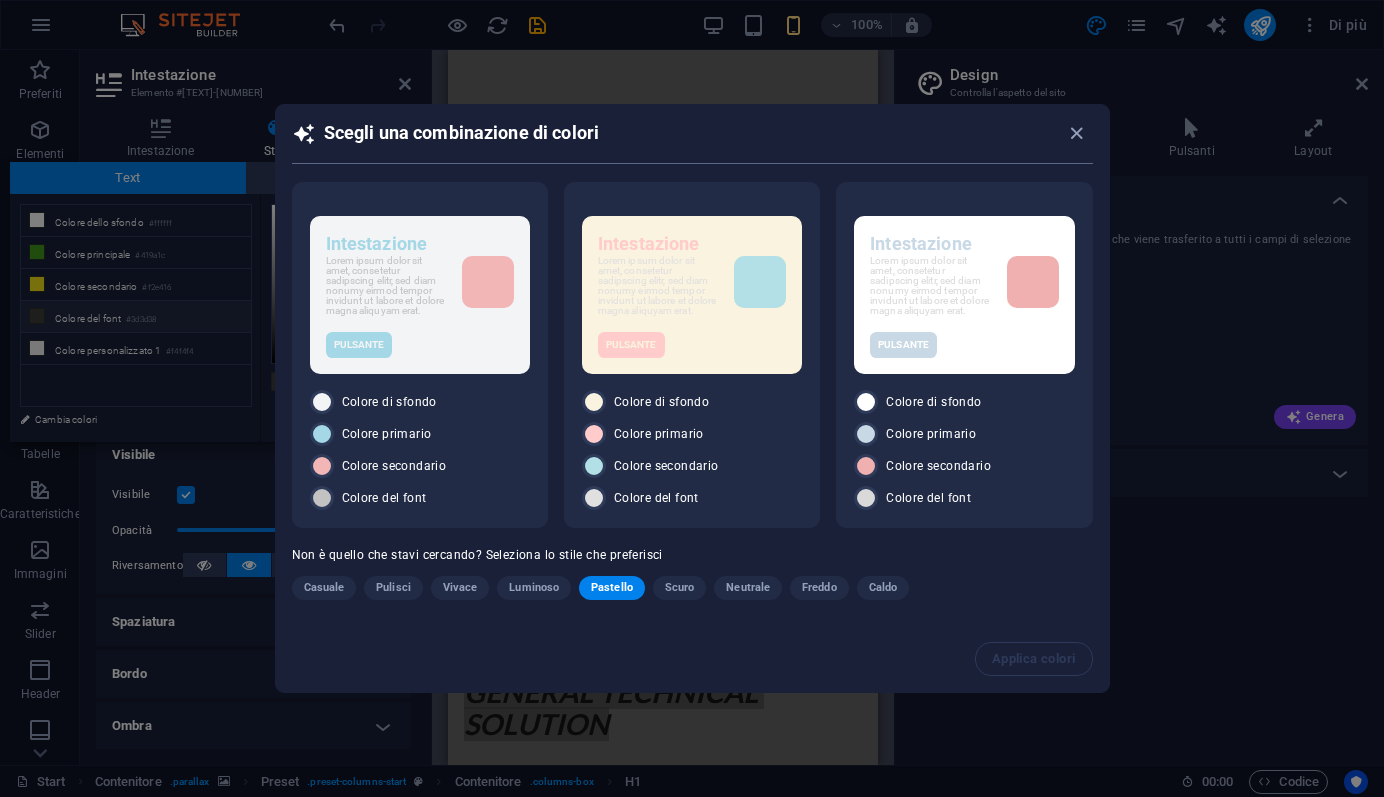 click on "Neutrale" at bounding box center [748, 588] 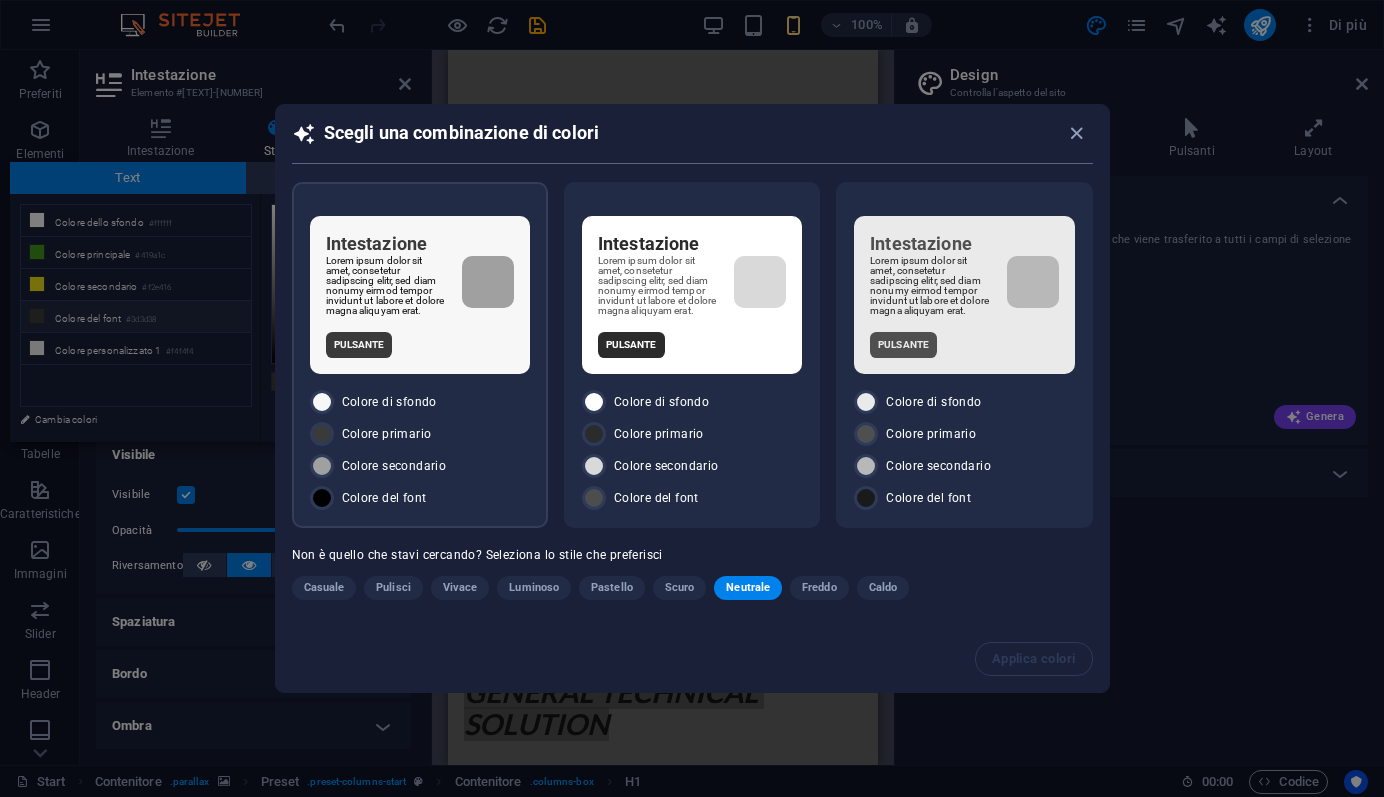 click on "Colore del font" at bounding box center [420, 498] 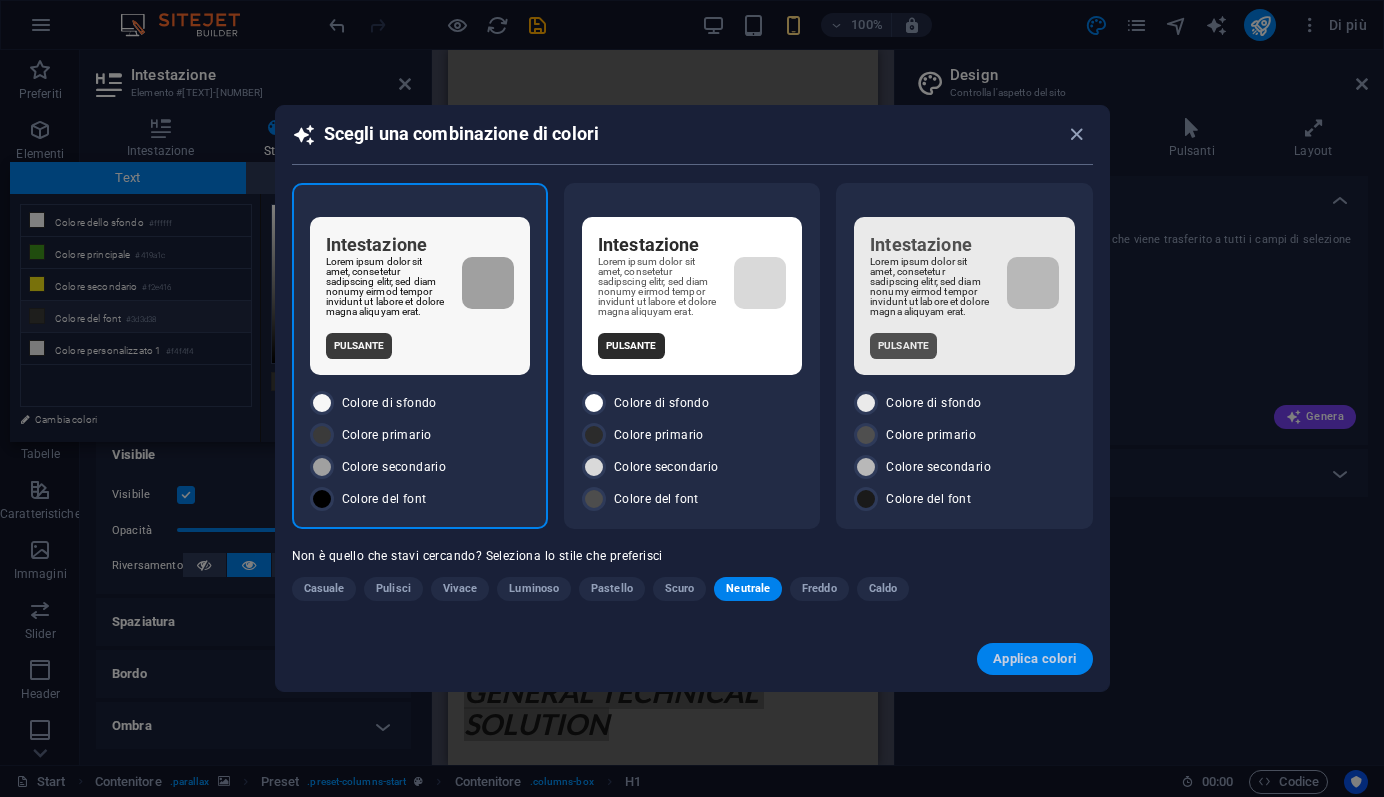 click on "Applica colori" at bounding box center [1035, 659] 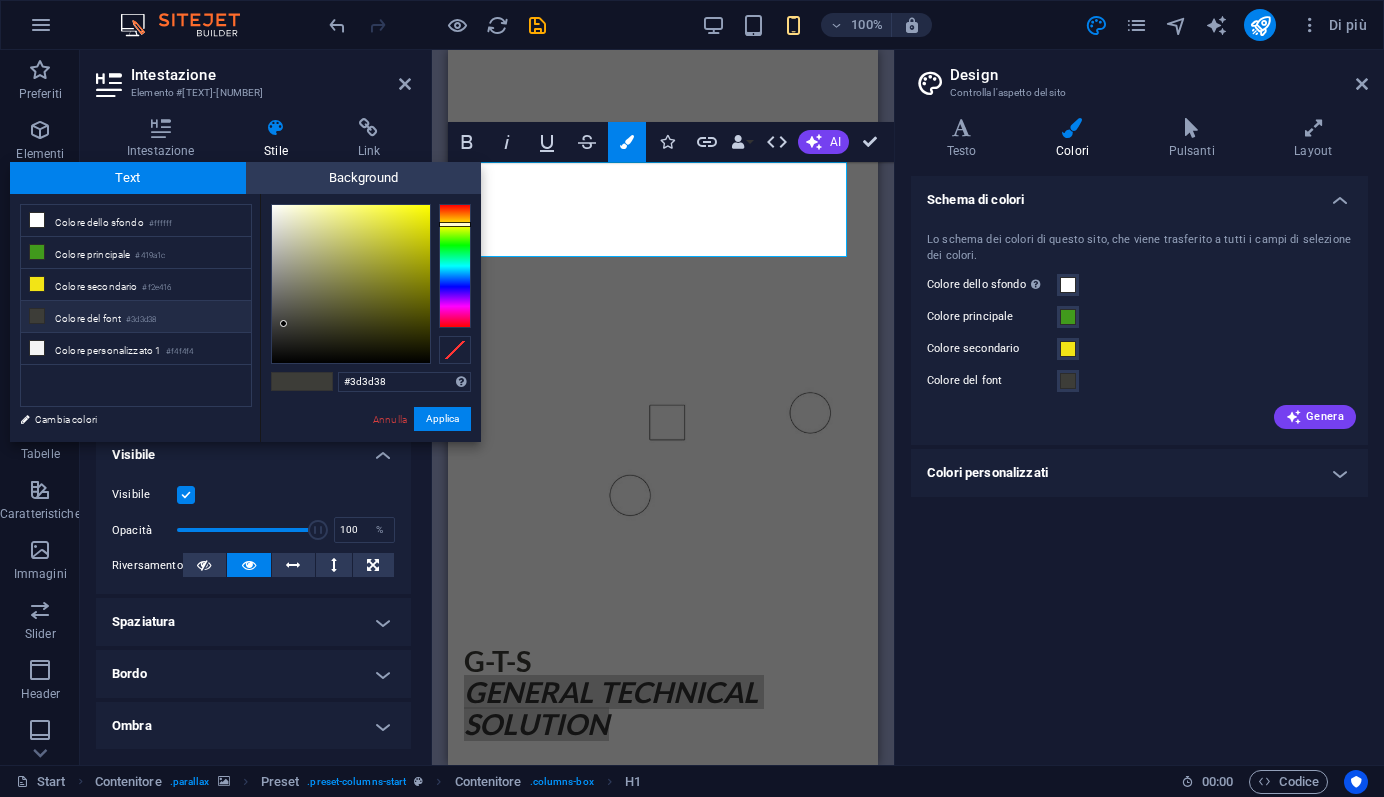 type on "#000000" 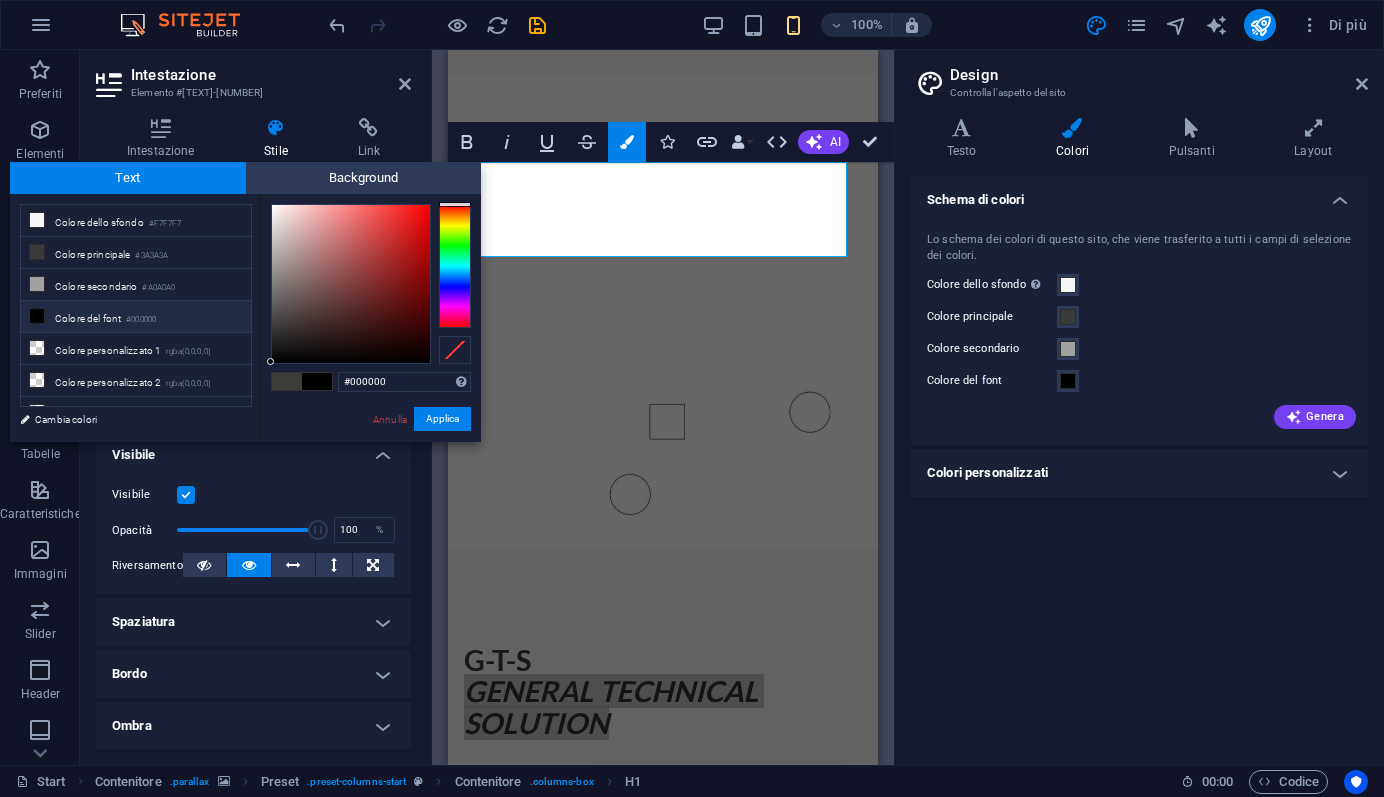click on "Schema di colori Lo schema dei colori di questo sito, che viene trasferito a tutti i campi di selezione dei colori. Colore dello sfondo Visibile solo se non è coperto da altri sfondi. Colore principale Colore secondario Colore del font Genera Colori personalizzati Colore personalizzato 1 Colore personalizzato 2 Colore personalizzato 3 Colore personalizzato 4 Colore personalizzato 5" at bounding box center [1139, 462] 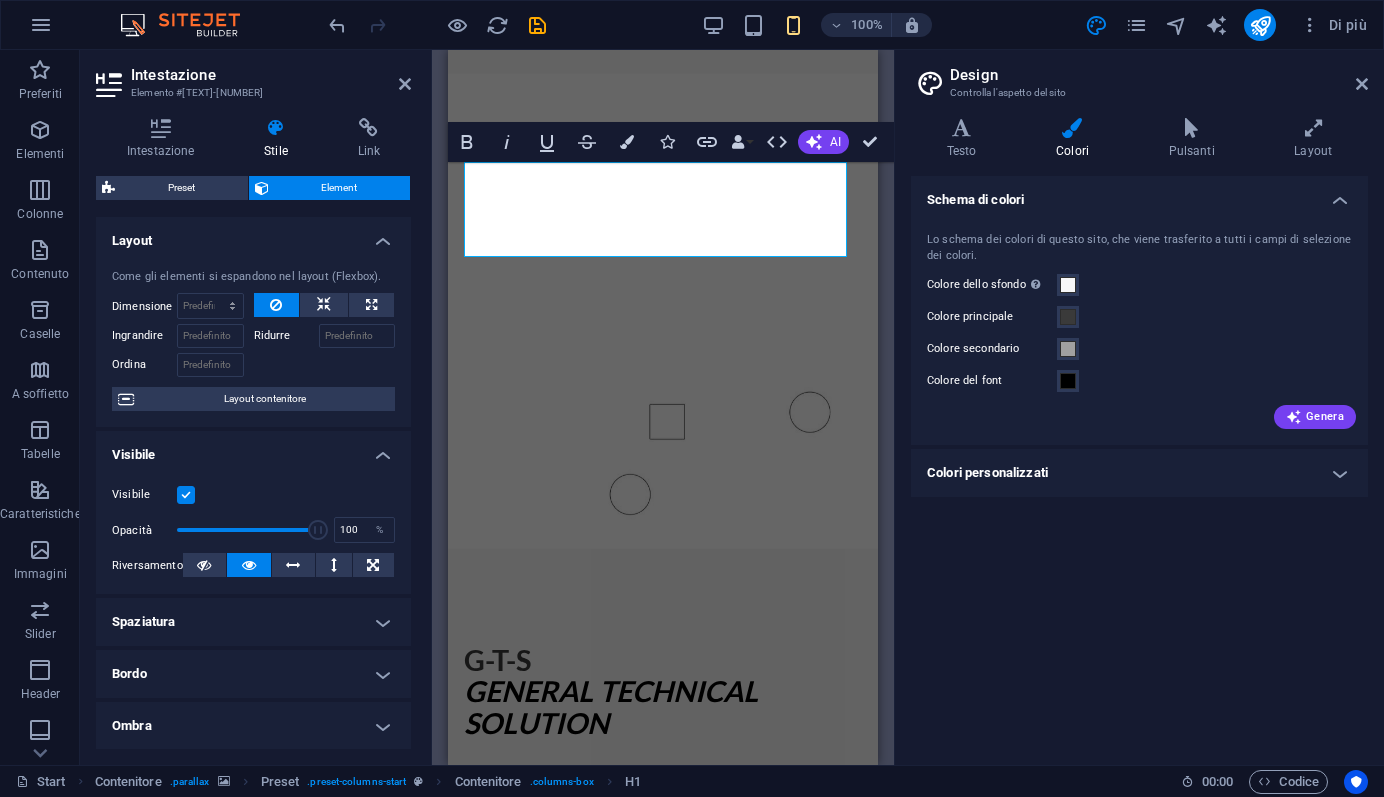 click on "Schema di colori Lo schema dei colori di questo sito, che viene trasferito a tutti i campi di selezione dei colori. Colore dello sfondo Visibile solo se non è coperto da altri sfondi. Colore principale Colore secondario Colore del font Genera Colori personalizzati Colore personalizzato 1 Colore personalizzato 2 Colore personalizzato 3 Colore personalizzato 4 Colore personalizzato 5" at bounding box center [1139, 462] 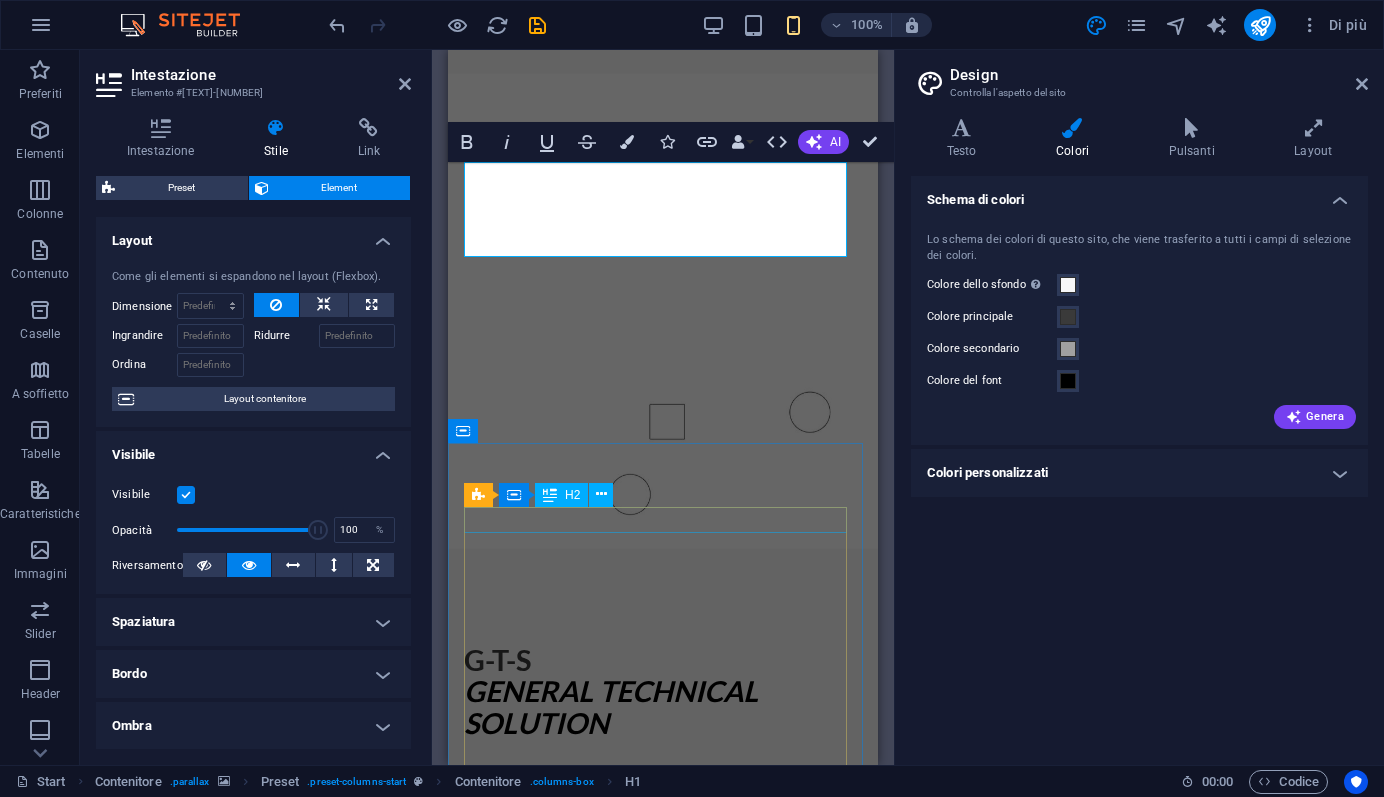 click on "über uns-  G-T-S ?" at bounding box center (663, 1947) 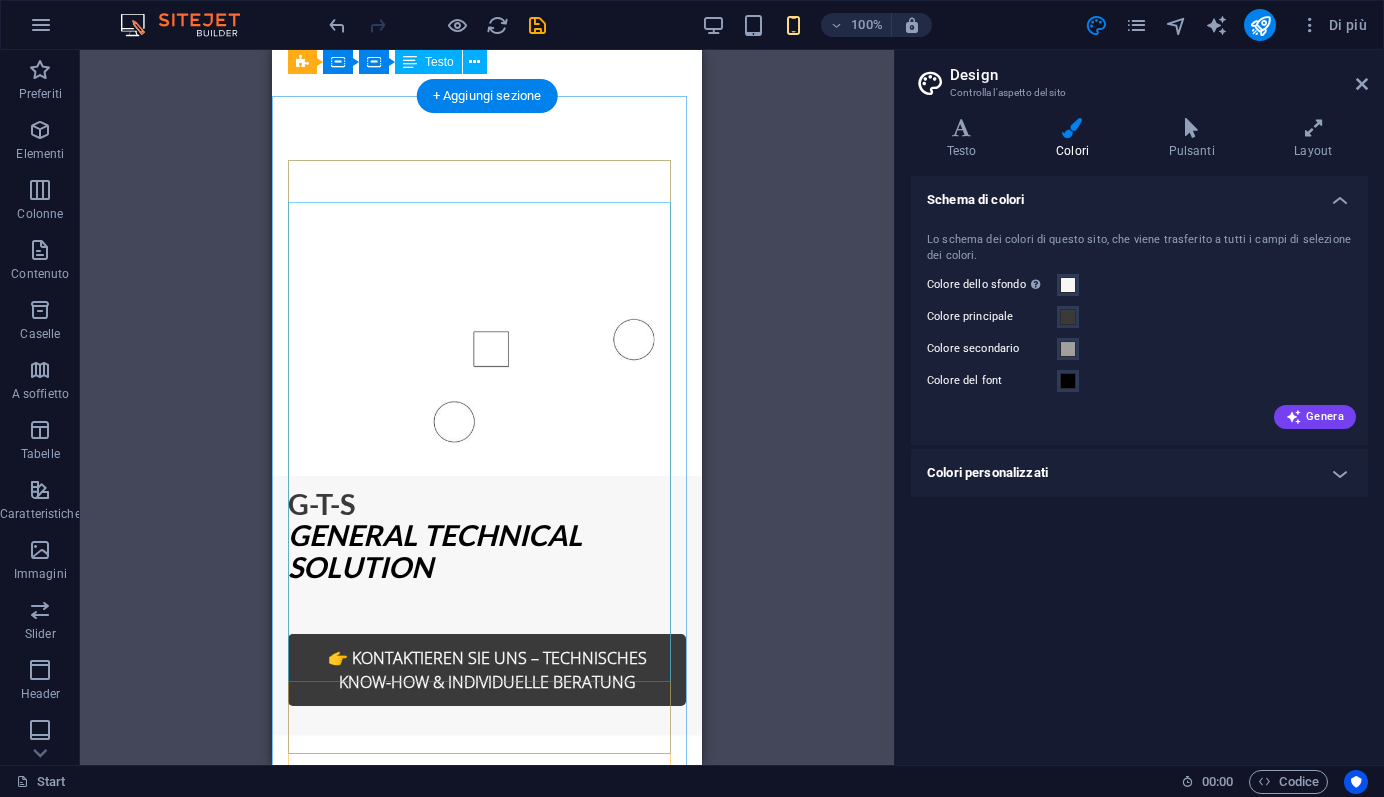 scroll, scrollTop: 0, scrollLeft: 0, axis: both 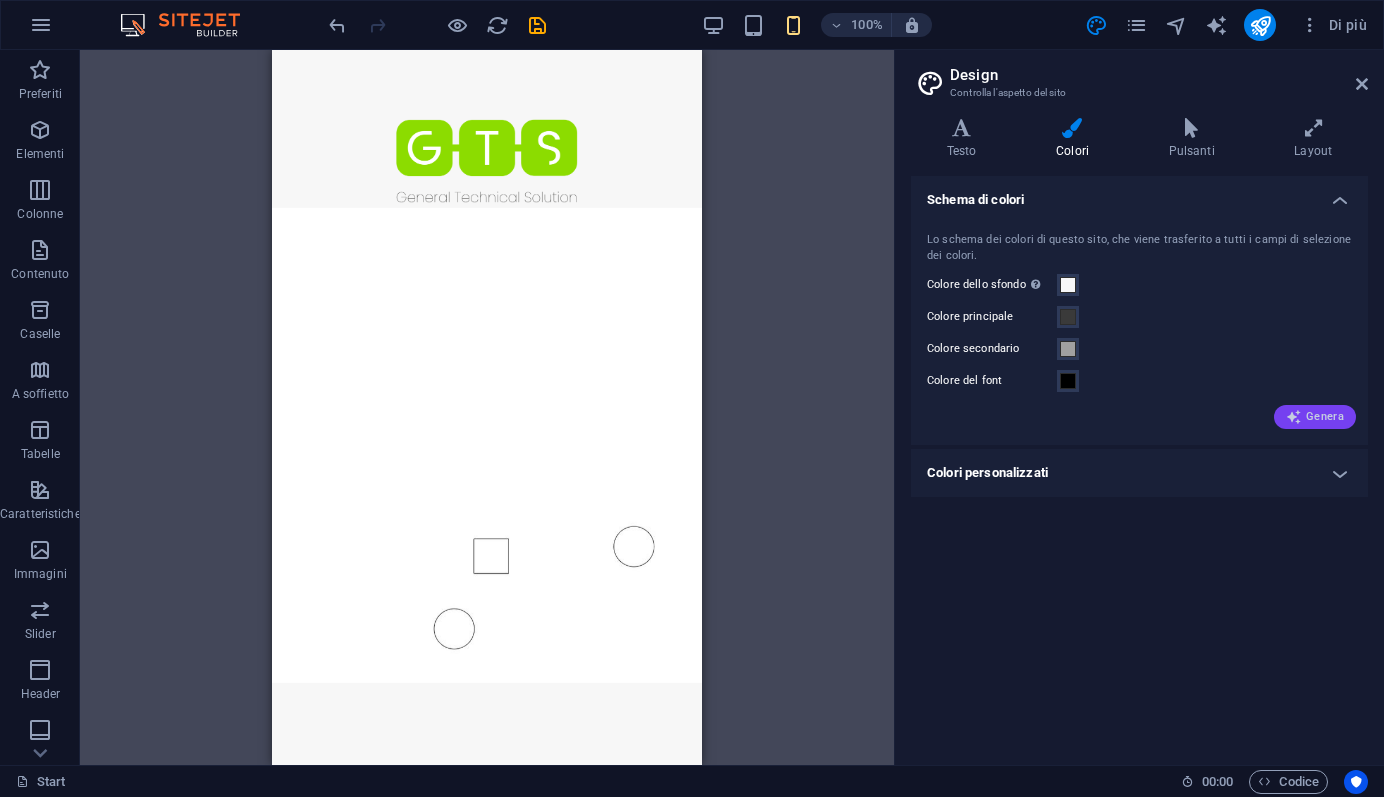 click on "Genera" at bounding box center (1315, 417) 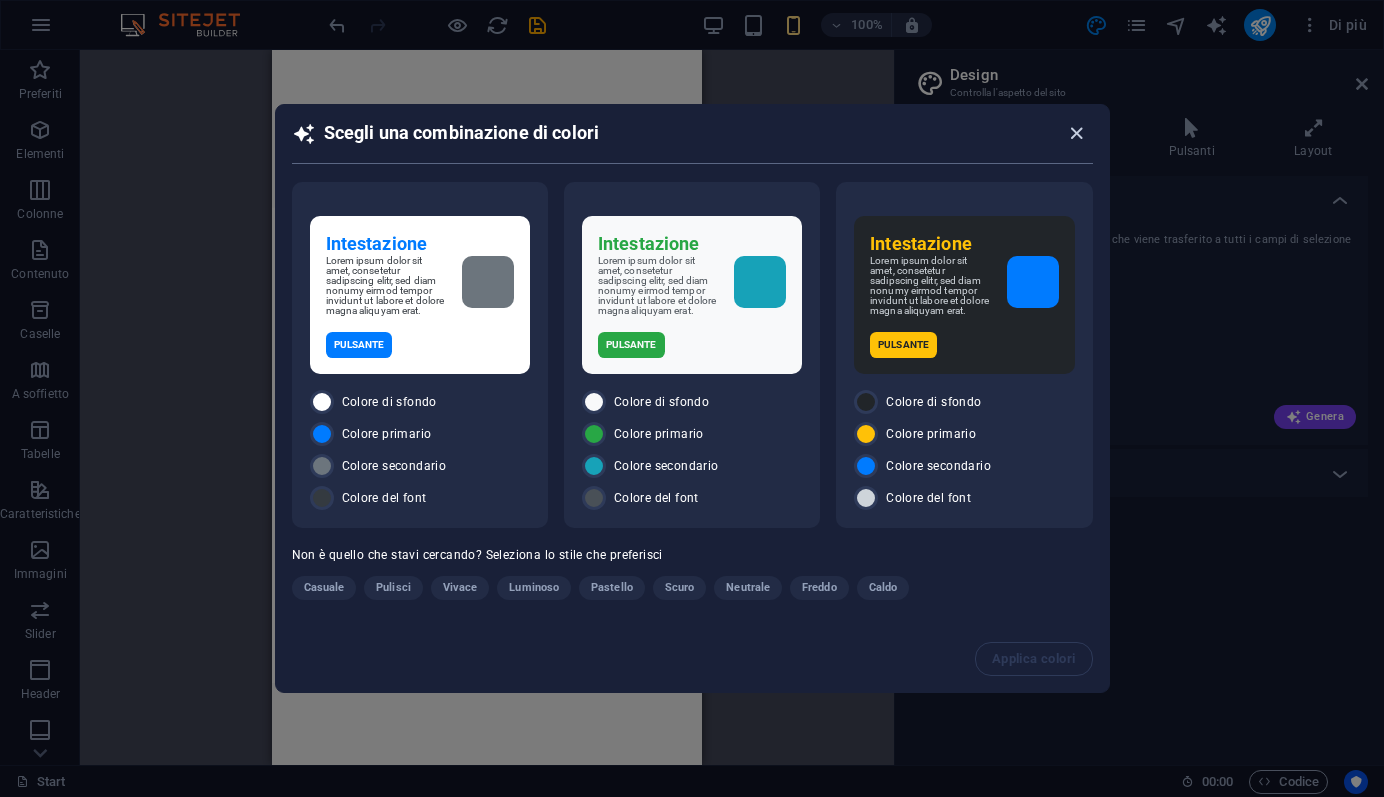 click at bounding box center (1076, 133) 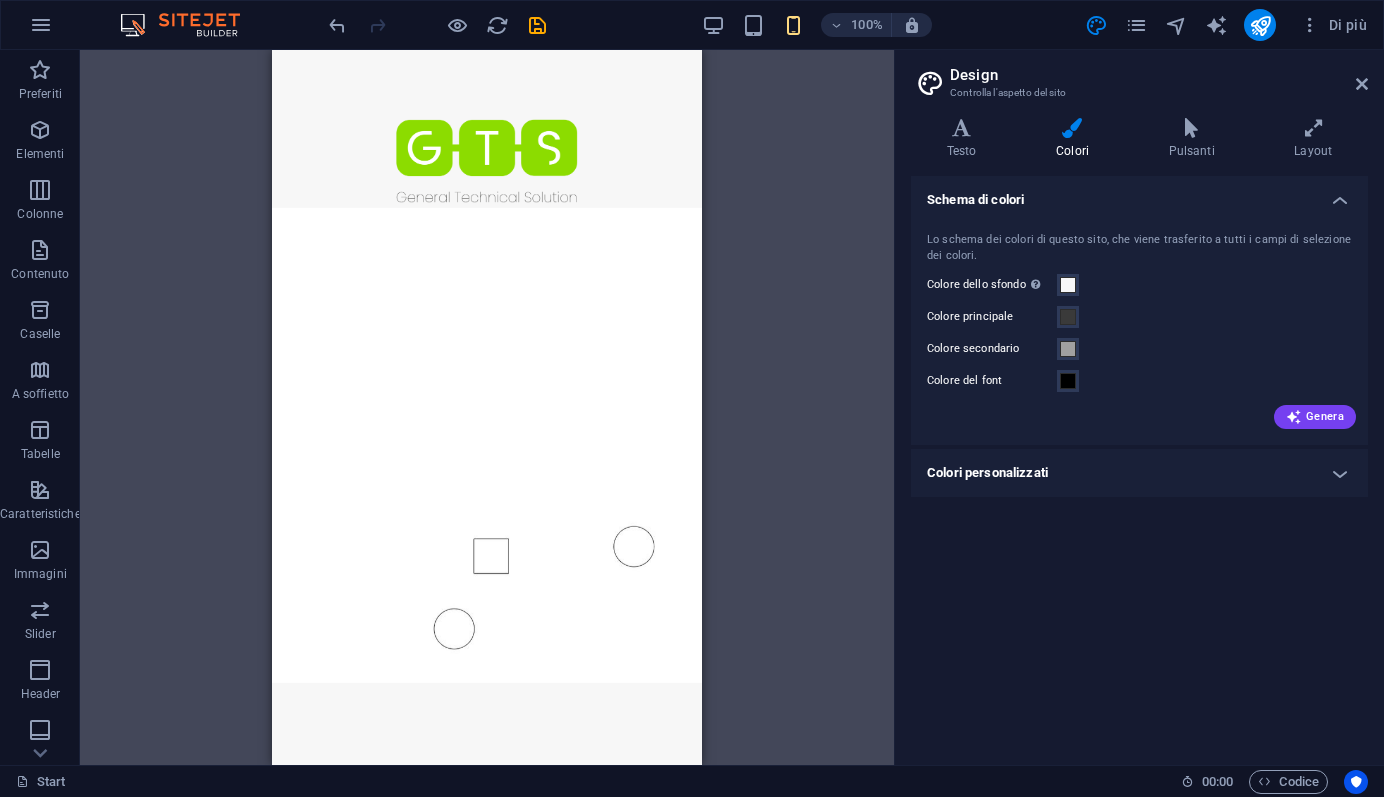 click on "Colori personalizzati" at bounding box center (1139, 473) 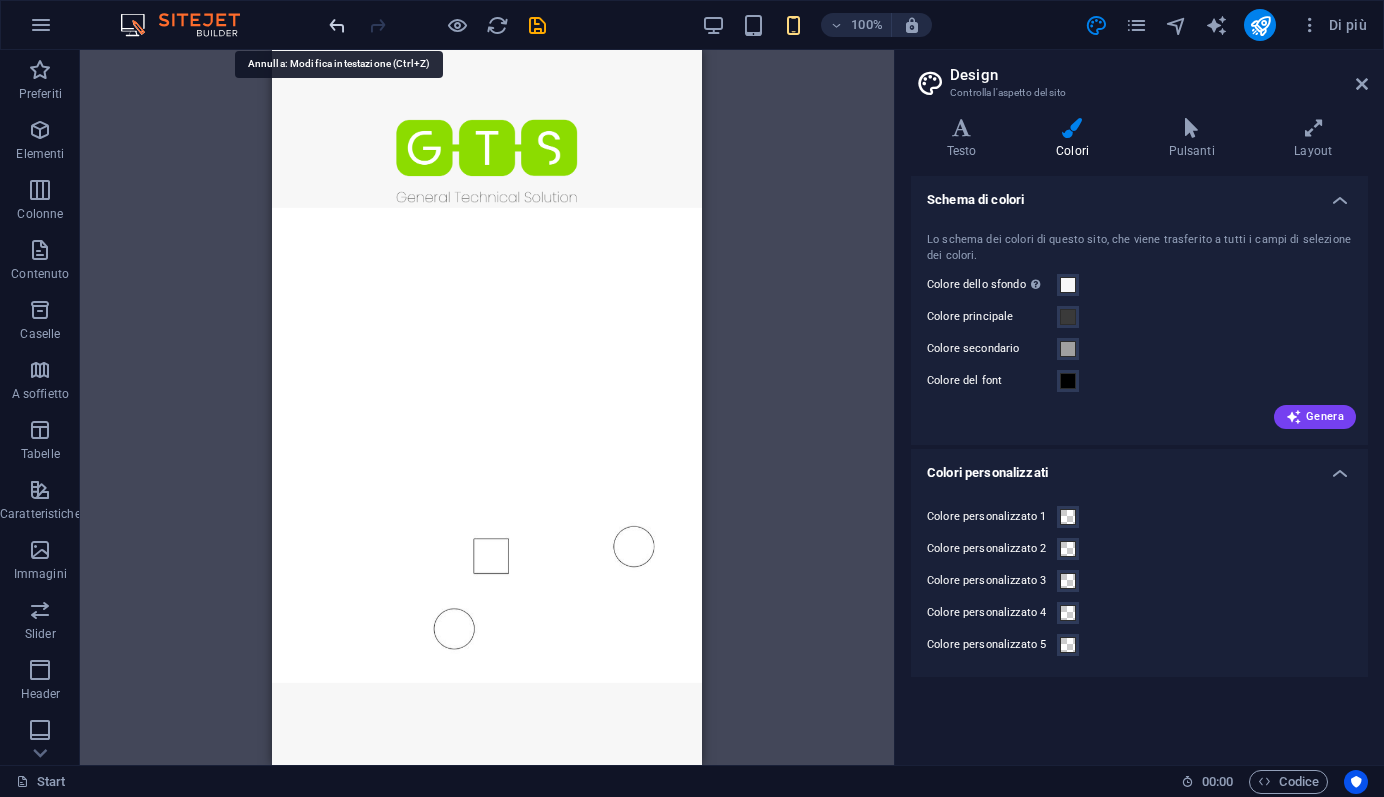 click at bounding box center (337, 25) 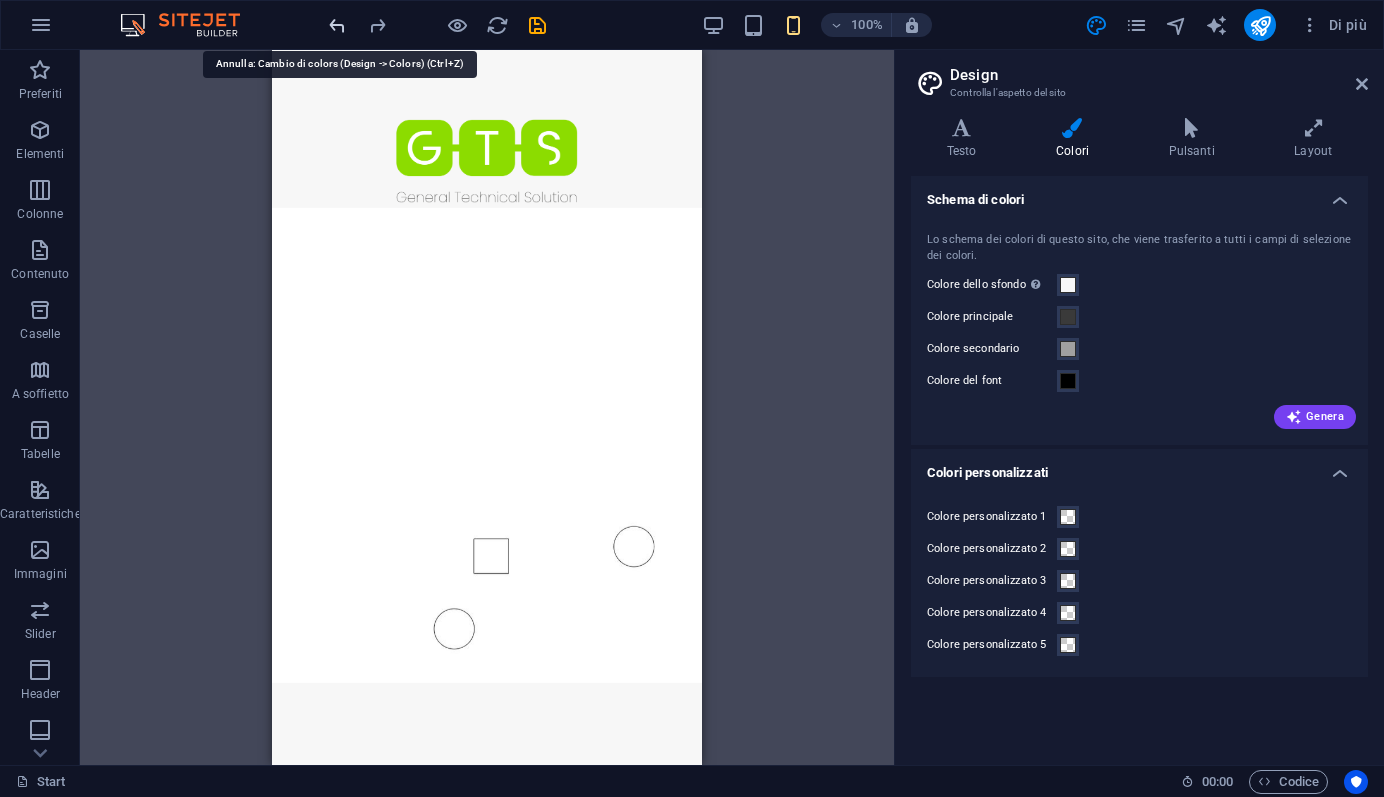 click at bounding box center [337, 25] 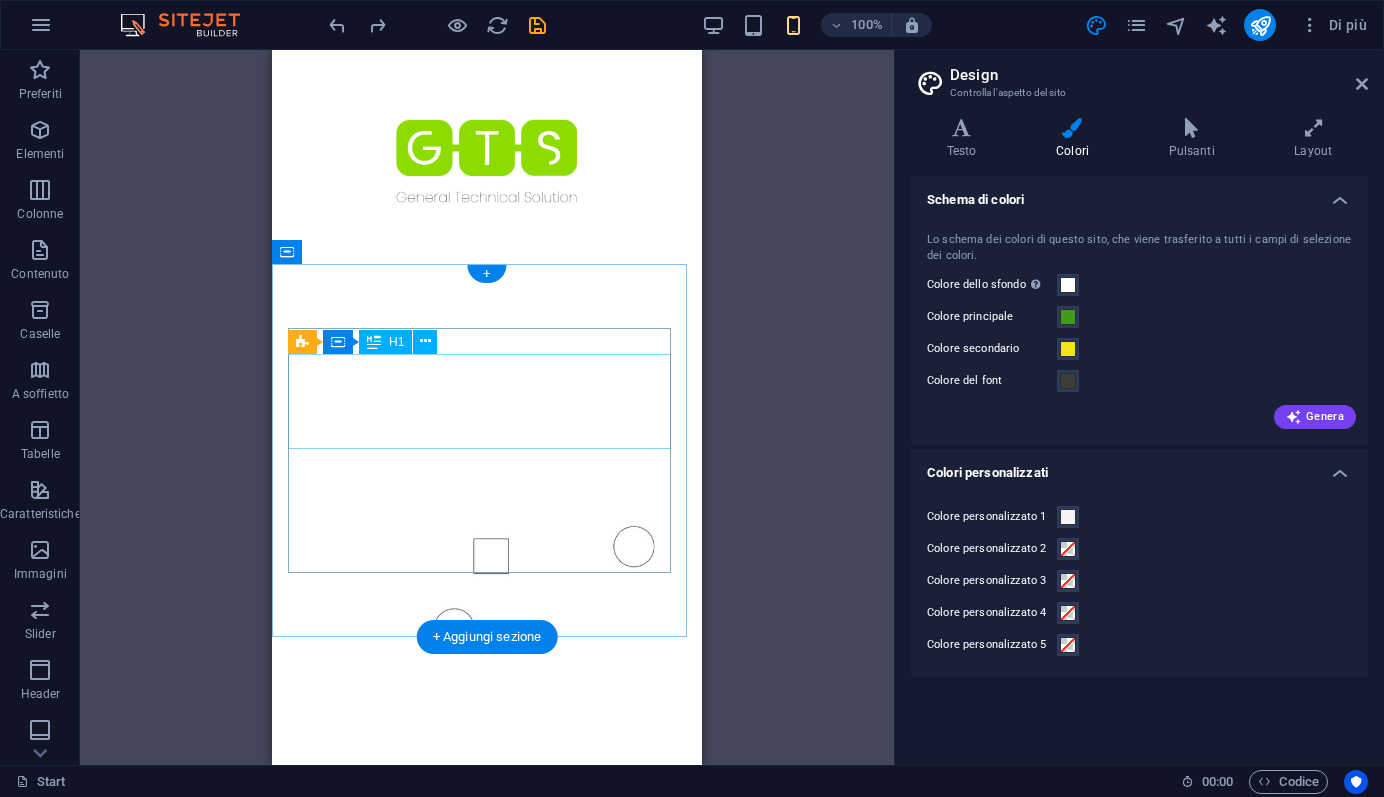 click on "G-T-S   General Technical Solution" at bounding box center [487, 884] 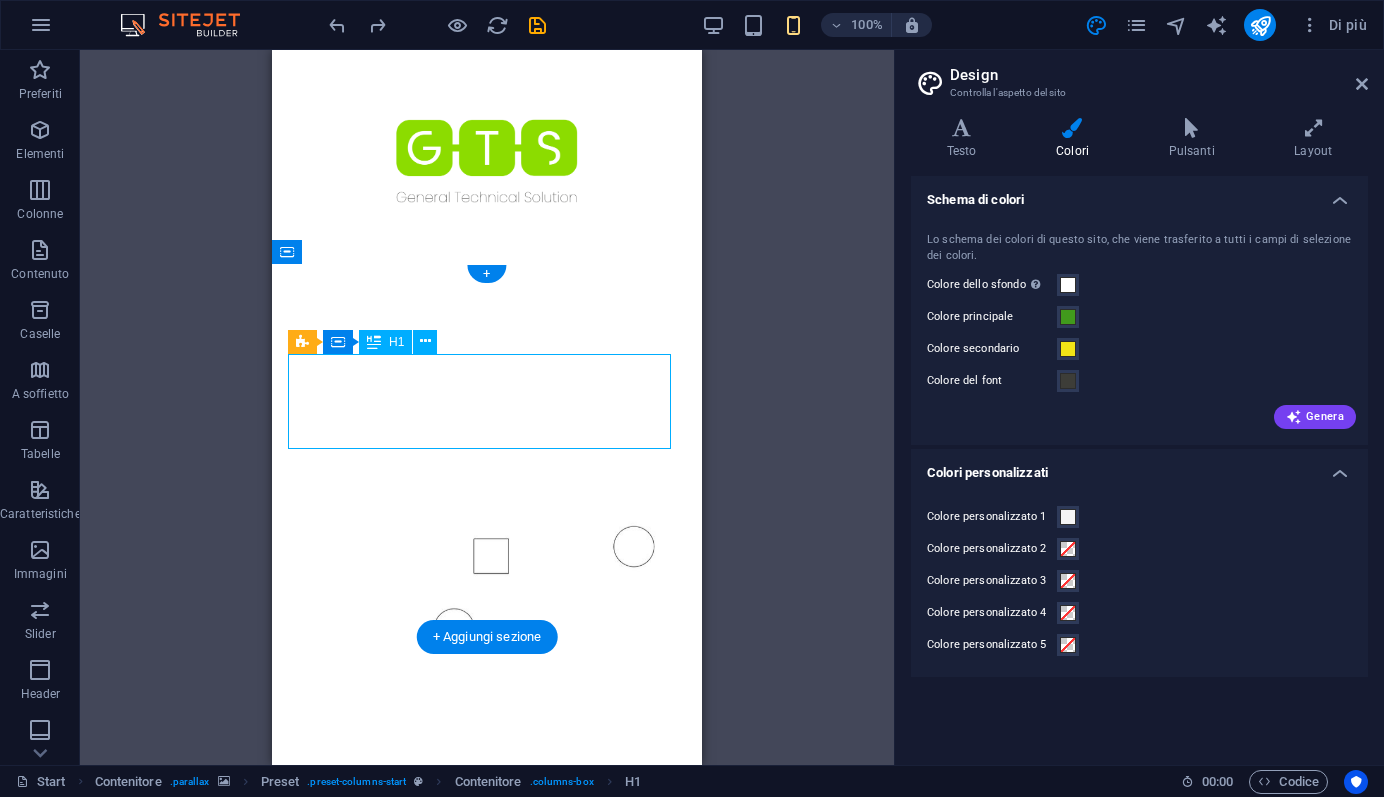 click on "G-T-S   General Technical Solution" at bounding box center (487, 884) 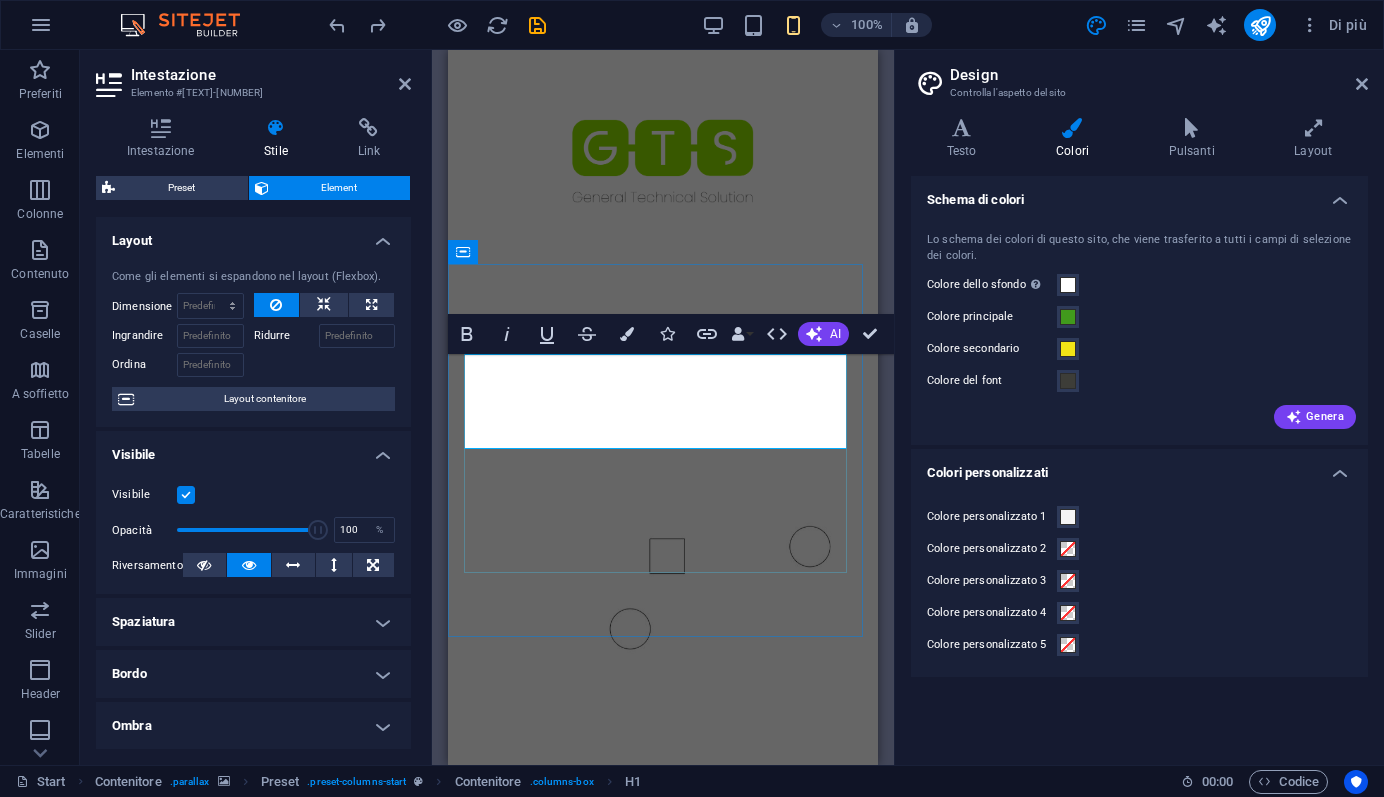 click on "G-T-S   General Technical Solution" at bounding box center (663, 884) 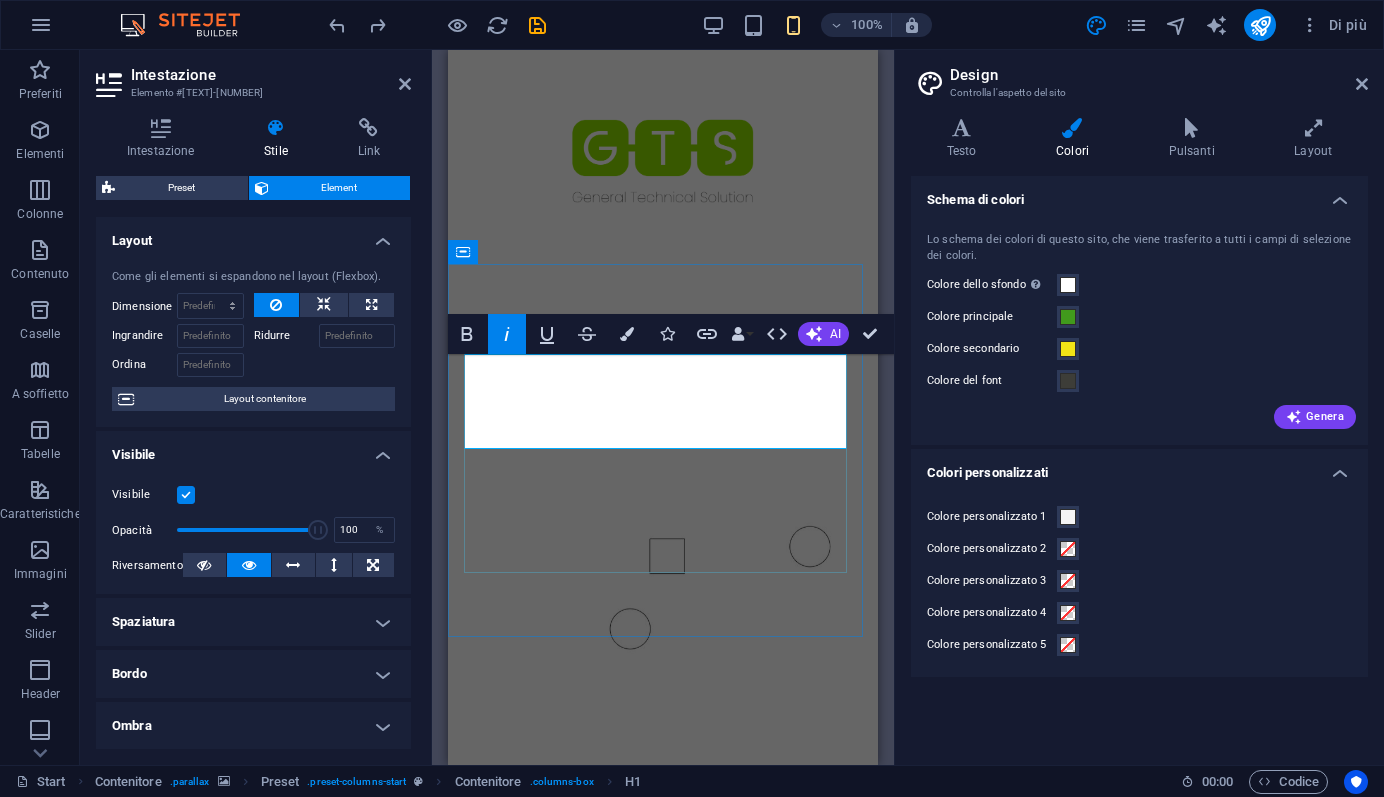 drag, startPoint x: 597, startPoint y: 434, endPoint x: 496, endPoint y: 417, distance: 102.4207 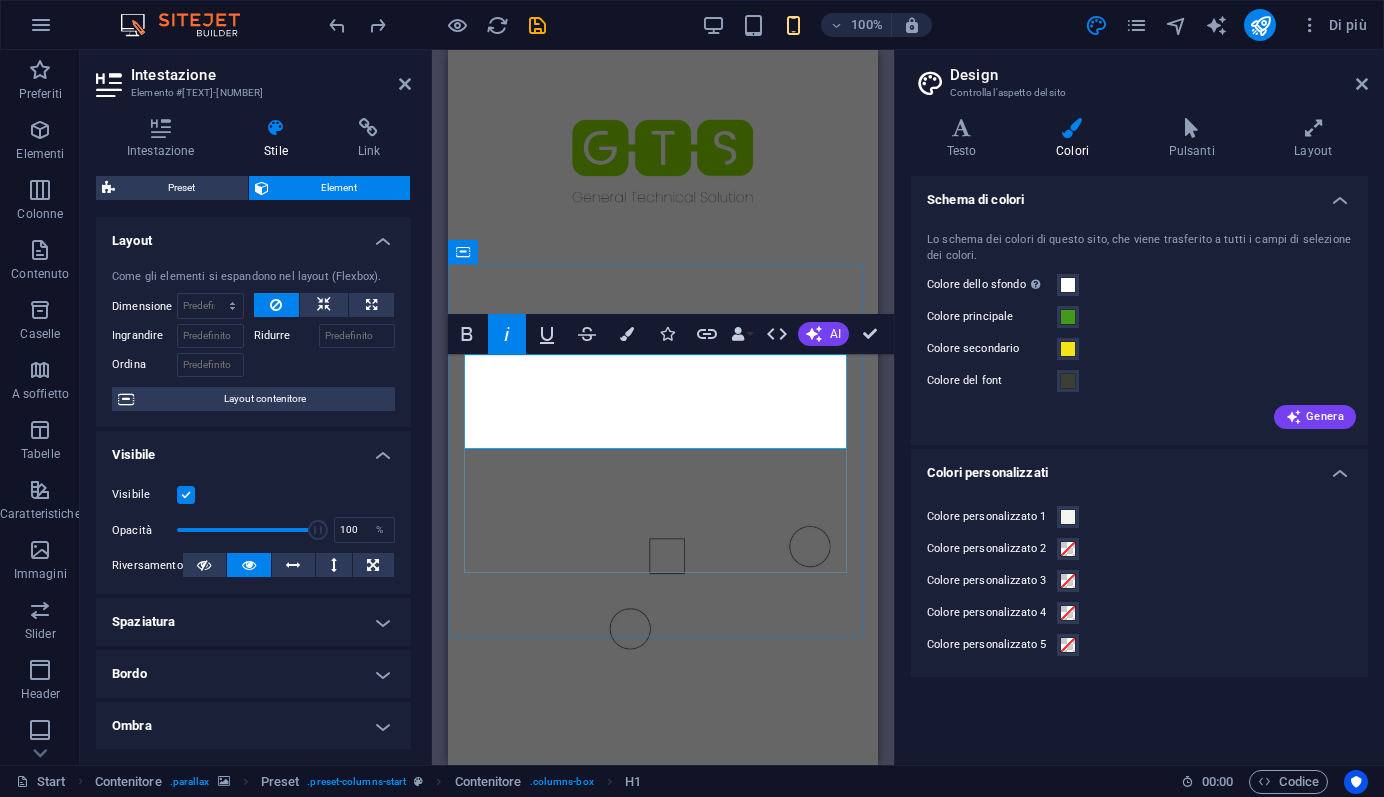 click on "G-T-S   General Technical Solution" at bounding box center [663, 884] 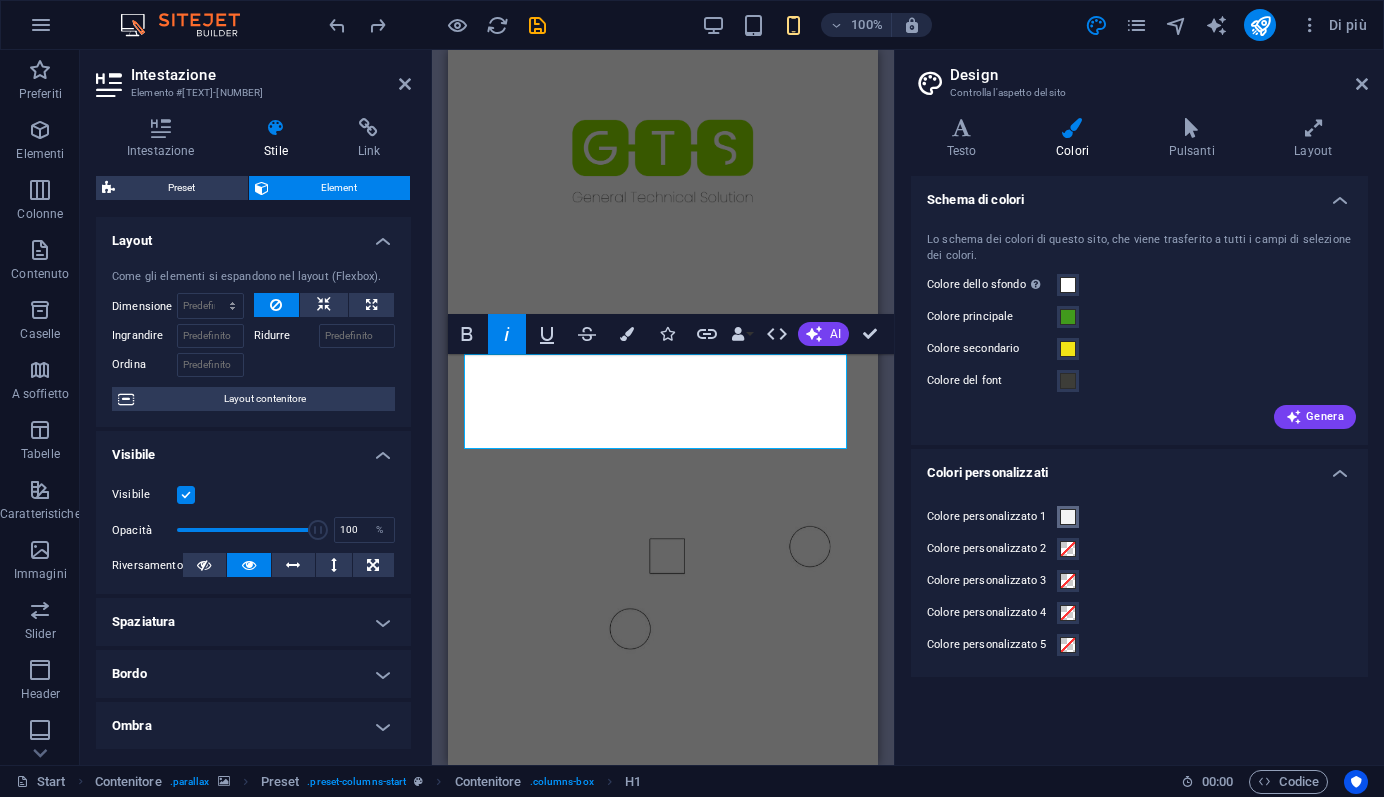 click at bounding box center [1068, 517] 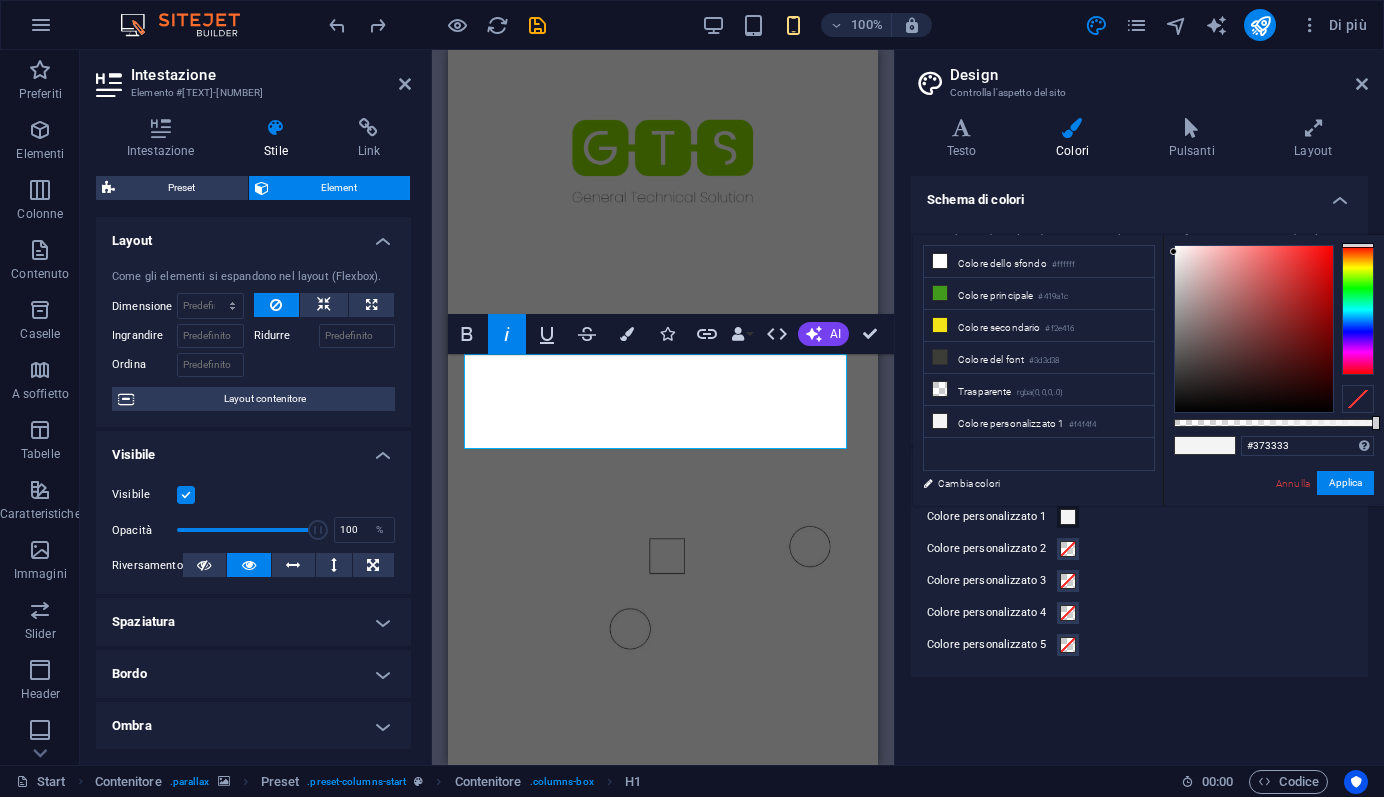 click at bounding box center [1254, 329] 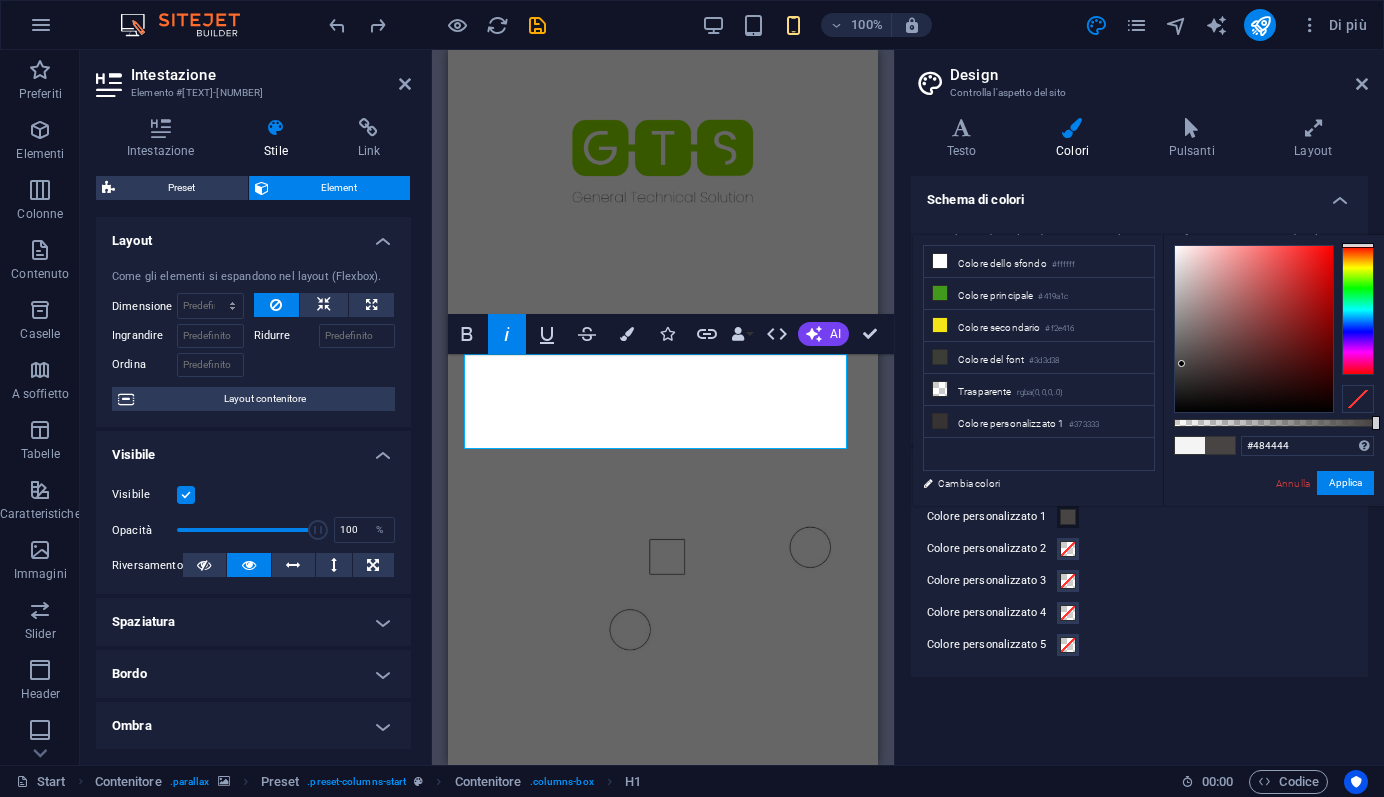 click at bounding box center (1254, 329) 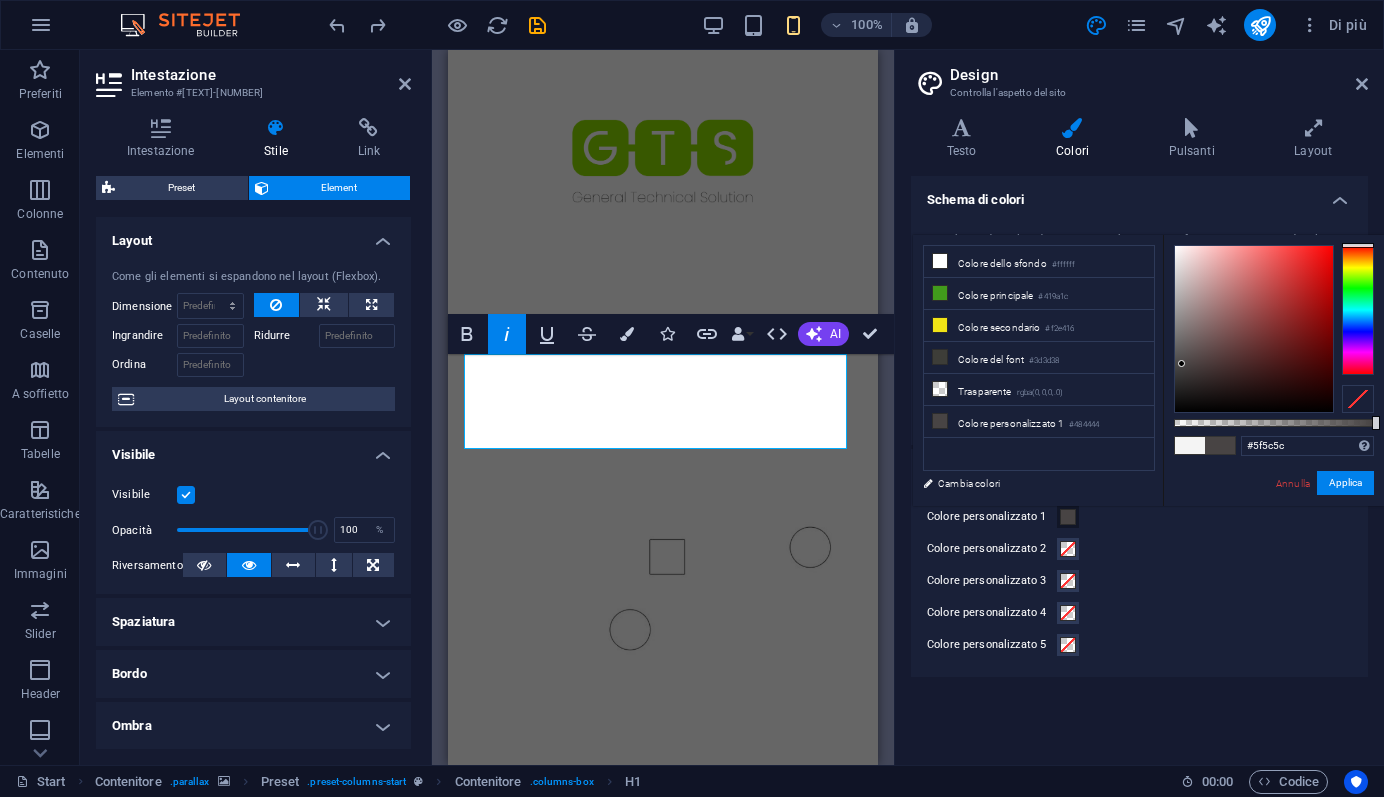 click at bounding box center [1254, 329] 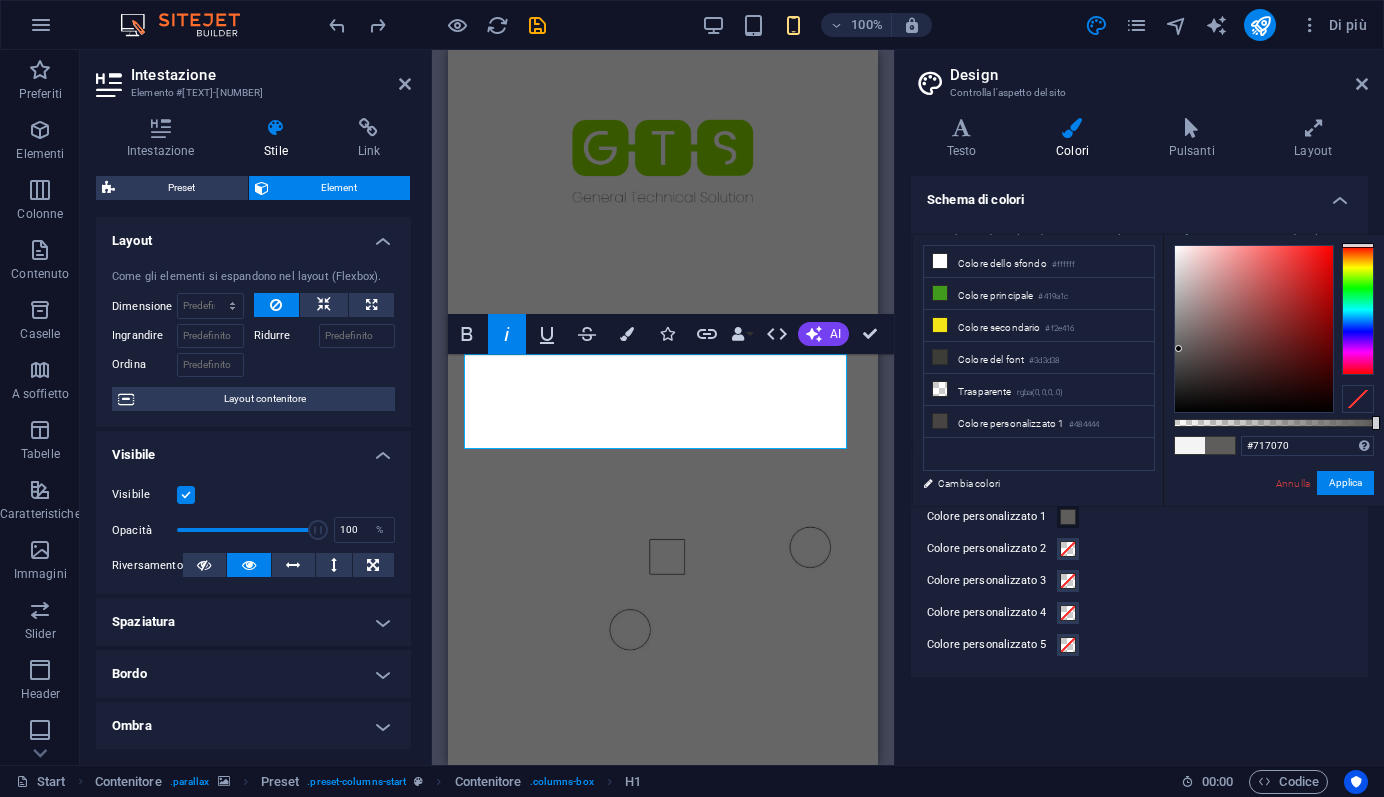 click at bounding box center (1254, 329) 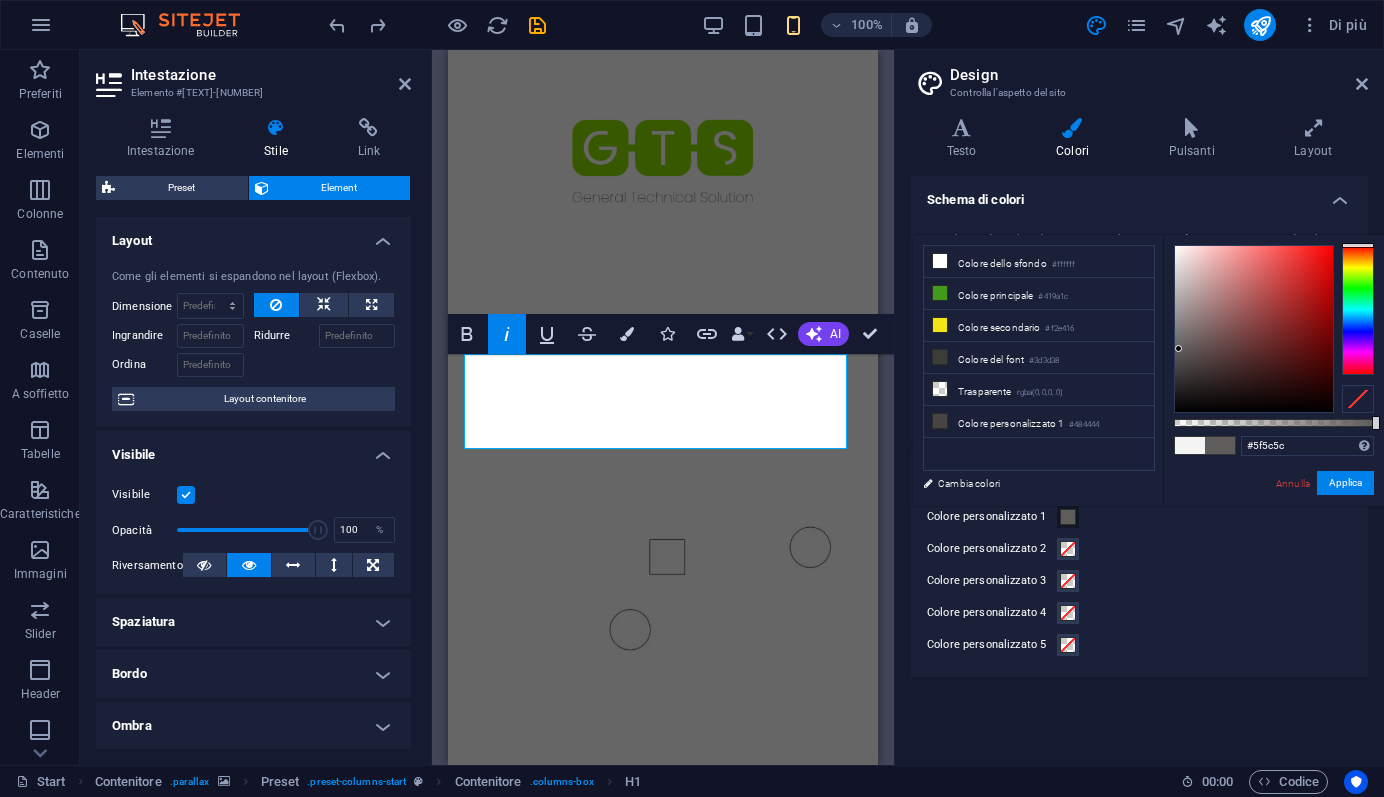 type on "#717070" 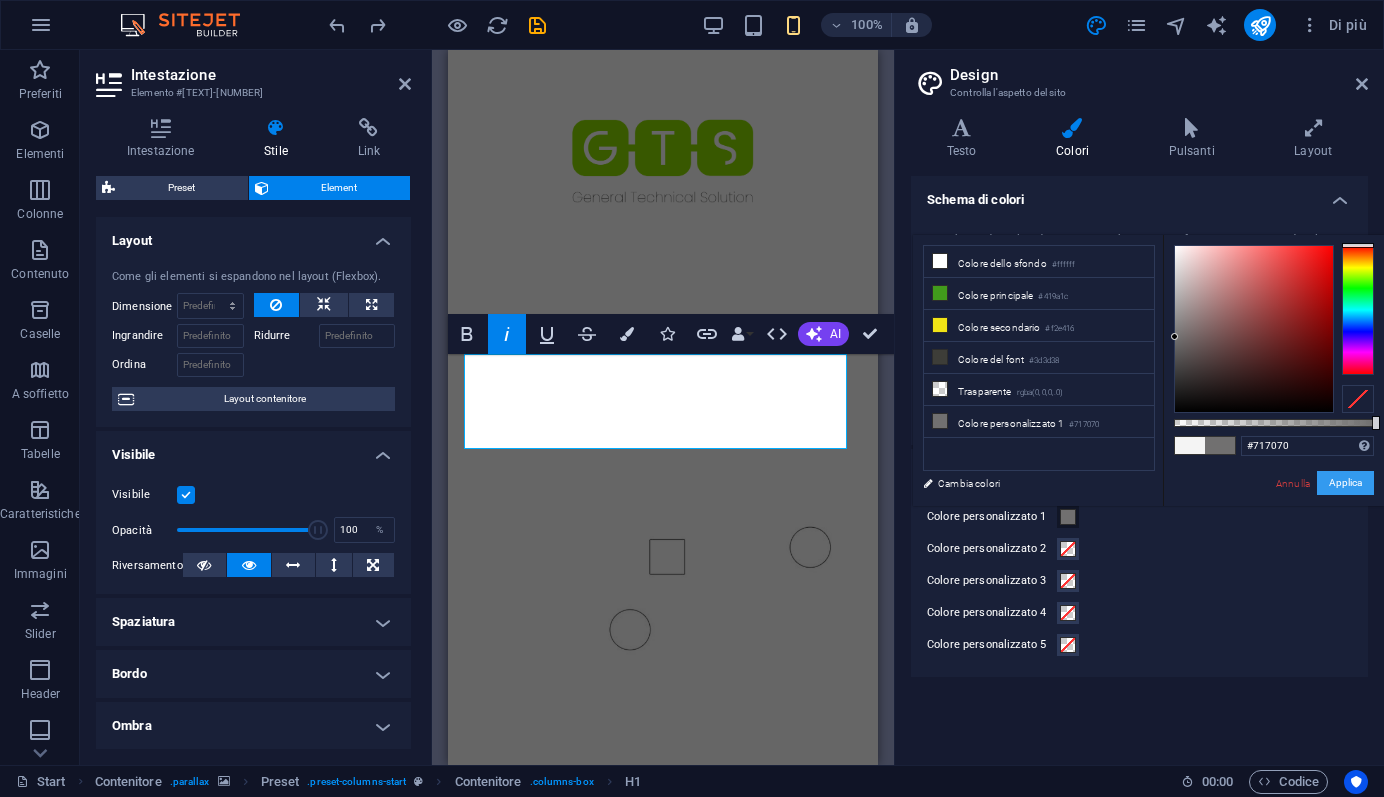 click on "Applica" at bounding box center [1345, 483] 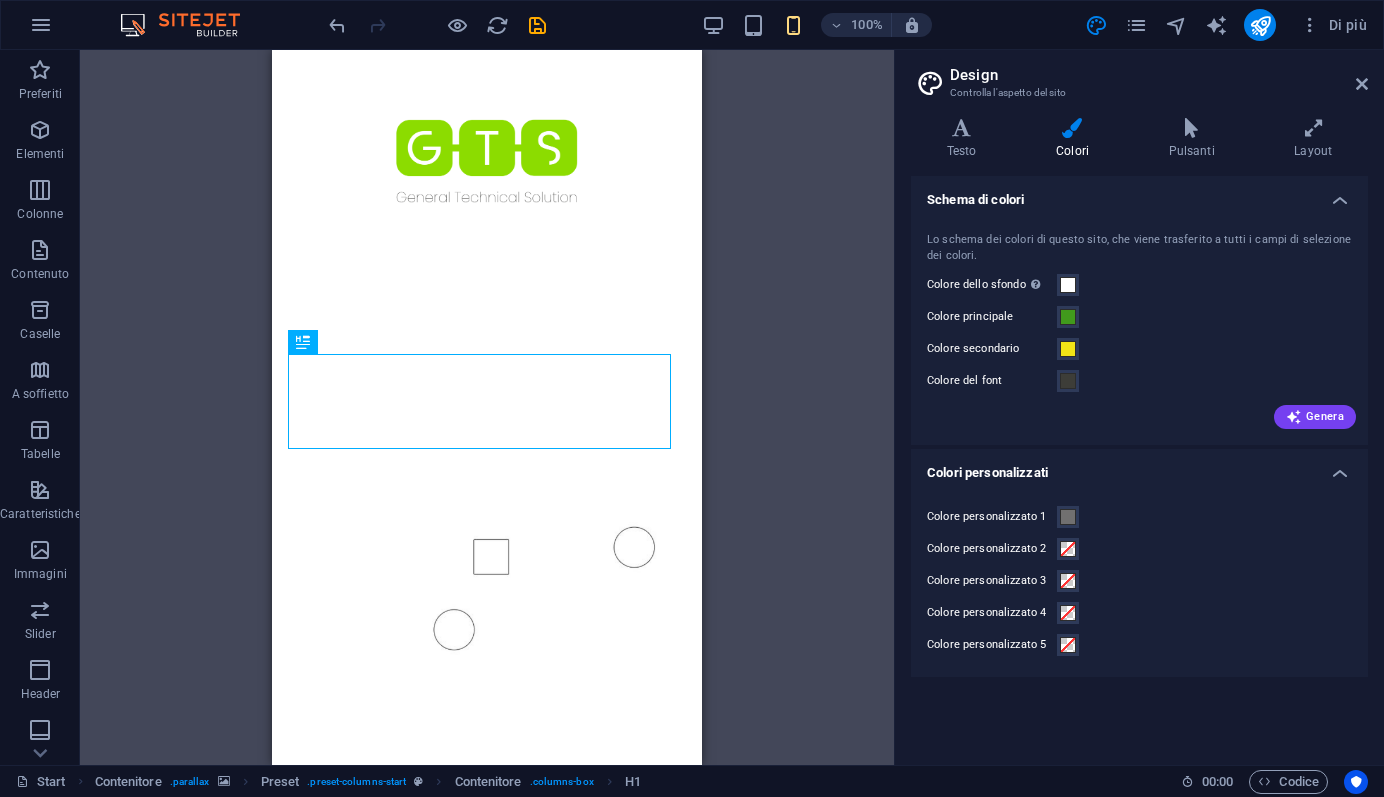 click on "Preset   Contenitore   H1   Contenitore   Preset   Preset   Contenitore   Contenitore   Immagine   Contenitore   Spaziatore   Pulsante   Preset   Contenitore   Spaziatore   Preset   Contenitore   Logo   Preset   Contenitore   Spaziatore   Preset   Contenitore   H2   Contenitore   Contenitore   Preset   Contenitore   Preset   Contenitore   Contenitore   Spaziatore   Preset   Contenitore   Contenitore   Testo   Spaziatore   Preset   Contenitore   Immagine   Contenitore   H2   Preset   Spaziatore   Preset   Formulario   Preset   Preset   Formulario   E-mail   Pulsante formulario   Casella di controllo   Captcha   Spaziatore   Testo   Contenitore   H2   Spaziatore   Preset   Contenitore   Contenitore   H3   Contenitore   Testo   Contenitore   Contenitore   H3   Contenitore   Testo   Contenitore   Contenitore   H3   Contenitore   Testo   Preset   HTML   Preset   Preset   HTML   Preset   Contenitore   H2   Lingue" at bounding box center (487, 407) 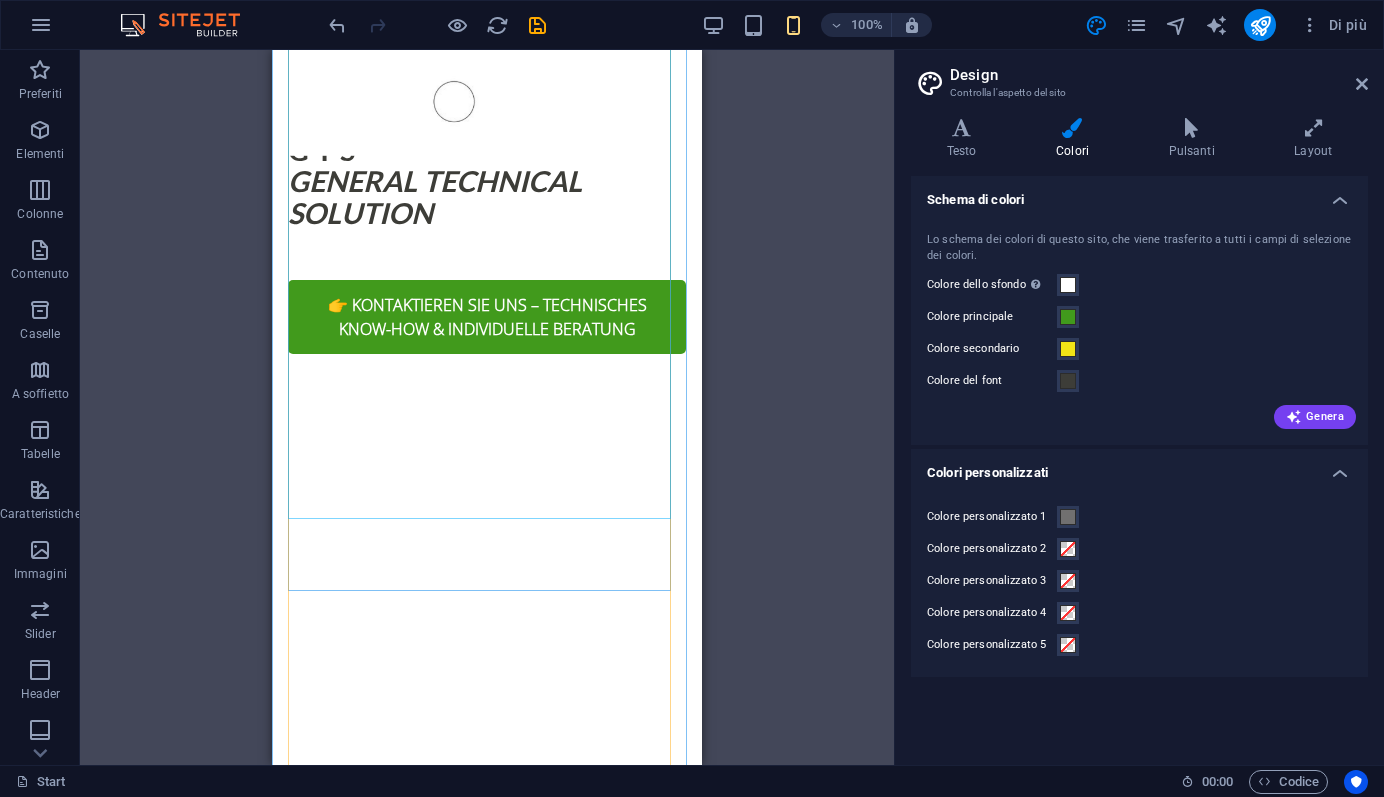 scroll, scrollTop: 704, scrollLeft: 0, axis: vertical 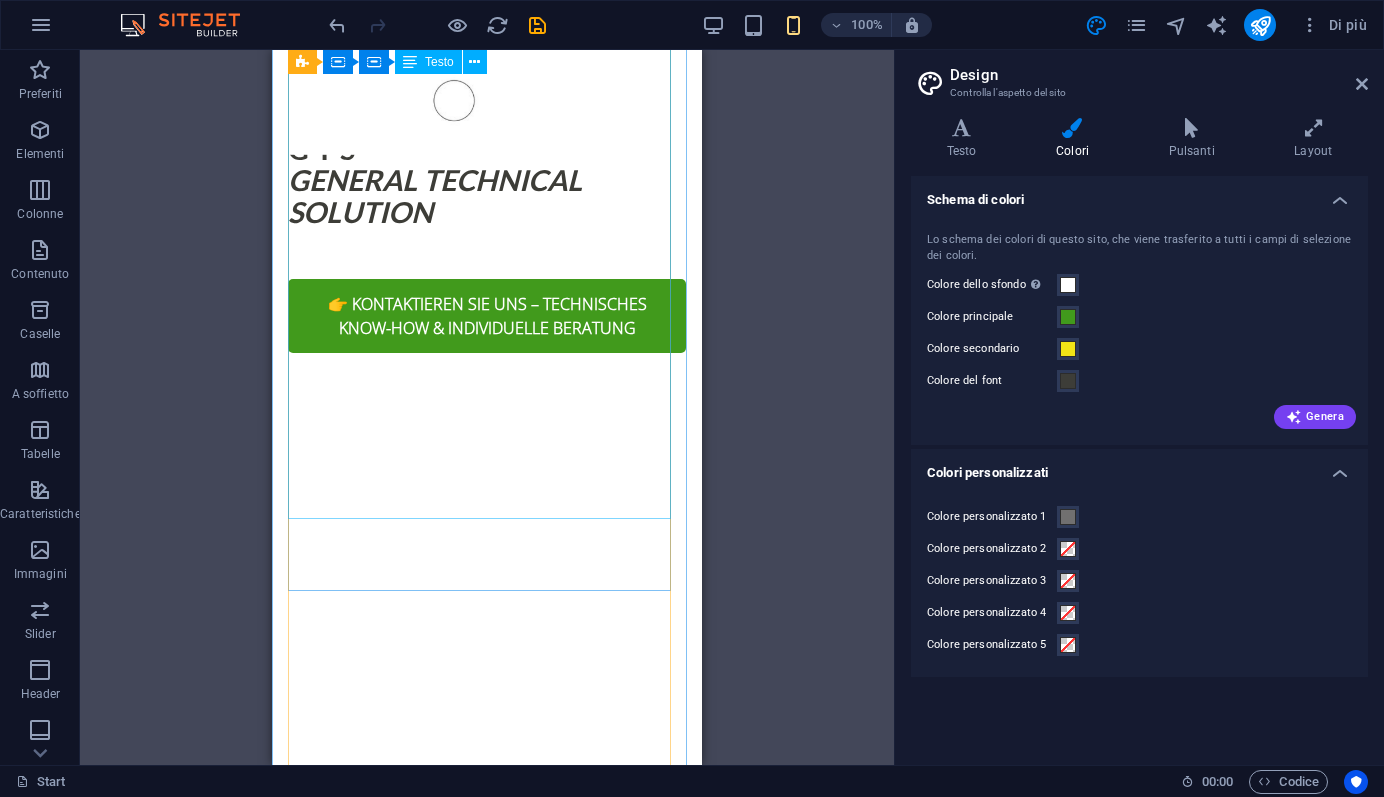 click on "General Technical Solutions – Fortschritt mit Verantwortung G-T-S steht für innovative Lösungen im Bauwesen: technisch fundiert, nachhaltig ausgerichtet und partnerschaftlich umgesetzt. Wir verstehen uns nicht nur als Produktlieferant, sondern auch als Ideengeber und technischer Partner, der zukunftsfähige Baukonzepte realisiert. Unser Netzwerk umfasst renommierte Partner wie [WEBSITE], [COMPANY] Systemtechnik sowie Kalk & Kork, deren Produkte wir gezielt in maßgeschneiderte Lösungen integrieren. Mit klarem Fokus auf Qualität, Umweltfreundlichkeit und Funktionalität begleiten wir unsere Kunden von der Produktauswahl bis zur vollständigen Umsetzung." at bounding box center [487, 1695] 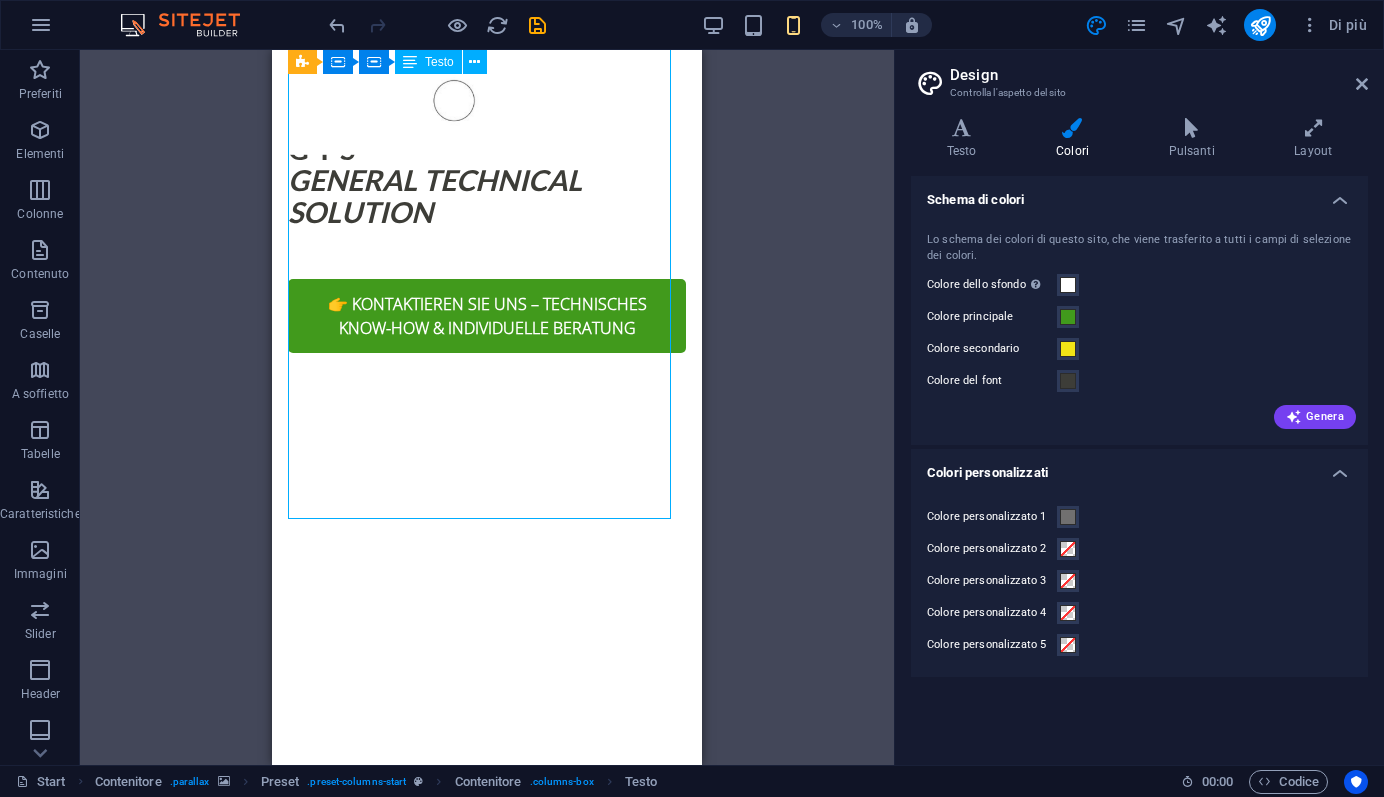 click on "General Technical Solutions – Fortschritt mit Verantwortung G-T-S steht für innovative Lösungen im Bauwesen: technisch fundiert, nachhaltig ausgerichtet und partnerschaftlich umgesetzt. Wir verstehen uns nicht nur als Produktlieferant, sondern auch als Ideengeber und technischer Partner, der zukunftsfähige Baukonzepte realisiert. Unser Netzwerk umfasst renommierte Partner wie [WEBSITE], [COMPANY] Systemtechnik sowie Kalk & Kork, deren Produkte wir gezielt in maßgeschneiderte Lösungen integrieren. Mit klarem Fokus auf Qualität, Umweltfreundlichkeit und Funktionalität begleiten wir unsere Kunden von der Produktauswahl bis zur vollständigen Umsetzung." at bounding box center [487, 1695] 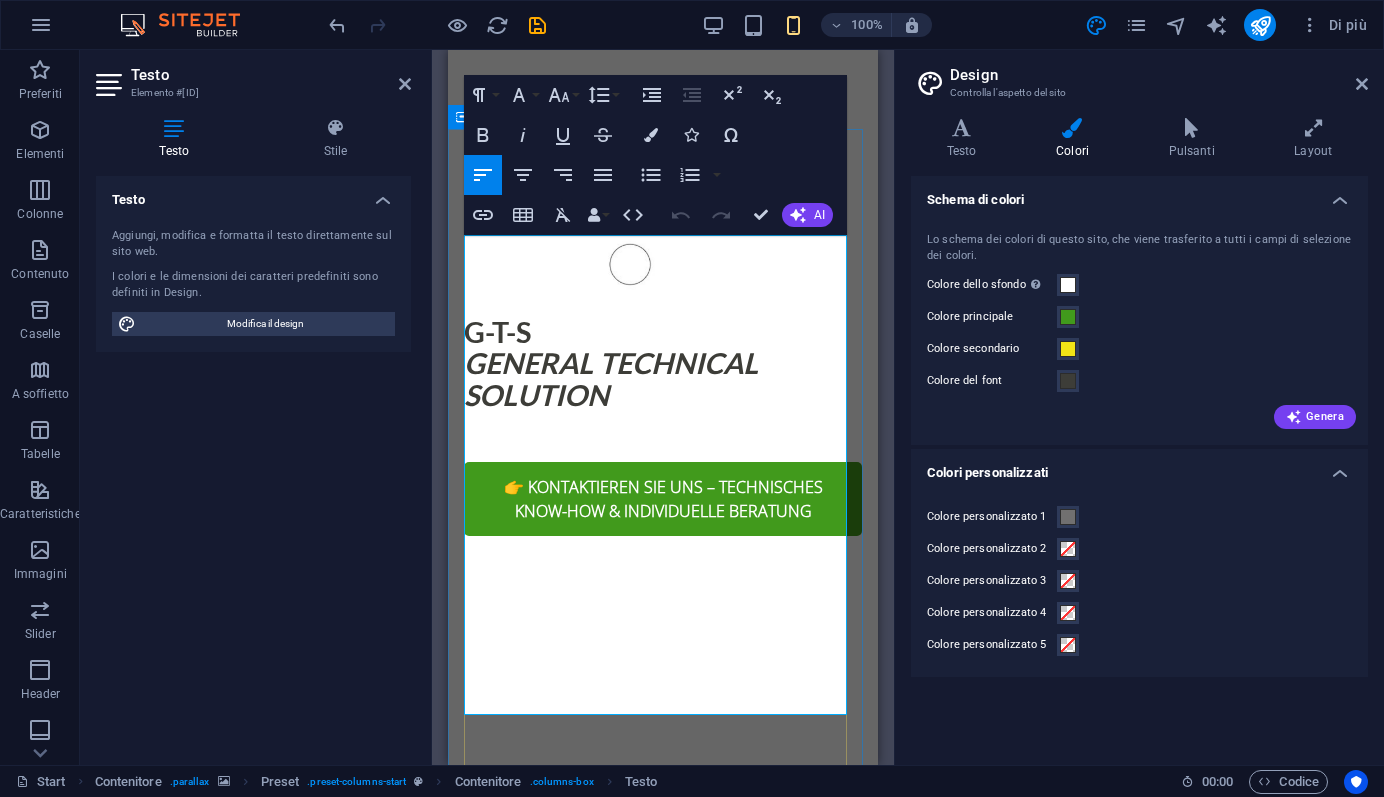 scroll, scrollTop: 539, scrollLeft: 0, axis: vertical 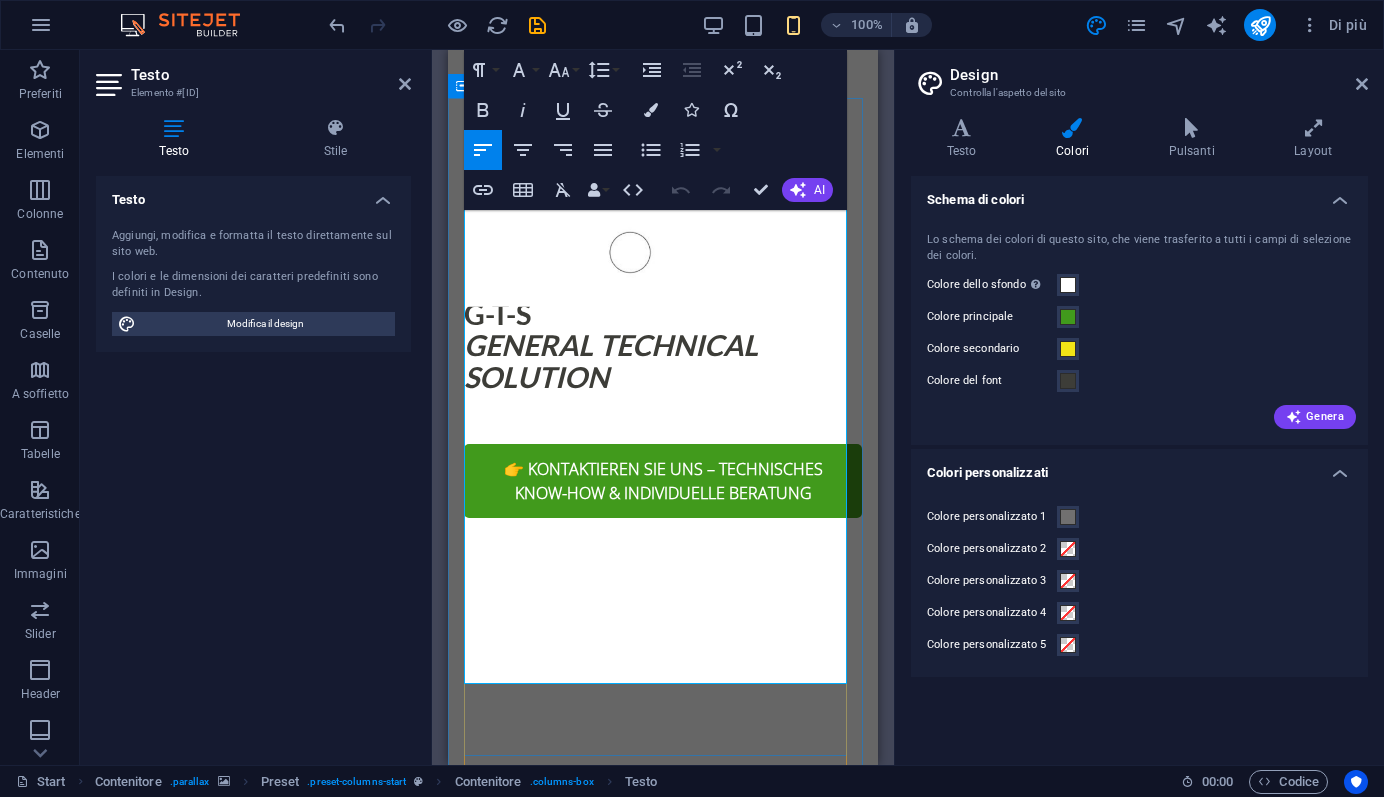 drag, startPoint x: 620, startPoint y: 504, endPoint x: 470, endPoint y: 509, distance: 150.08331 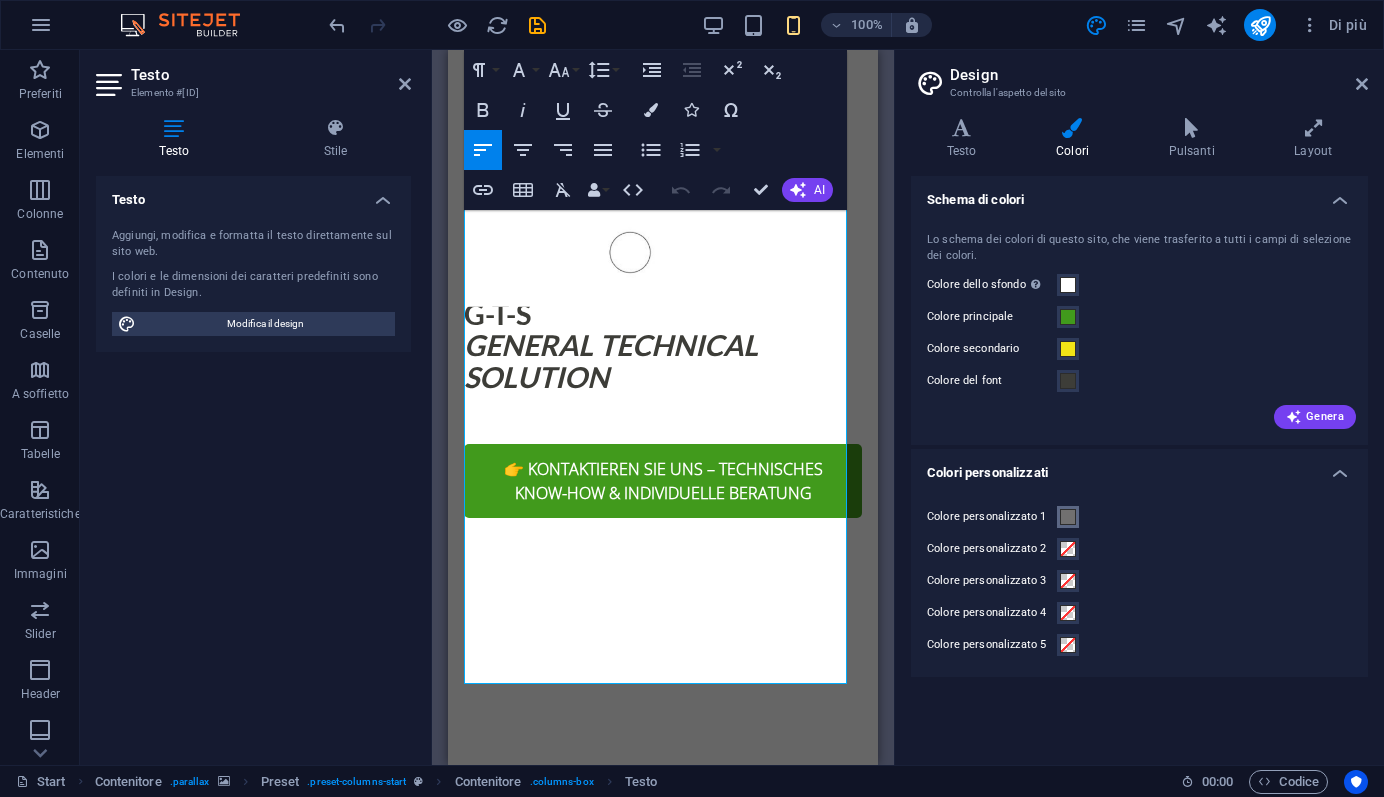 click at bounding box center [1068, 517] 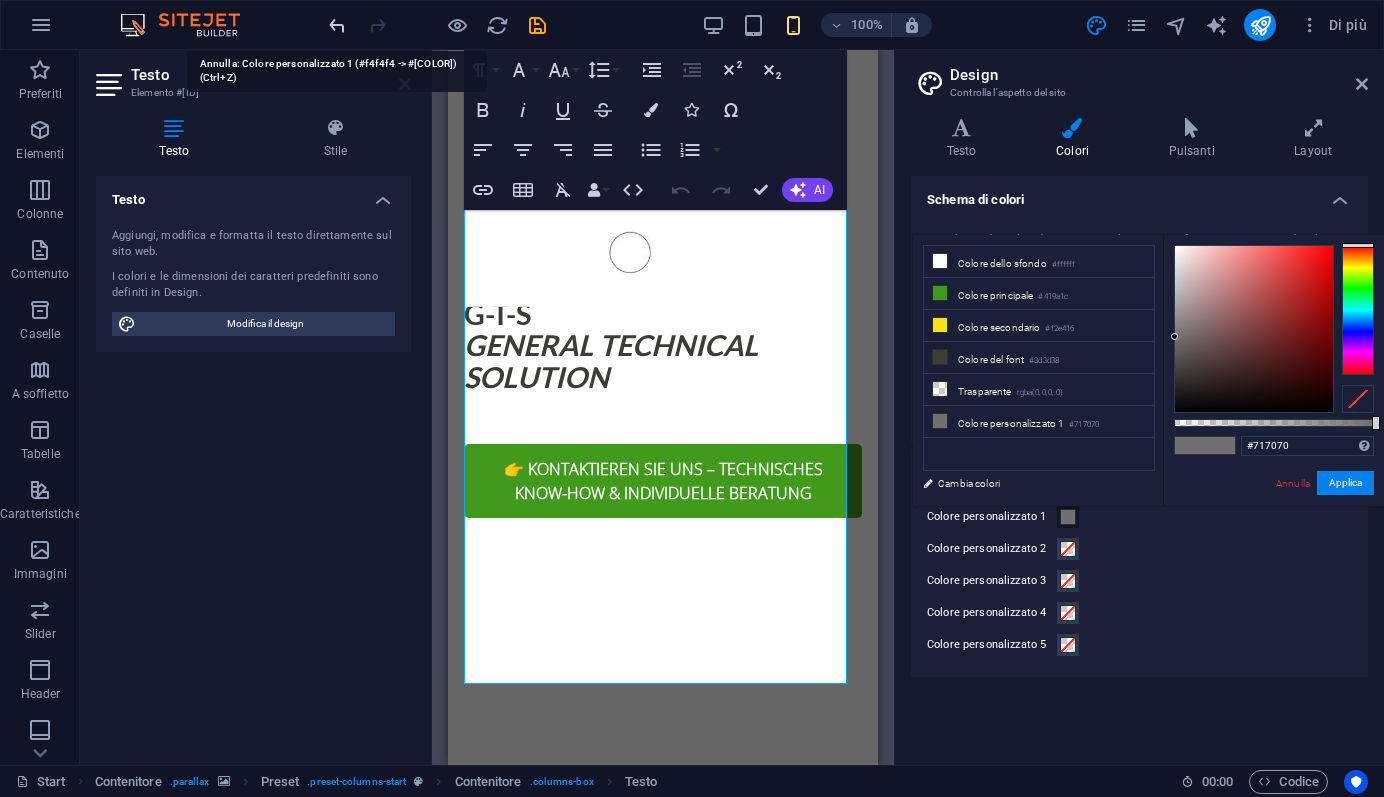 click at bounding box center [337, 25] 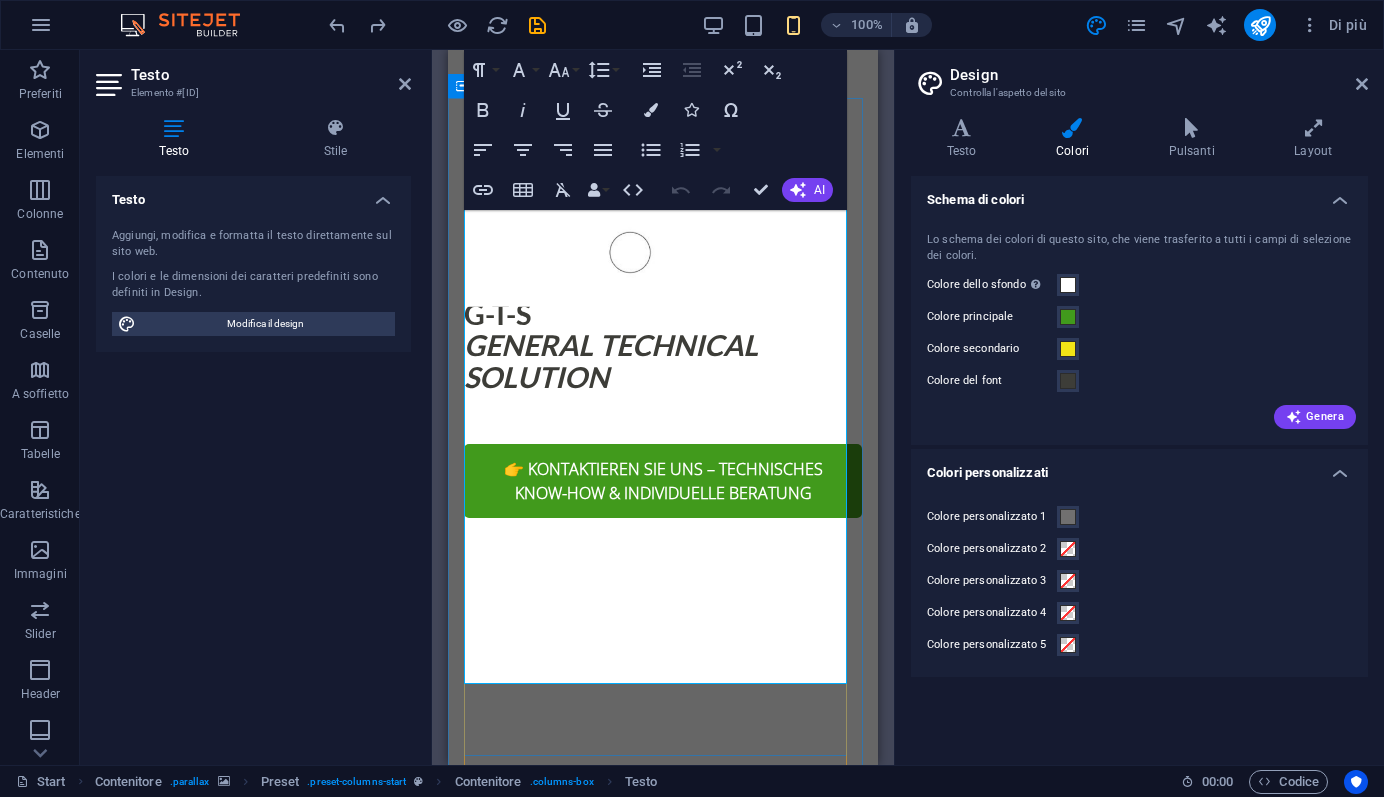 click on "General Technical Solutions – Fortschritt mit Verantwortung G-T-S steht für innovative Lösungen im Bauwesen: technisch fundiert, nachhaltig ausgerichtet und partnerschaftlich umgesetzt. Wir verstehen uns nicht nur als Produktlieferant, sondern auch als Ideengeber und technischer Partner, der zukunftsfähige Baukonzepte realisiert. Unser Netzwerk umfasst renommierte Partner wie [WEBSITE], [COMPANY] Systemtechnik sowie Kalk & Kork, deren Produkte wir gezielt in maßgeschneiderte Lösungen integrieren. Mit klarem Fokus auf Qualität, Umweltfreundlichkeit und Funktionalität begleiten wir unsere Kunden von der Produktauswahl bis zur vollständigen Umsetzung." at bounding box center (663, 1860) 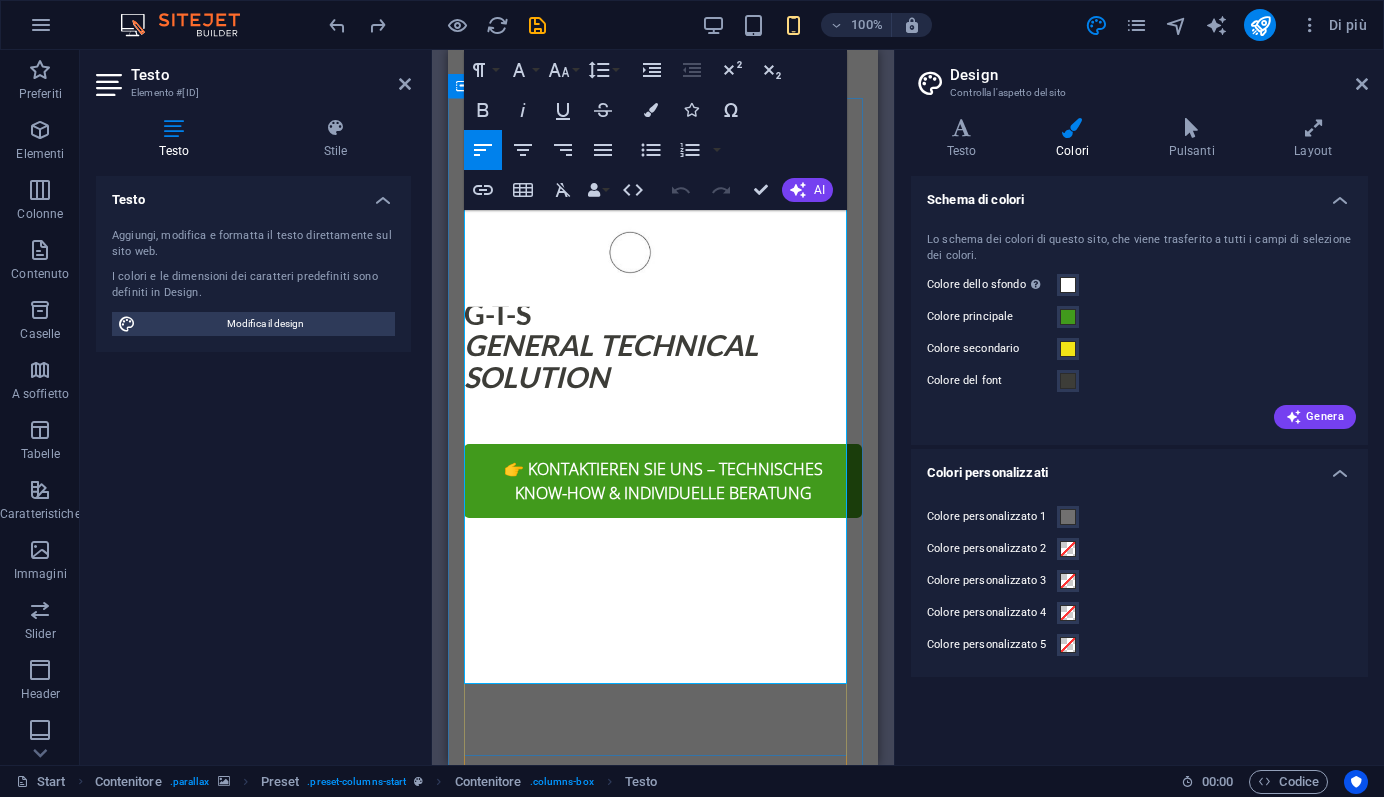 drag, startPoint x: 621, startPoint y: 504, endPoint x: 470, endPoint y: 512, distance: 151.21178 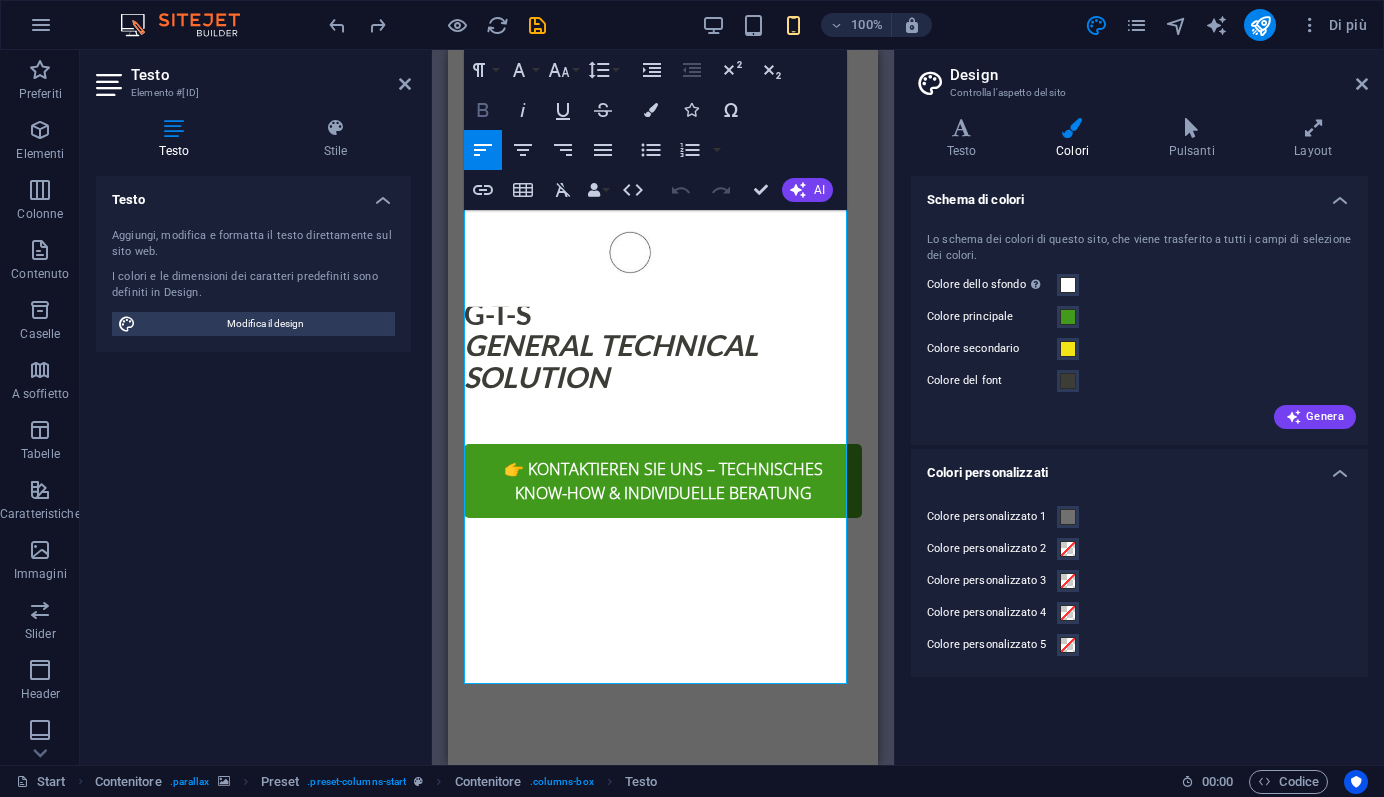 click 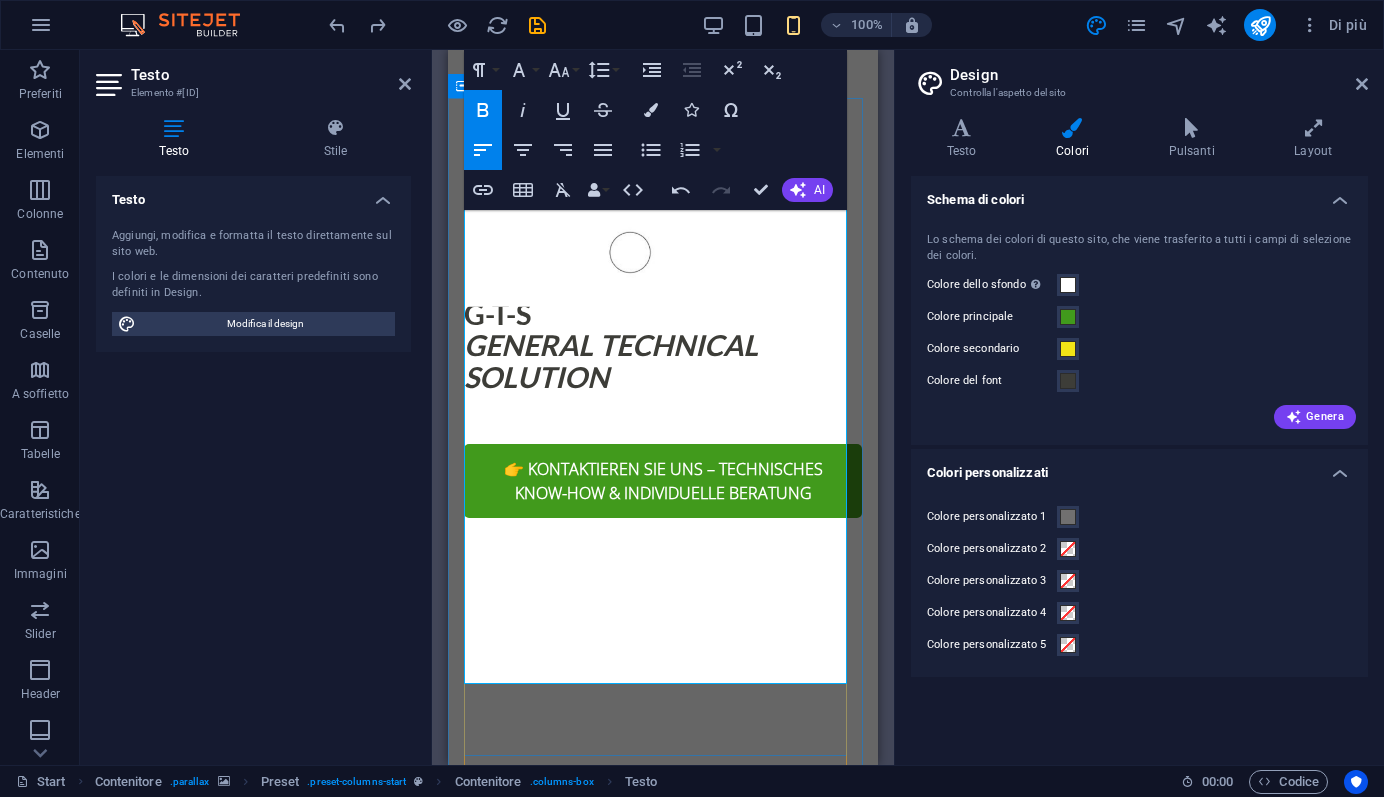 click on "berflächenschutz.eu" at bounding box center (608, 1932) 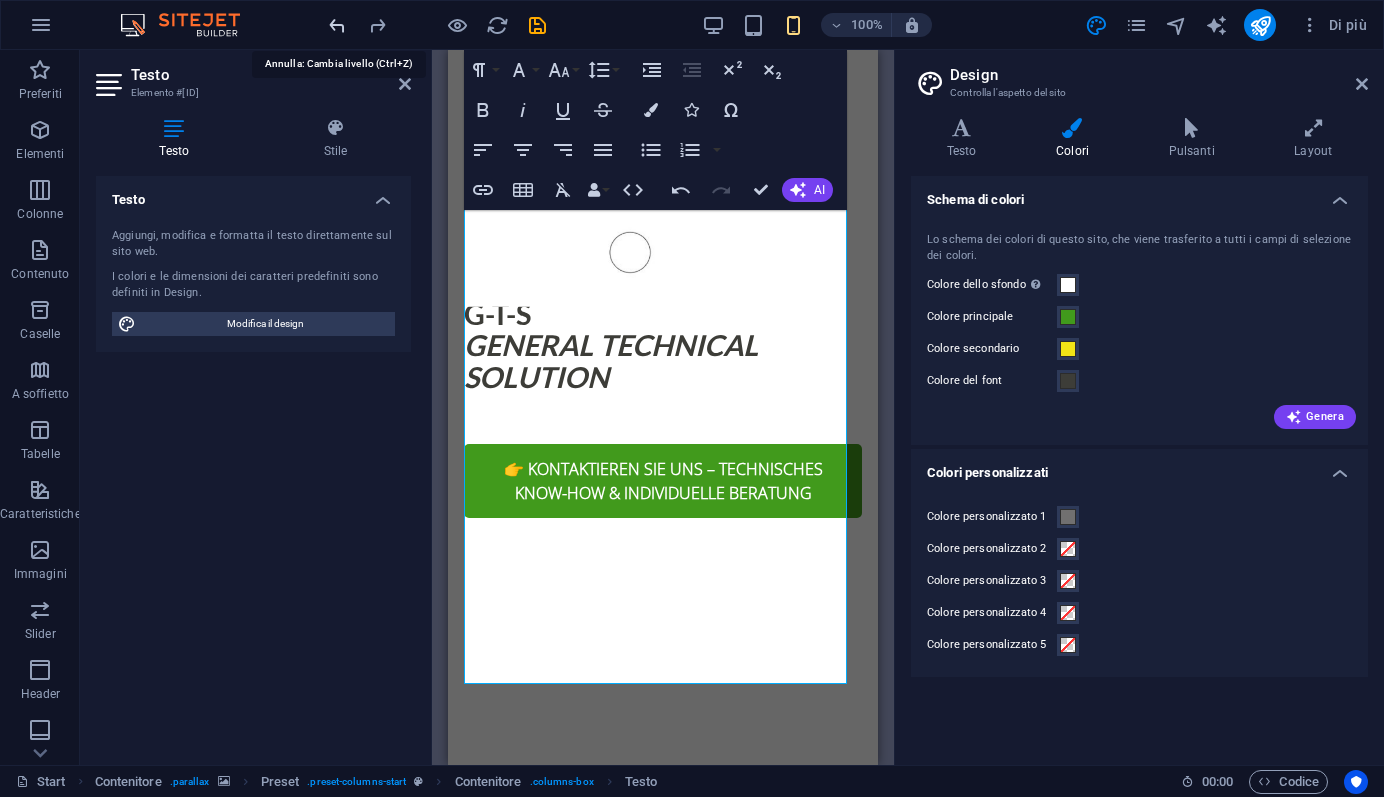 click at bounding box center (337, 25) 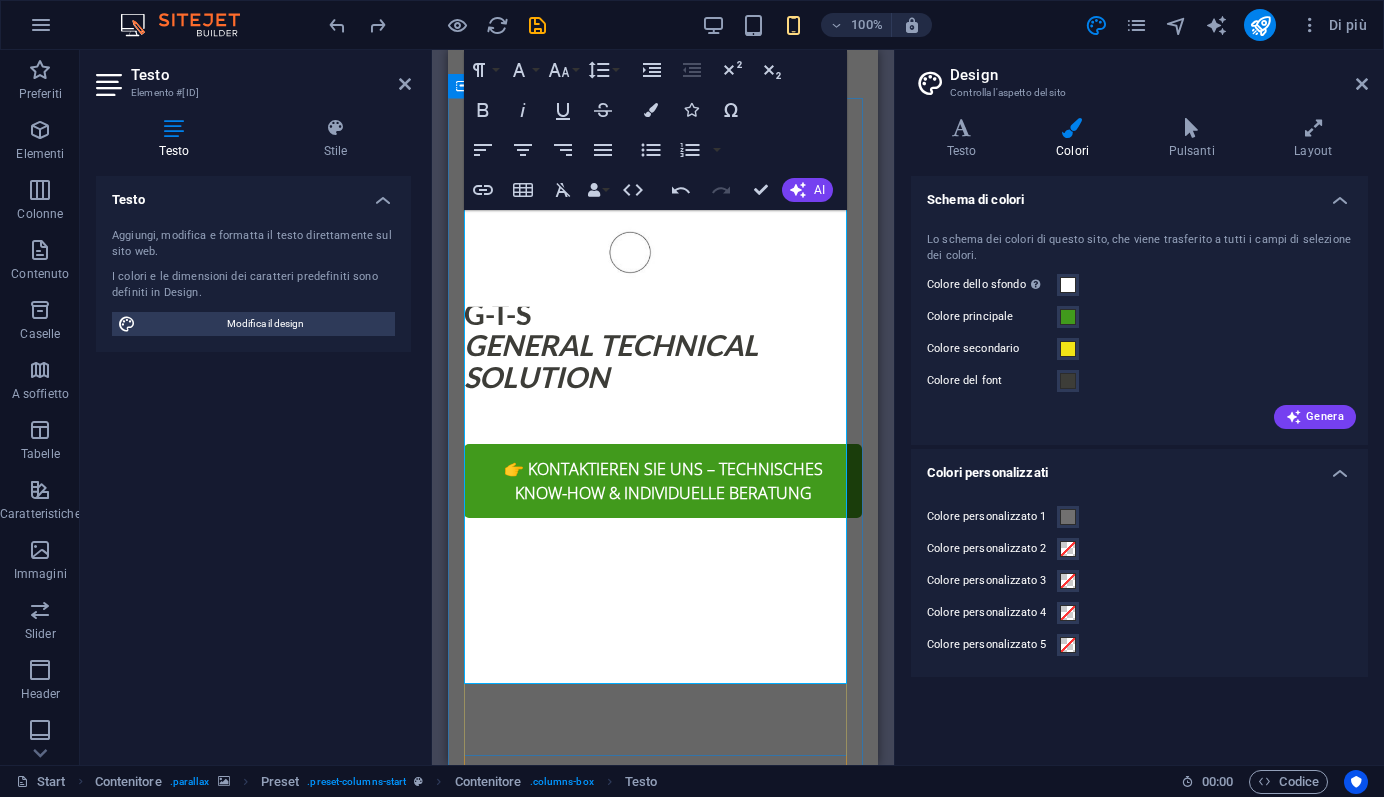 click on "General Technical Solutions – Fortschritt mit Verantwortung G-T-S steht für innovative Lösungen im Bauwesen: technisch fundiert, nachhaltig ausgerichtet und partnerschaftlich umgesetzt. Wir verstehen uns nicht nur als Produktlieferant, sondern auch als Ideengeber und technischer Partner, der zukunftsfähige Baukonzepte realisiert. Unser Netzwerk umfasst renommierte Partner wie O berflächenschutz.eu , Gutjahr Systemtechnik sowie Kalk & Kork, deren Produkte wir gezielt in maßgeschneiderte Lösungen integrieren. Mit klarem Fokus auf Qualität, Umweltfreundlichkeit und Funktionalität begleiten wir unsere Kunden von der Produktauswahl bis zur vollständigen Umsetzung." at bounding box center [663, 1860] 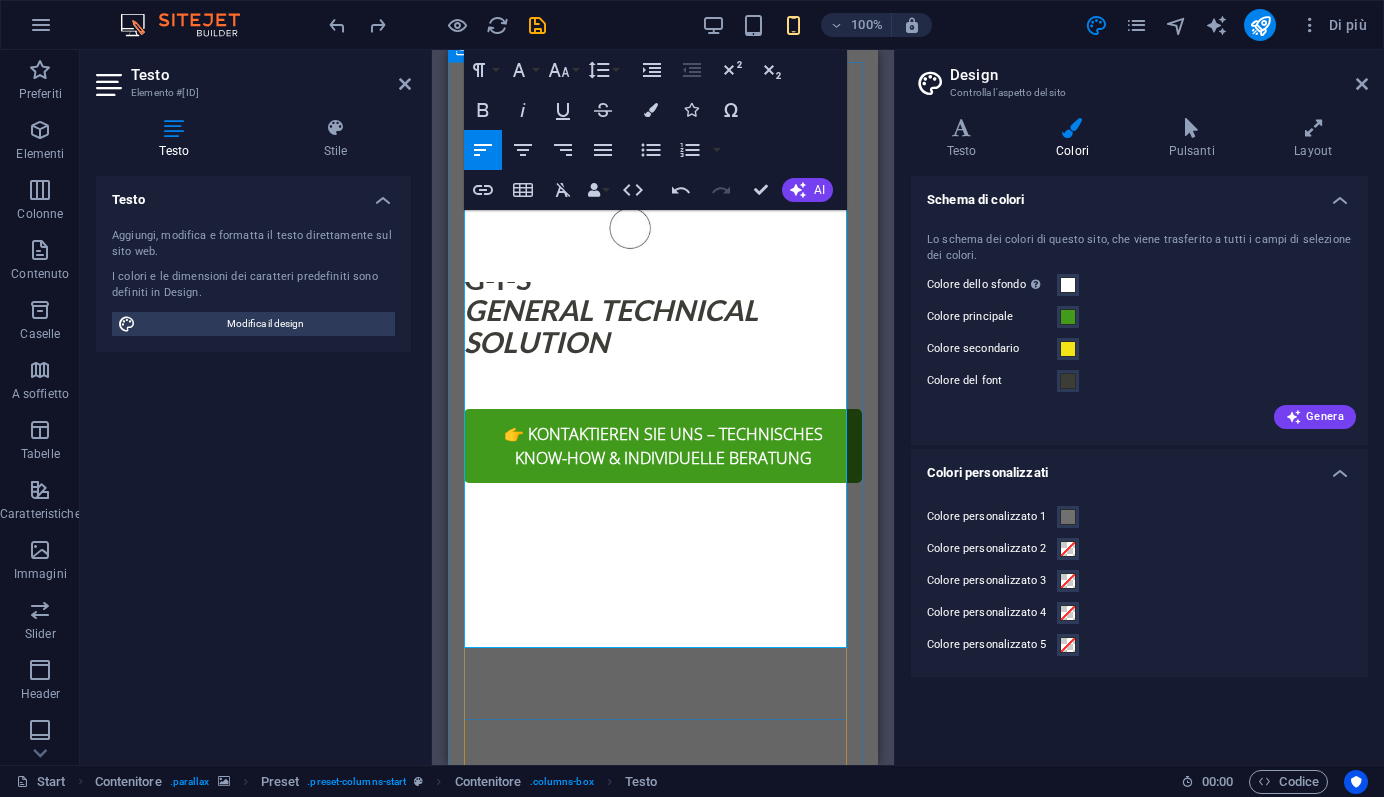 scroll, scrollTop: 575, scrollLeft: 0, axis: vertical 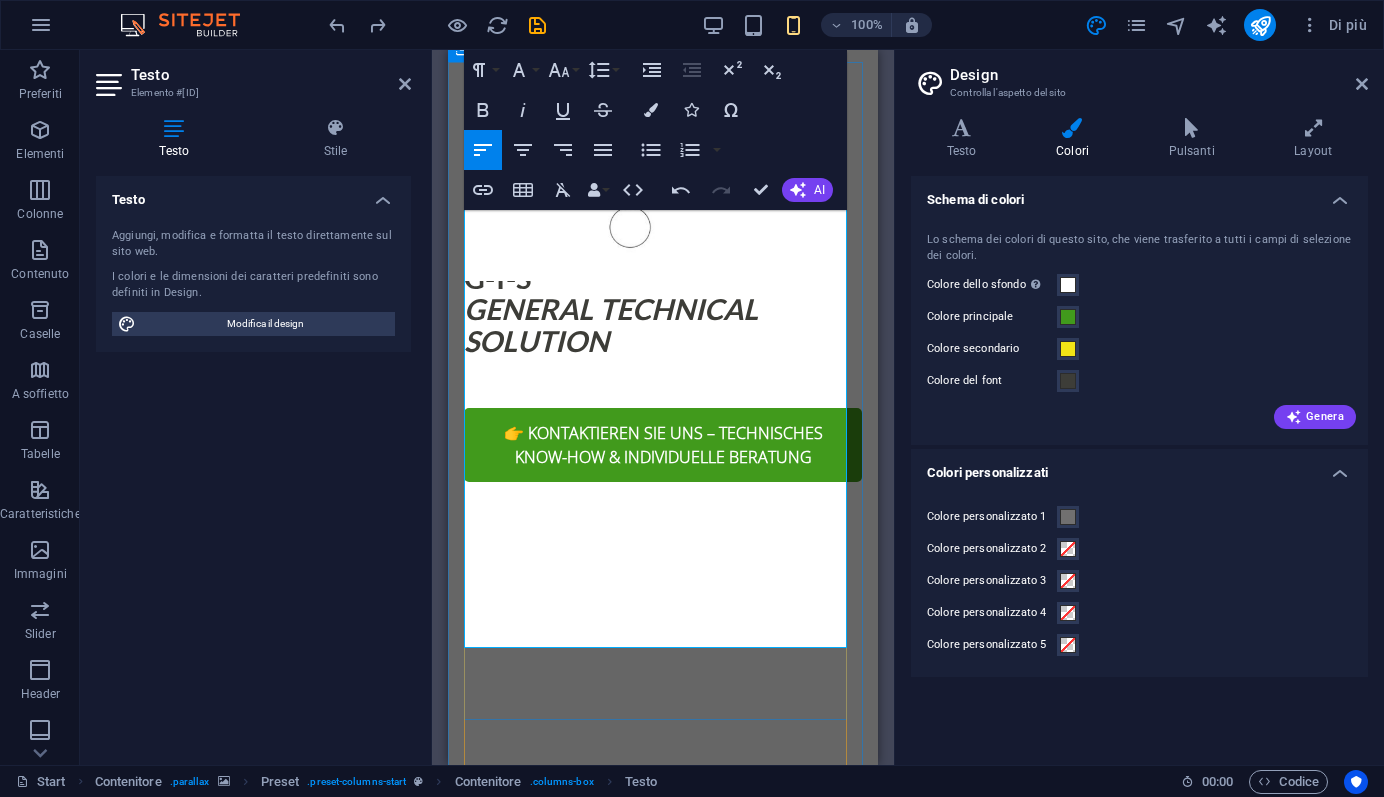 click on "berflächenschutz.eu" at bounding box center (608, 1896) 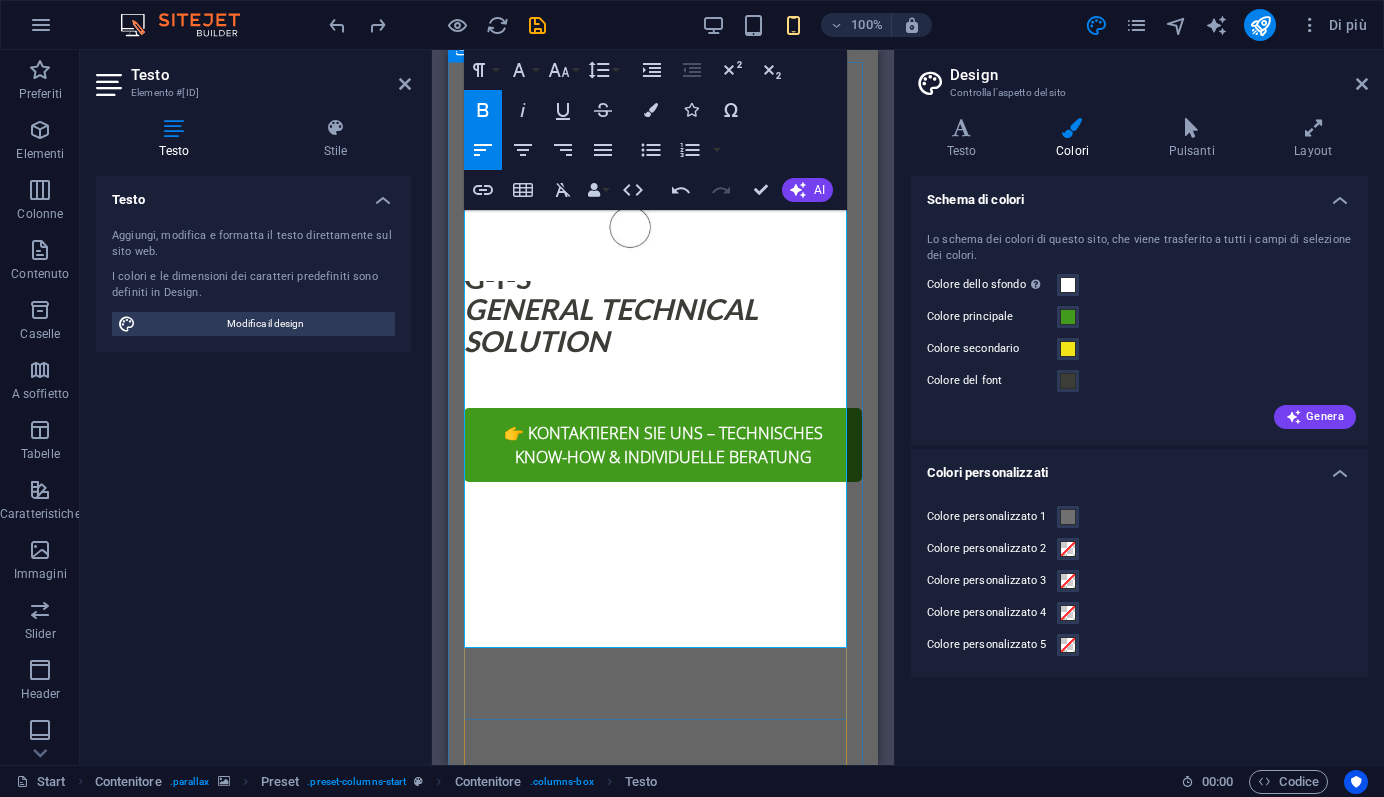 drag, startPoint x: 467, startPoint y: 467, endPoint x: 621, endPoint y: 460, distance: 154.15901 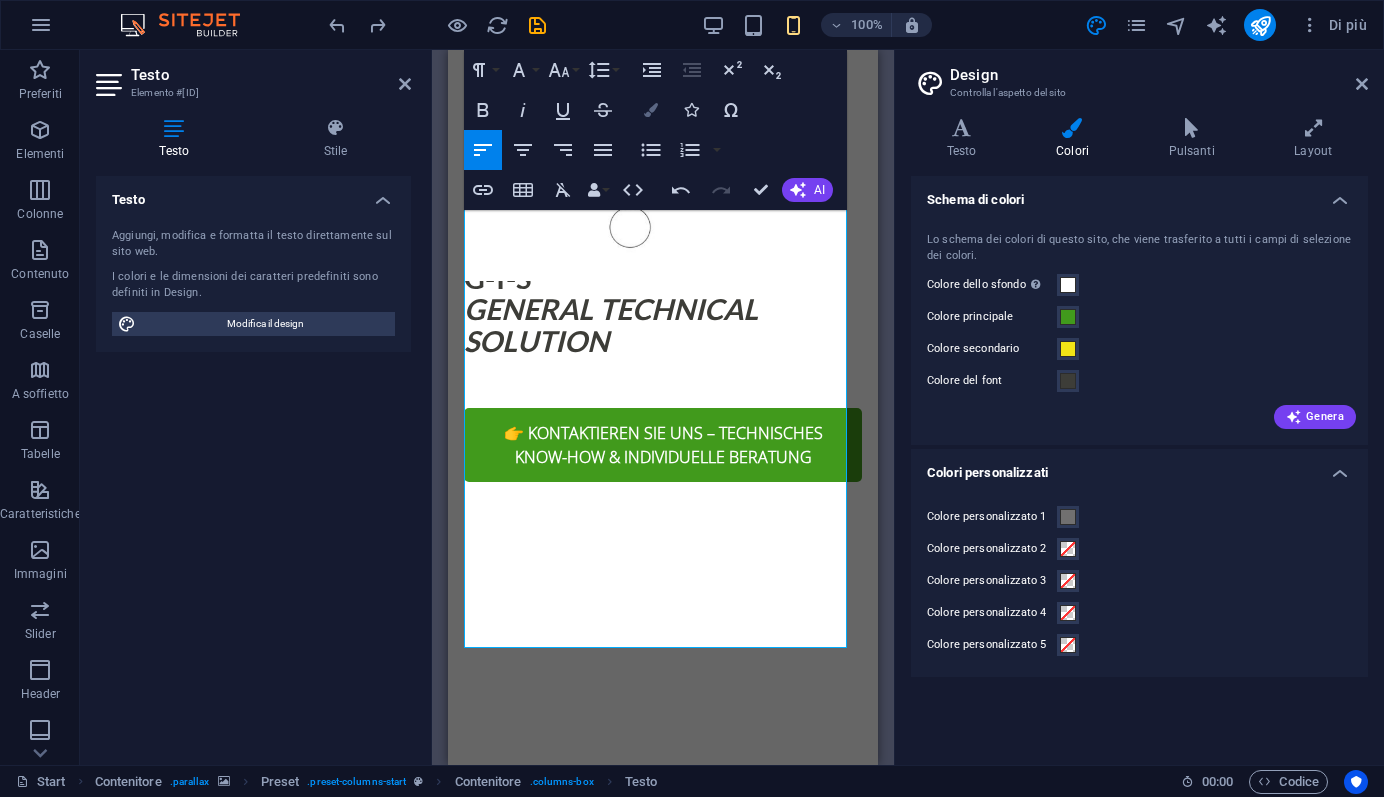 click at bounding box center [651, 110] 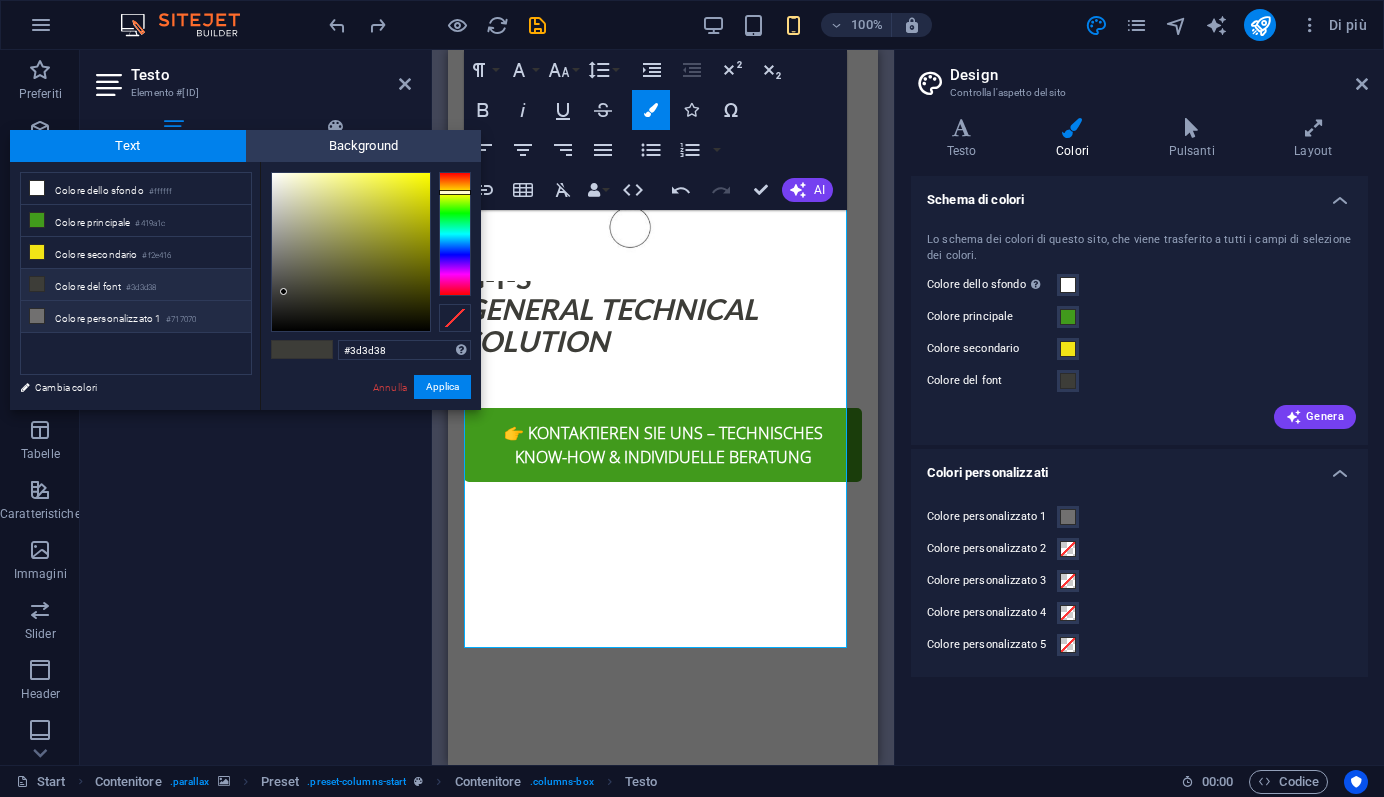 click on "Colore personalizzato 1
#[TEXT]" at bounding box center [136, 317] 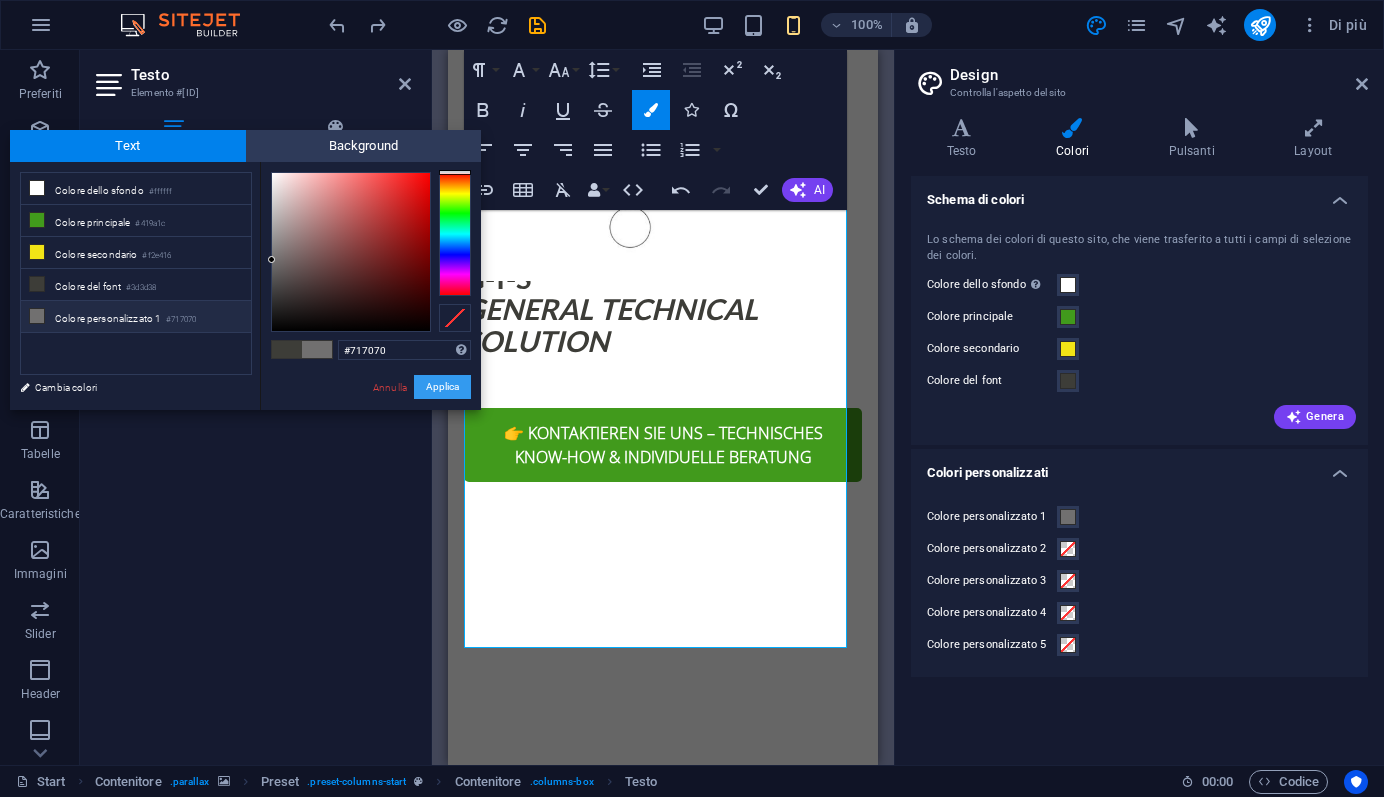 click on "Applica" at bounding box center (442, 387) 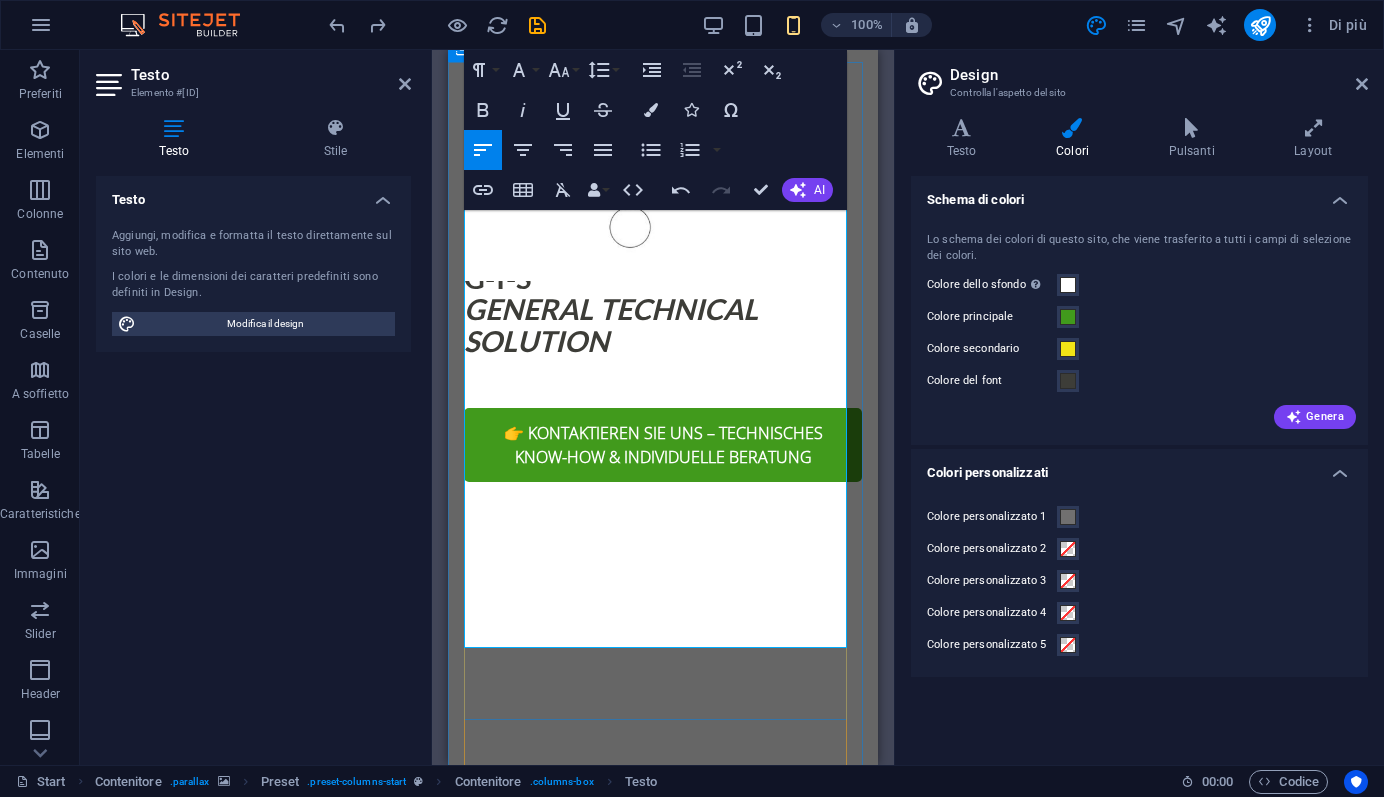 click on "General Technical Solutions – Fortschritt mit Verantwortung G-T-S steht für innovative Lösungen im Bauwesen: technisch fundiert, nachhaltig ausgerichtet und partnerschaftlich umgesetzt. Wir verstehen uns nicht nur als Produktlieferant, sondern auch als Ideengeber und technischer Partner, der zukunftsfähige Baukonzepte realisiert. Unser Netzwerk umfasst renommierte Partner wie [WEBSITE], [COMPANY] Systemtechnik sowie Kalk & Kork, deren Produkte wir gezielt in maßgeschneiderte Lösungen integrieren. Mit klarem Fokus auf Qualität, Umweltfreundlichkeit und Funktionalität begleiten wir unsere Kunden von der Produktauswahl bis zur vollständigen Umsetzung." at bounding box center [663, 1824] 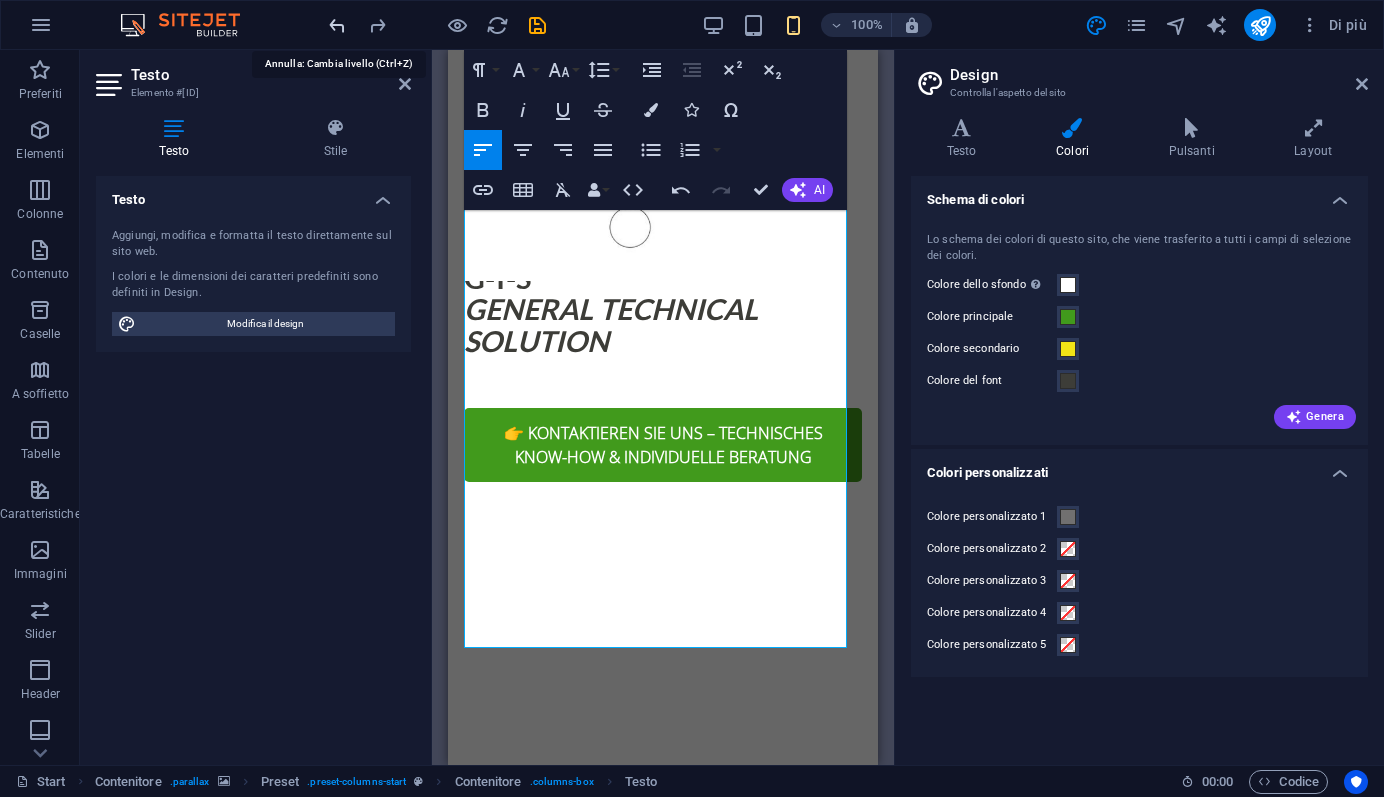 click at bounding box center [337, 25] 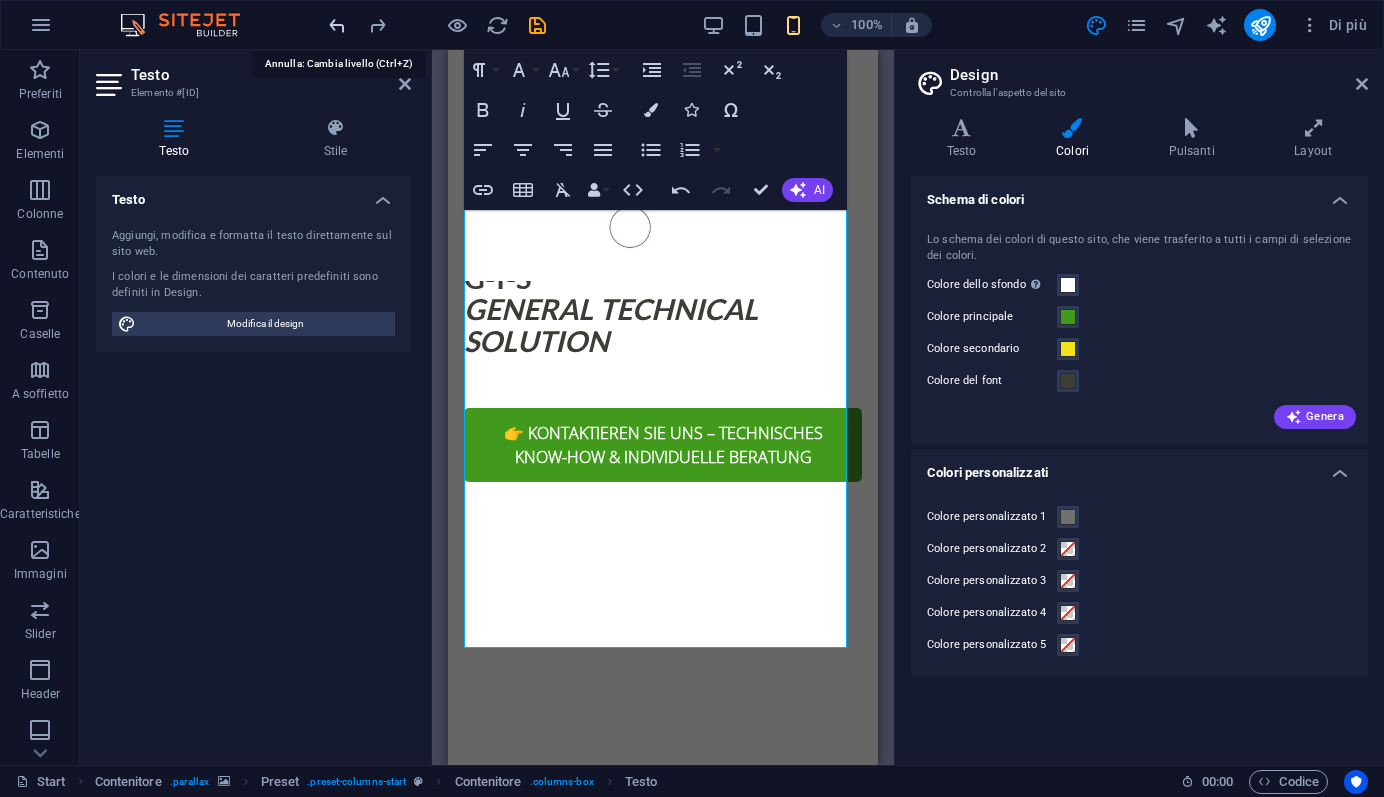 click at bounding box center [337, 25] 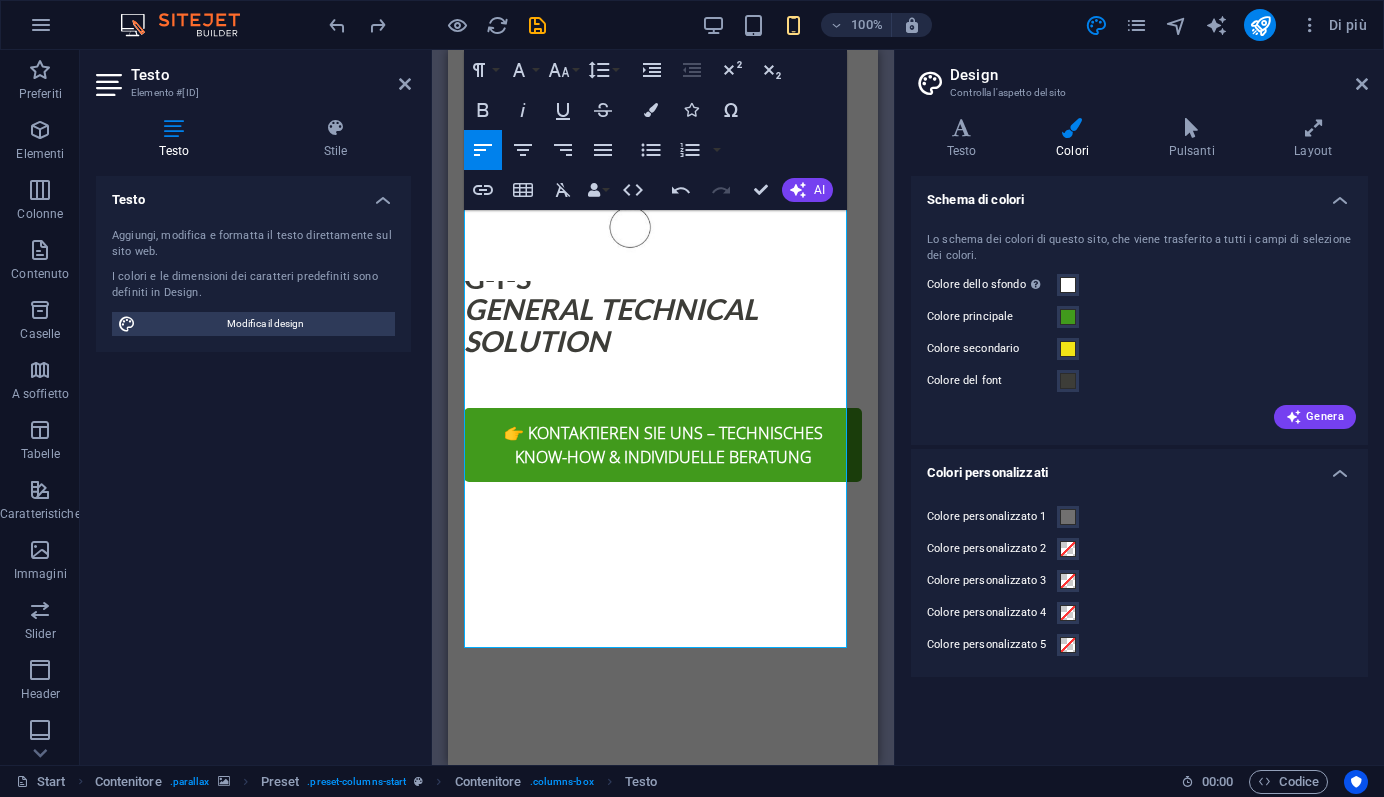 drag, startPoint x: 623, startPoint y: 468, endPoint x: 455, endPoint y: 475, distance: 168.14577 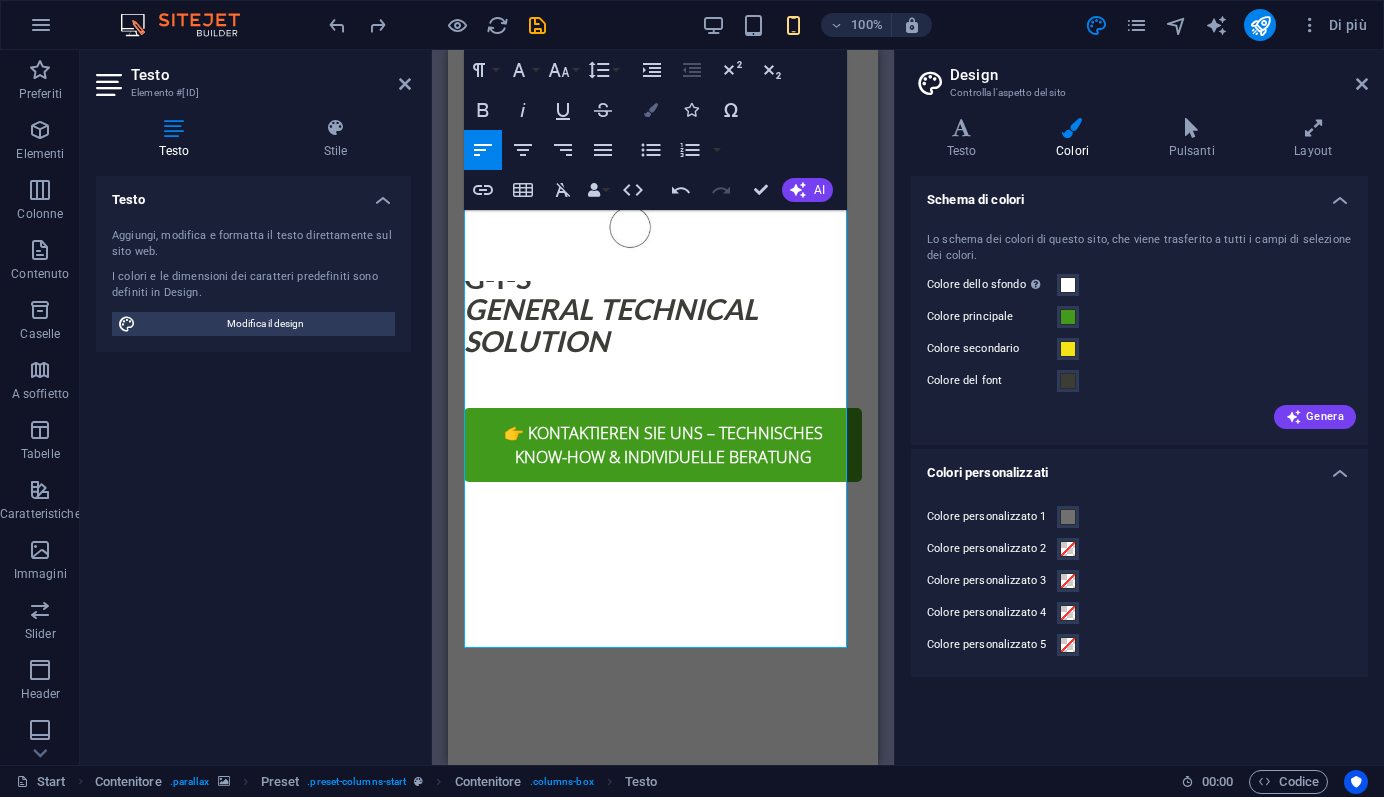 click at bounding box center [651, 110] 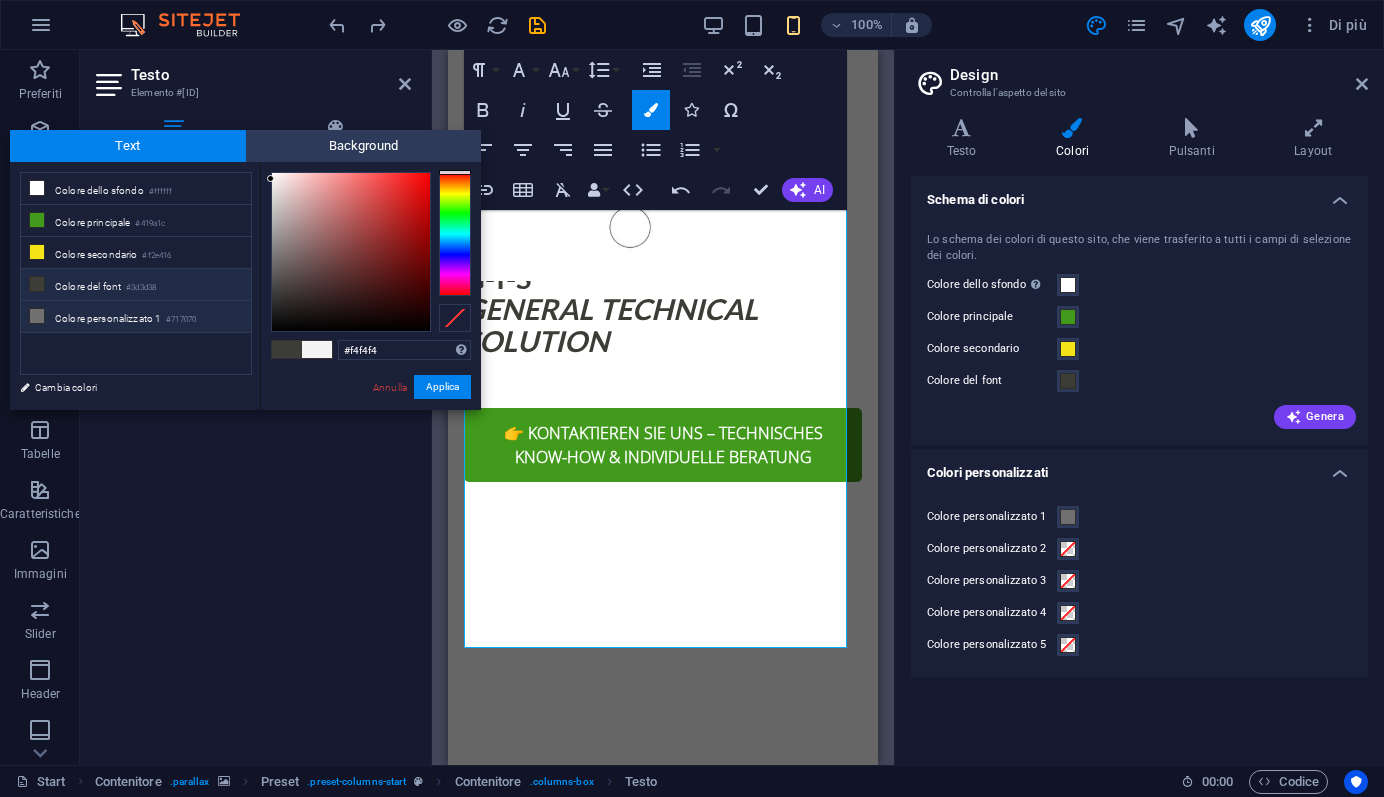 click on "Colore del font
#3d3d38" at bounding box center (136, 285) 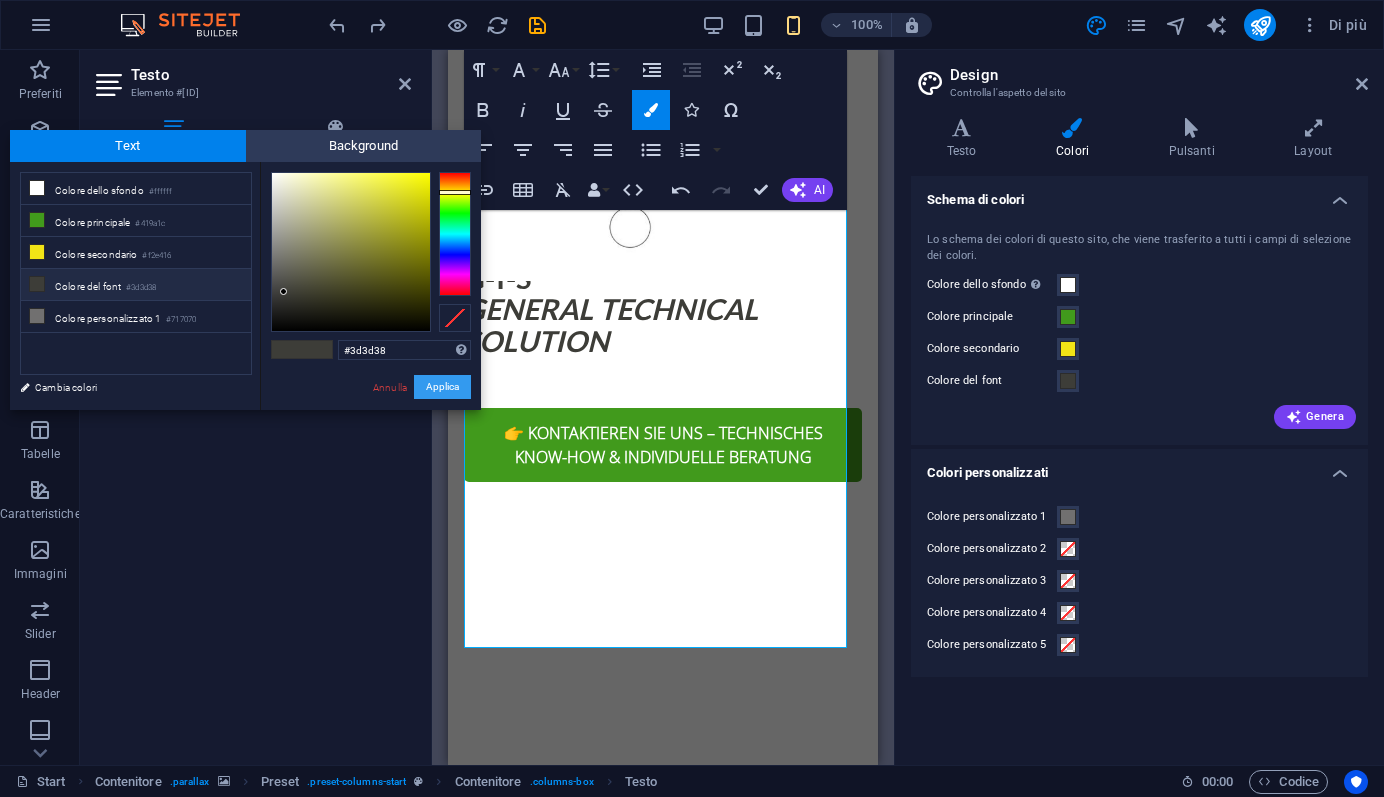 click on "Applica" at bounding box center (442, 387) 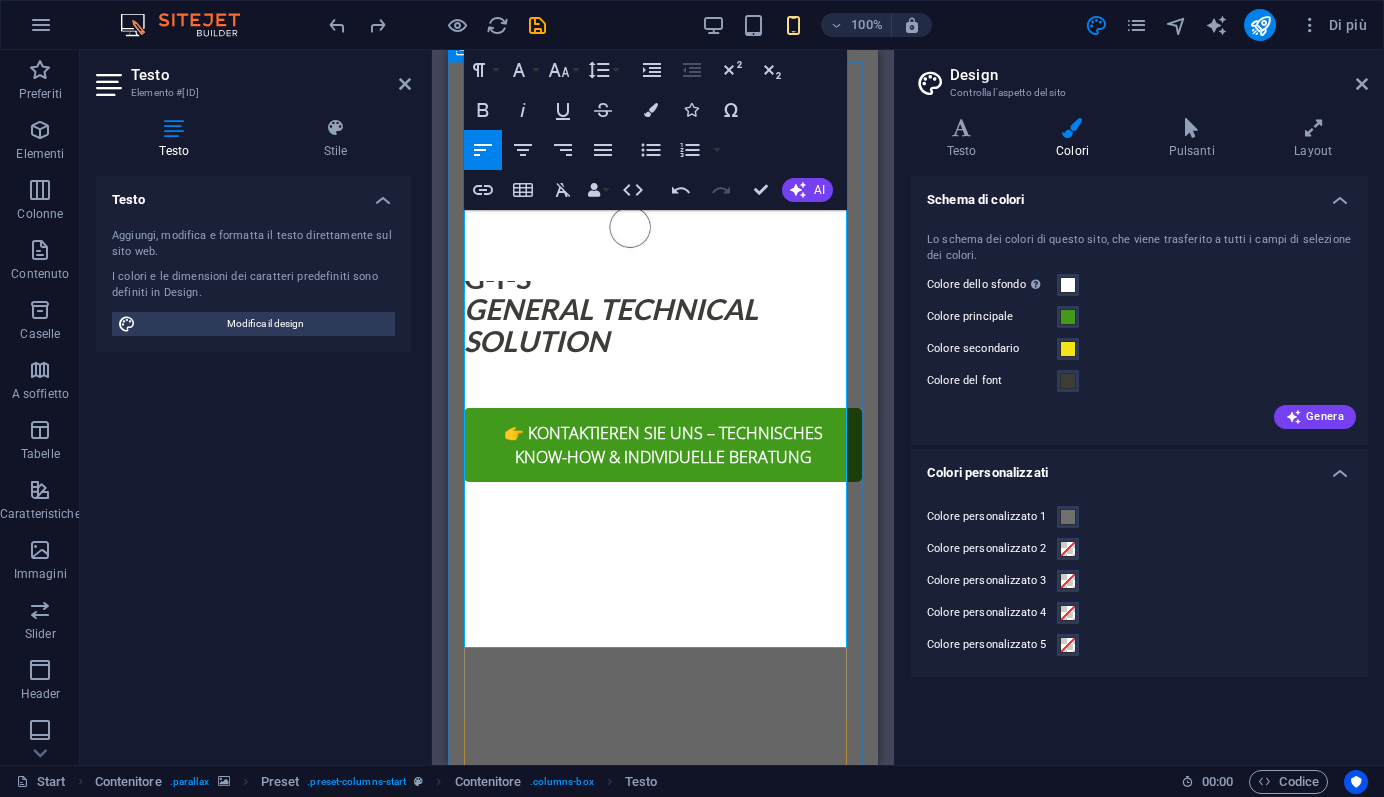 click on "General Technical Solutions – Fortschritt mit Verantwortung G-T-S steht für innovative Lösungen im Bauwesen: technisch fundiert, nachhaltig ausgerichtet und partnerschaftlich umgesetzt. Wir verstehen uns nicht nur als Produktlieferant, sondern auch als Ideengeber und technischer Partner, der zukunftsfähige Baukonzepte realisiert. Unser Netzwerk umfasst renommierte Partner wie O berflächenschutz.eu , Gutjahr Systemtechnik sowie Kalk & Kork, deren Produkte wir gezielt in maßgeschneiderte Lösungen integrieren. Mit klarem Fokus auf Qualität, Umweltfreundlichkeit und Funktionalität begleiten wir unsere Kunden von der Produktauswahl bis zur vollständigen Umsetzung." at bounding box center [663, 1824] 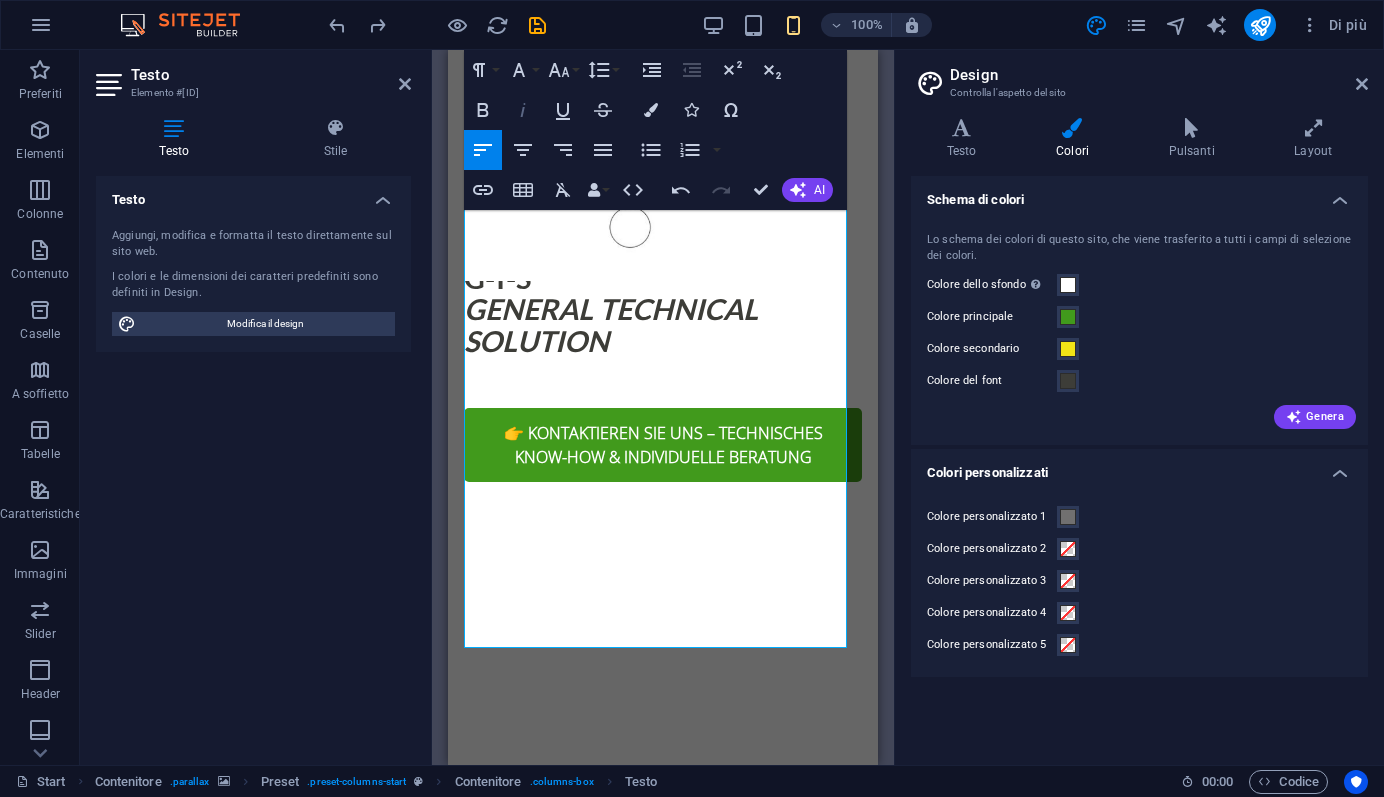 click 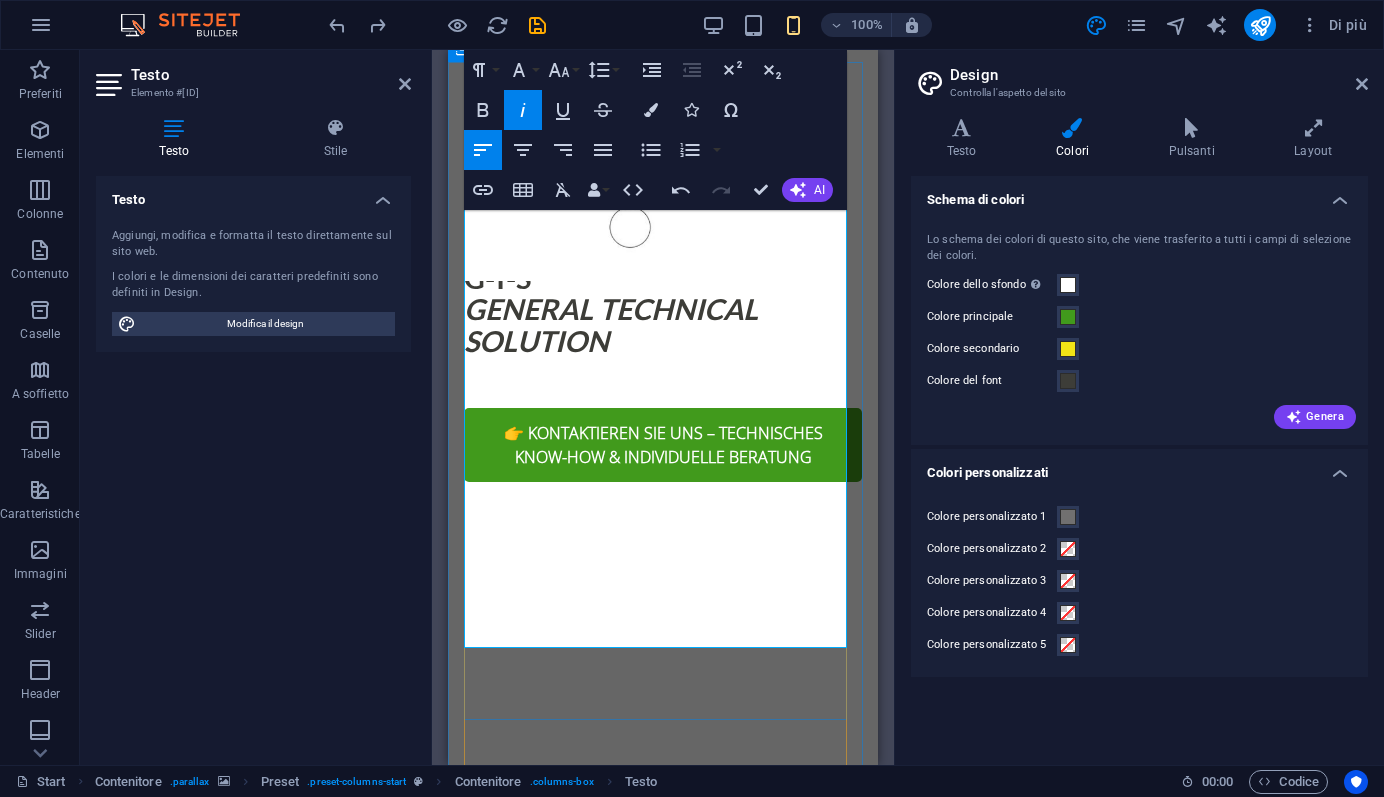 drag, startPoint x: 632, startPoint y: 465, endPoint x: 789, endPoint y: 465, distance: 157 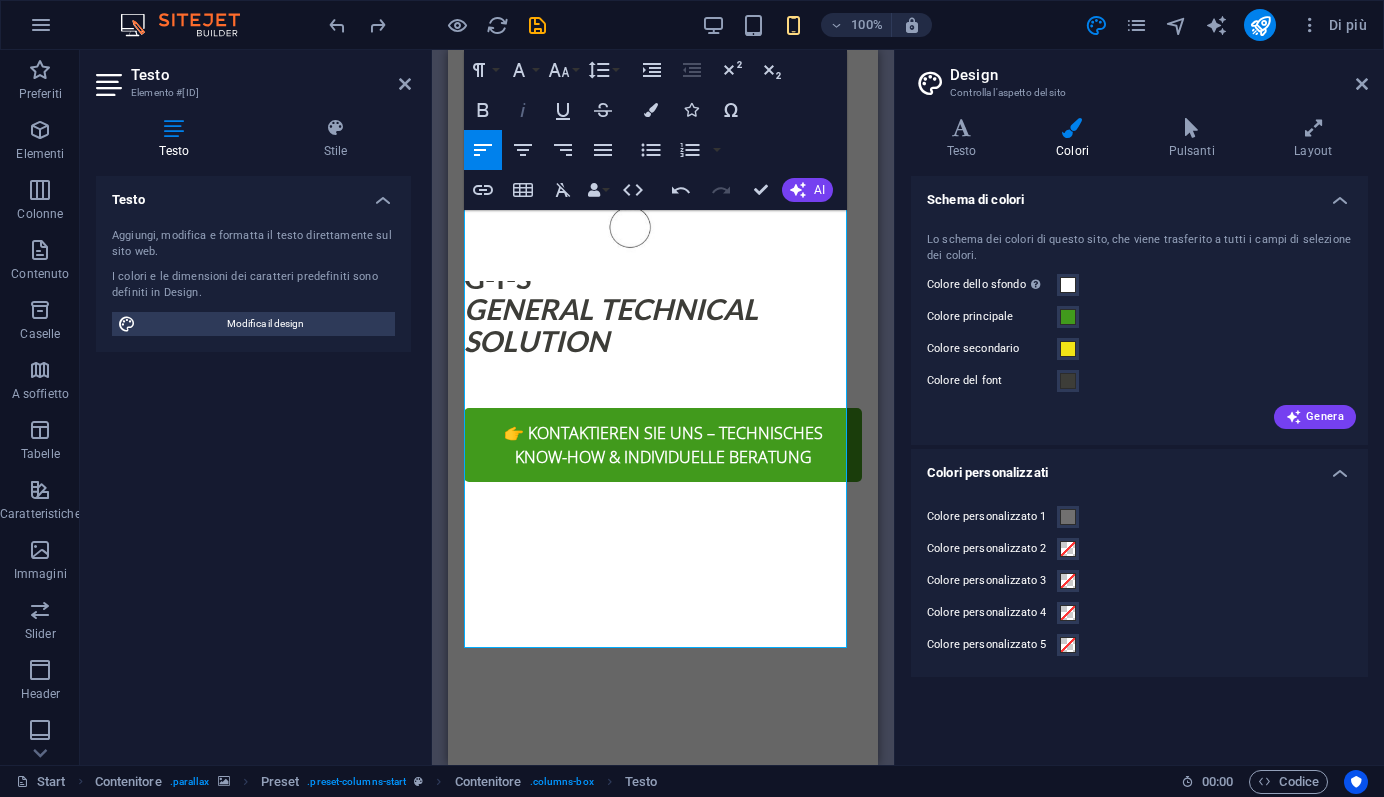 click 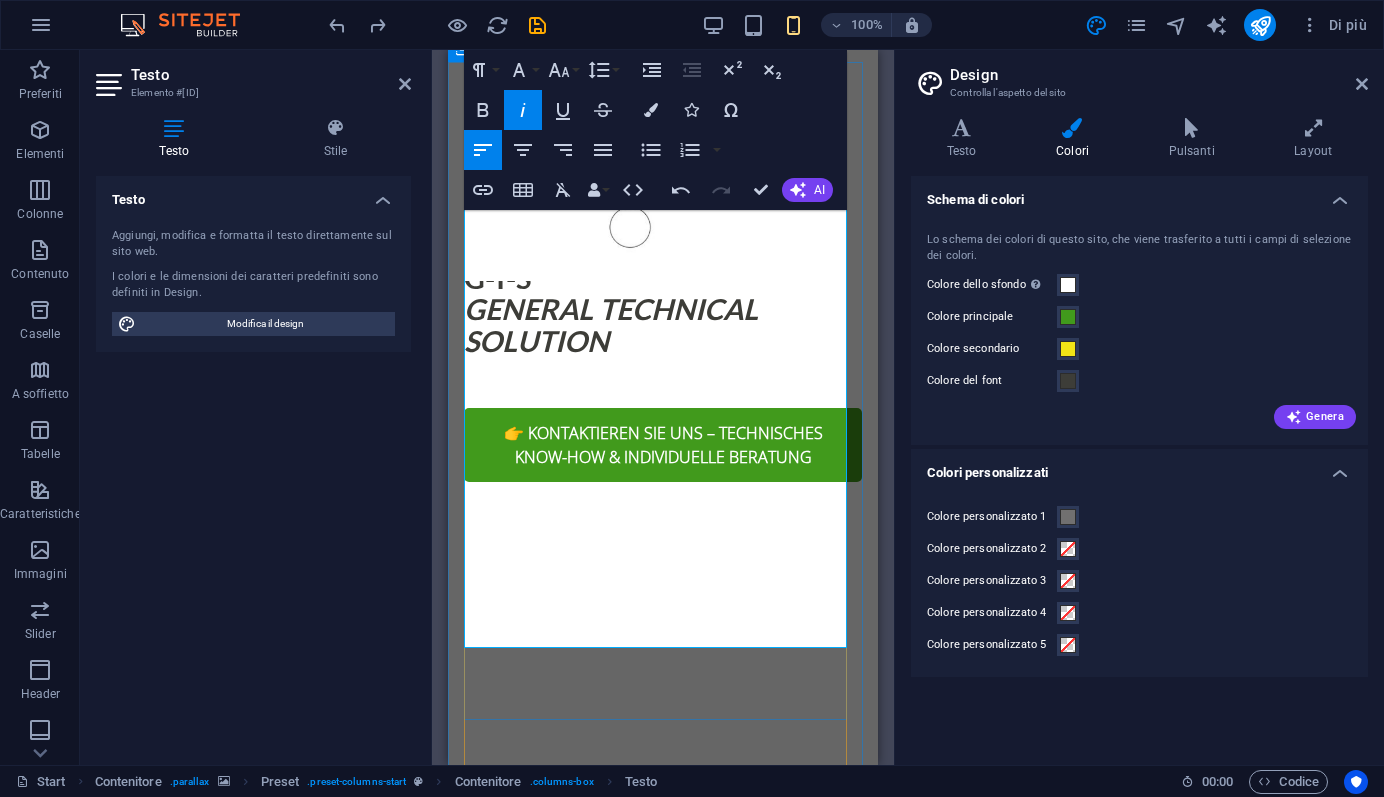 drag, startPoint x: 544, startPoint y: 491, endPoint x: 465, endPoint y: 494, distance: 79.05694 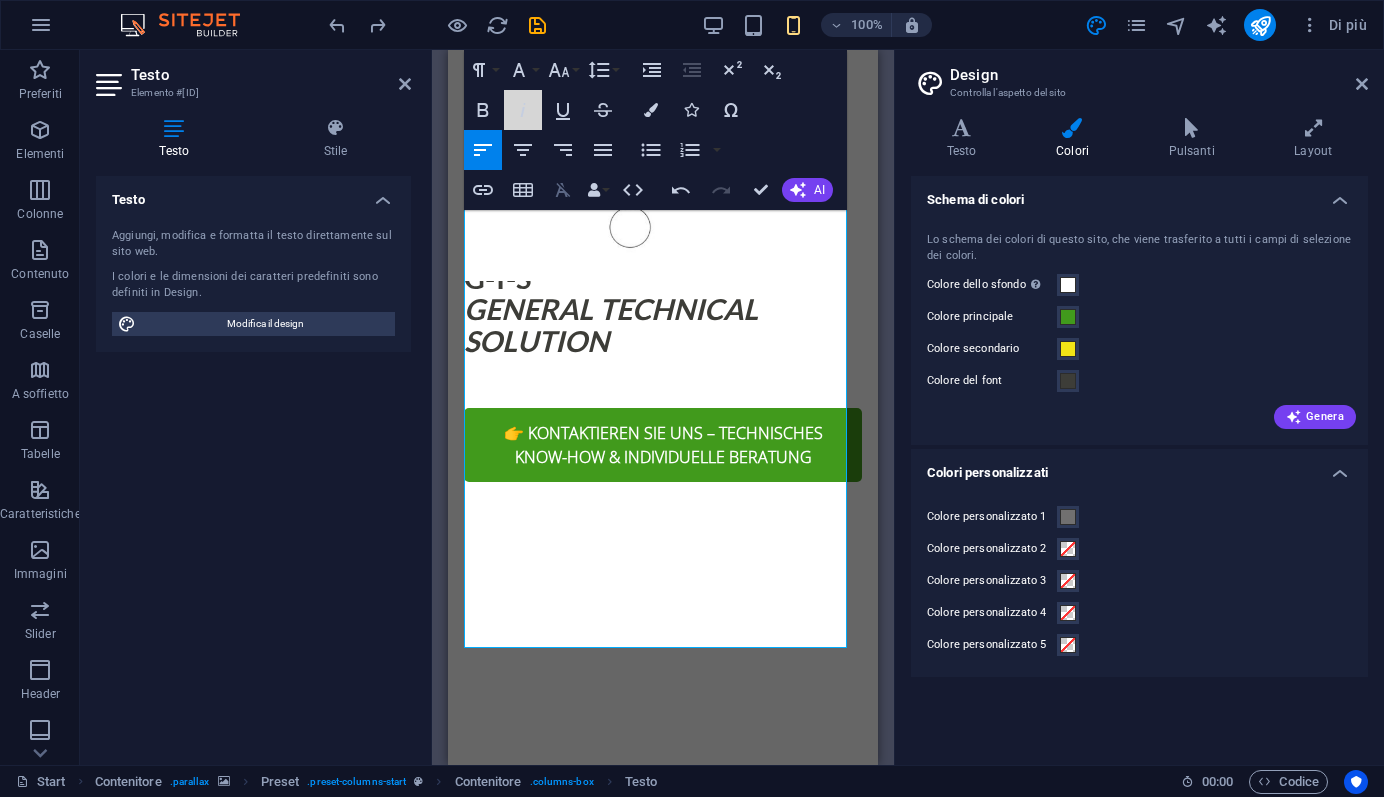 drag, startPoint x: 527, startPoint y: 111, endPoint x: 563, endPoint y: 188, distance: 85 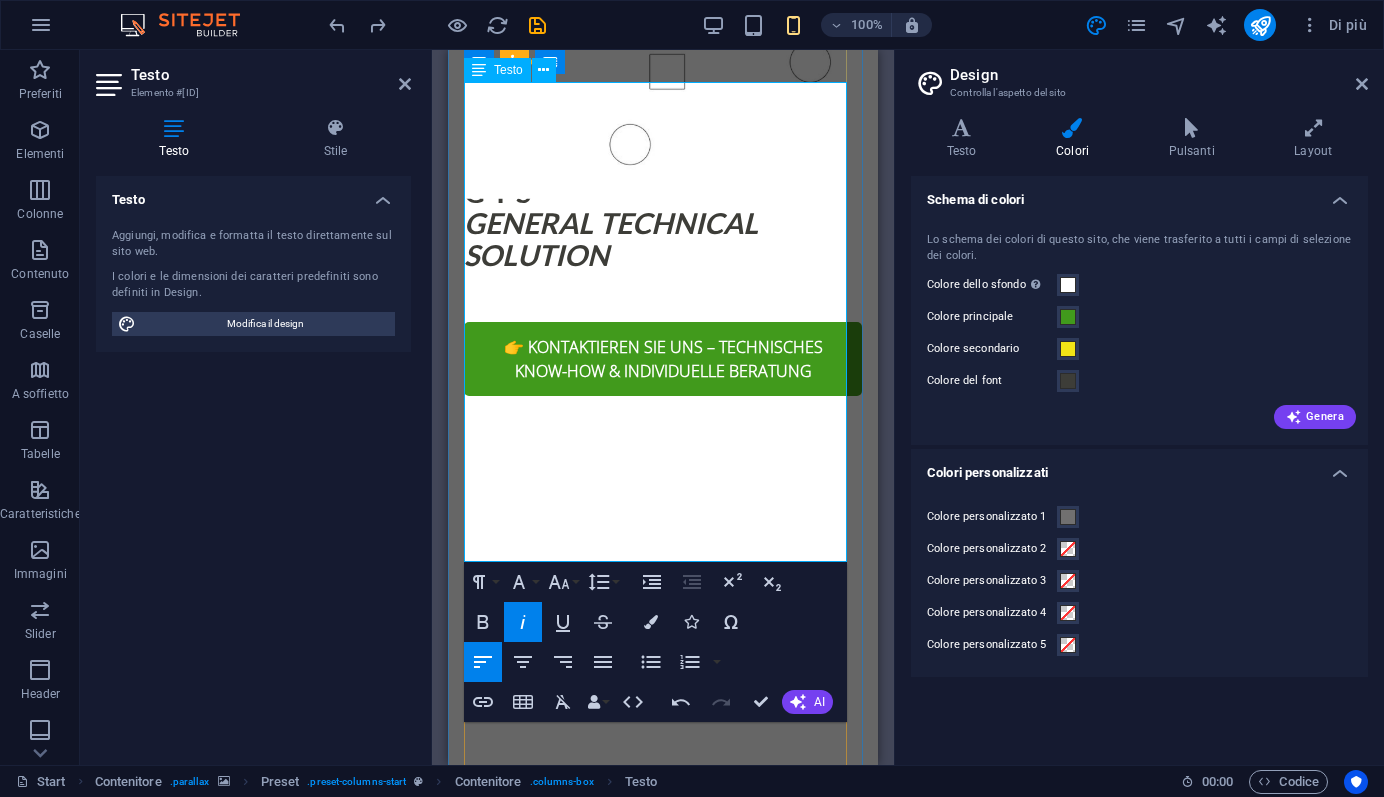 scroll, scrollTop: 663, scrollLeft: 0, axis: vertical 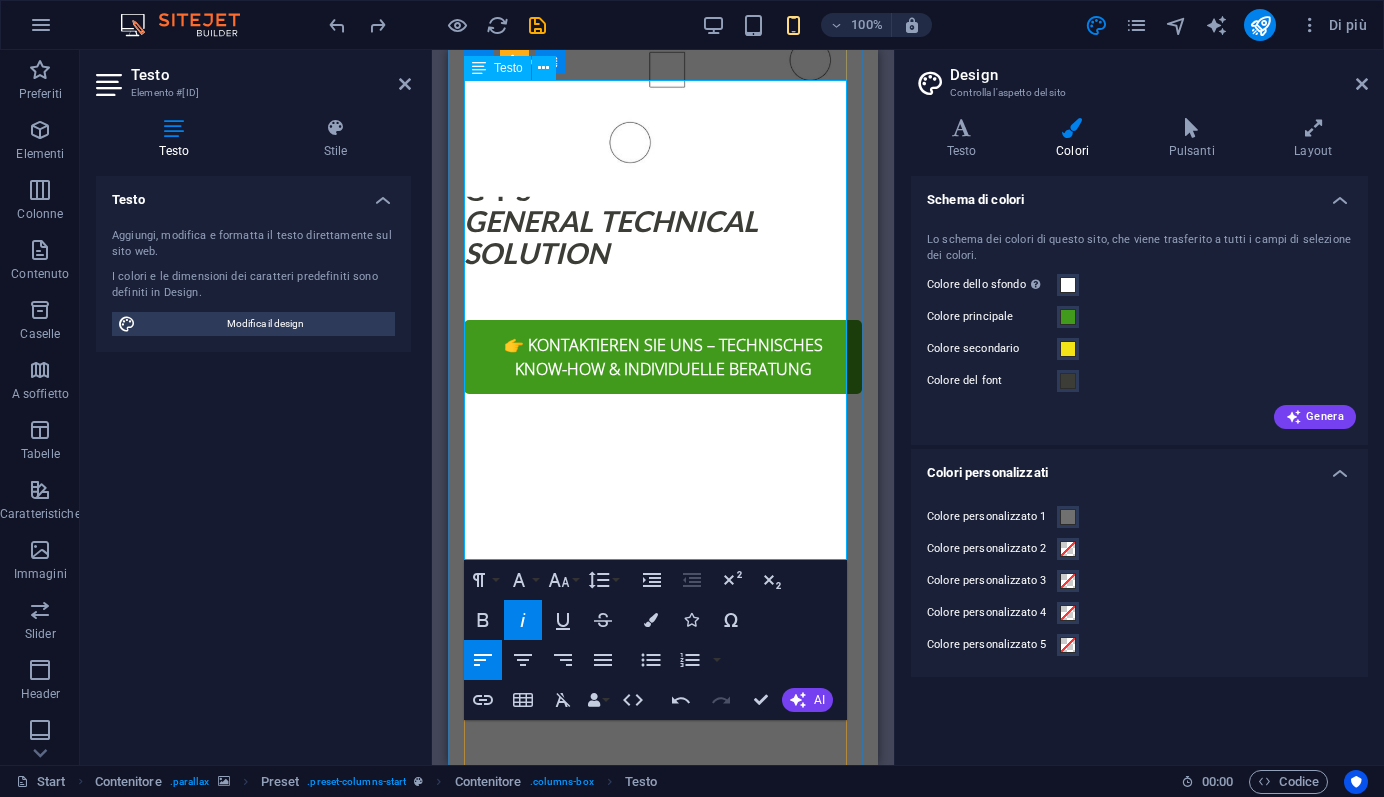 click on "General Technical Solutions – Fortschritt mit Verantwortung G-T-S steht für innovative Lösungen im Bauwesen: technisch fundiert, nachhaltig ausgerichtet und partnerschaftlich umgesetzt. Wir verstehen uns nicht nur als Produktlieferant, sondern auch als Ideengeber und technischer Partner, der zukunftsfähige Baukonzepte realisiert. Unser Netzwerk umfasst renommierte Partner wie  O berflächenschutz.eu ,  Gutjahr Systemtechnik  sowie  Kalk & Kork , deren Produkte wir gezielt in maßgeschneiderte Lösungen integrieren. Mit klarem Fokus auf Qualität, Umweltfreundlichkeit und Funktionalität begleiten wir unsere Kunden von der Produktauswahl bis zur vollständigen Umsetzung." at bounding box center (663, 1736) 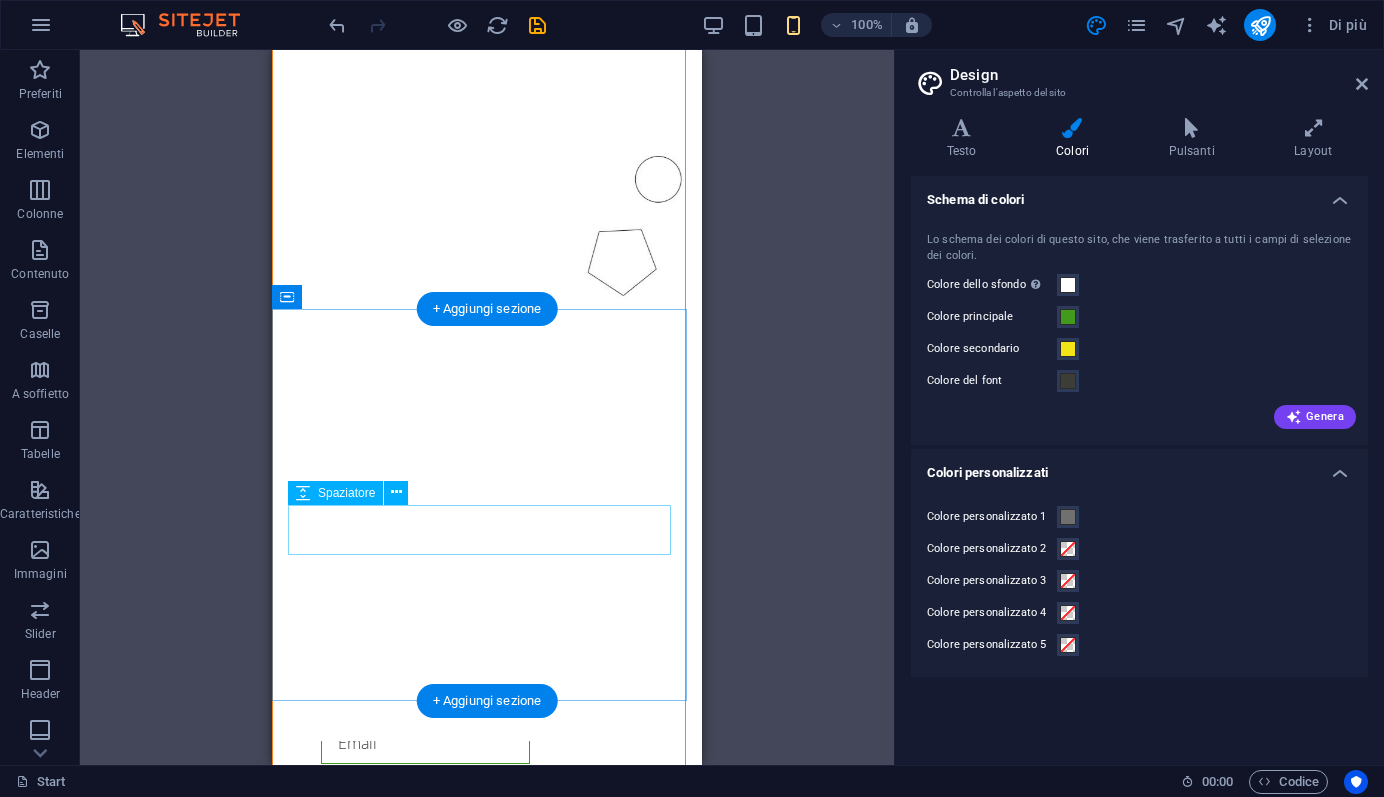 scroll, scrollTop: 3259, scrollLeft: 0, axis: vertical 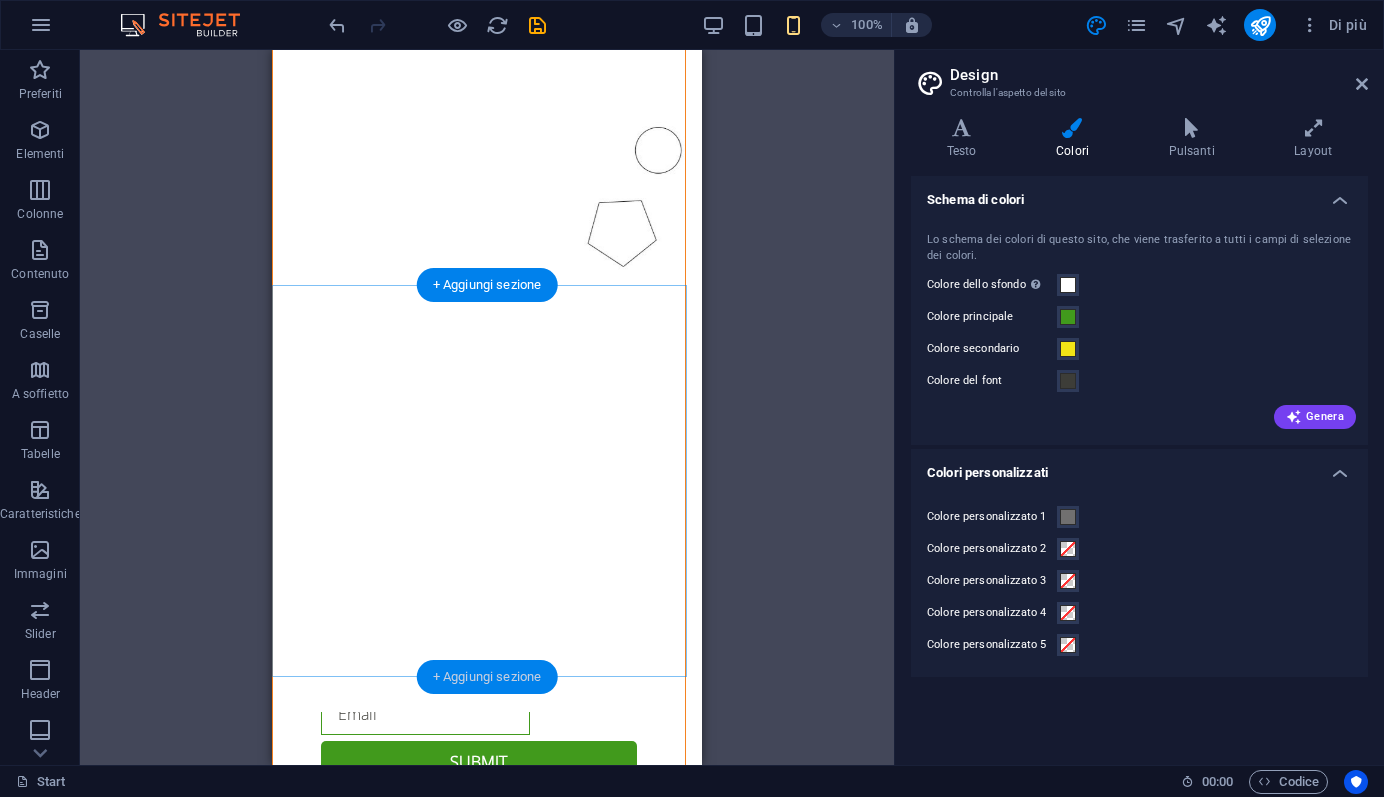 click on "+ Aggiungi sezione" at bounding box center [487, 677] 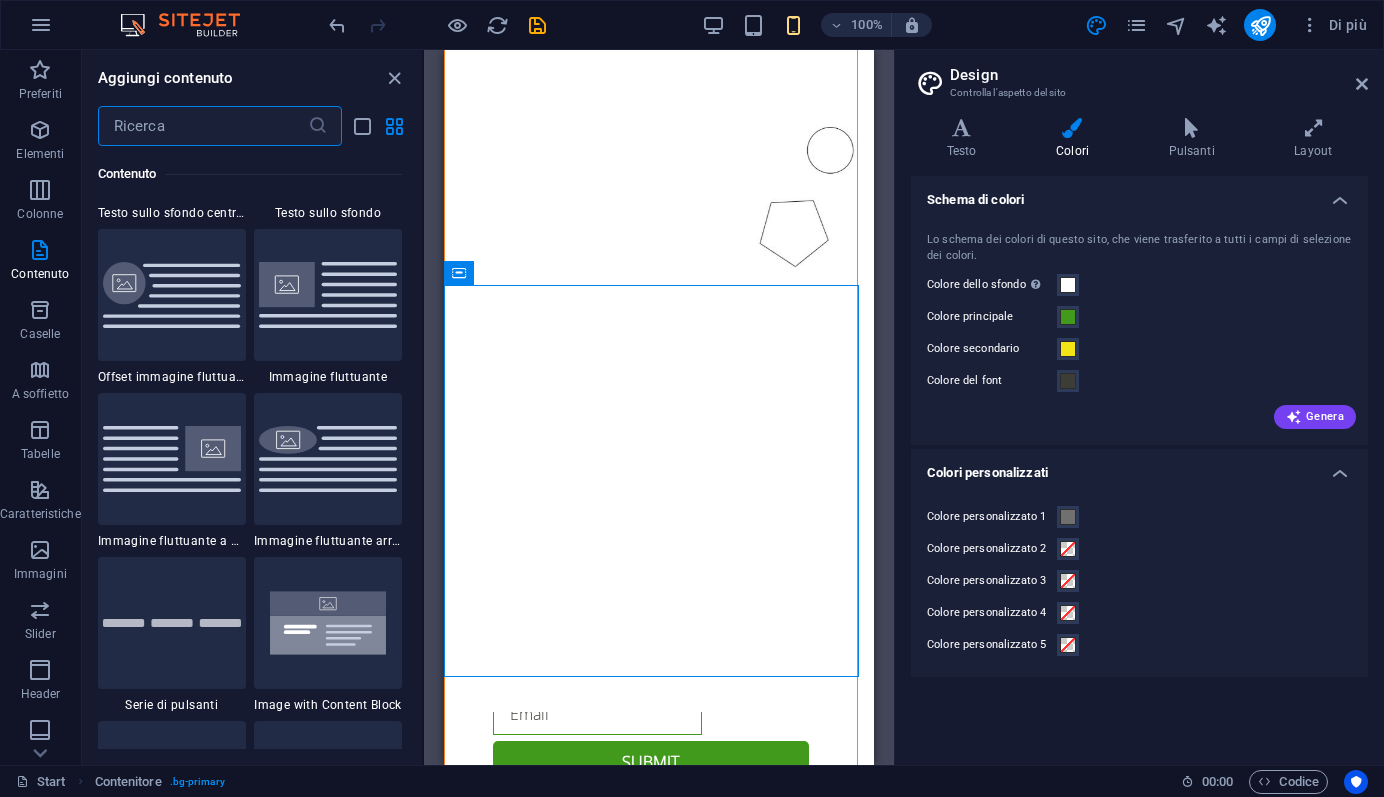 scroll, scrollTop: 4297, scrollLeft: 0, axis: vertical 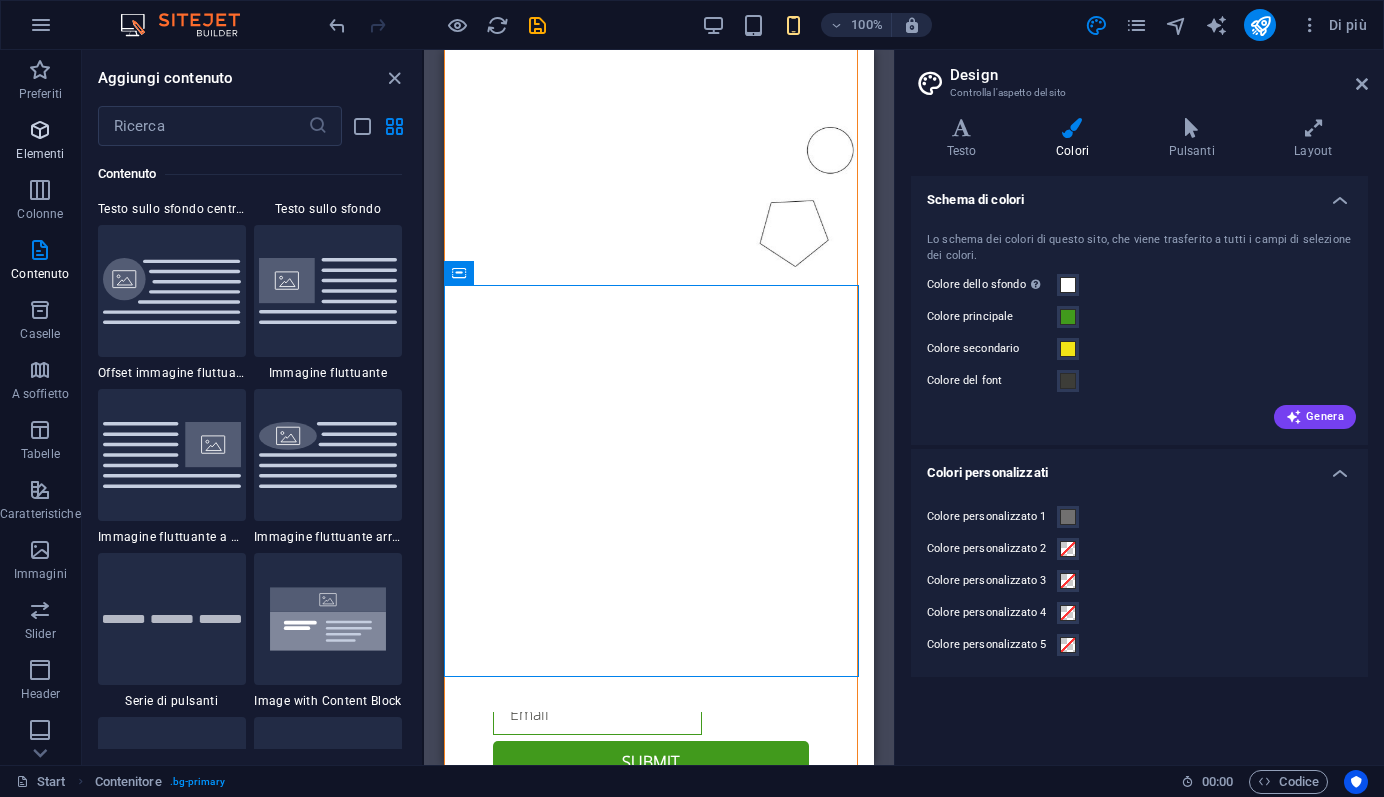 click at bounding box center [40, 130] 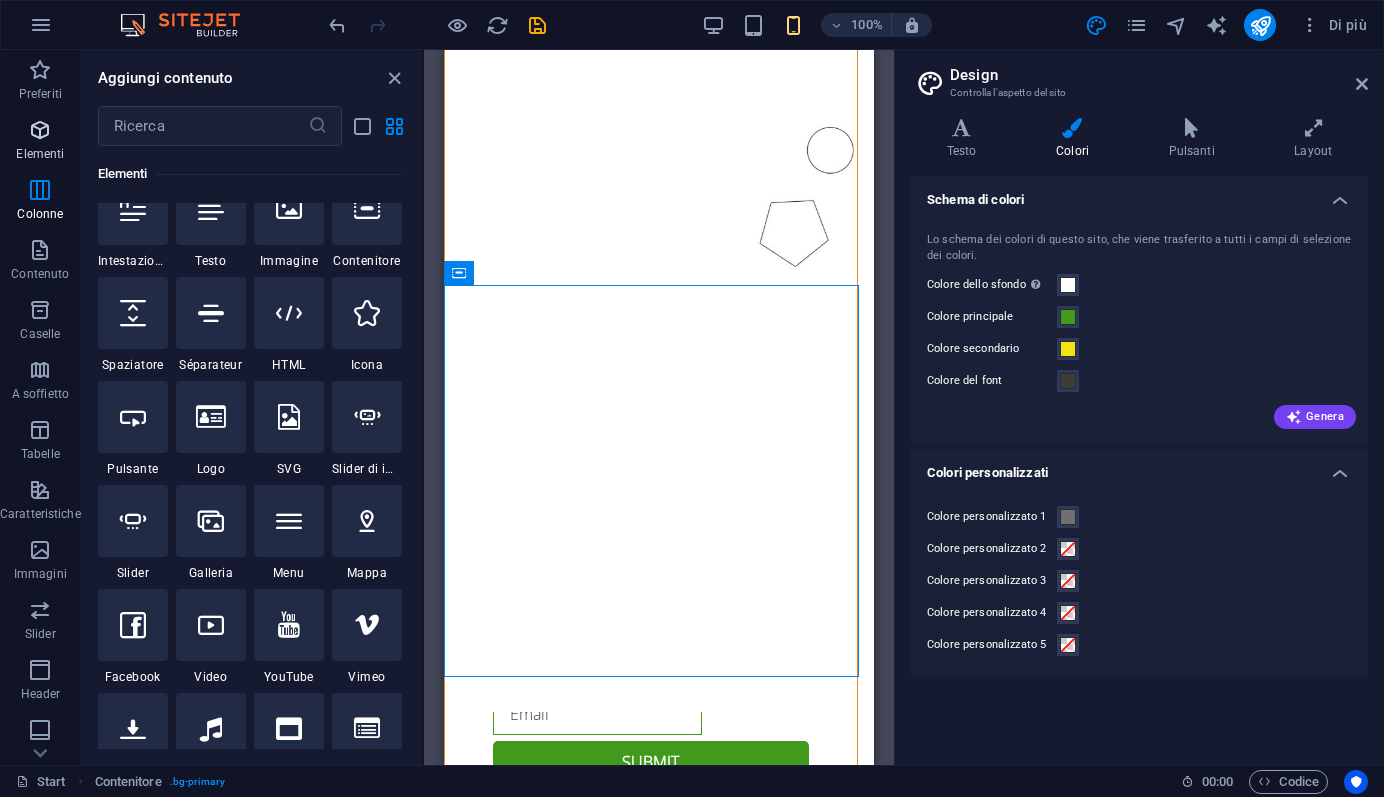scroll, scrollTop: 213, scrollLeft: 0, axis: vertical 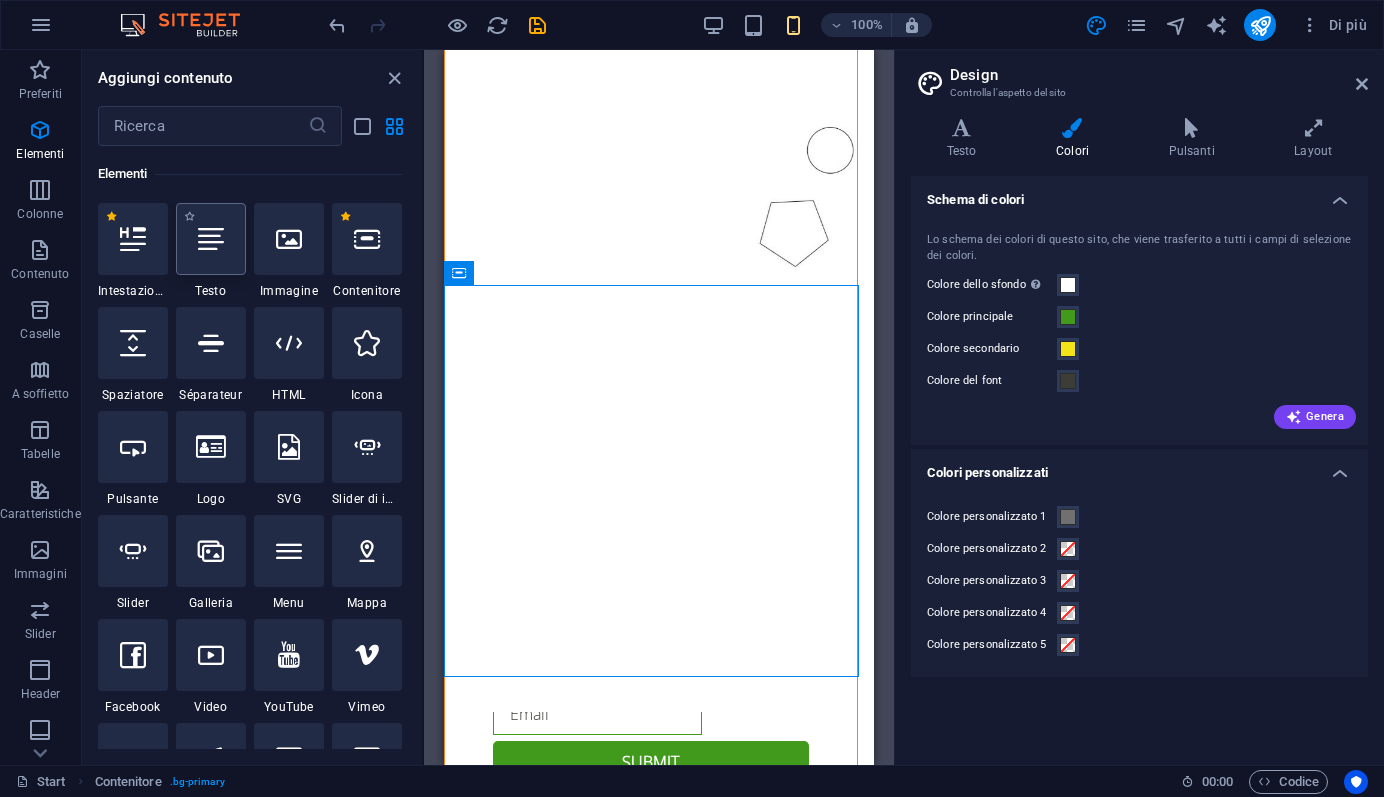 click at bounding box center (211, 239) 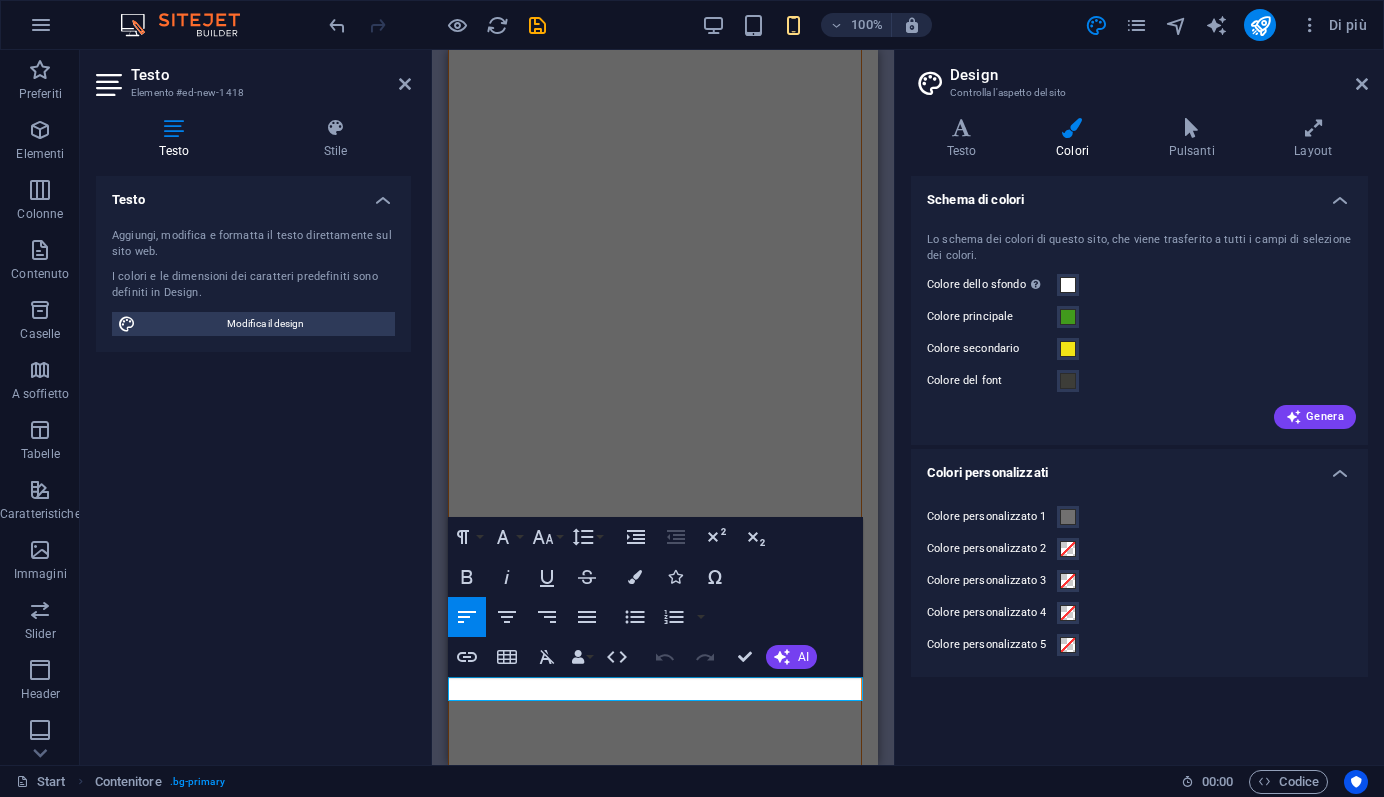 scroll, scrollTop: 3283, scrollLeft: 0, axis: vertical 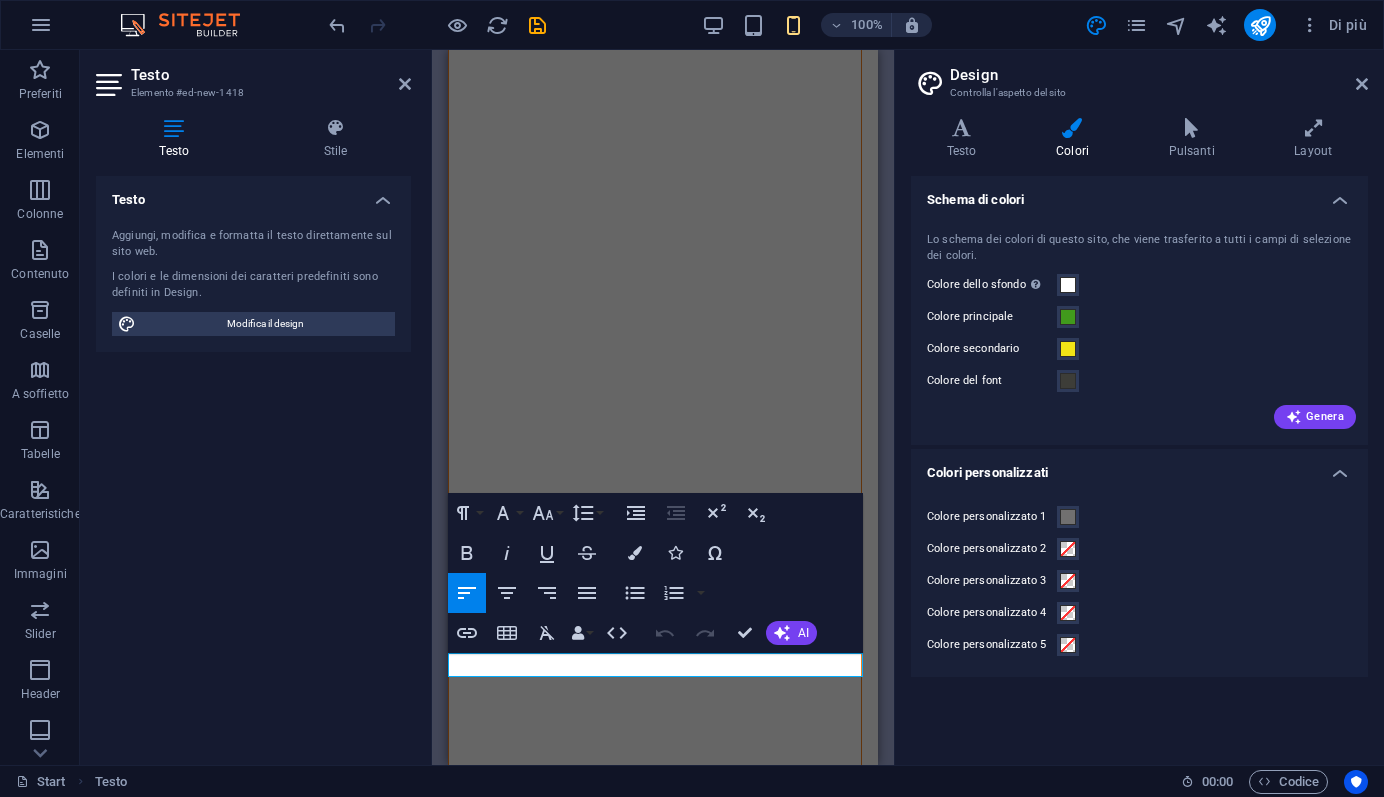 click on "Nuovo elemento di testo" at bounding box center [663, 2803] 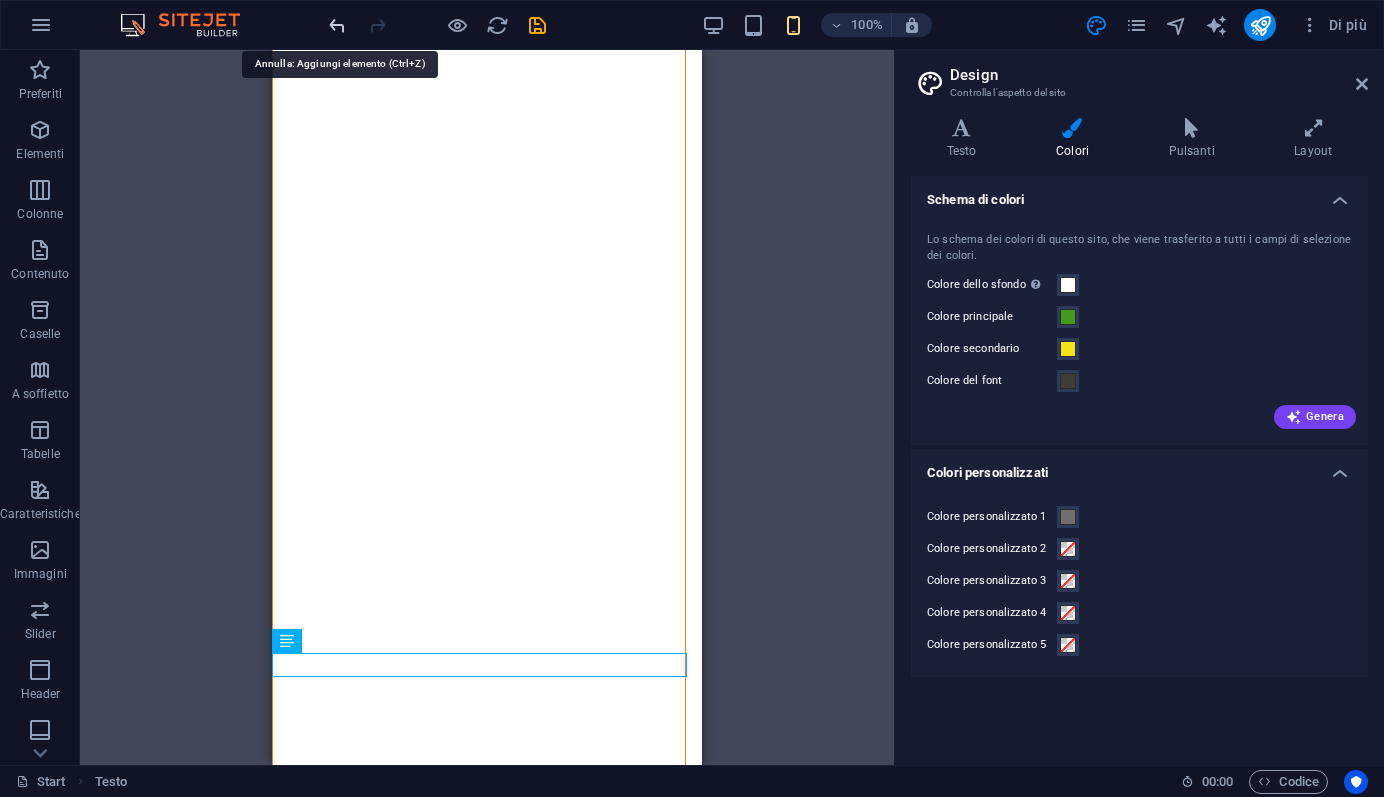 click at bounding box center [337, 25] 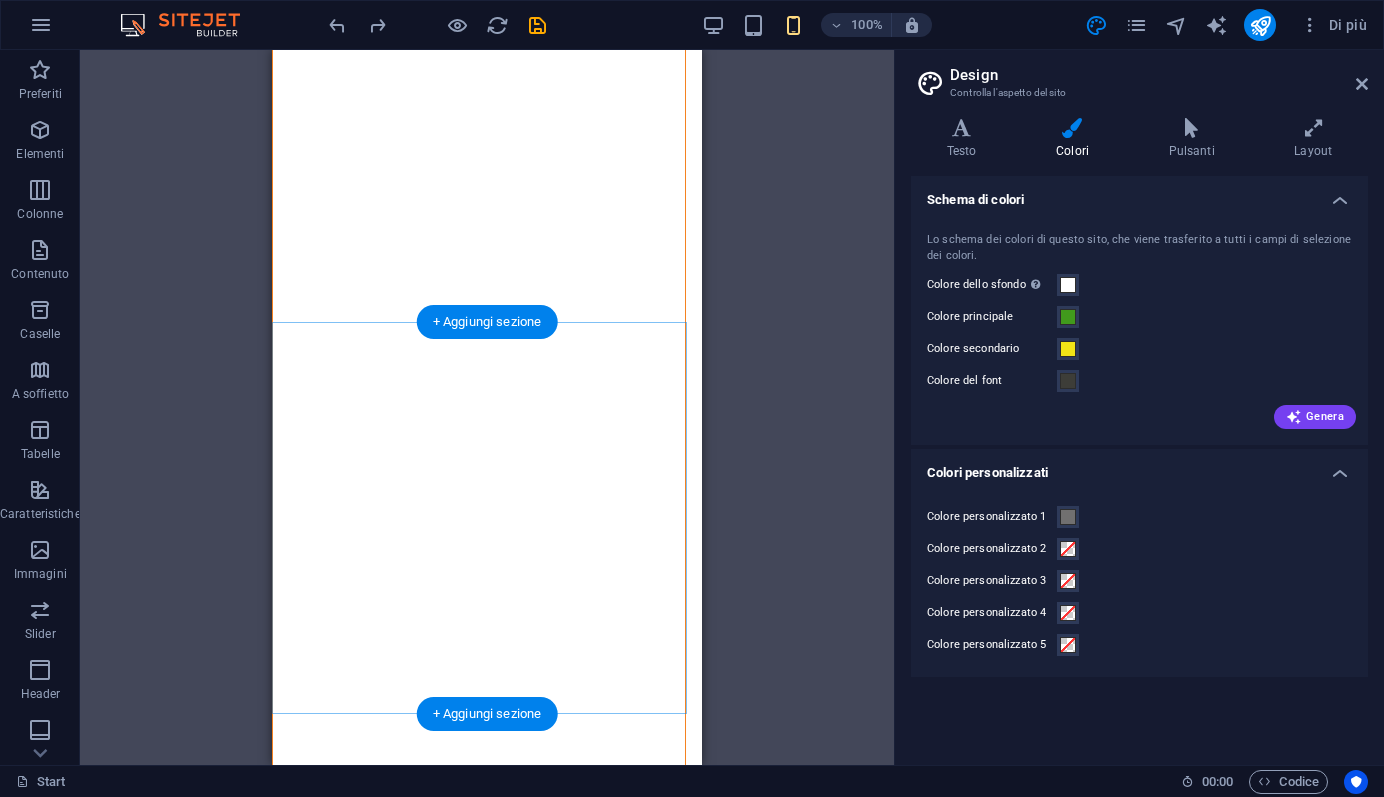 scroll, scrollTop: 3173, scrollLeft: 0, axis: vertical 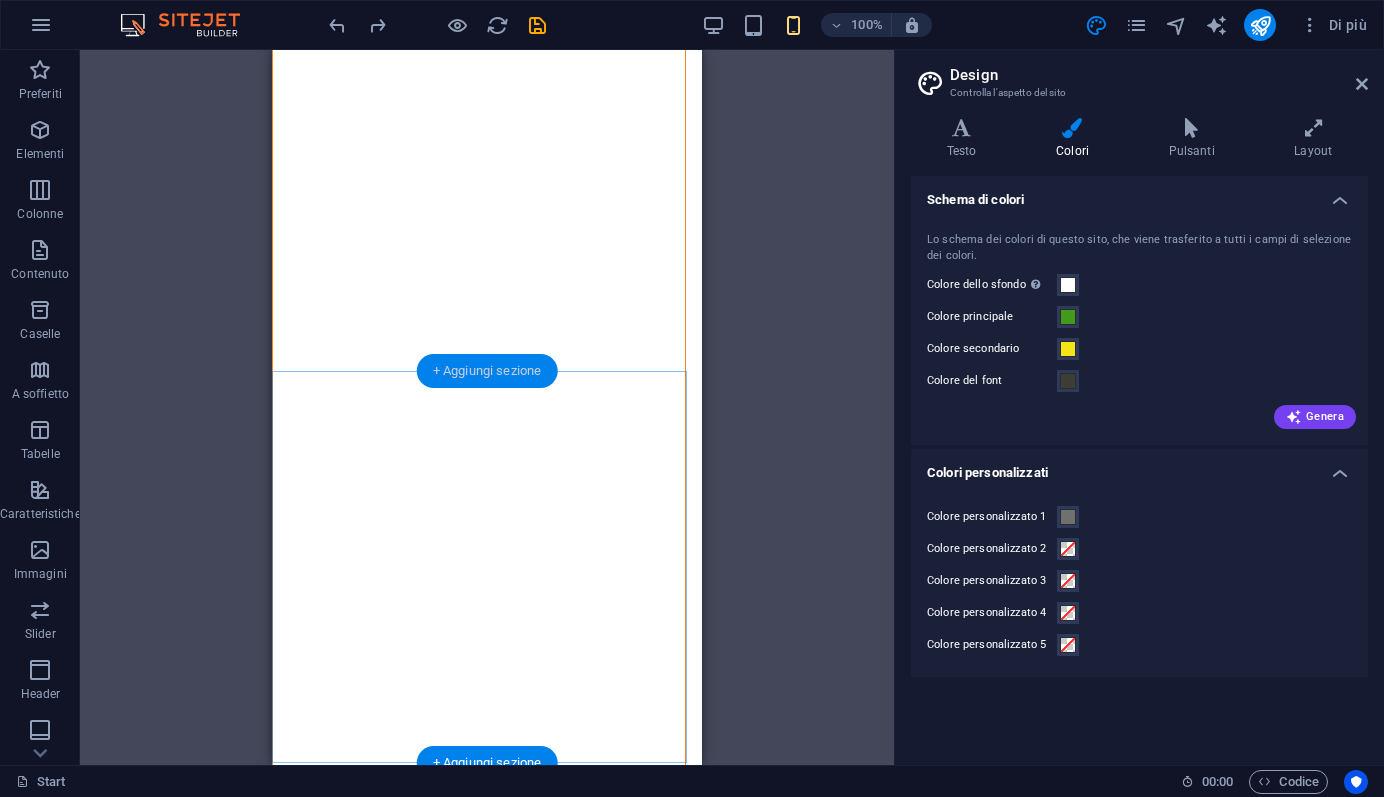click on "+ Aggiungi sezione" at bounding box center [487, 371] 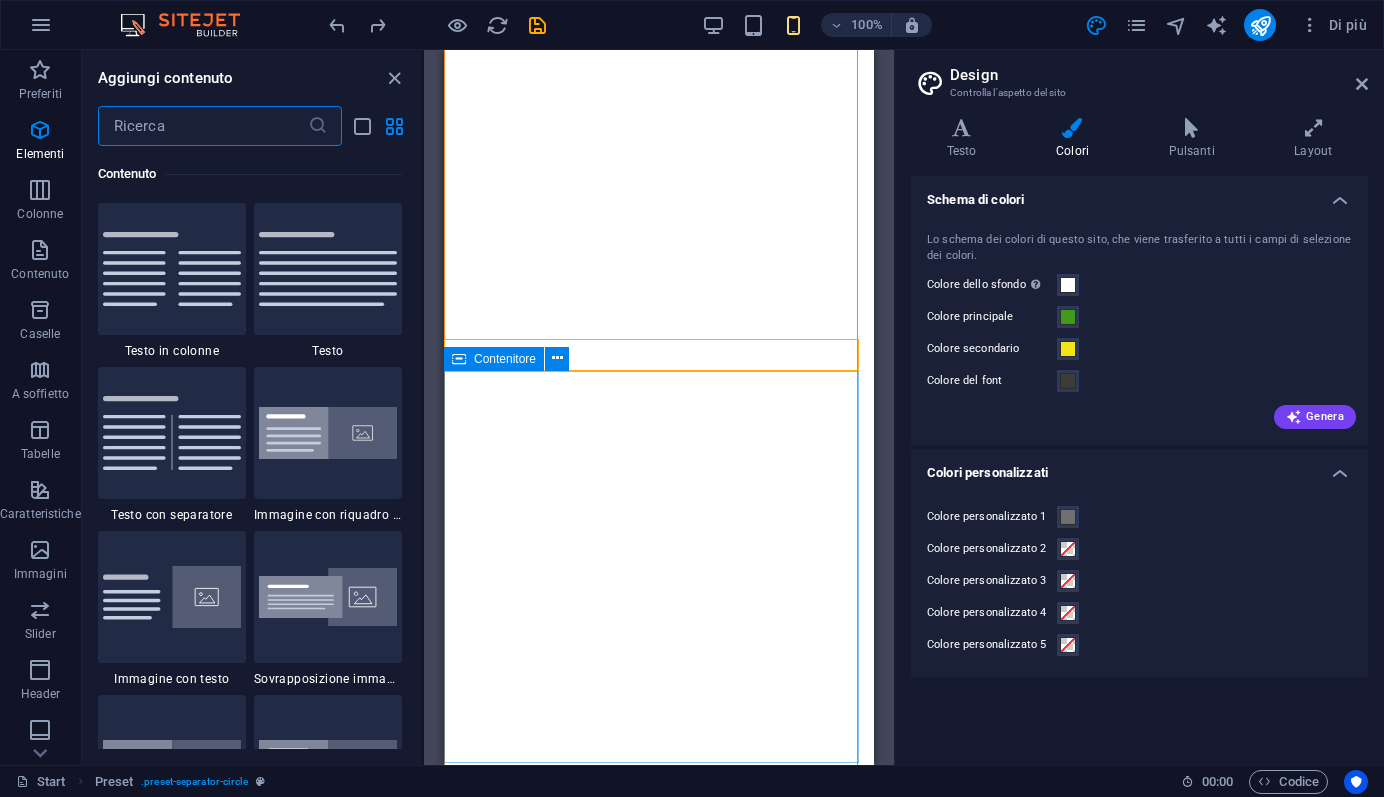 scroll, scrollTop: 3499, scrollLeft: 0, axis: vertical 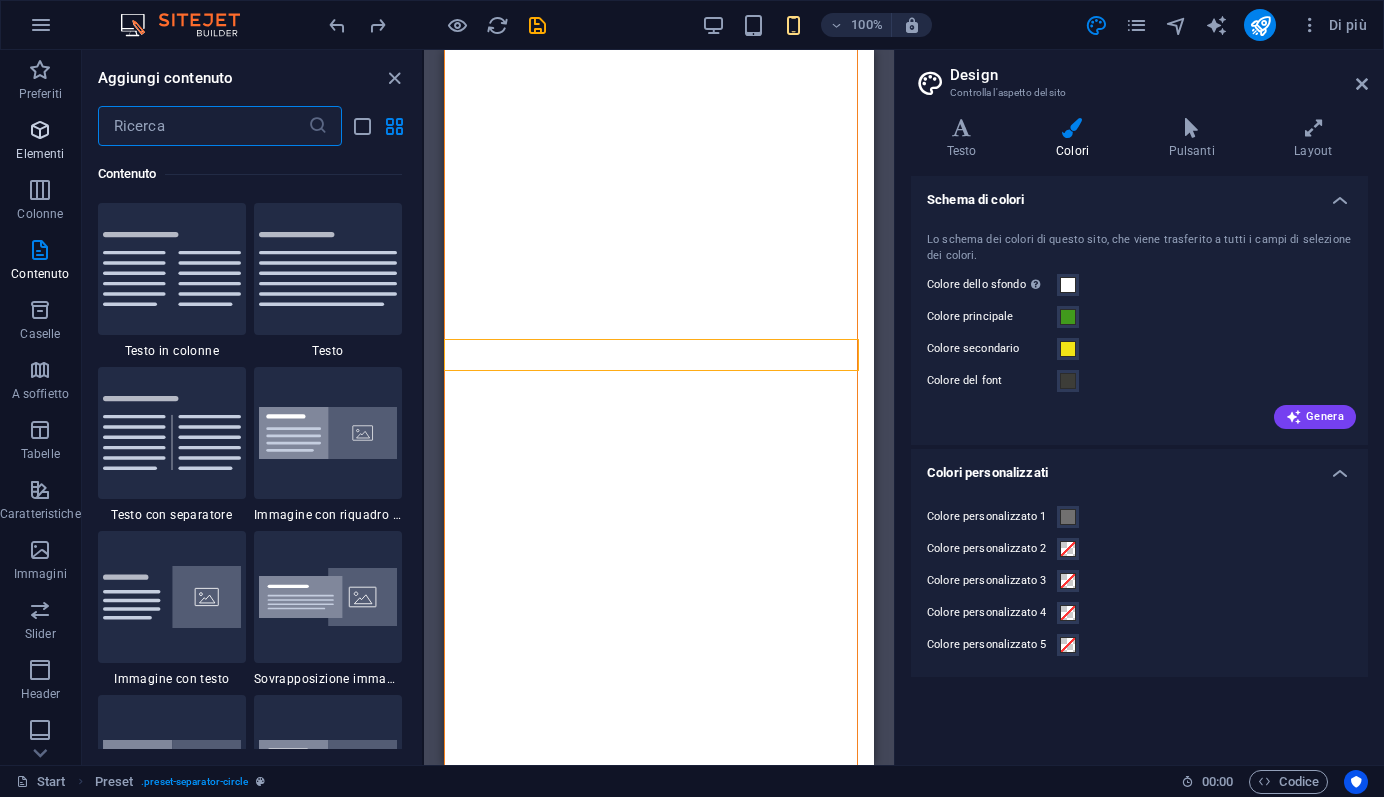 click at bounding box center [40, 130] 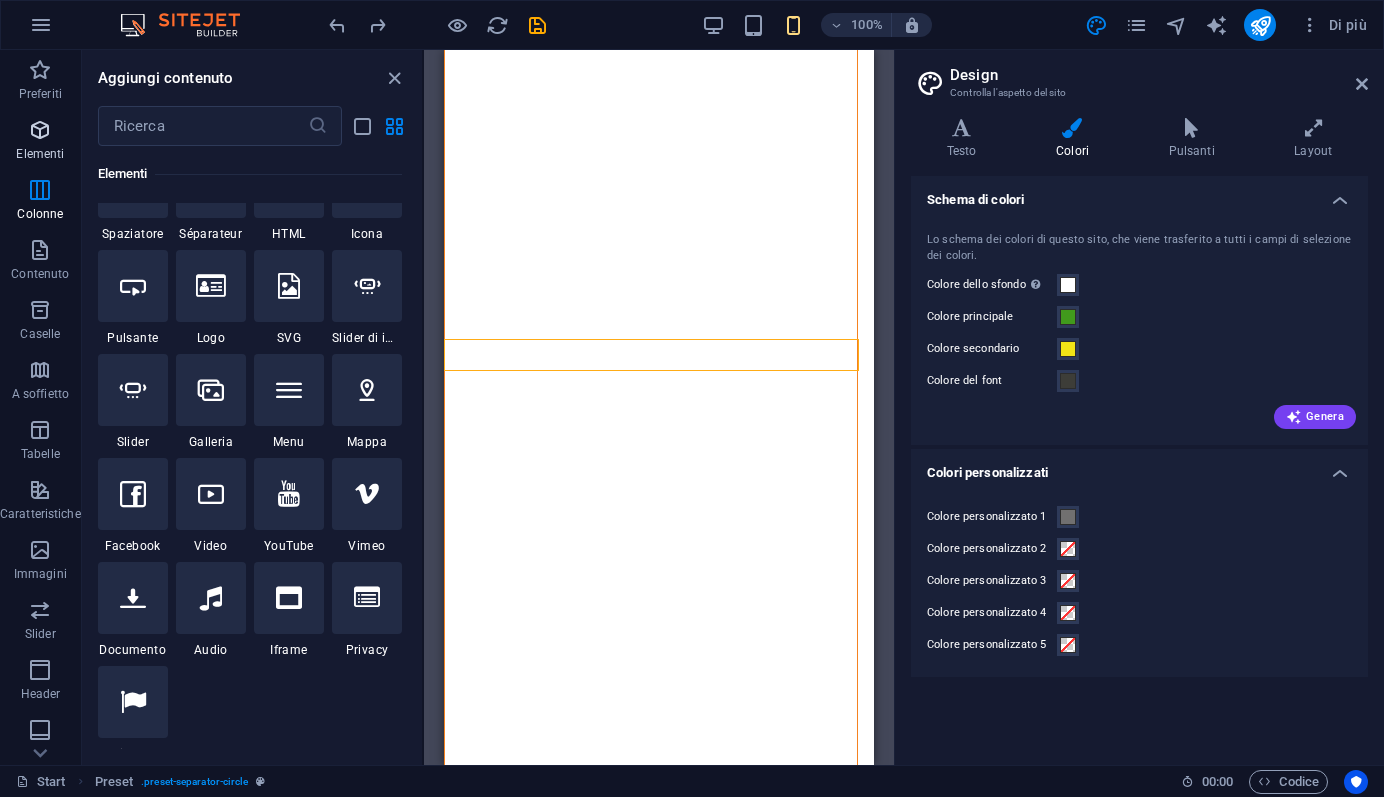 scroll, scrollTop: 213, scrollLeft: 0, axis: vertical 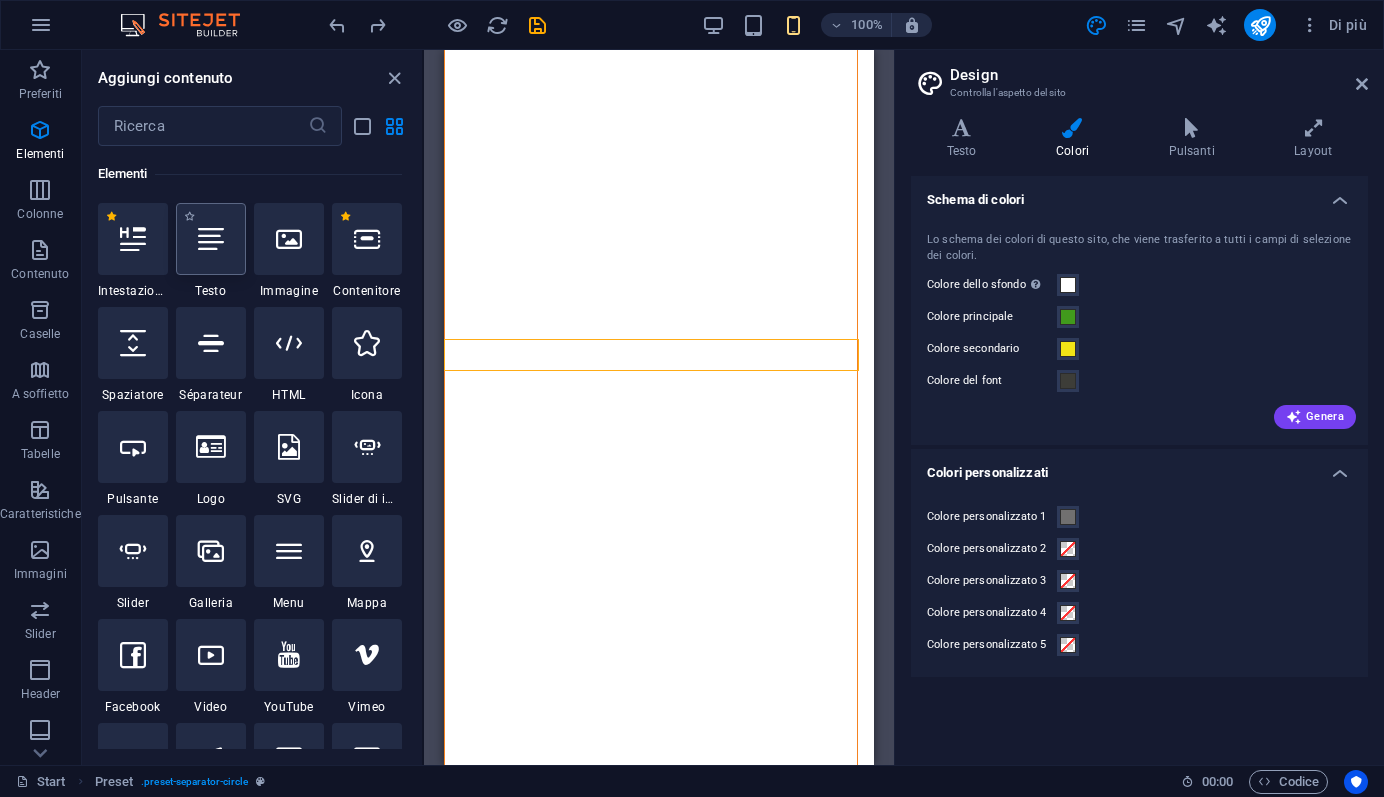 click at bounding box center (211, 239) 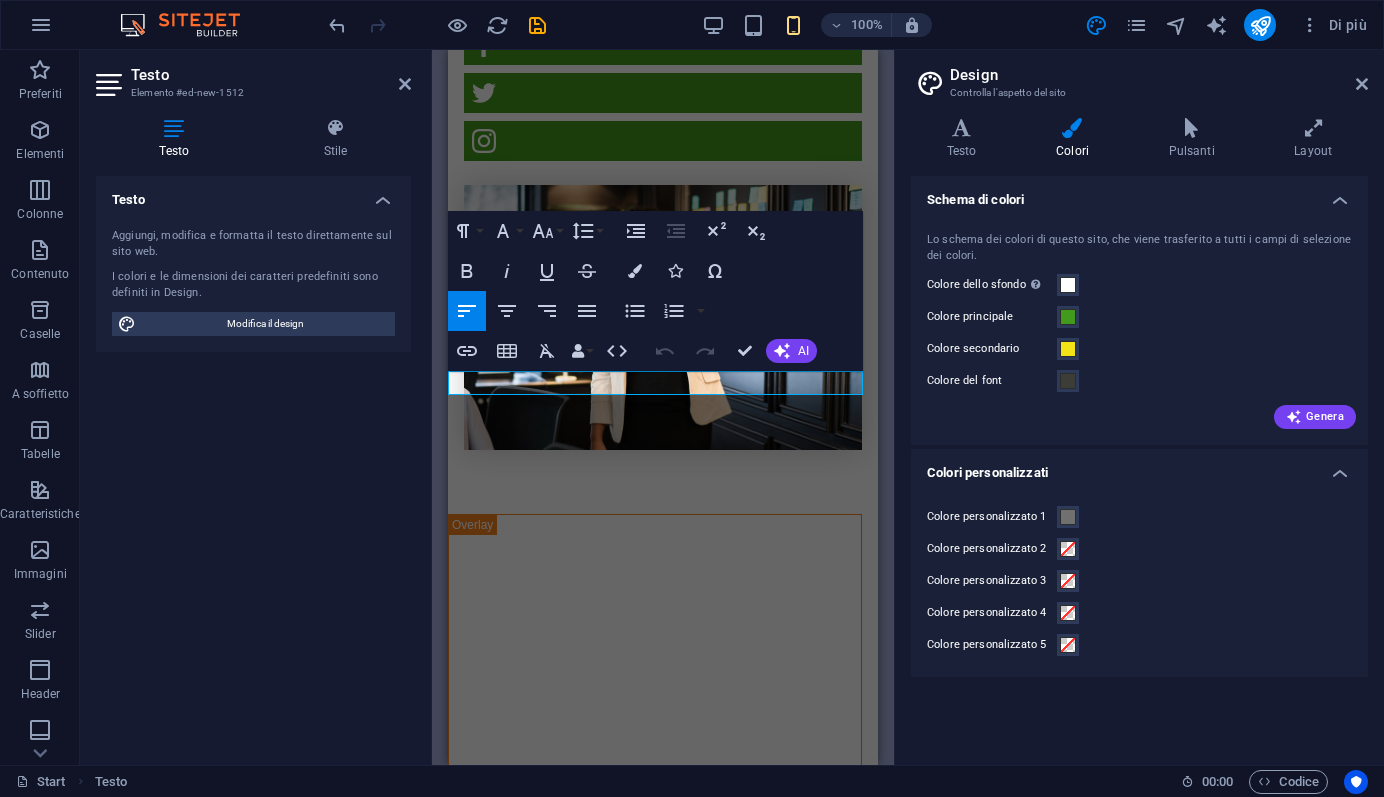 click on "Nuovo elemento di testo" at bounding box center [663, 3505] 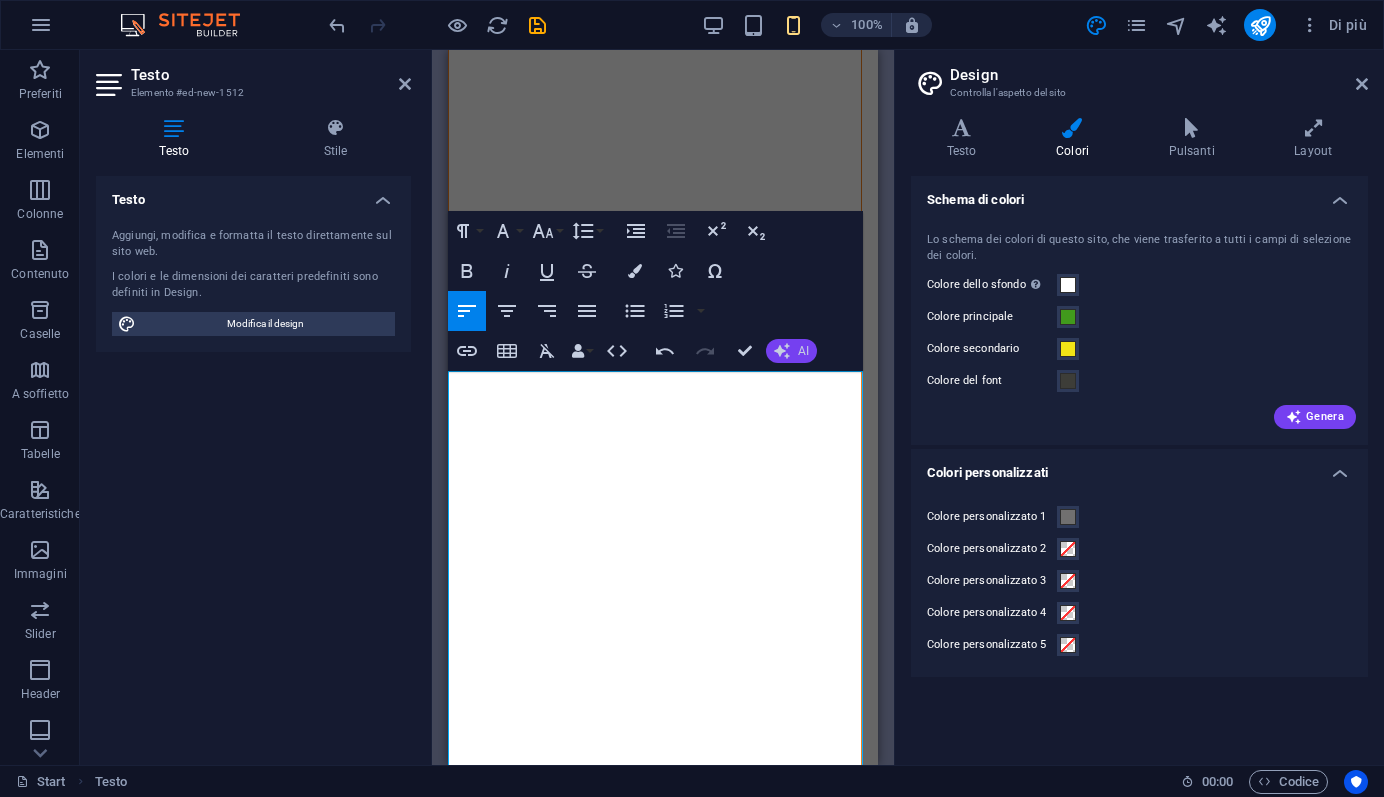click on "AI" at bounding box center [791, 351] 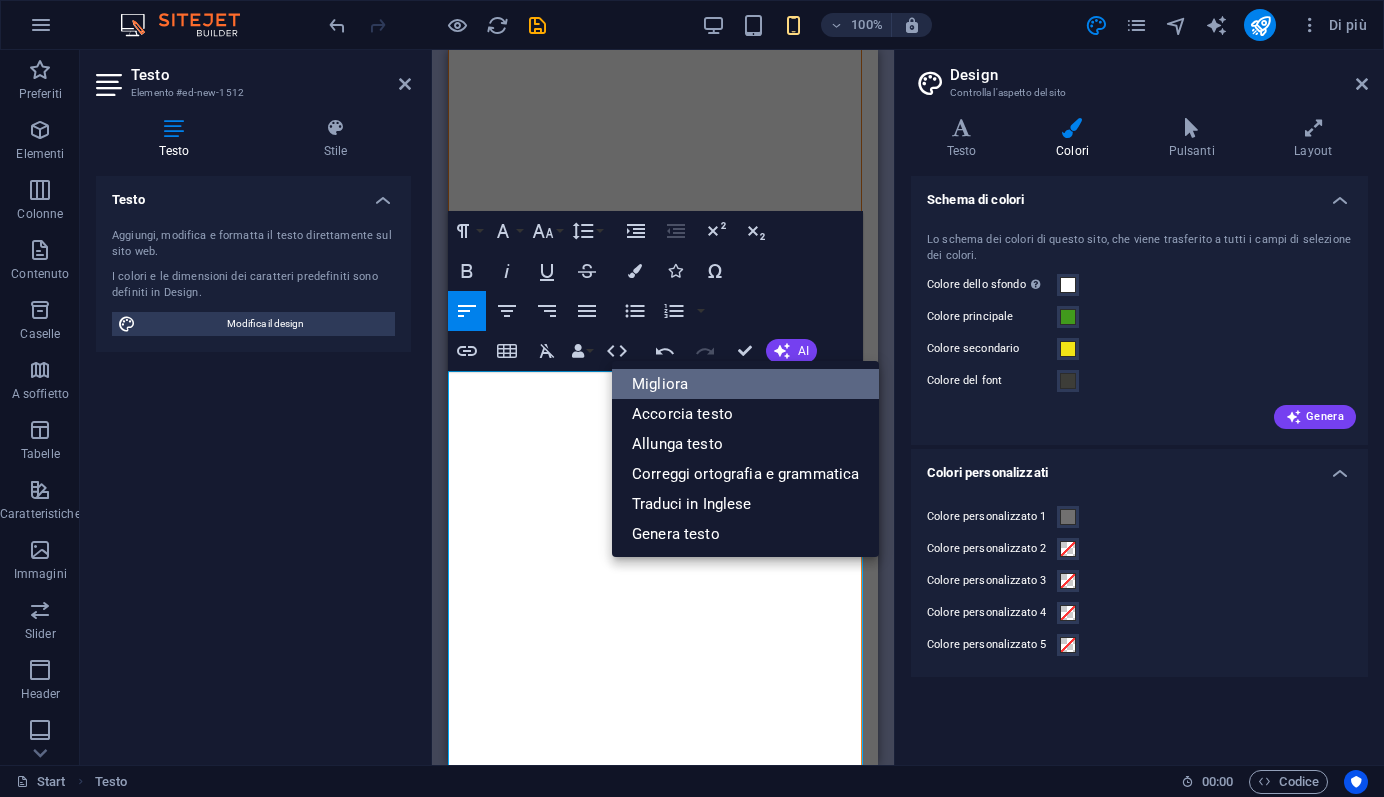 click on "Migliora" at bounding box center [745, 384] 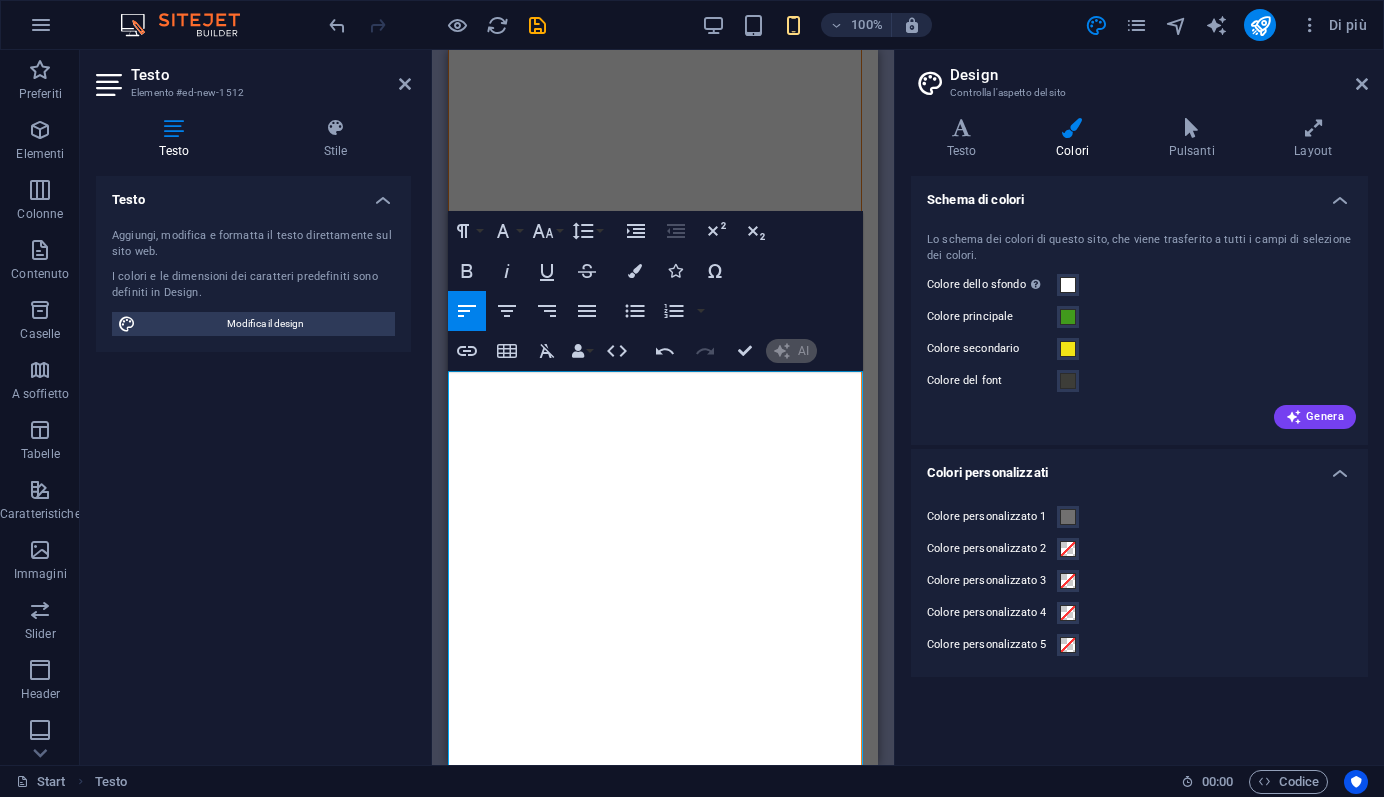 type 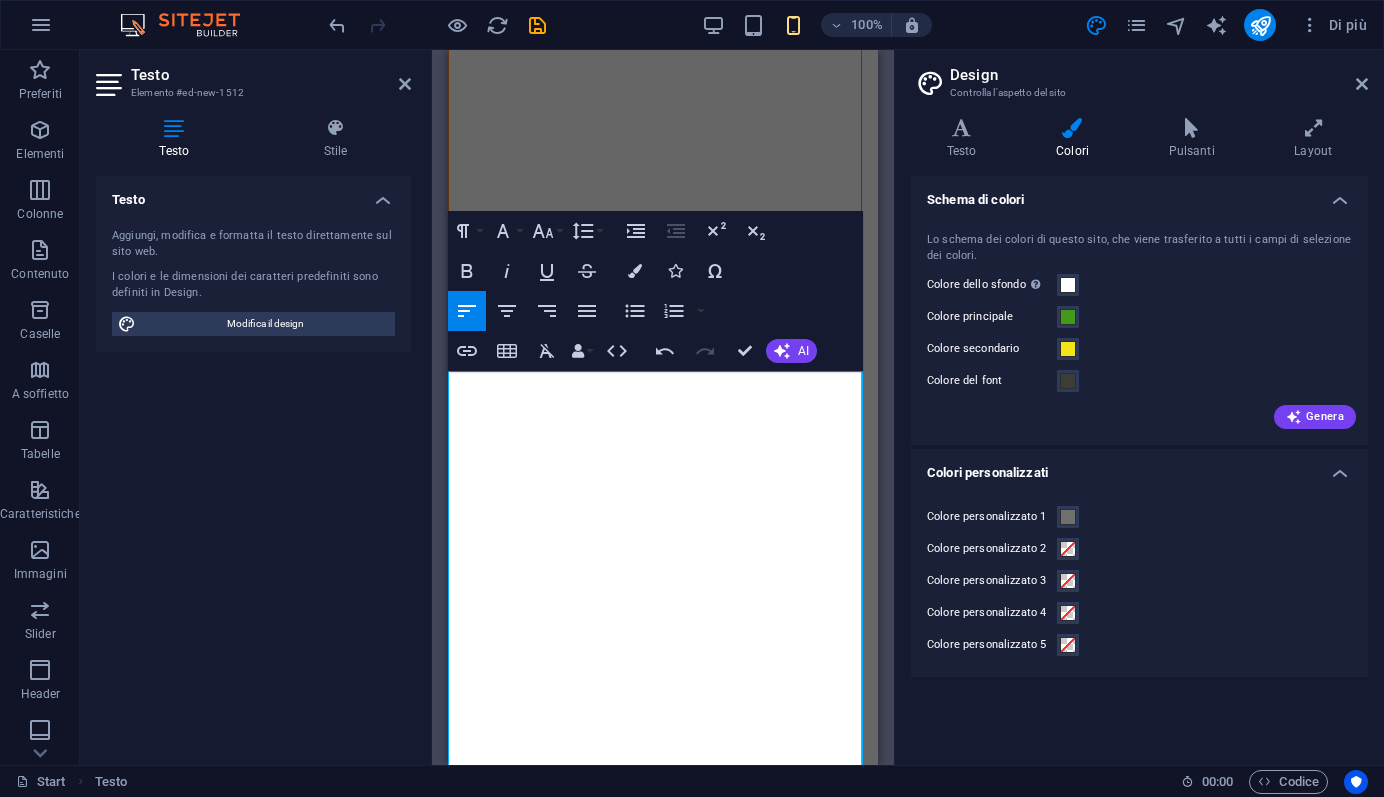 drag, startPoint x: 608, startPoint y: 383, endPoint x: 450, endPoint y: 382, distance: 158.00316 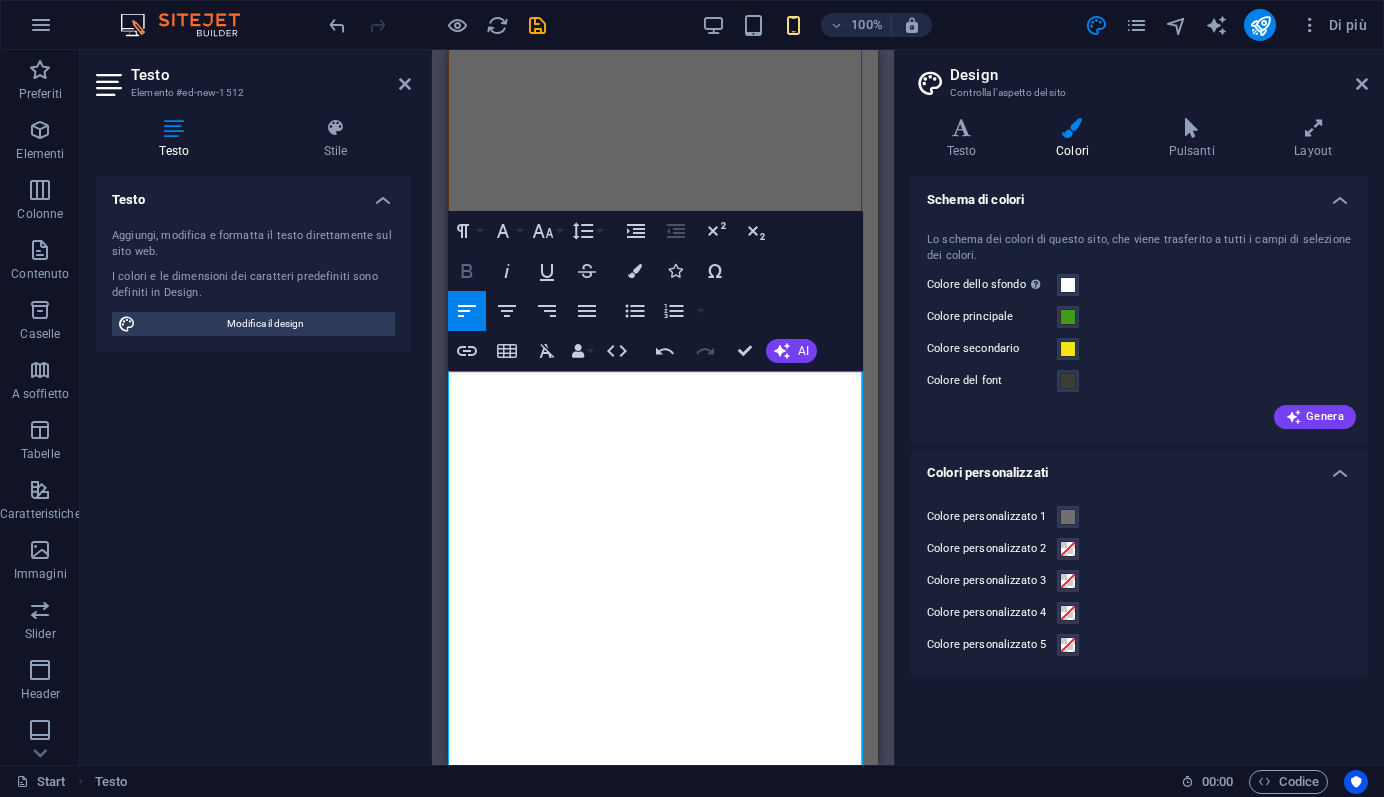 click 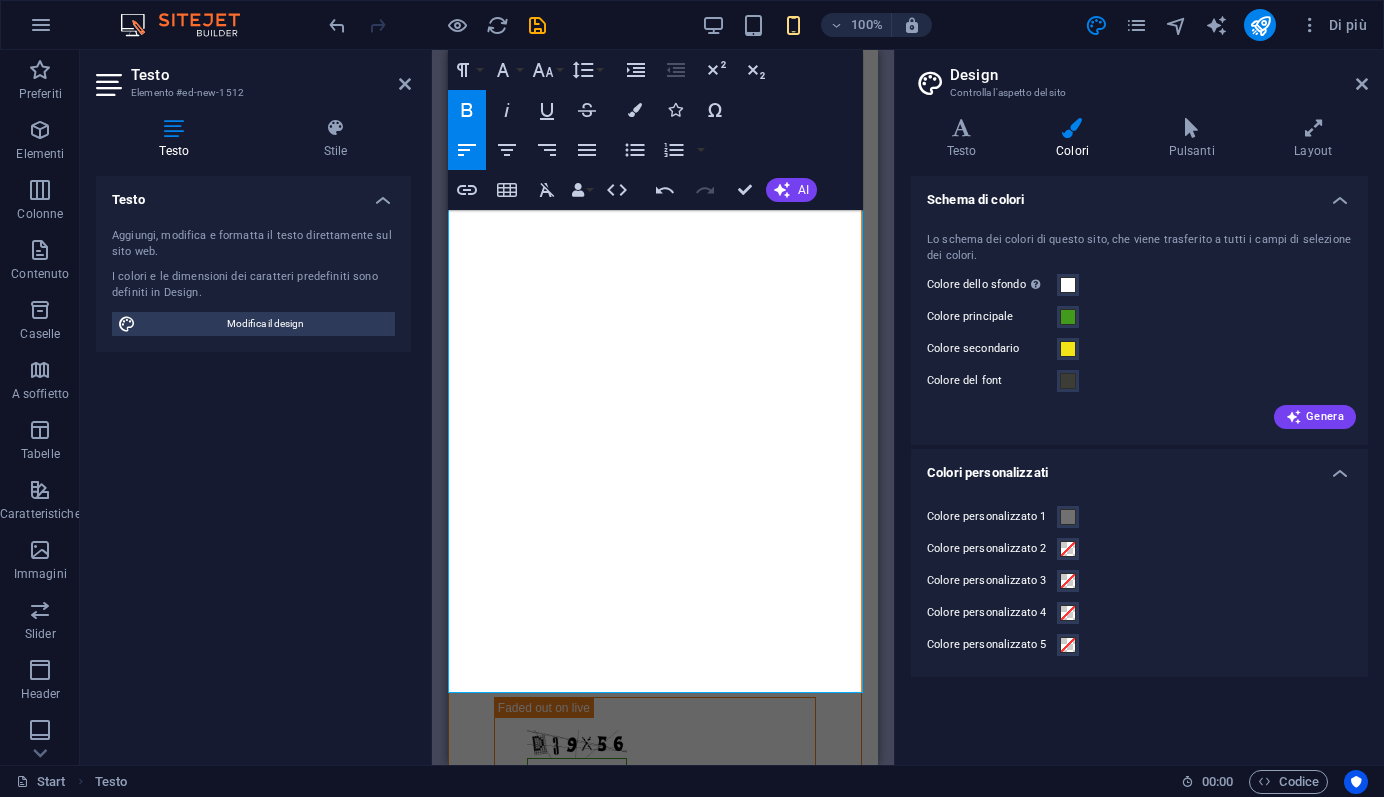 scroll, scrollTop: 3442, scrollLeft: 0, axis: vertical 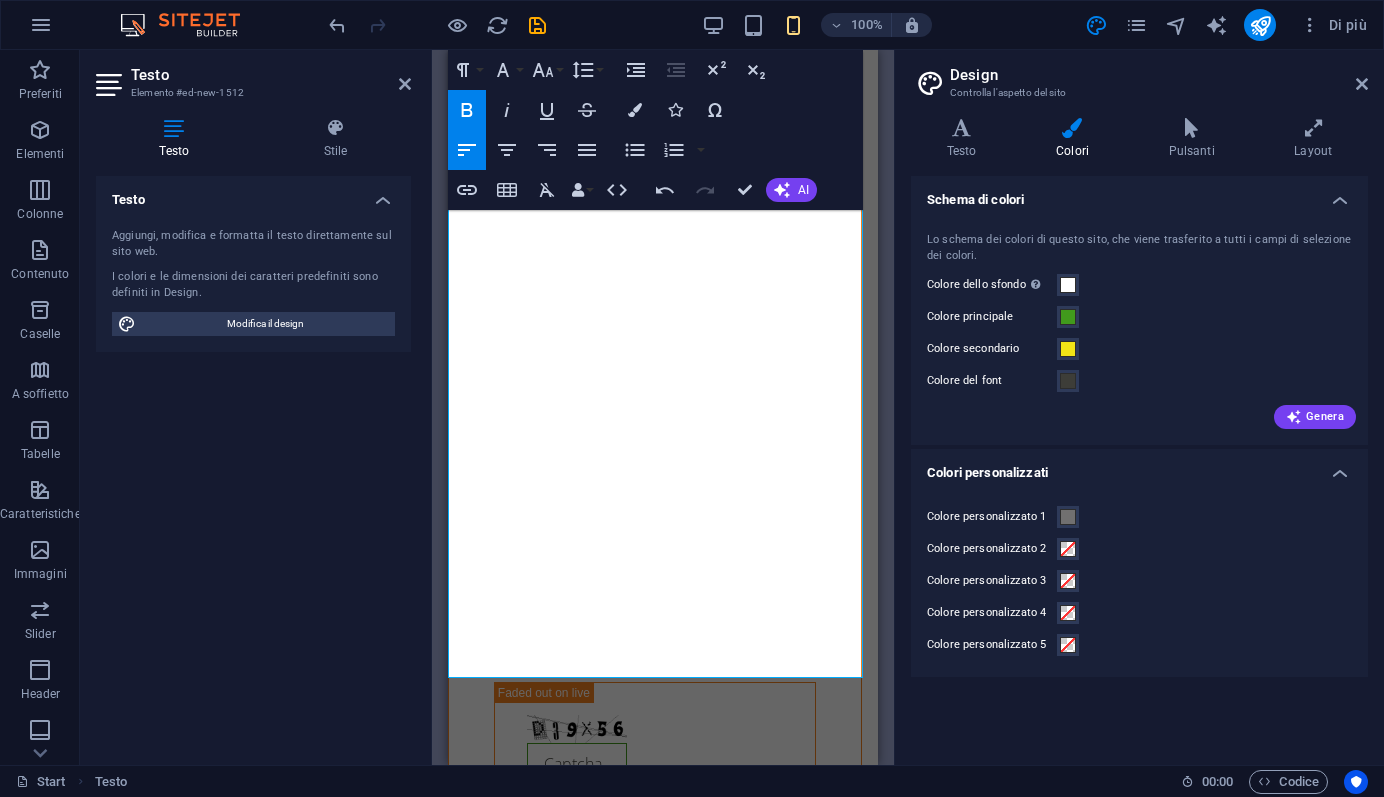drag, startPoint x: 858, startPoint y: 665, endPoint x: 432, endPoint y: 571, distance: 436.24765 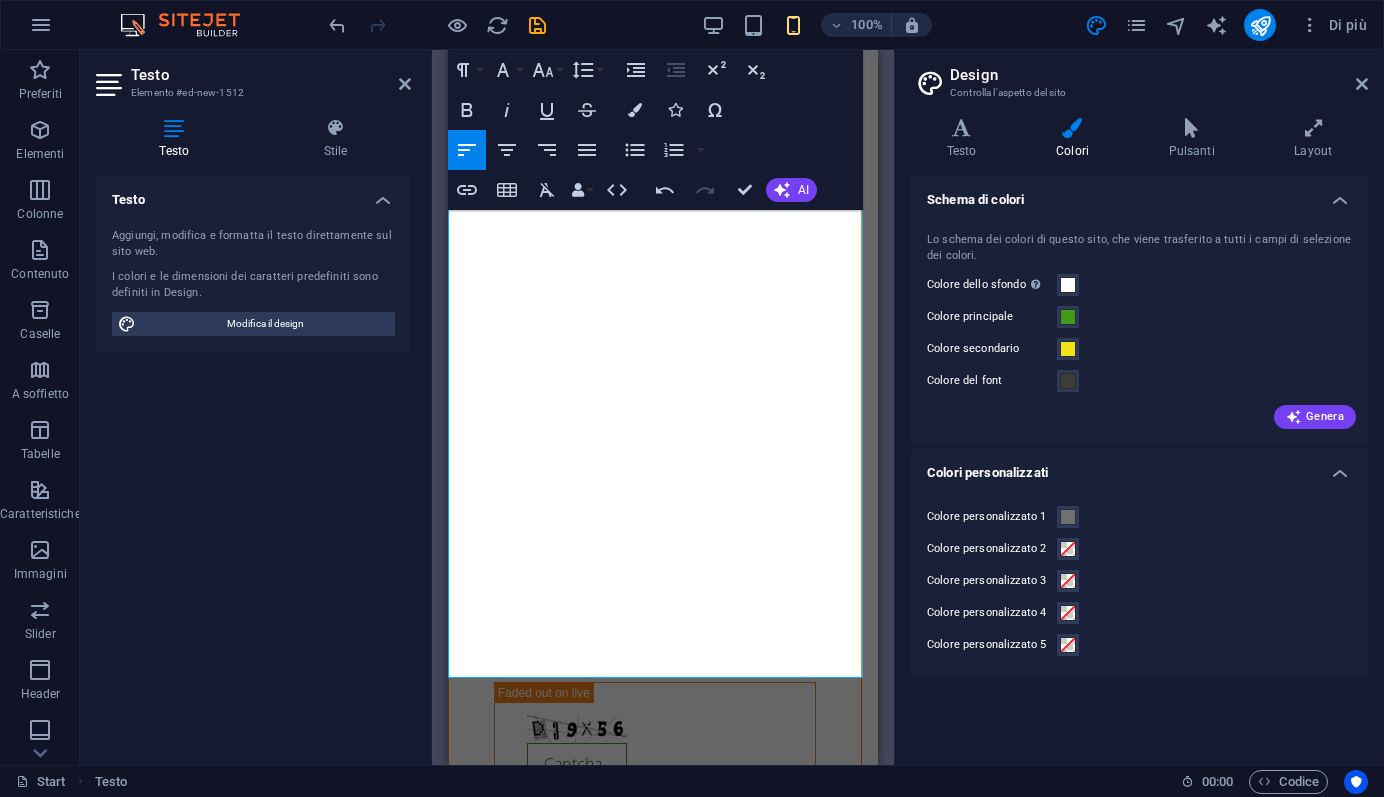 copy on "🔹 [COMPANY] Vertriebspartner   Als autorisierter Vertriebspartner von [COMPANY] Systemtechnik bieten wir intelligente Entwässerungs-, Belags- und Abdichtungssysteme für Balkon, Terrasse und Fassade – für zuverlässige und langlebige Lösungen." 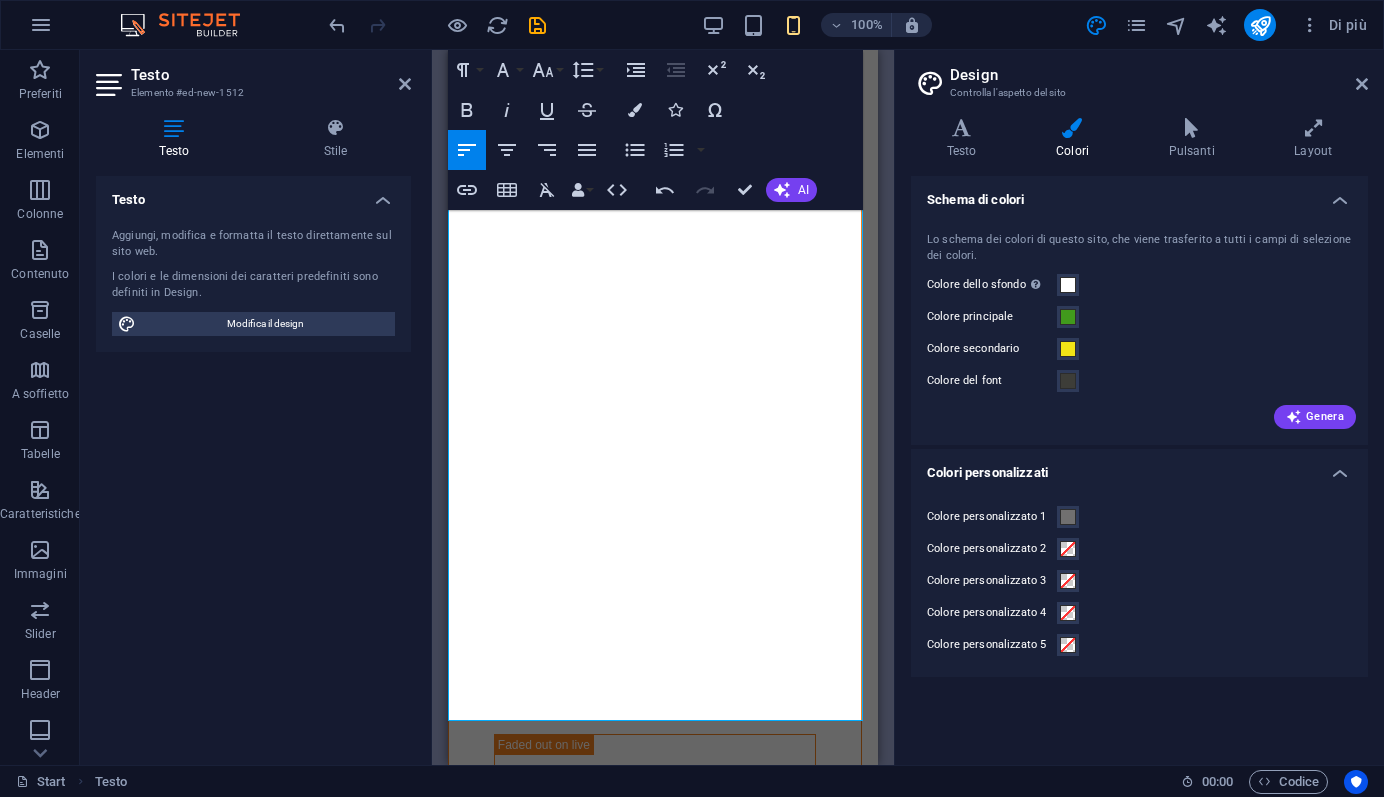 scroll, scrollTop: 3364, scrollLeft: 0, axis: vertical 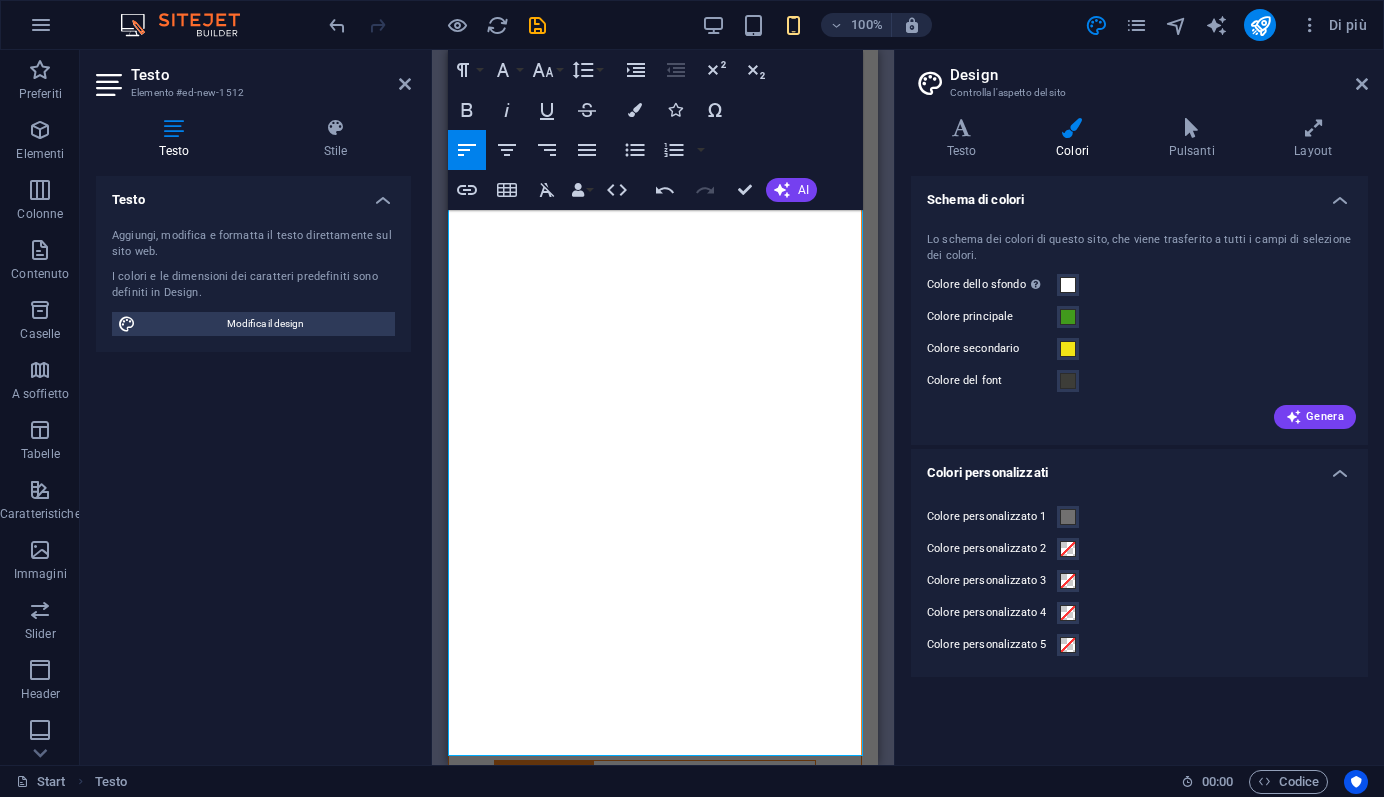 click on "Unsere Kernbereiche: 🔹 Technische Lösungen für Bauprojekte   Wir unterstützen Bauunternehmen, Architekten und Planer mit durchdachten technischen Konzepten – wirtschaftlich, effizient und zuverlässig. 🔹 Bodenbeschichtungen & Oberflächenschutz   Als offizieller Partner von Oberflächenschutz.eu bieten wir hochwertige Bodenbeschichtungssysteme für gewerbliche, industrielle und private Anwendungen. Unsere Produkte zeichnen sich durch Langlebigkeit, Belastbarkeit und einfache Verarbeitung aus. 🔹 Reine hydraulische Kalkmörtel (NHL)   Zertifiziert nach EN [NUMBER]-[NUMBER] liefern wir reine hydraulische Kalkmörtel, die sich ideal für Denkmalschutz, ökologische Sanierungen und diffusionsoffene Bauweisen eignen. 🔹 Gutjahr Vertriebspartner   Als autorisierter Vertriebspartner von Gutjahr Systemtechnik bieten wir intelligente Entwässerungs-, Belags- und Abdichtungssysteme für Balkon, Terrasse und Fassade – für zuverlässige und langlebige Lösungen." at bounding box center [663, 2606] 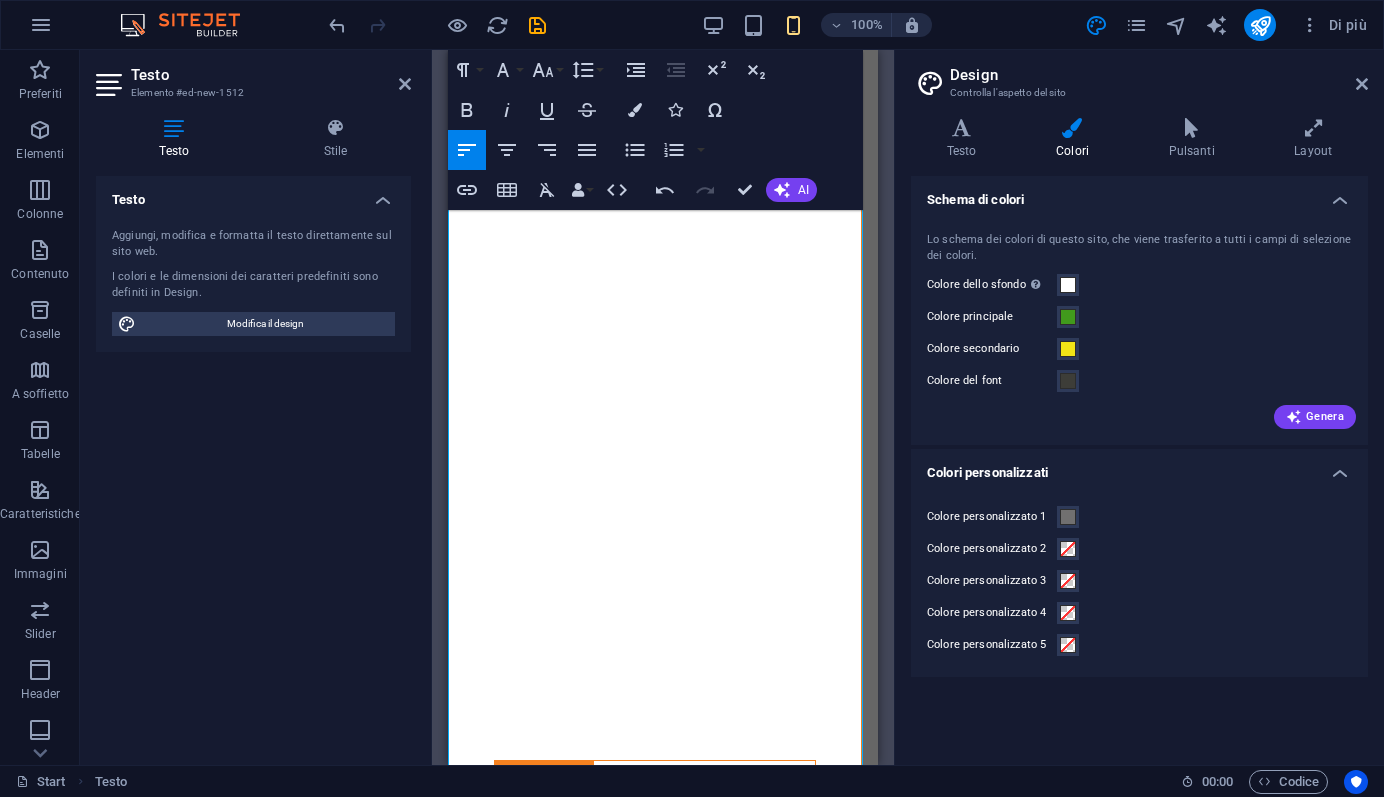 click on "Unsere Kernbereiche: 🔹 Technische Lösungen für Bauprojekte   Wir unterstützen Bauunternehmen, Architekten und Planer mit durchdachten technischen Konzepten – wirtschaftlich, effizient und zuverlässig." at bounding box center (663, 2390) 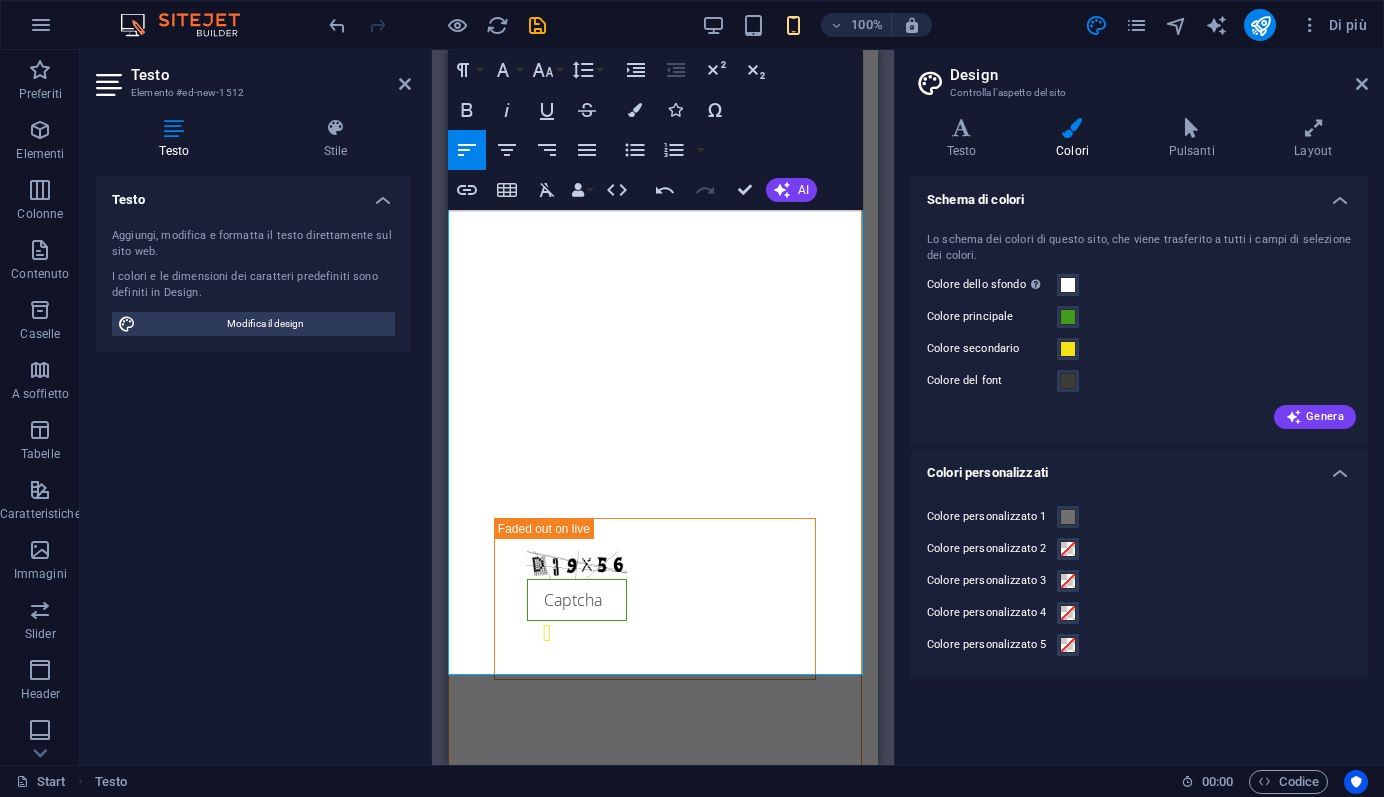 scroll, scrollTop: 3621, scrollLeft: 0, axis: vertical 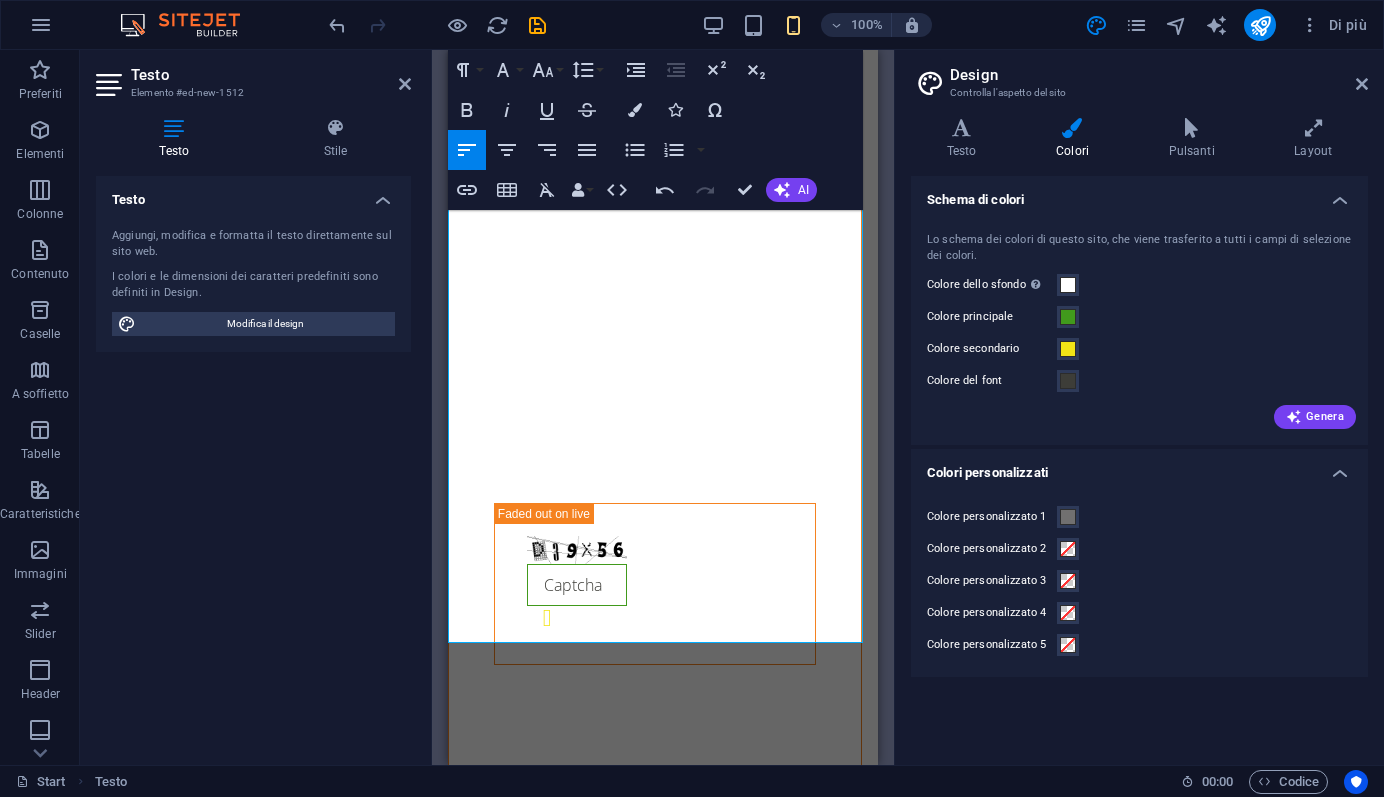 drag, startPoint x: 854, startPoint y: 632, endPoint x: 443, endPoint y: 532, distance: 422.99054 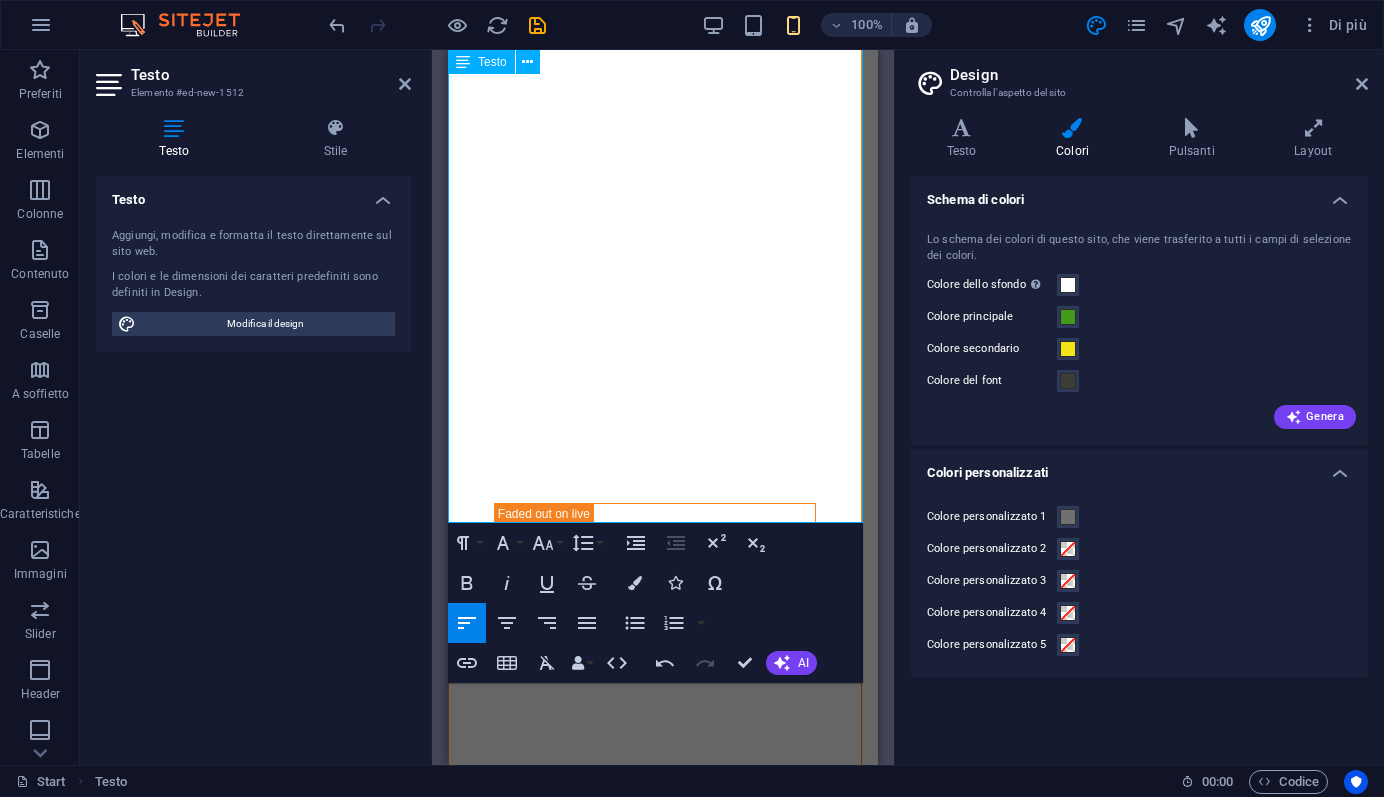 click on "🔹 Gutjahr Vertriebspartner   Als autorisierter Vertriebspartner von Gutjahr Systemtechnik bieten wir intelligente Entwässerungs-, Belags- und Abdichtungssysteme für Balkon, Terrasse und Fassade – für zuverlässige und langlebige Lösungen. 🔹 Bodenbeschichtungen & Oberflächenschutz   Als offizieller Partner von Oberflächenschutz.eu bieten wir hochwertige Bodenbeschichtungssysteme für gewerbliche, industrielle und private Anwendungen. Unsere Produkte zeichnen sich durch Langlebigkeit, Belastbarkeit und einfache Verarbeitung aus. 🔹 Reine hydraulische Kalkmörtel (NHL)   Zertifiziert nach EN 459-1 liefern wir reine hydraulische Kalkmörtel, die sich ideal für Denkmalschutz, ökologische Sanierungen und diffusionsoffene Bauweisen eignen." at bounding box center [663, 2445] 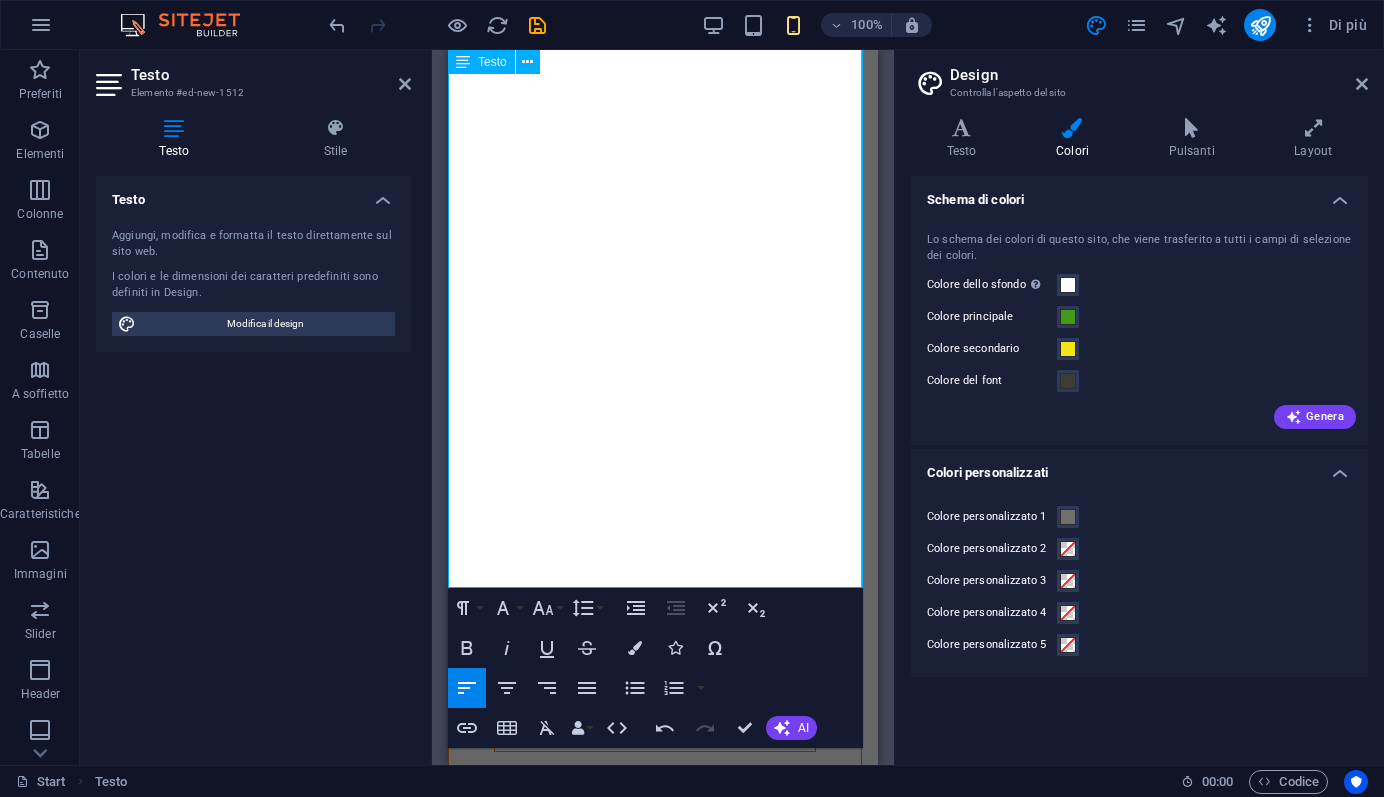 scroll, scrollTop: 3547, scrollLeft: 0, axis: vertical 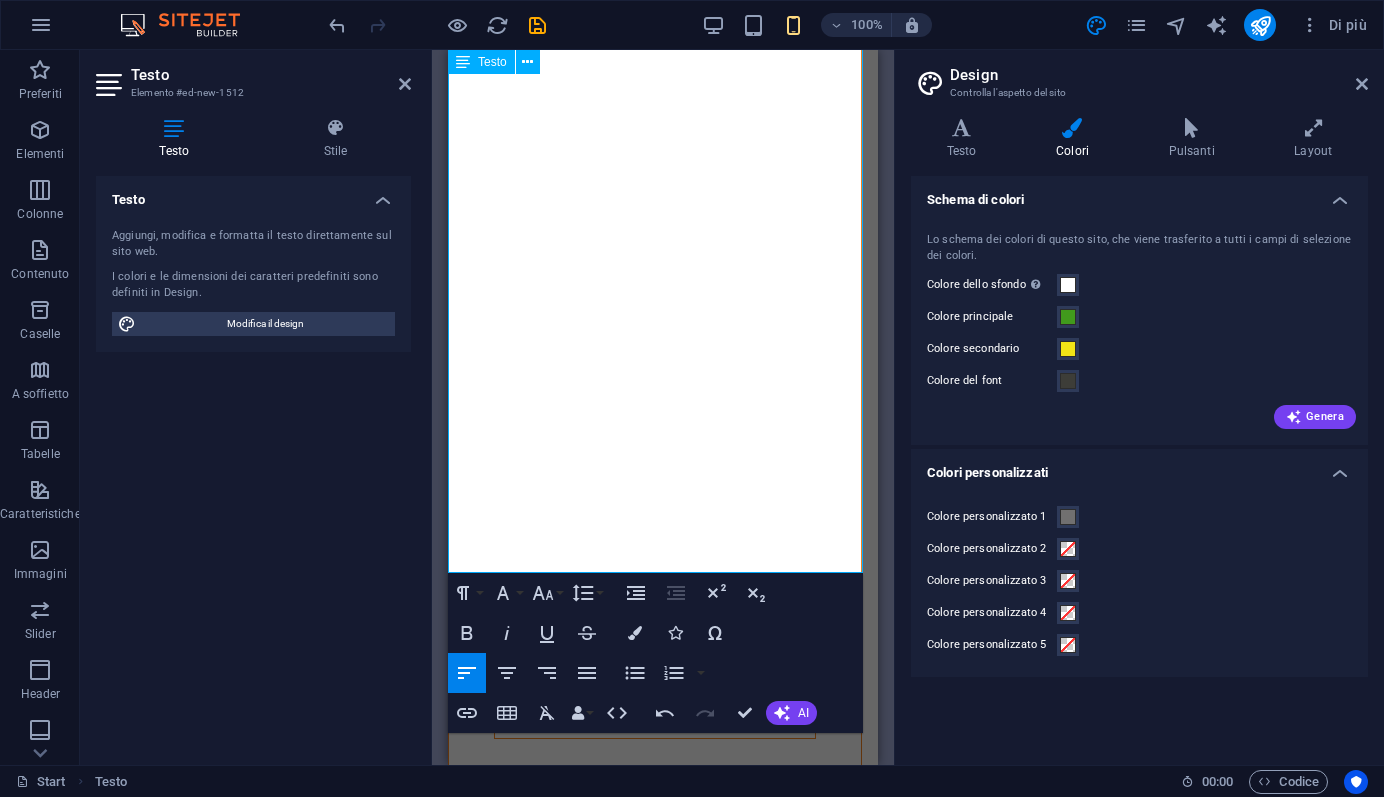 drag, startPoint x: 841, startPoint y: 560, endPoint x: 512, endPoint y: 492, distance: 335.95386 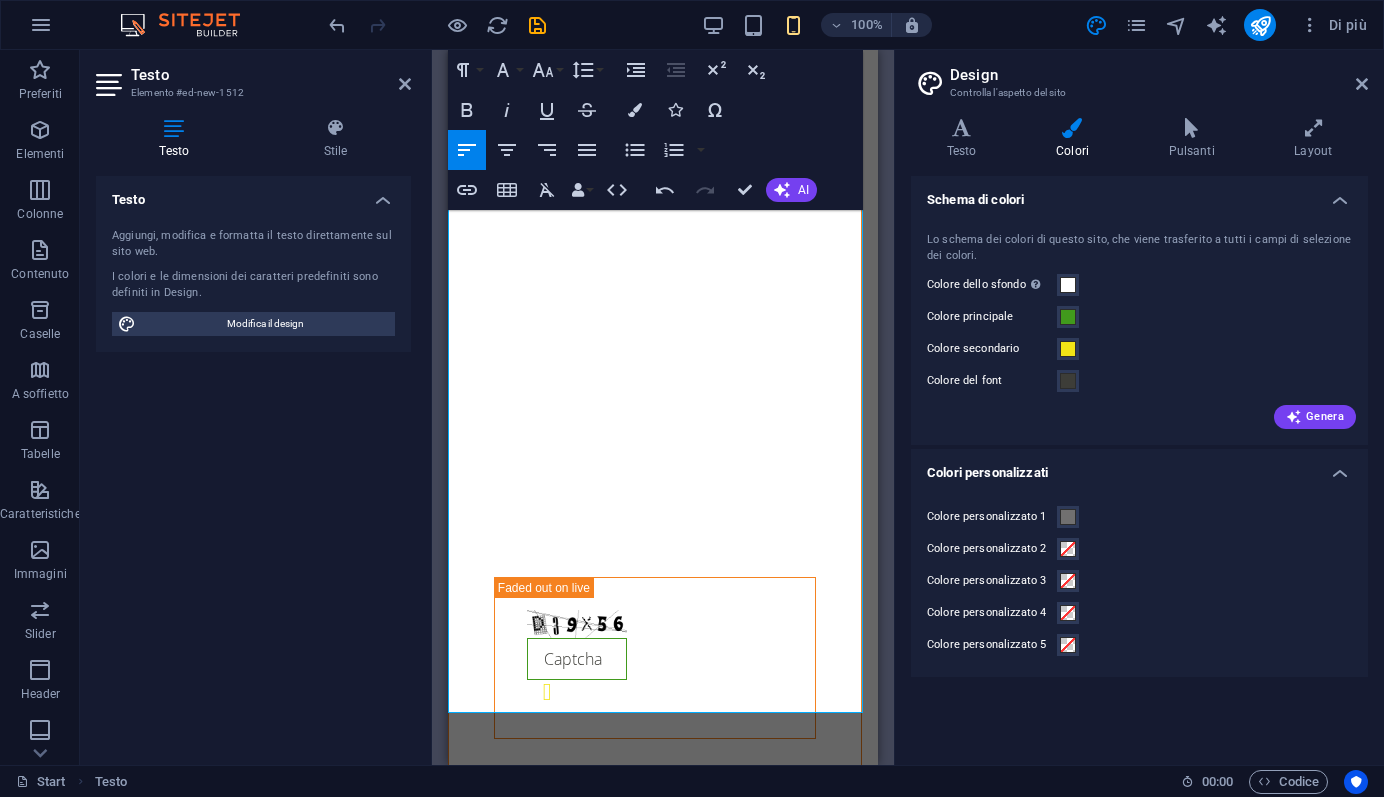 click on "Es ist möglich, mit natürlichen Materialien zu bauen oder zu renovieren – ressourcenschonend, energieeffizient und gesund für die Bewohner." at bounding box center [663, 2719] 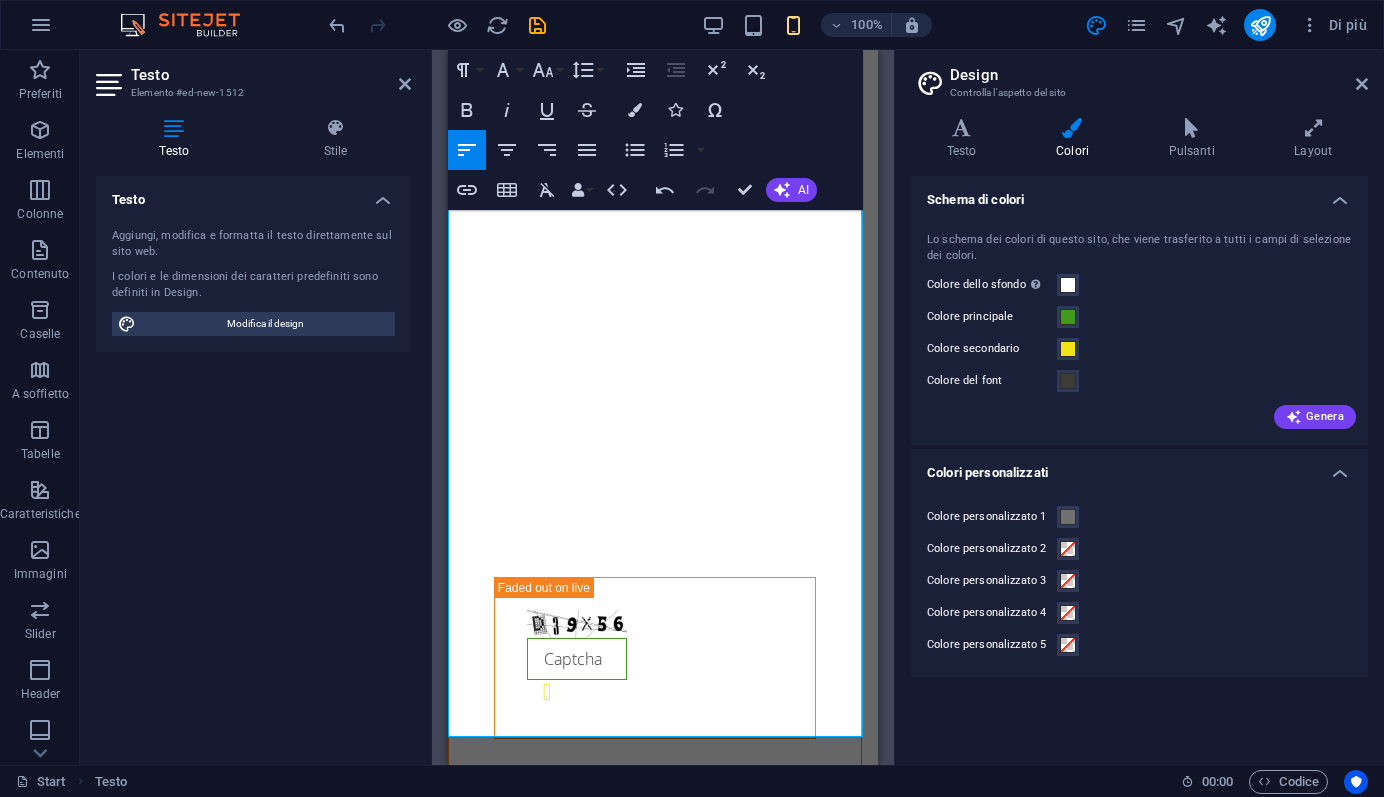 drag, startPoint x: 661, startPoint y: 532, endPoint x: 448, endPoint y: 520, distance: 213.33775 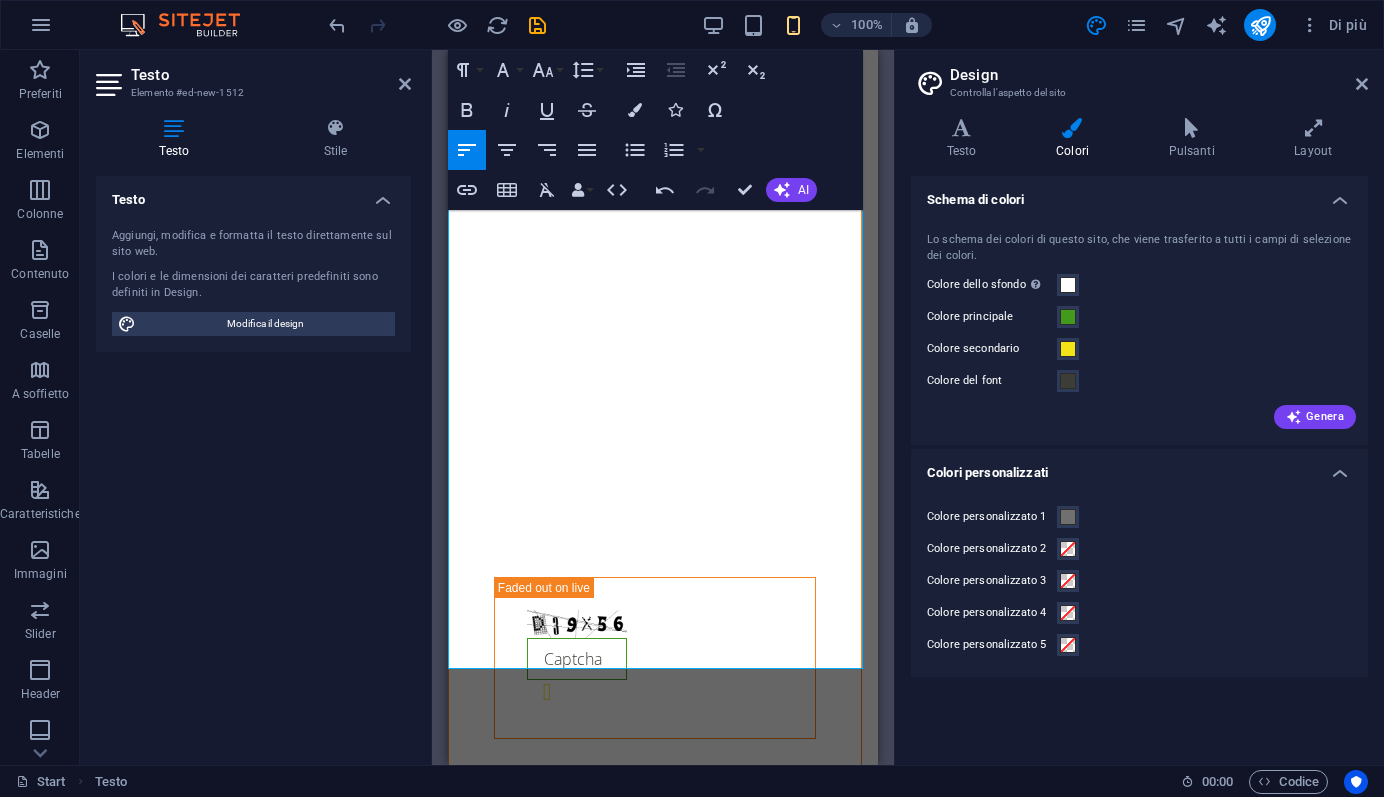 click on "🔹 Gutjahr Vertriebspartner   Als autorisierter Vertriebspartner von Gutjahr Systemtechnik bieten wir intelligente Entwässerungs-, Belags- und Abdichtungssysteme für Balkon, Terrasse und Fassade – für zuverlässige und langlebige Lösungen. 🔹 Bodenbeschichtungen & Oberflächenschutz   Als offizieller Partner von Oberflächenschutz.eu bieten wir hochwertige Bodenbeschichtungssysteme für gewerbliche, industrielle und private Anwendungen. Unsere Produkte zeichnen sich durch Langlebigkeit, Belastbarkeit und einfache Verarbeitung aus." at bounding box center [663, 2459] 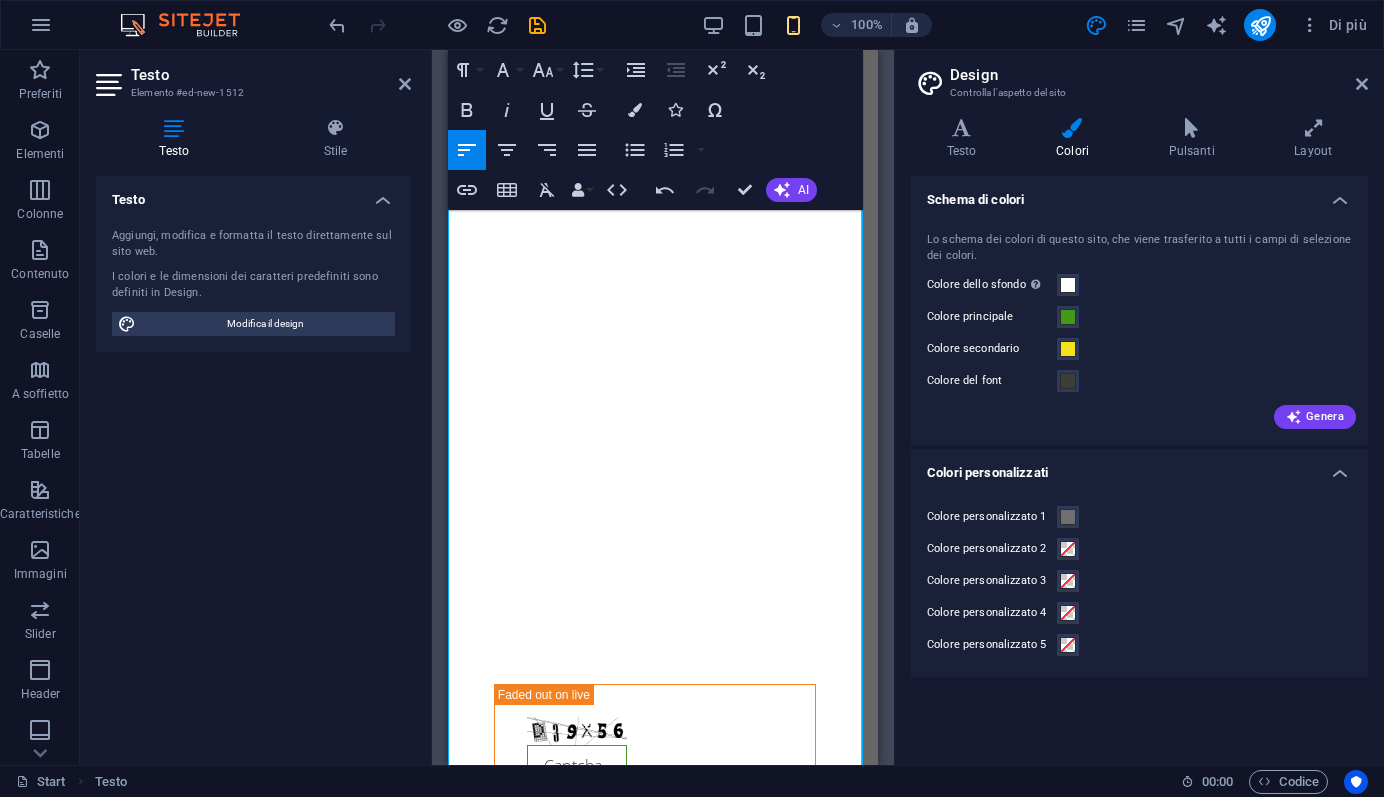 scroll, scrollTop: 3438, scrollLeft: 0, axis: vertical 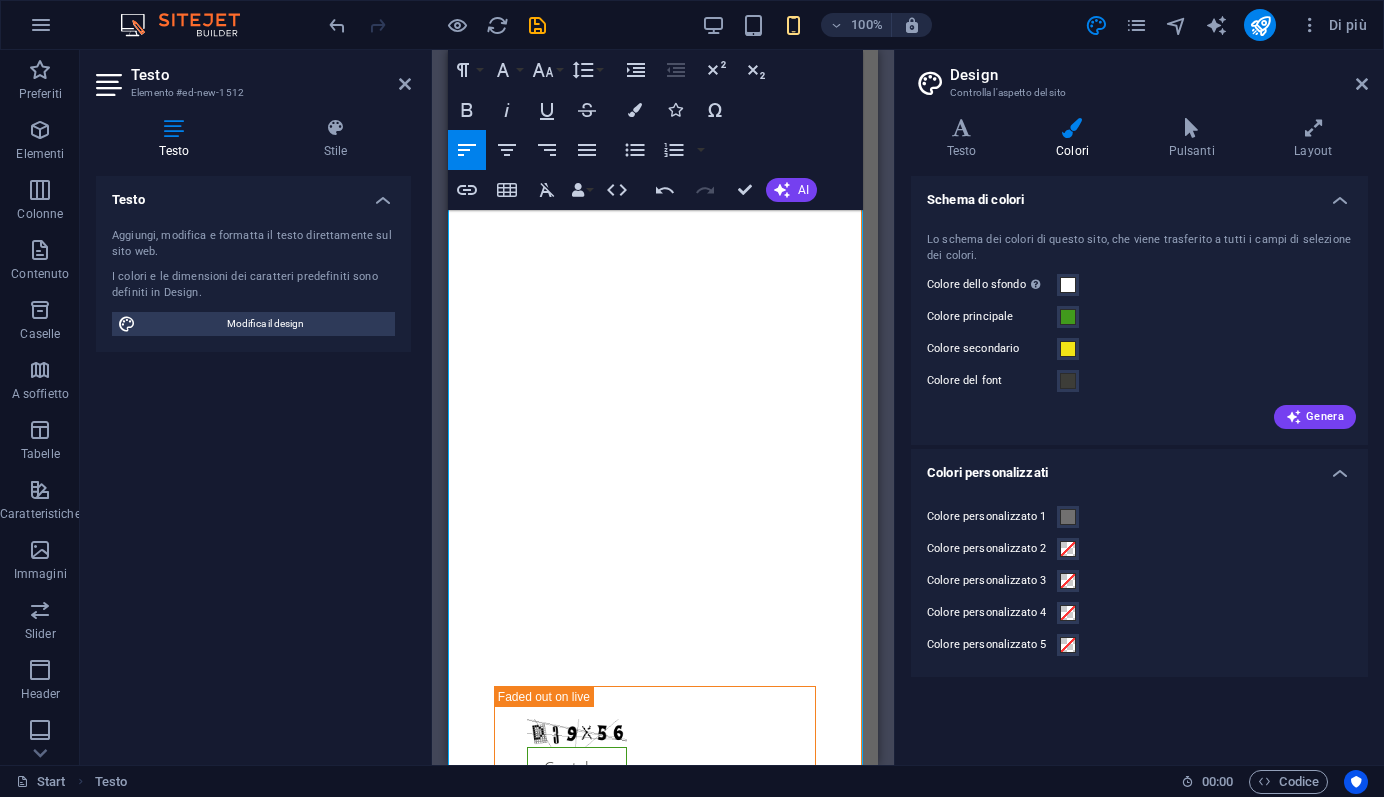 click on "🔹 Gutjahr Vertriebspartner   Als autorisierter Vertriebspartner von Gutjahr Systemtechnik bieten wir intelligente Entwässerungs-, Belags- und Abdichtungssysteme für Balkon, Terrasse und Fassade – für zuverlässige und langlebige Lösungen. Bodenbeschichtungen & Oberflächenschutz   Als offizieller Partner von Oberflächenschutz.eu bieten wir hochwertige Bodenbeschichtungssysteme für gewerbliche, industrielle und private Anwendungen. Unsere Produkte zeichnen sich durch Langlebigkeit, Belastbarkeit und einfache Verarbeitung aus." at bounding box center [663, 2568] 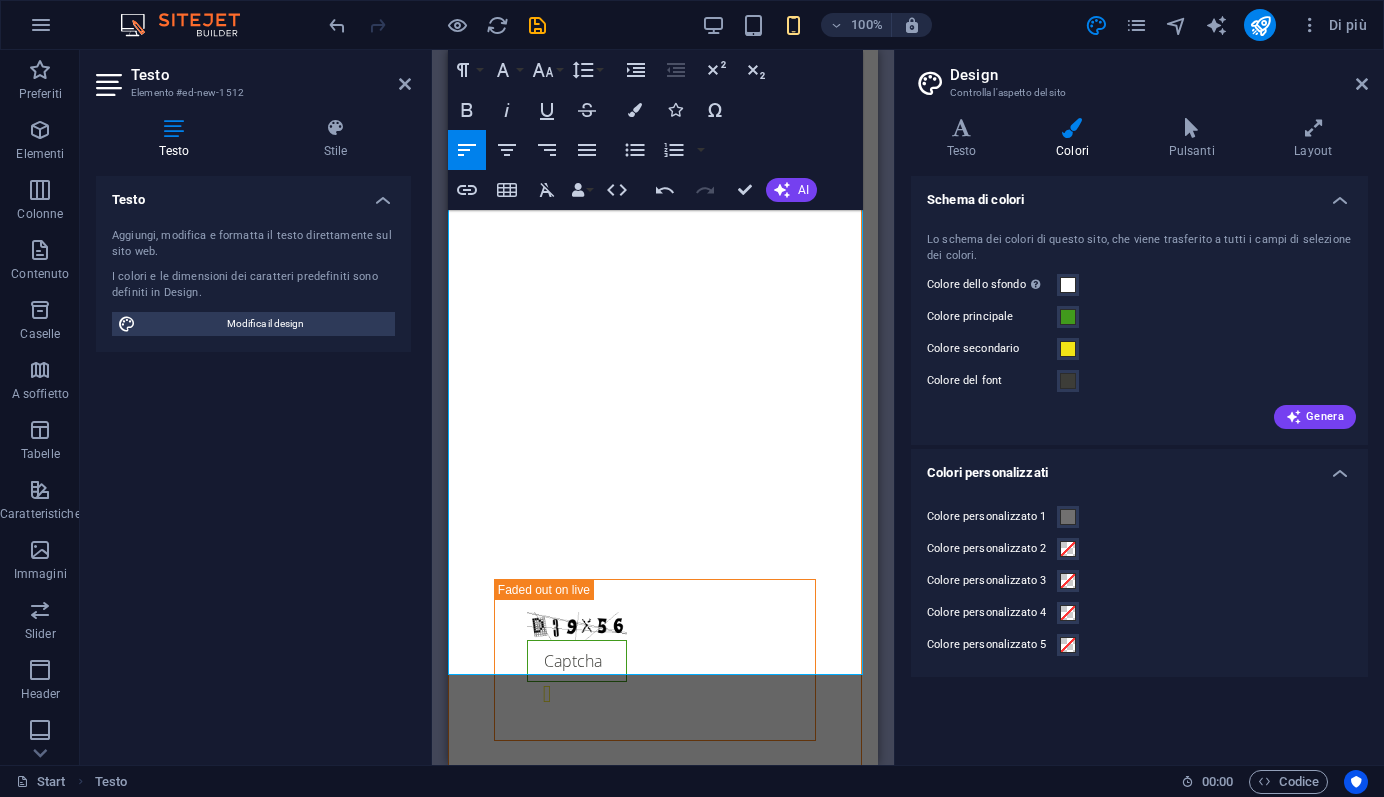 scroll, scrollTop: 3560, scrollLeft: 0, axis: vertical 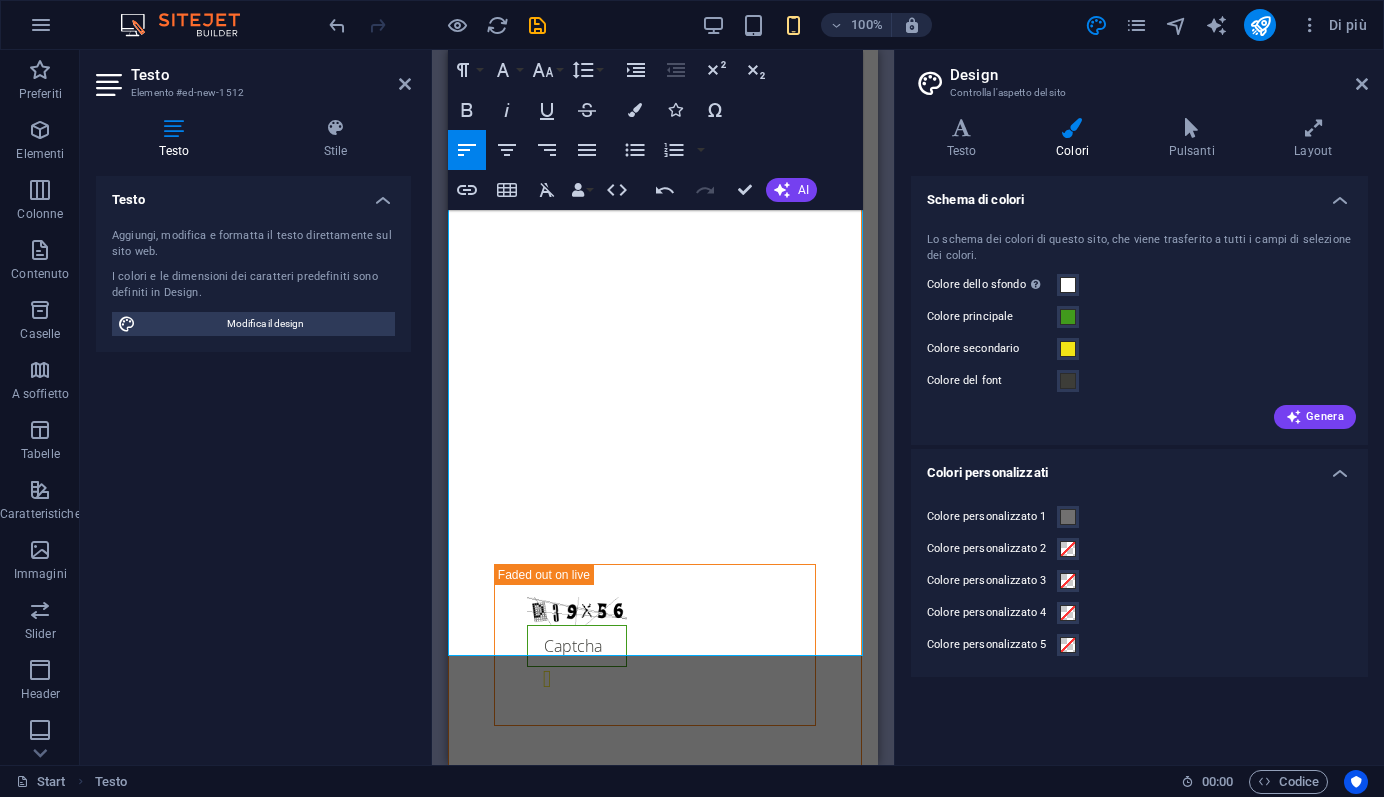 drag, startPoint x: 496, startPoint y: 497, endPoint x: 452, endPoint y: 479, distance: 47.539455 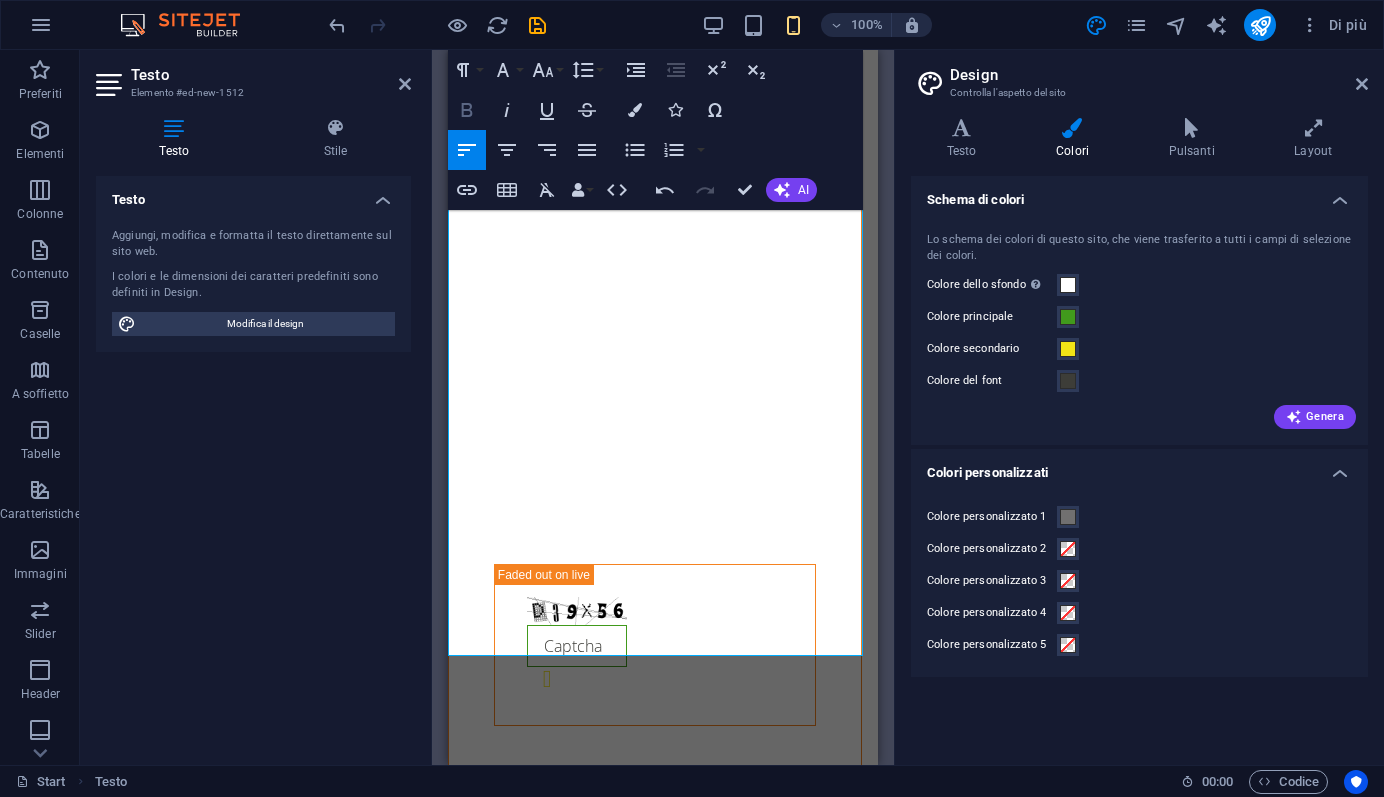 click 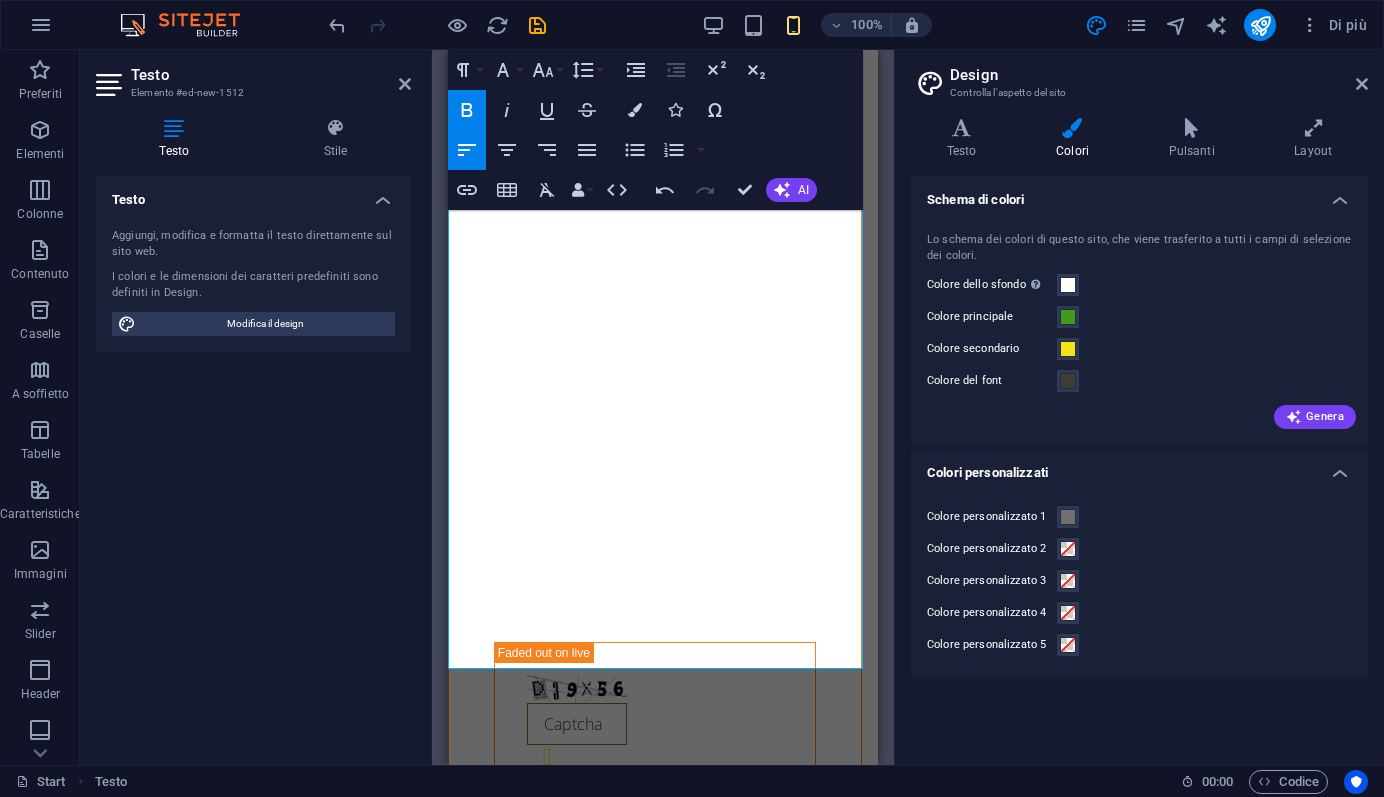 scroll, scrollTop: 3480, scrollLeft: 0, axis: vertical 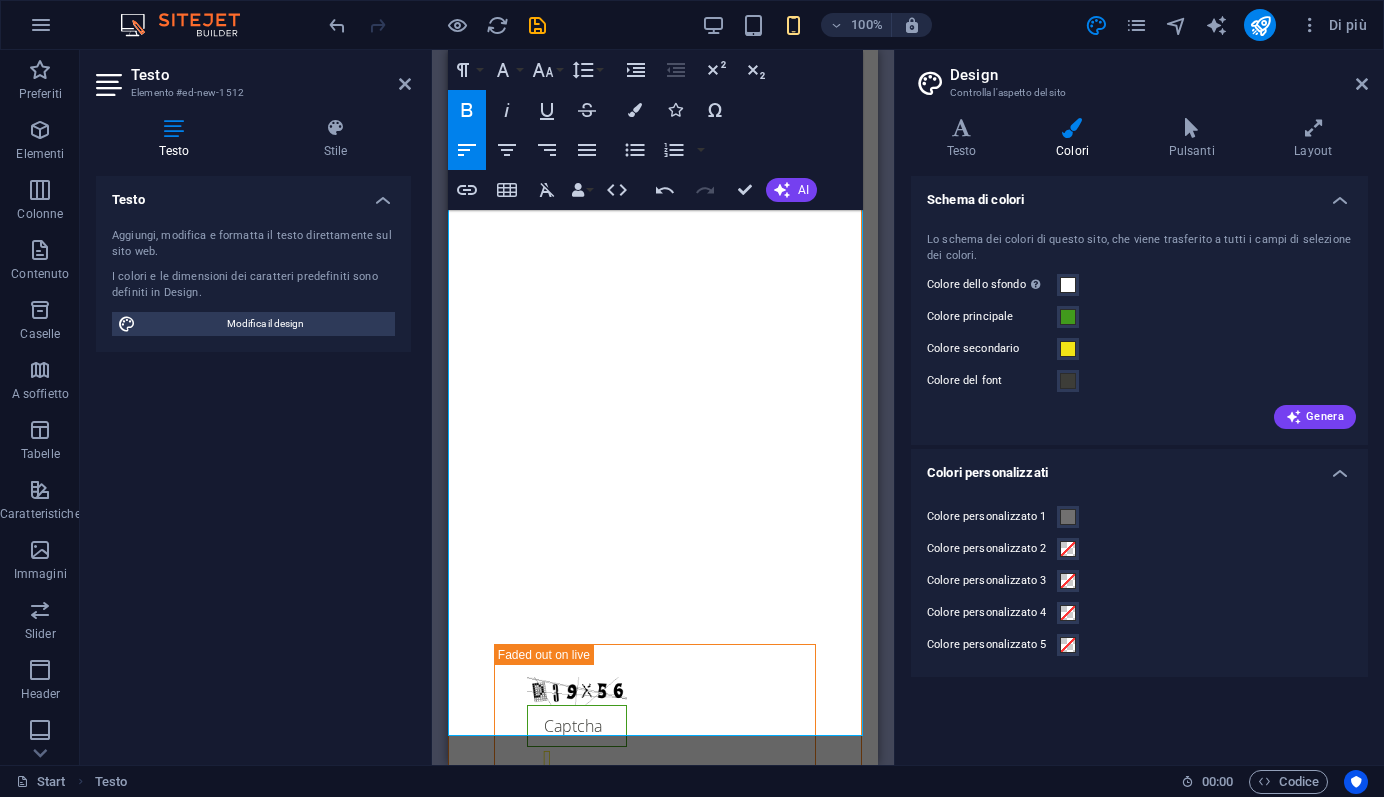 drag, startPoint x: 789, startPoint y: 408, endPoint x: 634, endPoint y: 420, distance: 155.46382 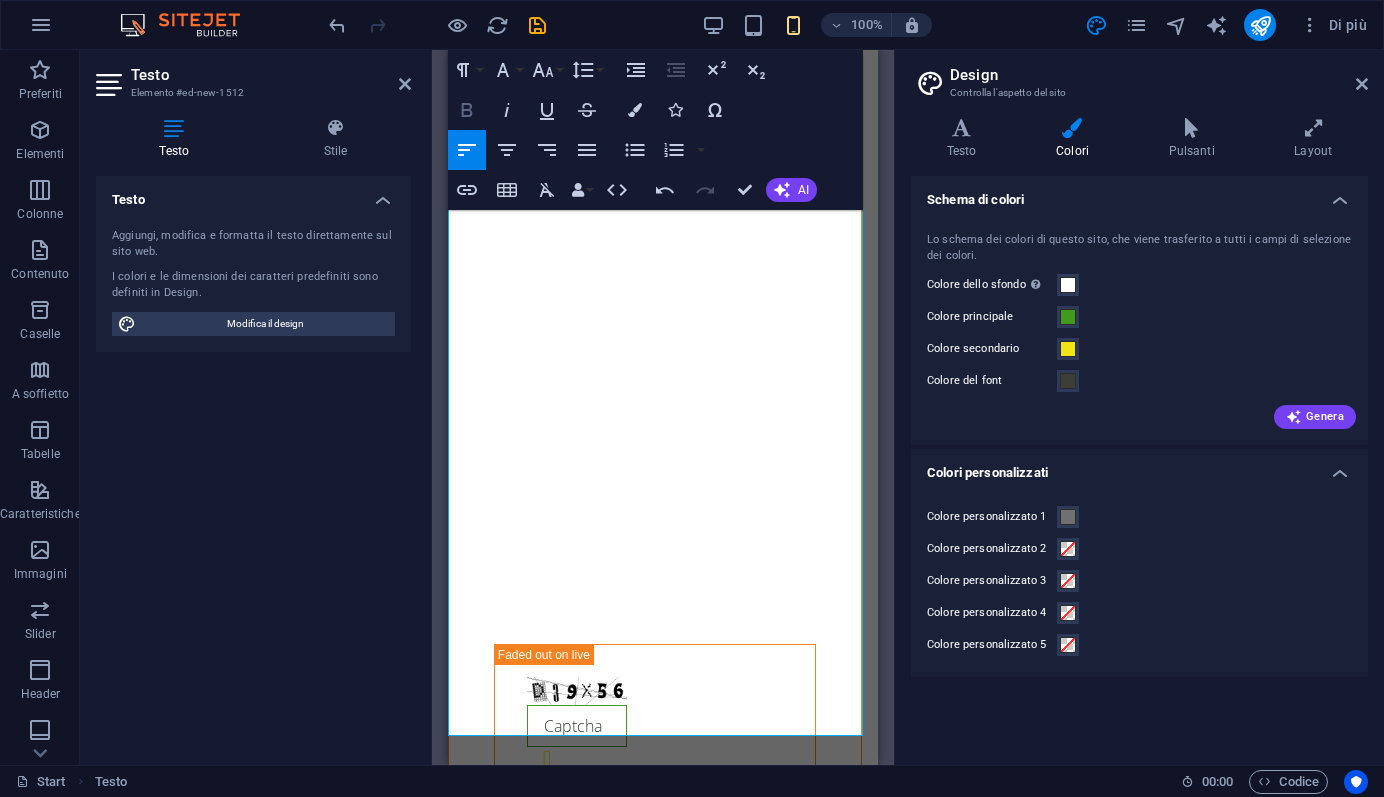 click 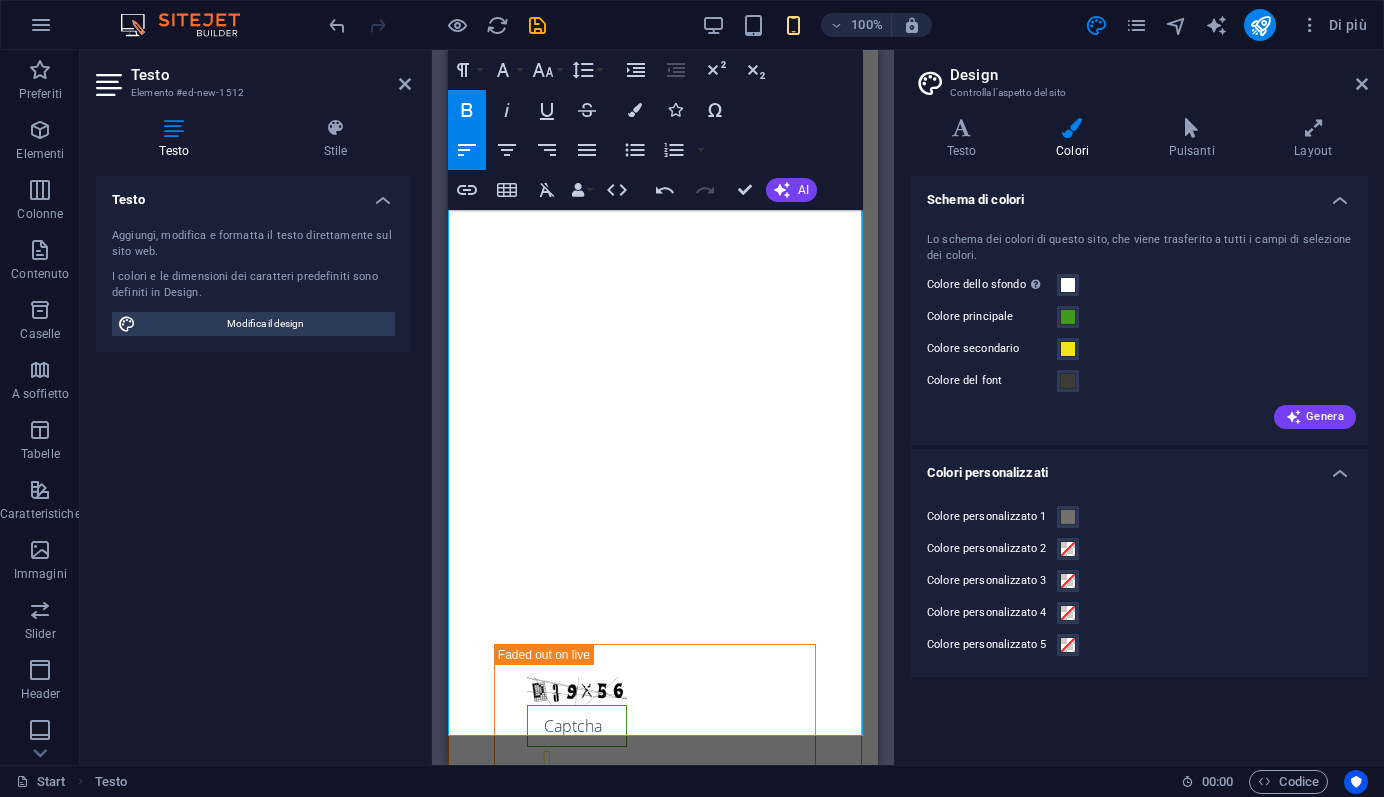 drag, startPoint x: 720, startPoint y: 263, endPoint x: 553, endPoint y: 297, distance: 170.42593 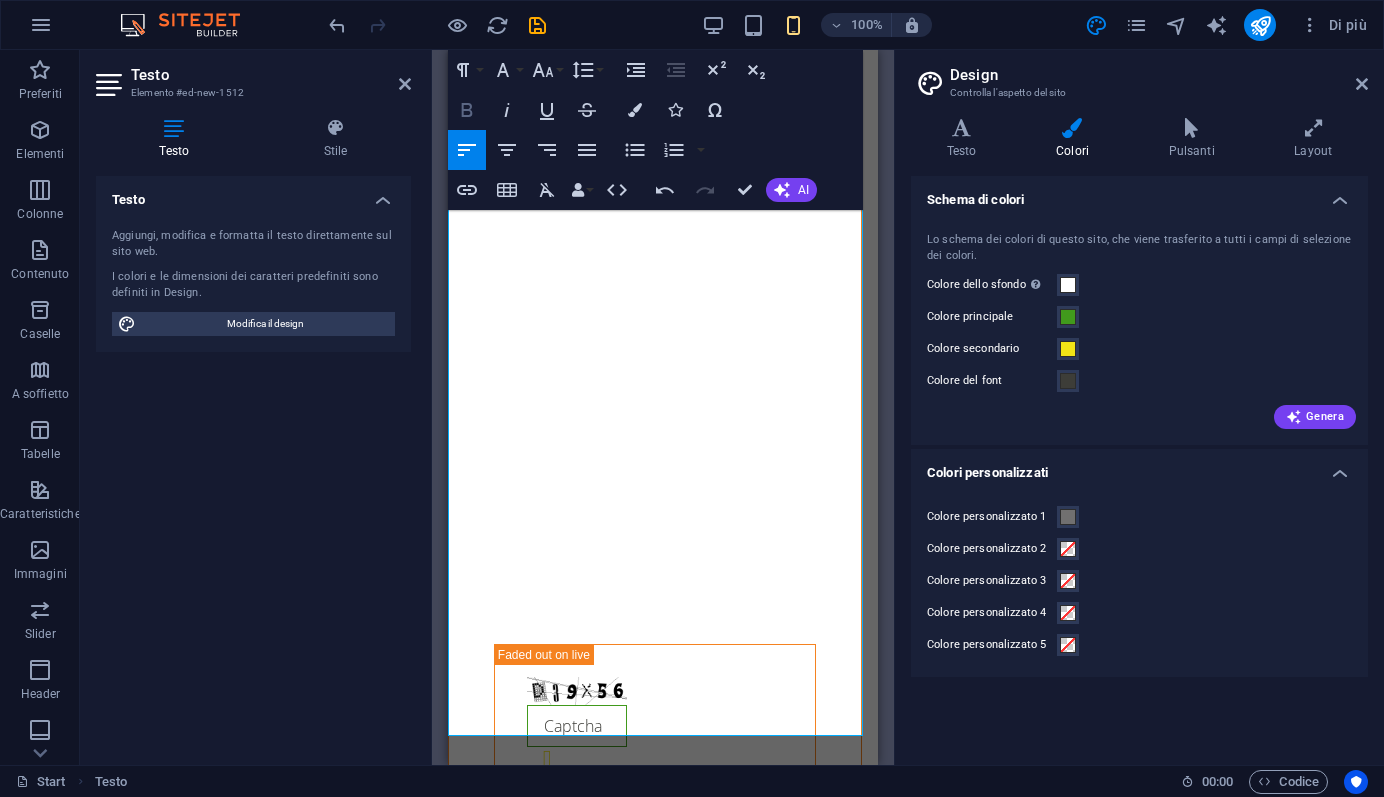 click 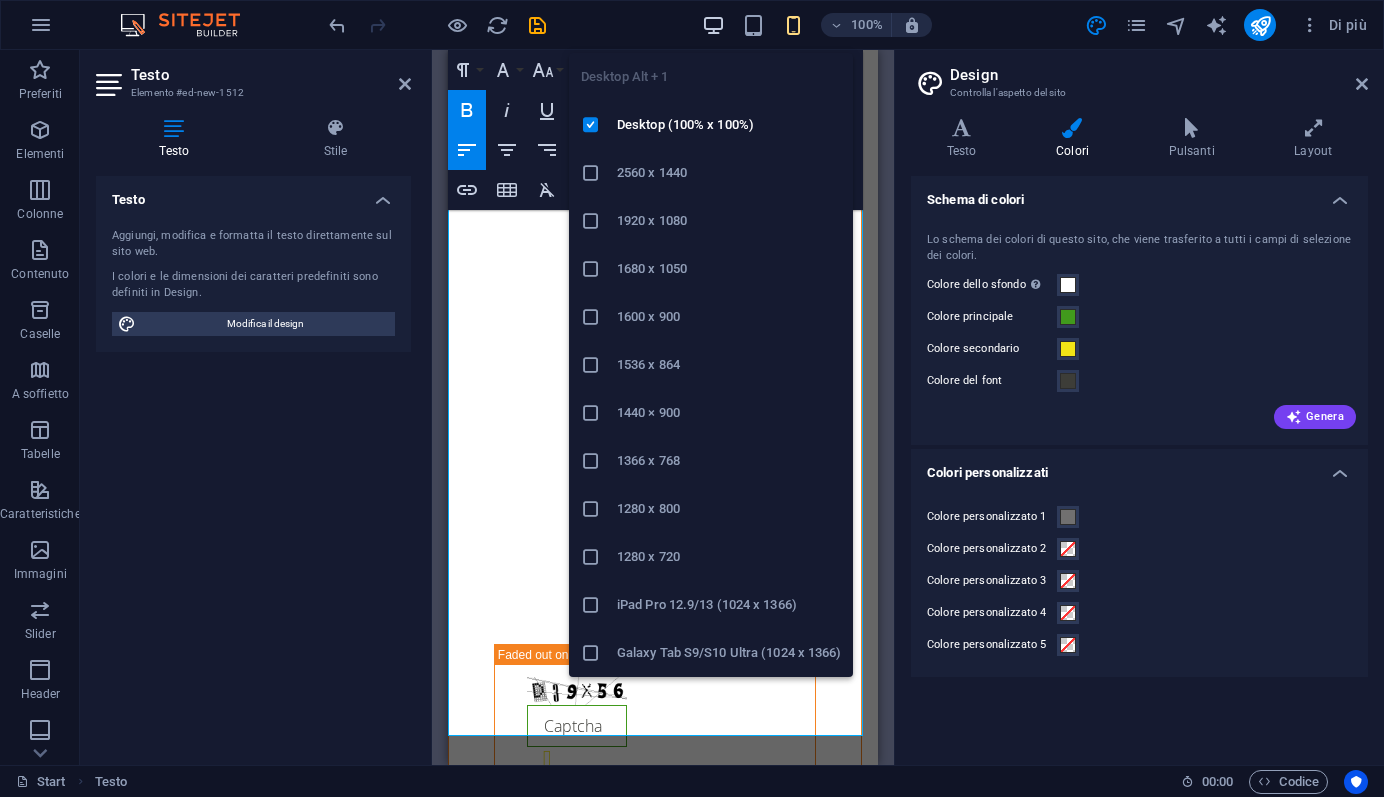 click at bounding box center [713, 25] 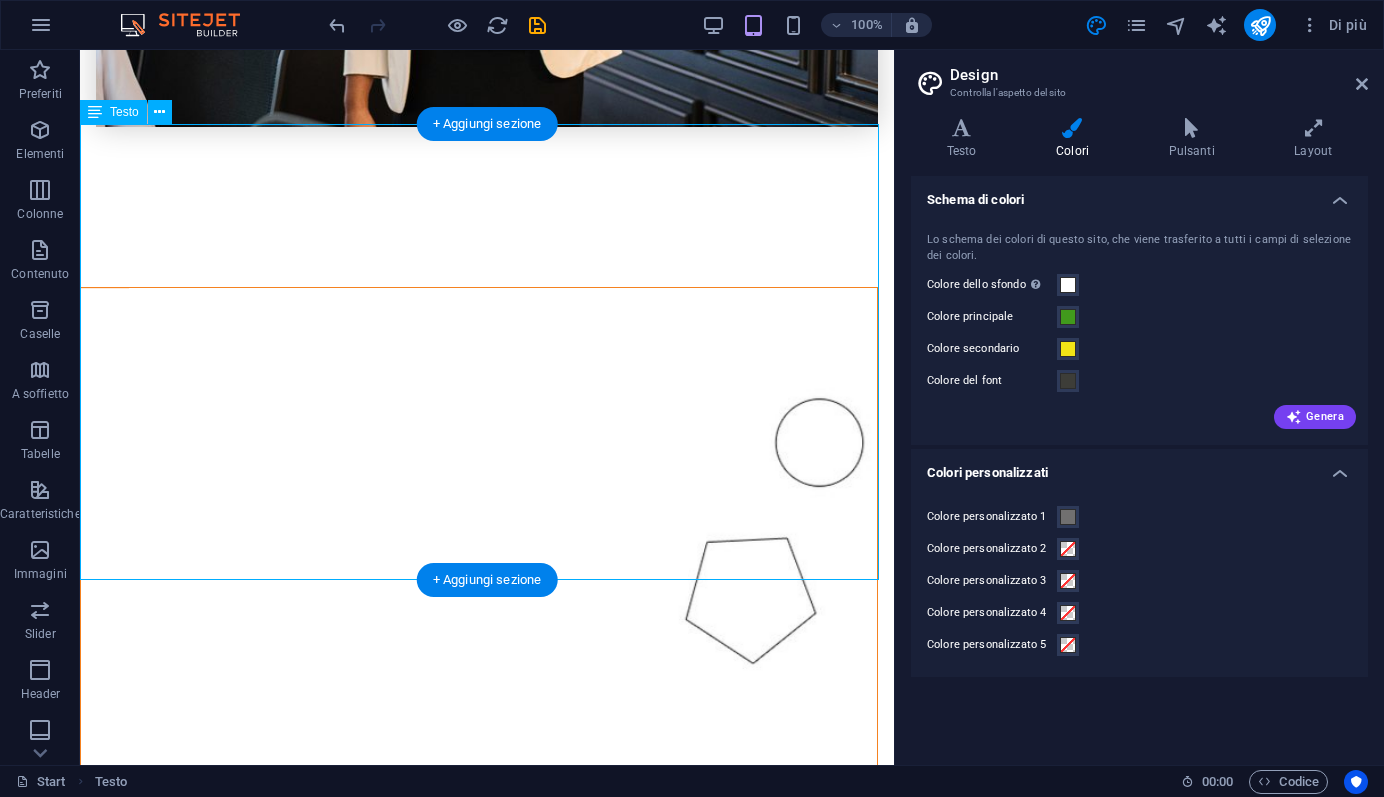 scroll, scrollTop: 3457, scrollLeft: 0, axis: vertical 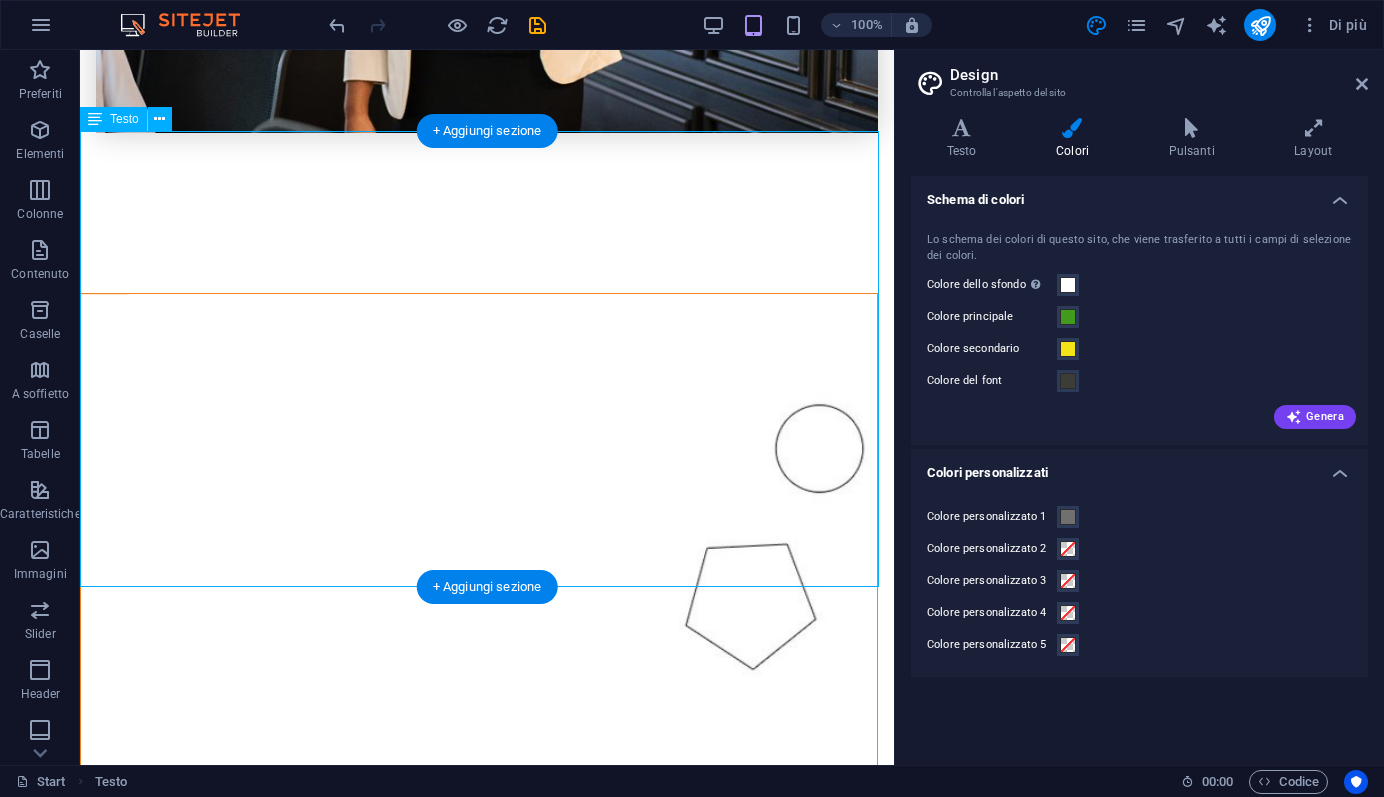 click on "Unsere Kernbereiche: 🔹 Technische Lösungen für Bauprojekte   Wir unterstützen Bauunternehmen, Architekten und Planer mit durchdachten technischen Konzepten – wirtschaftlich, effizient und zuverlässig. [COMPANY] Vertriebspartner   Als autorisierter Vertriebspartner von [COMPANY] Systemtechnik  bieten wir intelligente Entwässerungs-, Belags- und Abdichtungssysteme für Balkon, Terrasse und Fassade – für zuverlässige und langlebige Lösungen. Bodenbeschichtungen & Oberflächenschutz   Als offizieller Partner von [WEBSITE]  bieten wir hochwertige Bodenbeschichtungssysteme für gewerbliche, industrielle und private Anwendungen. Unsere Produkte zeichnen sich durch Langlebigkeit, Belastbarkeit und einfache Verarbeitung aus. NATÜRLICH BAUEN. GESUND WOHNEN. NACHHALTIG LEBEN .Es ist möglich, mit natürlichen Materialien zu bauen oder zu renovieren – ressourcenschonend, energieeffizient und gesund für die Bewohner. Kork  und  natürlicher Kalkmörtel" at bounding box center (487, 3069) 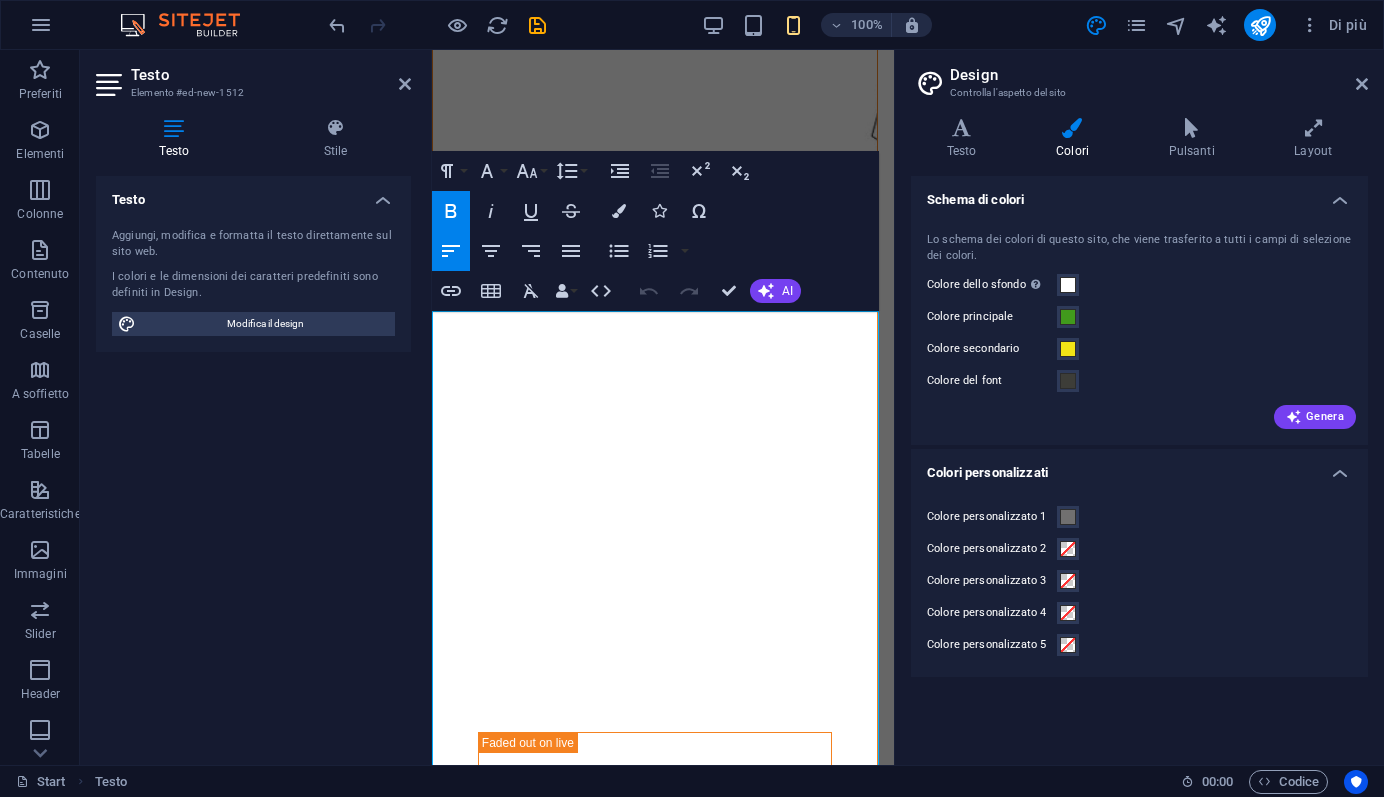 scroll, scrollTop: 3196, scrollLeft: 0, axis: vertical 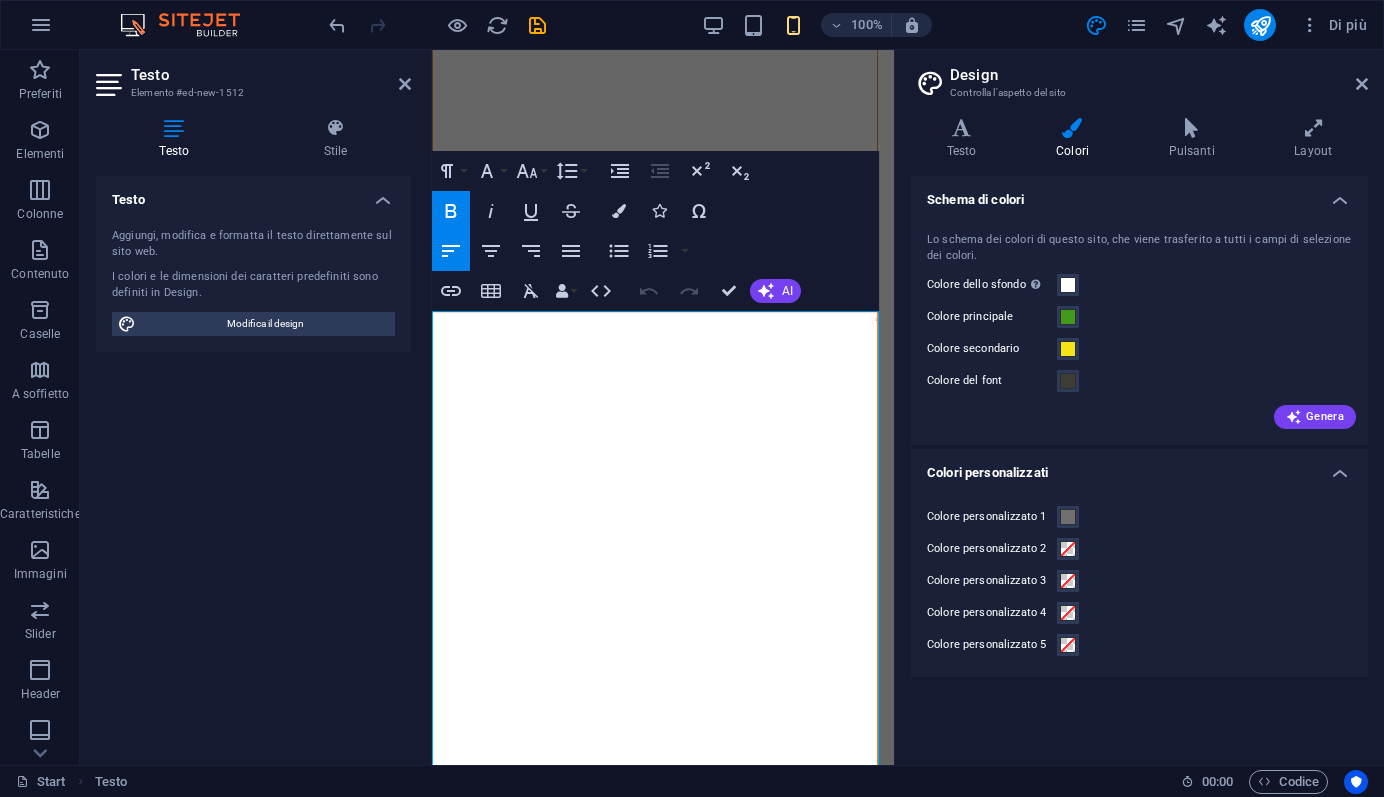 click on "Unsere Kernbereiche: 🔹 Technische Lösungen für Bauprojekte   Wir unterstützen Bauunternehmen, Architekten und Planer mit durchdachten technischen Konzepten – wirtschaftlich, effizient und zuverlässig." at bounding box center [663, 2520] 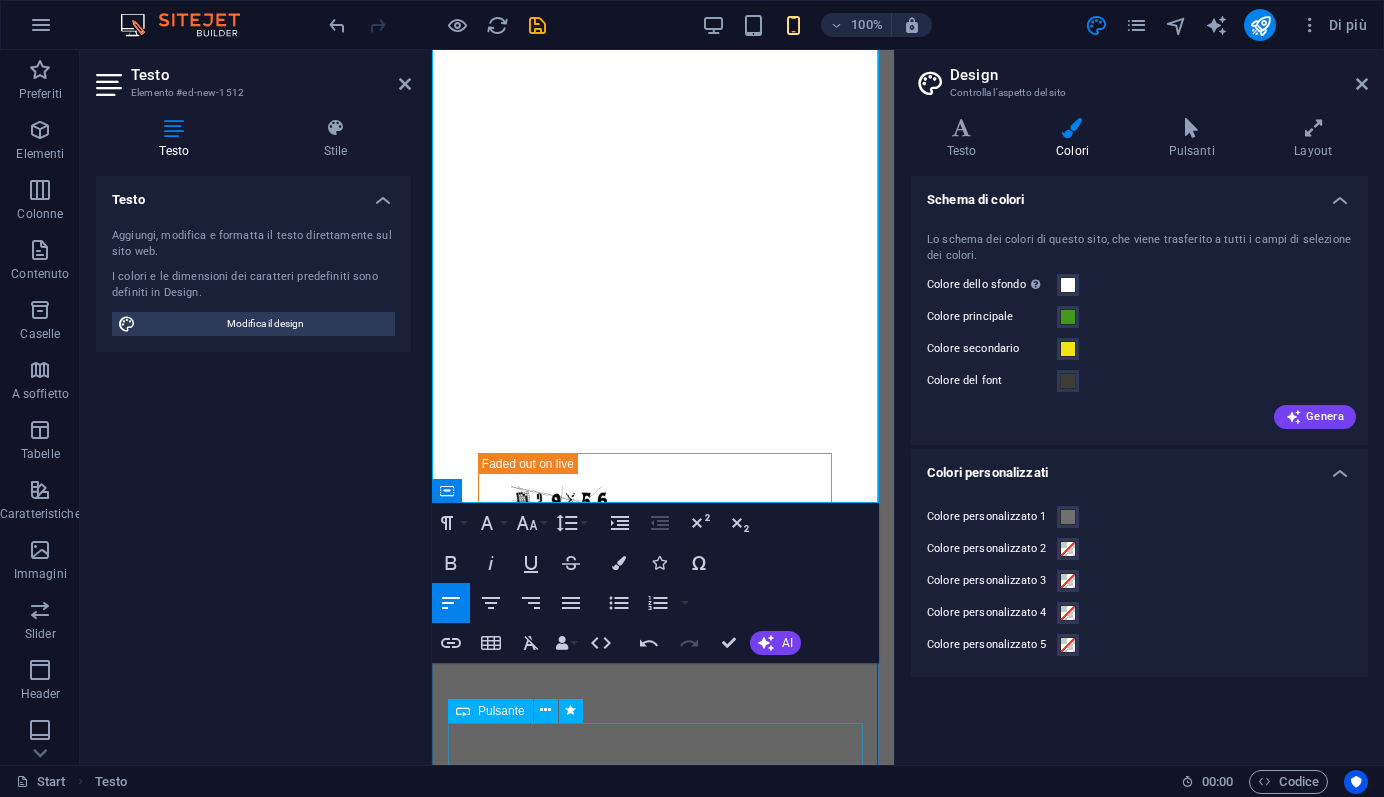 scroll, scrollTop: 3684, scrollLeft: 0, axis: vertical 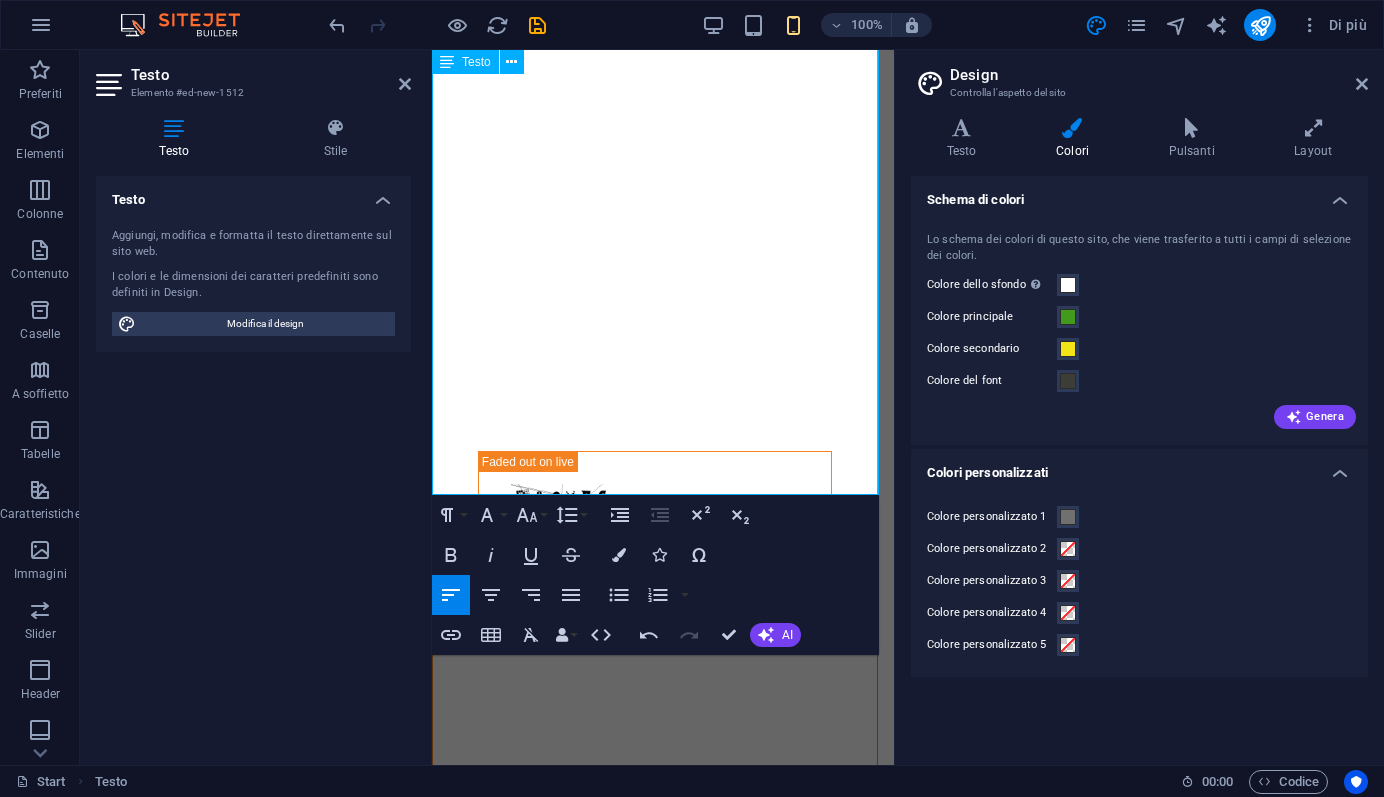 drag, startPoint x: 436, startPoint y: 371, endPoint x: 593, endPoint y: 481, distance: 191.70029 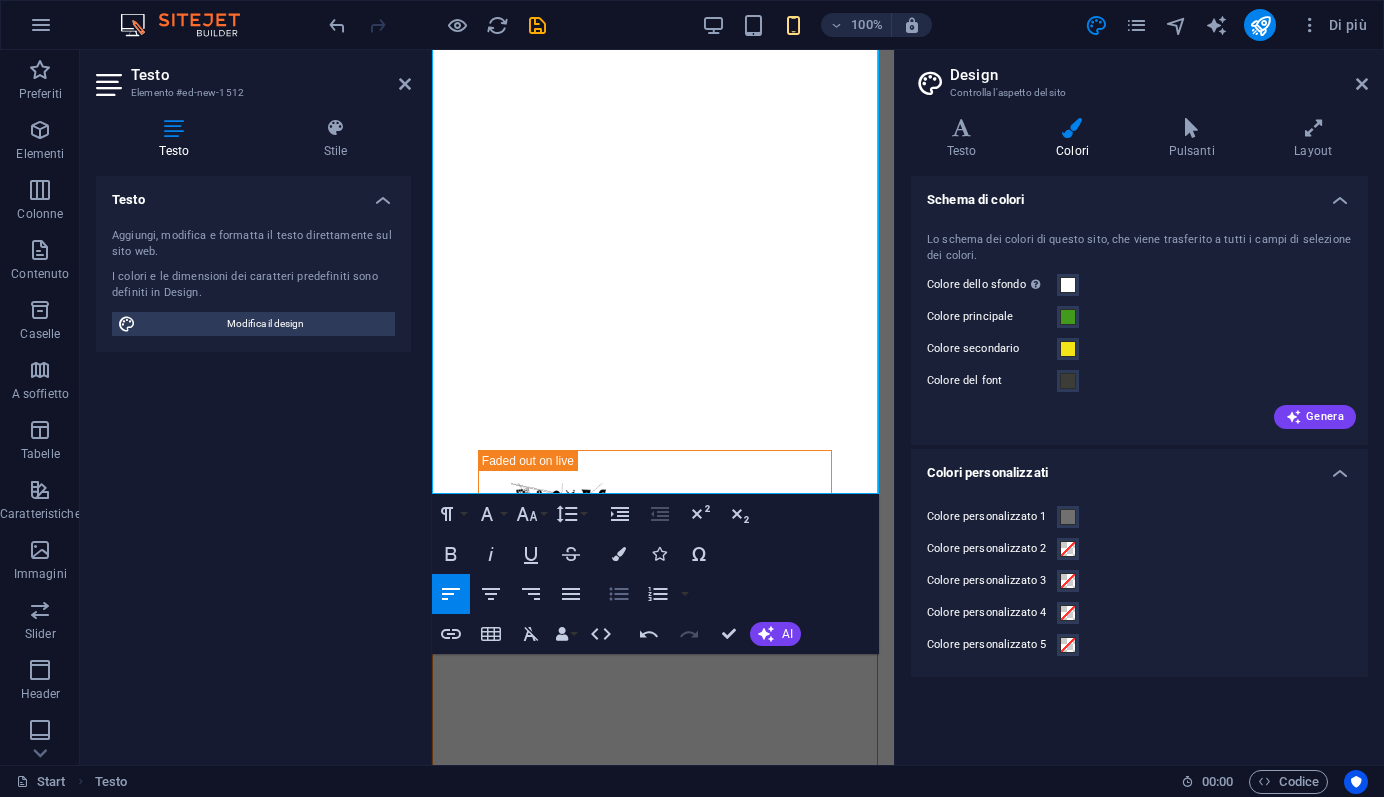 click 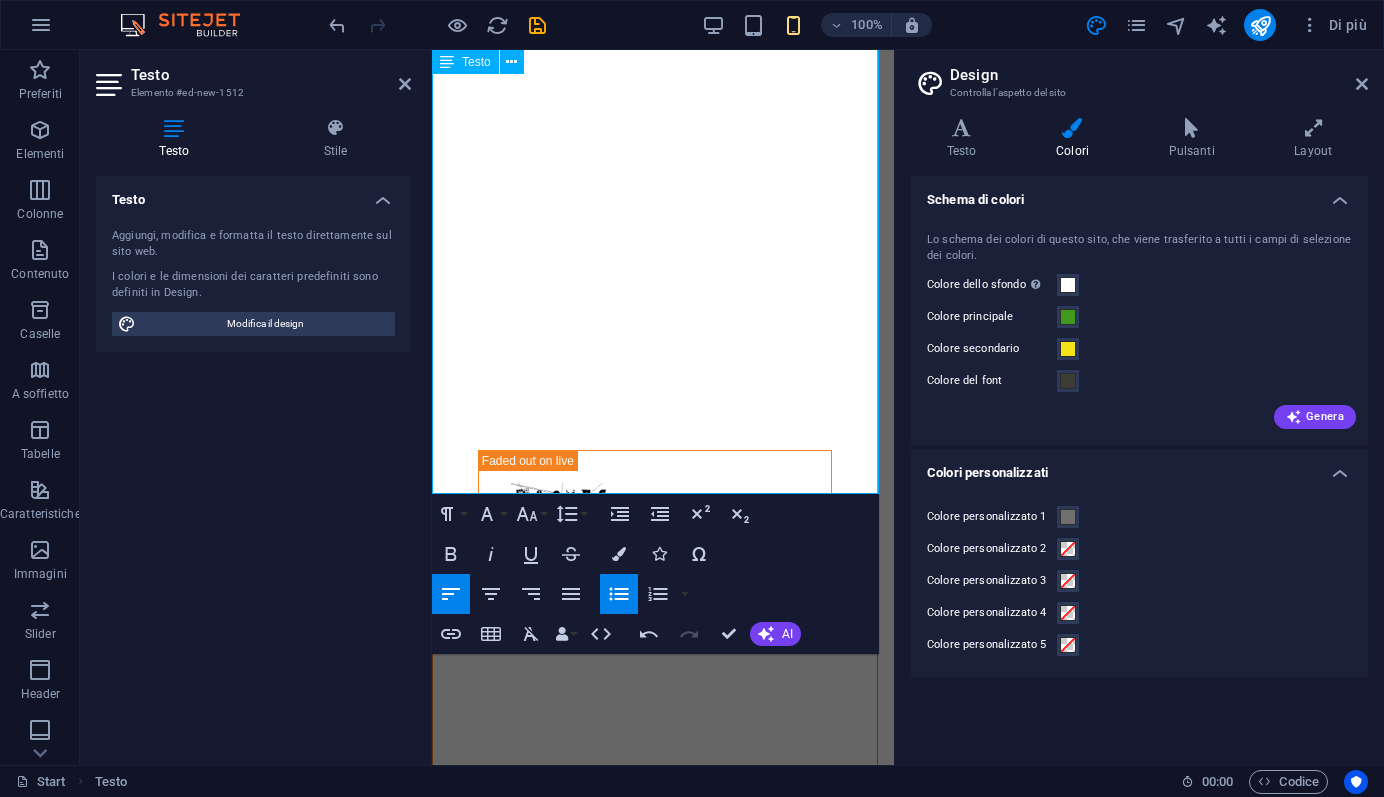 click on "Gutjahr Vertriebspartner   Als autorisierter Vertriebspartner von  Gutjahr Systemtechnik  bieten wir intelligente Entwässerungs-, Belags- und Abdichtungssysteme für Balkon, Terrasse und Fassade – für zuverlässige und langlebige Lösungen. Bodenbeschichtungen & Oberflächenschutz   Als offizieller Partner von  Oberflächenschutz.eu  bieten wir hochwertige Bodenbeschichtungssysteme für gewerbliche, industrielle und private Anwendungen. Unsere Produkte zeichnen sich durch Langlebigkeit, Belastbarkeit und einfache Verarbeitung aus." at bounding box center (671, 2285) 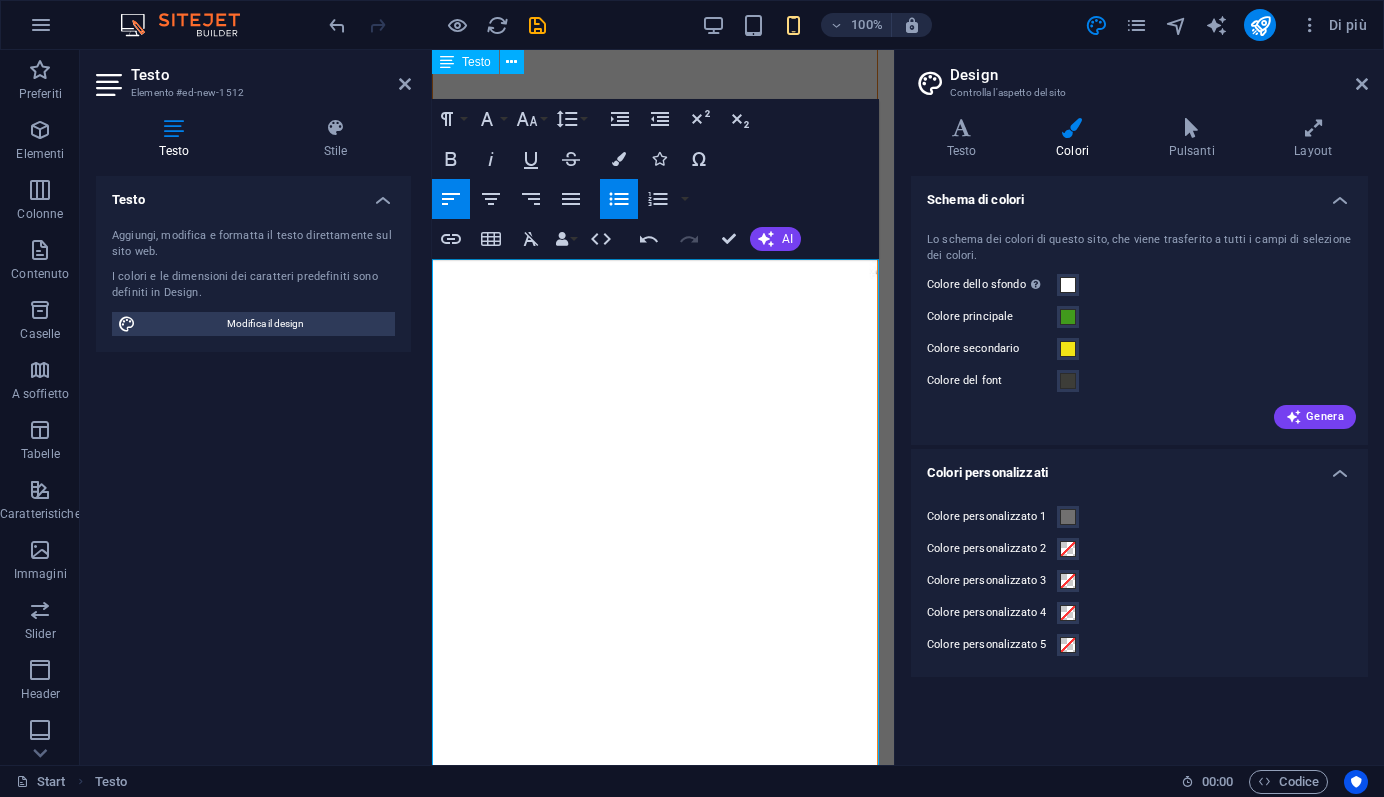 scroll, scrollTop: 3237, scrollLeft: 0, axis: vertical 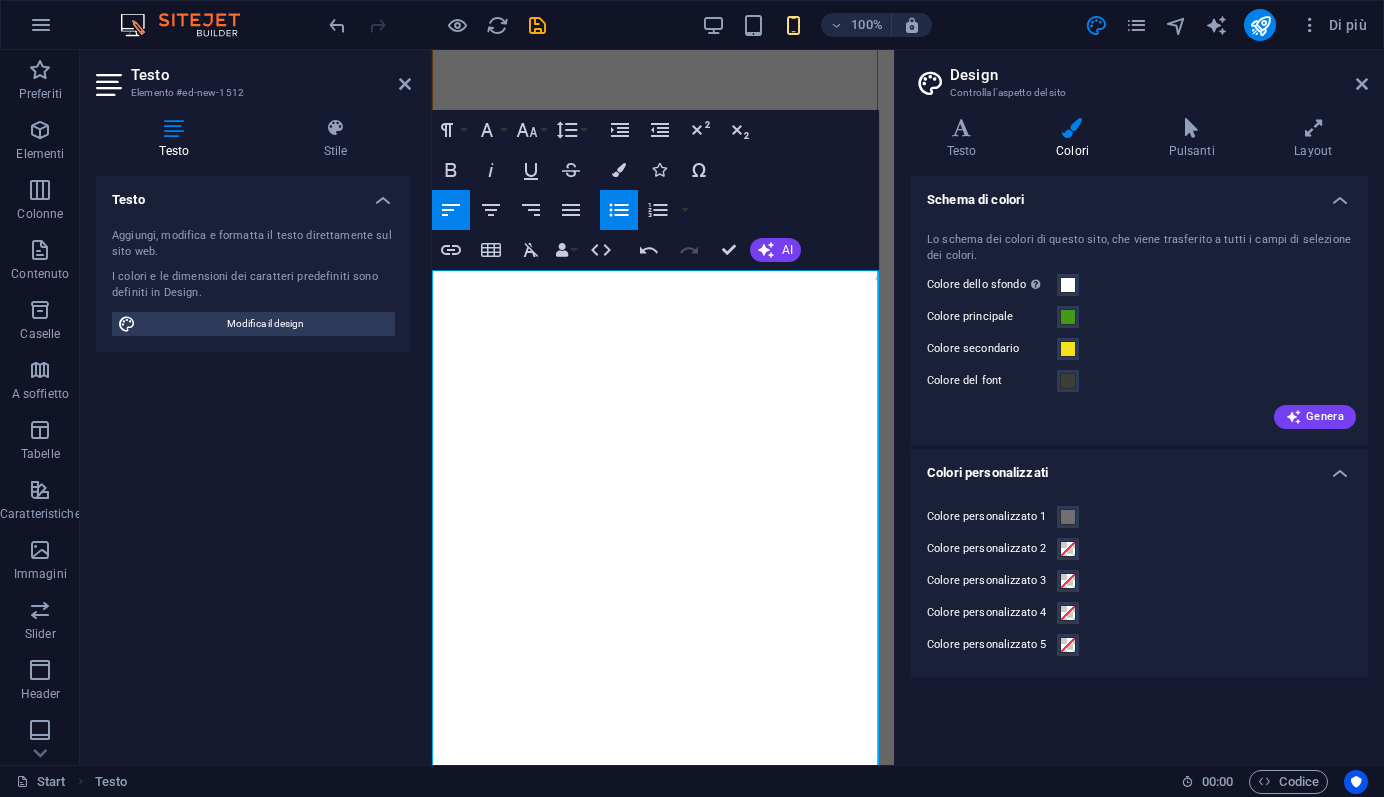 click on "Unsere Kernbereiche: Technische Lösungen für Bauprojekte   Wir unterstützen Bauunternehmen, Architekten und Planer mit durchdachten technischen Konzepten – wirtschaftlich, effizient und zuverlässig." at bounding box center [671, 2479] 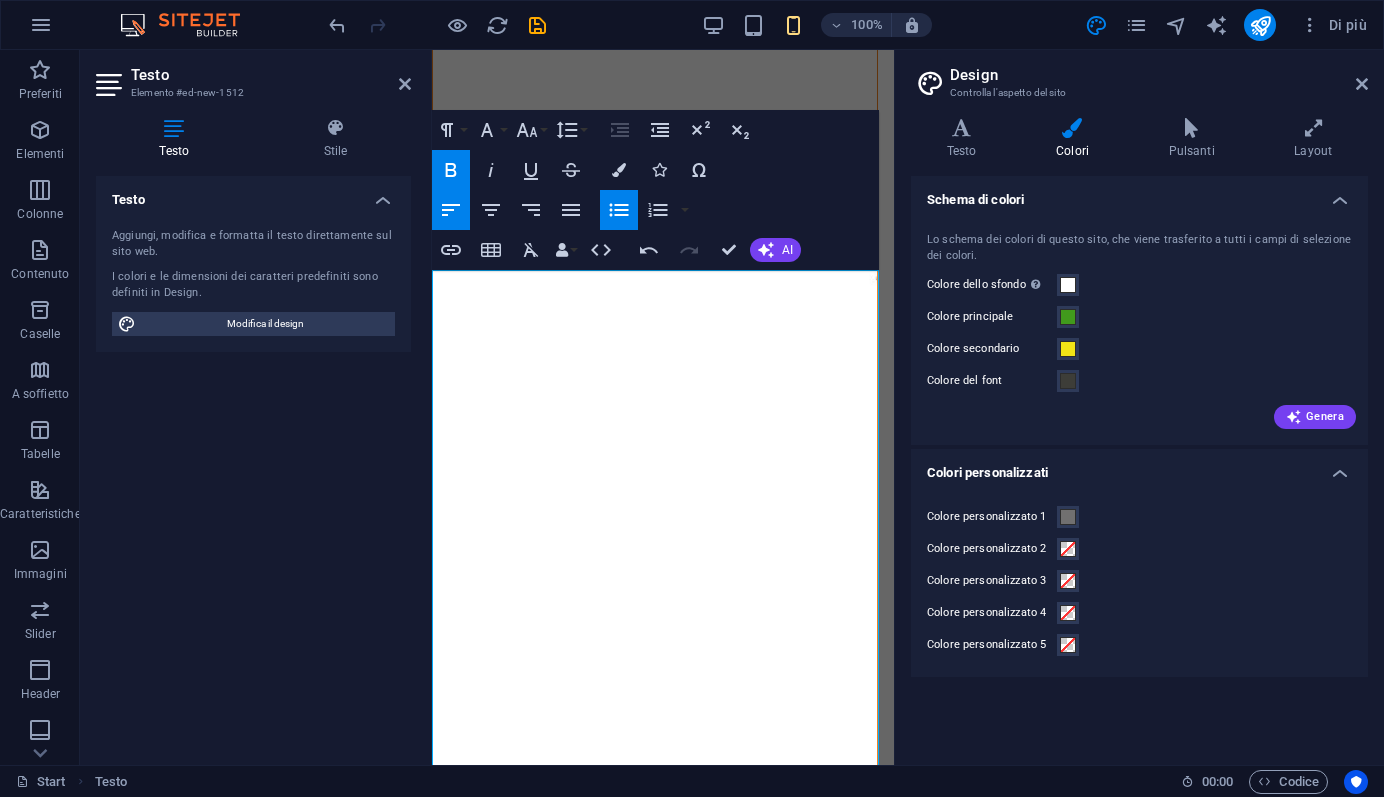 drag, startPoint x: 613, startPoint y: 285, endPoint x: 436, endPoint y: 287, distance: 177.01129 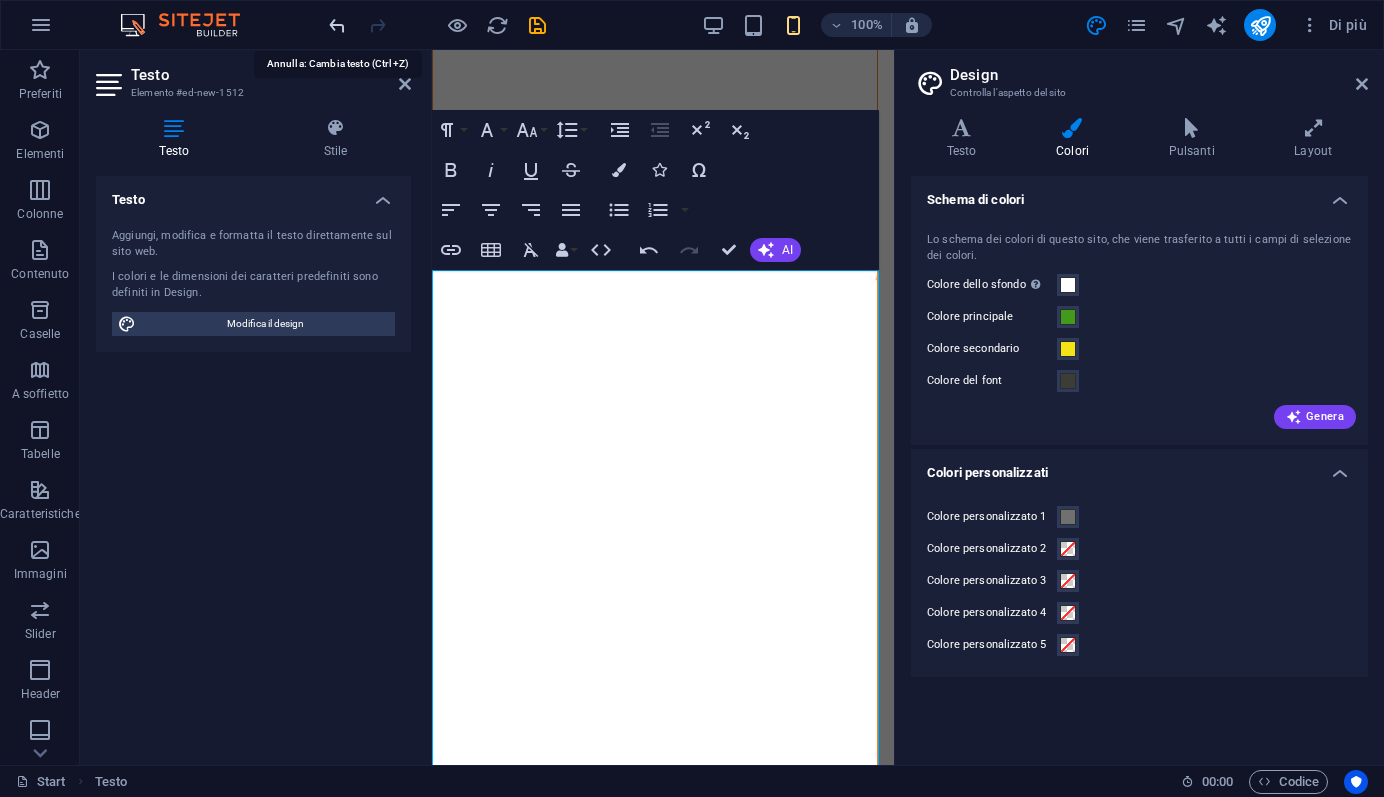 click at bounding box center (337, 25) 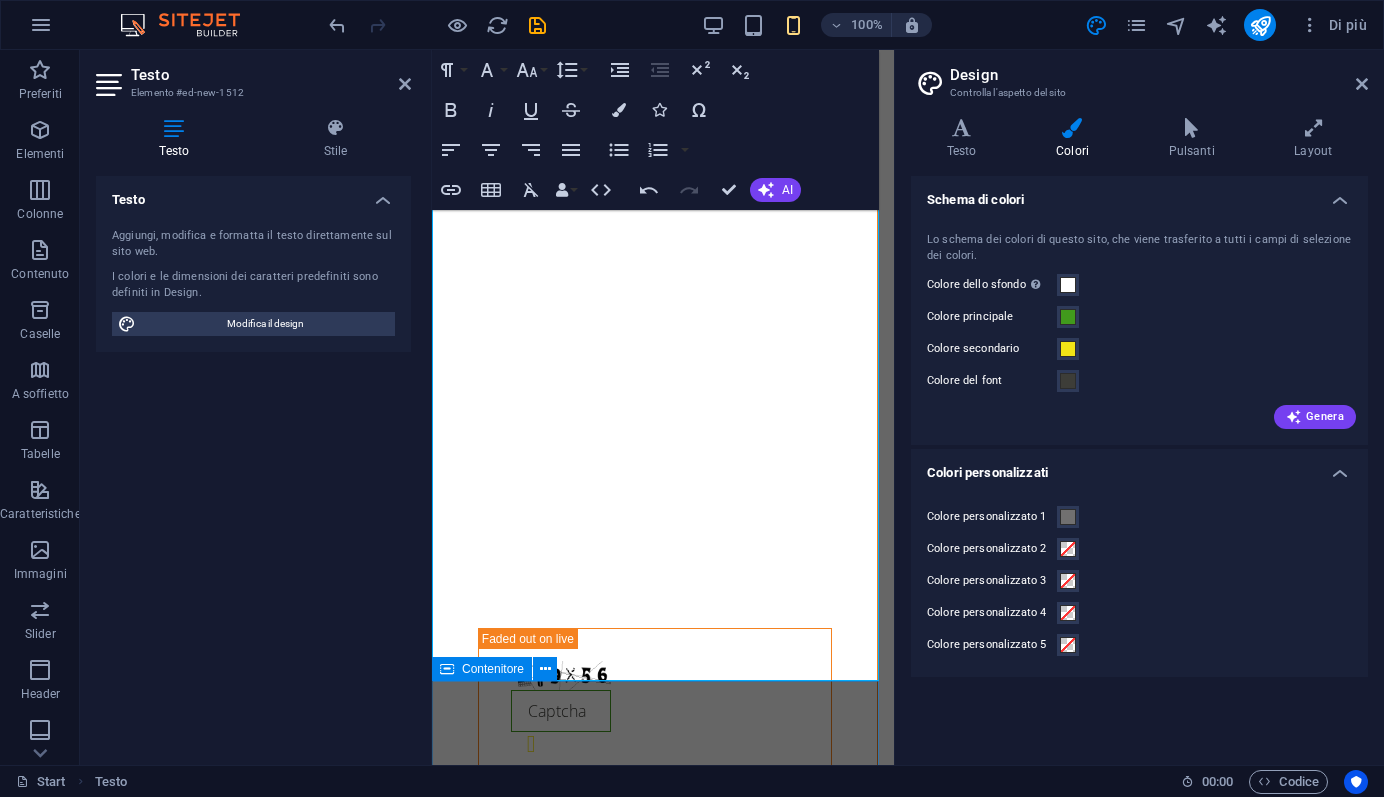 scroll, scrollTop: 3515, scrollLeft: 0, axis: vertical 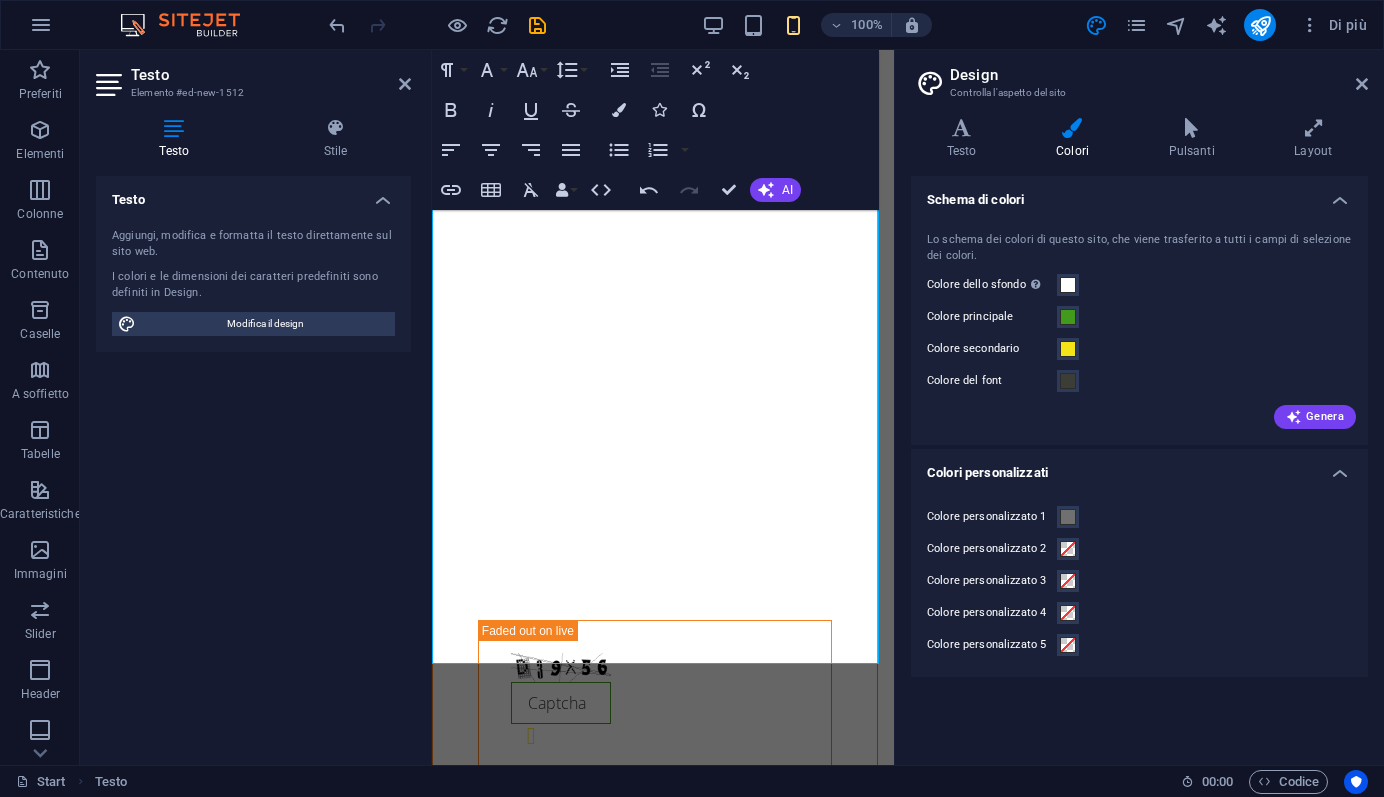 click on "Unser Fokus:  Kork  und  natürlicher Kalkmörtel  – zwei Werkstoffe, die Tradition und Zukunft vereinen." at bounding box center (671, 2756) 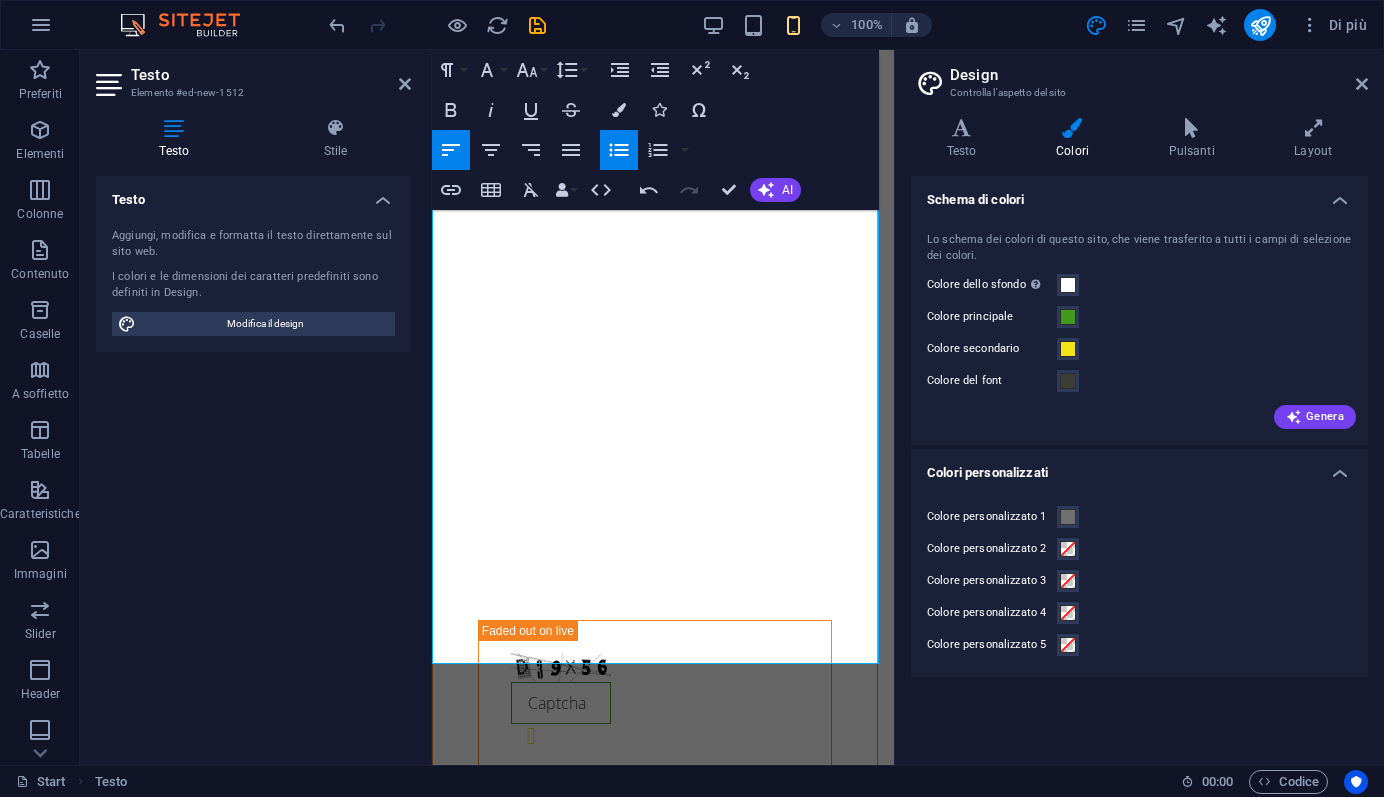drag, startPoint x: 606, startPoint y: 653, endPoint x: 468, endPoint y: 311, distance: 368.79263 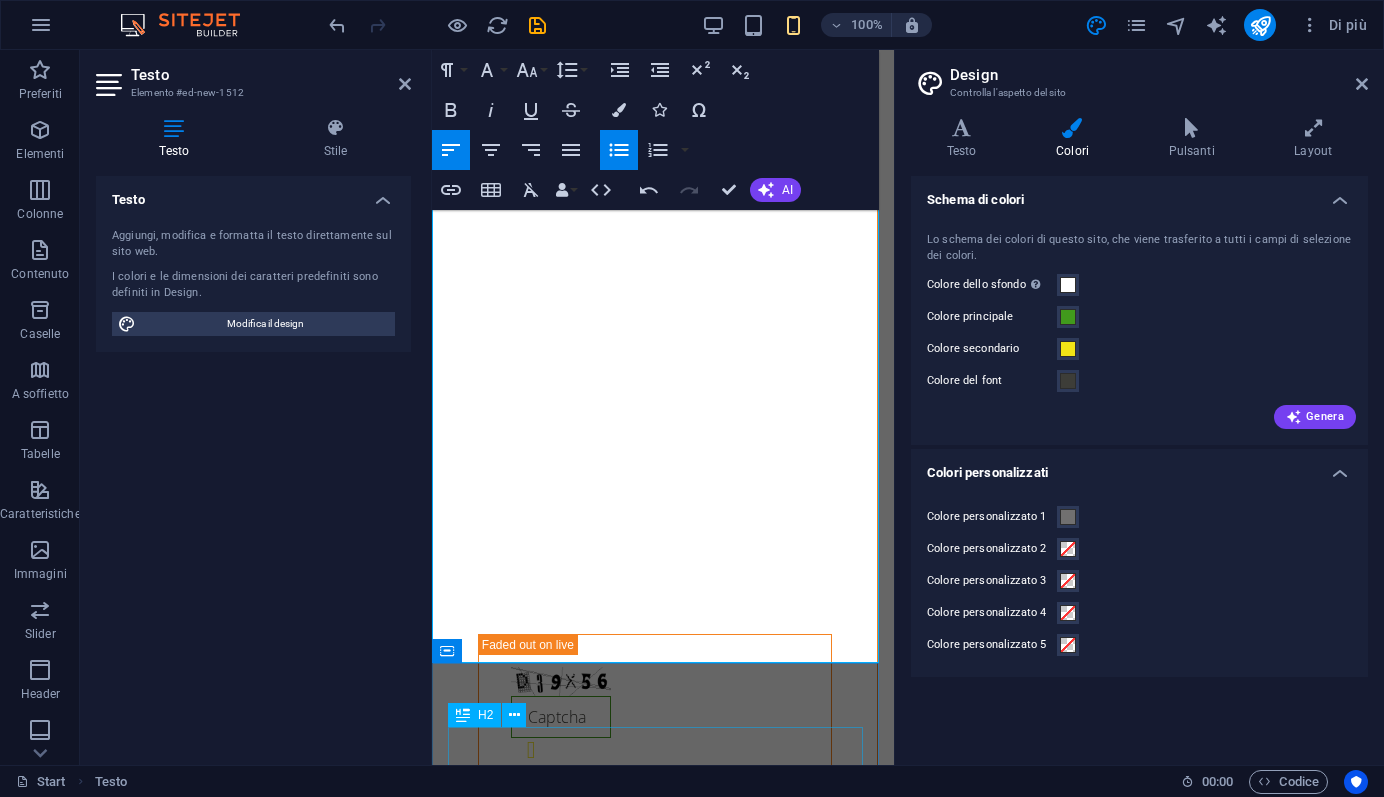 scroll, scrollTop: 3551, scrollLeft: 0, axis: vertical 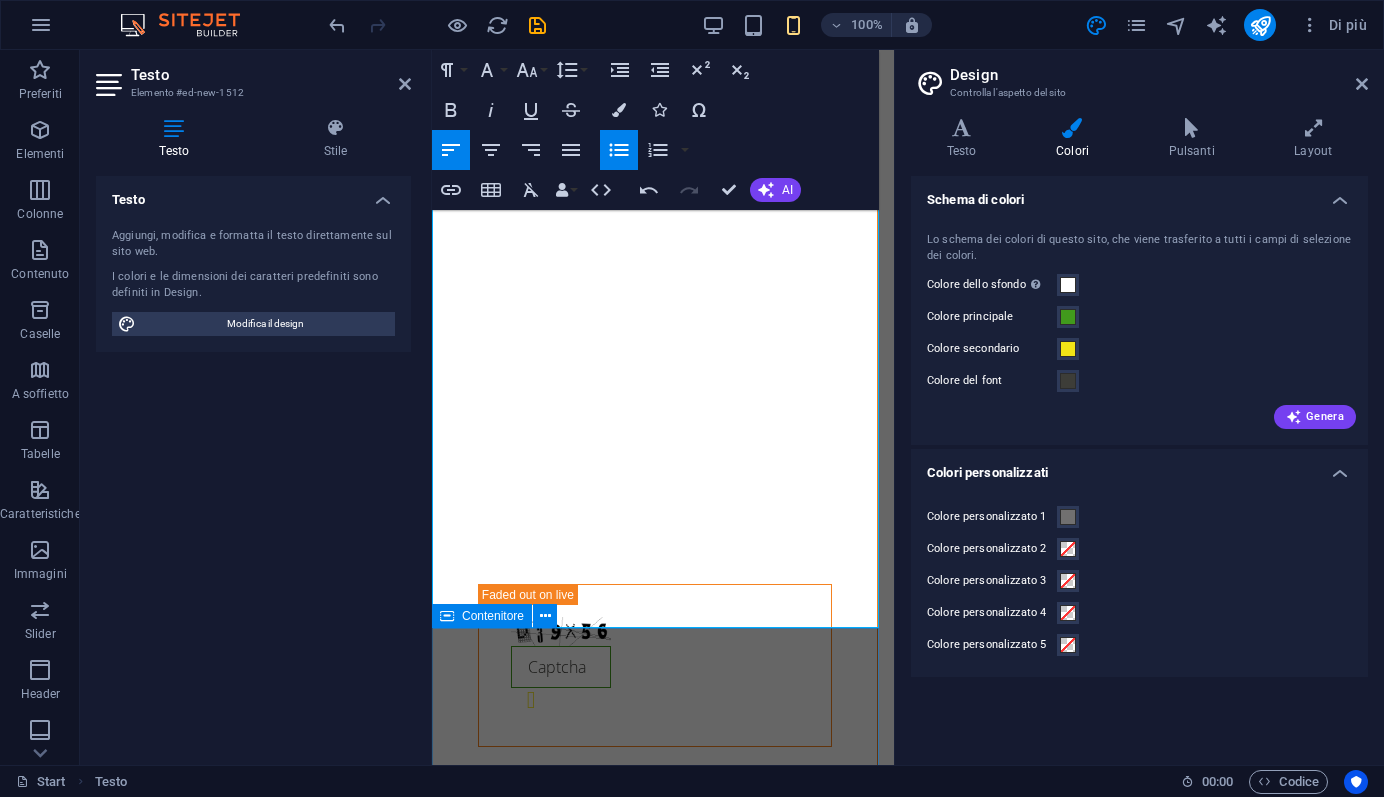 drag, startPoint x: 435, startPoint y: 296, endPoint x: 602, endPoint y: 400, distance: 196.73587 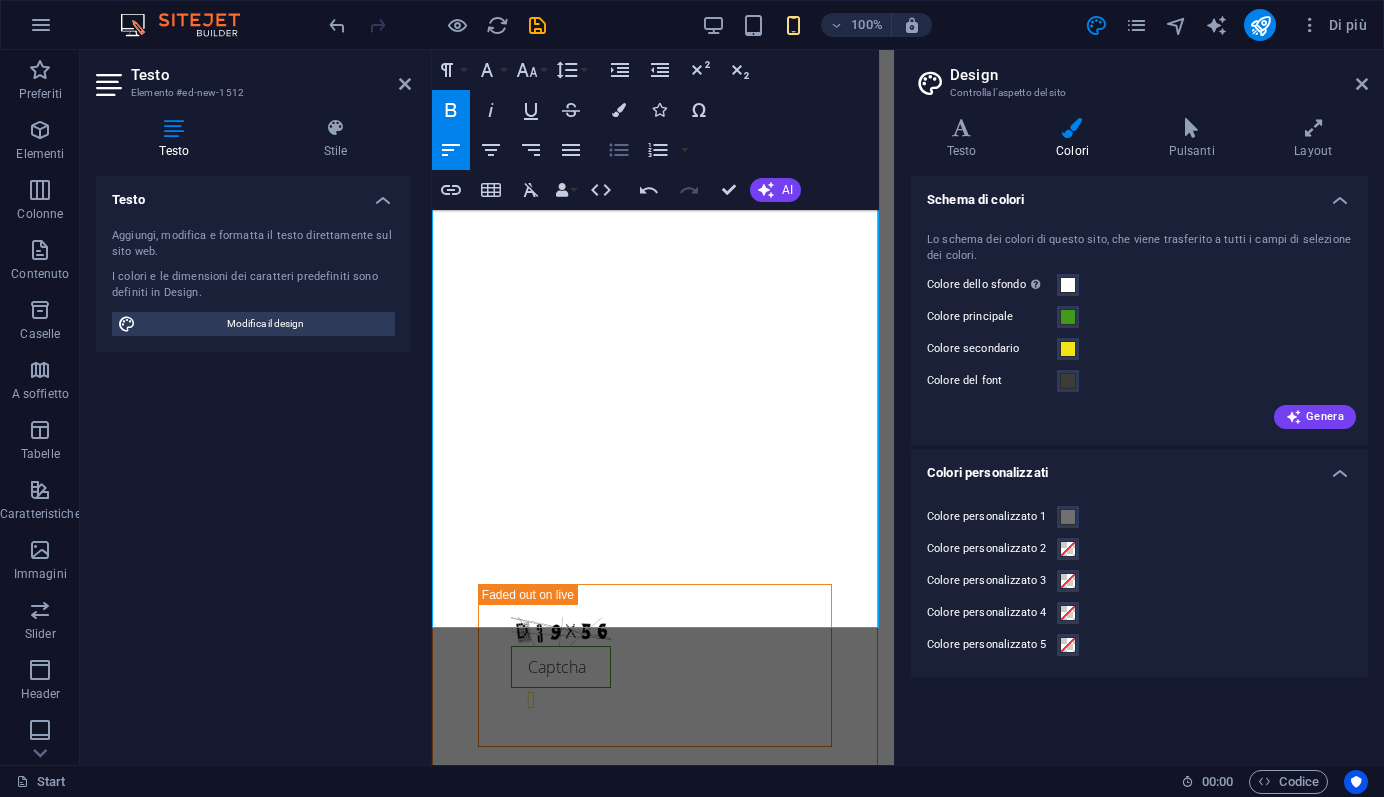 click 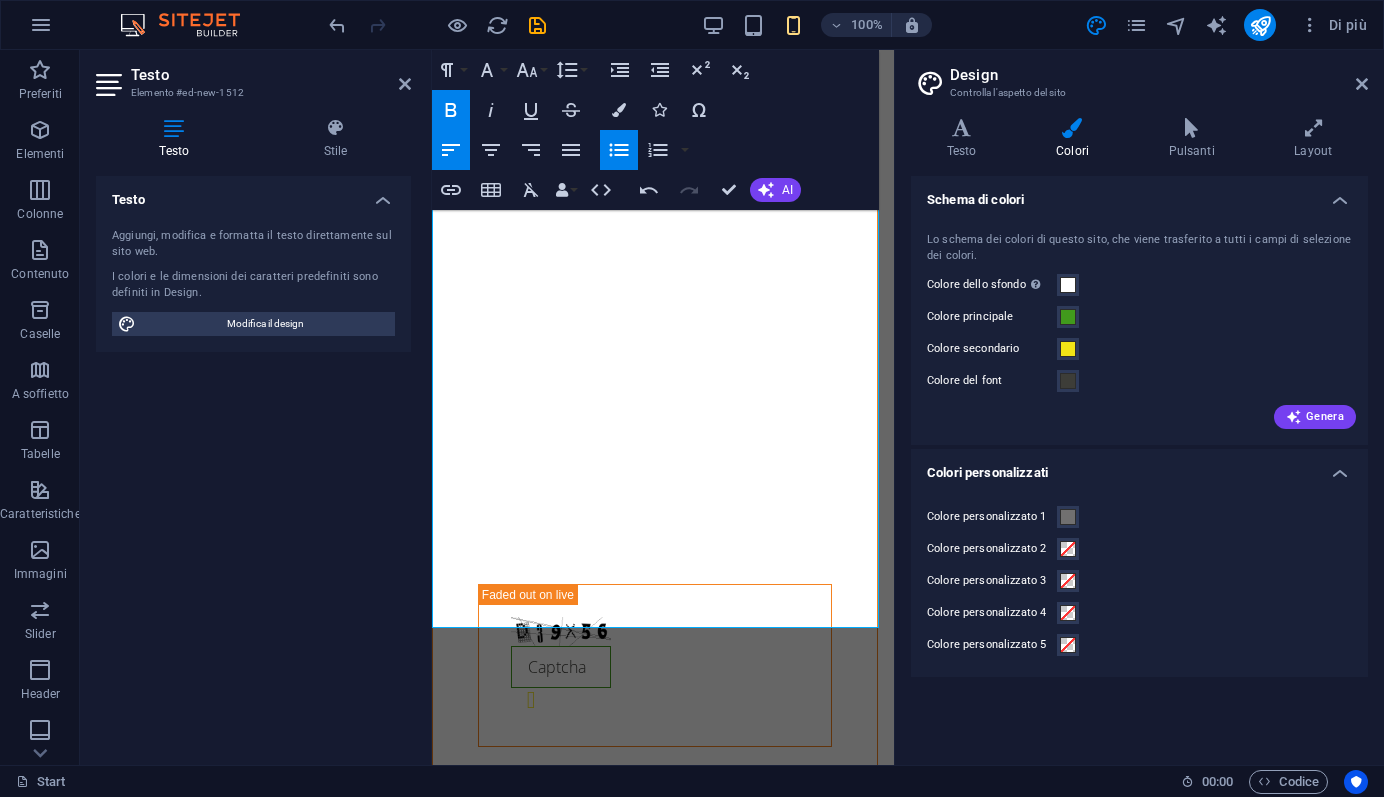 click 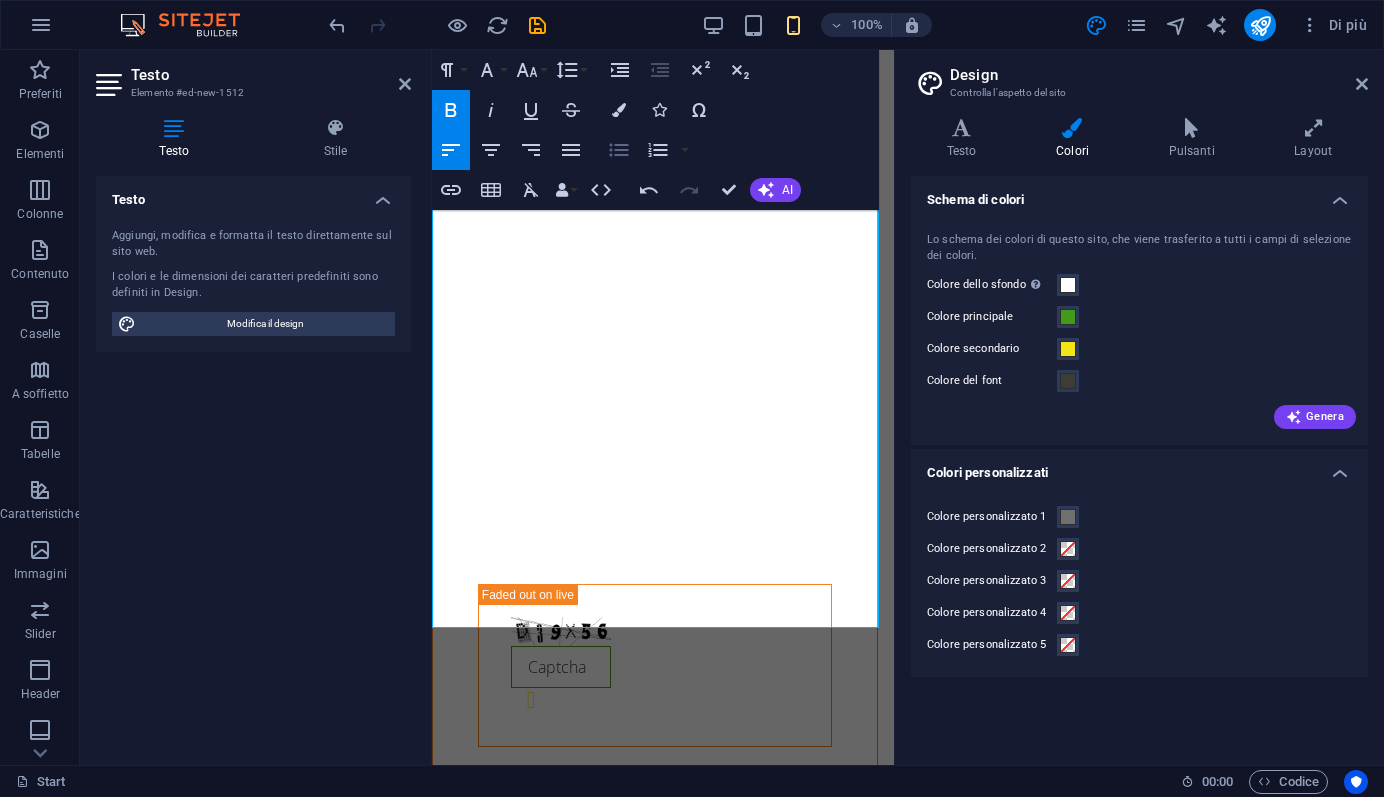 click 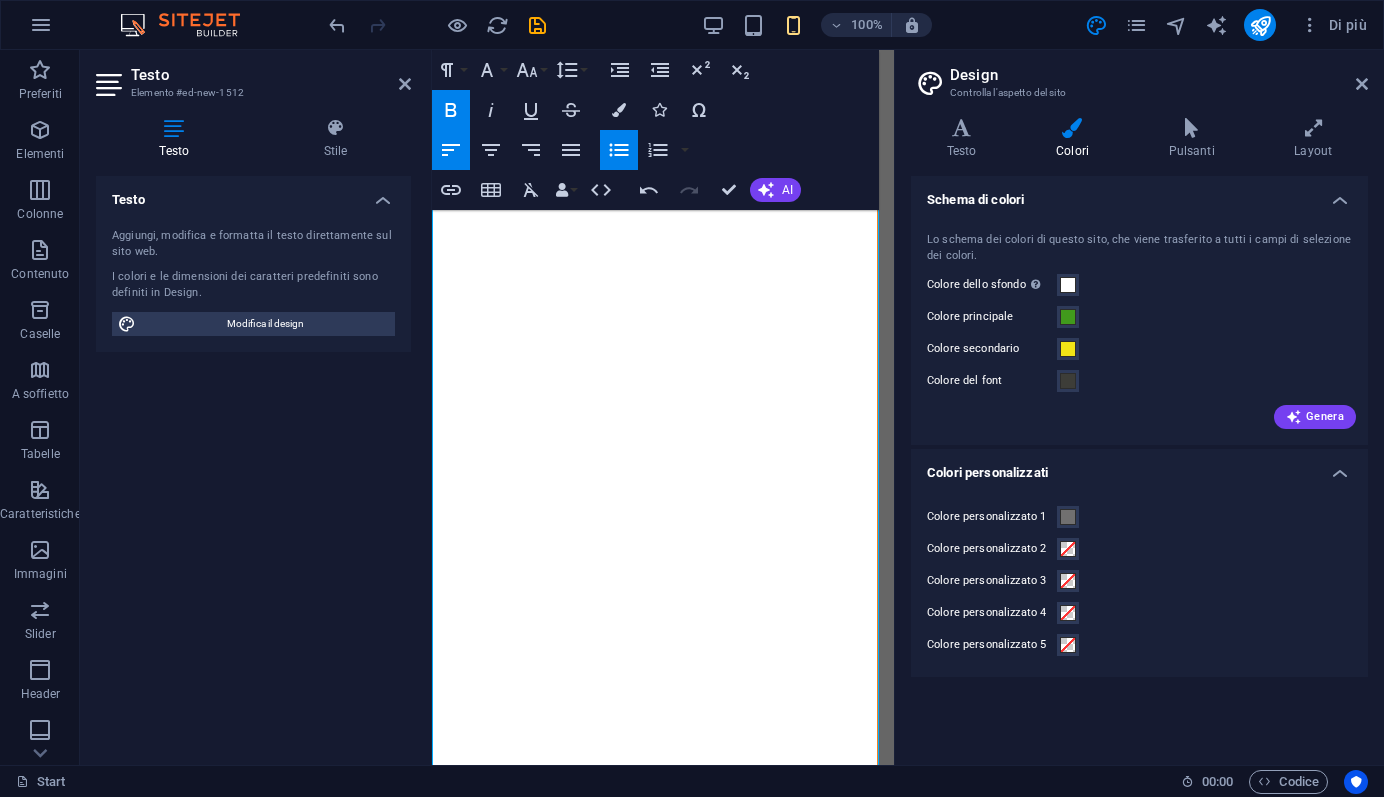 scroll, scrollTop: 3325, scrollLeft: 0, axis: vertical 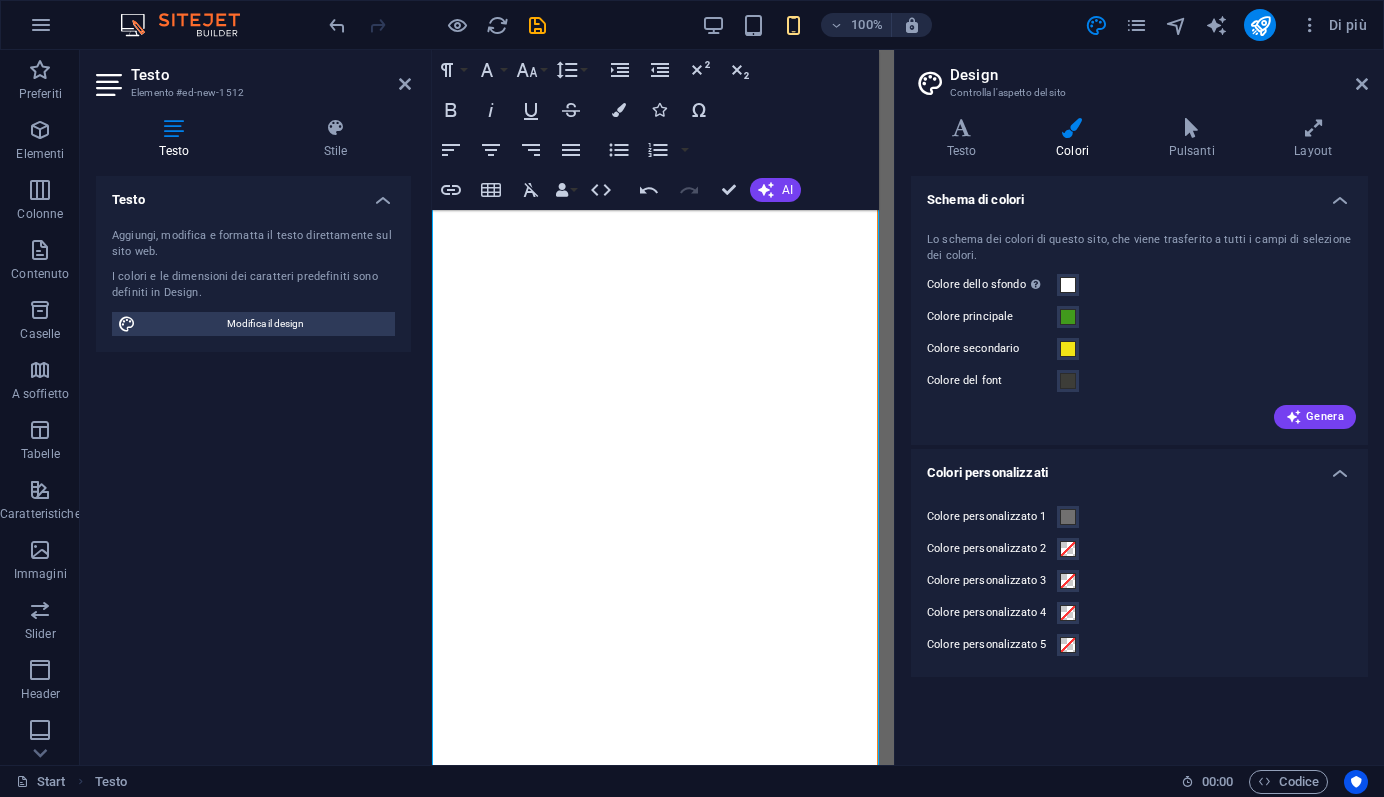click at bounding box center (671, 2476) 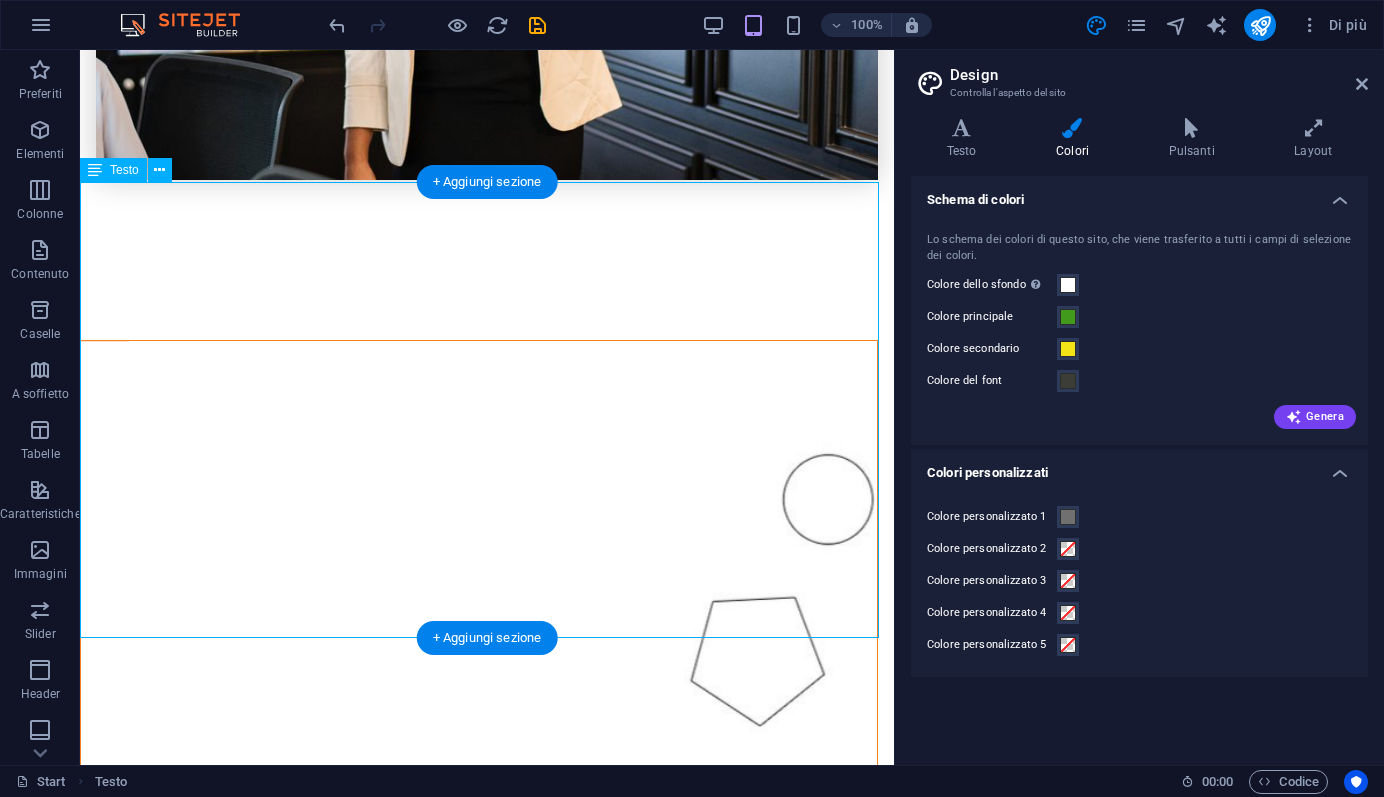 scroll, scrollTop: 3406, scrollLeft: 0, axis: vertical 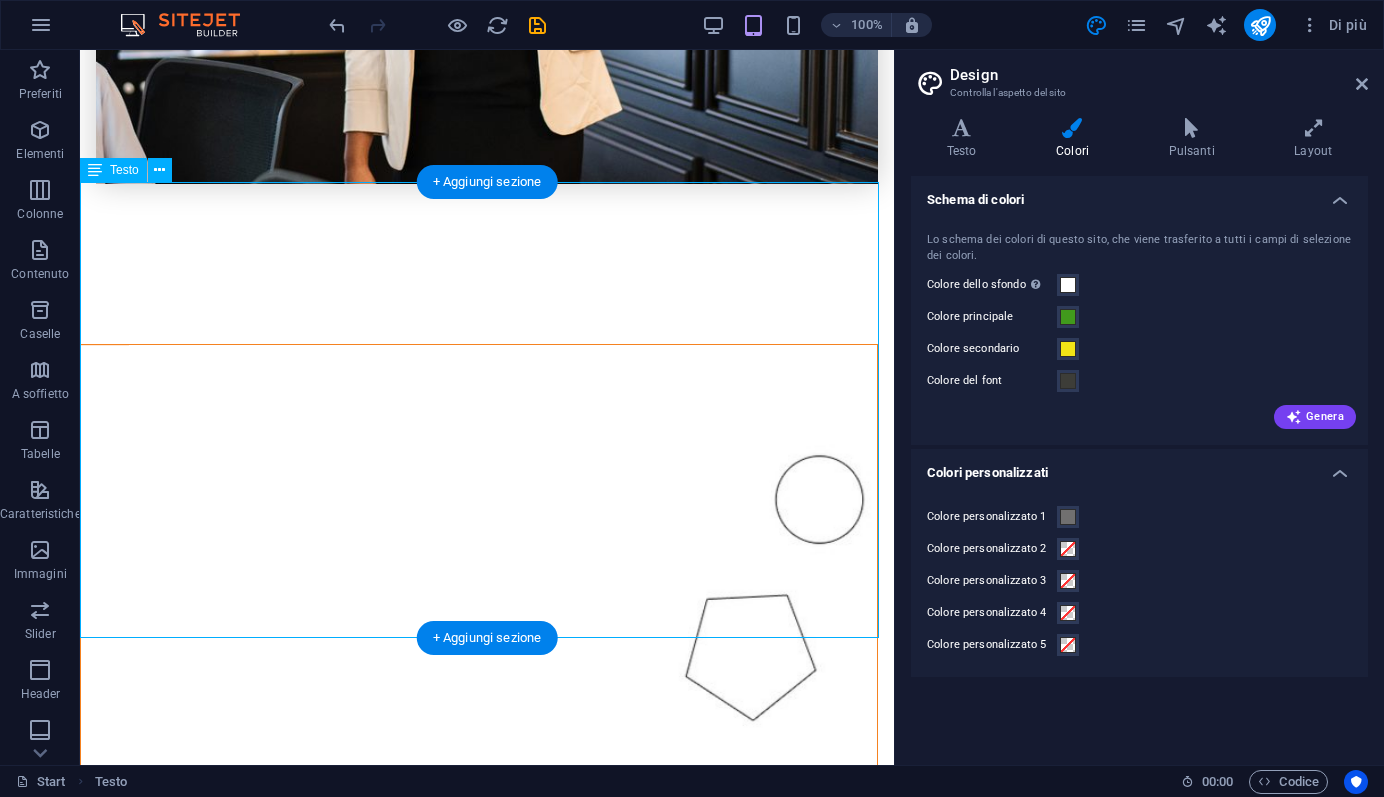click on "Unsere Kernbereiche: Technische Lösungen für Bauprojekte   Wir unterstützen Bauunternehmen, Architekten und Planer mit durchdachten technischen Konzepten – wirtschaftlich, effizient und zuverlässig. Gutjahr Vertriebspartner   Als autorisierter Vertriebspartner von  Gutjahr Systemtechnik  bieten wir intelligente Entwässerungs-, Belags- und Abdichtungssysteme für Balkon, Terrasse und Fassade – für zuverlässige und langlebige Lösungen. Bodenbeschichtungen & Oberflächenschutz   Als offizieller Partner von  Oberflächenschutz.eu  bieten wir hochwertige Bodenbeschichtungssysteme für gewerbliche, industrielle und private Anwendungen. Unsere Produkte zeichnen sich durch Langlebigkeit, Belastbarkeit und einfache Verarbeitung aus. NATÜRLICH BAUEN. GESUND WOHNEN. NACHHALTIG LEBEN .Es ist möglich, mit natürlichen Materialien zu bauen oder zu renovieren – ressourcenschonend, energieeffizient und gesund für die Bewohner. Kork  und  natürlicher Kalkmörtel" at bounding box center (487, 3122) 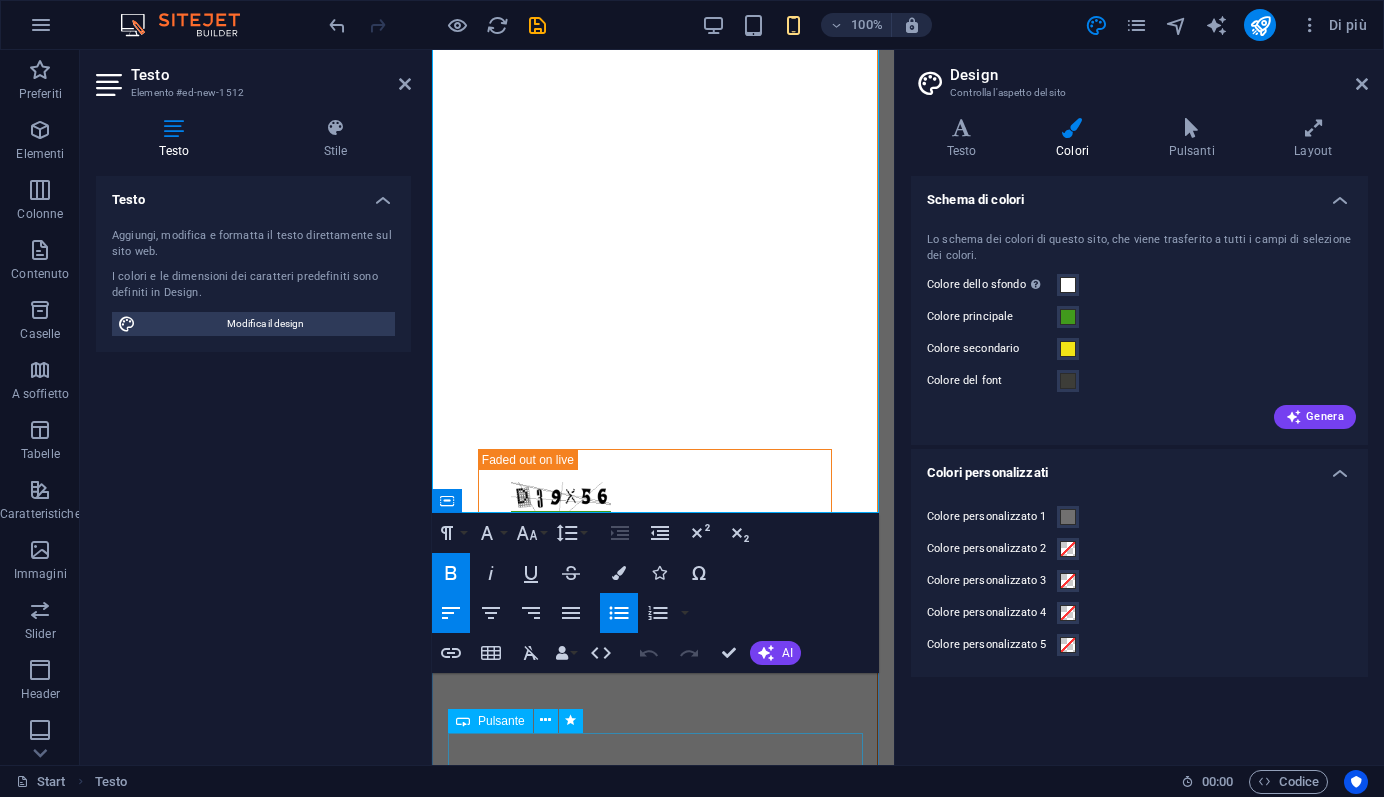 scroll, scrollTop: 3795, scrollLeft: 0, axis: vertical 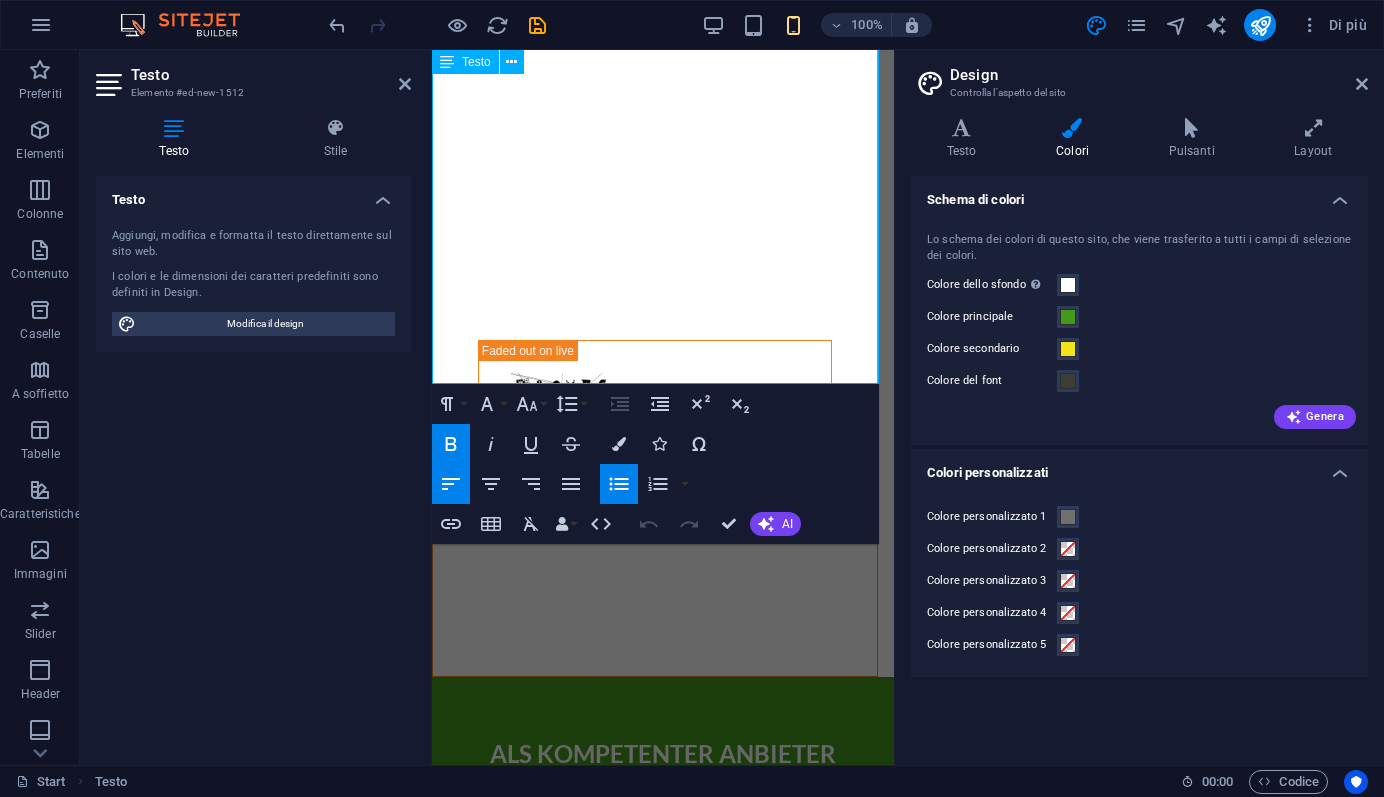 drag, startPoint x: 449, startPoint y: 318, endPoint x: 591, endPoint y: 370, distance: 151.2217 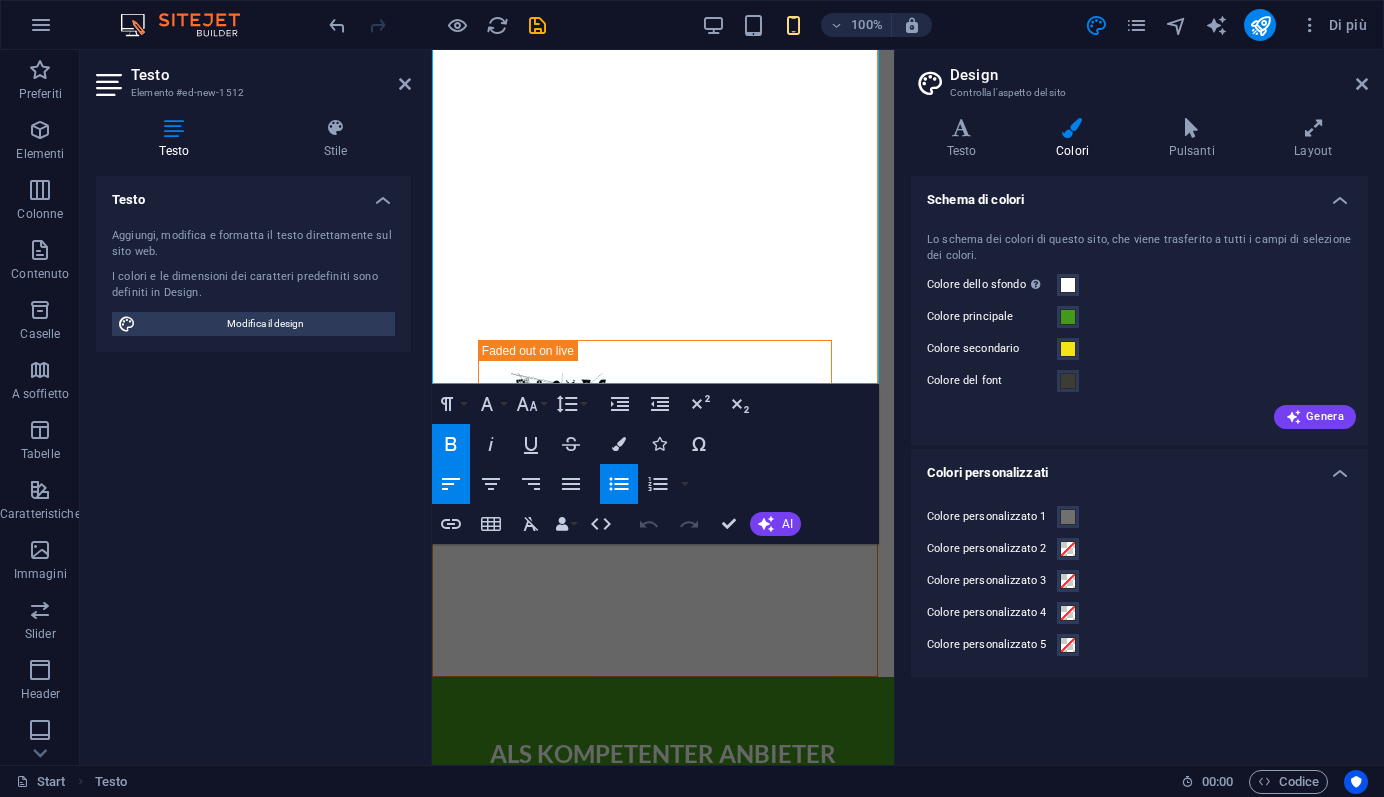 click 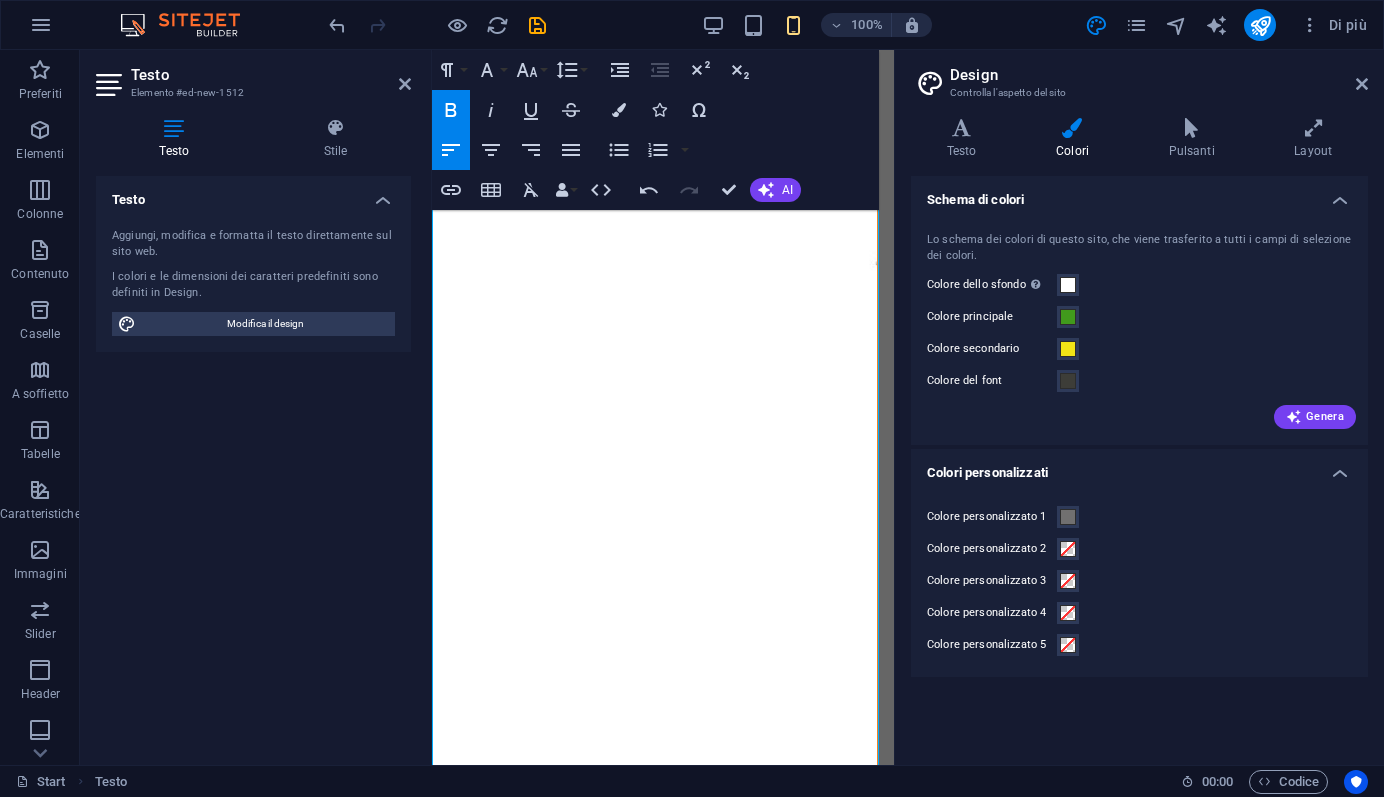 scroll, scrollTop: 3239, scrollLeft: 0, axis: vertical 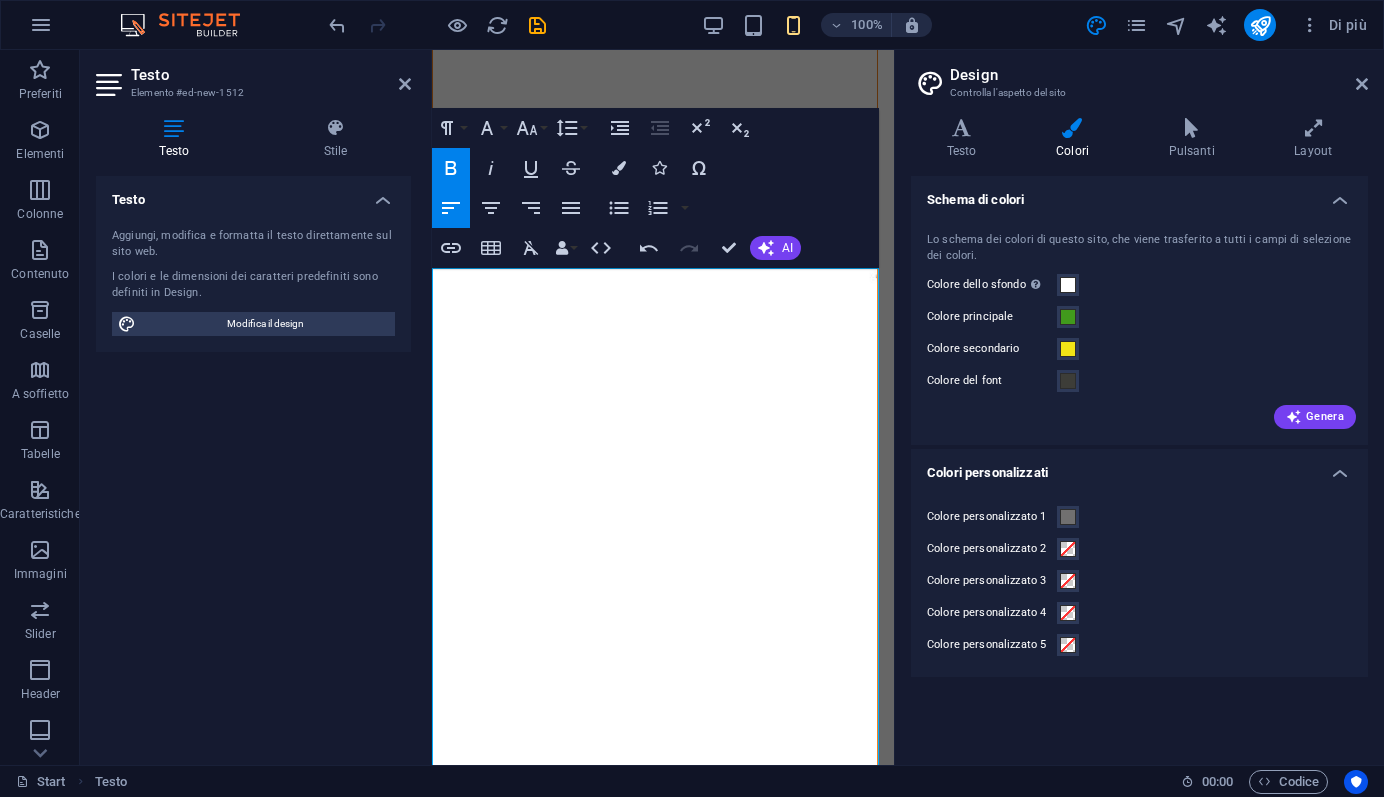 click on "Unsere Kernbereiche: Technische Lösungen für Bauprojekte   Wir unterstützen Bauunternehmen, Architekten und Planer mit durchdachten technischen Konzepten – wirtschaftlich, effizient und zuverlässig." at bounding box center [663, 2477] 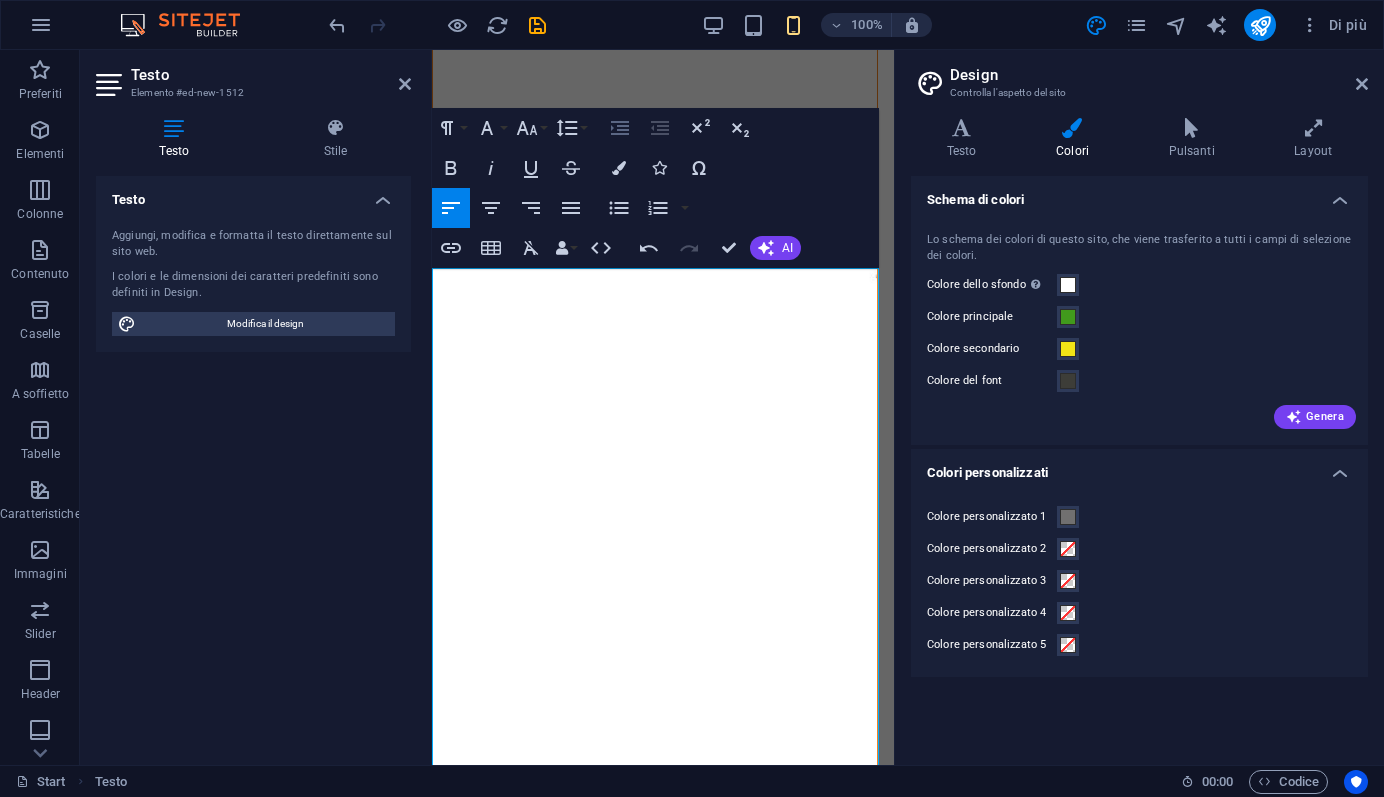 click 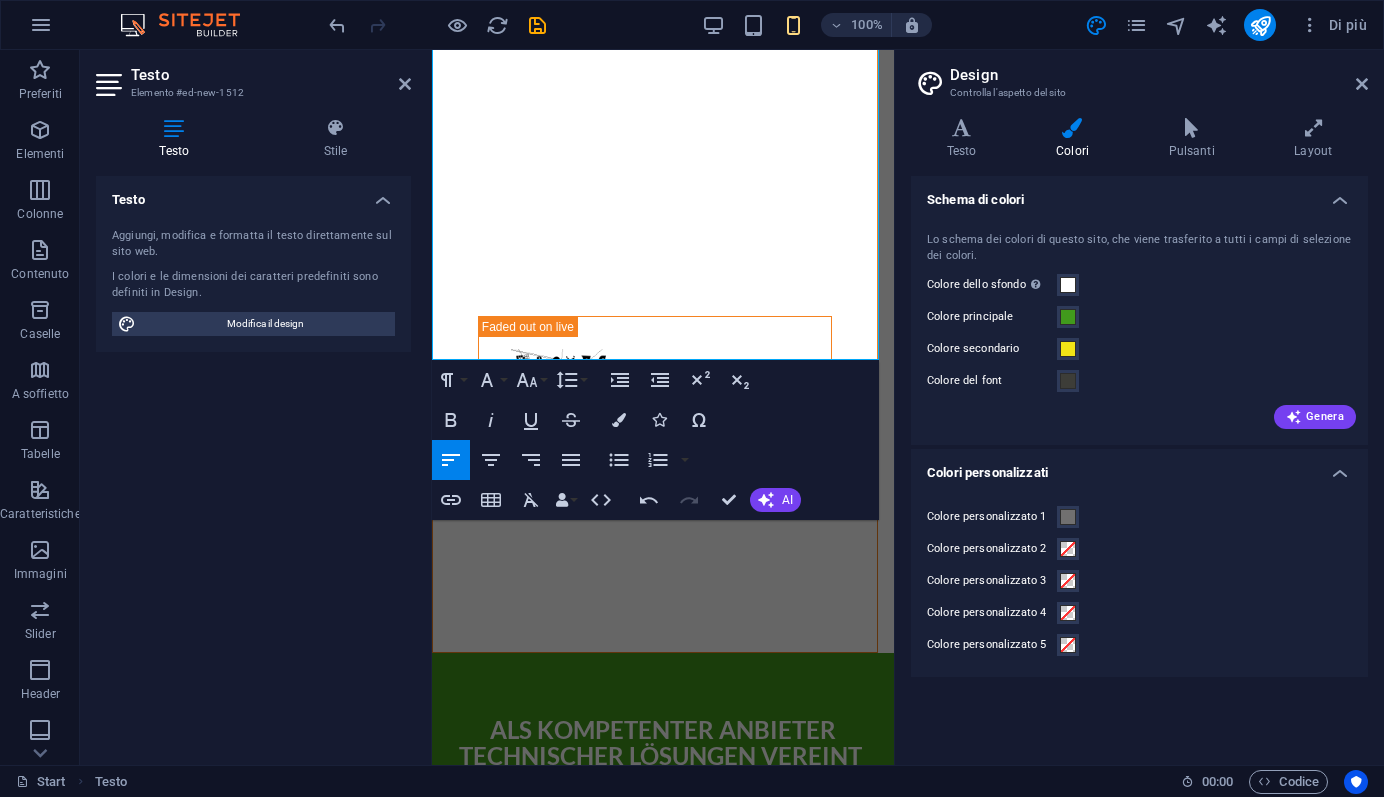 scroll, scrollTop: 3830, scrollLeft: 0, axis: vertical 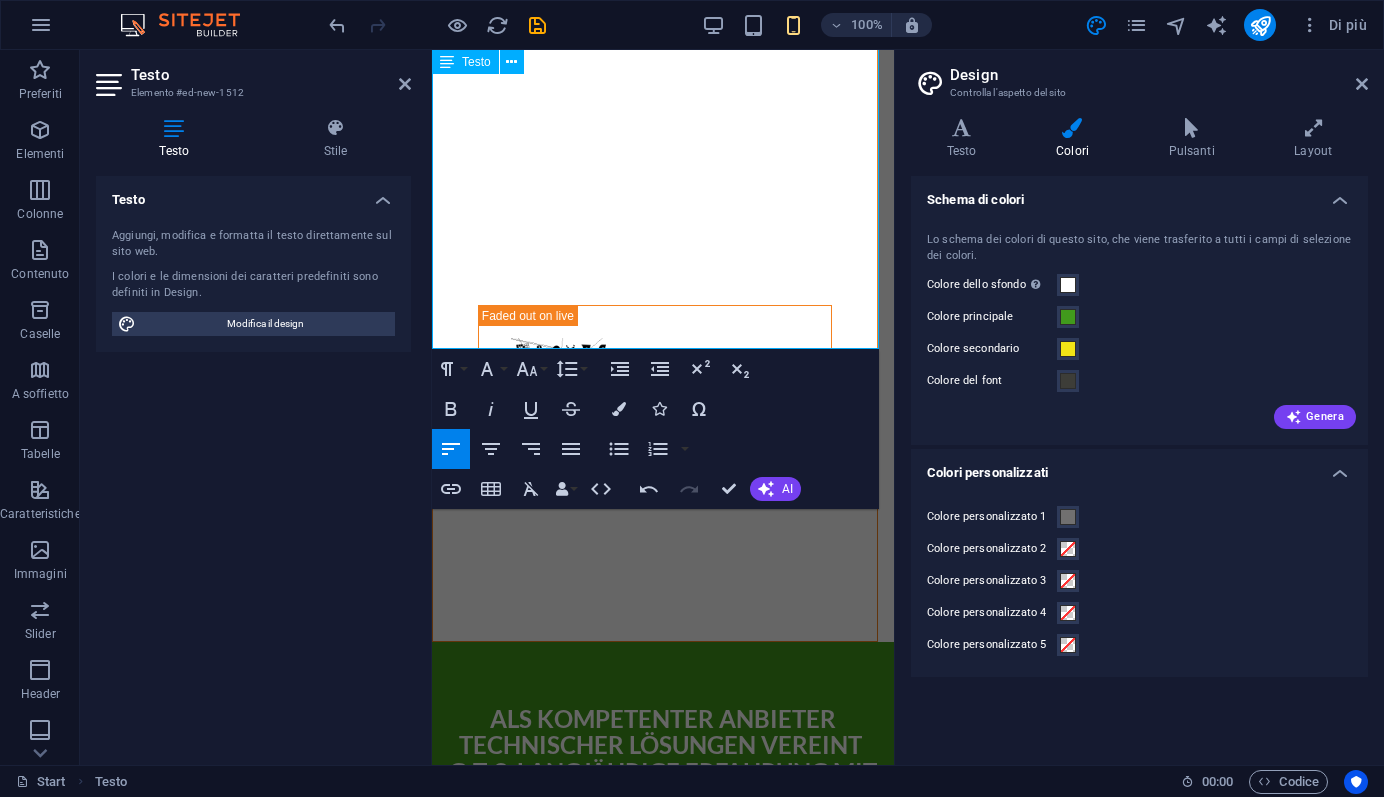 drag, startPoint x: 433, startPoint y: 445, endPoint x: 585, endPoint y: 343, distance: 183.05191 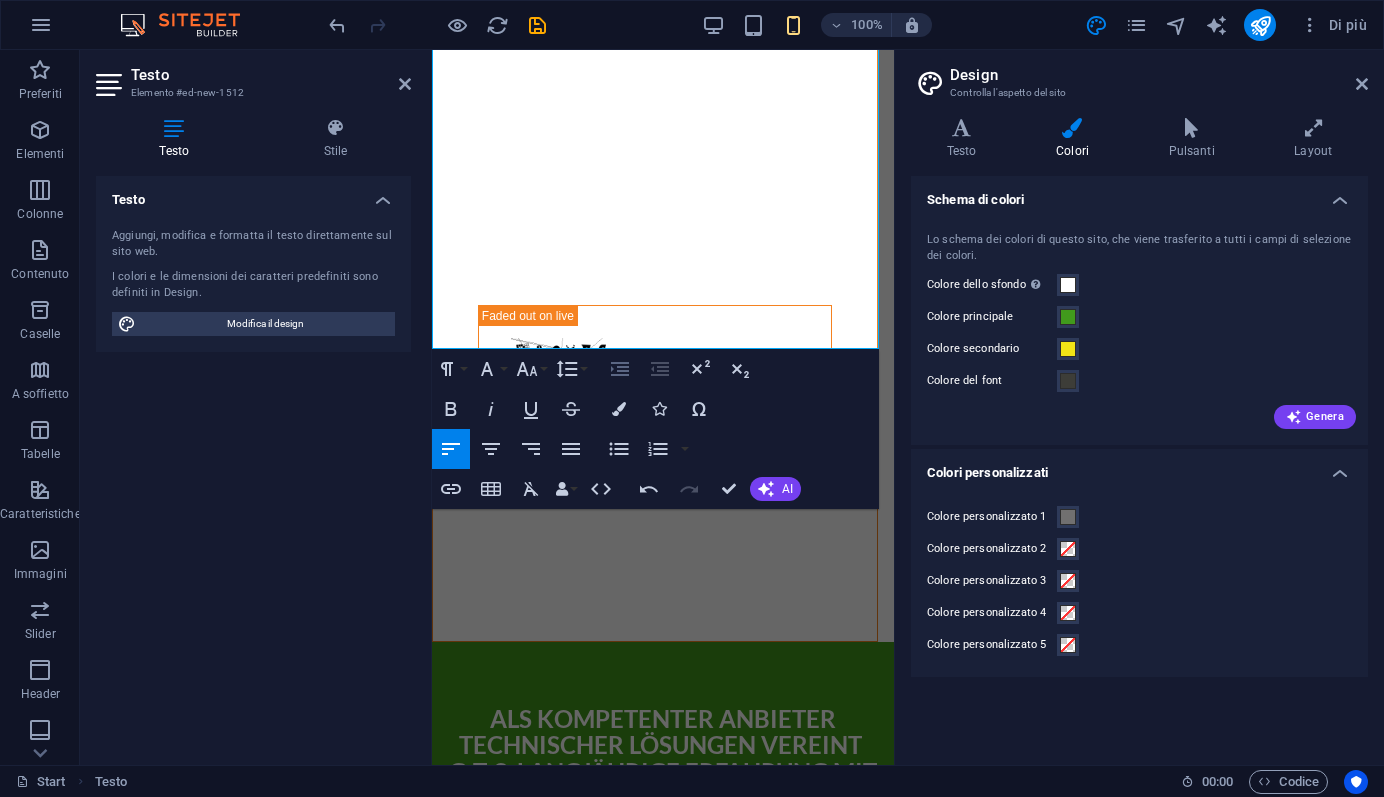click 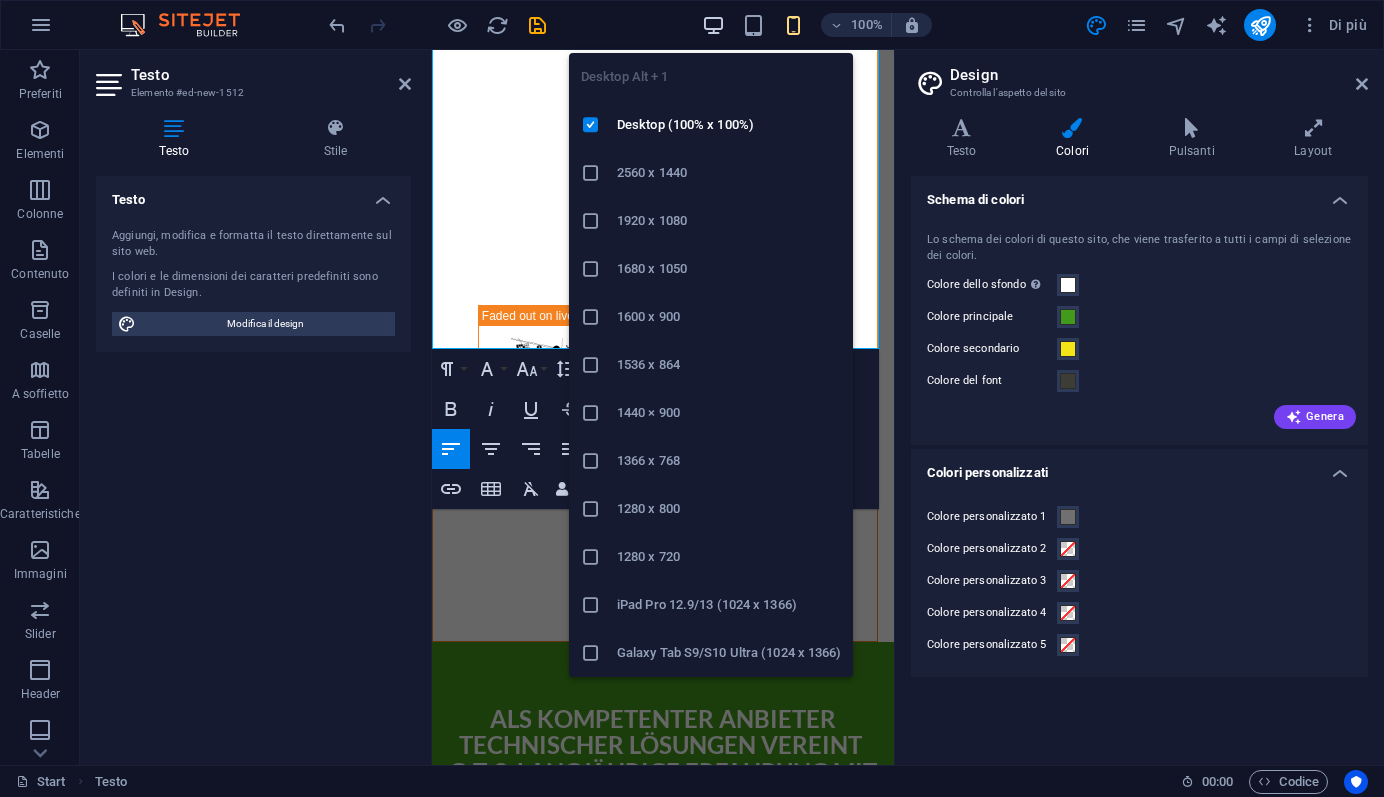 click at bounding box center [713, 25] 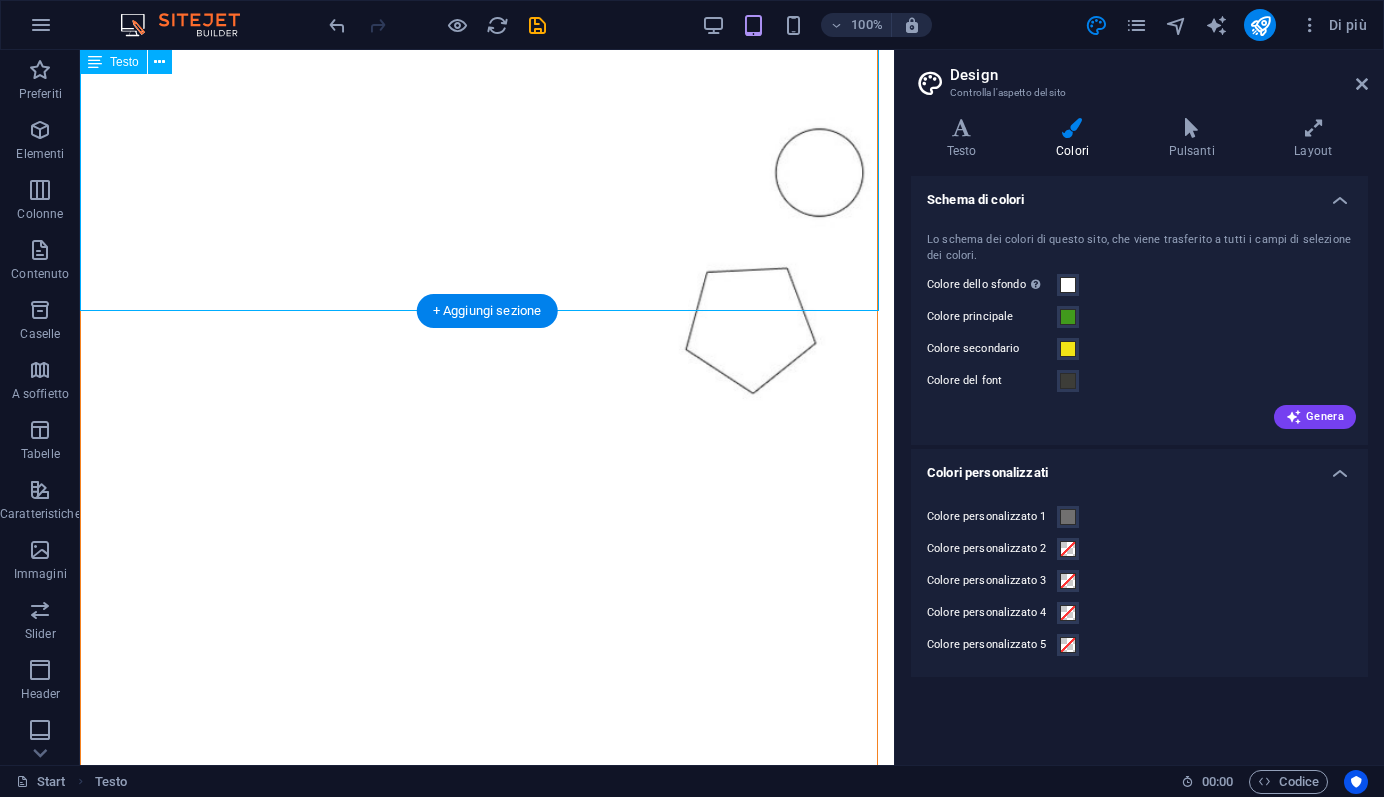 scroll, scrollTop: 3907, scrollLeft: 0, axis: vertical 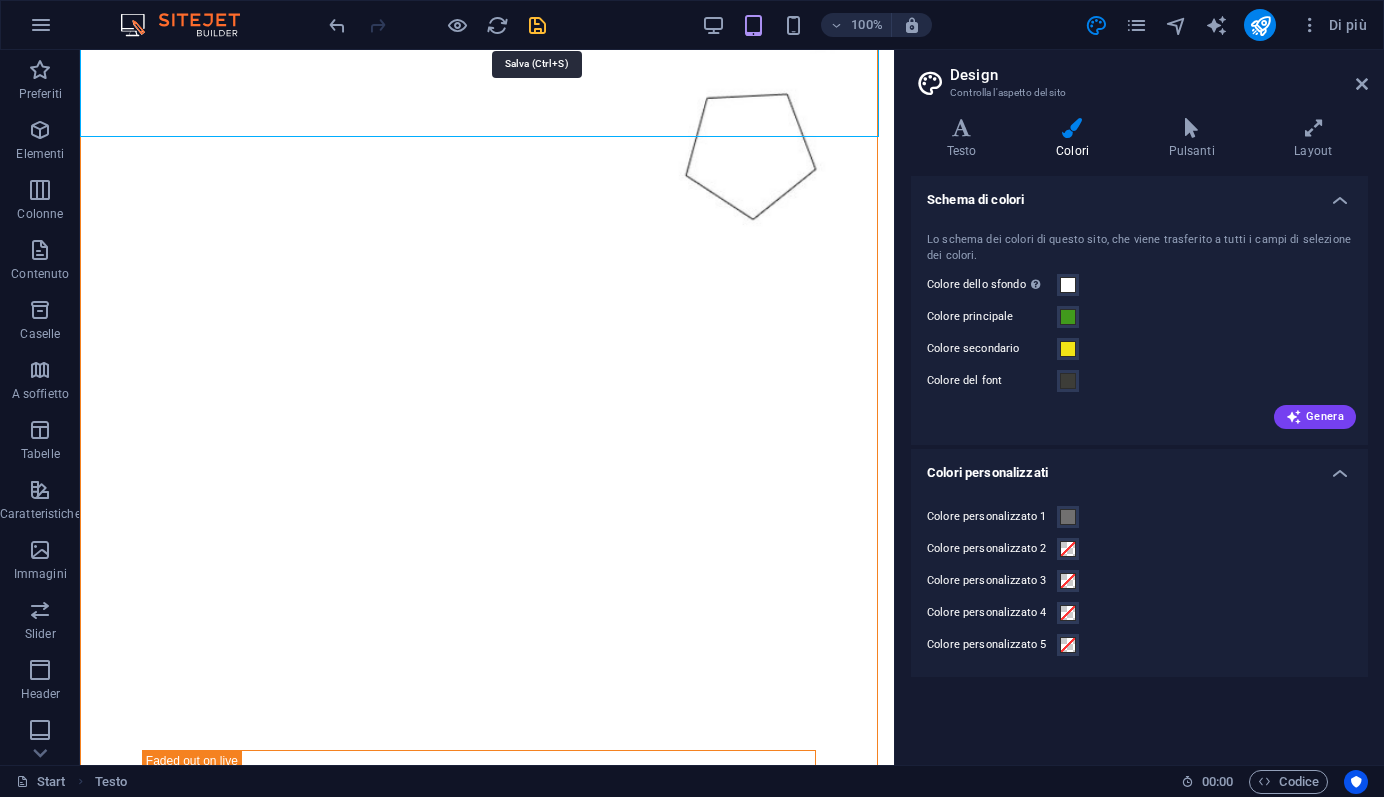 click at bounding box center (537, 25) 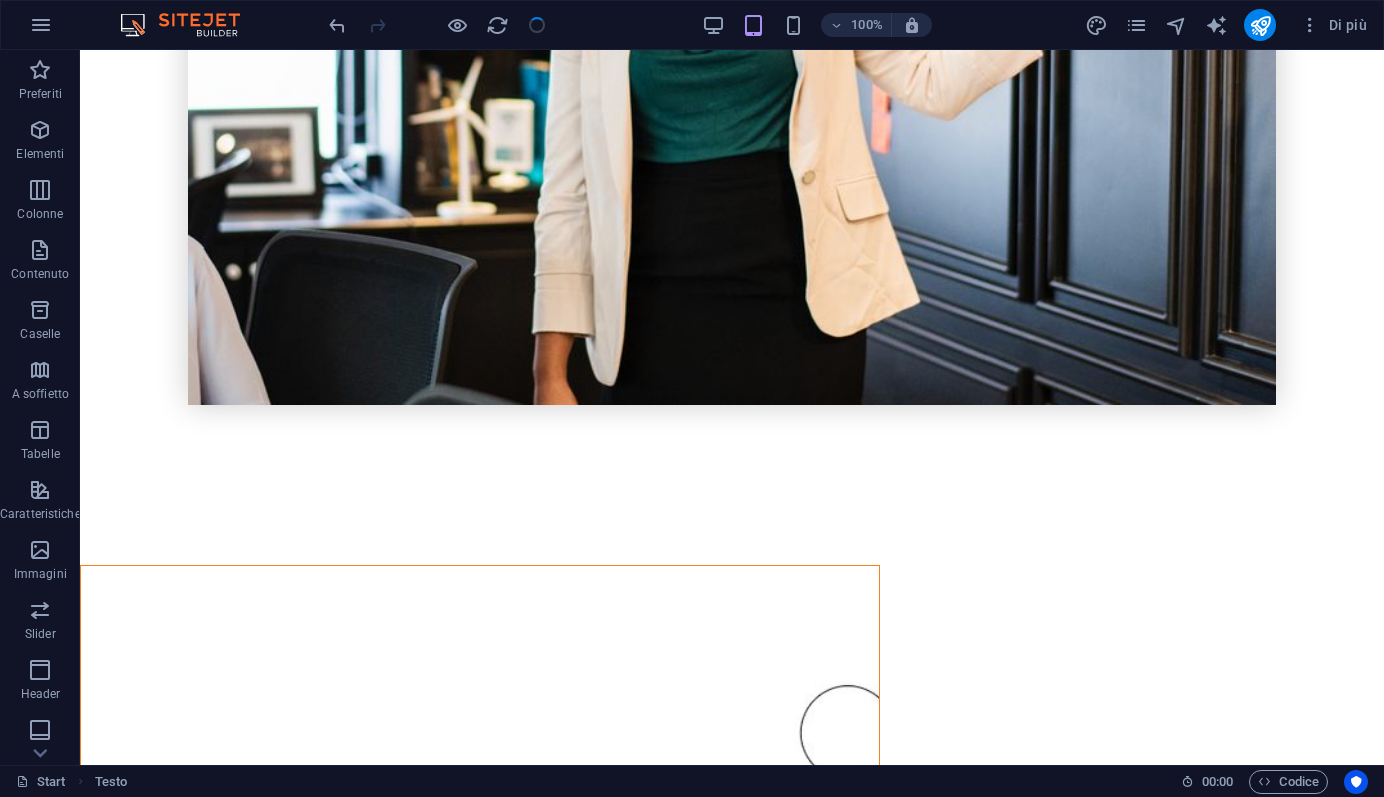 scroll, scrollTop: 4151, scrollLeft: 0, axis: vertical 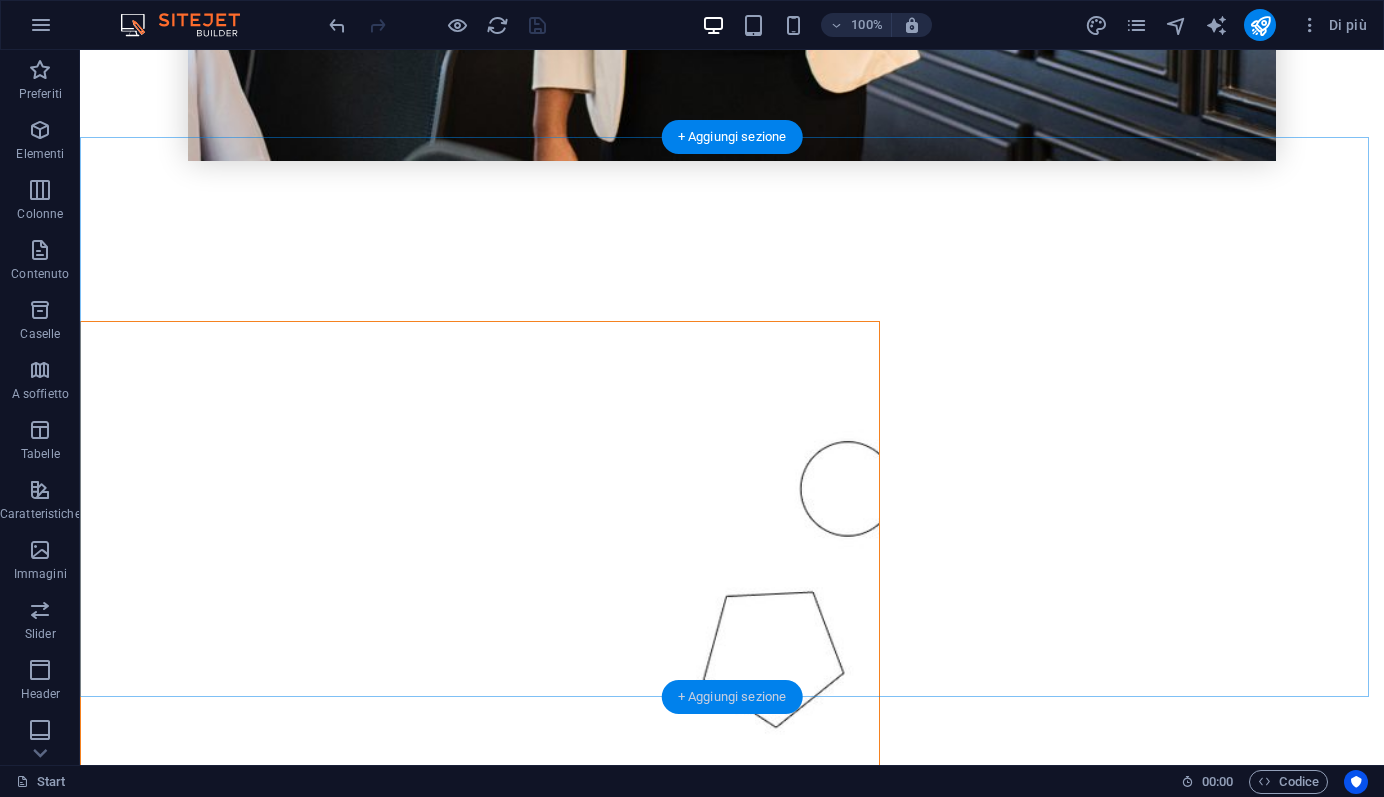click on "+ Aggiungi sezione" at bounding box center (732, 697) 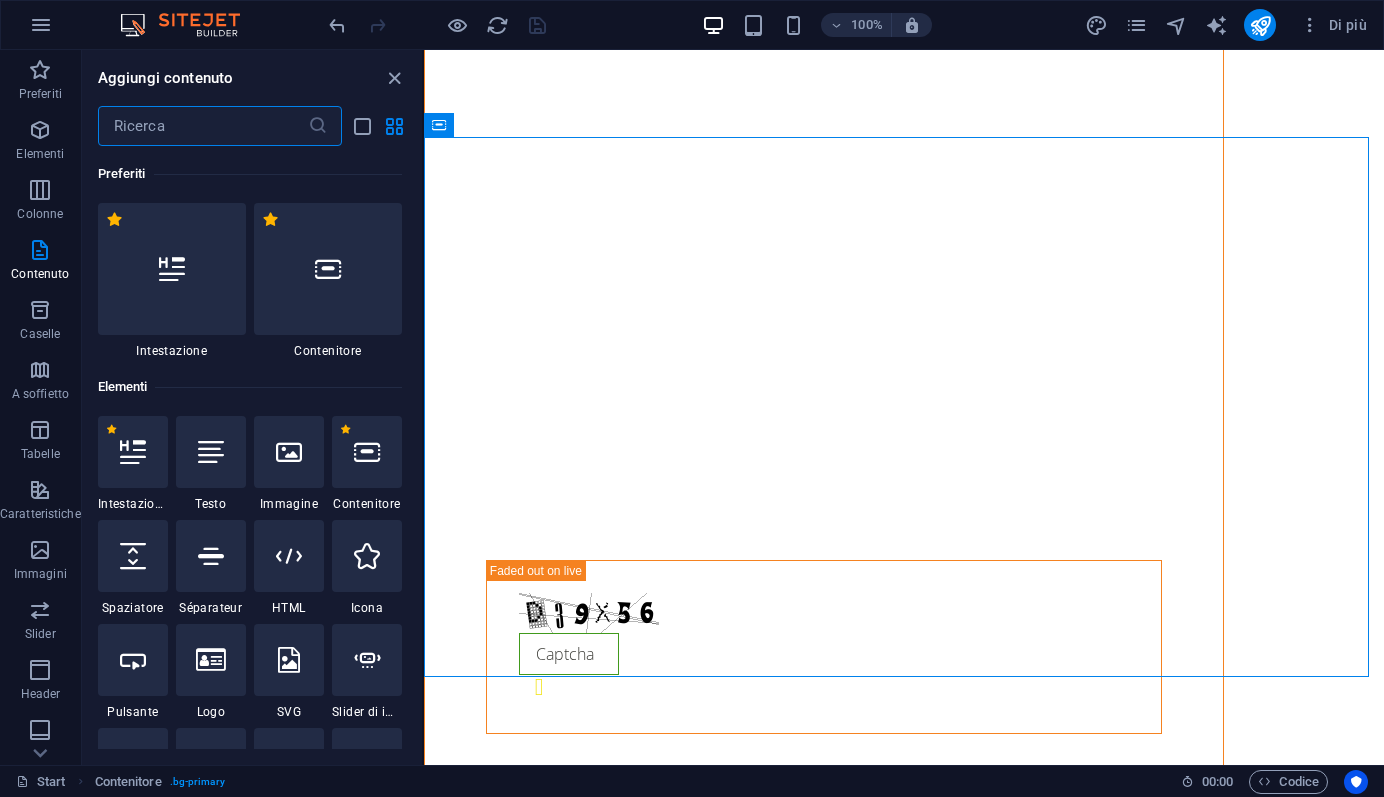 scroll, scrollTop: 3784, scrollLeft: 0, axis: vertical 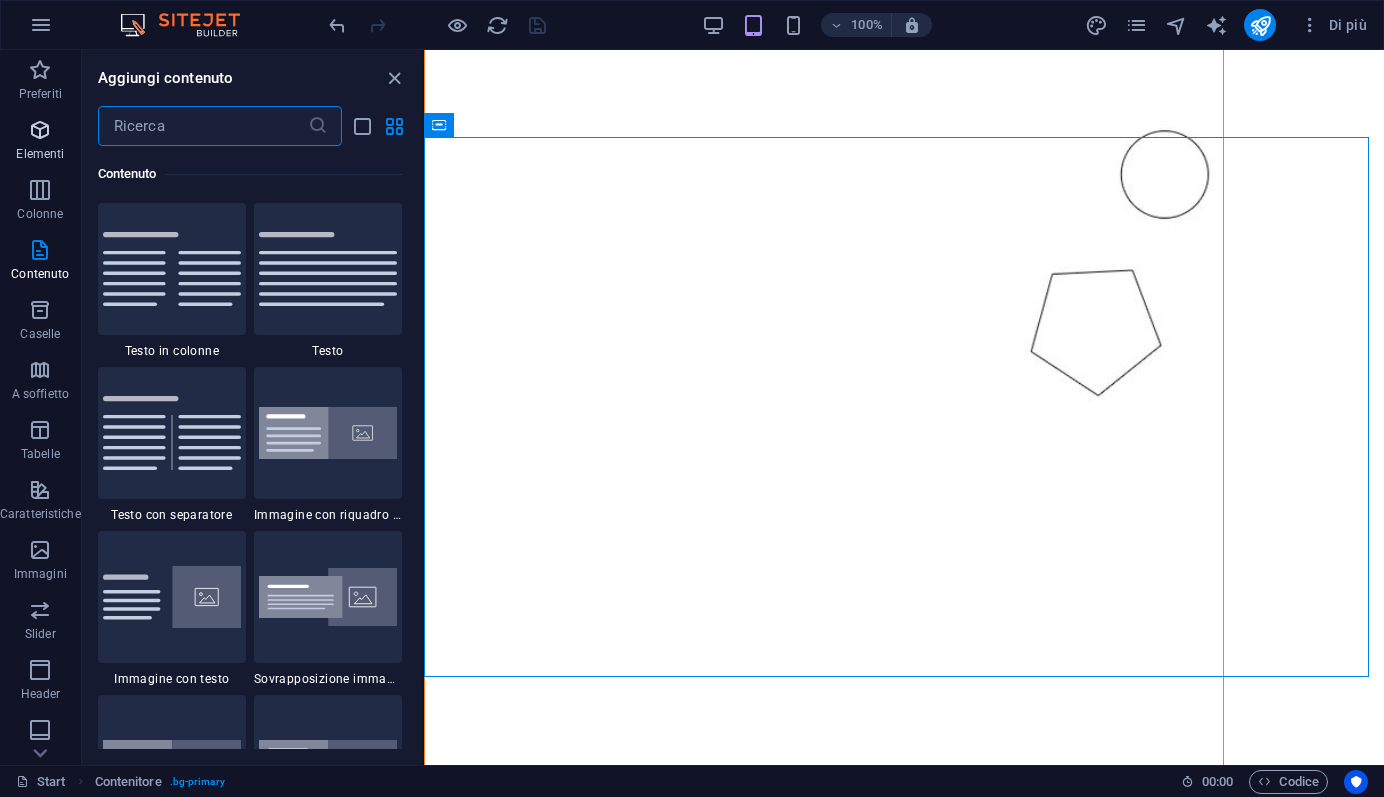 click at bounding box center [40, 130] 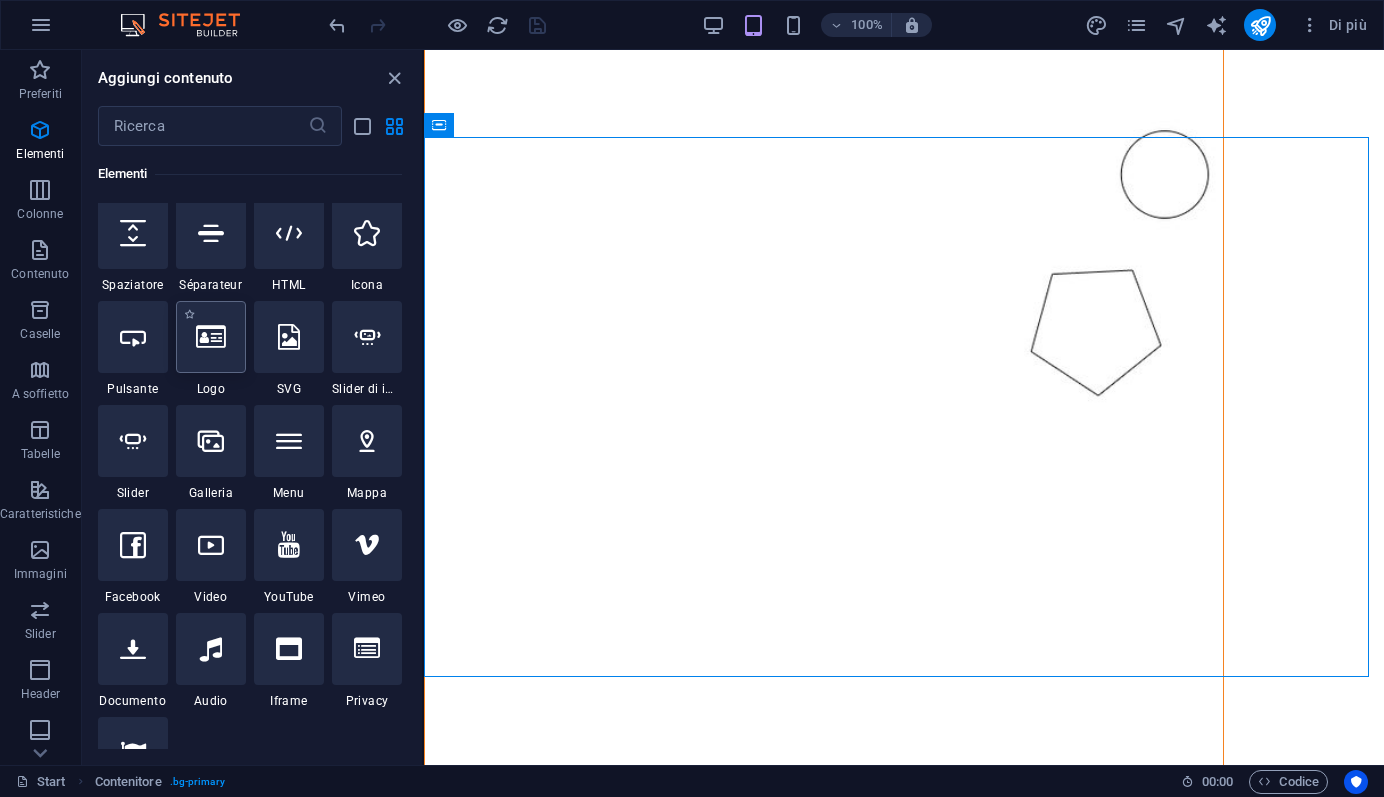 scroll, scrollTop: 324, scrollLeft: 0, axis: vertical 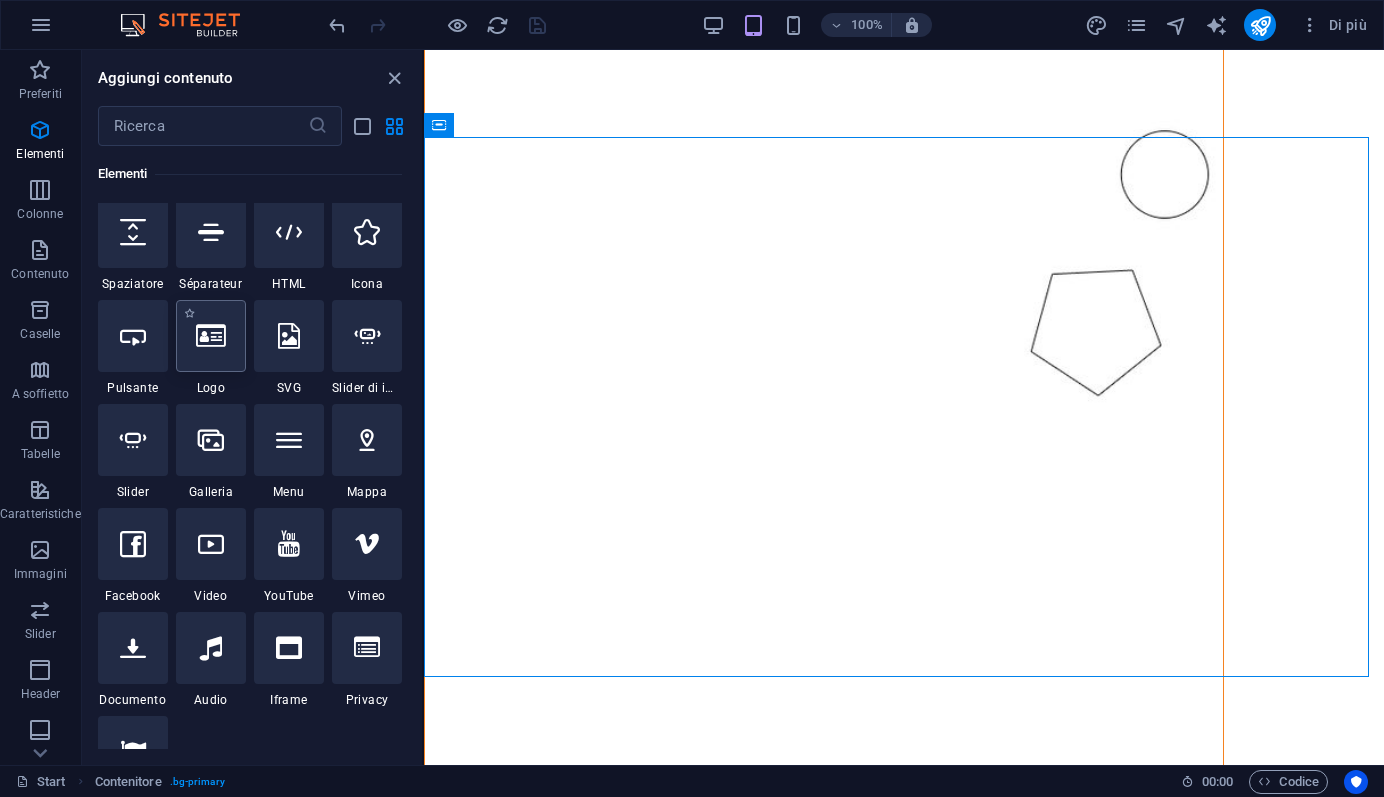 click at bounding box center (211, 336) 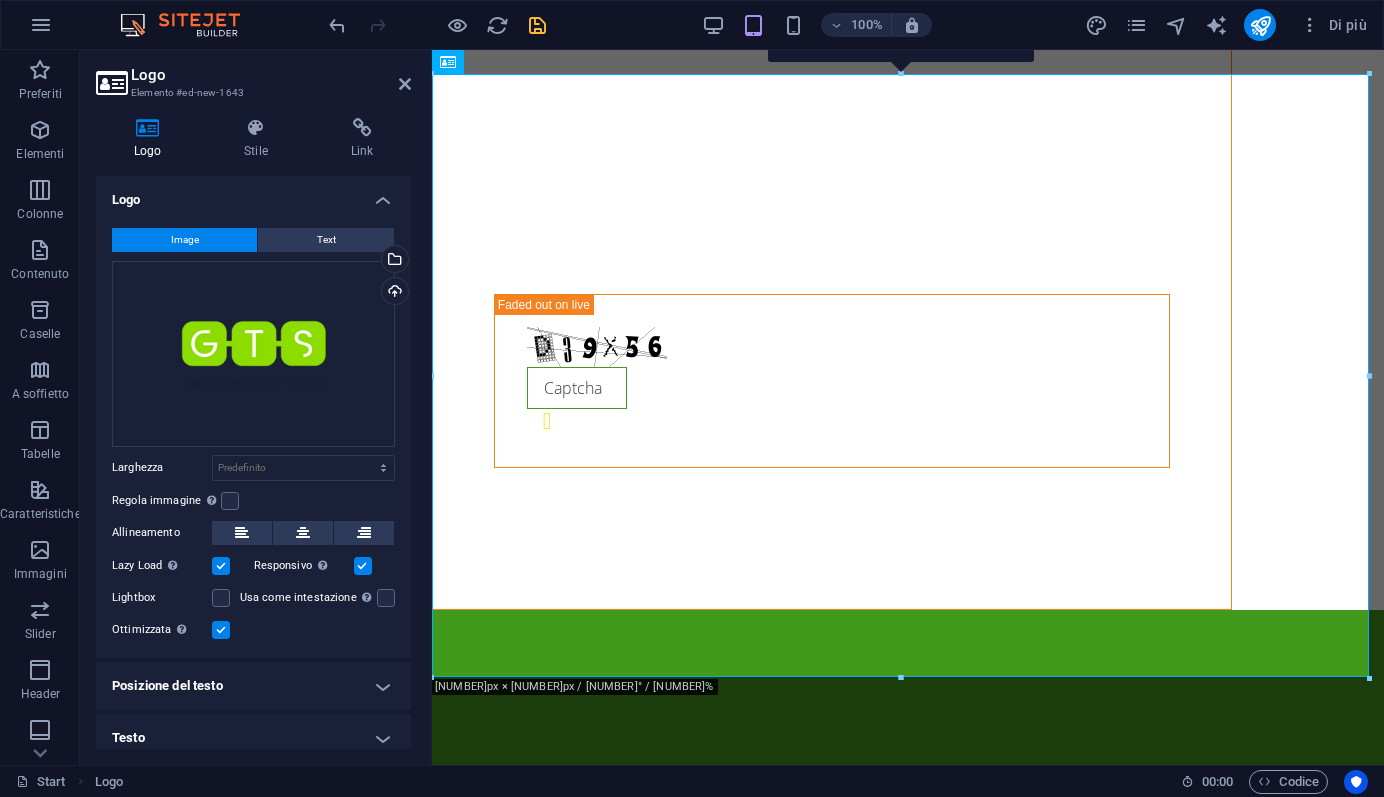 scroll, scrollTop: 4377, scrollLeft: 0, axis: vertical 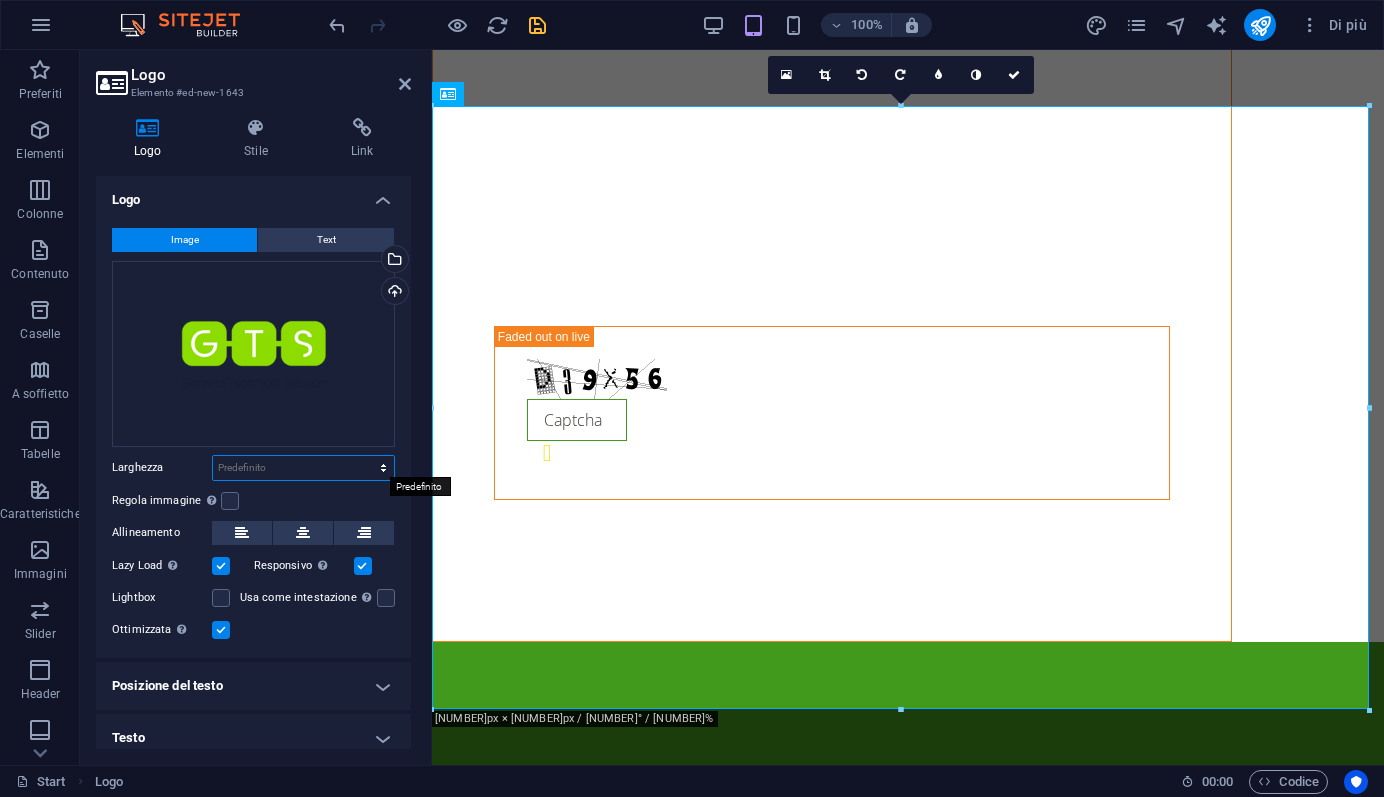 click on "Predefinito automatico px rem % em vh vw" at bounding box center [303, 468] 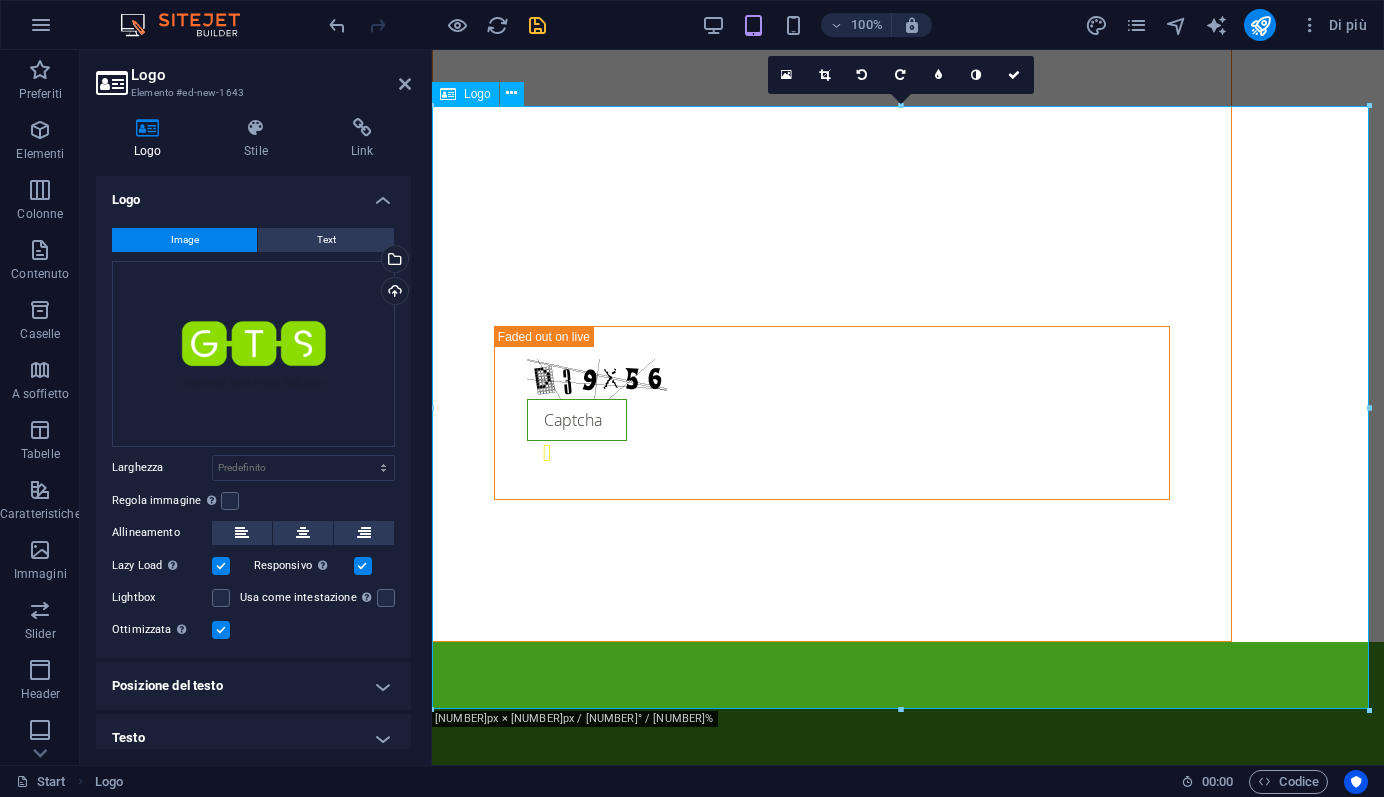 click at bounding box center (908, 3183) 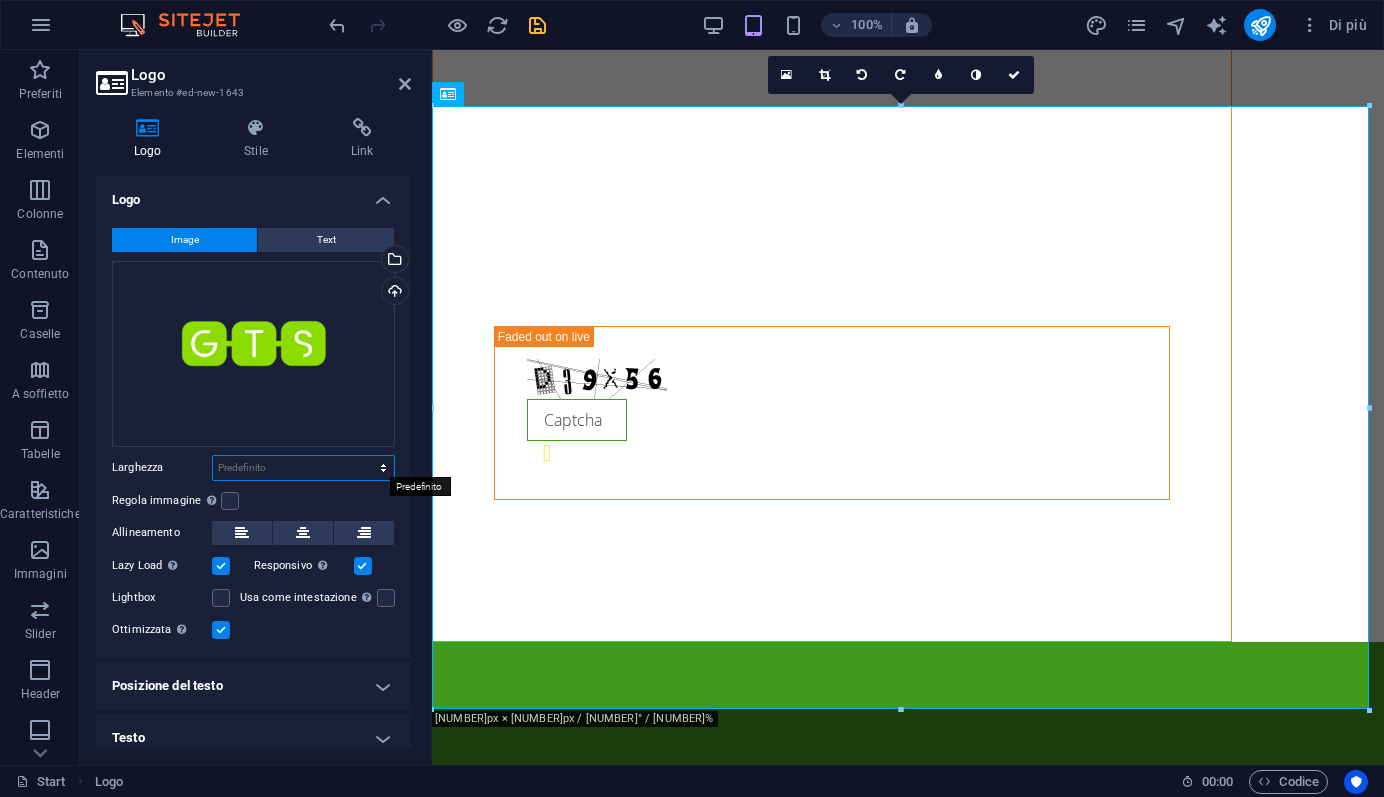 click on "Predefinito automatico px rem % em vh vw" at bounding box center [303, 468] 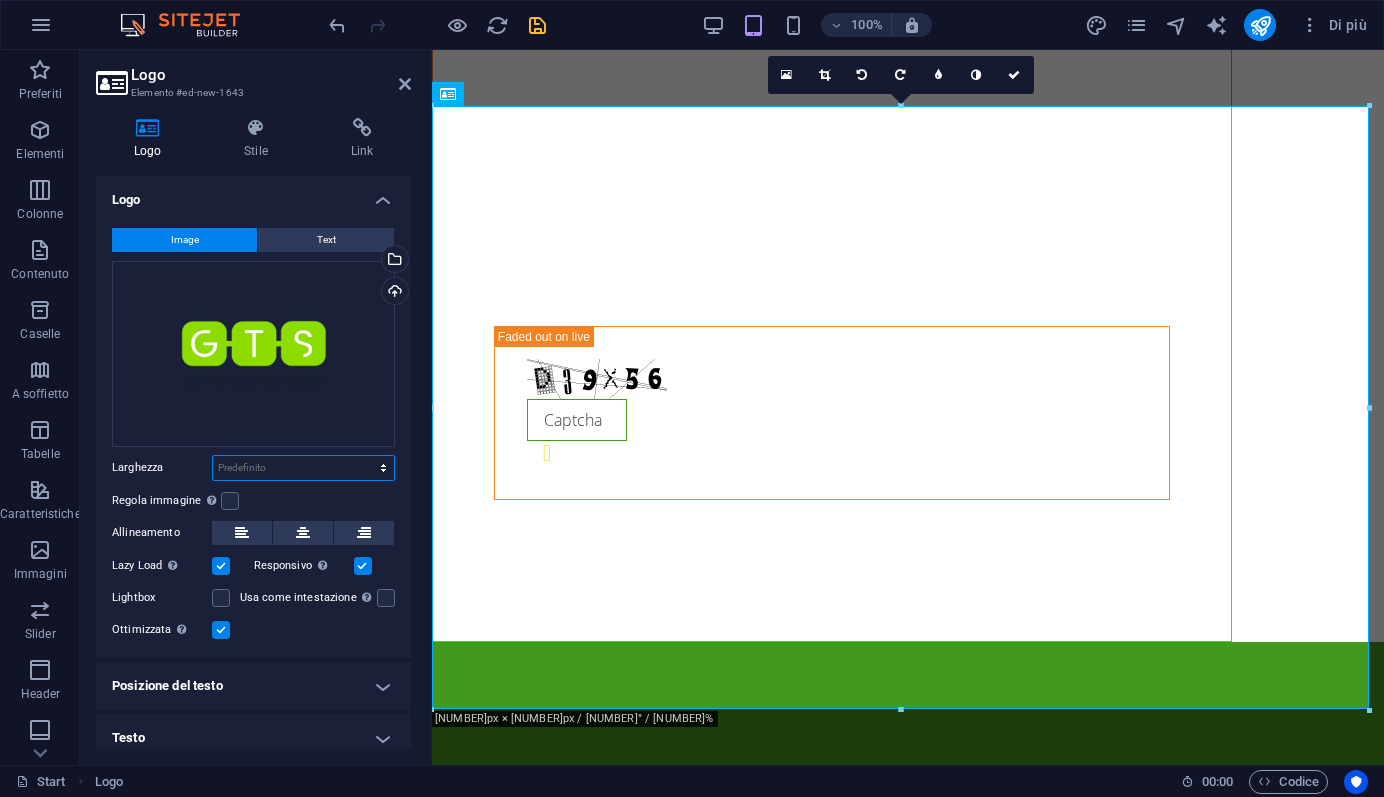 select on "%" 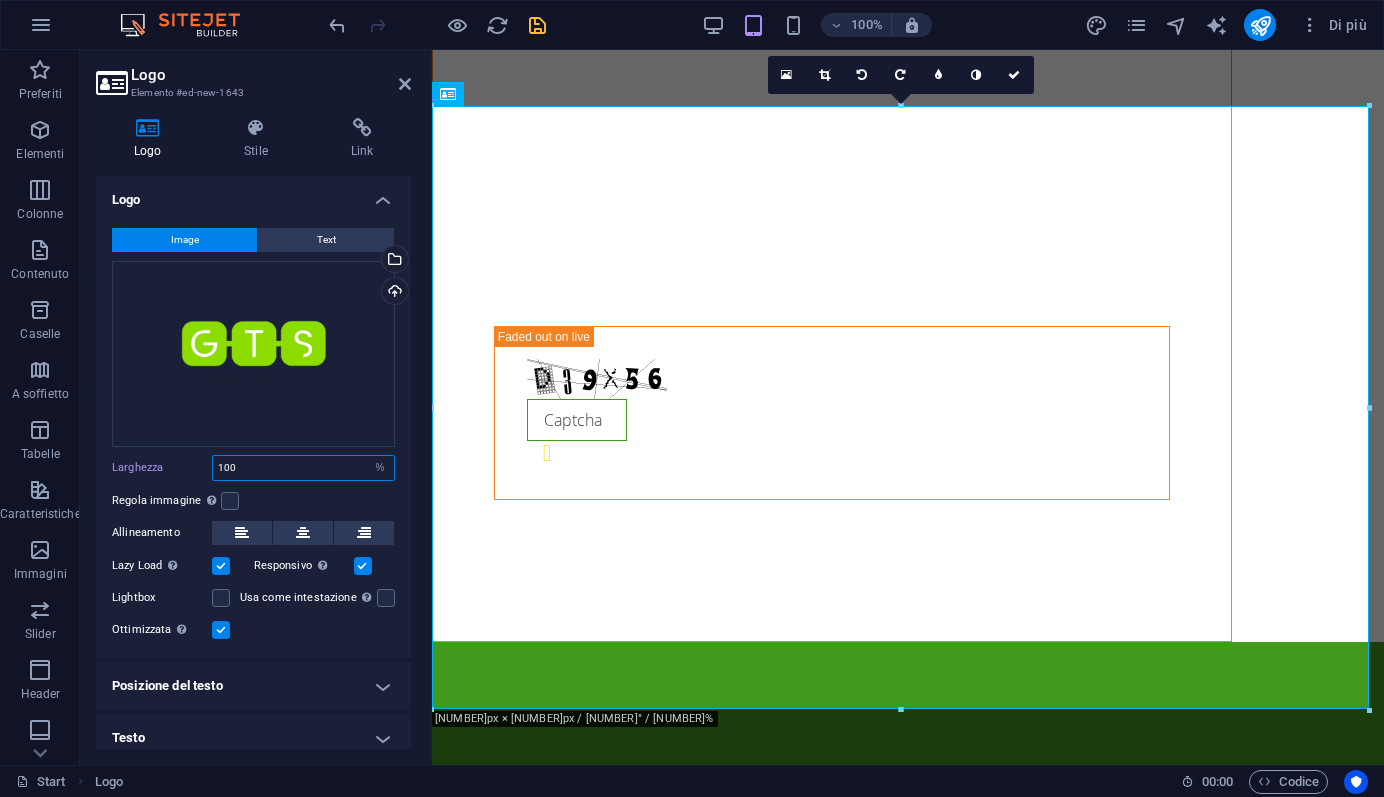 click on "100" at bounding box center (303, 468) 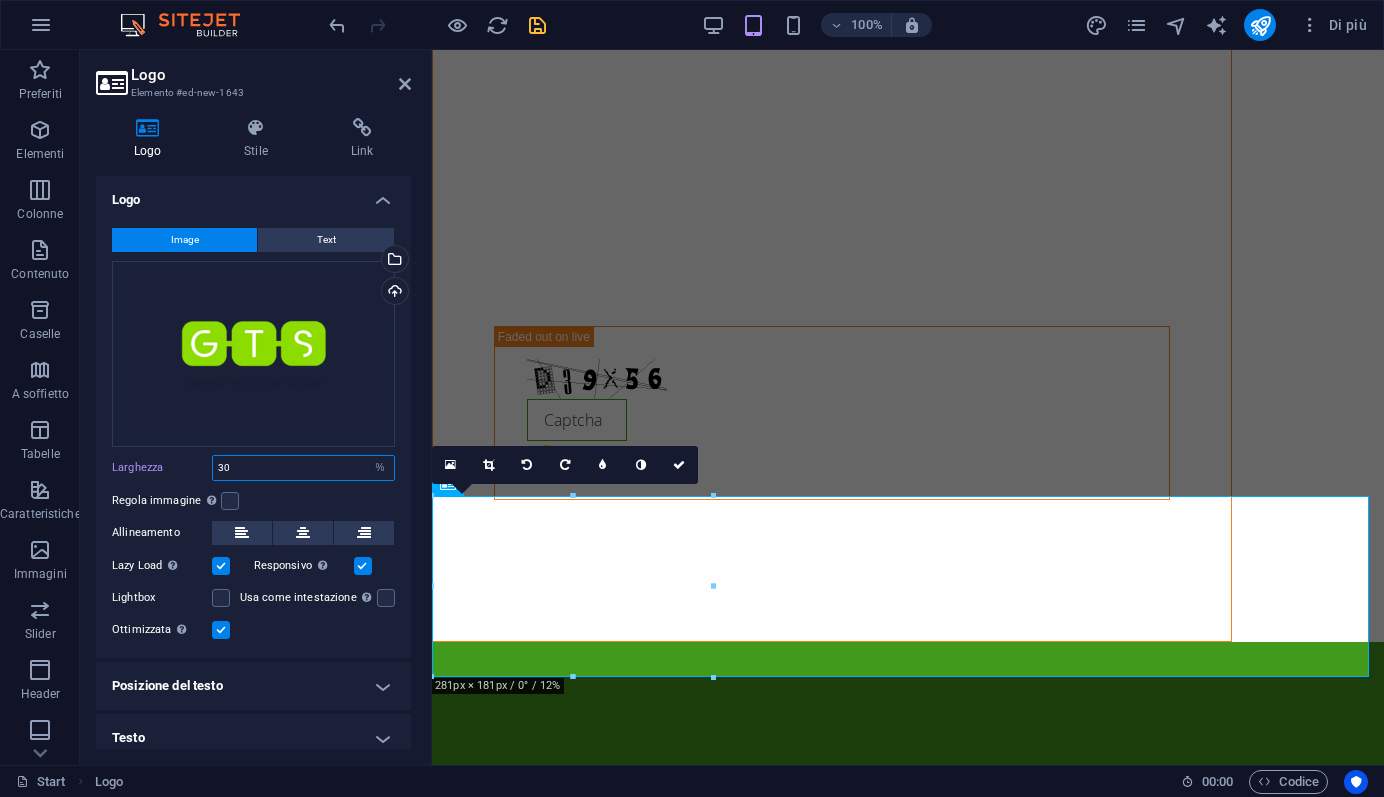 scroll, scrollTop: 3987, scrollLeft: 0, axis: vertical 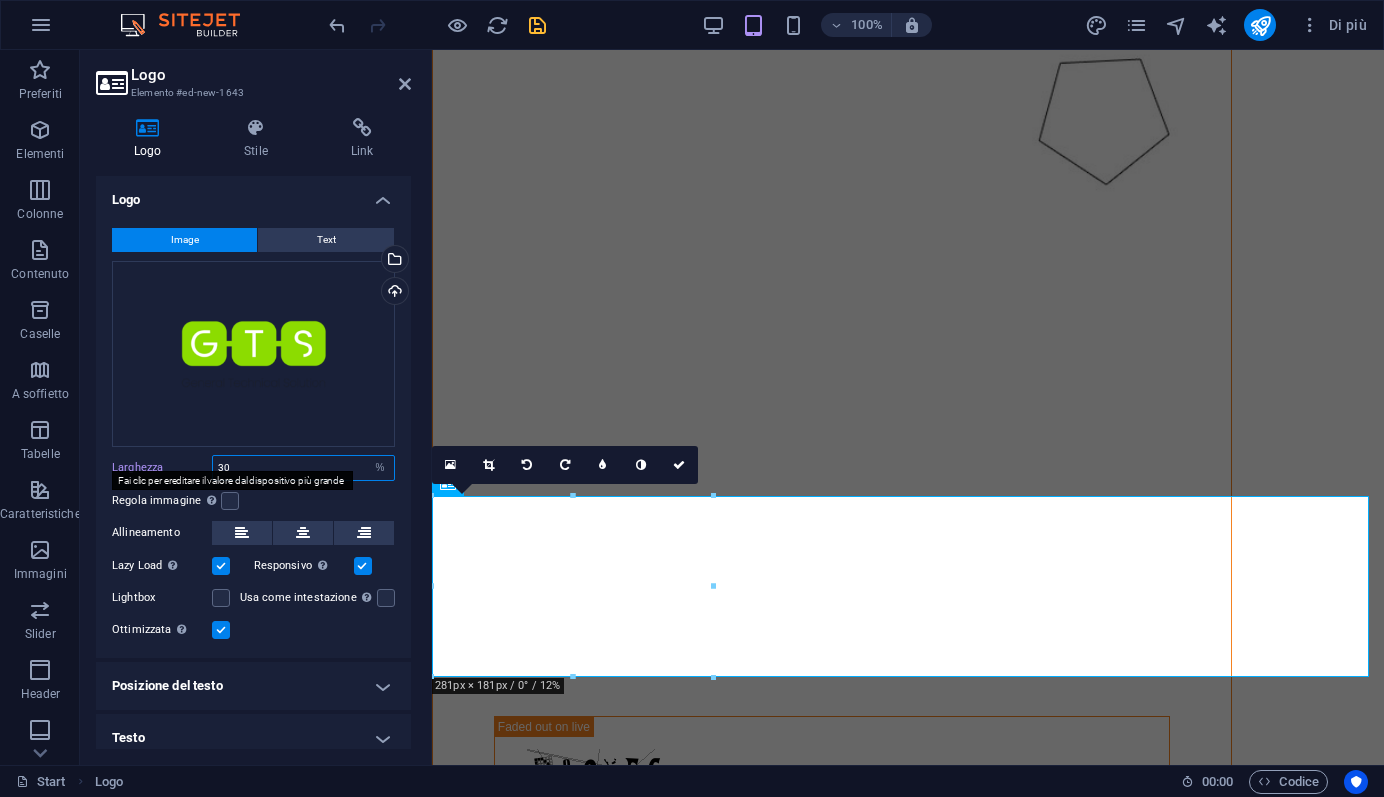 drag, startPoint x: 243, startPoint y: 464, endPoint x: 203, endPoint y: 464, distance: 40 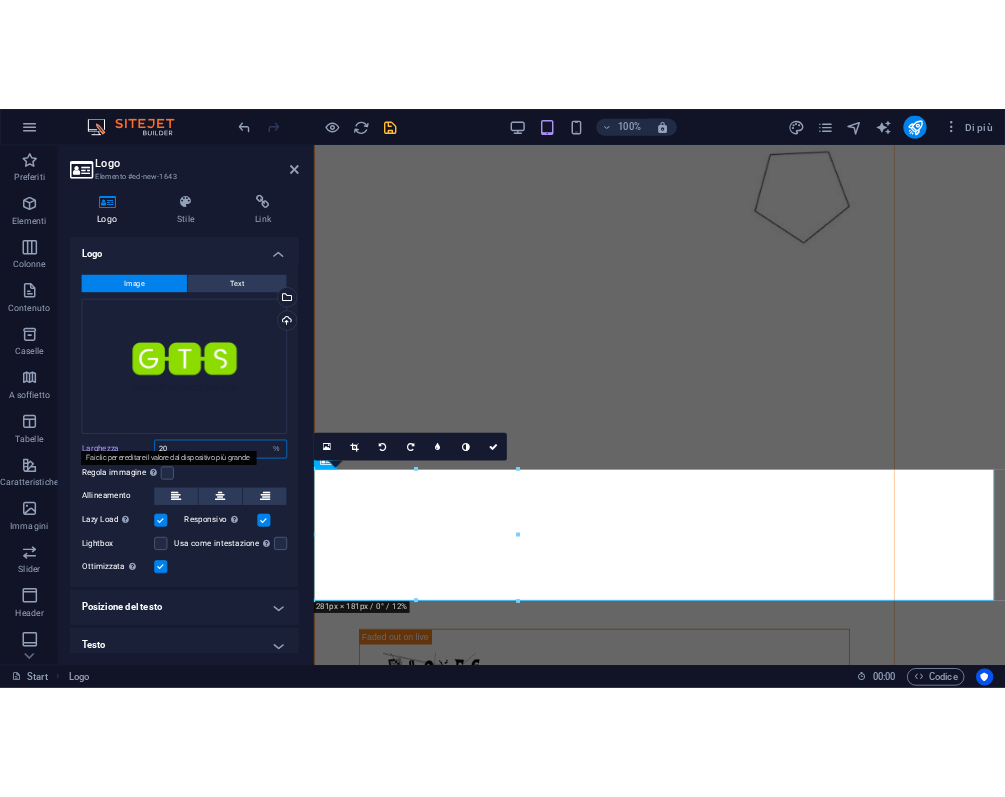 scroll, scrollTop: 3926, scrollLeft: 0, axis: vertical 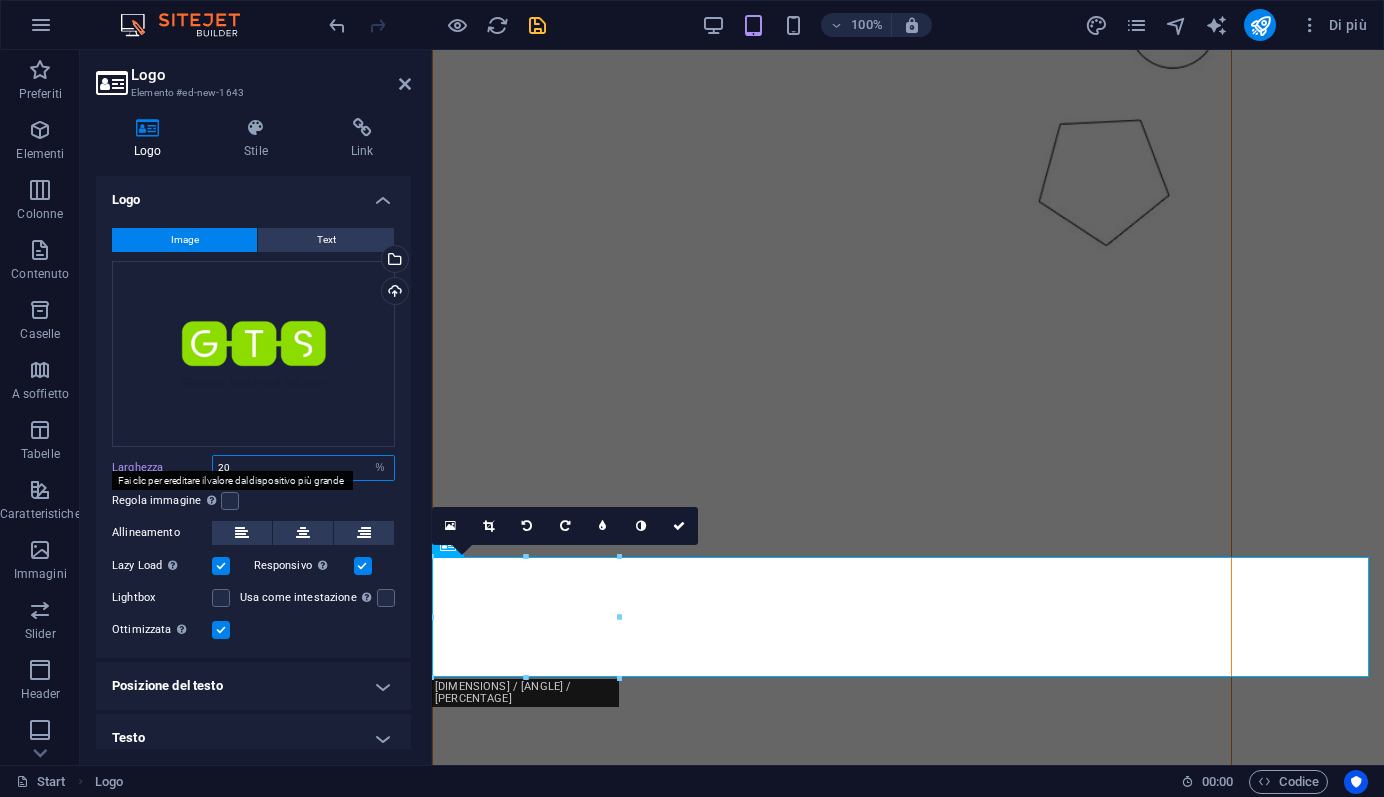 type on "20" 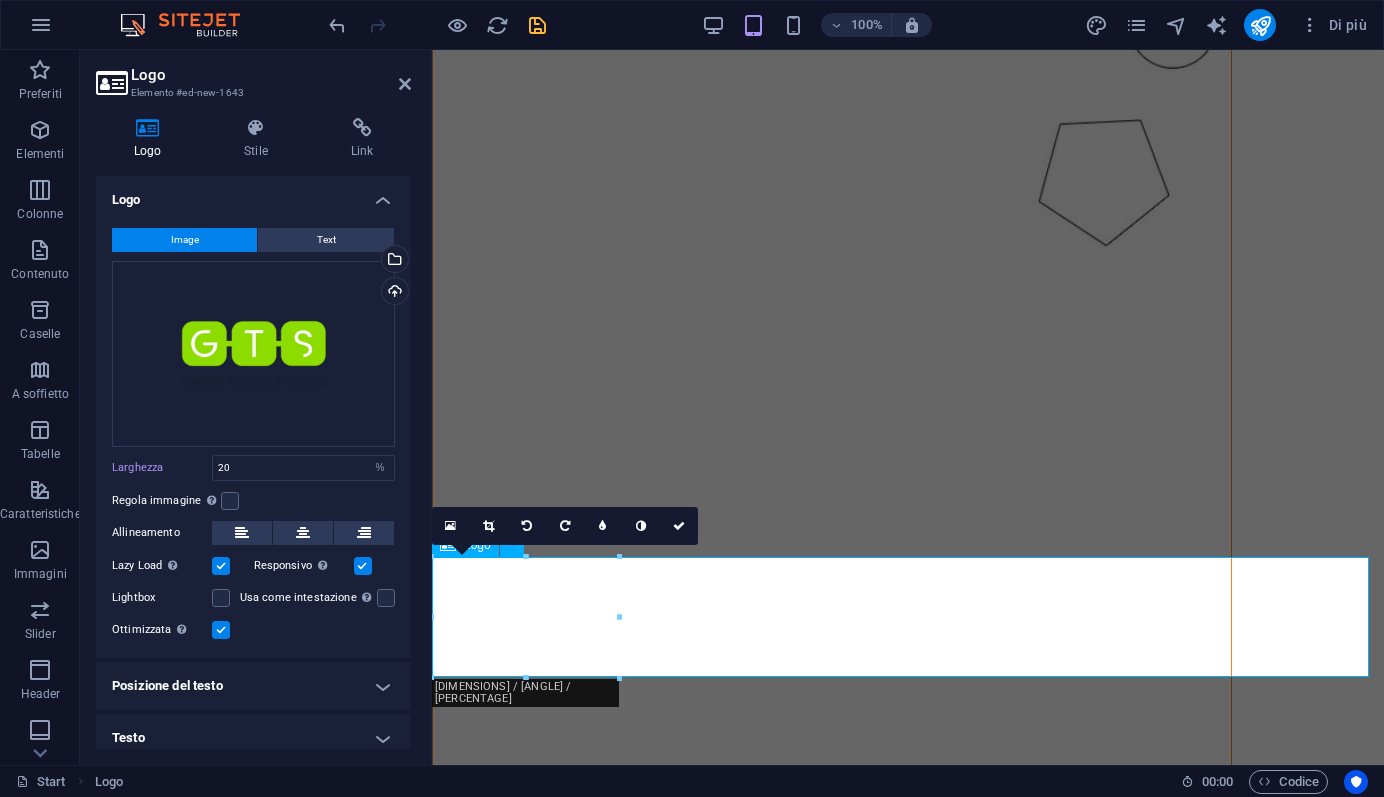 click at bounding box center (908, 3389) 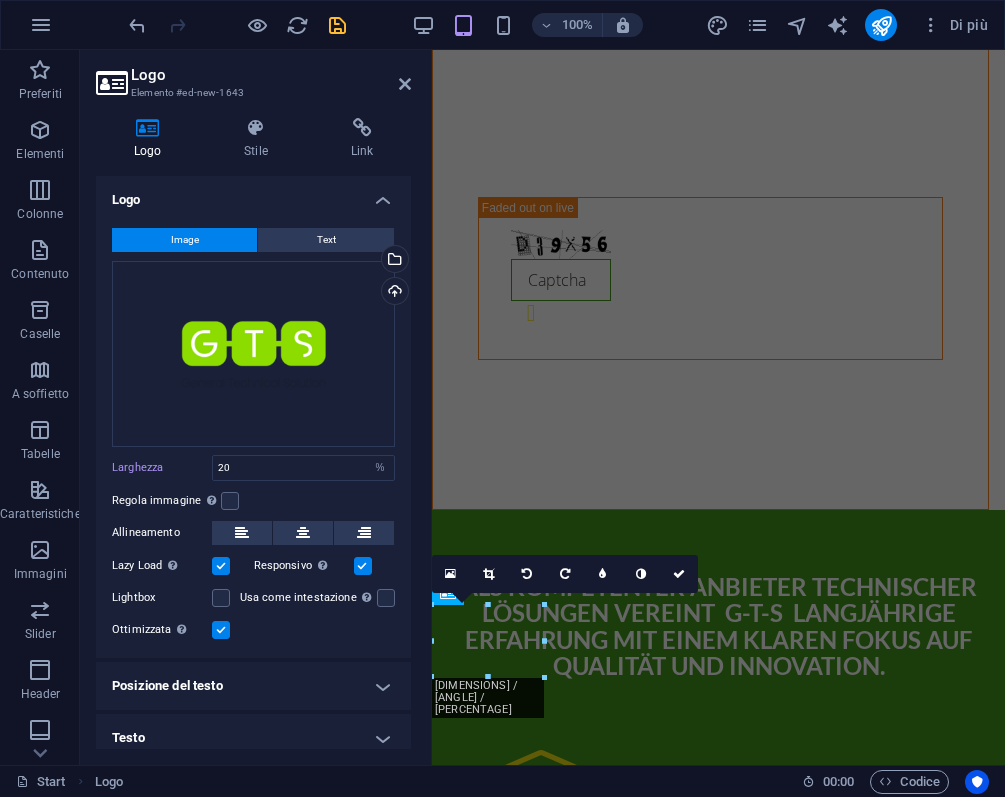 scroll, scrollTop: 3698, scrollLeft: 0, axis: vertical 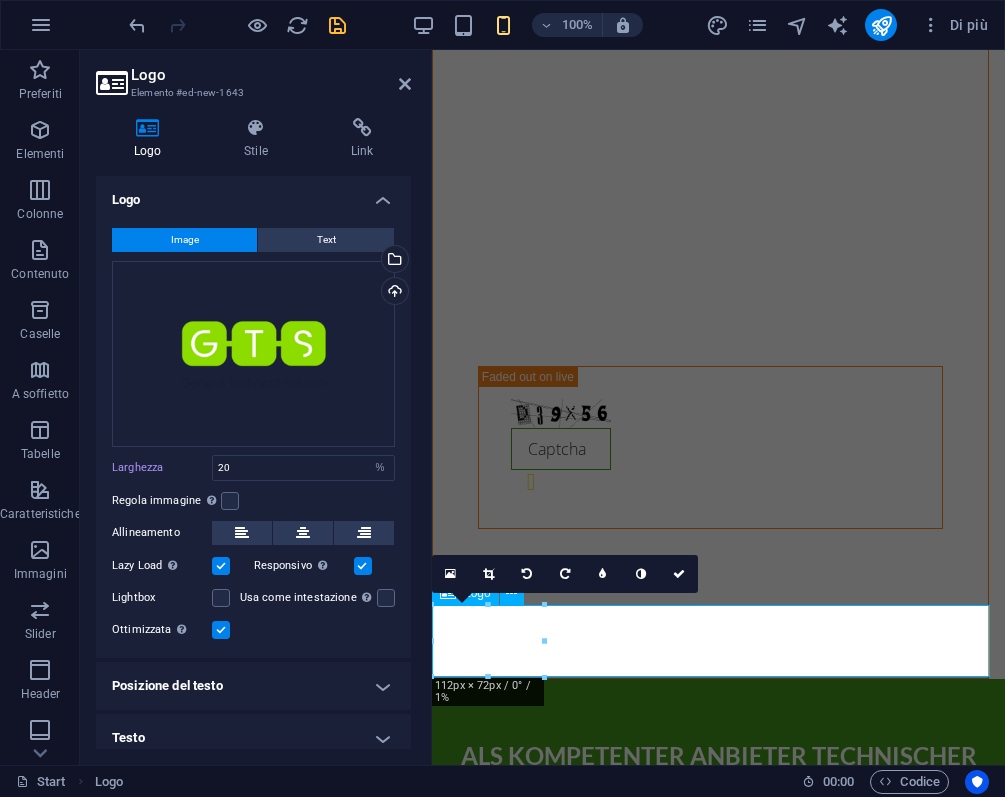 click at bounding box center [718, 2707] 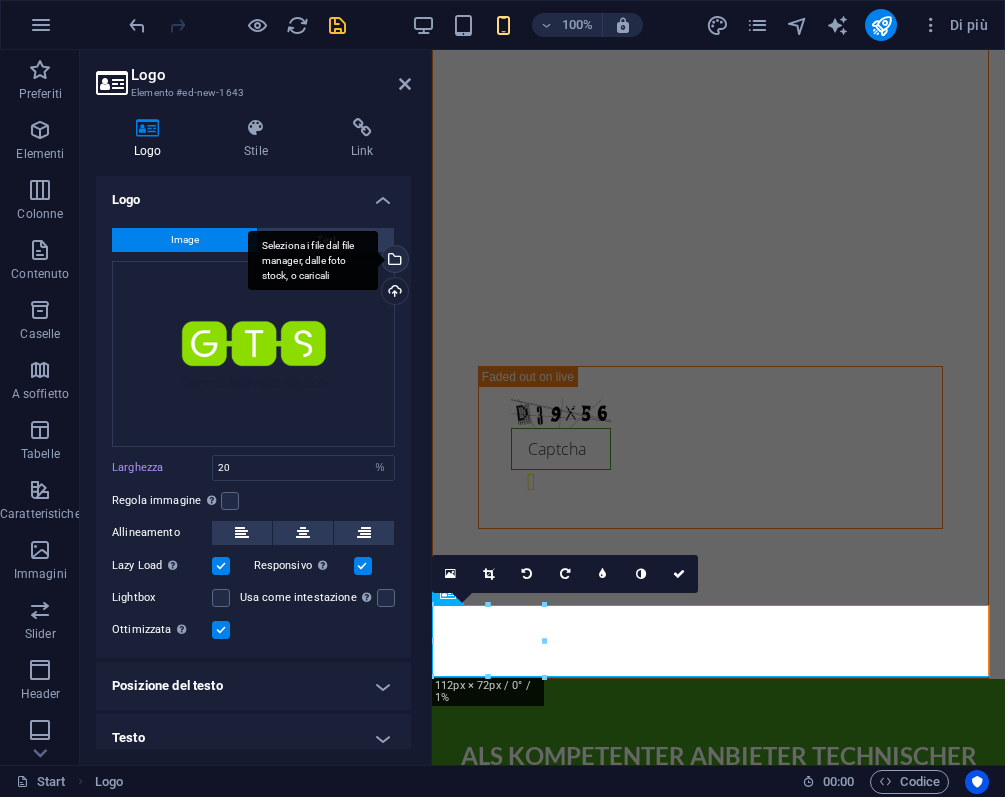 click on "Seleziona i file dal file manager, dalle foto stock, o caricali" at bounding box center (393, 261) 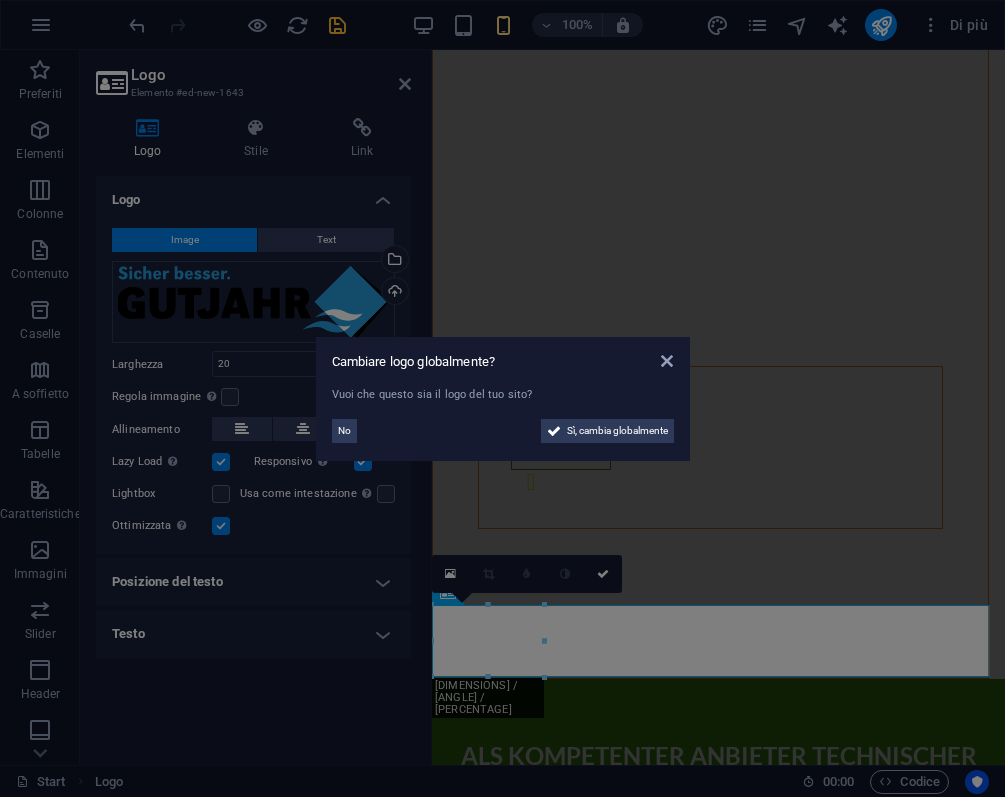 scroll, scrollTop: 3656, scrollLeft: 0, axis: vertical 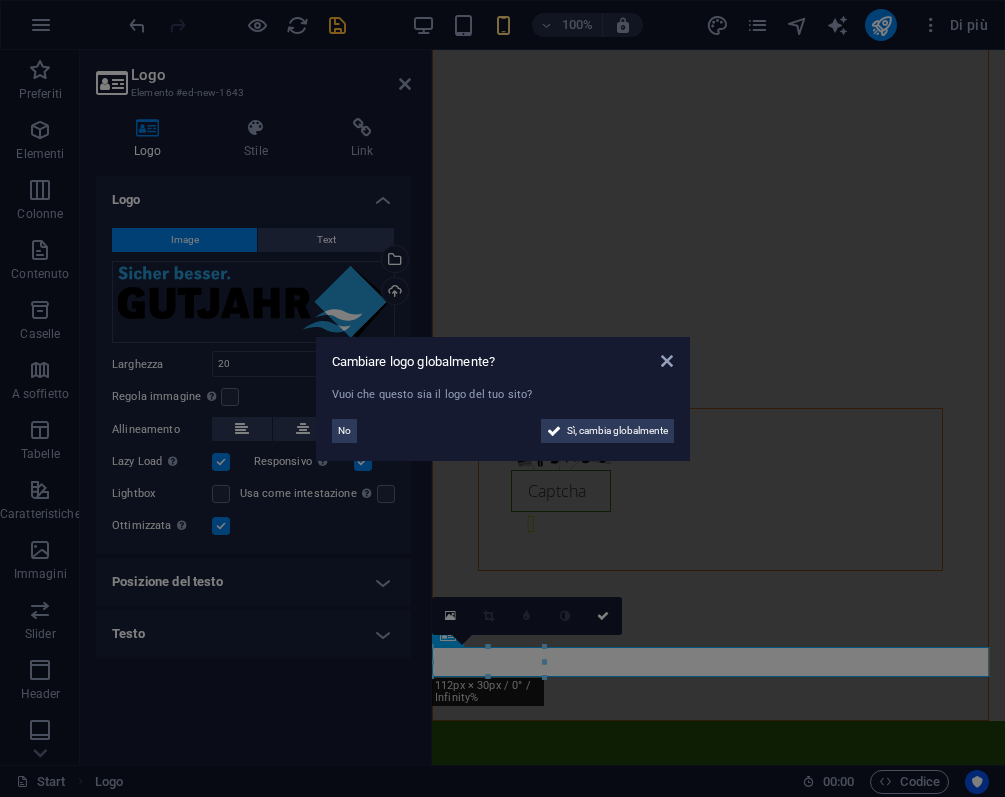 click on "No" at bounding box center (344, 431) 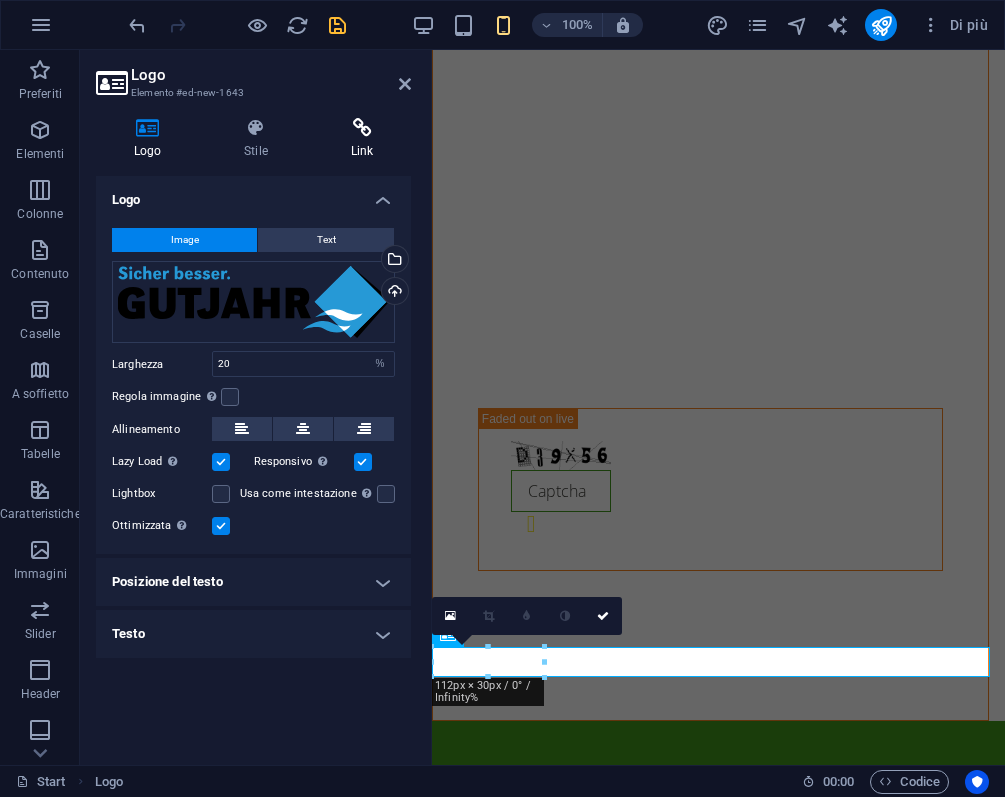 click at bounding box center [362, 128] 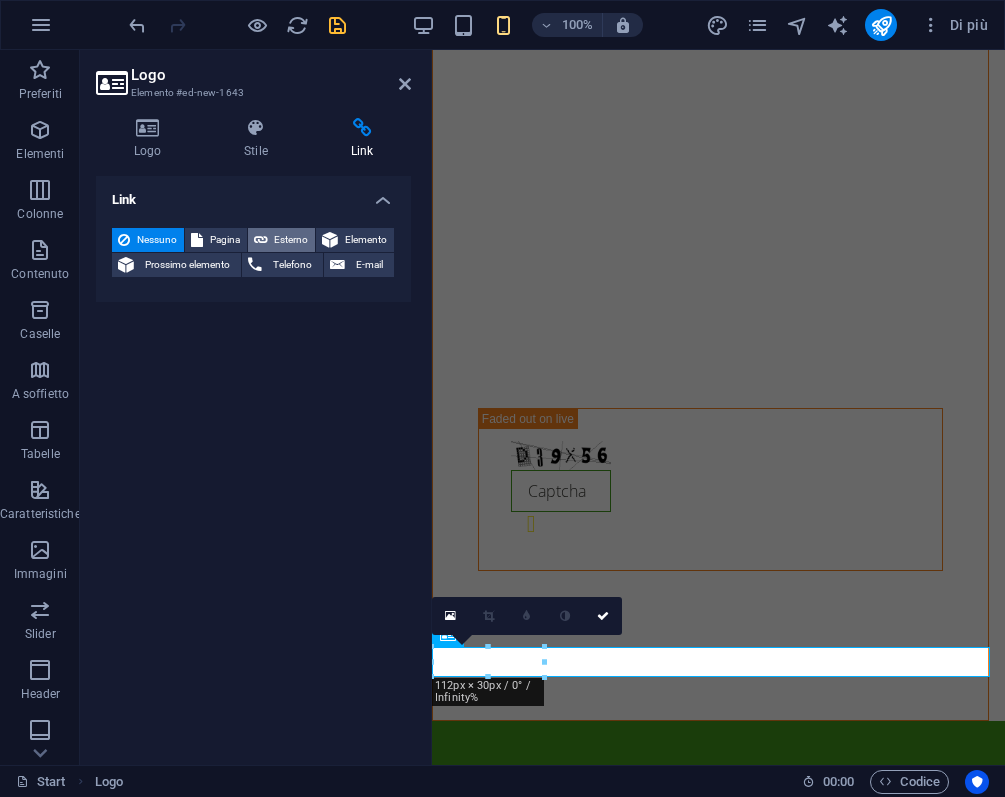 click on "Esterno" at bounding box center (292, 240) 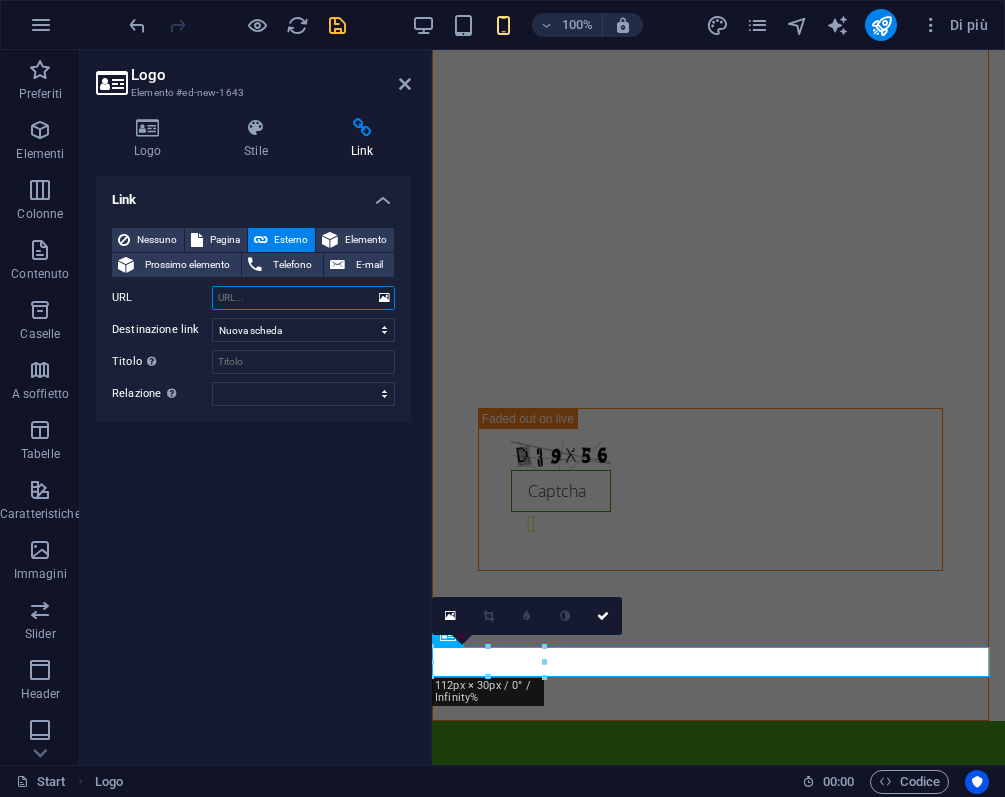 click on "URL" at bounding box center (303, 298) 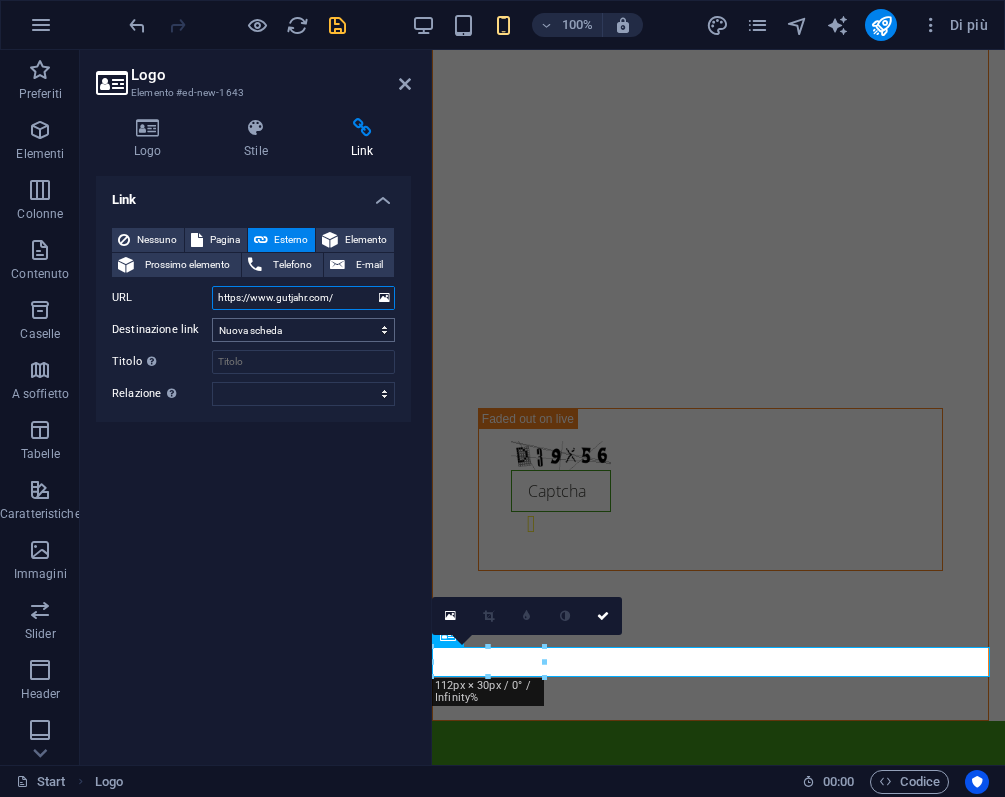 type on "https://www.gutjahr.com/" 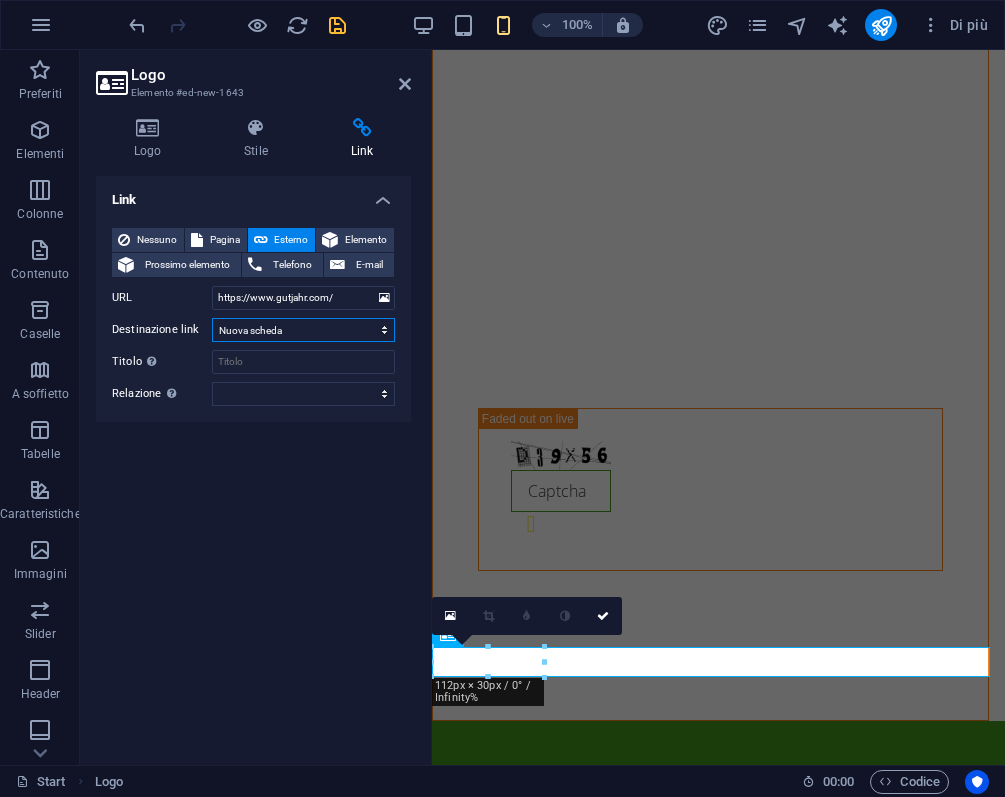 click on "Nuova scheda Stessa scheda Sovrapposizione" at bounding box center [303, 330] 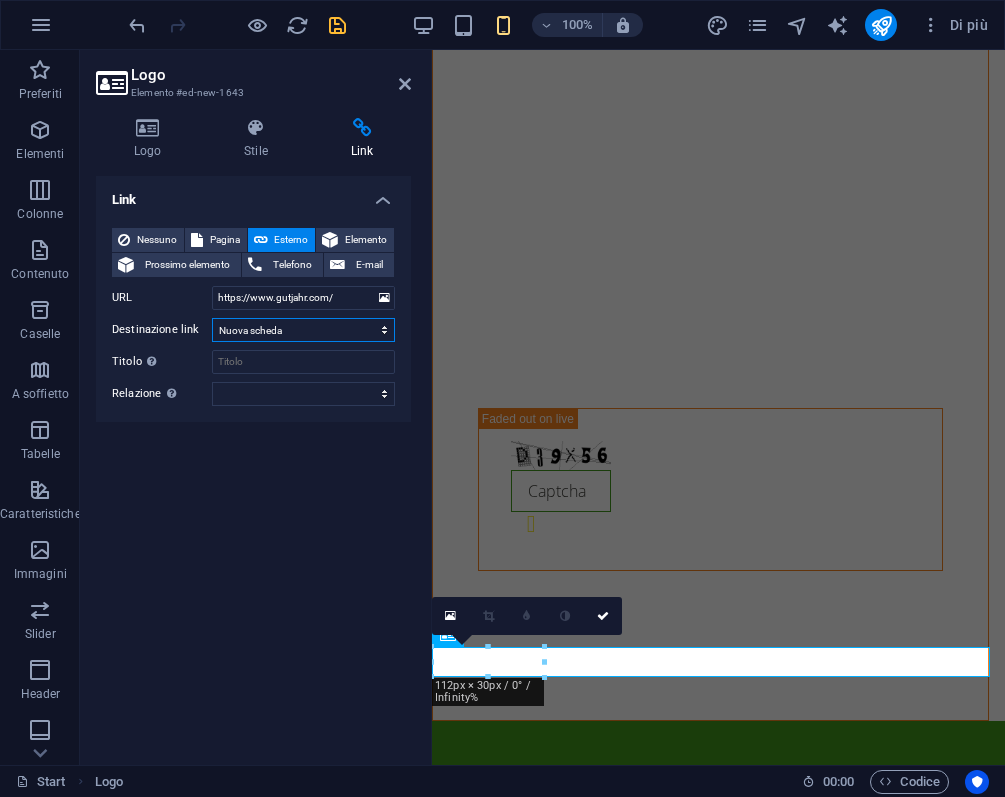 click on "Nuova scheda Stessa scheda Sovrapposizione" at bounding box center (303, 330) 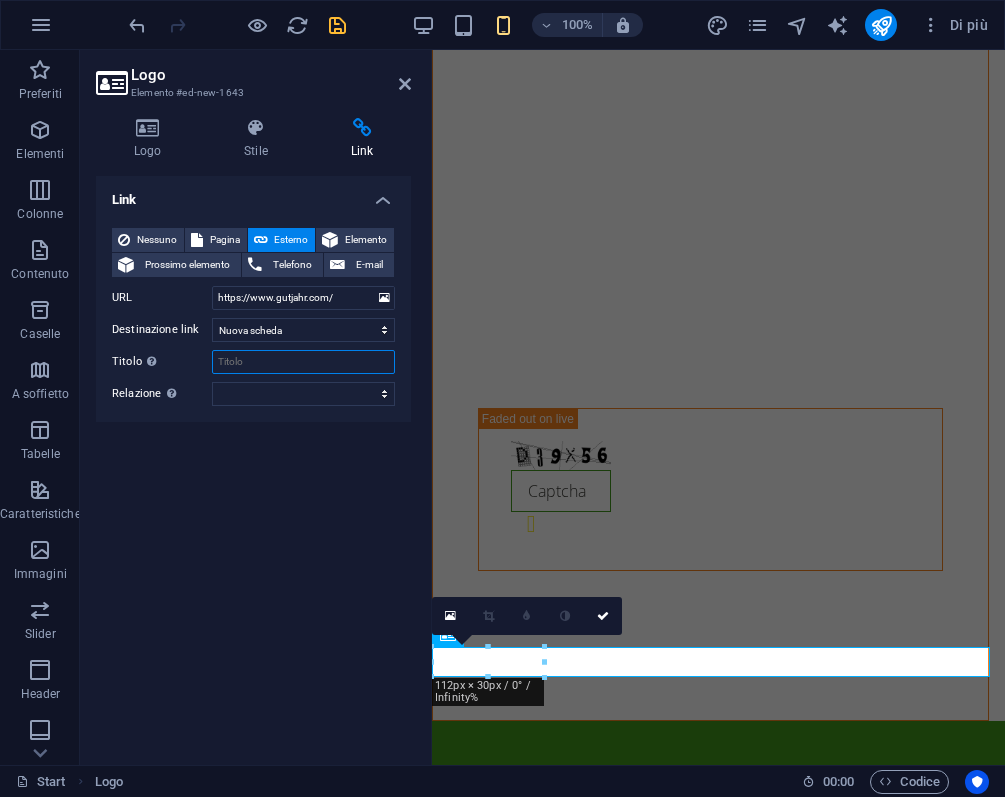 click on "Titolo Descrizione aggiuntiva del link, non dovrebbe essere la stessa del testo del link. Il titolo è spesso mostrato come testo di guida quando il mouse si muove sopra l'elemento. Lasciare vuoto in caso di dubbi." at bounding box center [303, 362] 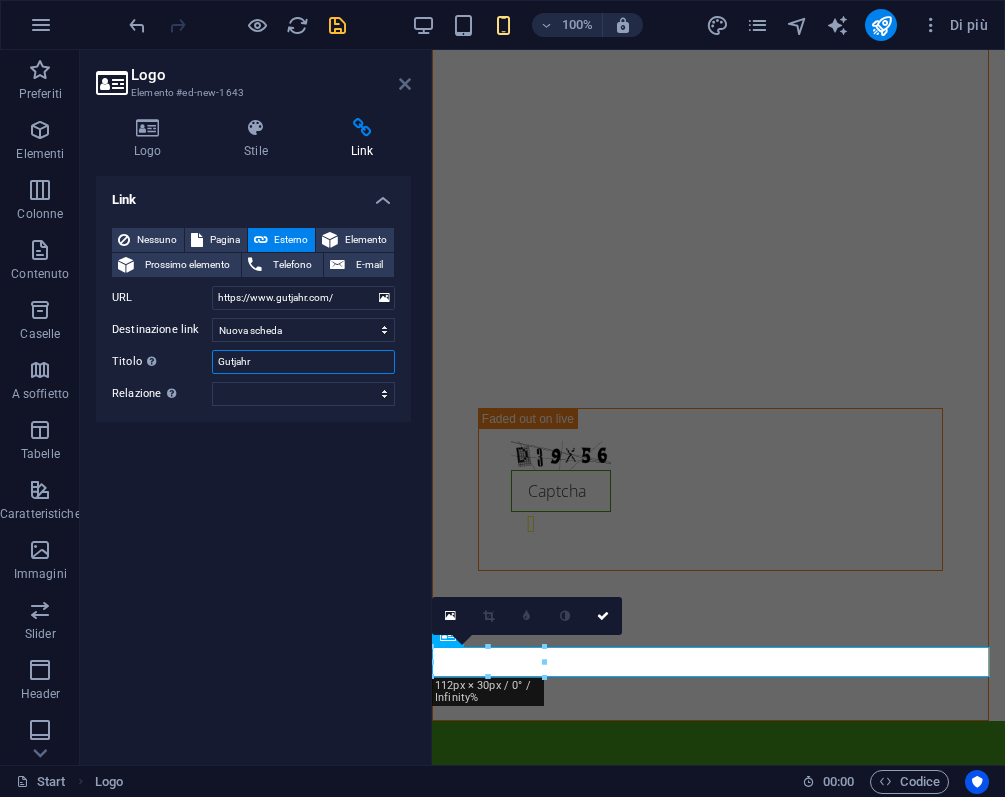 type on "Gutjahr" 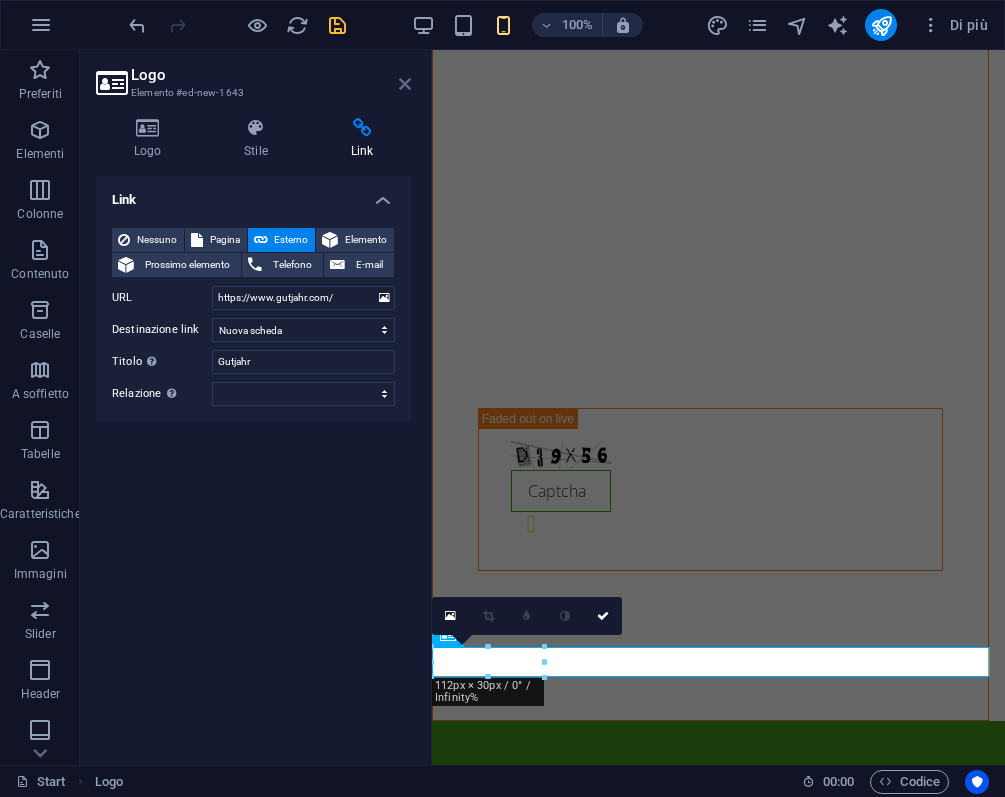 click at bounding box center [405, 84] 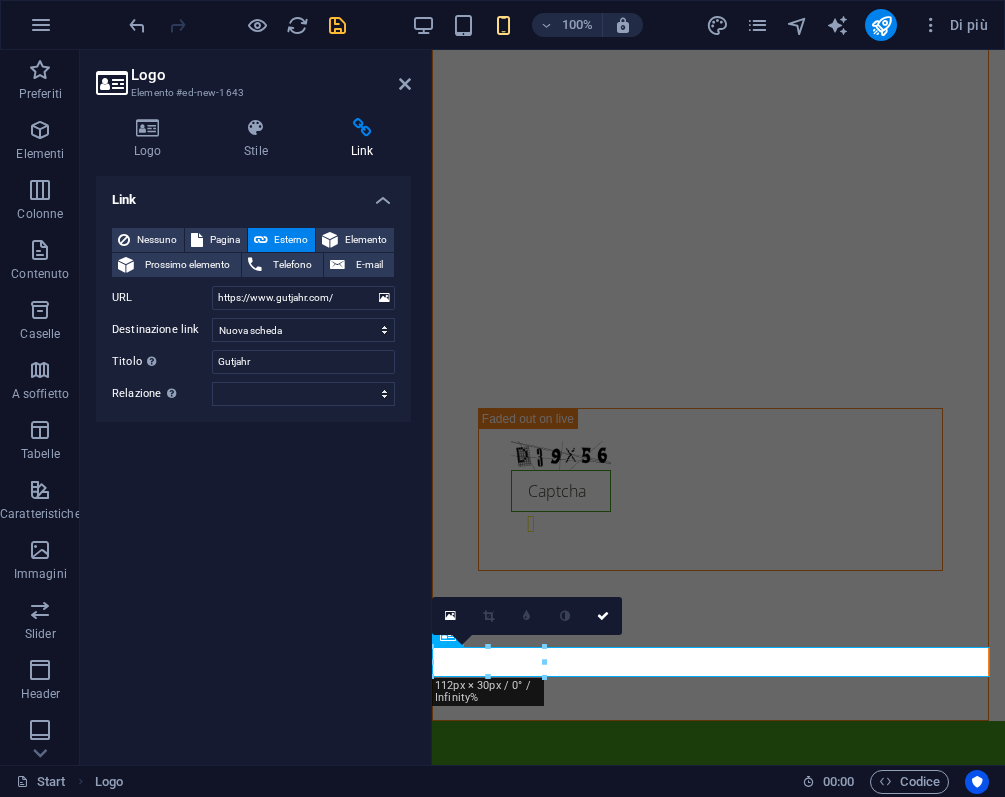 scroll, scrollTop: 3845, scrollLeft: 0, axis: vertical 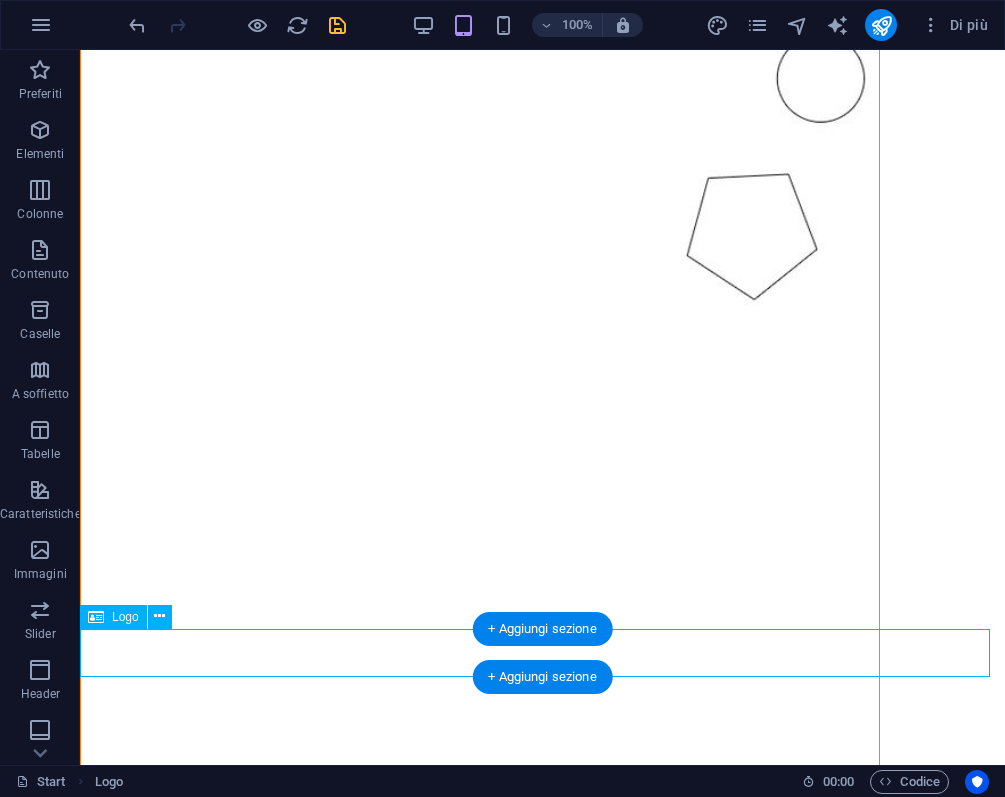 click at bounding box center [542, 3468] 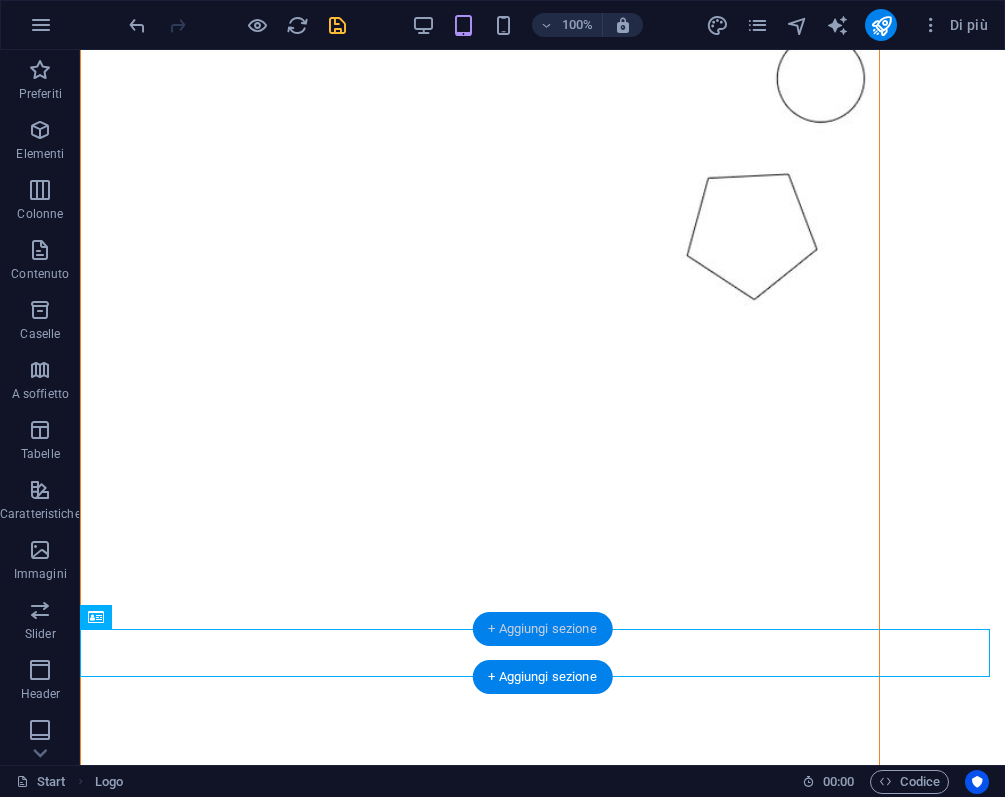 drag, startPoint x: 522, startPoint y: 633, endPoint x: 98, endPoint y: 583, distance: 426.93793 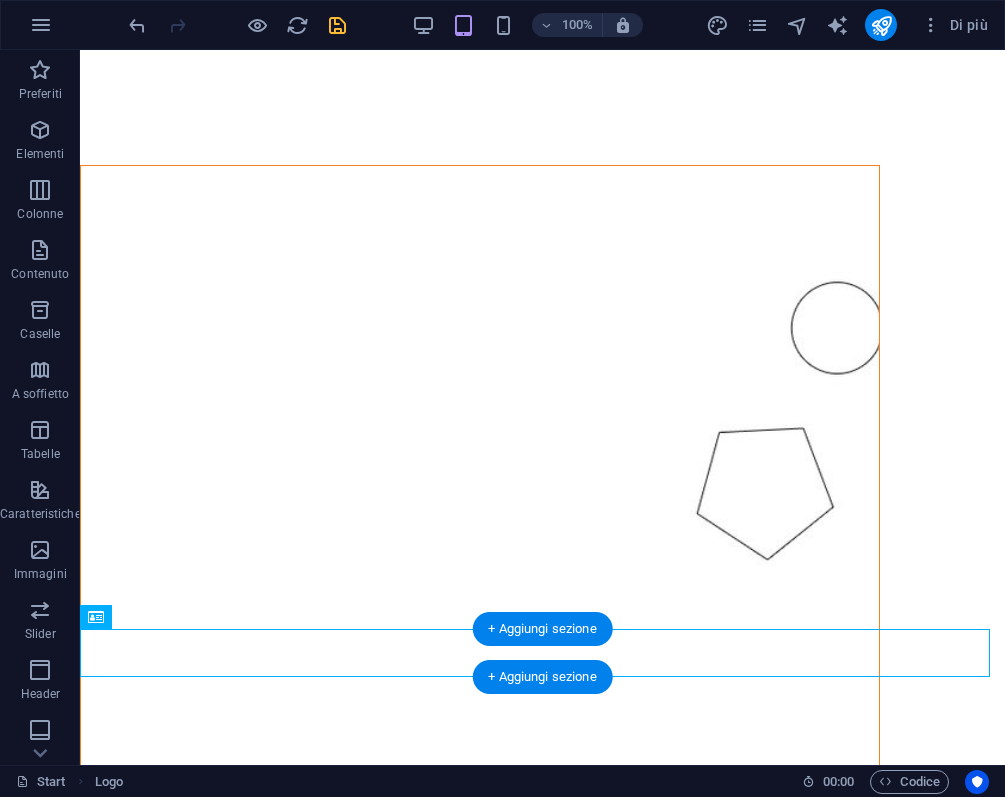 scroll, scrollTop: 4485, scrollLeft: 0, axis: vertical 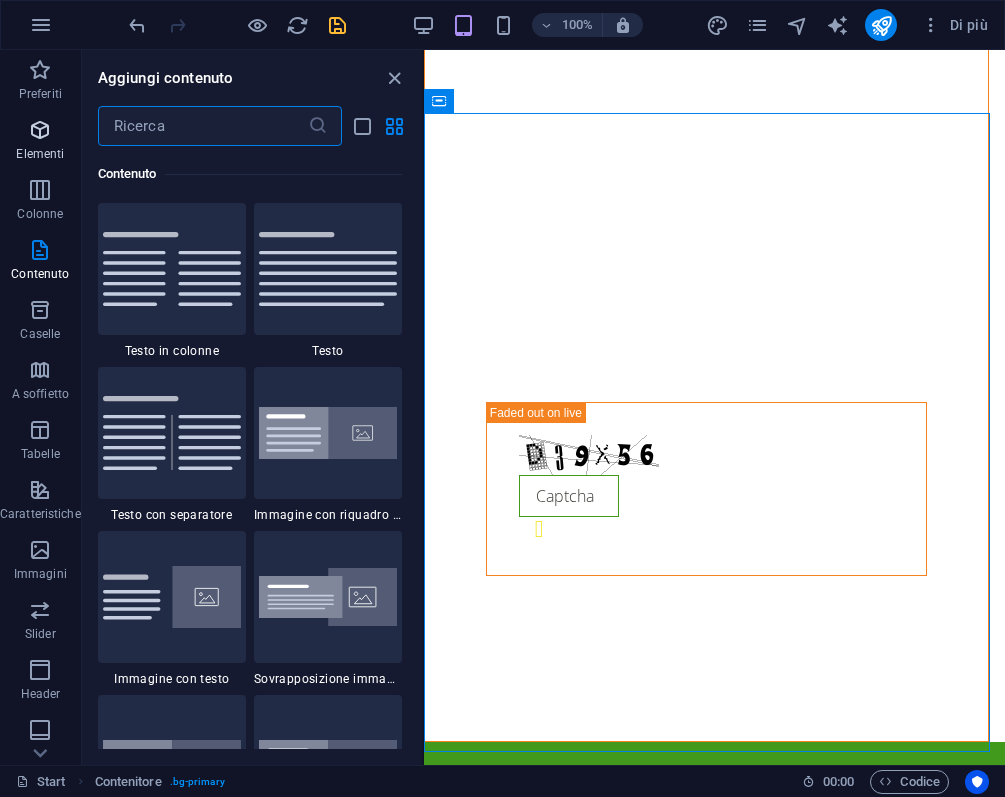 click at bounding box center (40, 130) 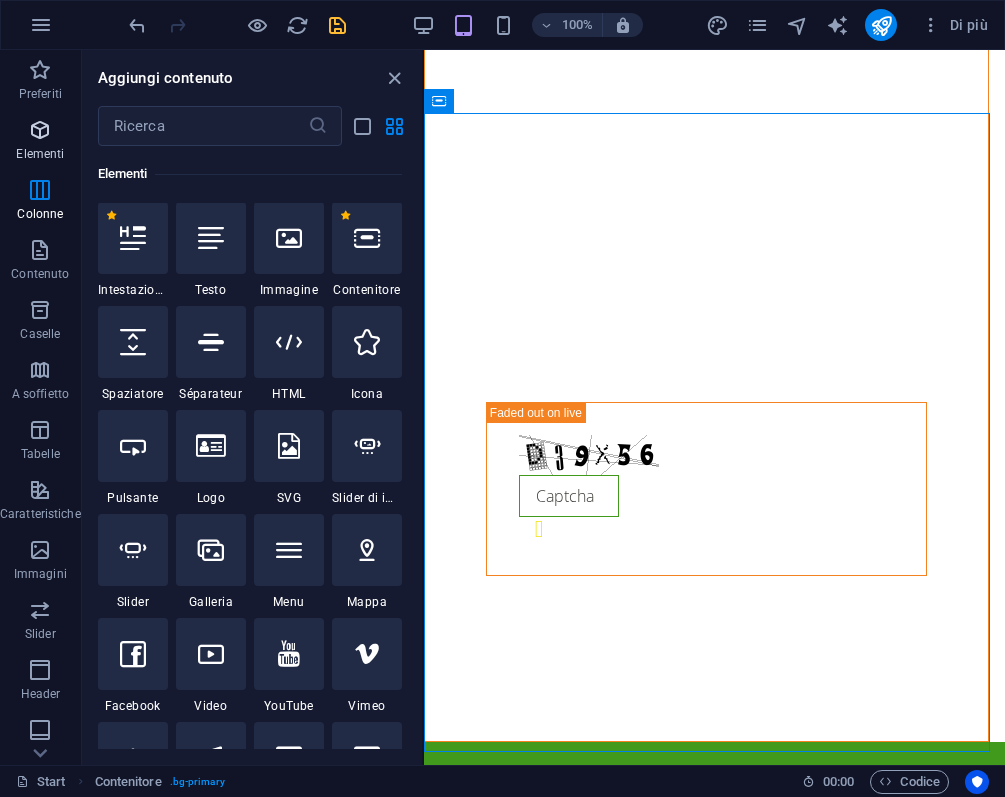 scroll, scrollTop: 213, scrollLeft: 0, axis: vertical 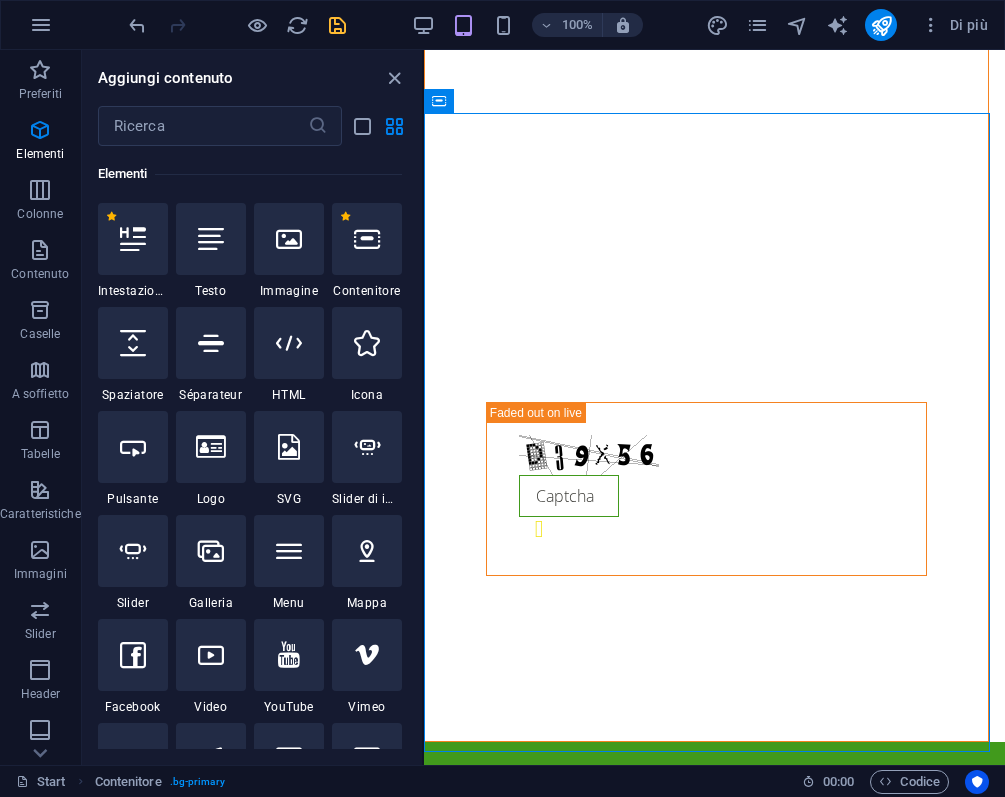 click at bounding box center [211, 447] 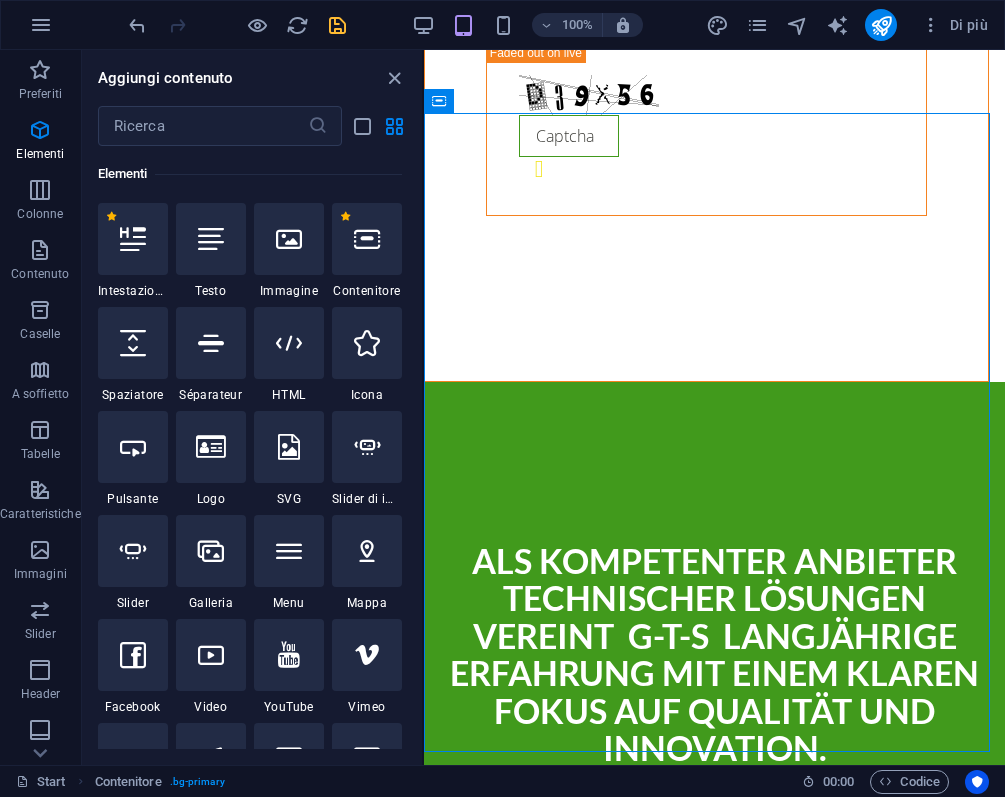 scroll, scrollTop: 4016, scrollLeft: 0, axis: vertical 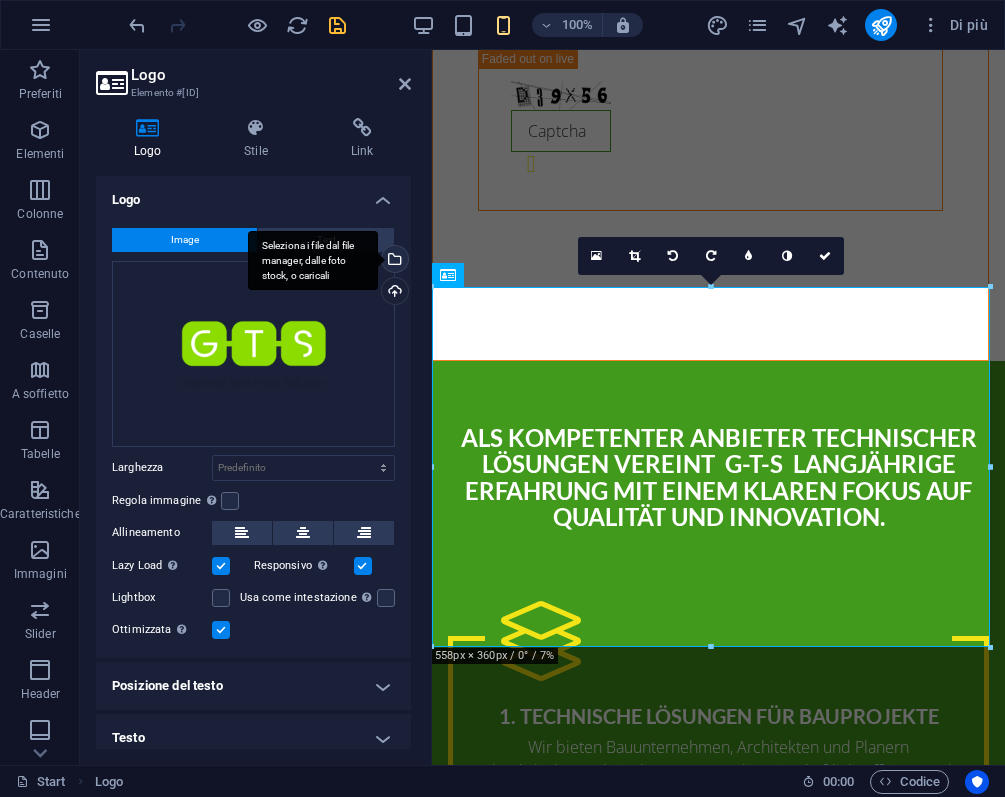 click on "Seleziona i file dal file manager, dalle foto stock, o caricali" at bounding box center [313, 261] 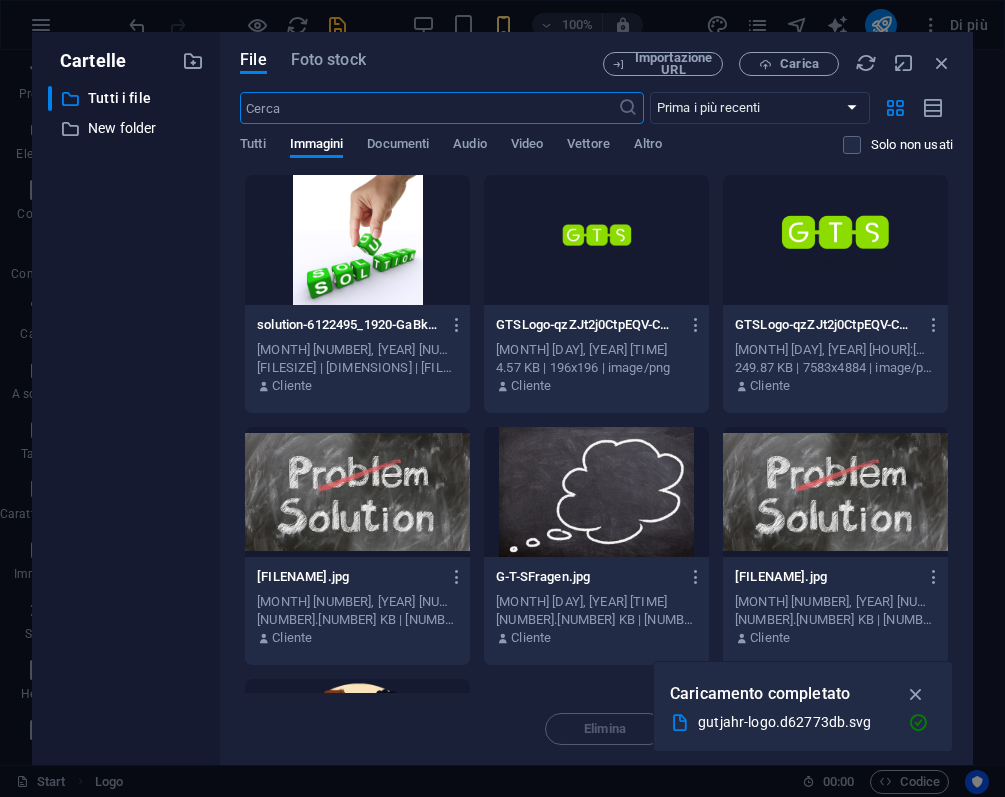 scroll, scrollTop: 9154, scrollLeft: 0, axis: vertical 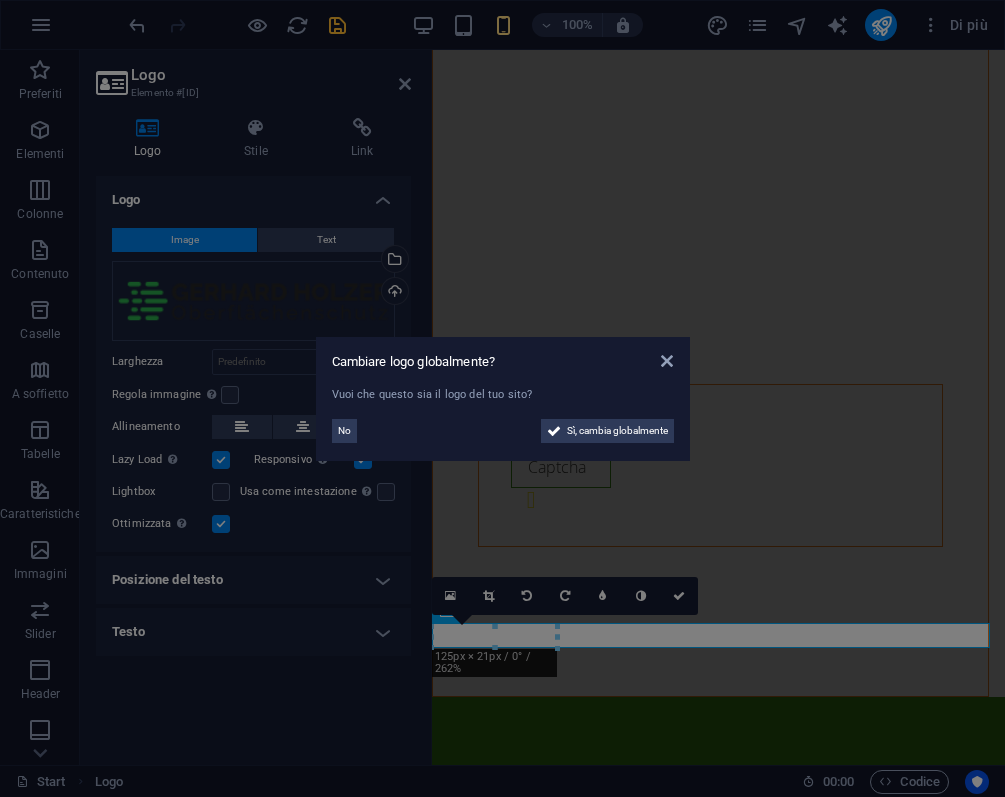 click on "No" at bounding box center (344, 431) 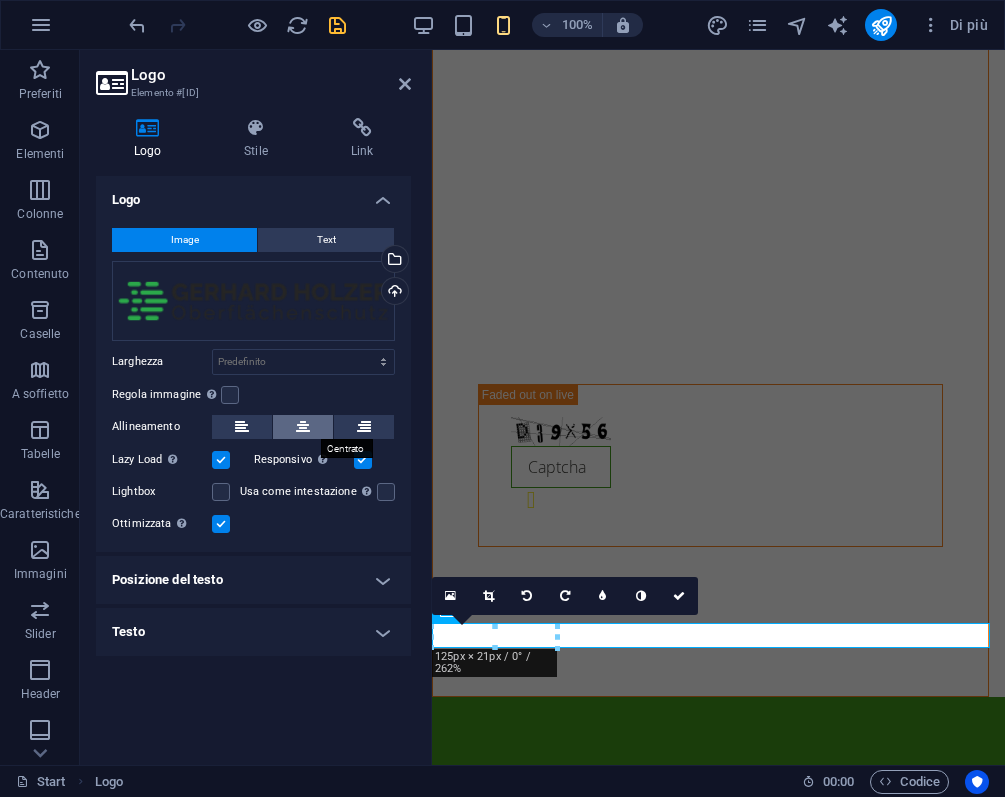 click at bounding box center [303, 427] 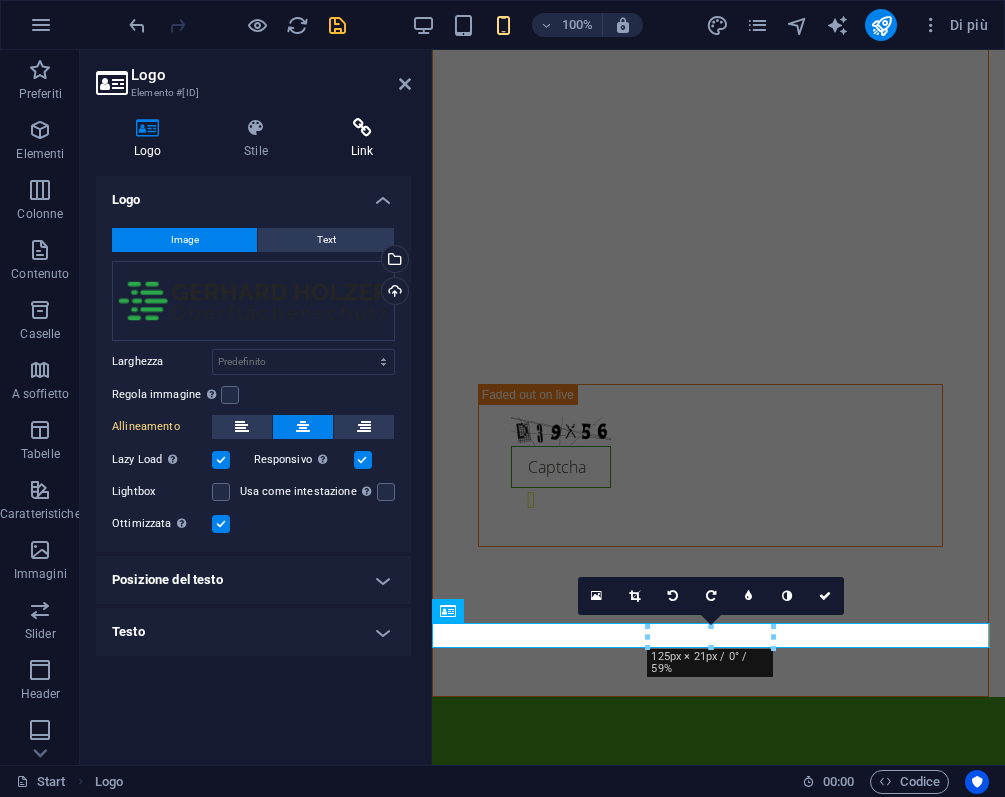 click on "Link" at bounding box center (362, 139) 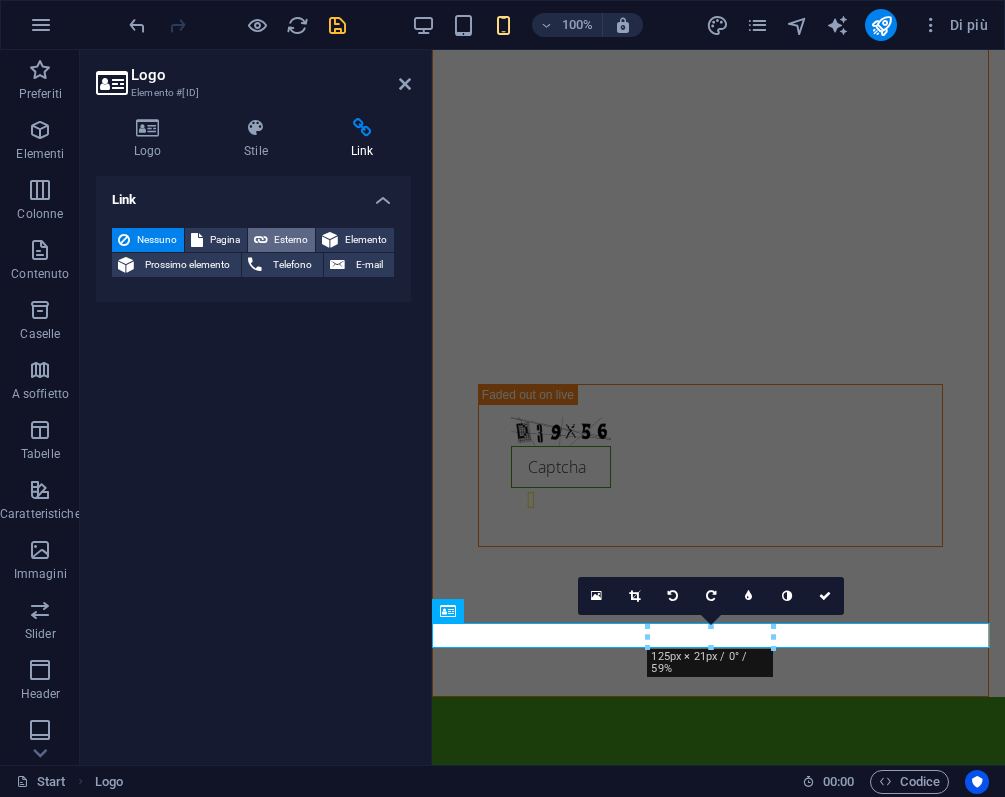 click on "Esterno" at bounding box center [292, 240] 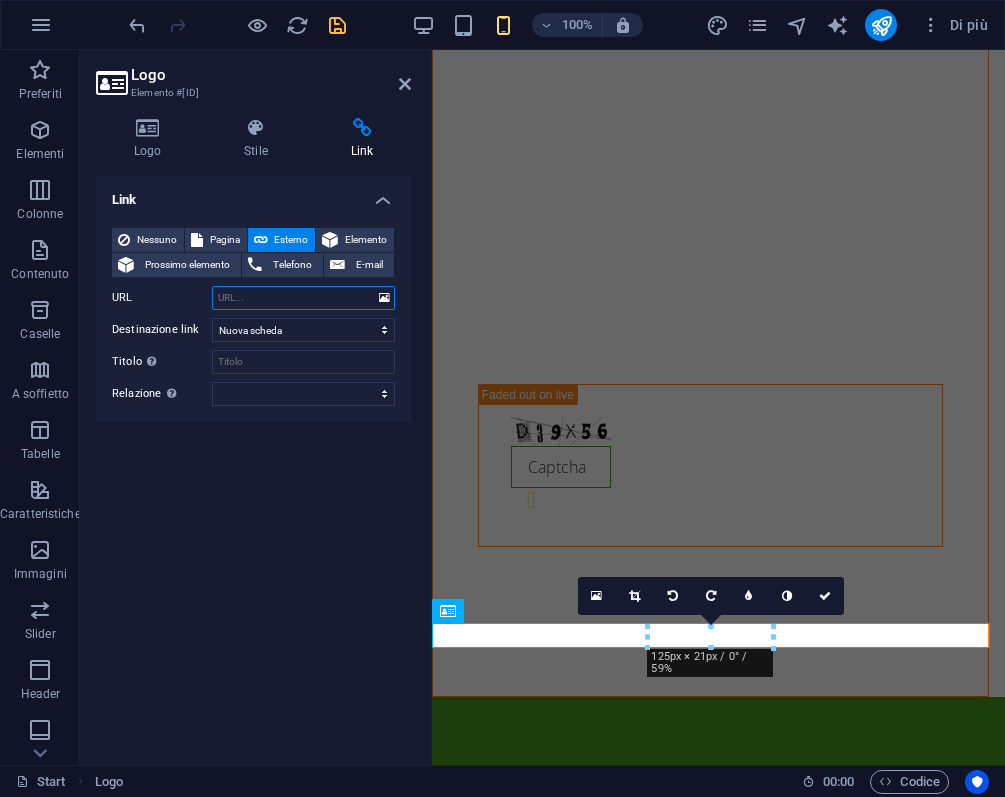 click on "URL" at bounding box center [303, 298] 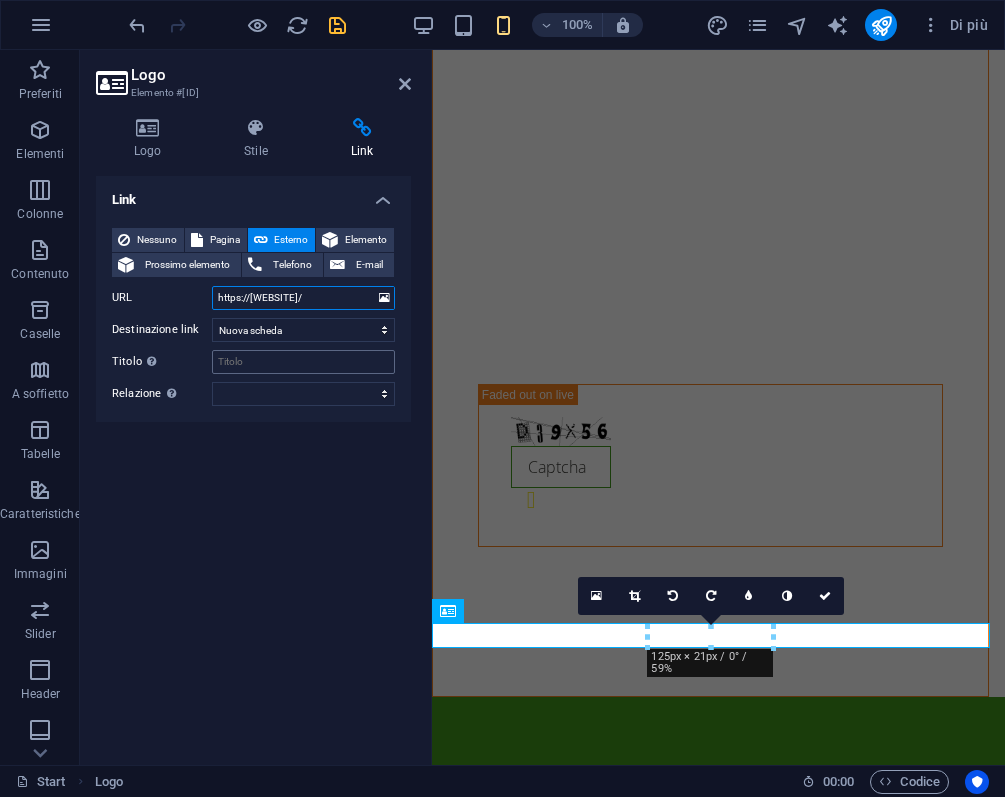 type on "https://[WEBSITE]/" 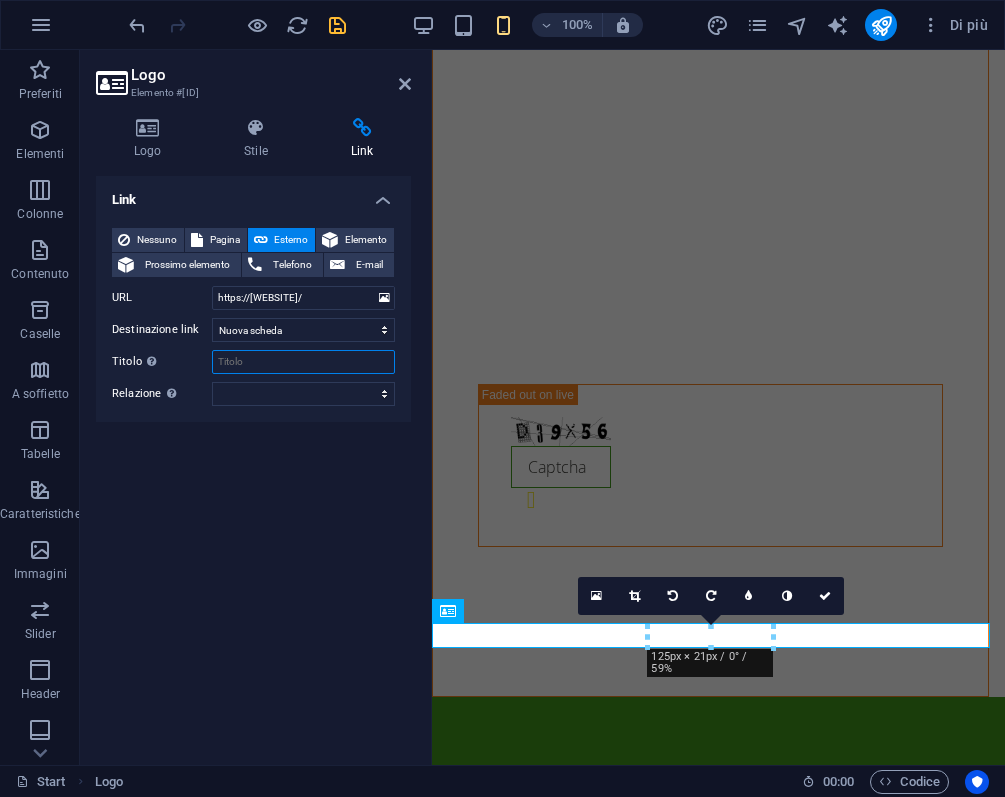 click on "Titolo Descrizione aggiuntiva del link, non dovrebbe essere la stessa del testo del link. Il titolo è spesso mostrato come testo di guida quando il mouse si muove sopra l'elemento. Lasciare vuoto in caso di dubbi." at bounding box center [303, 362] 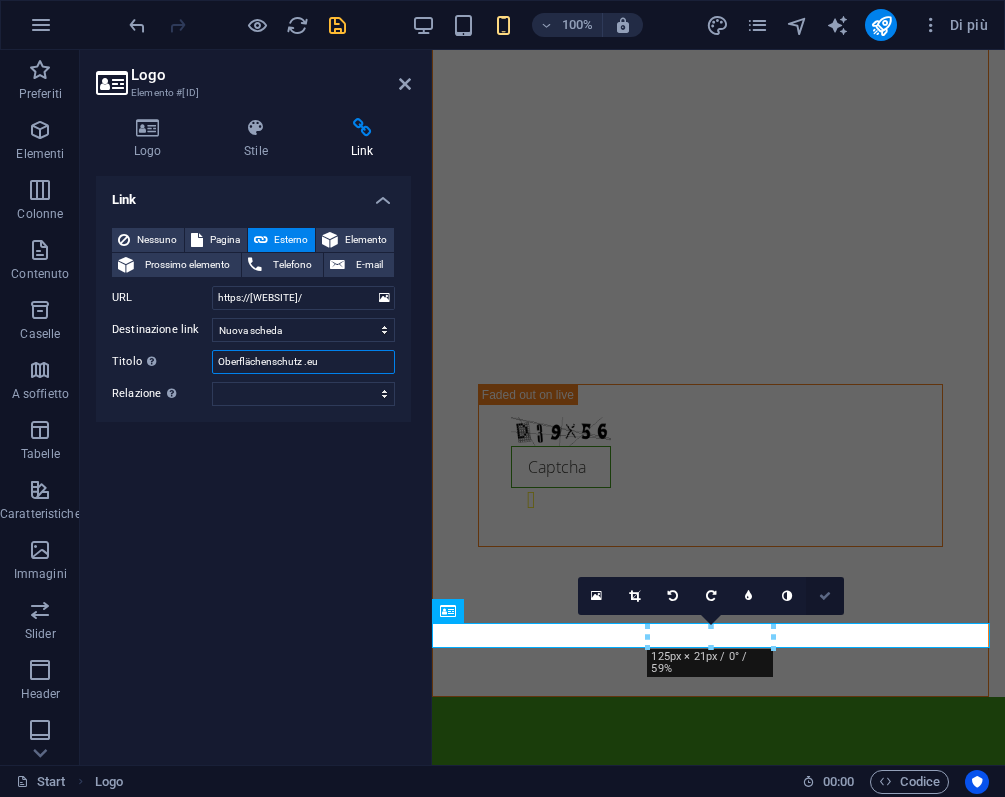 type on "Oberflächenschutz .eu" 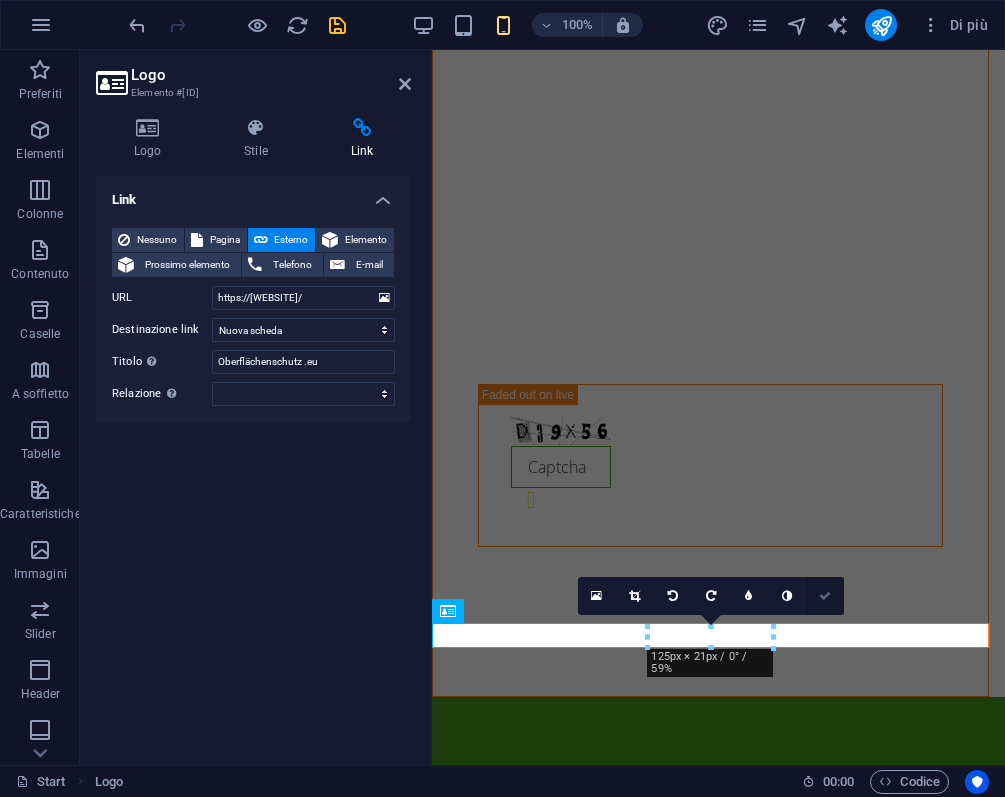 click at bounding box center (825, 596) 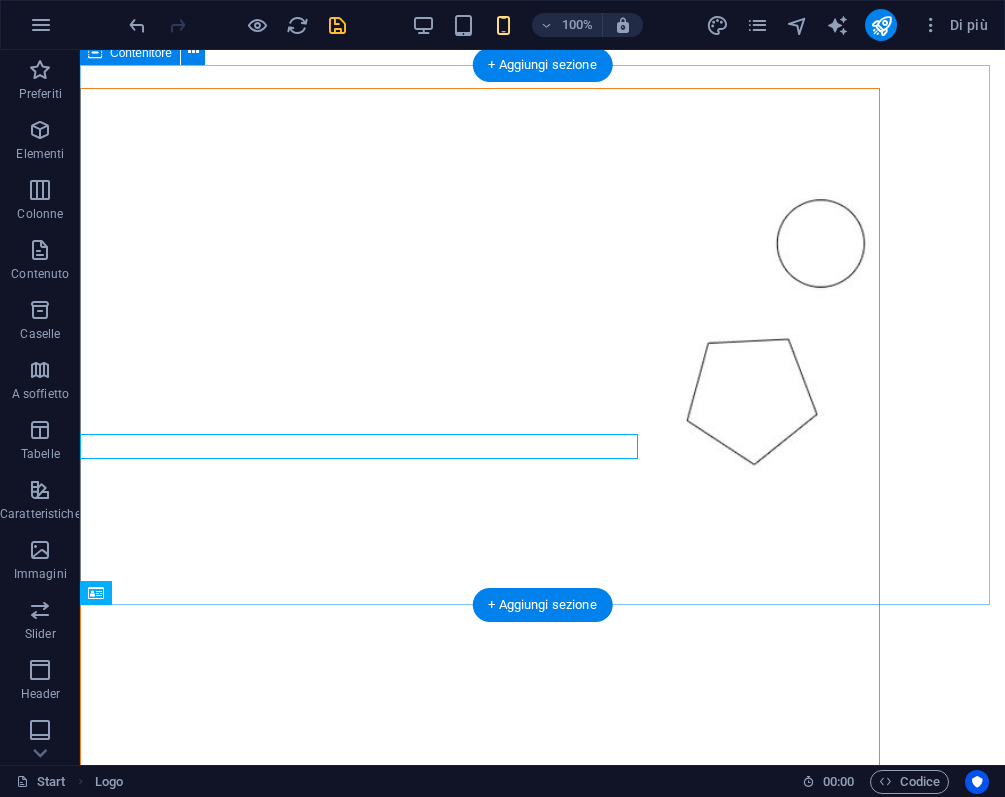 scroll, scrollTop: 3869, scrollLeft: 0, axis: vertical 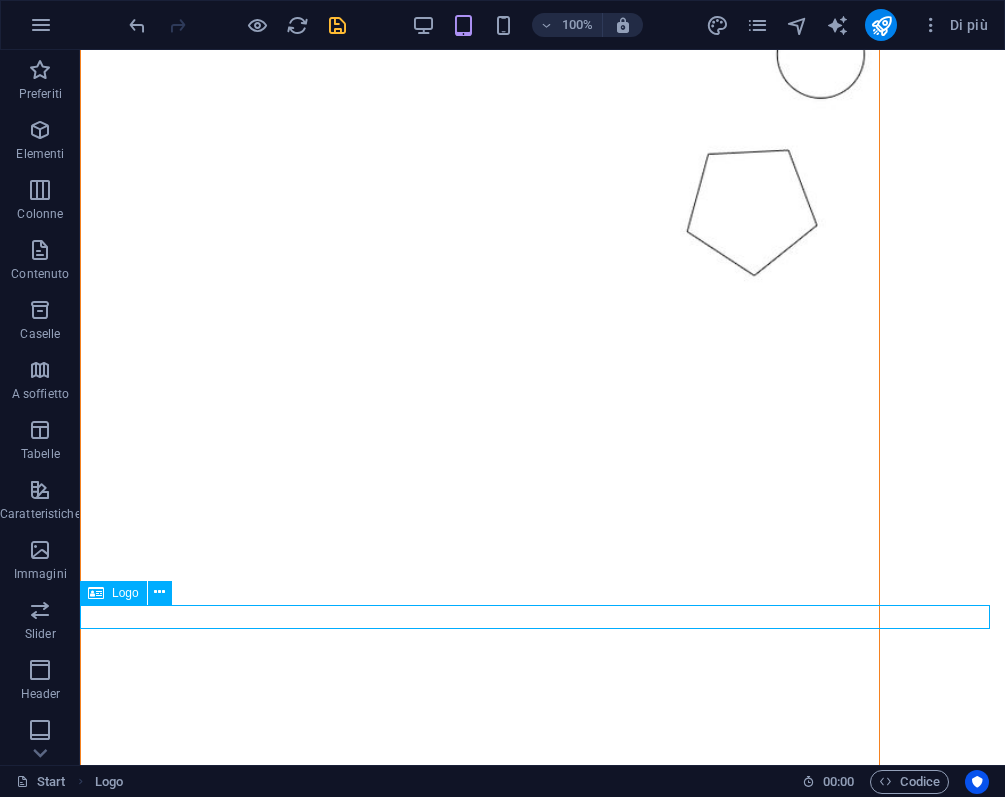 drag, startPoint x: 123, startPoint y: 618, endPoint x: 211, endPoint y: 617, distance: 88.005684 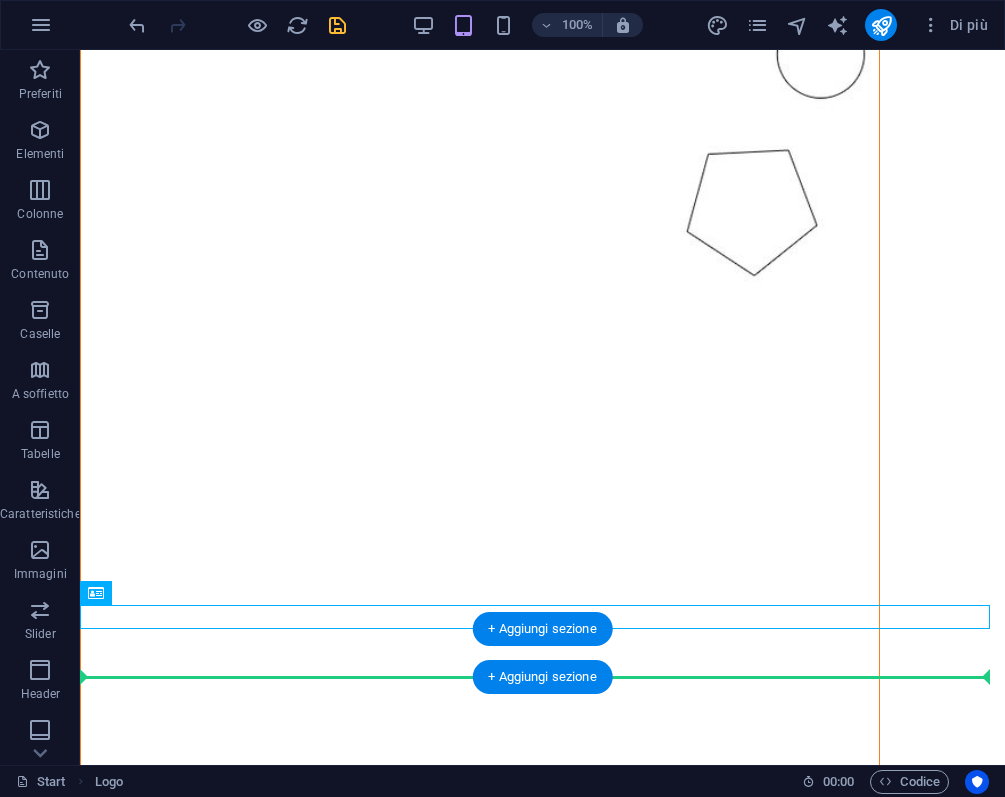 drag, startPoint x: 157, startPoint y: 617, endPoint x: 354, endPoint y: 659, distance: 201.4274 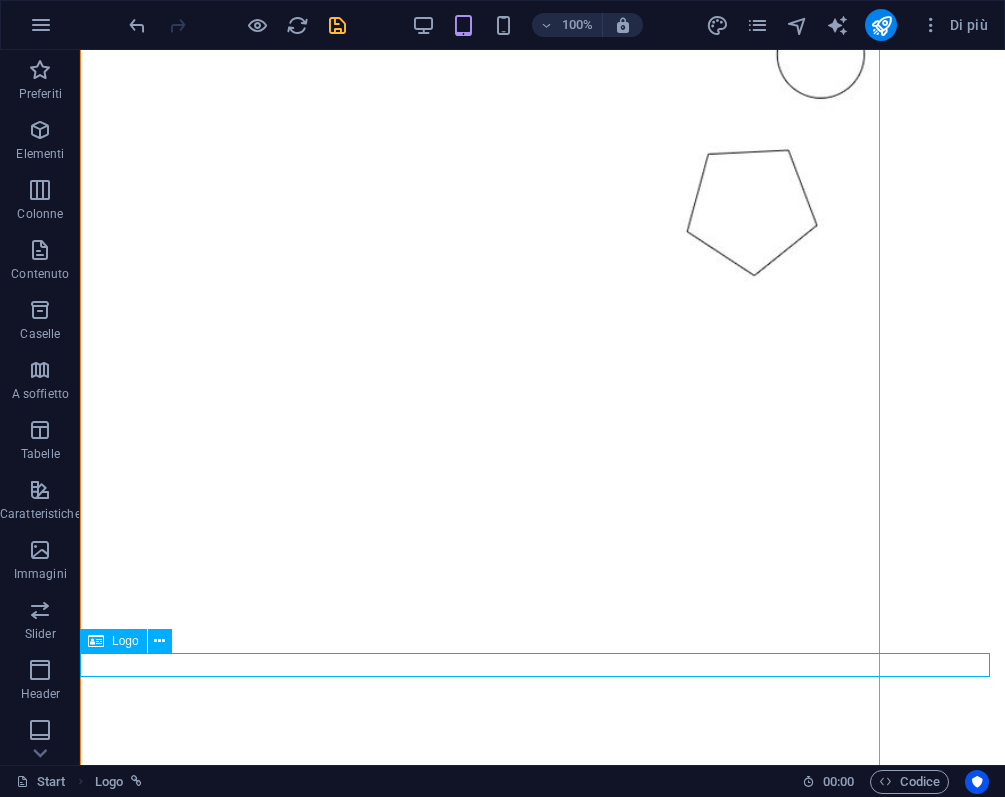 click on "Logo" at bounding box center (132, 641) 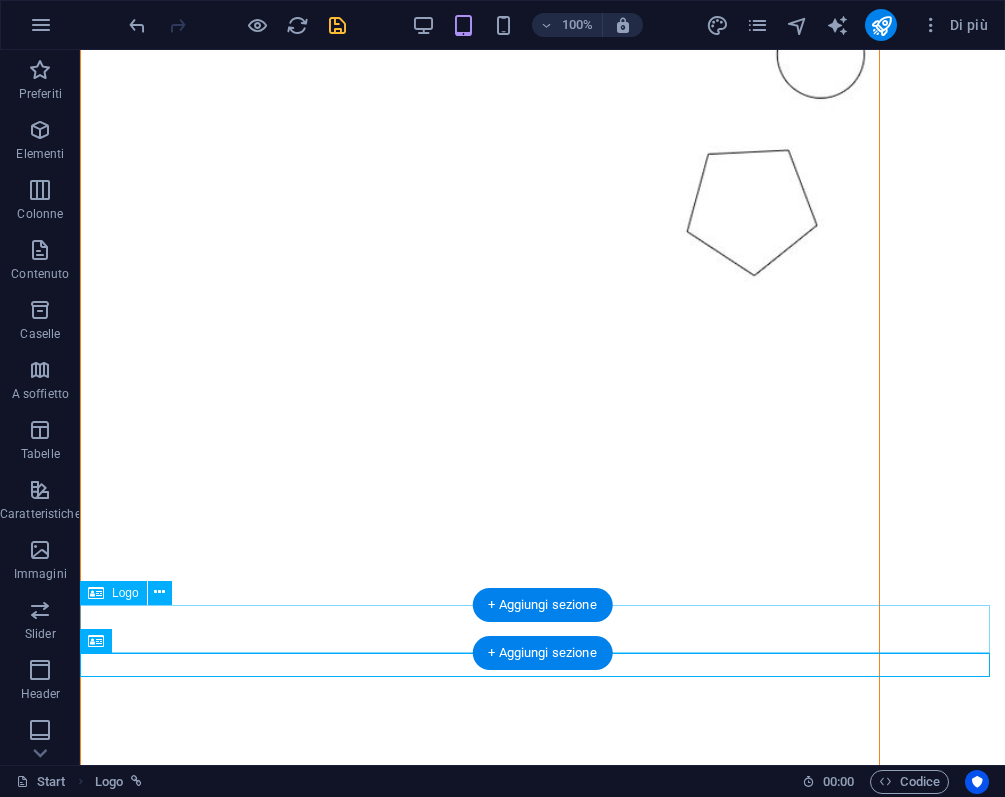 click at bounding box center [542, 3444] 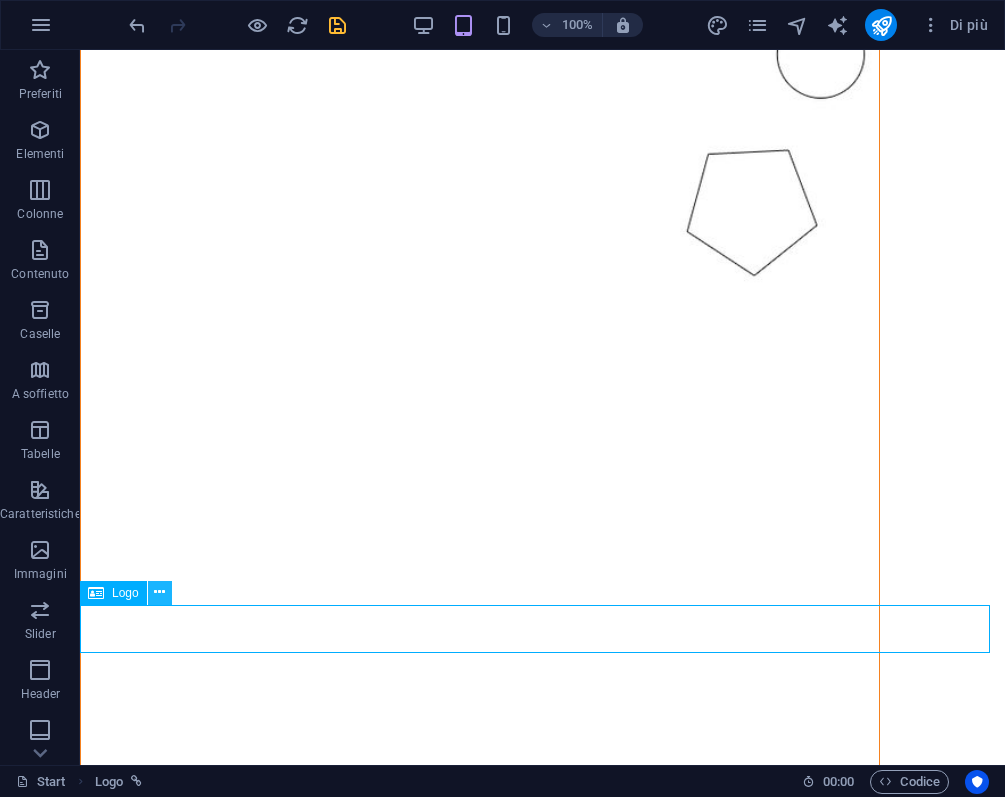 click at bounding box center [160, 593] 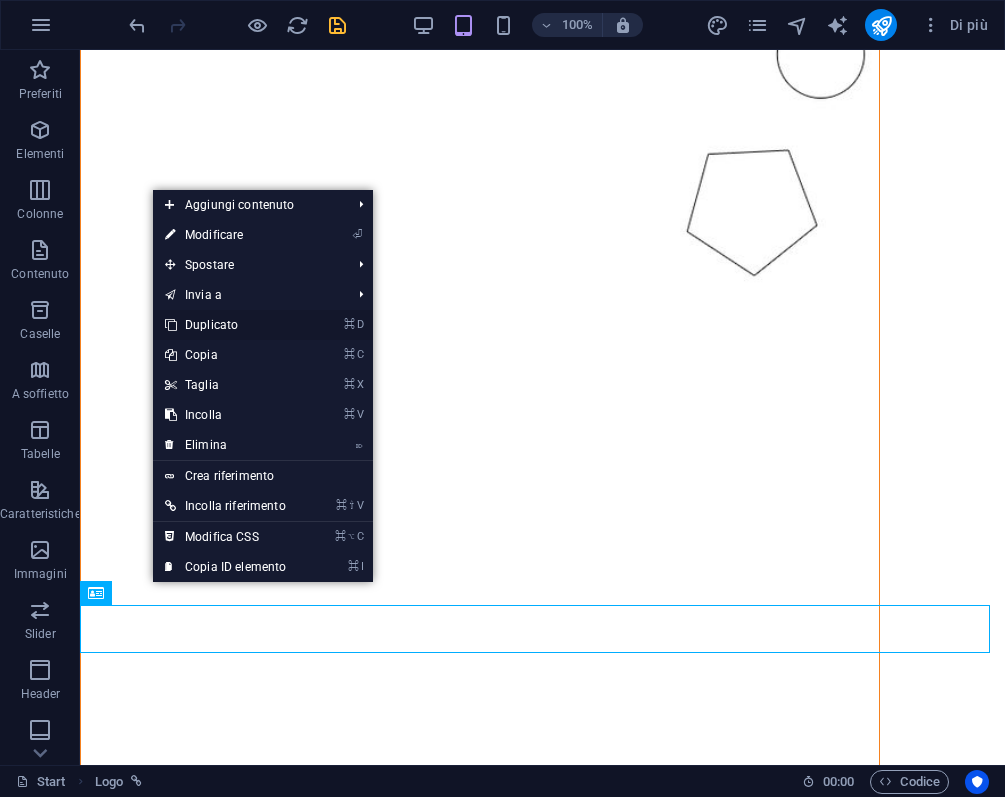 click on "⌘ D  Duplicato" at bounding box center [225, 325] 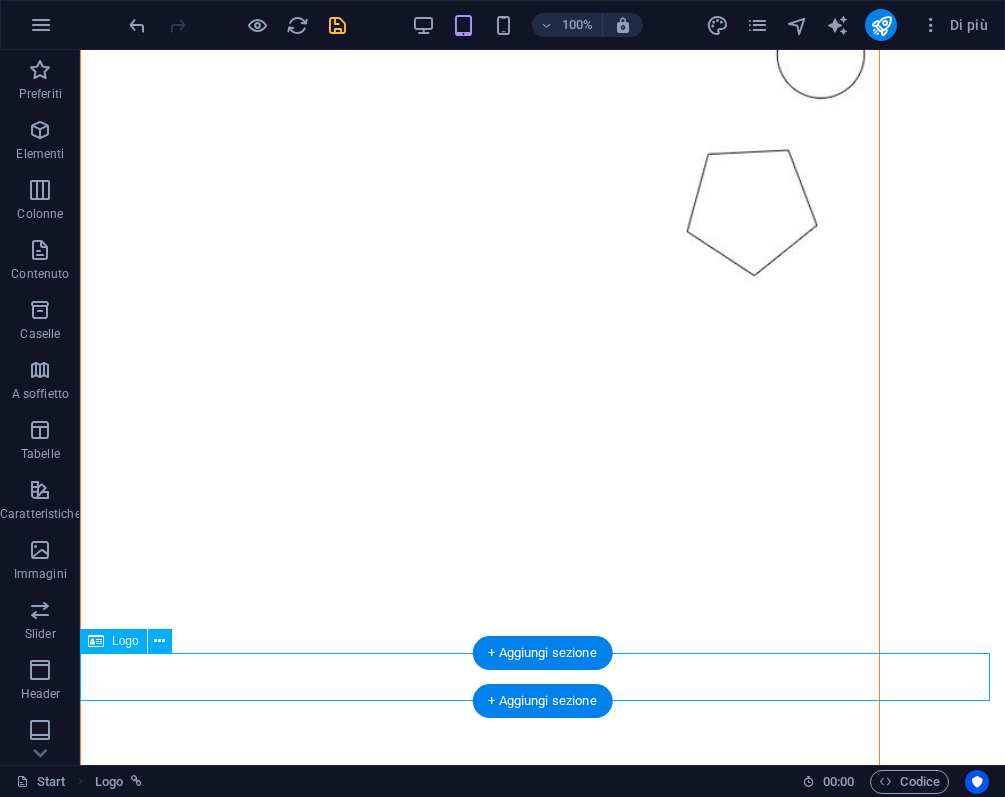 click at bounding box center [542, 3493] 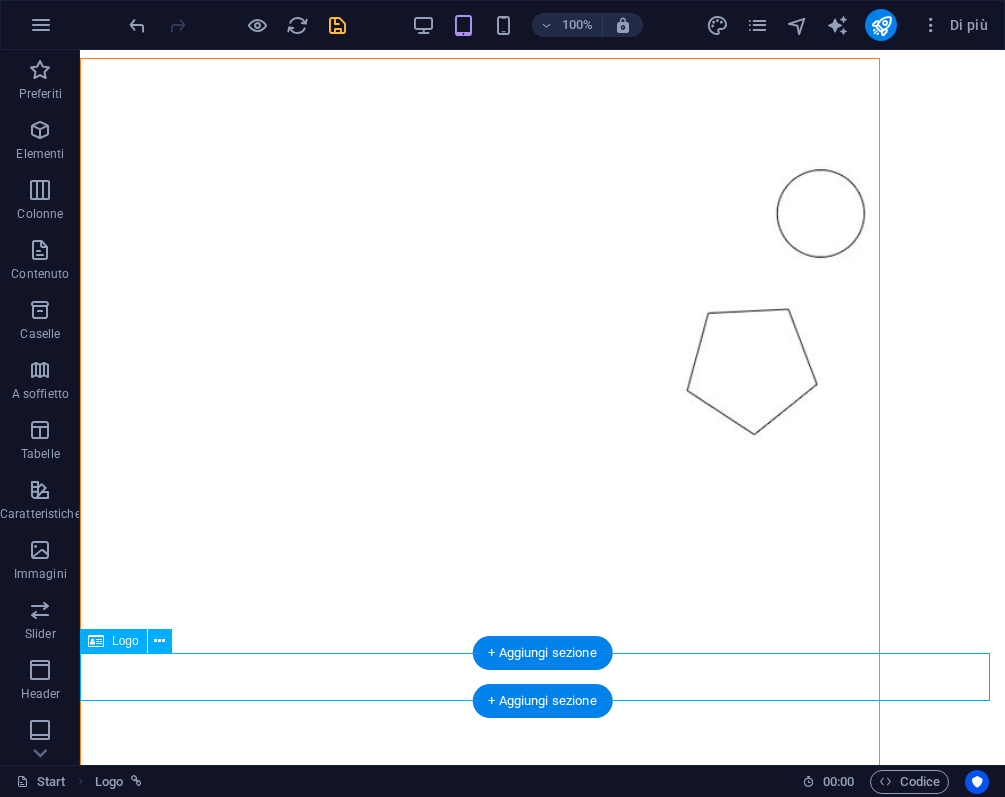 select on "%" 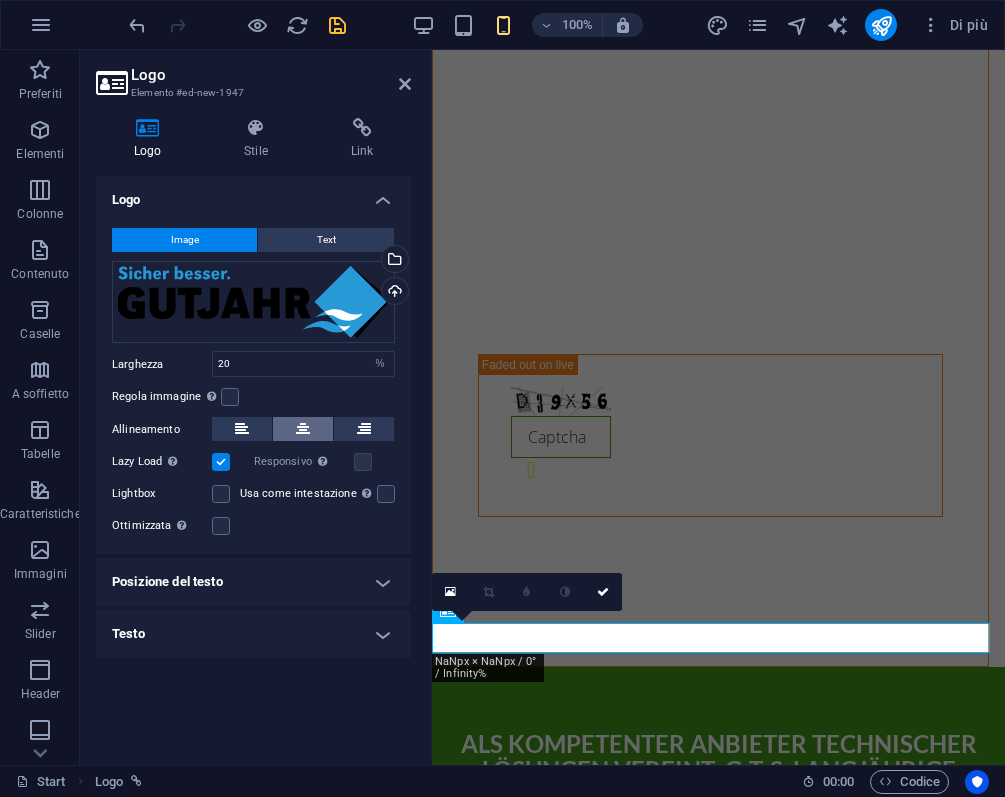 click at bounding box center (303, 429) 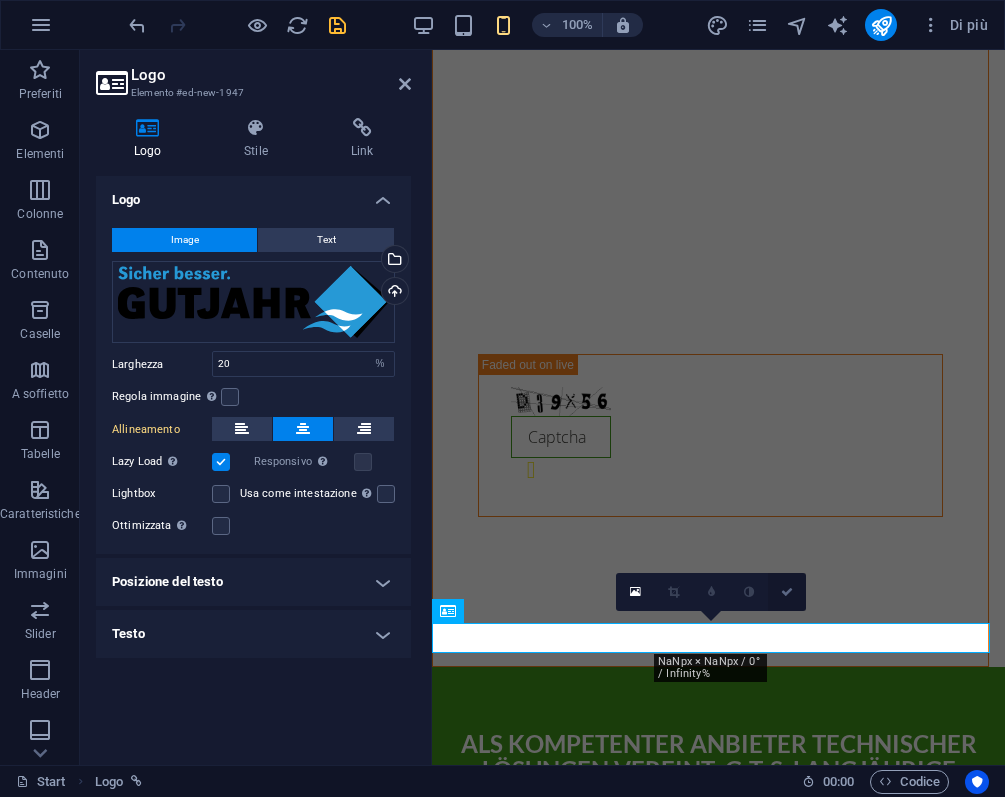 click at bounding box center (787, 592) 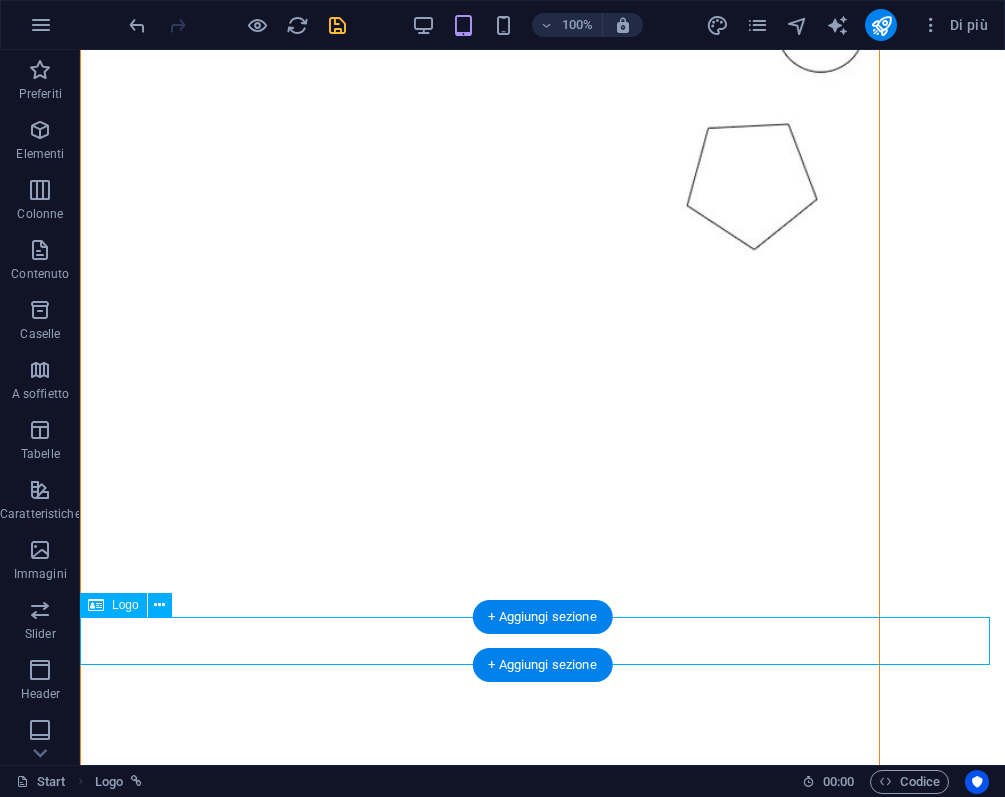scroll, scrollTop: 3907, scrollLeft: 0, axis: vertical 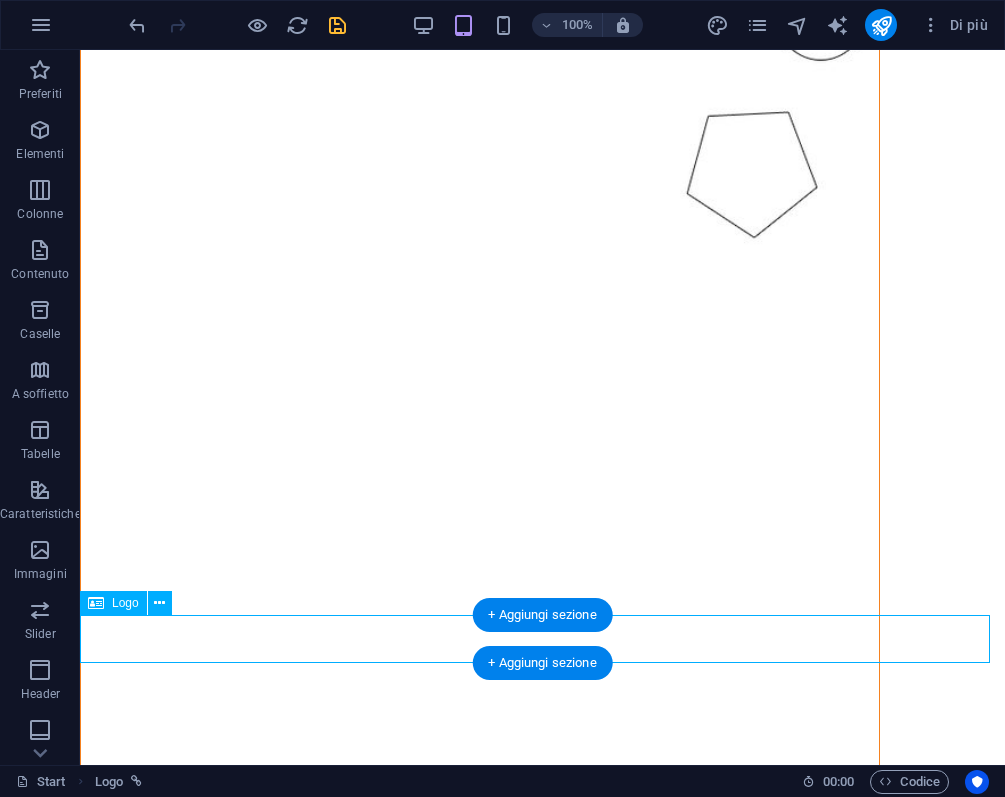 drag, startPoint x: 167, startPoint y: 673, endPoint x: 358, endPoint y: 633, distance: 195.14354 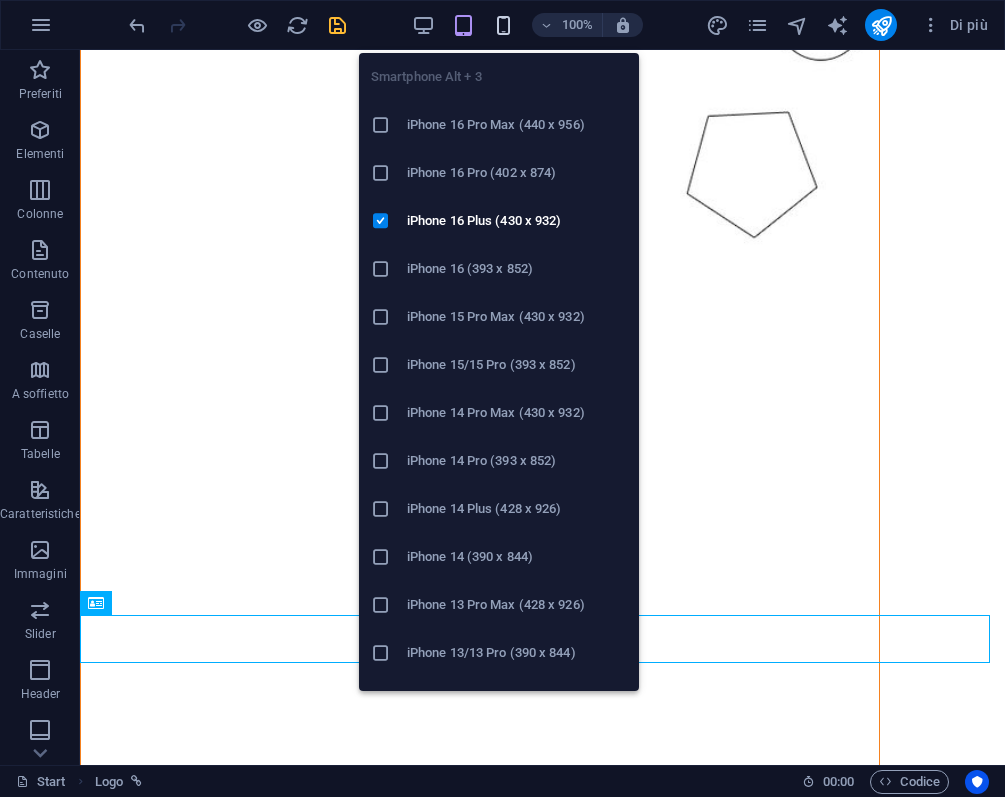 click at bounding box center (503, 25) 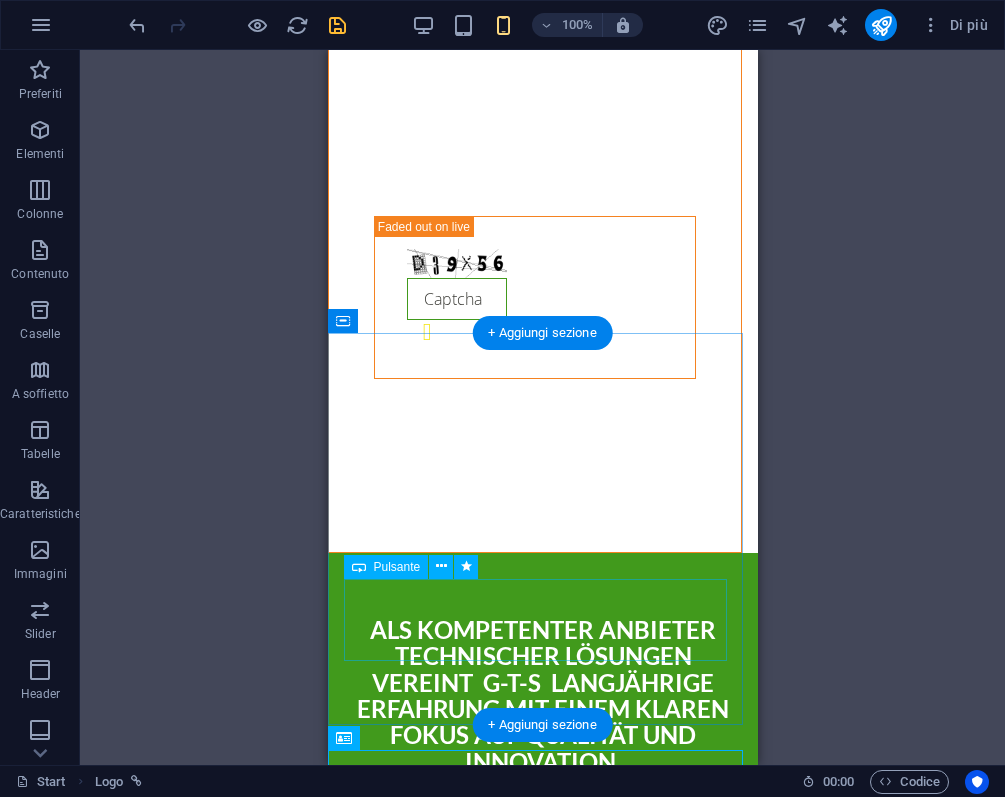 scroll, scrollTop: 4029, scrollLeft: 0, axis: vertical 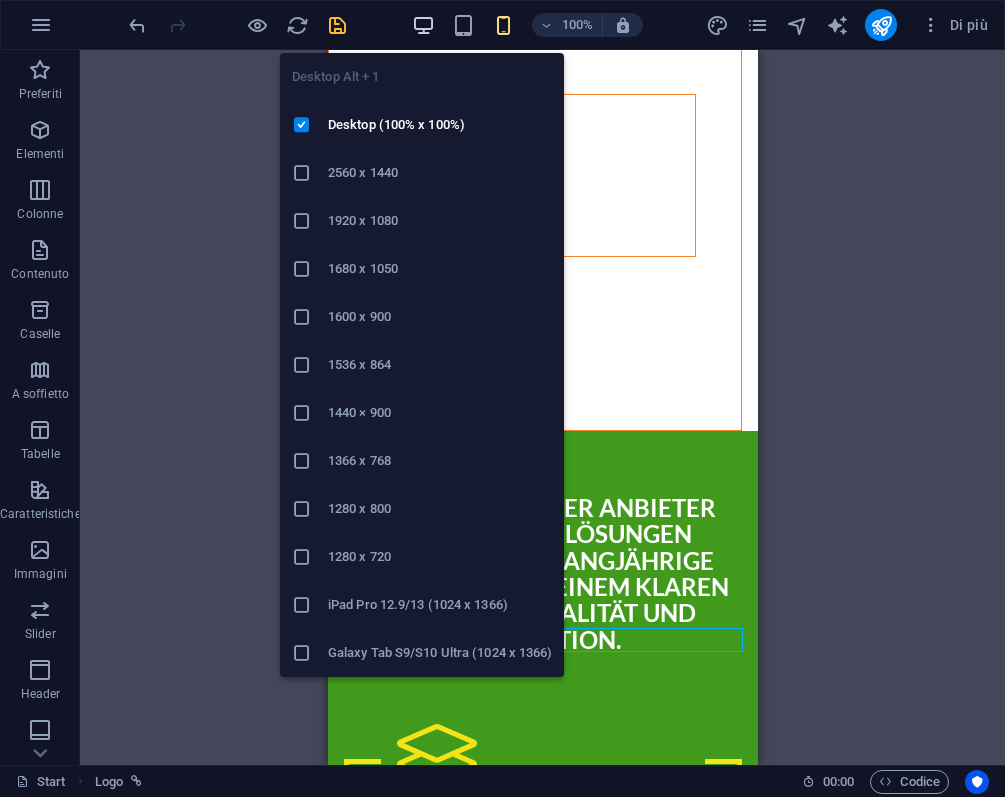 click at bounding box center [423, 25] 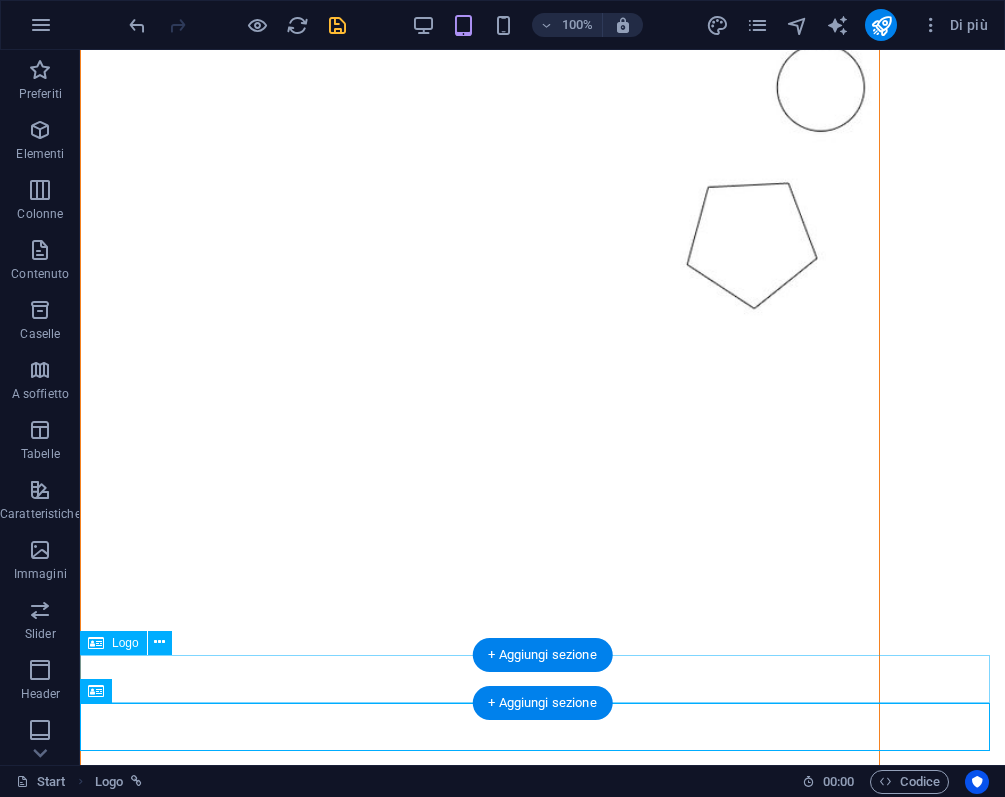 scroll, scrollTop: 3918, scrollLeft: 0, axis: vertical 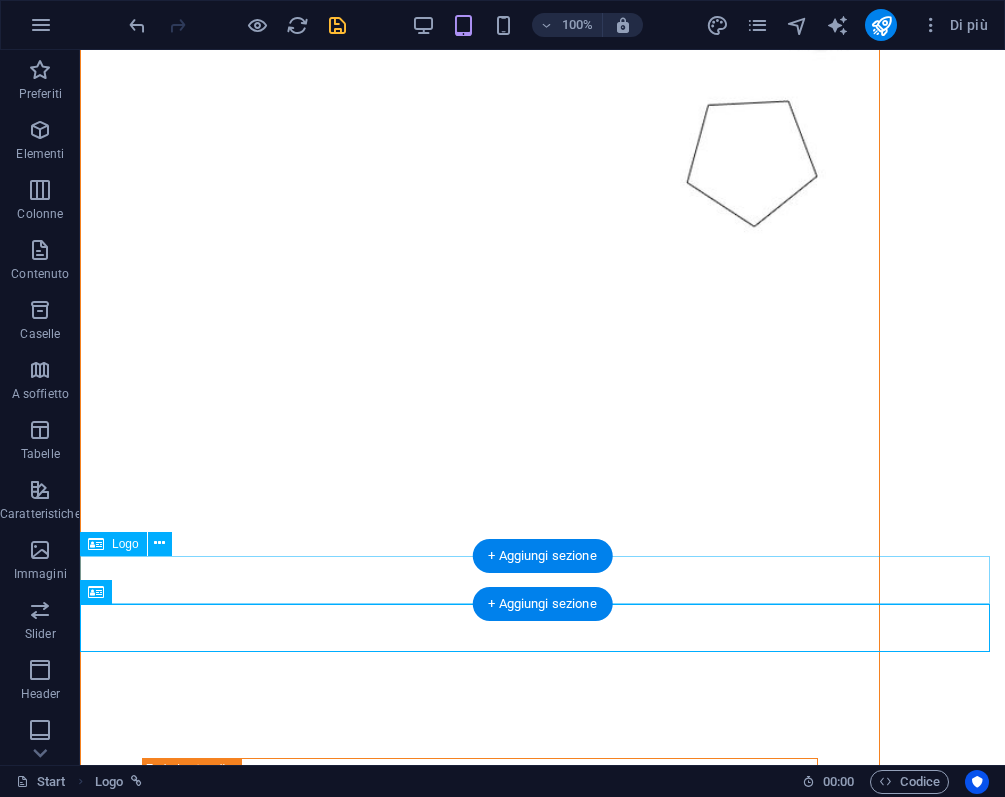 drag, startPoint x: 217, startPoint y: 652, endPoint x: 409, endPoint y: 591, distance: 201.4572 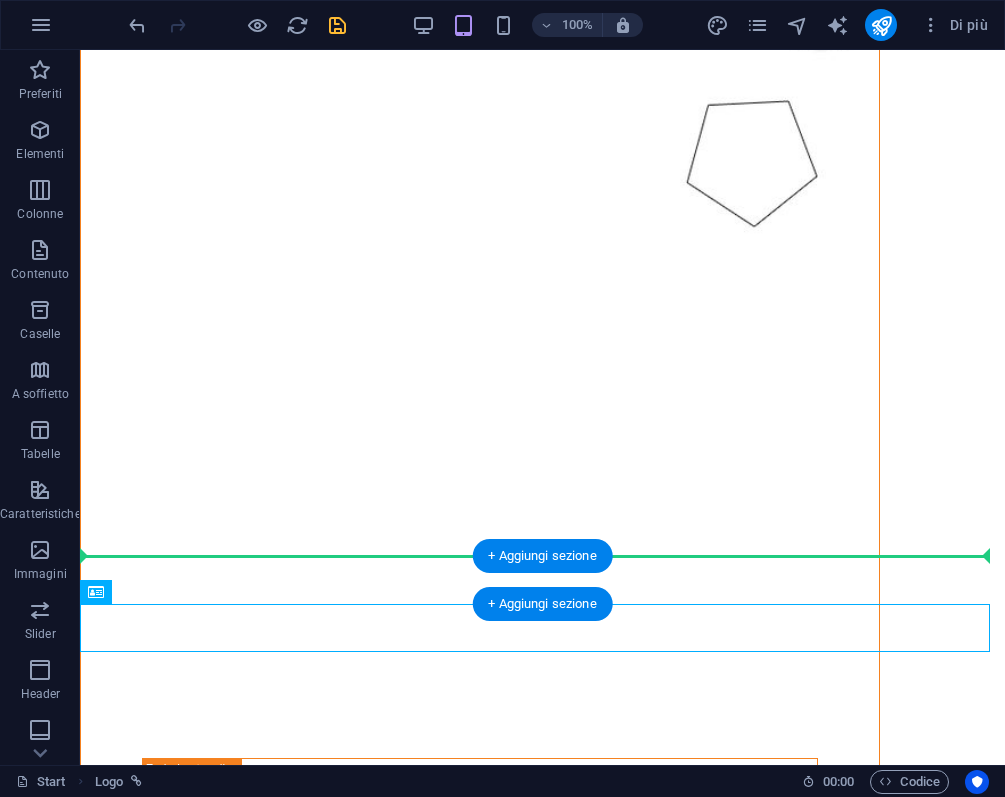 drag, startPoint x: 183, startPoint y: 648, endPoint x: 323, endPoint y: 579, distance: 156.08011 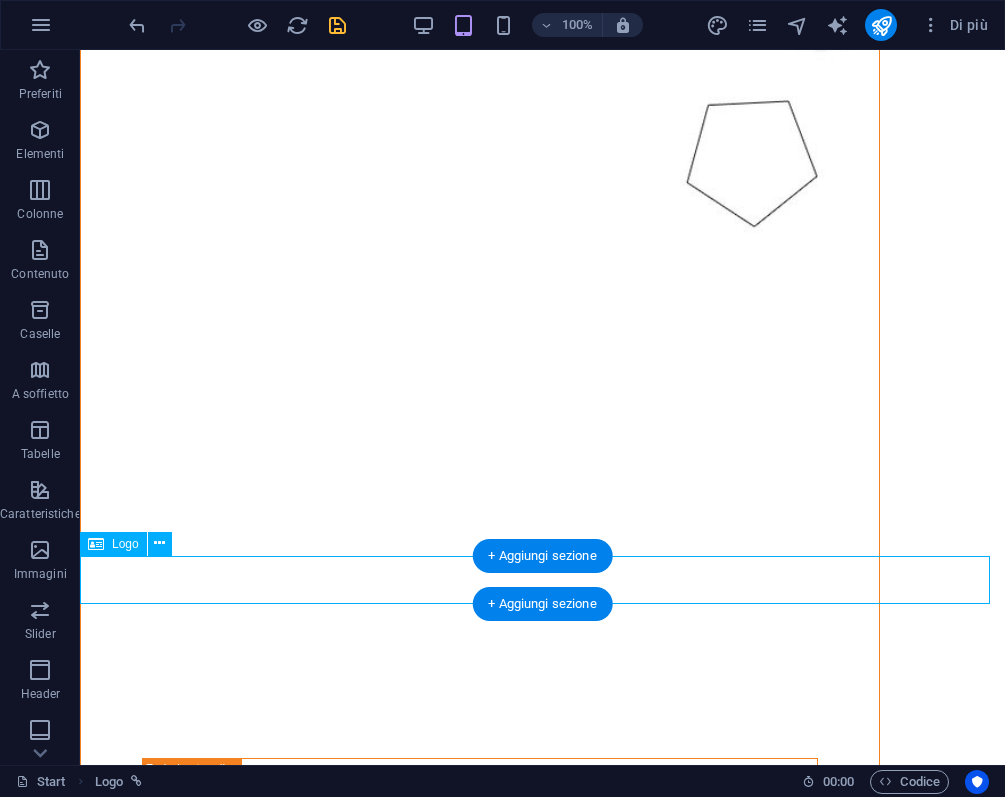 click at bounding box center [542, 3395] 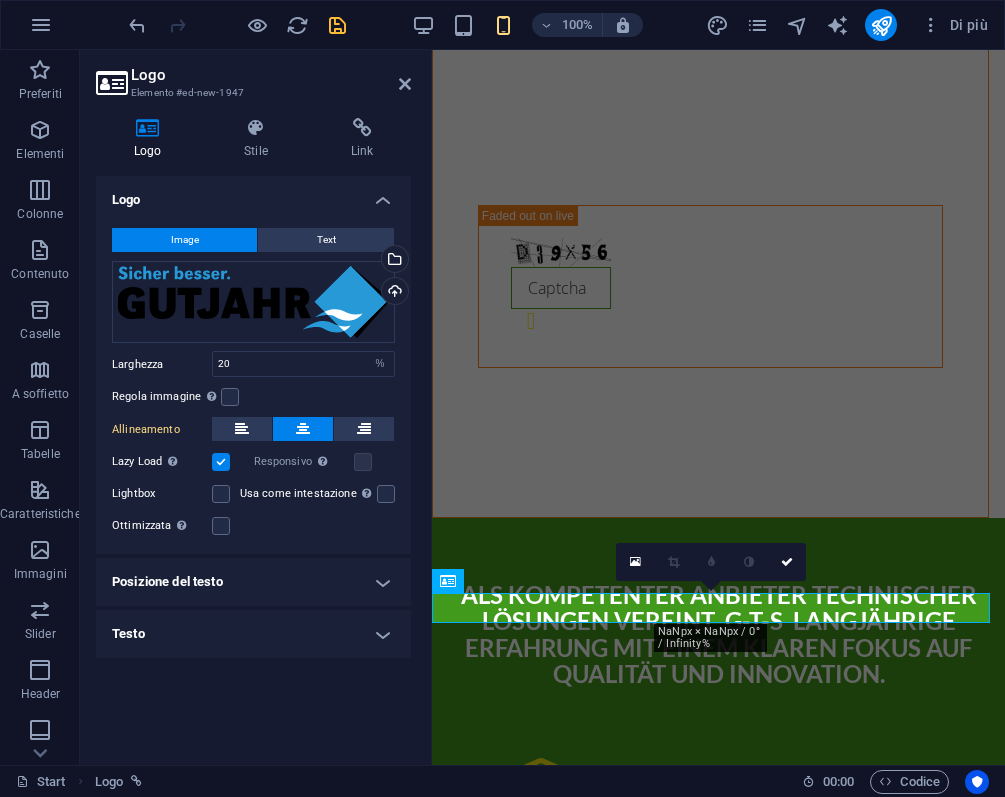 scroll, scrollTop: 3710, scrollLeft: 0, axis: vertical 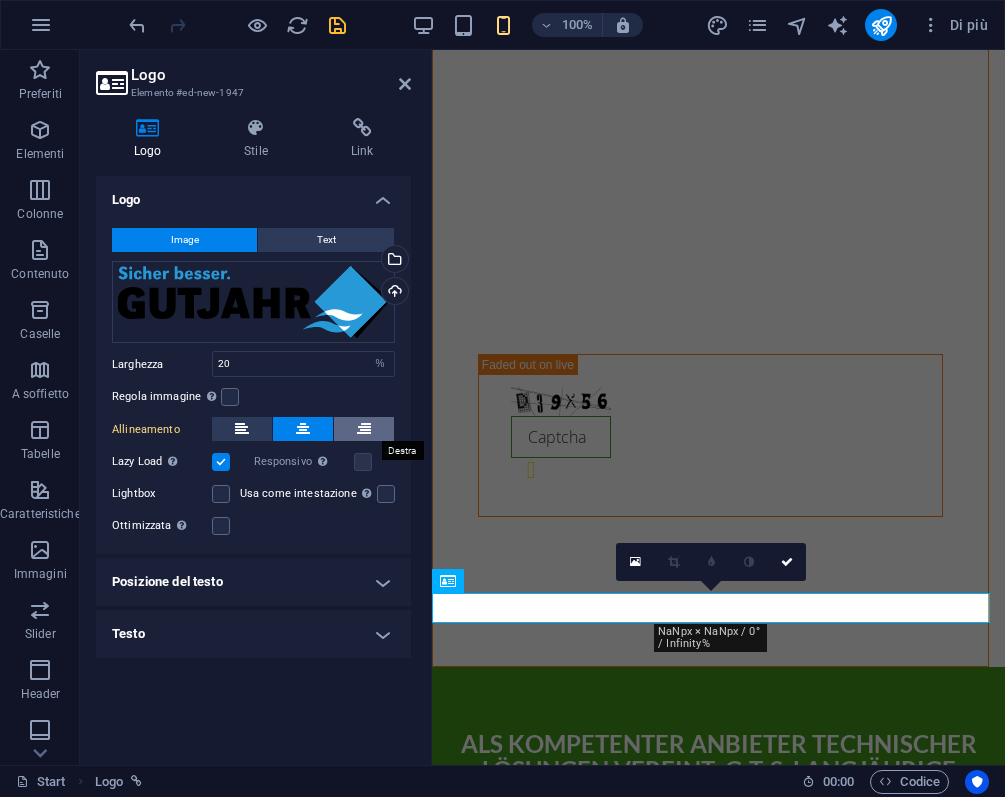 click at bounding box center [364, 429] 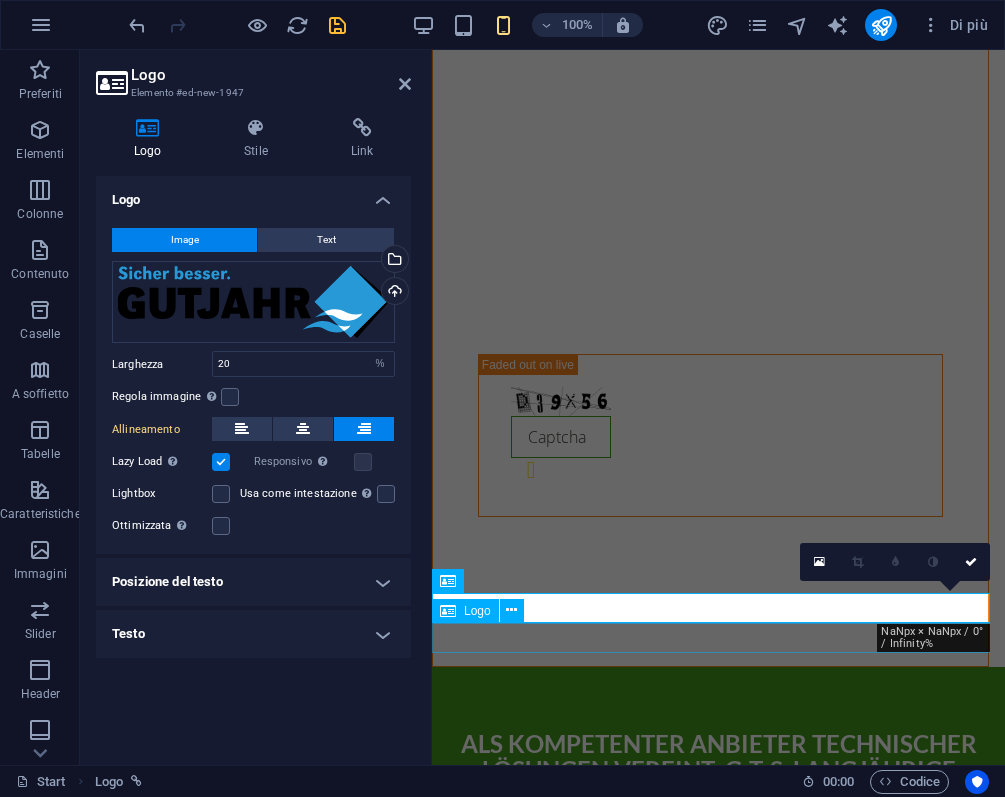 click at bounding box center [718, 2703] 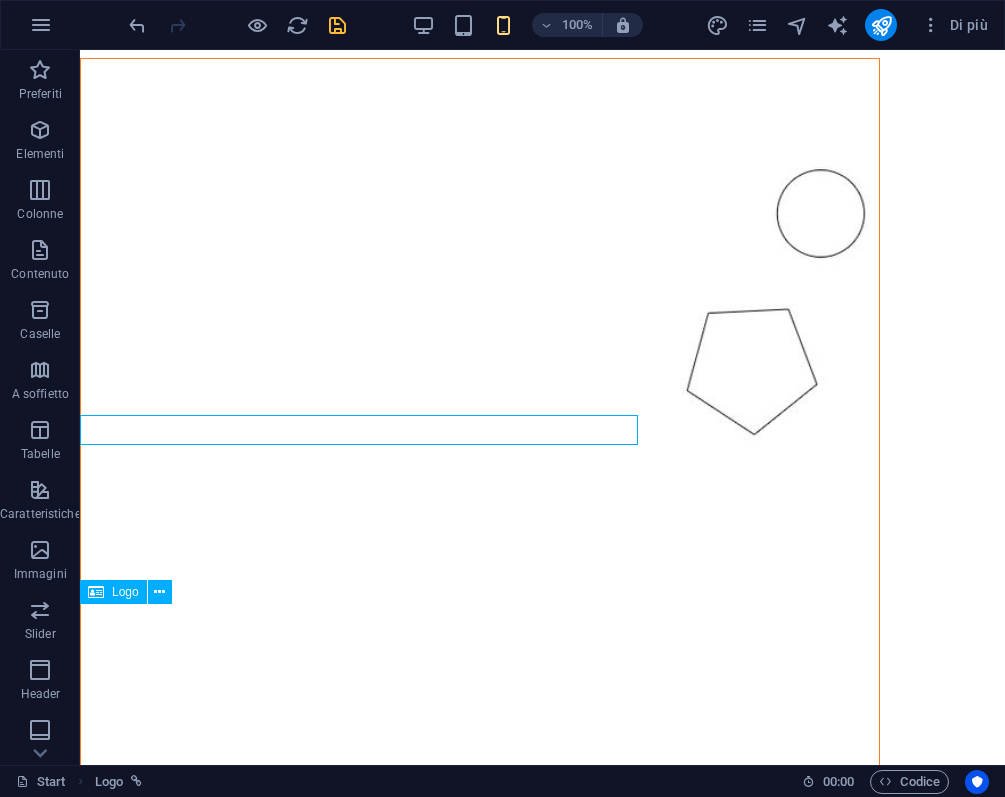 scroll, scrollTop: 3918, scrollLeft: 0, axis: vertical 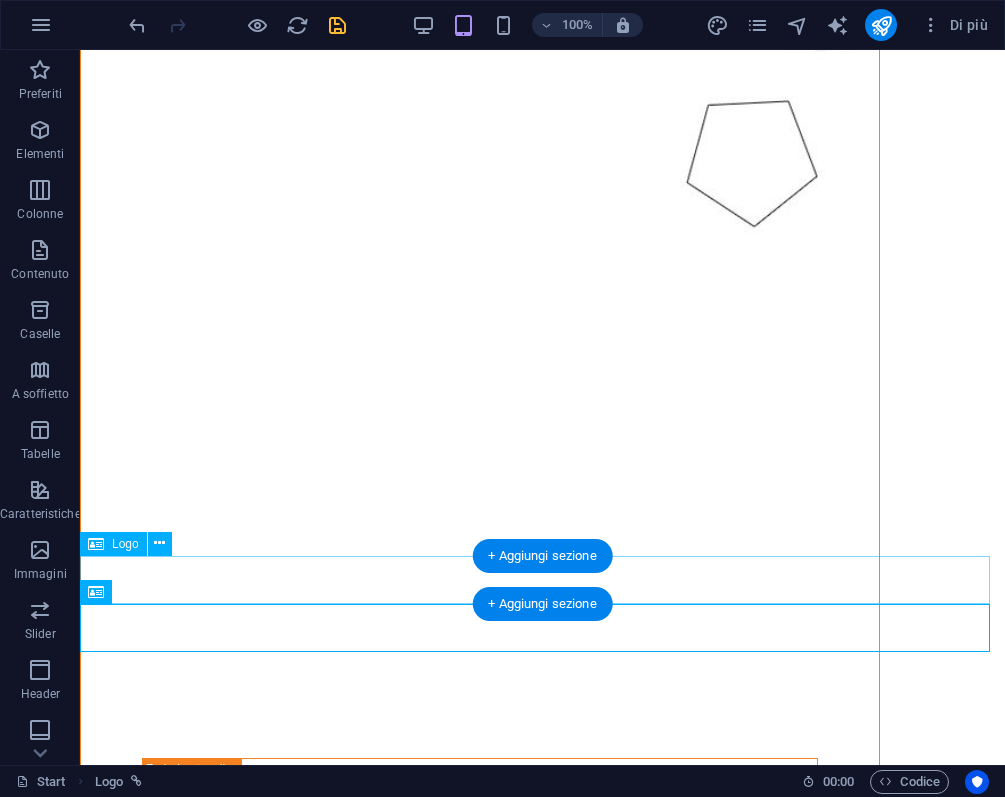 click at bounding box center [542, 3395] 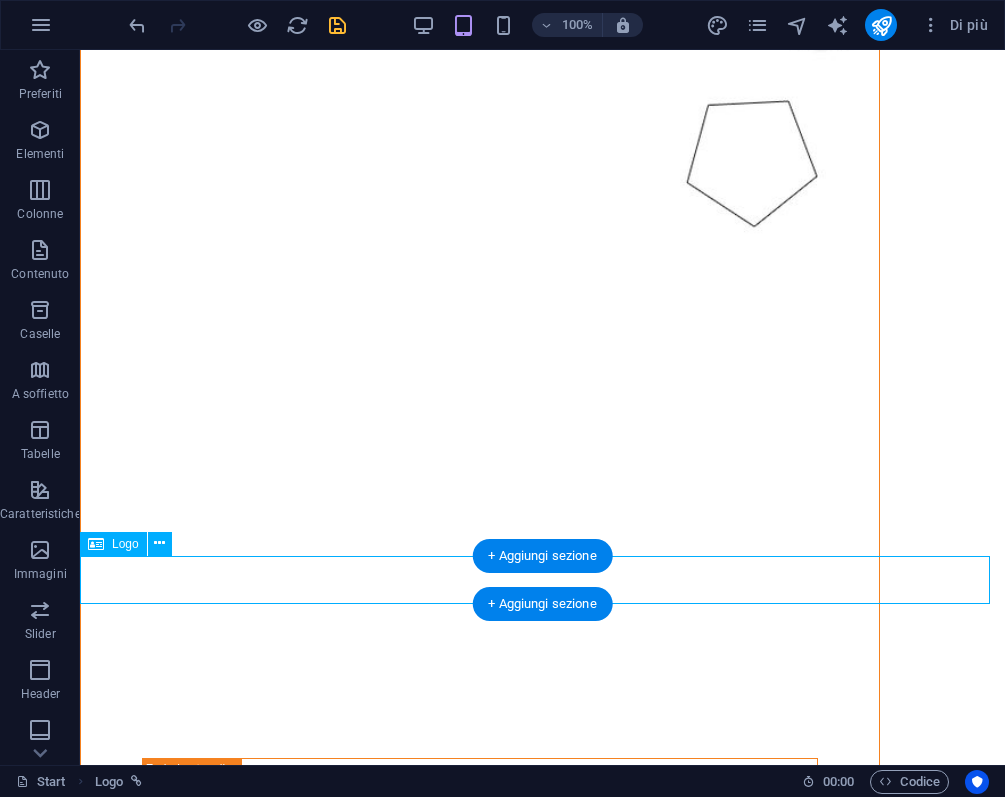click at bounding box center [542, 3395] 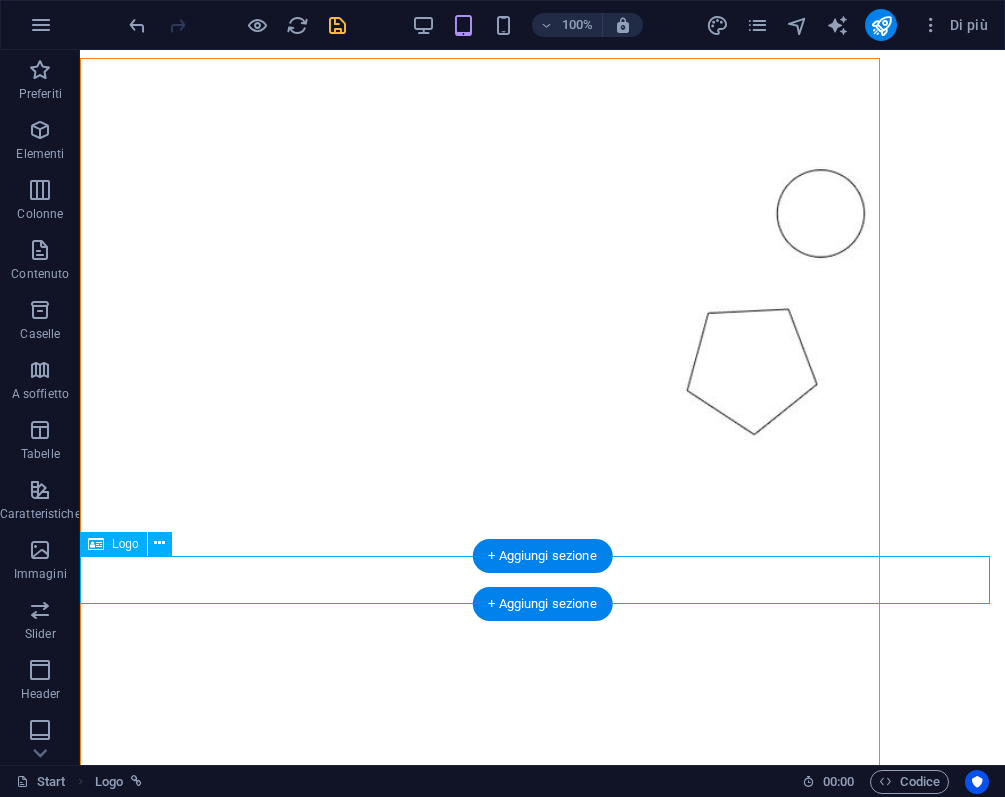 select on "%" 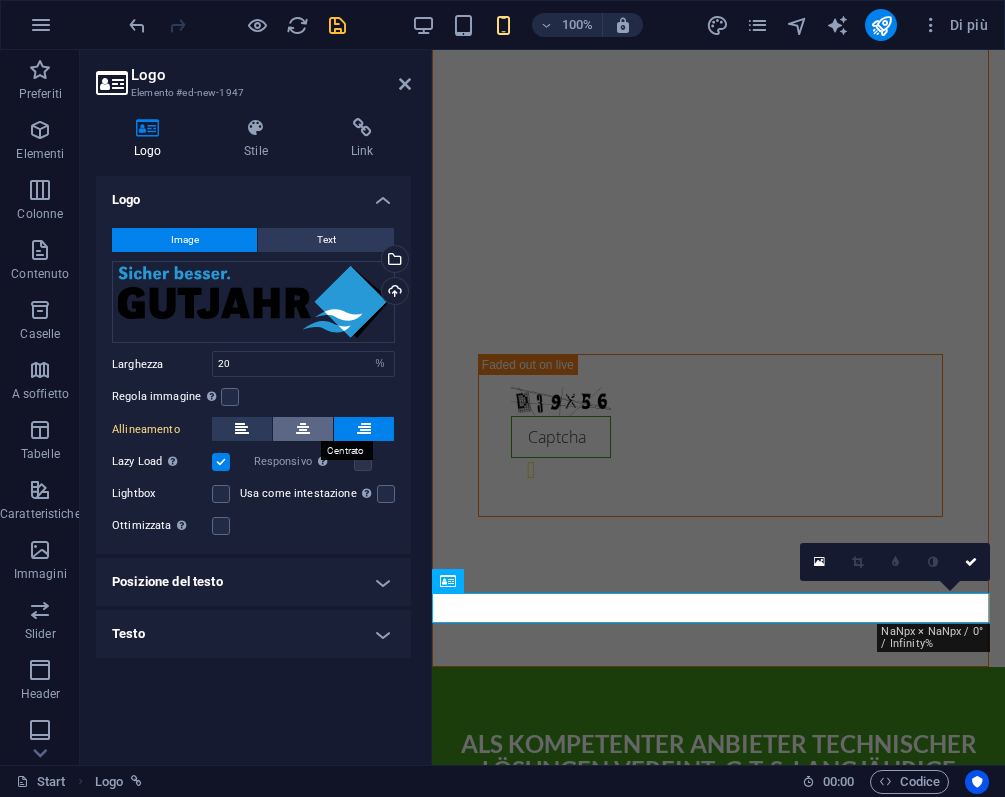 click at bounding box center [303, 429] 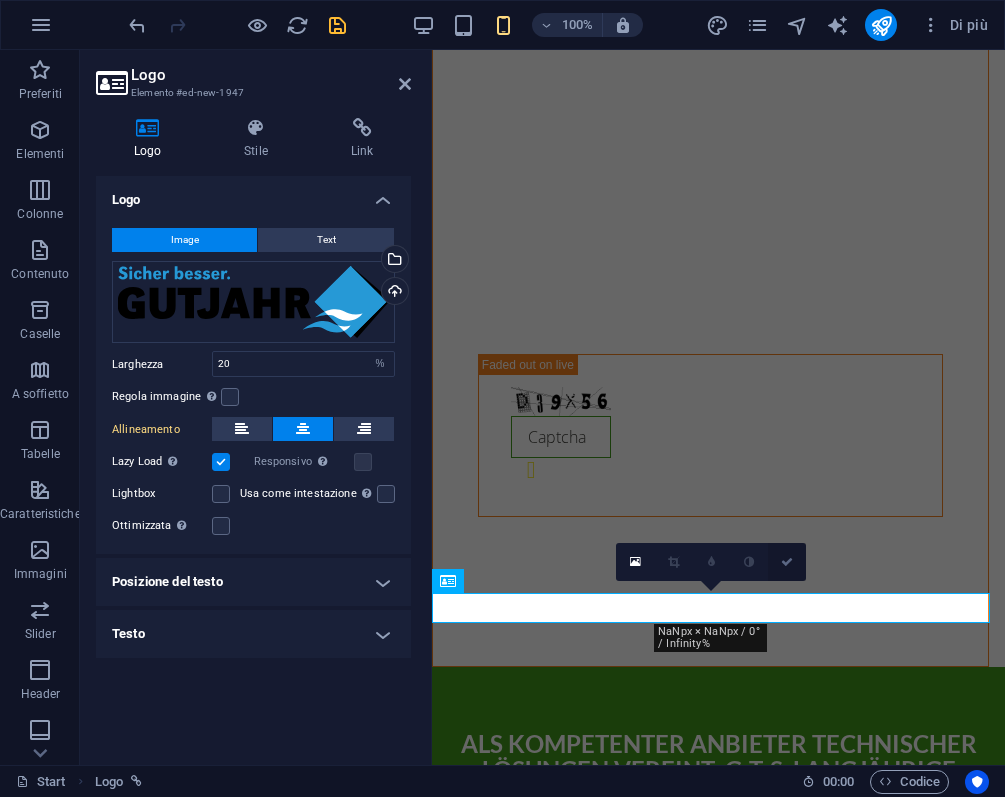 click at bounding box center (787, 562) 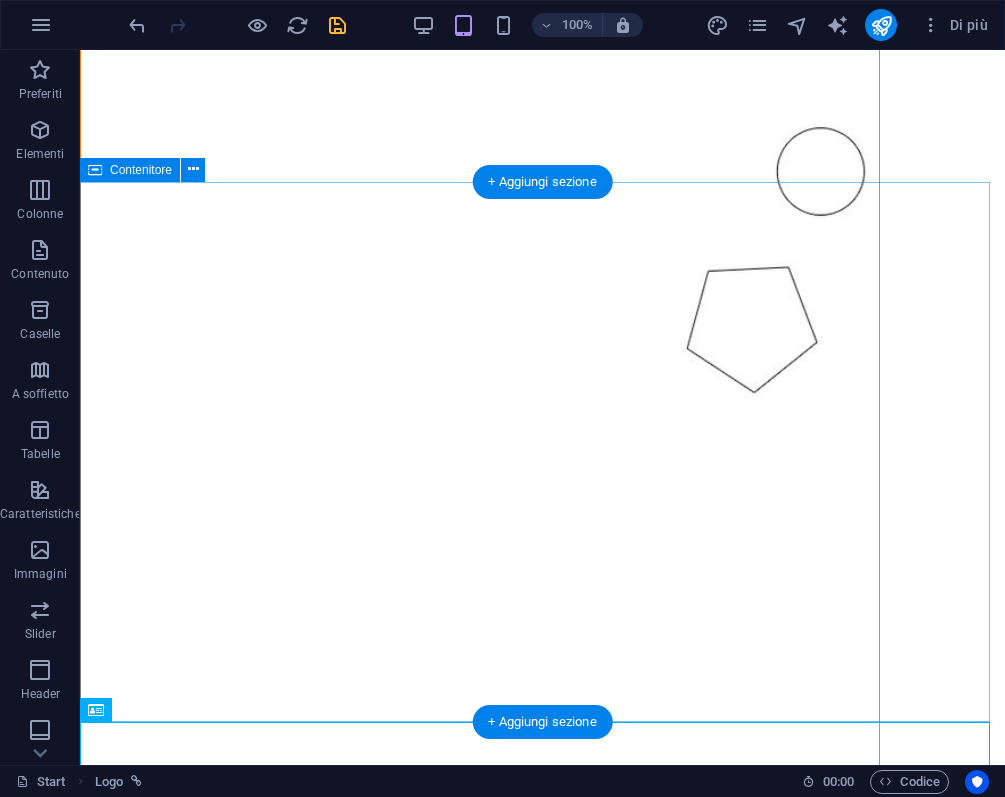 scroll, scrollTop: 3918, scrollLeft: 0, axis: vertical 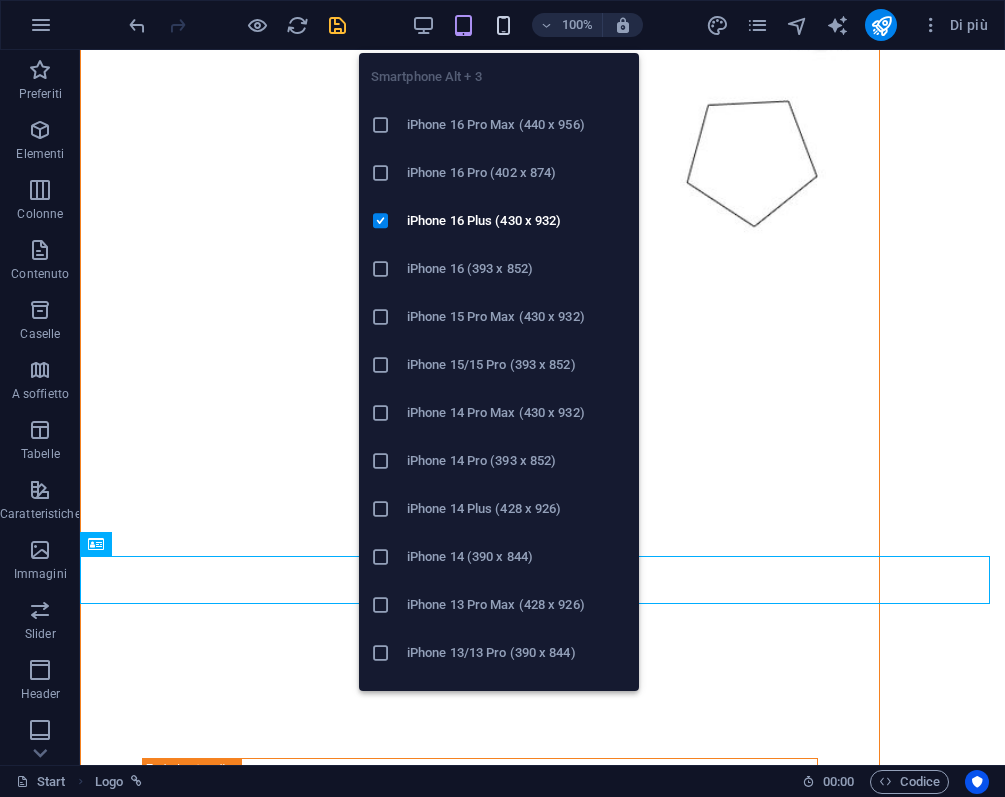click at bounding box center (503, 25) 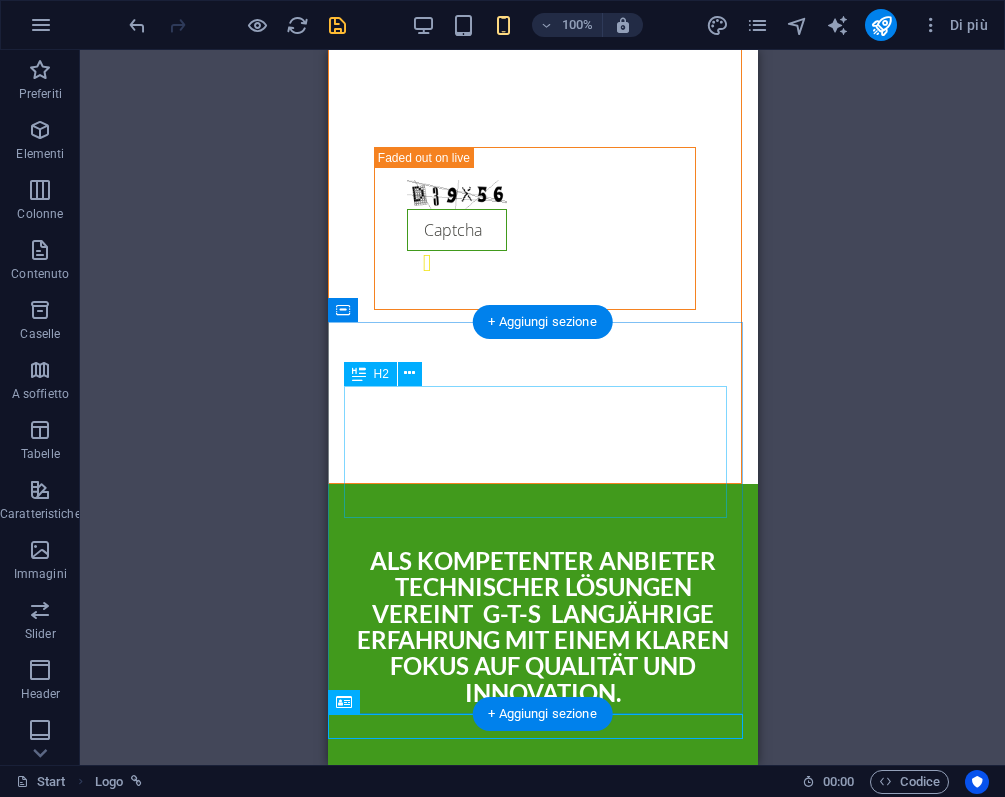 scroll, scrollTop: 4029, scrollLeft: 0, axis: vertical 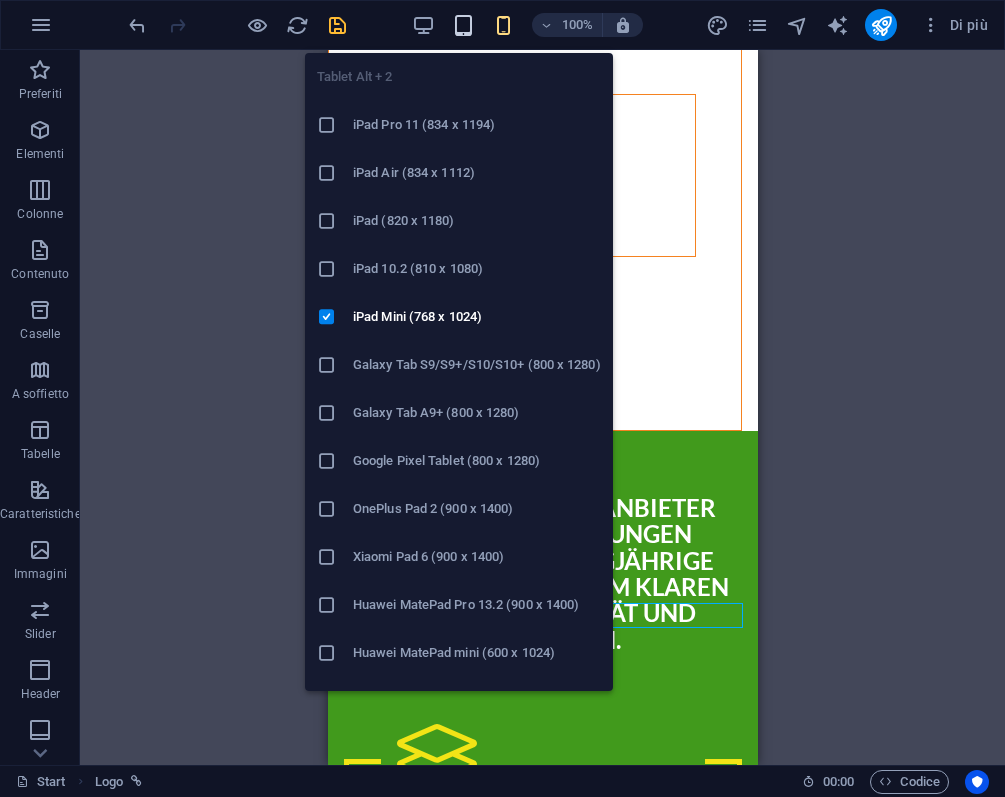 click at bounding box center (463, 25) 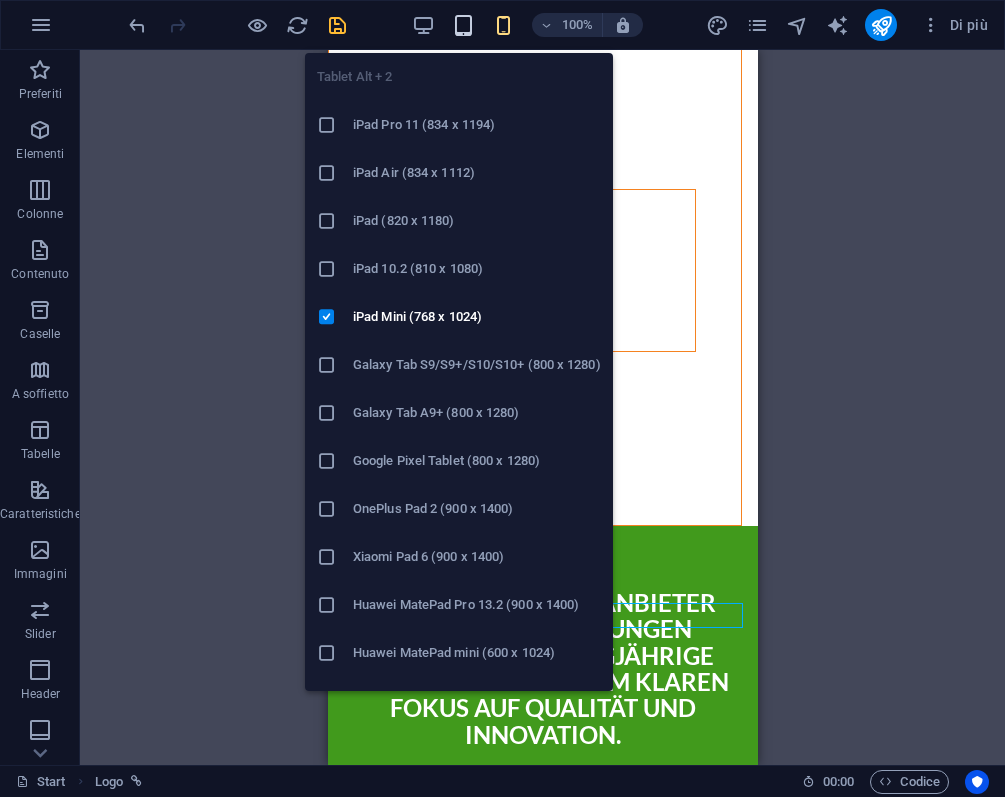 scroll, scrollTop: 4061, scrollLeft: 0, axis: vertical 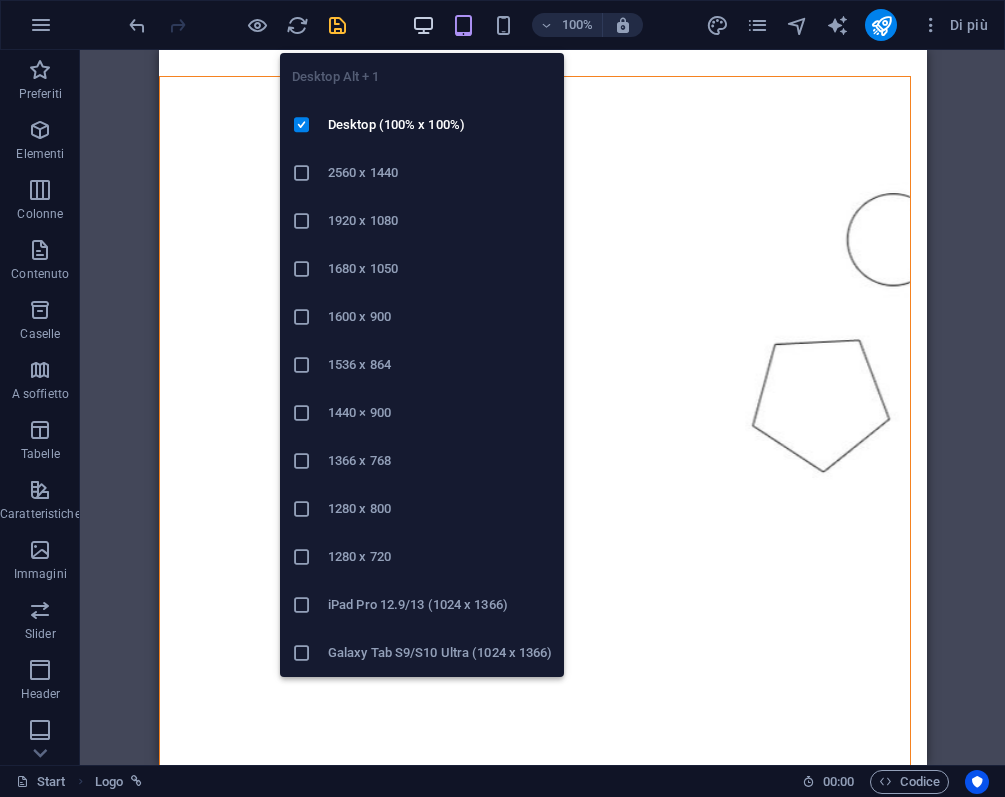 click at bounding box center [423, 25] 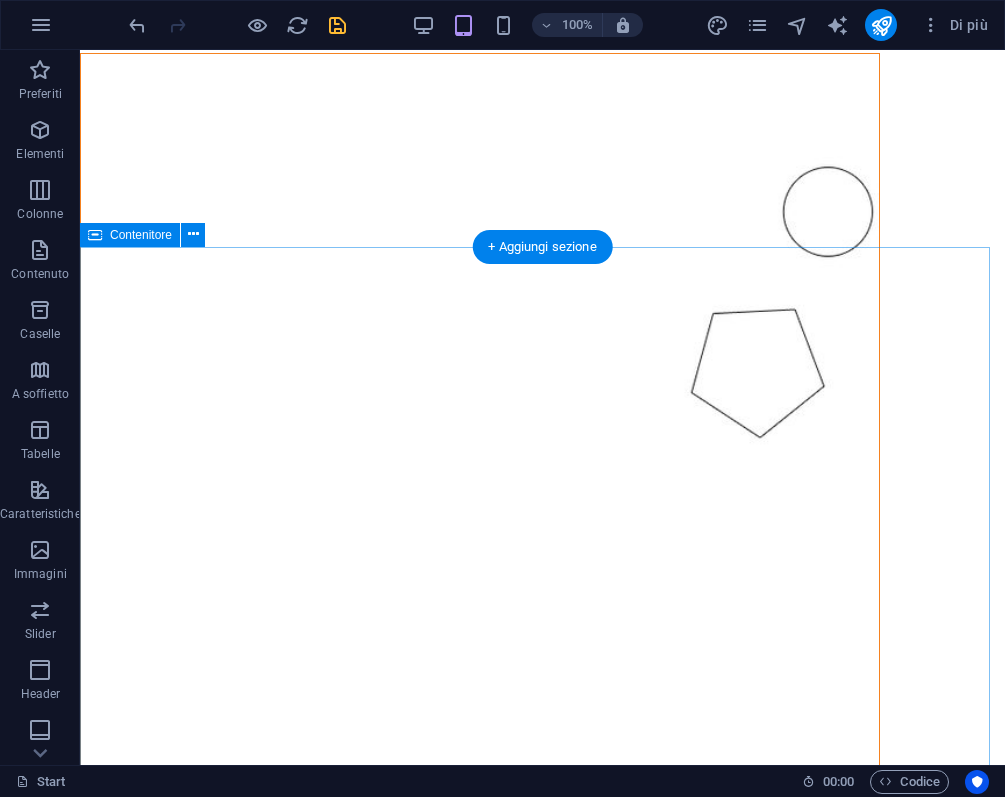scroll, scrollTop: 3918, scrollLeft: 0, axis: vertical 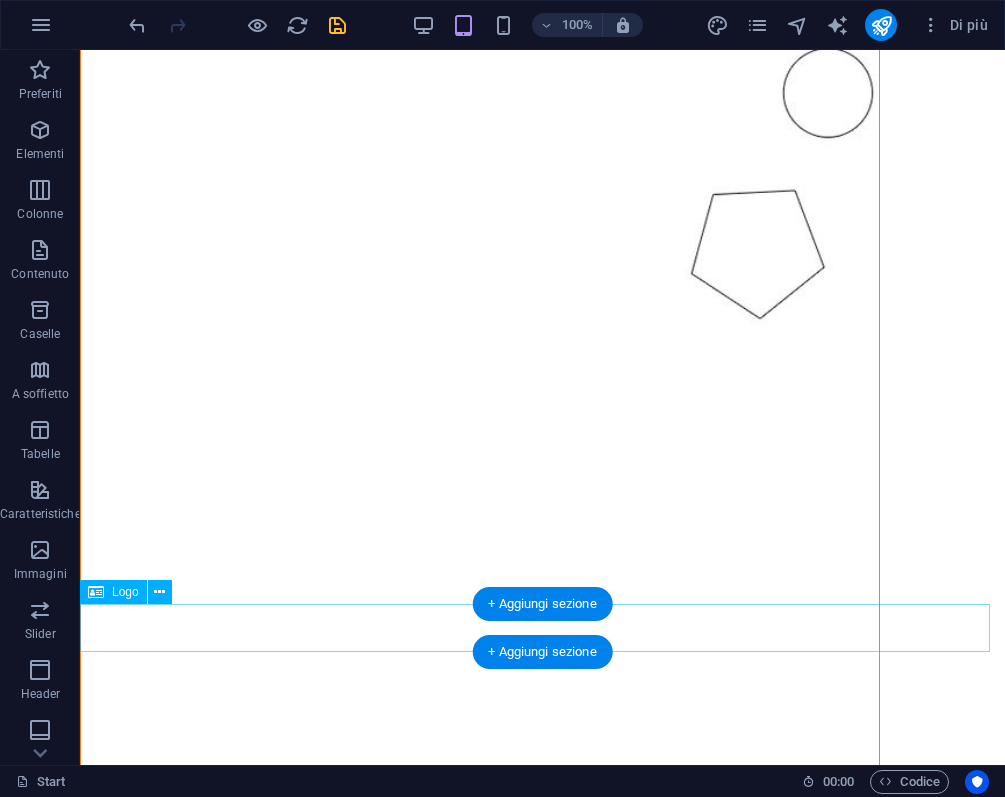 click at bounding box center [542, 3554] 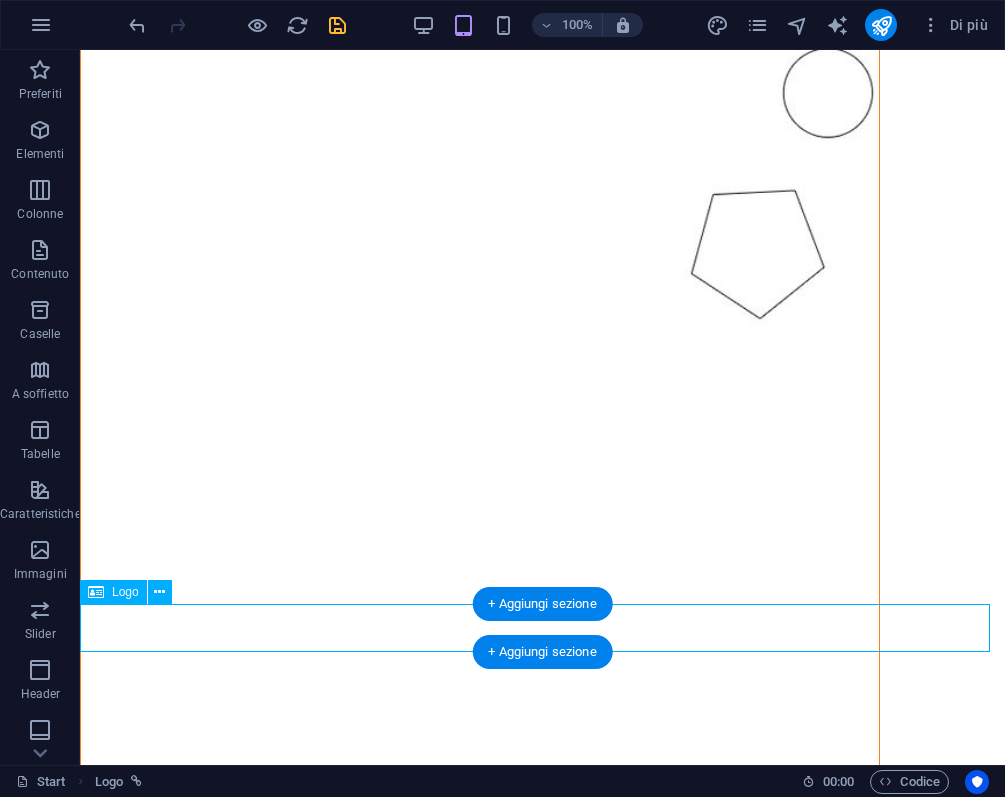 click at bounding box center (542, 3554) 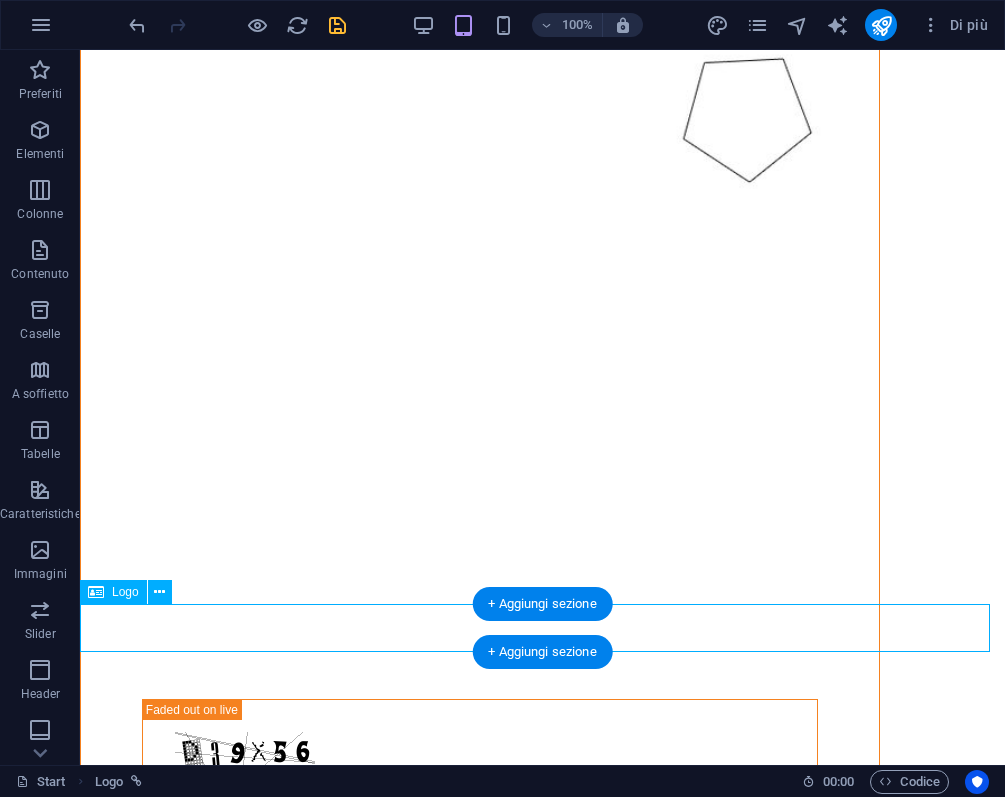 scroll, scrollTop: 3710, scrollLeft: 0, axis: vertical 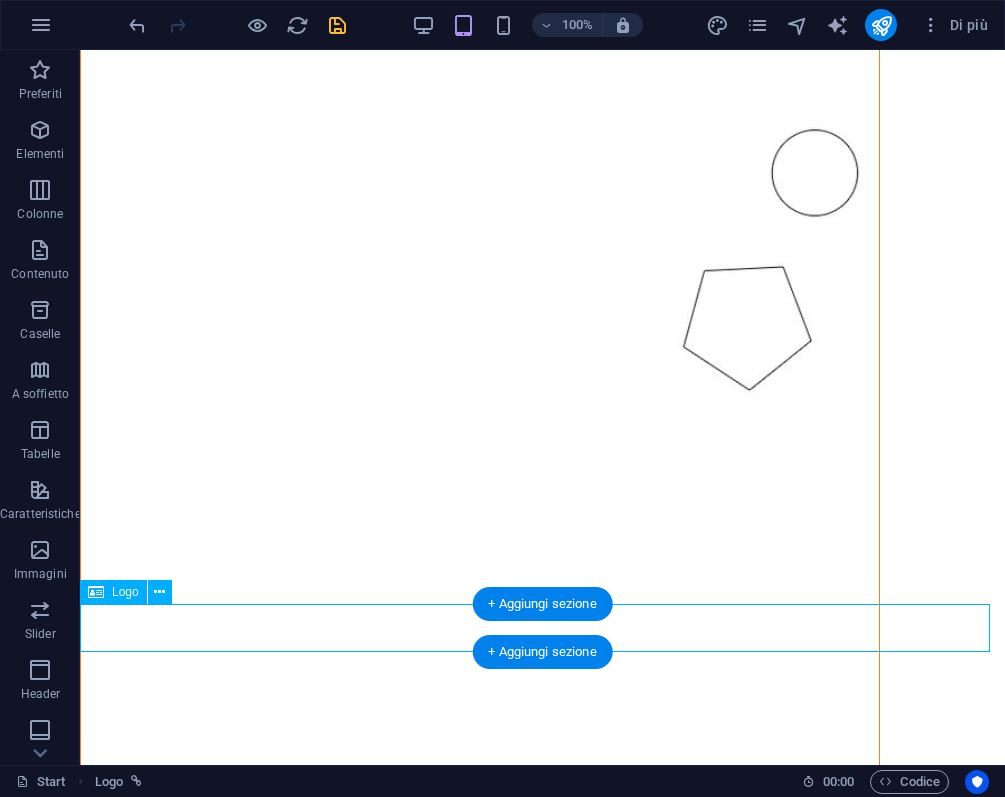 select on "%" 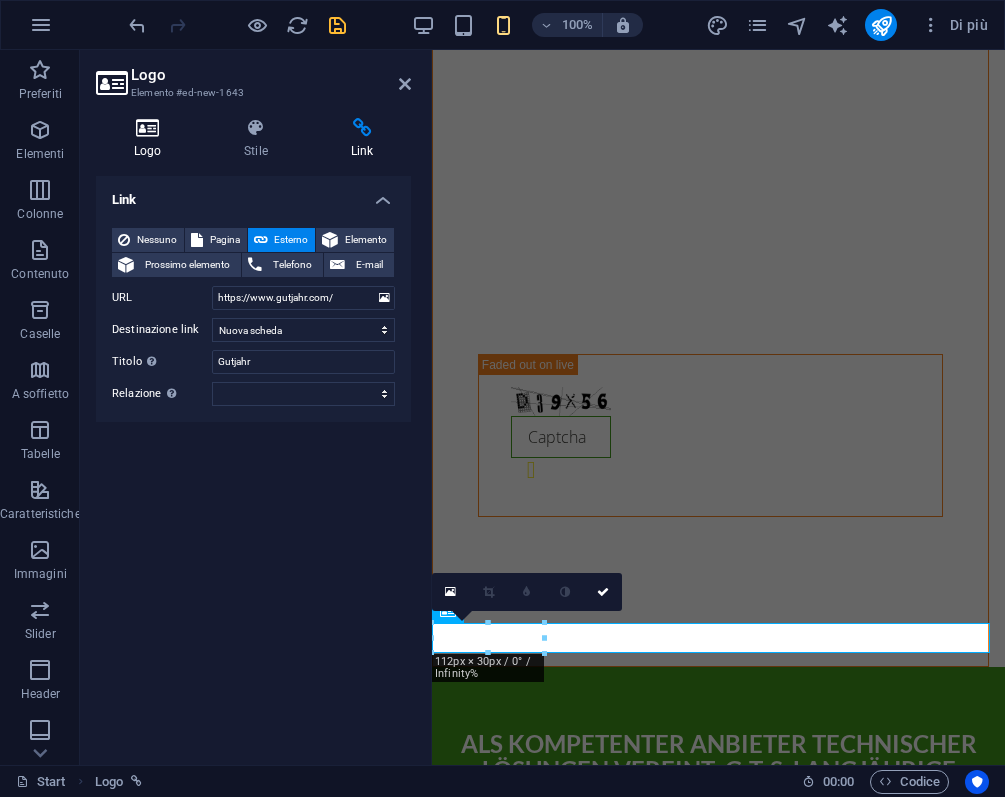 click at bounding box center [147, 128] 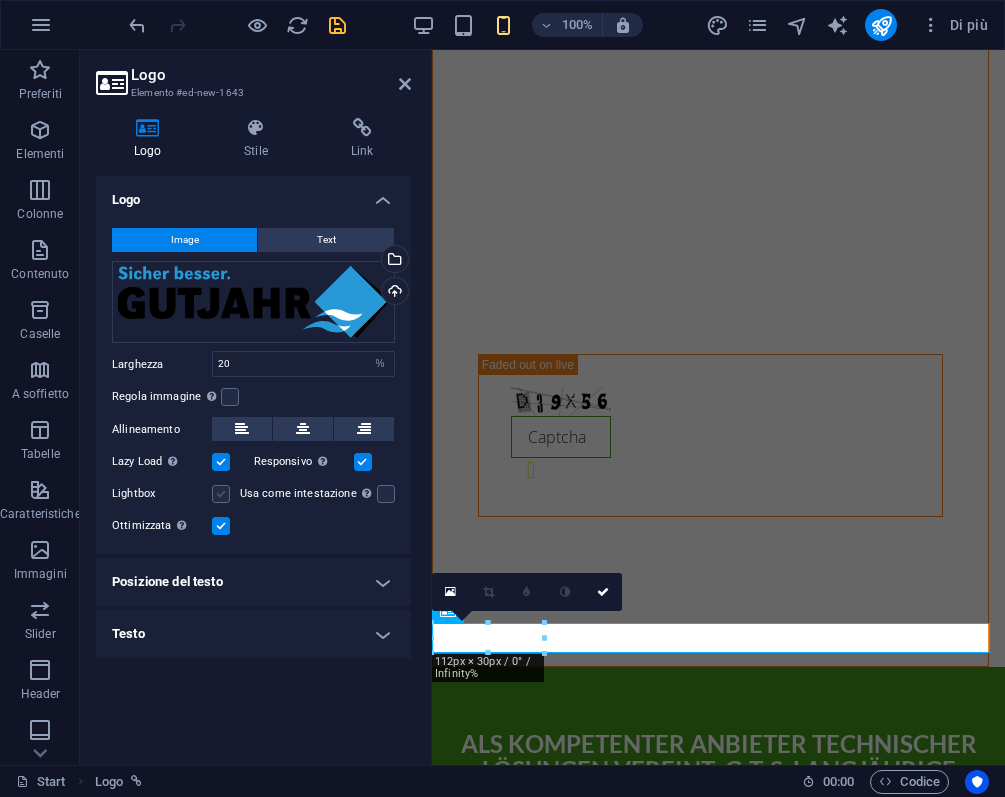 click at bounding box center (221, 494) 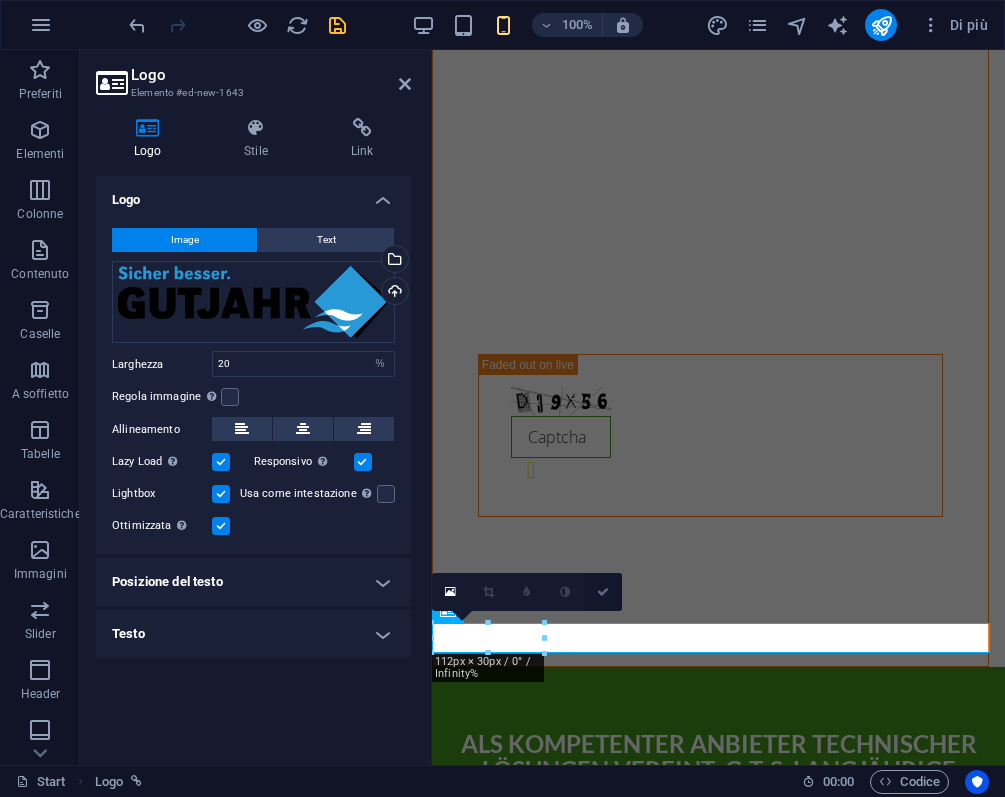 click at bounding box center (603, 592) 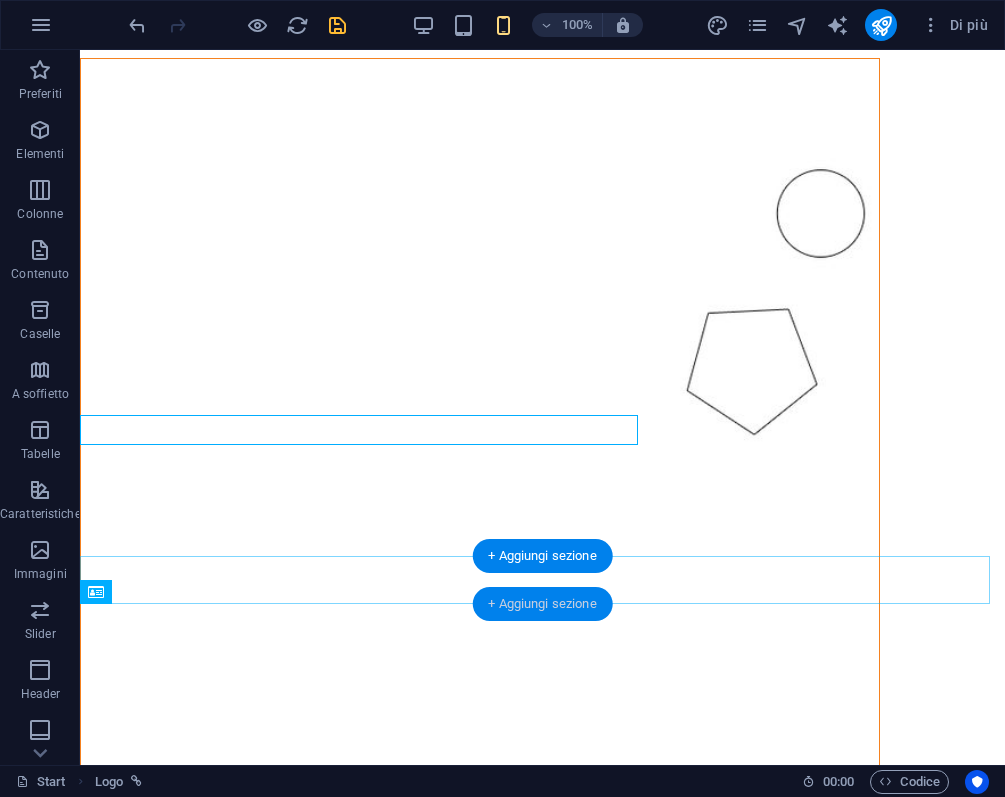 scroll, scrollTop: 3918, scrollLeft: 0, axis: vertical 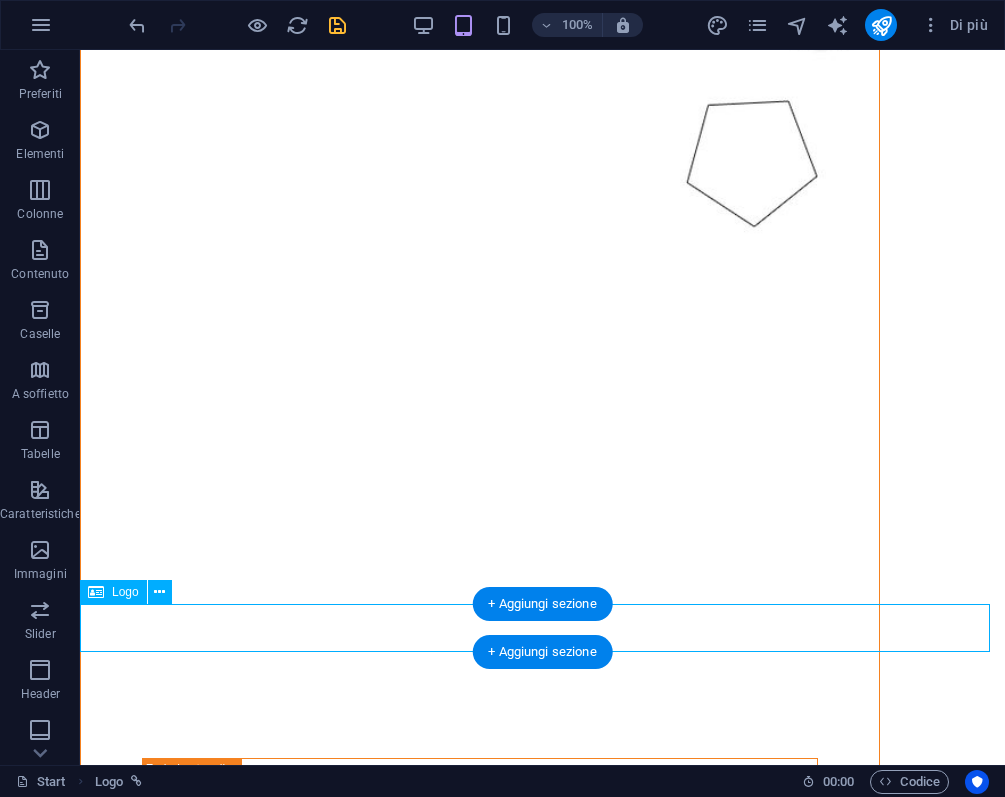 click at bounding box center (542, 3444) 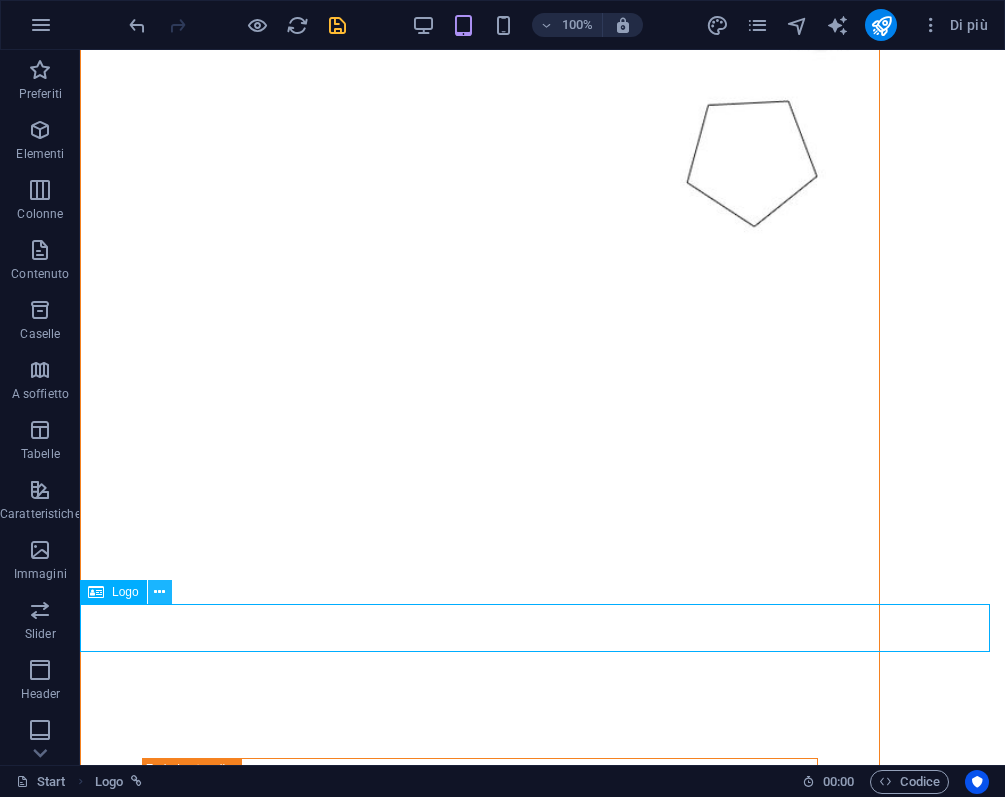click at bounding box center (159, 592) 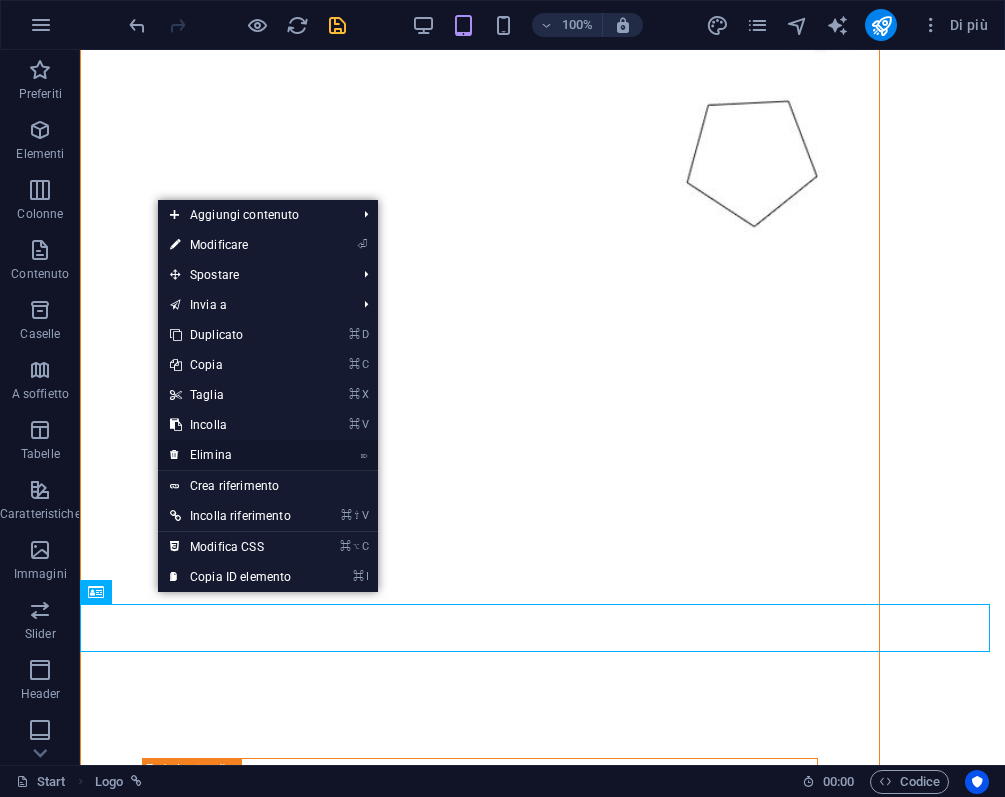 click on "⌦  Elimina" at bounding box center [230, 455] 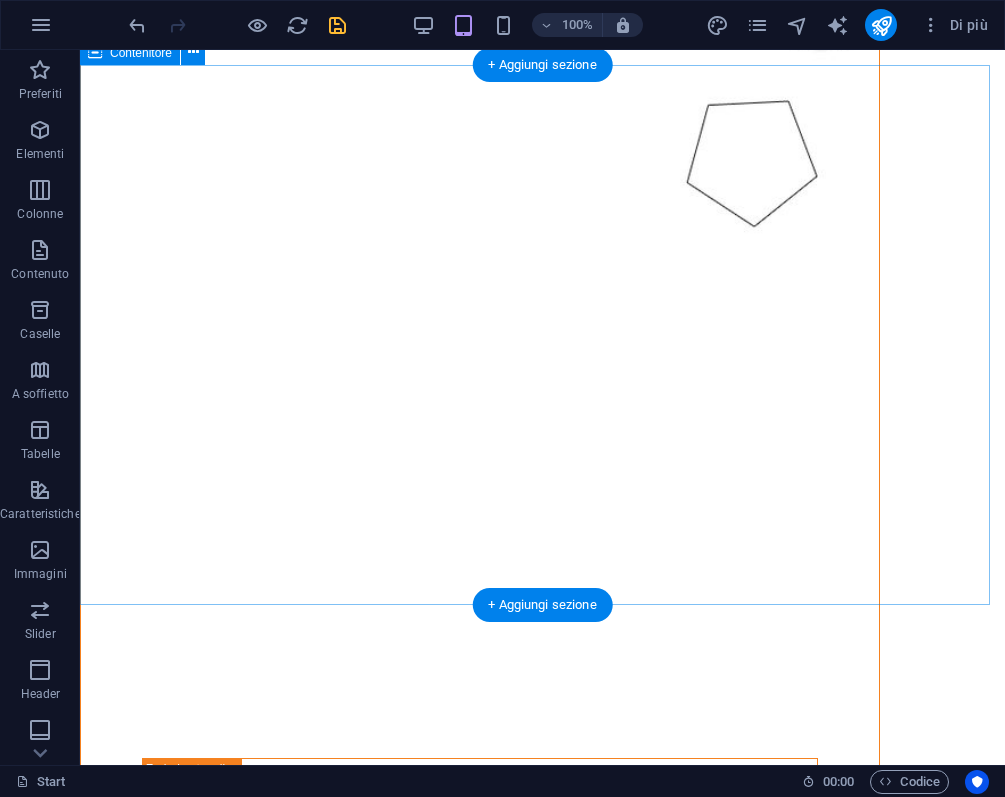 scroll, scrollTop: 3869, scrollLeft: 0, axis: vertical 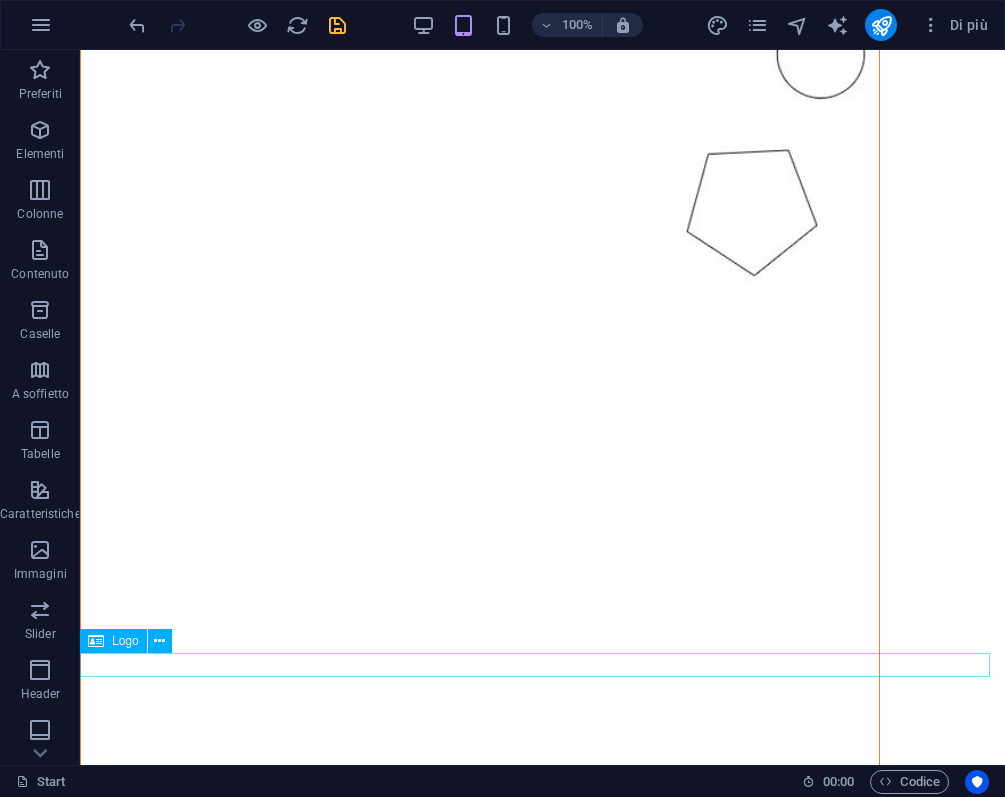 click at bounding box center (542, 3487) 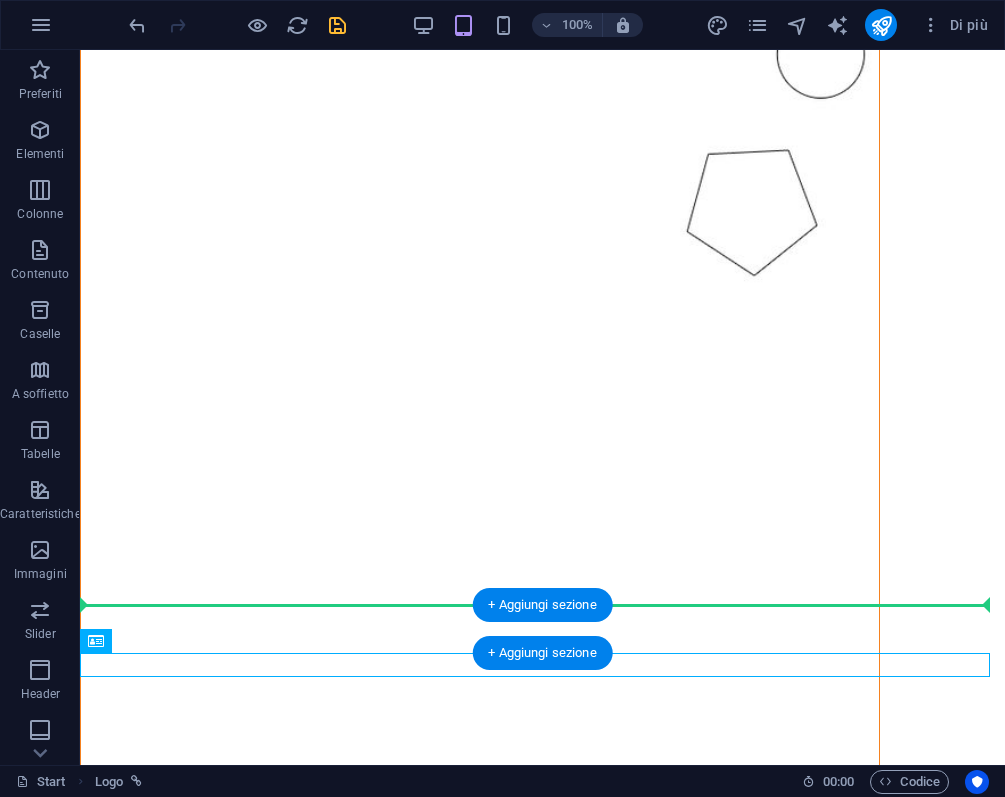 drag, startPoint x: 202, startPoint y: 701, endPoint x: 325, endPoint y: 628, distance: 143.03146 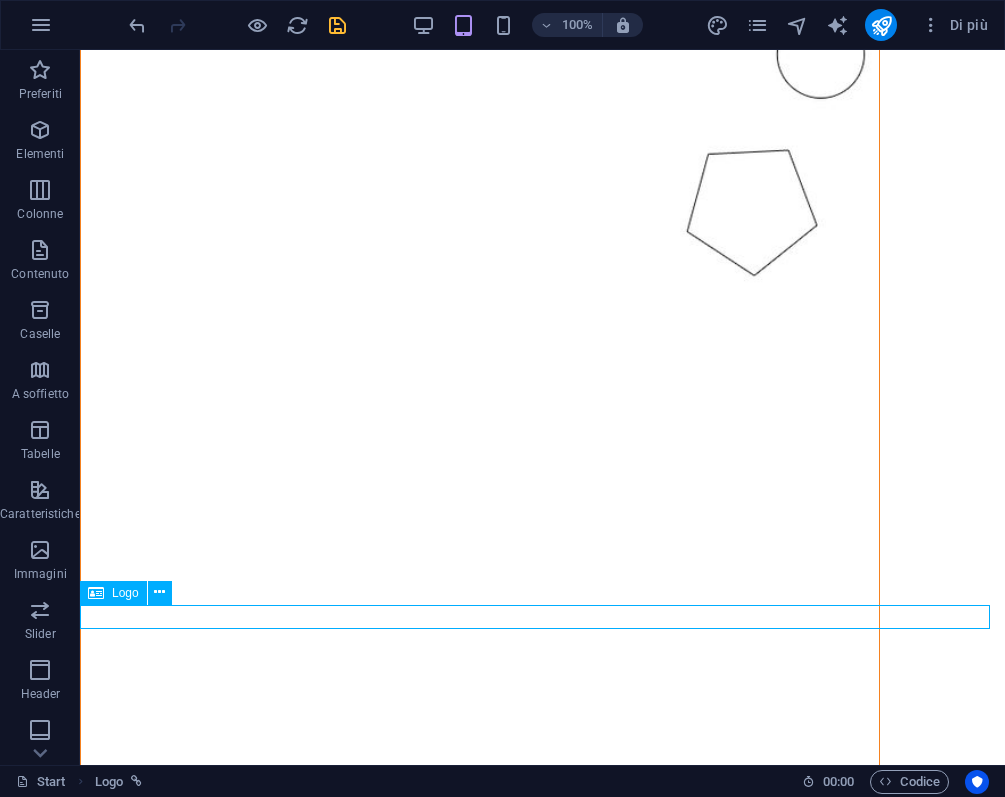 click at bounding box center (542, 3438) 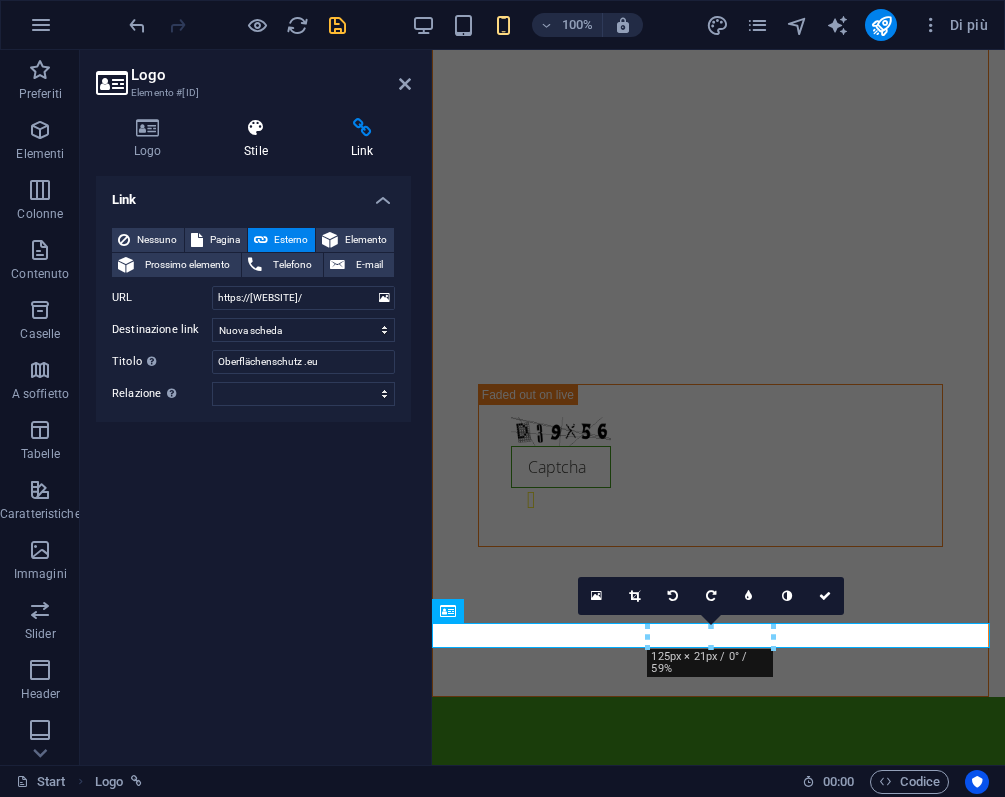 click at bounding box center [256, 128] 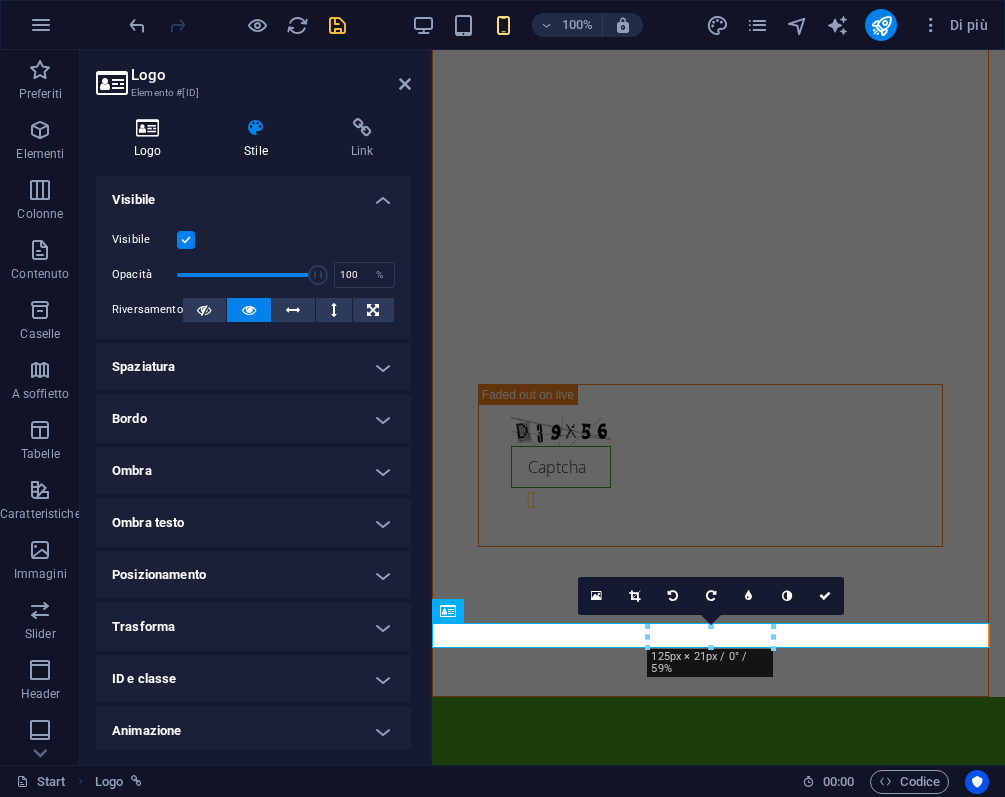 click at bounding box center [147, 128] 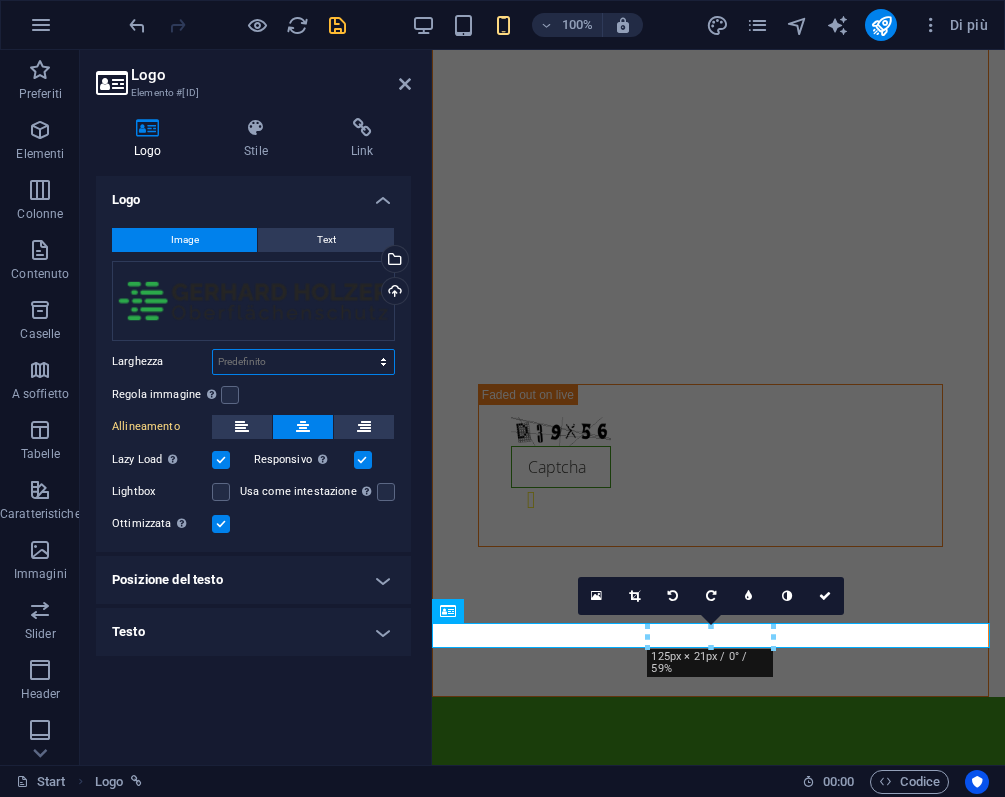 click on "Predefinito automatico px rem % em vh vw" at bounding box center [303, 362] 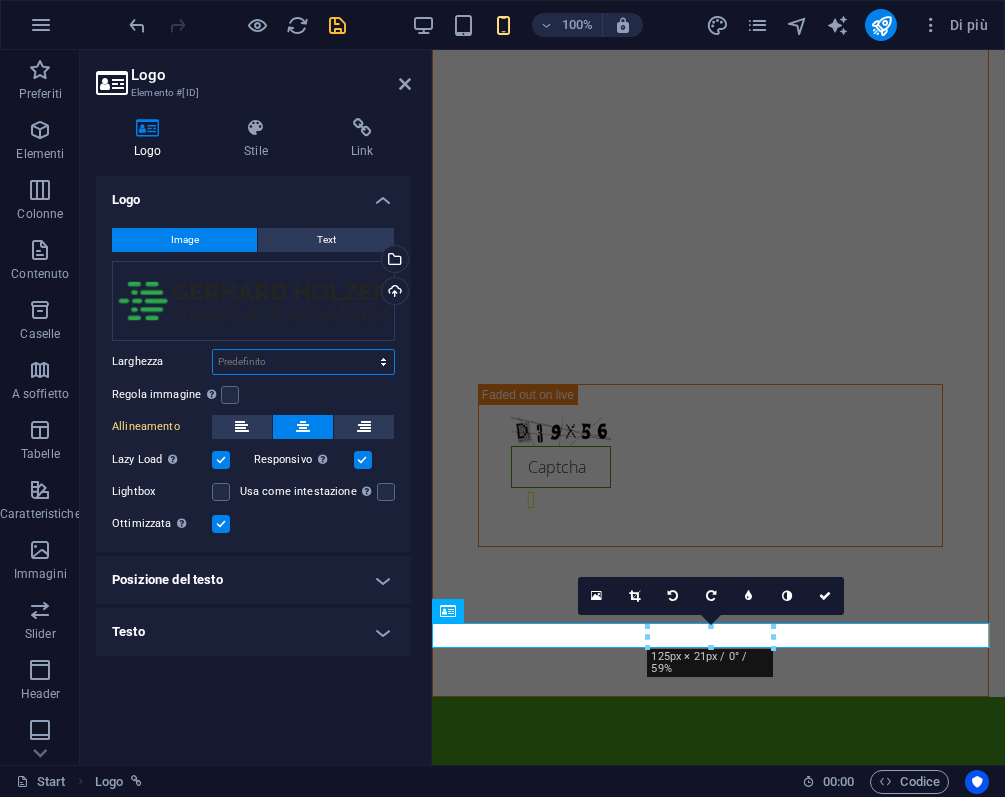select on "%" 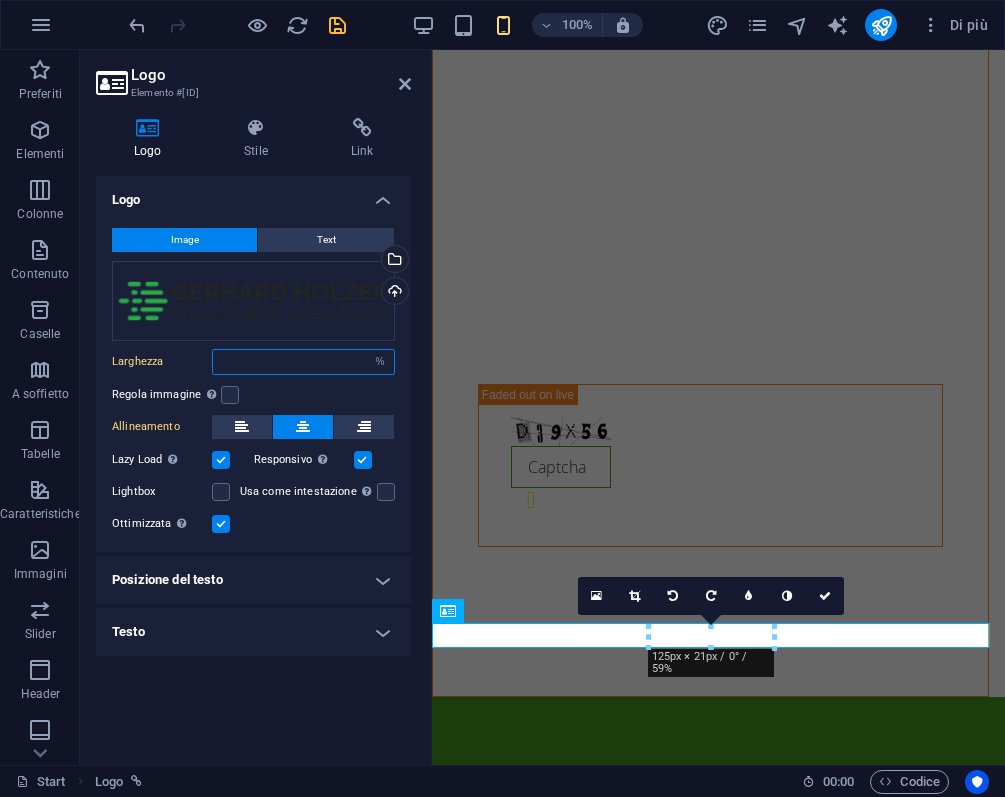 click on "[NUMBER]" at bounding box center [303, 362] 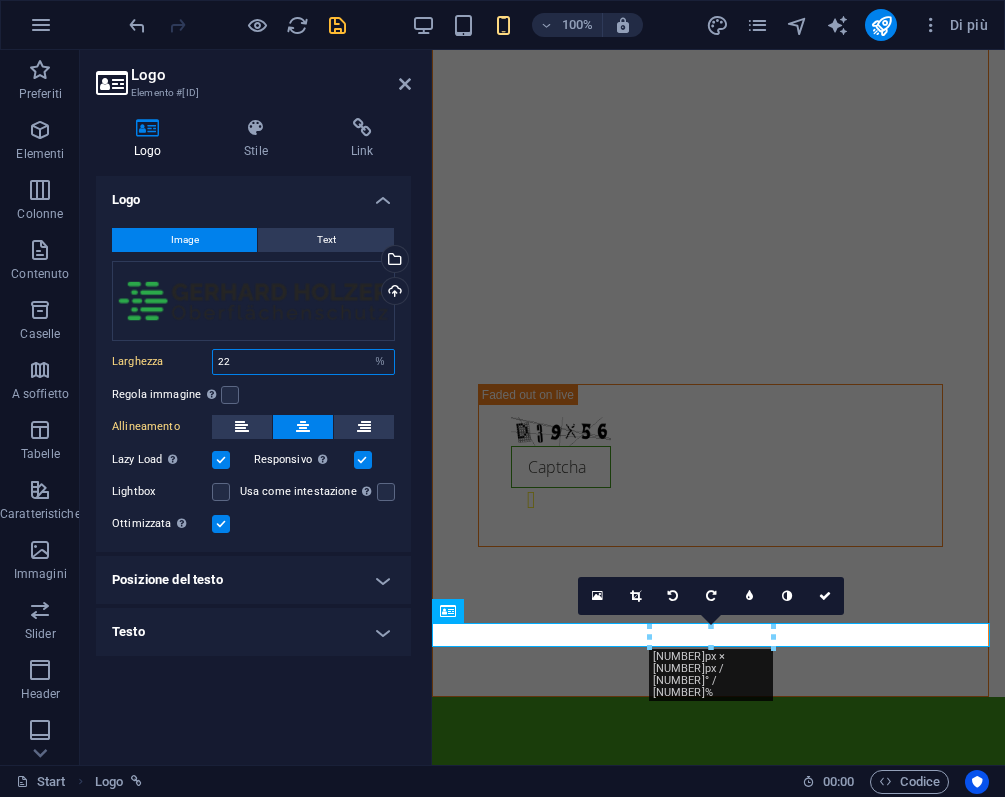 type on "2" 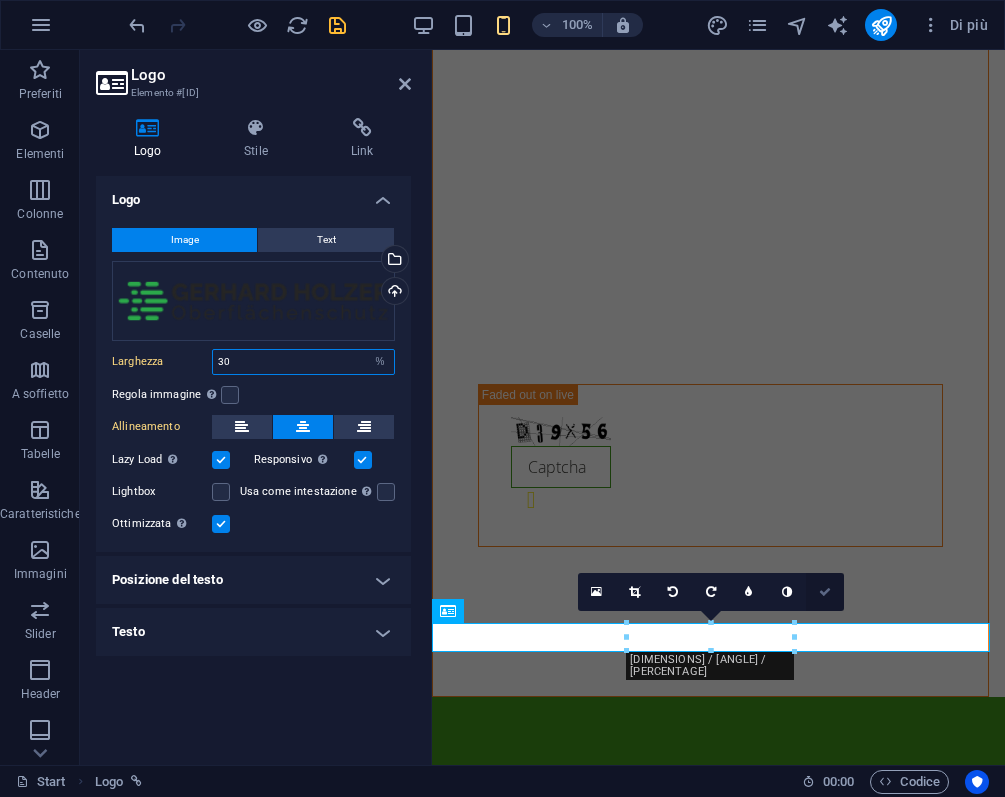 type on "30" 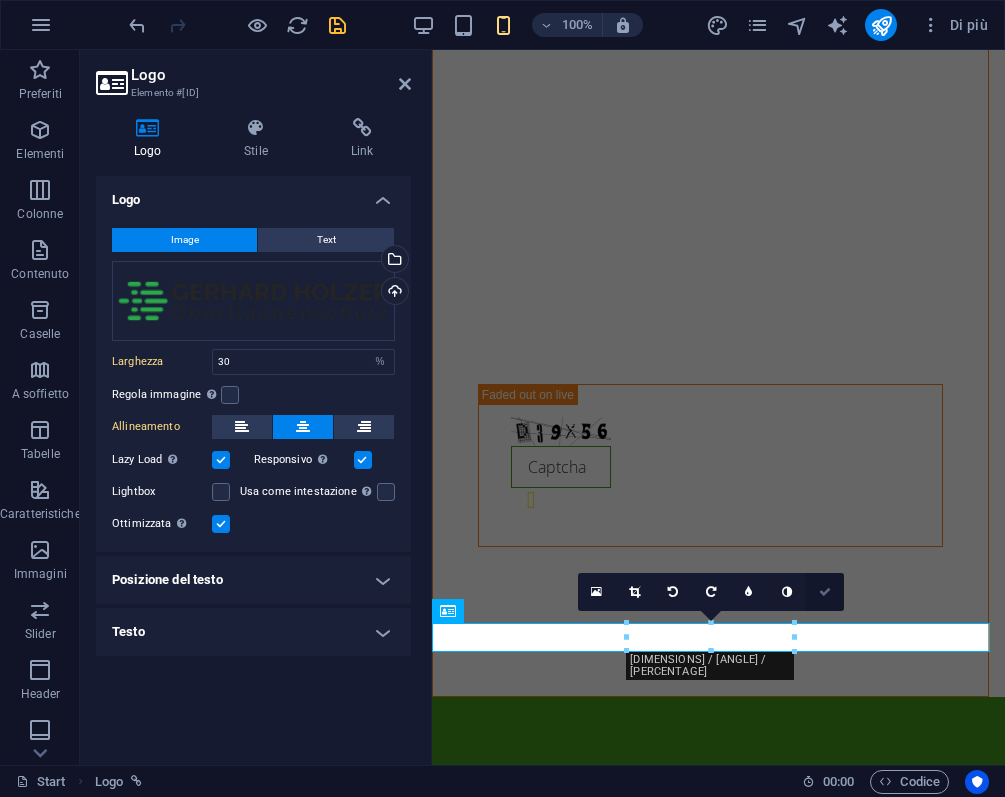 click at bounding box center [825, 592] 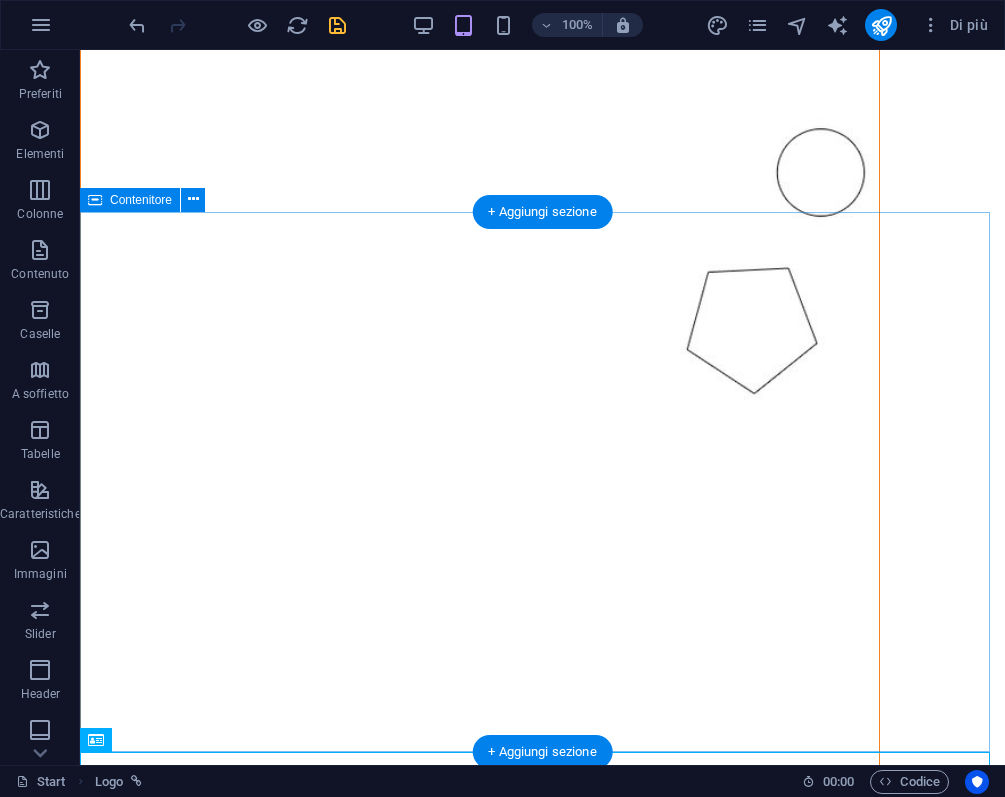 scroll, scrollTop: 3869, scrollLeft: 0, axis: vertical 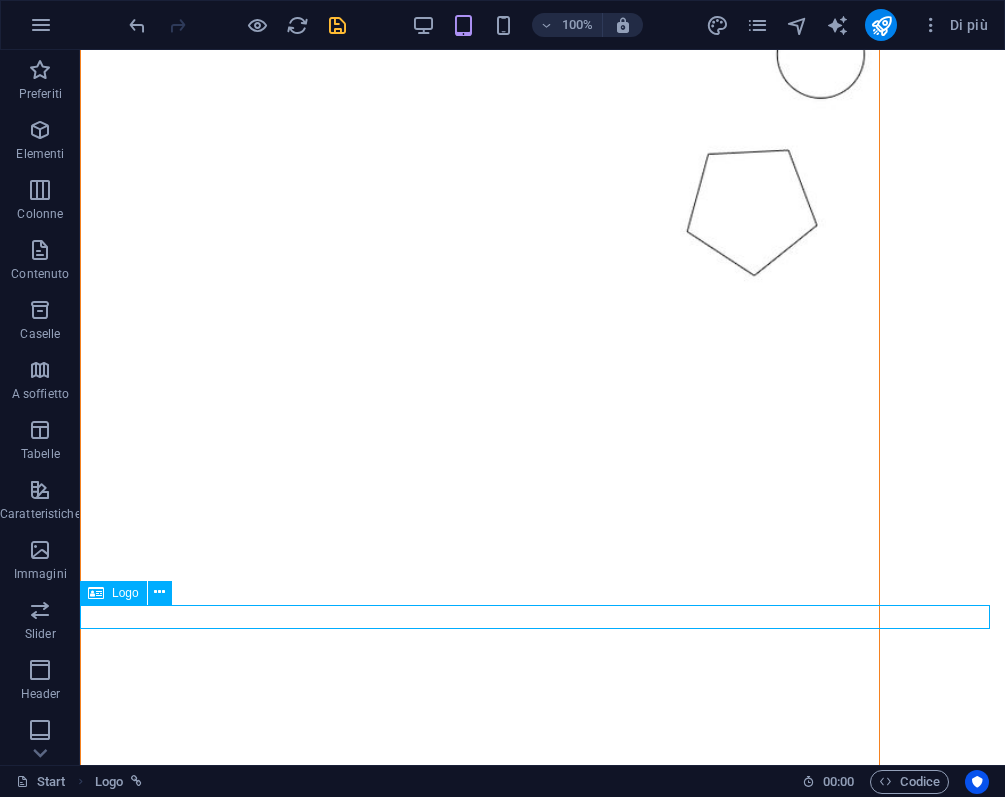 click at bounding box center [542, 3438] 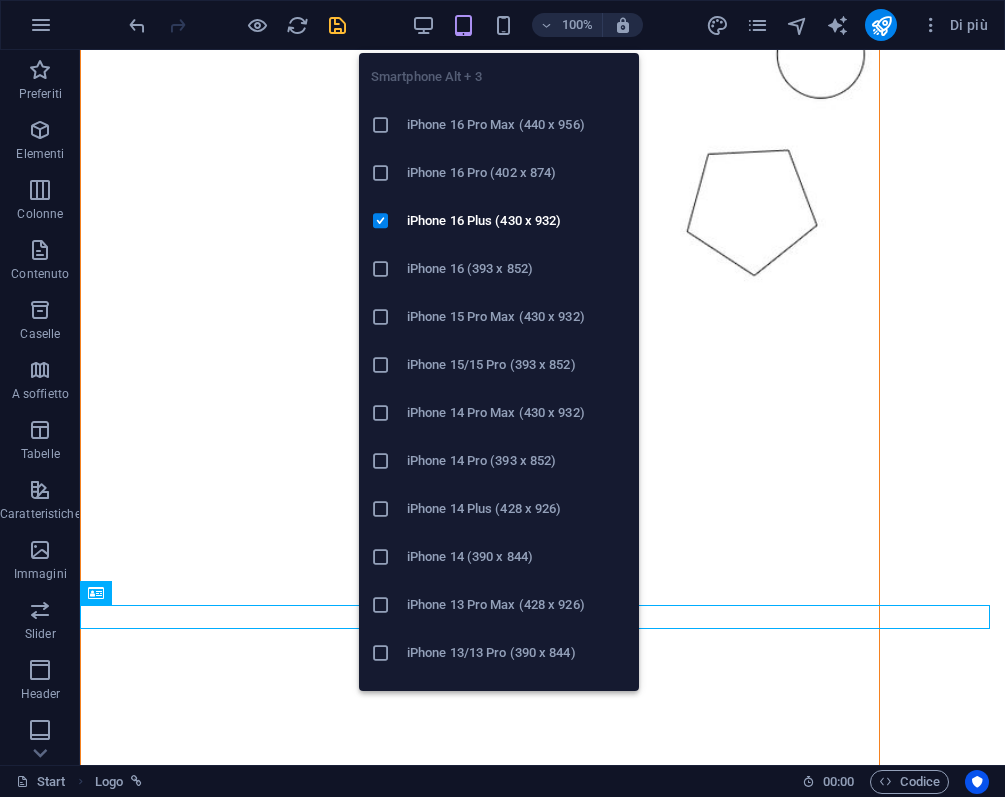 drag, startPoint x: 509, startPoint y: 19, endPoint x: 563, endPoint y: 160, distance: 150.98676 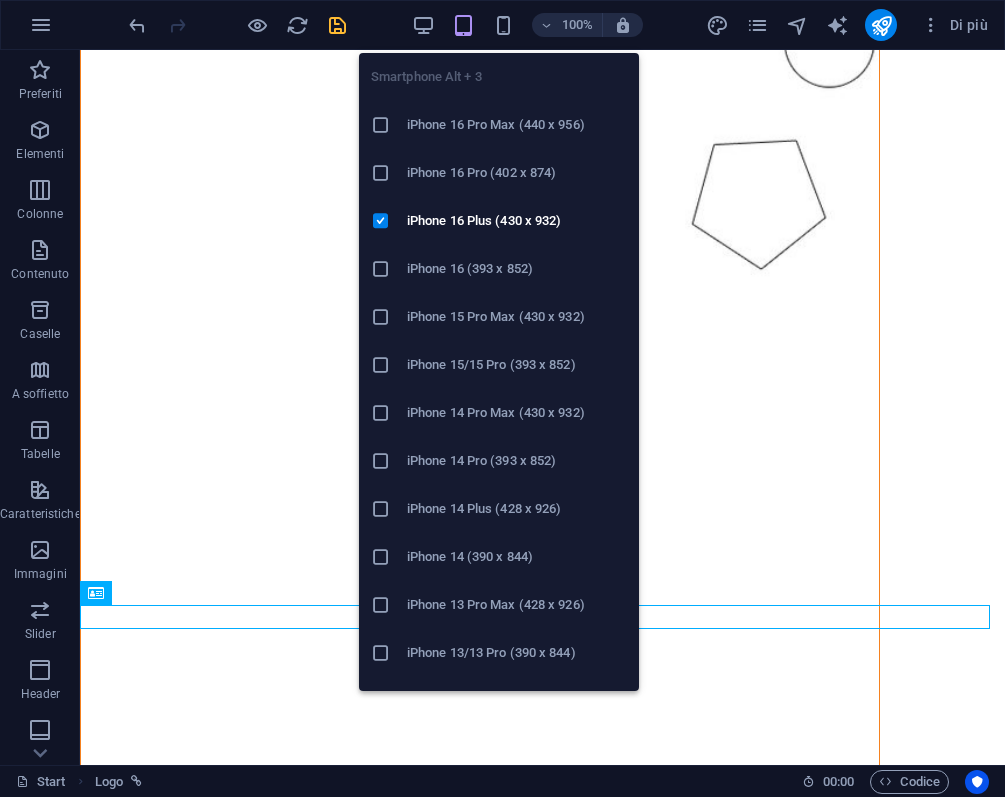 scroll, scrollTop: 4004, scrollLeft: 0, axis: vertical 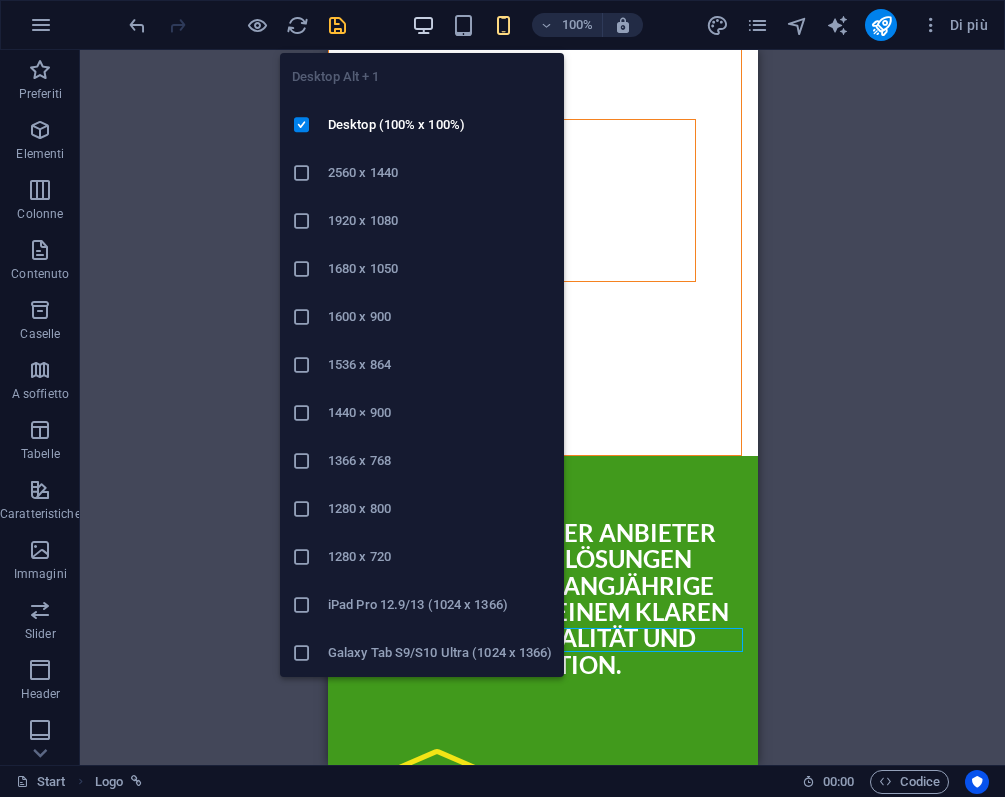 click at bounding box center [423, 25] 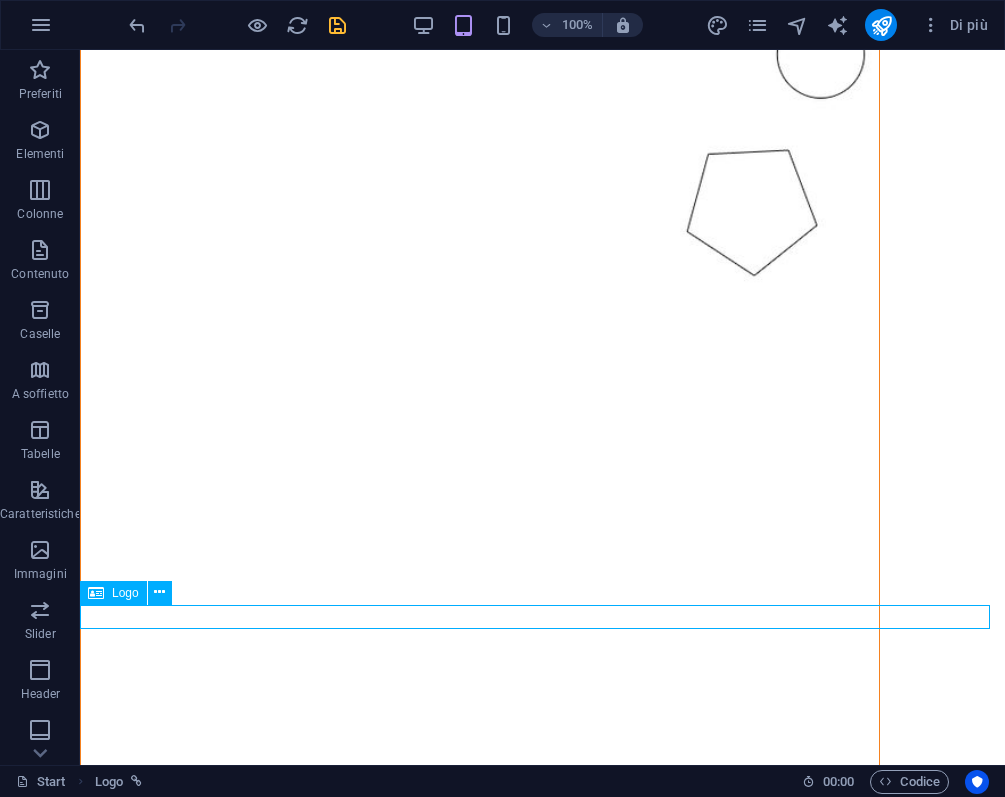 click at bounding box center [542, 3438] 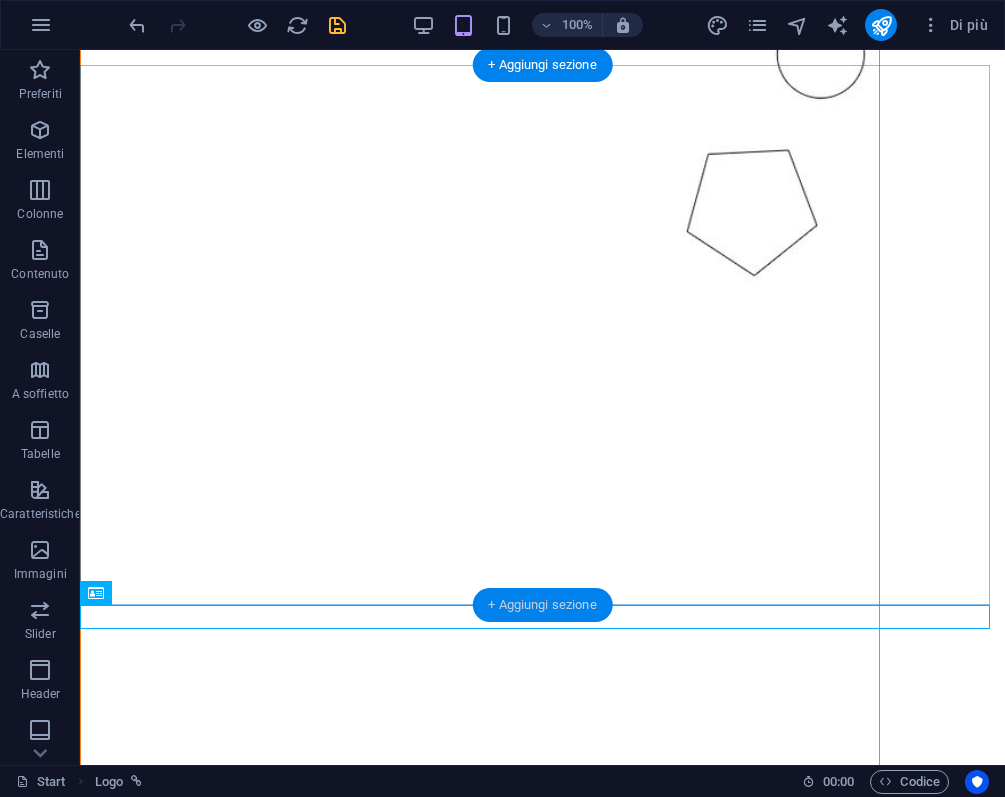 click on "+ Aggiungi sezione" at bounding box center [542, 605] 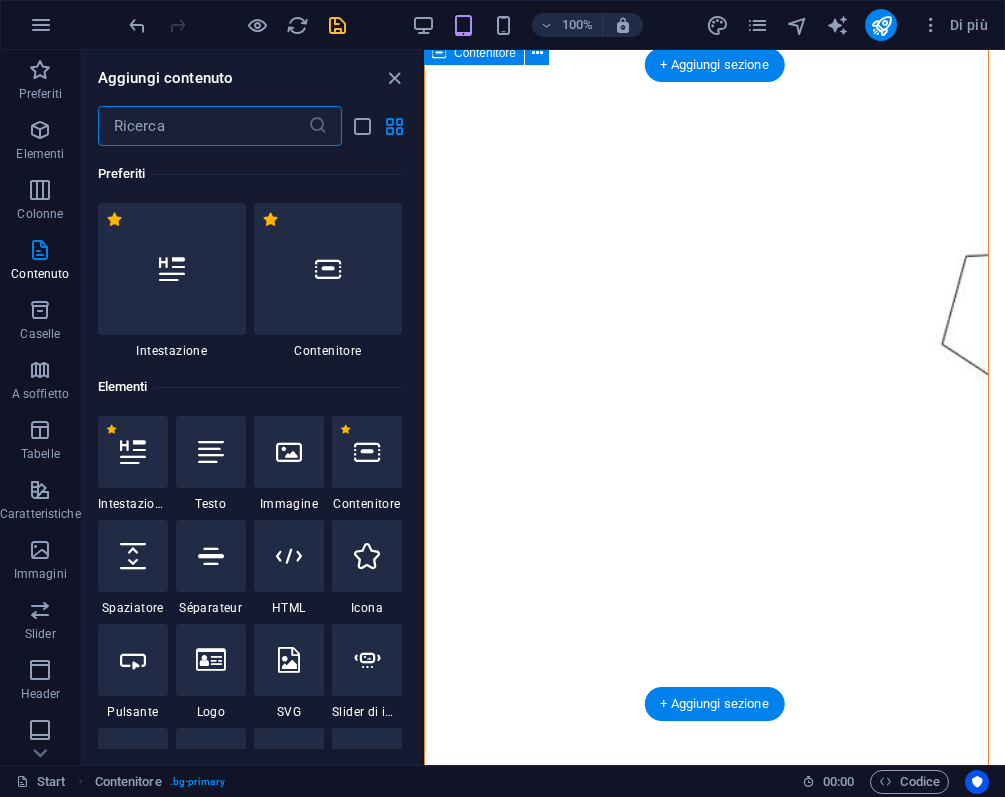 scroll, scrollTop: 4533, scrollLeft: 0, axis: vertical 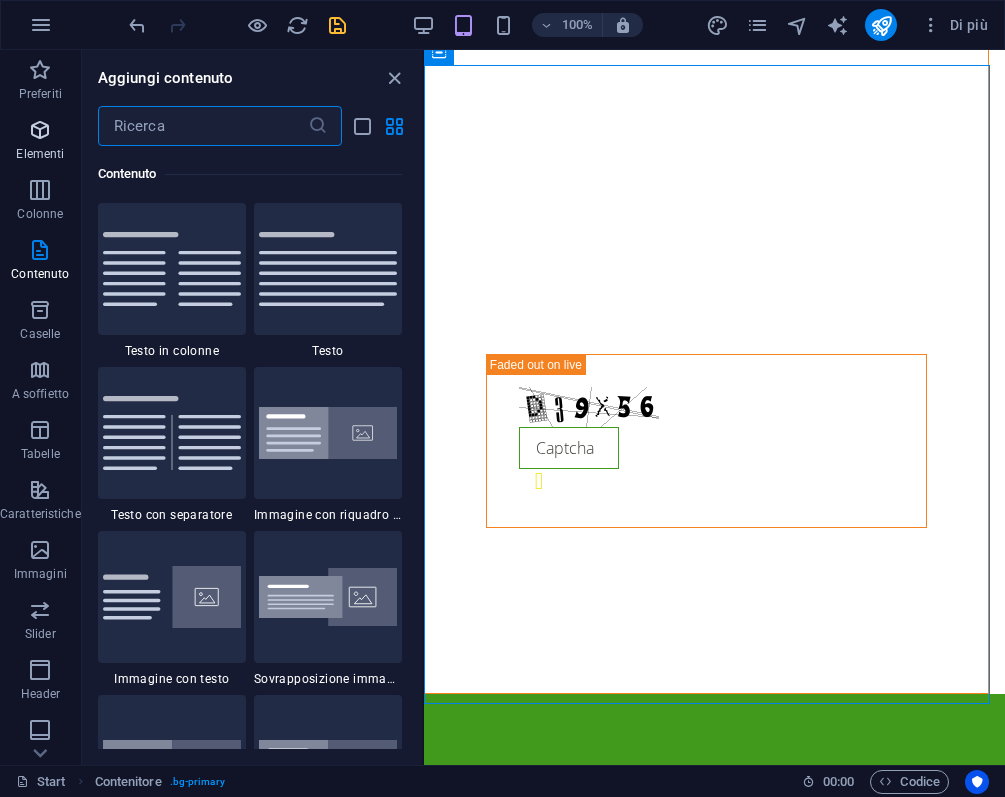 click at bounding box center (40, 130) 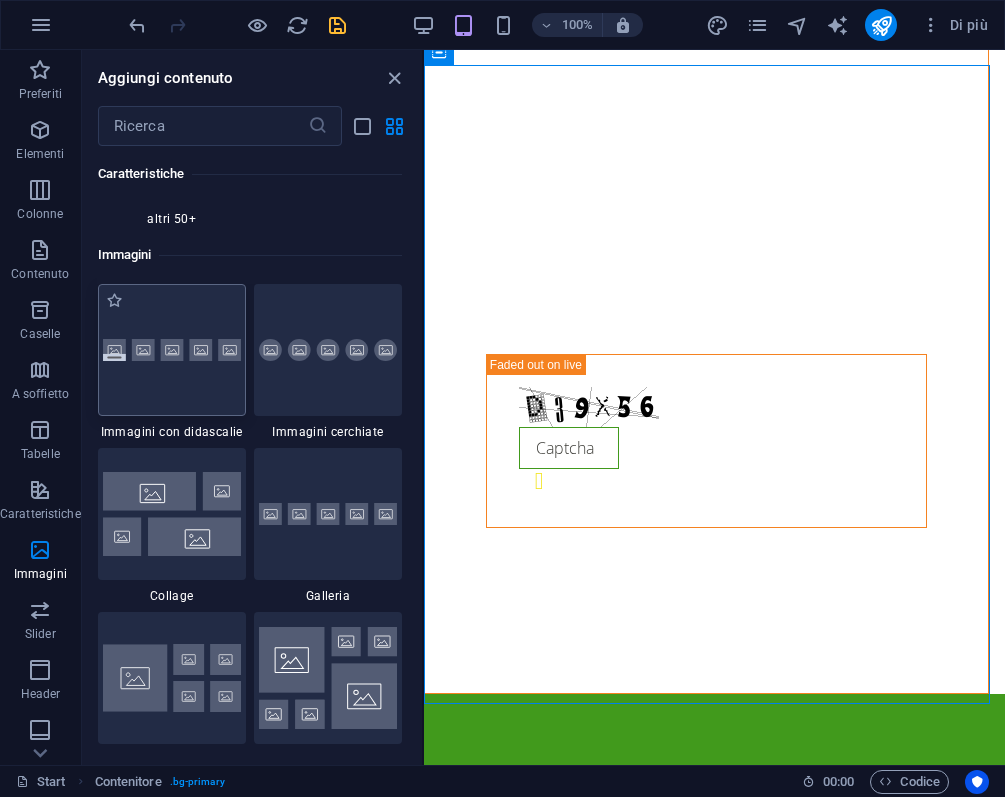 scroll, scrollTop: 10046, scrollLeft: 0, axis: vertical 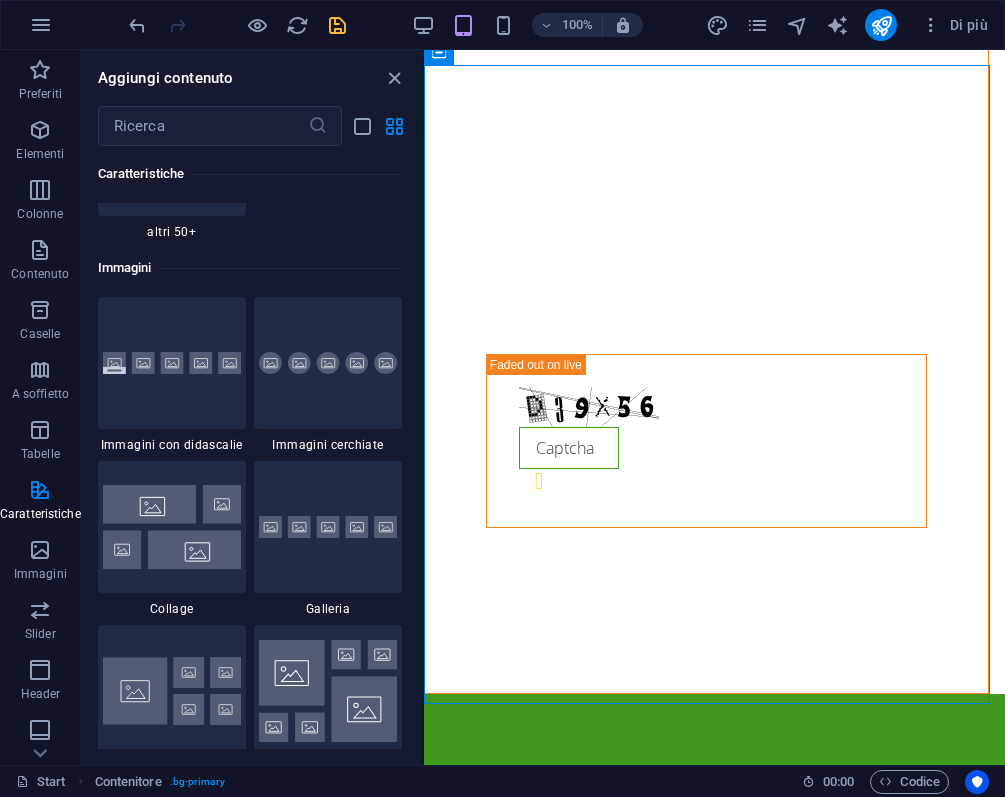 click at bounding box center (172, 363) 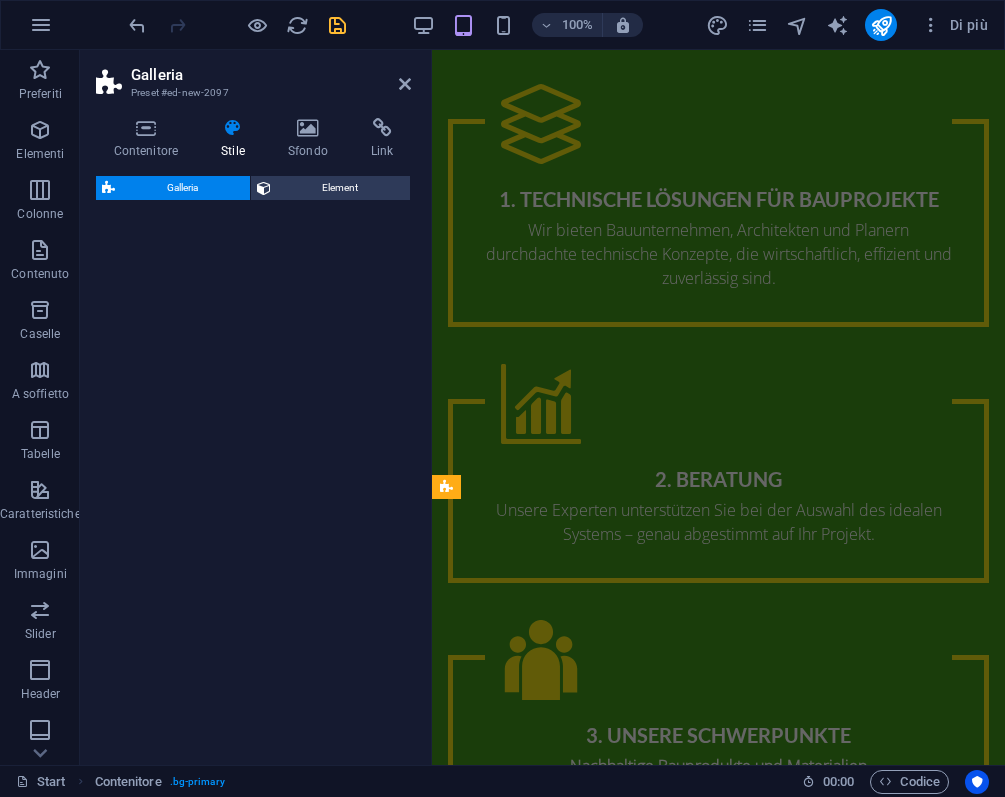 select on "rem" 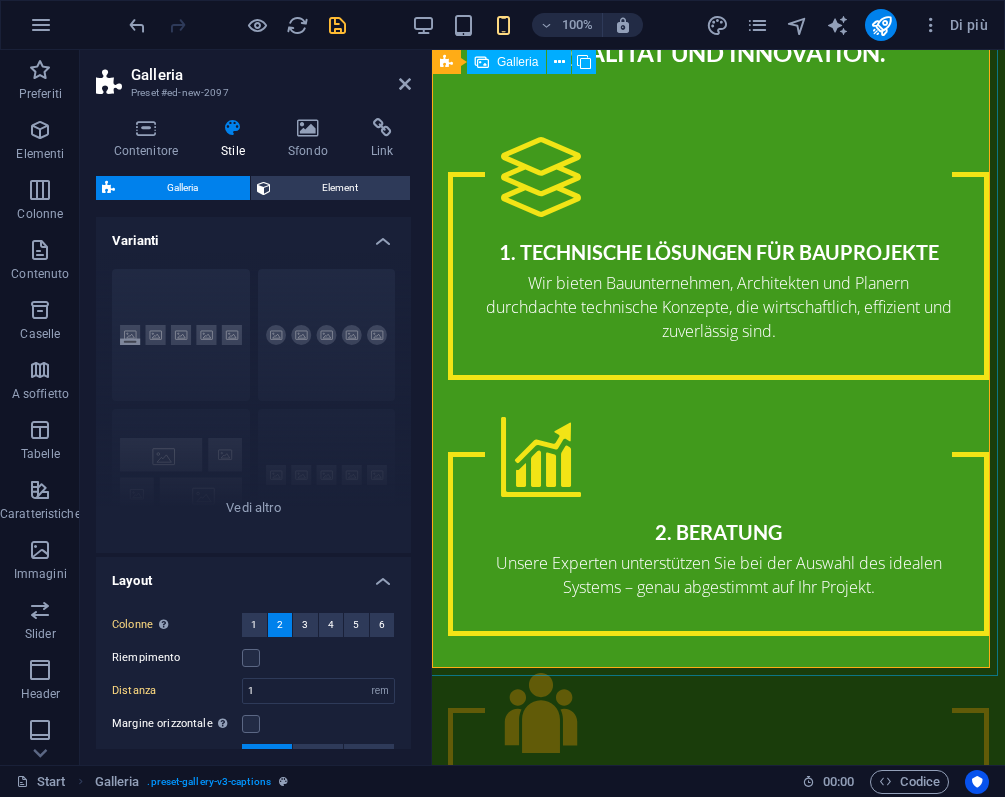scroll, scrollTop: 4481, scrollLeft: 0, axis: vertical 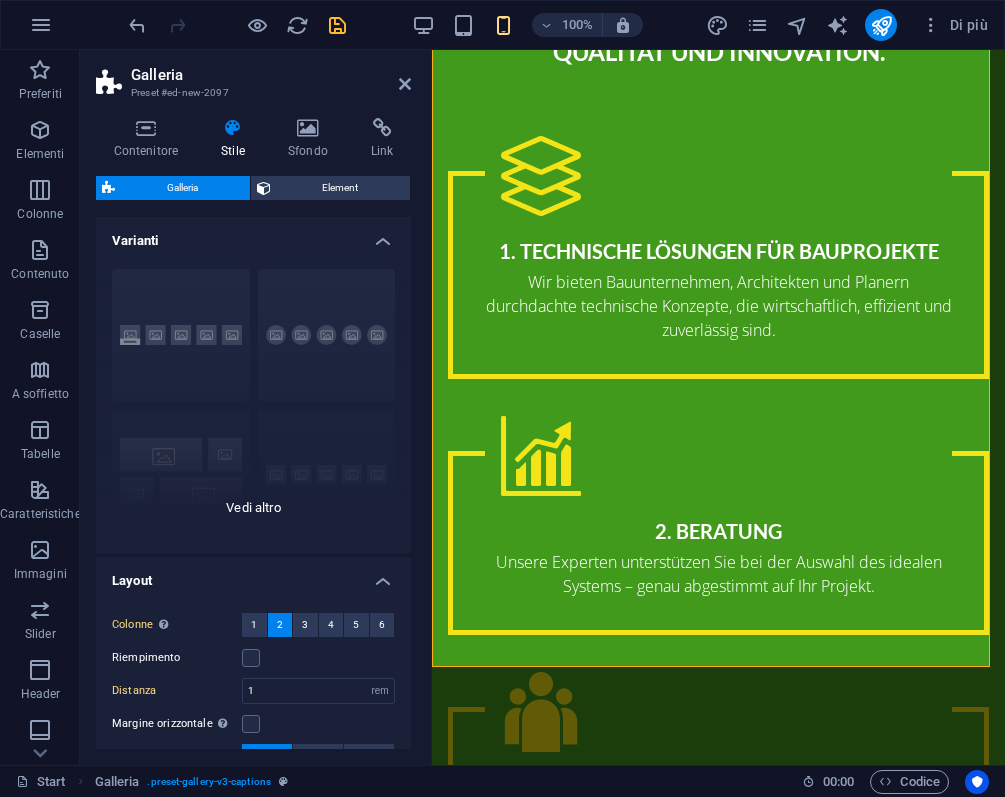 click on "Didascalie Cerchio Collage Predefinito Griglia Grglia spostata" at bounding box center (253, 403) 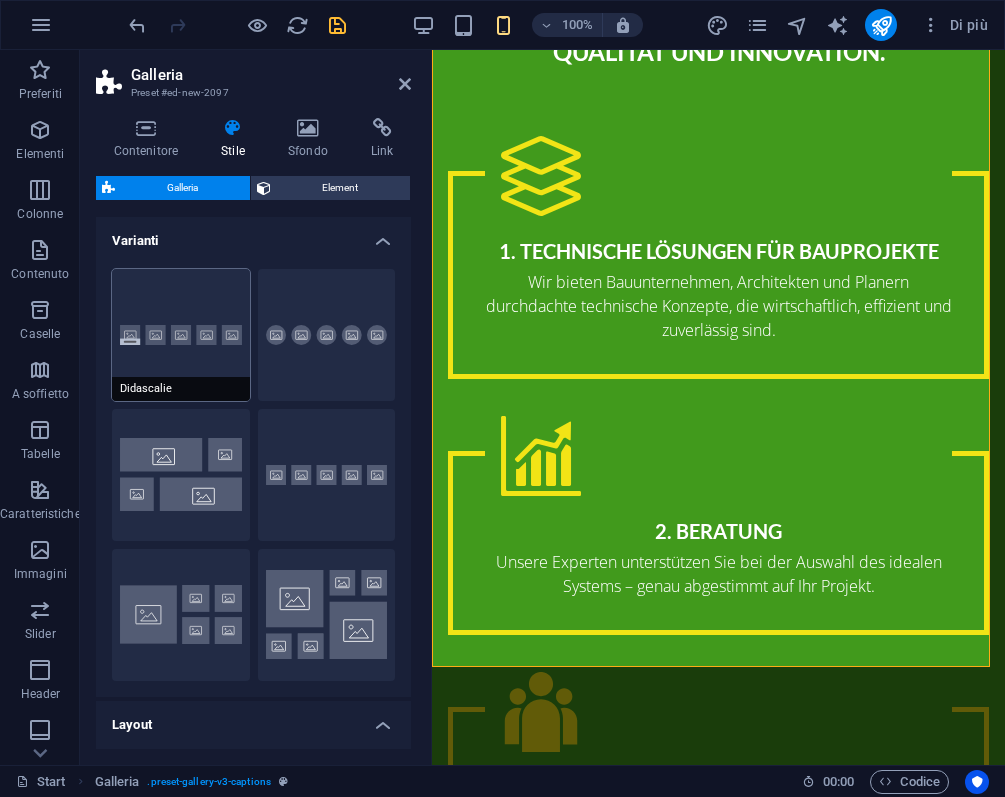 click on "Didascalie" at bounding box center (181, 335) 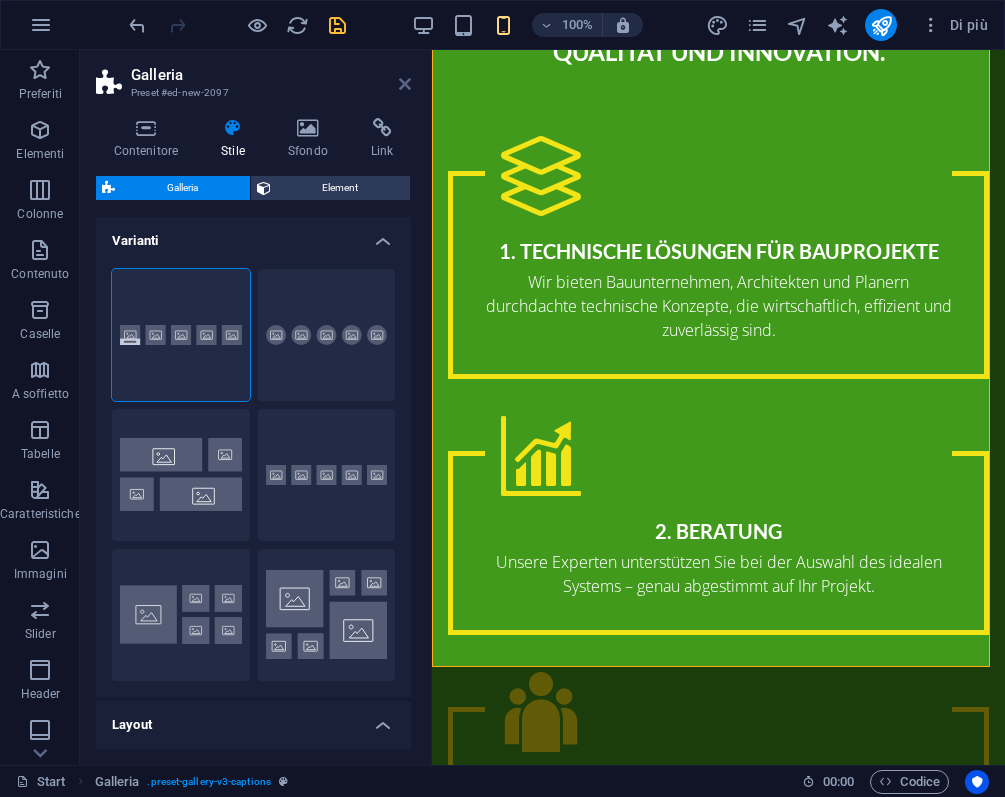 click at bounding box center (405, 84) 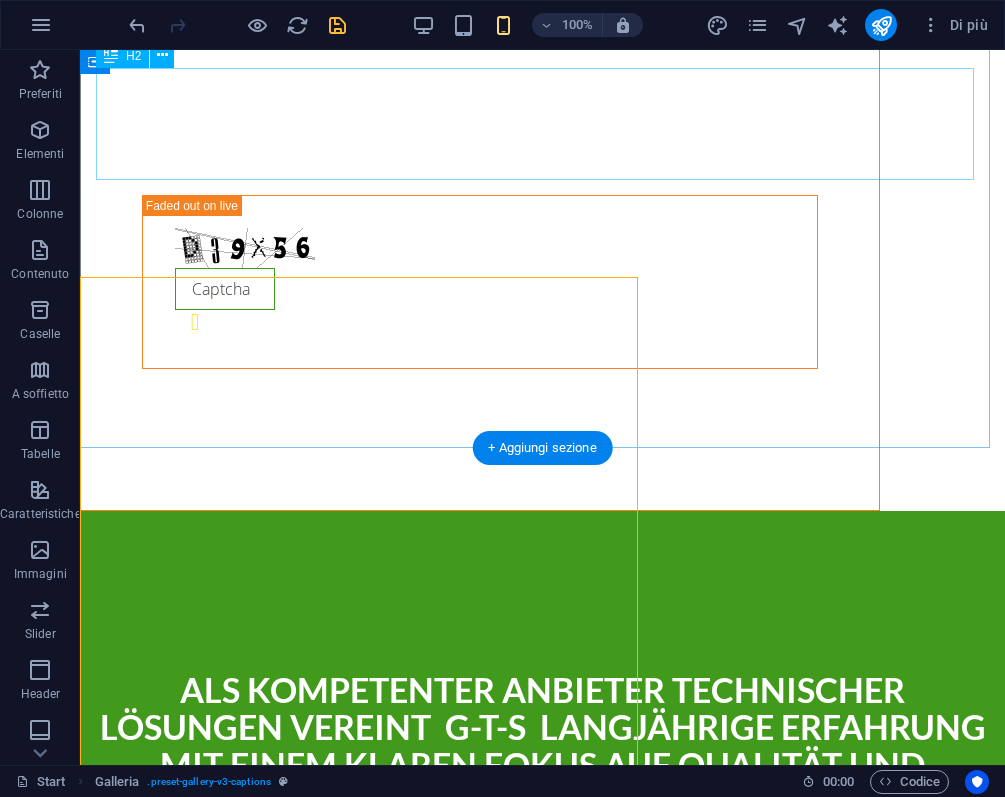 scroll, scrollTop: 4026, scrollLeft: 0, axis: vertical 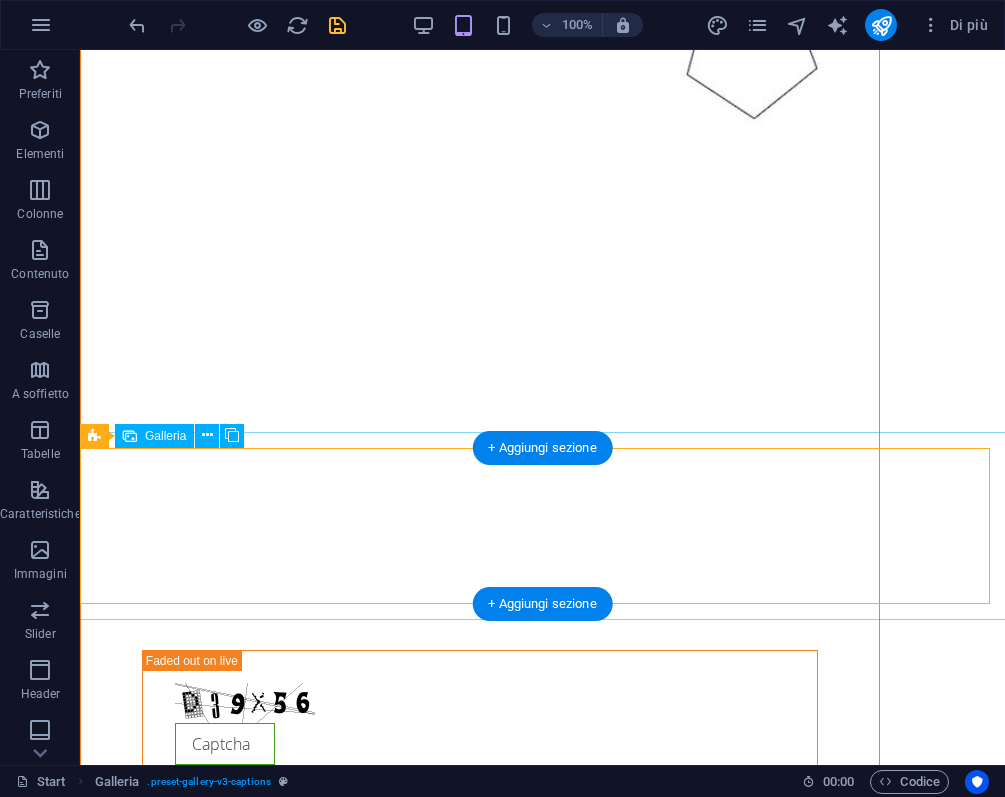 click at bounding box center (159, 3342) 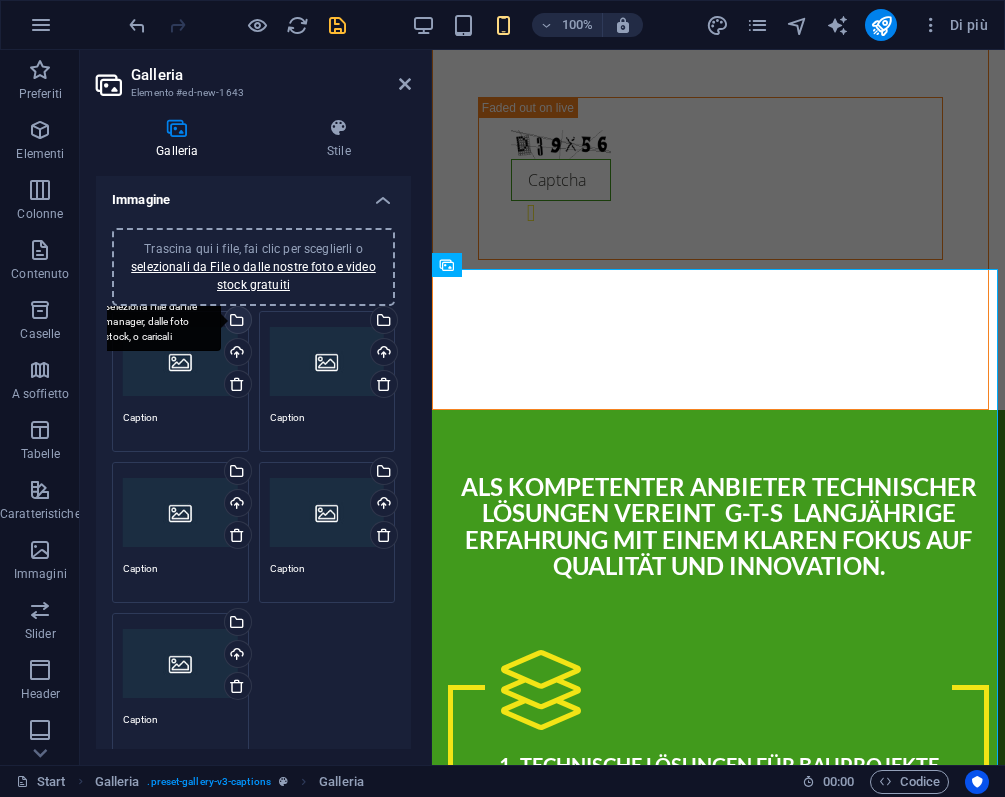 click on "Seleziona i file dal file manager, dalle foto stock, o caricali" at bounding box center (236, 322) 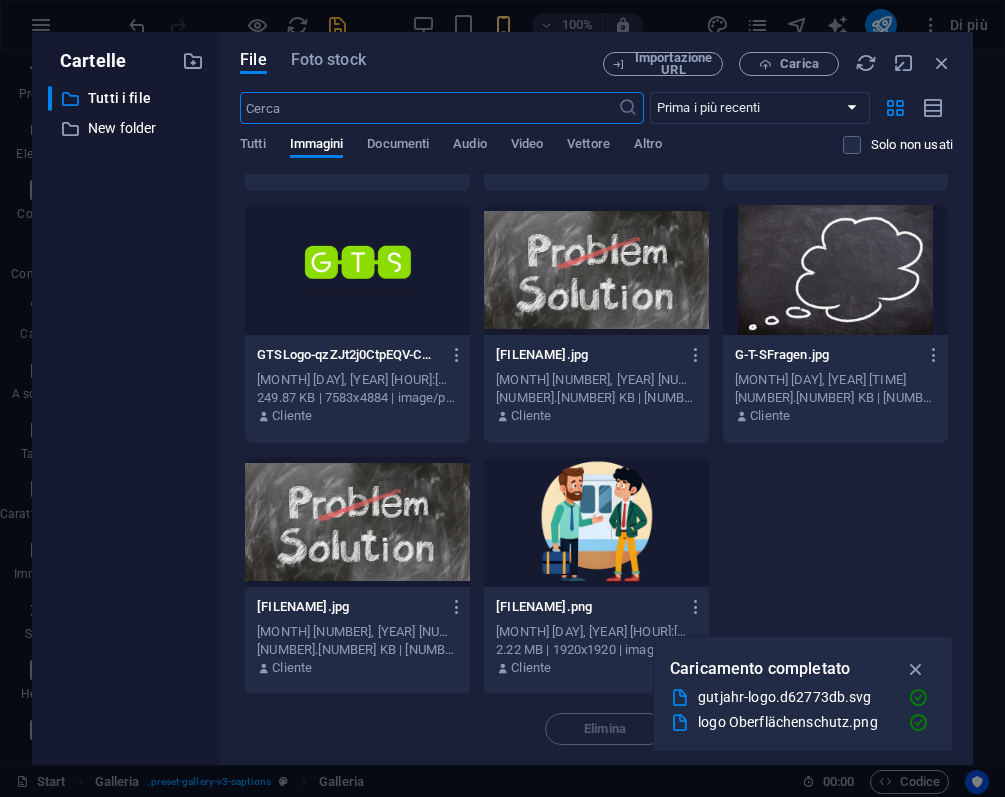 scroll, scrollTop: 225, scrollLeft: 0, axis: vertical 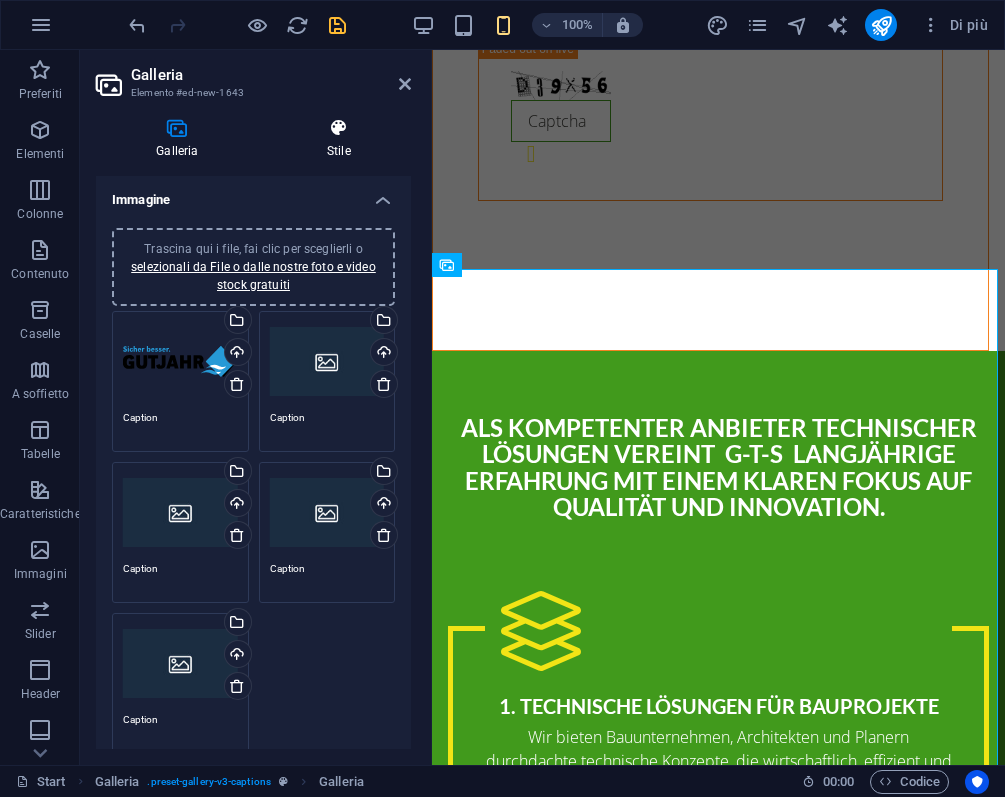 click at bounding box center [339, 128] 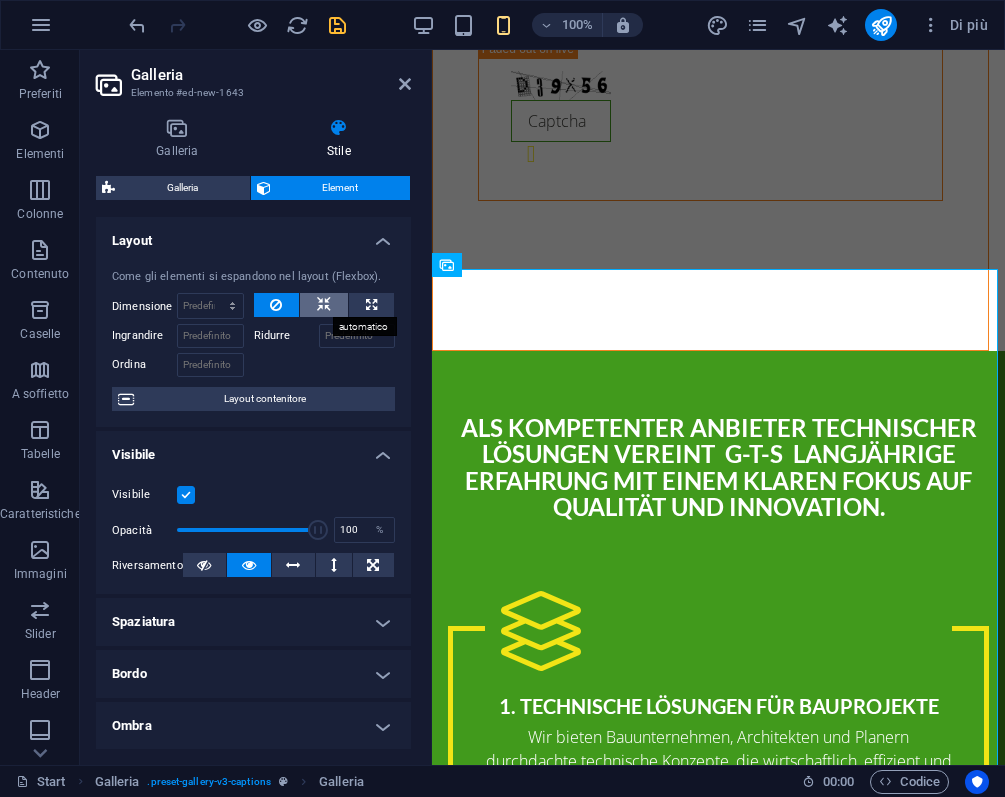 click at bounding box center (324, 305) 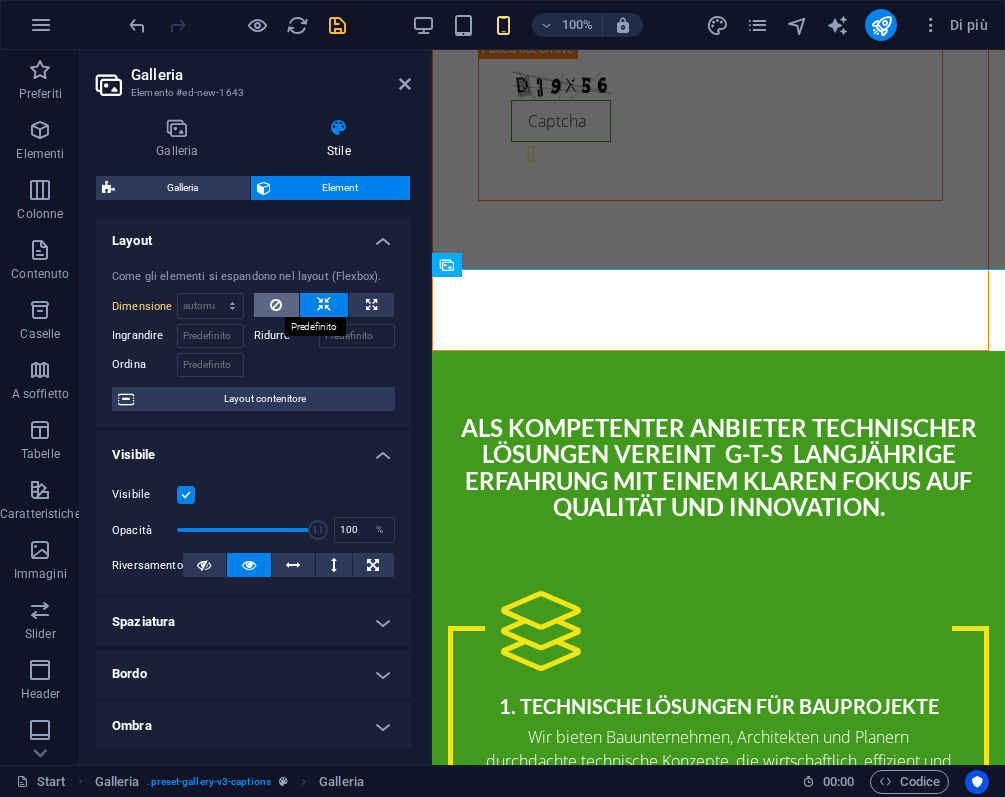 click at bounding box center (276, 305) 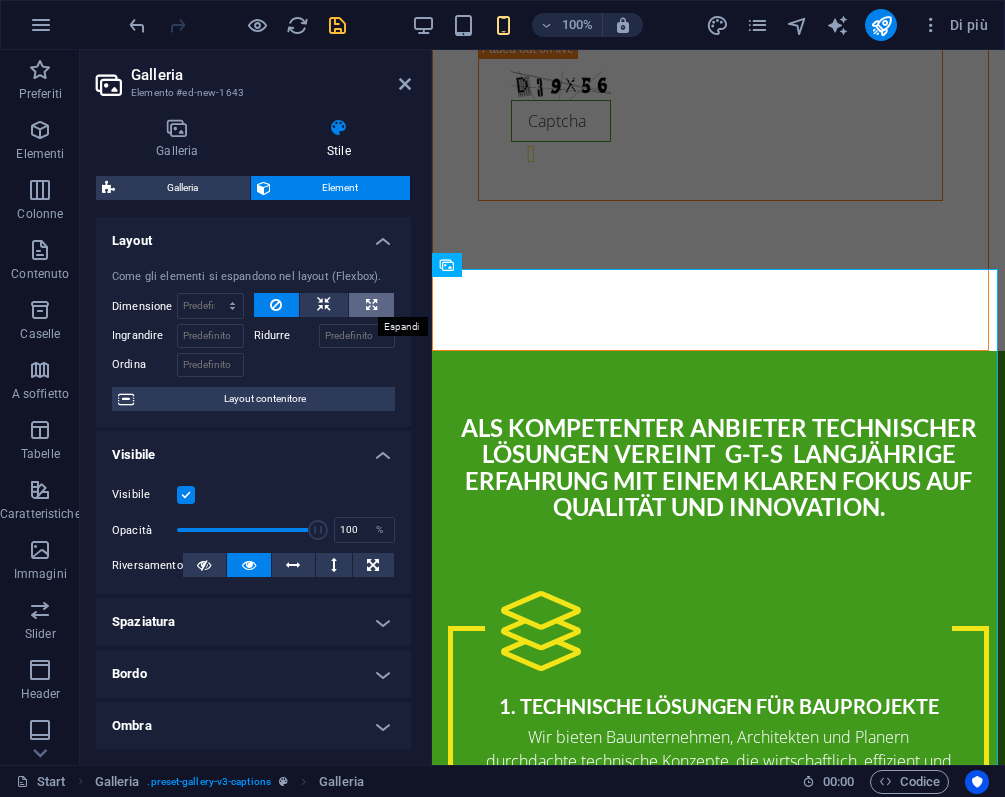 click at bounding box center (371, 305) 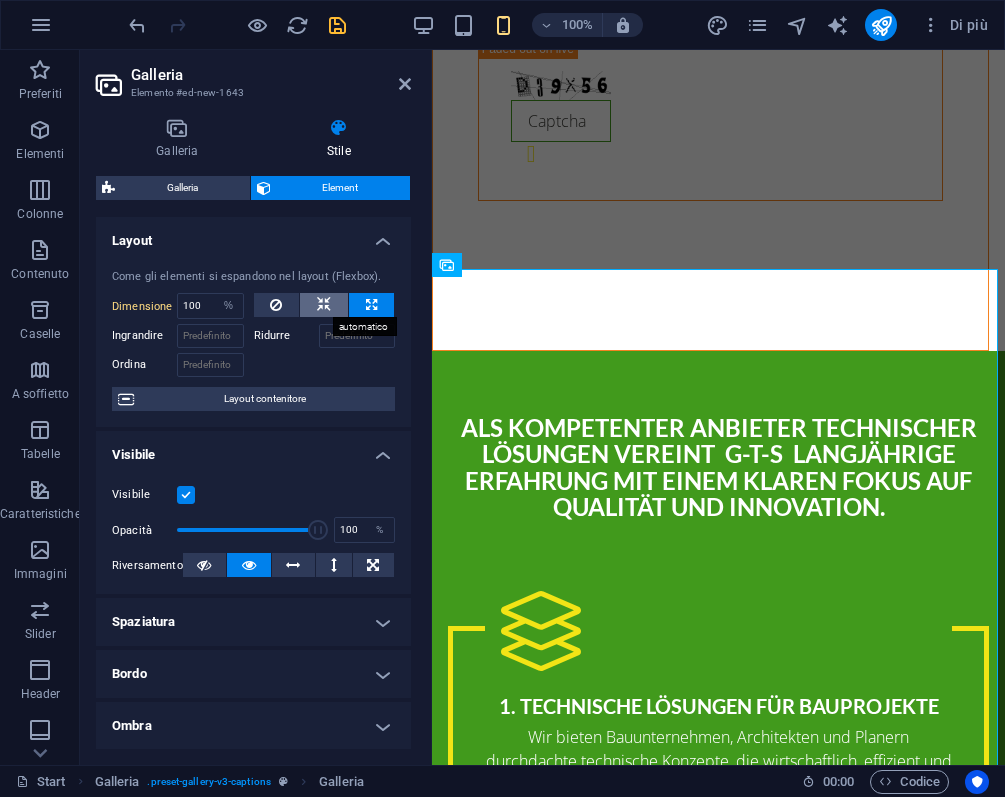 click at bounding box center [324, 305] 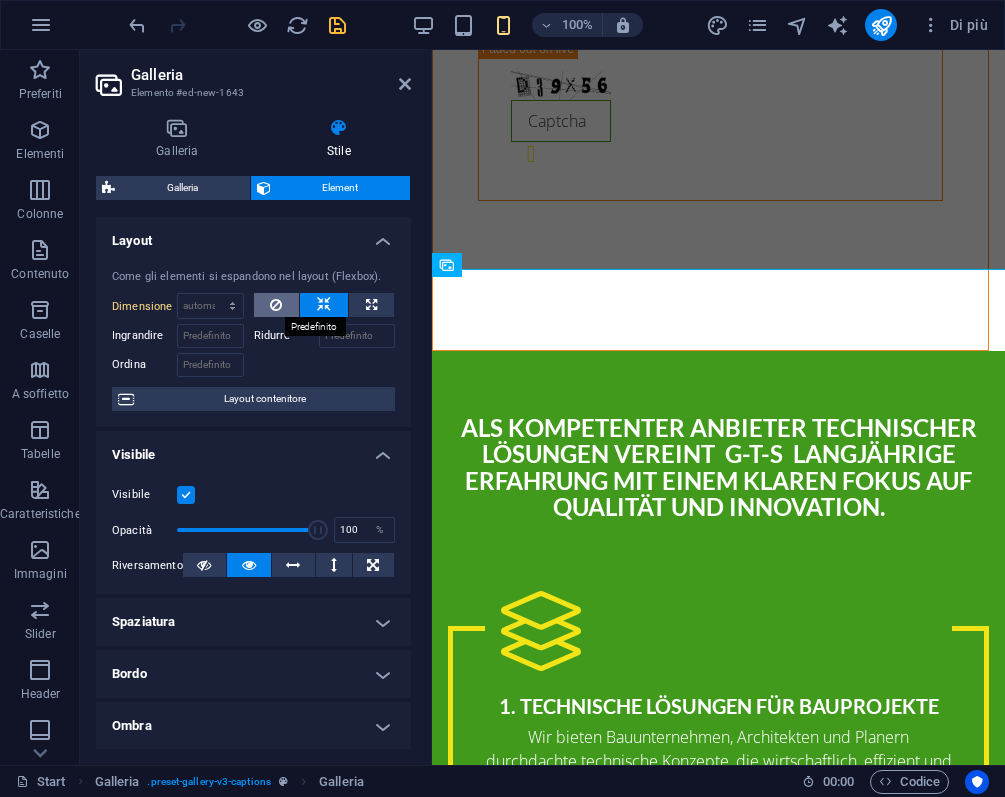 click at bounding box center (276, 305) 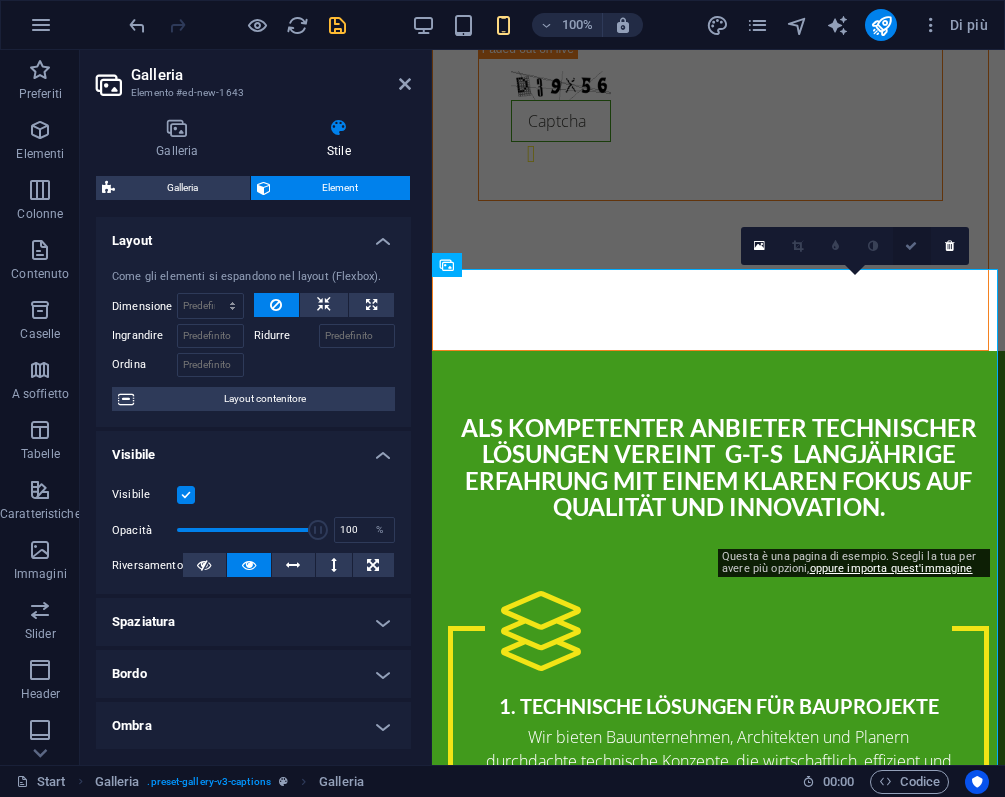 click at bounding box center [911, 246] 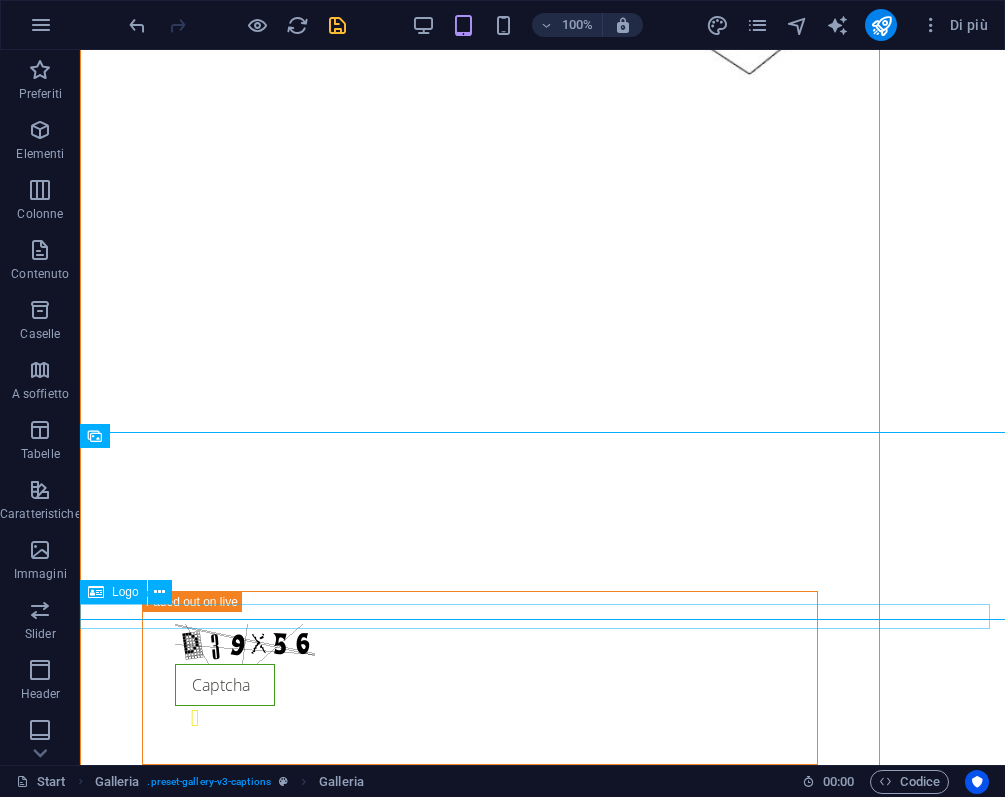 click at bounding box center [542, 3381] 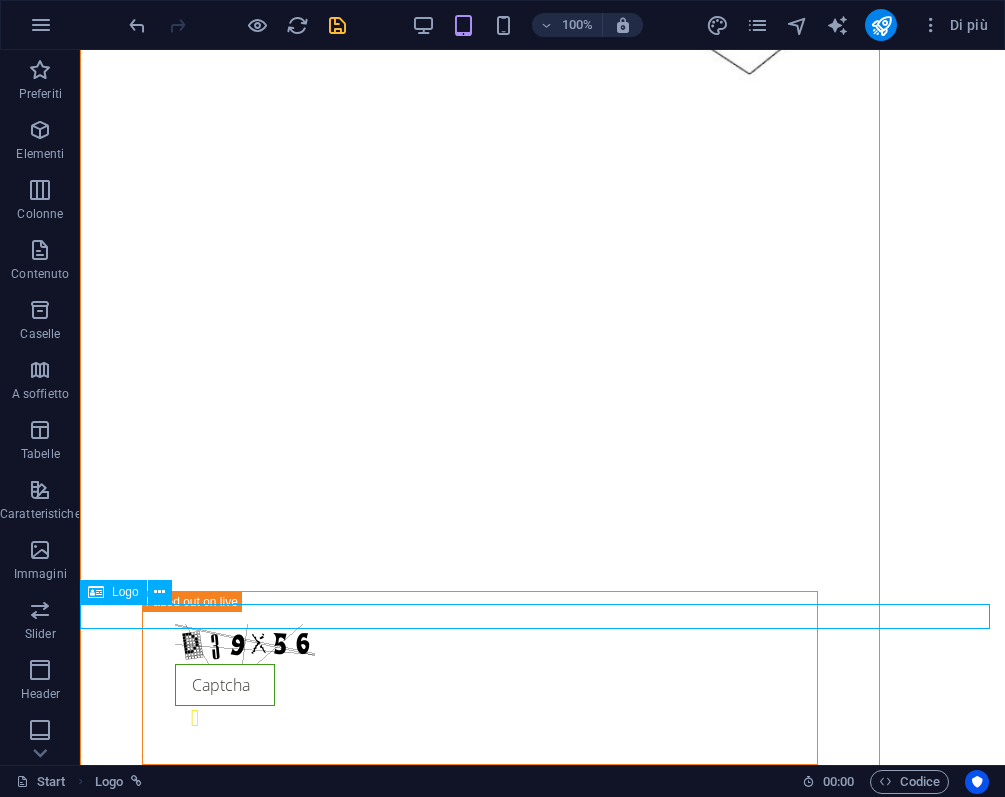 click at bounding box center (542, 3381) 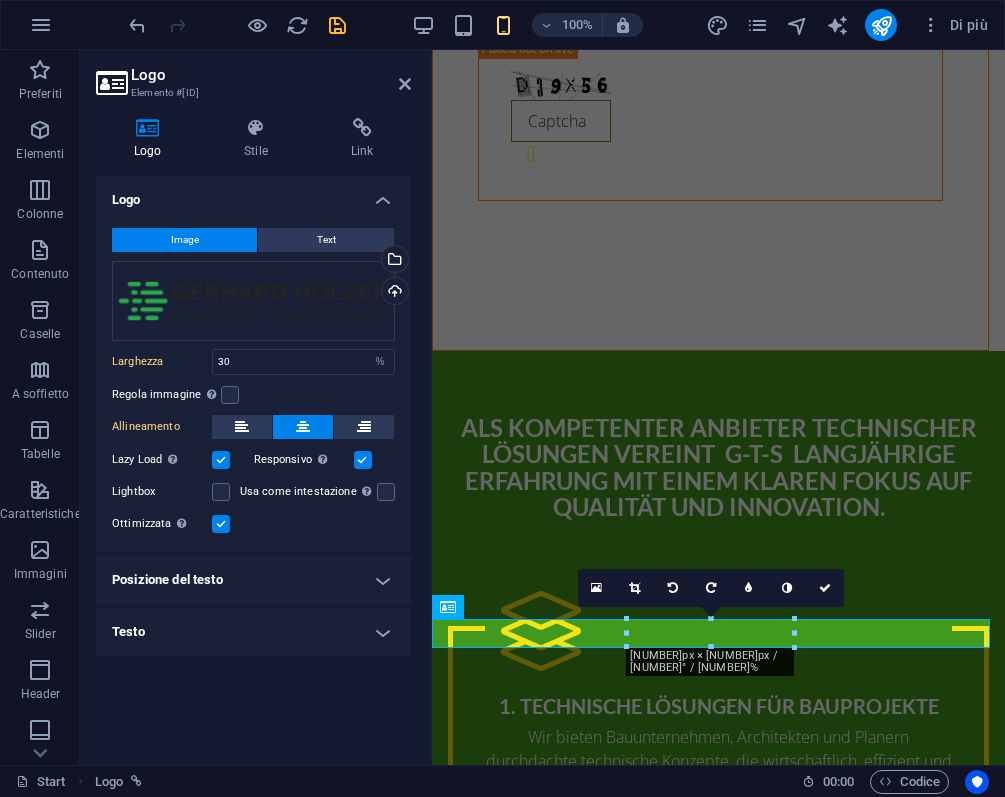 scroll, scrollTop: 4529, scrollLeft: 0, axis: vertical 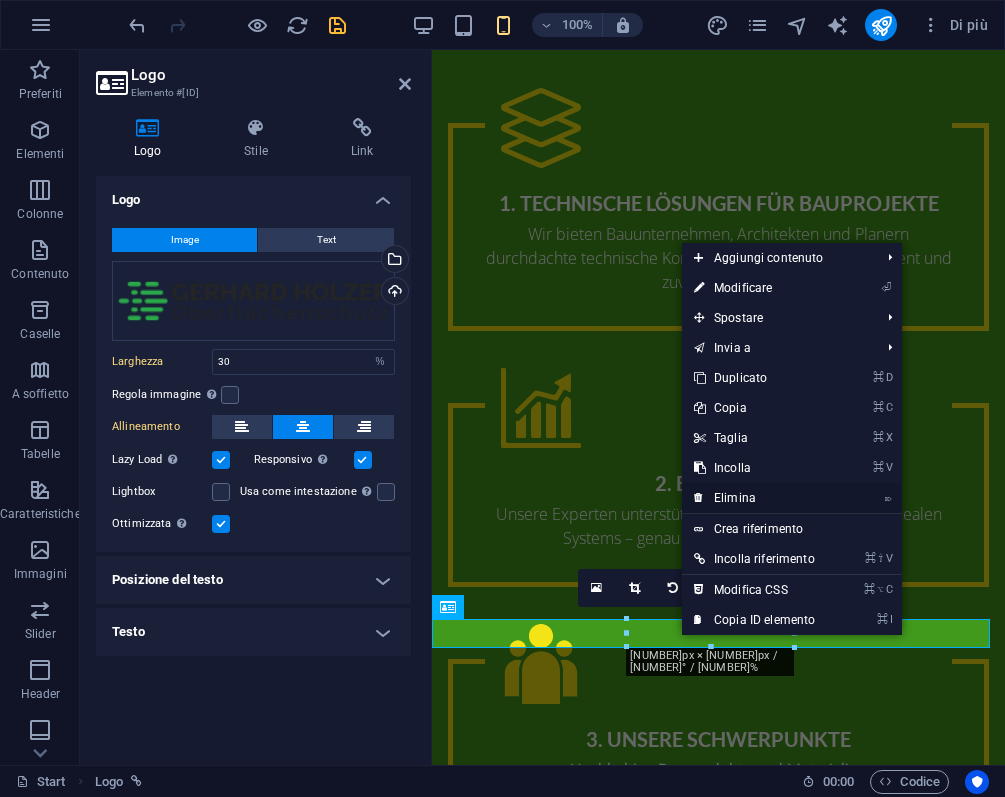 click on "⌦  Elimina" at bounding box center (754, 498) 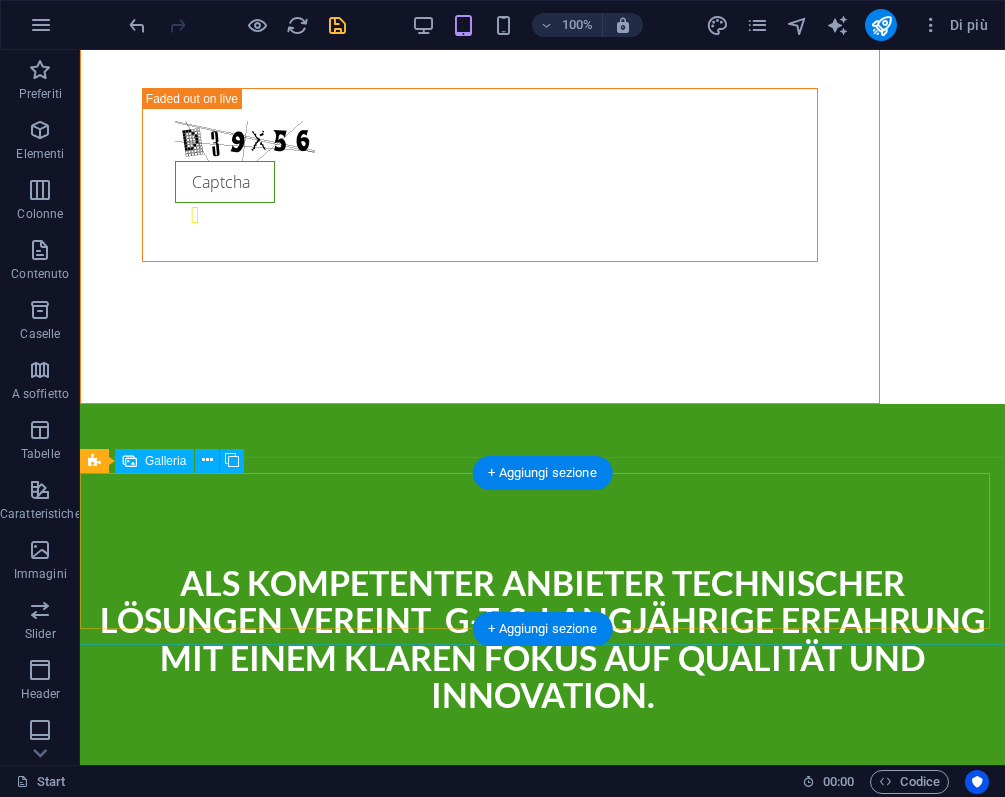 scroll, scrollTop: 4001, scrollLeft: 0, axis: vertical 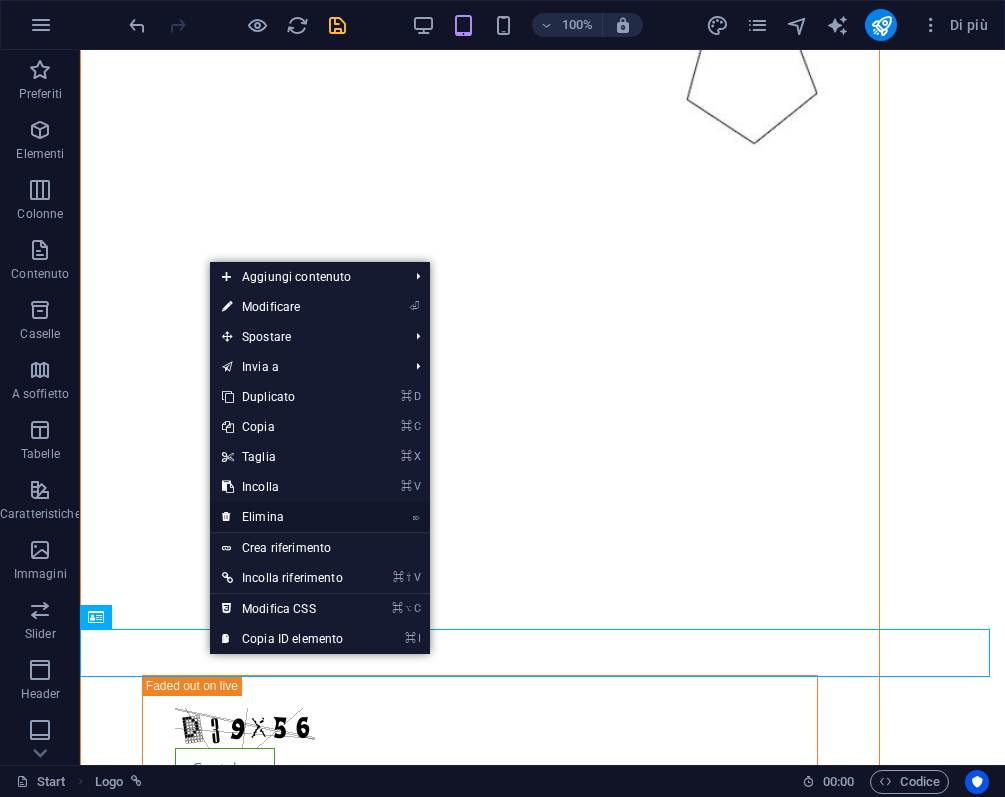drag, startPoint x: 259, startPoint y: 516, endPoint x: 178, endPoint y: 465, distance: 95.71834 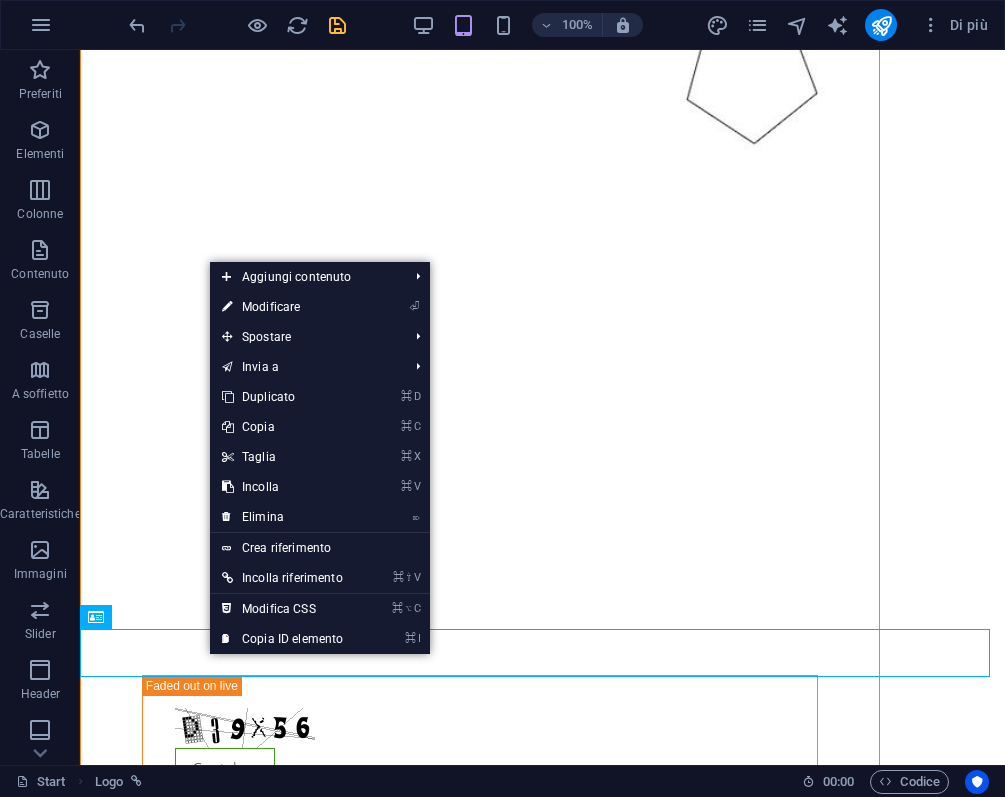 scroll, scrollTop: 3953, scrollLeft: 0, axis: vertical 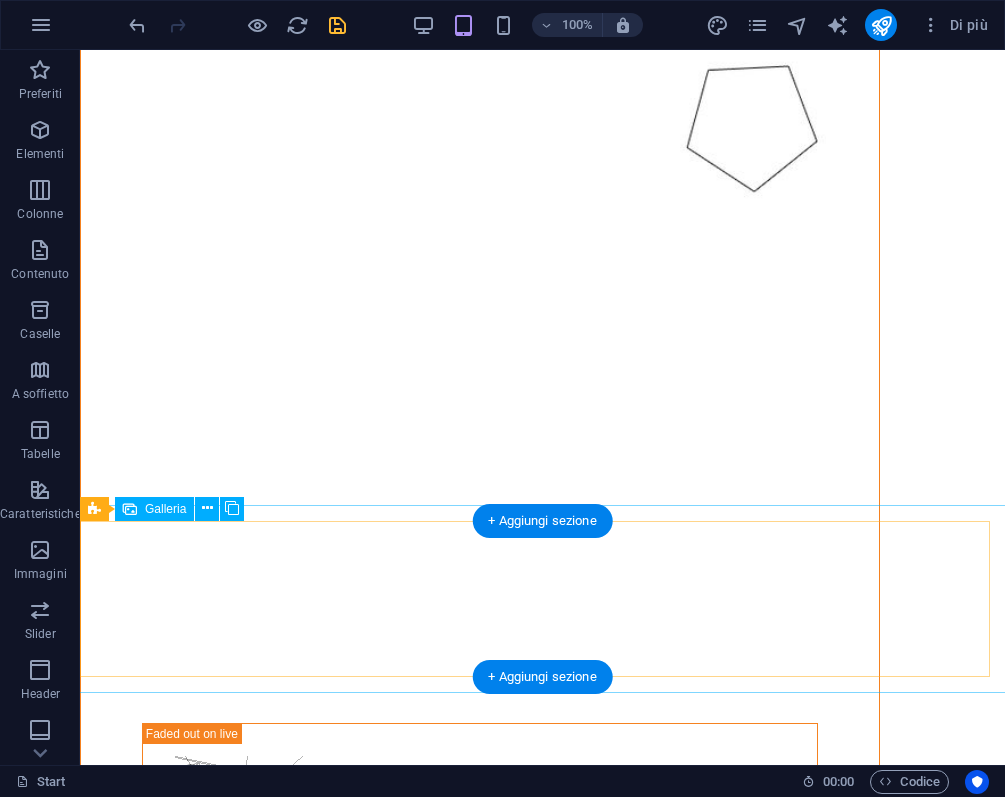 click at bounding box center [159, 3415] 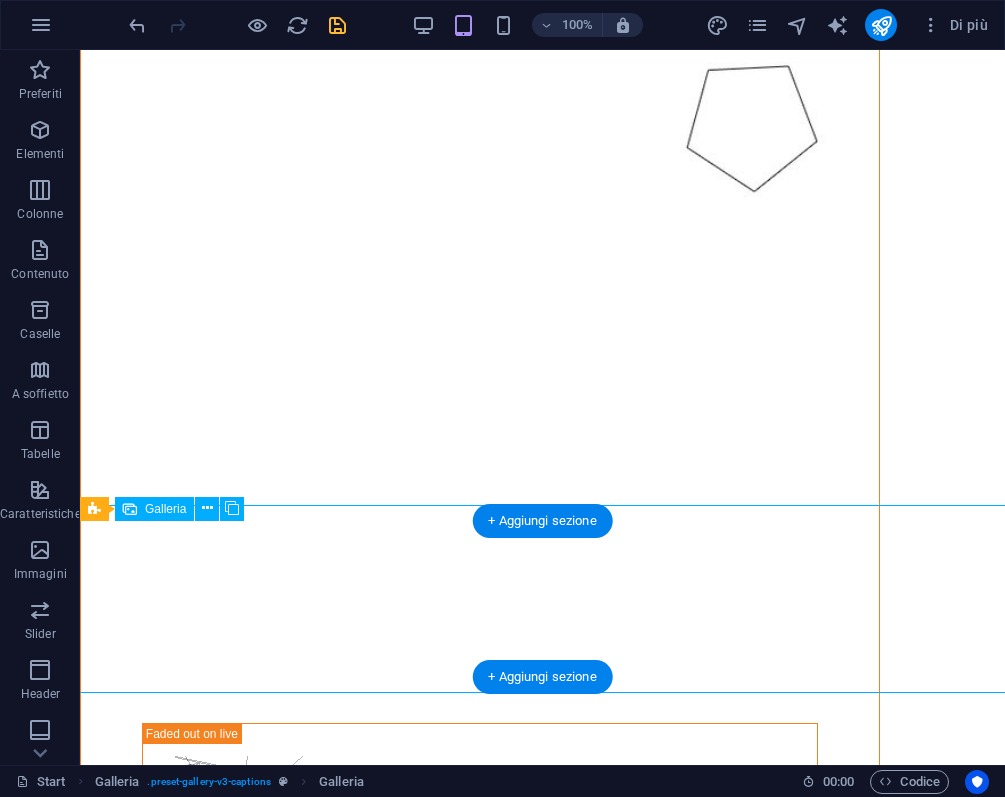 click at bounding box center (159, 3415) 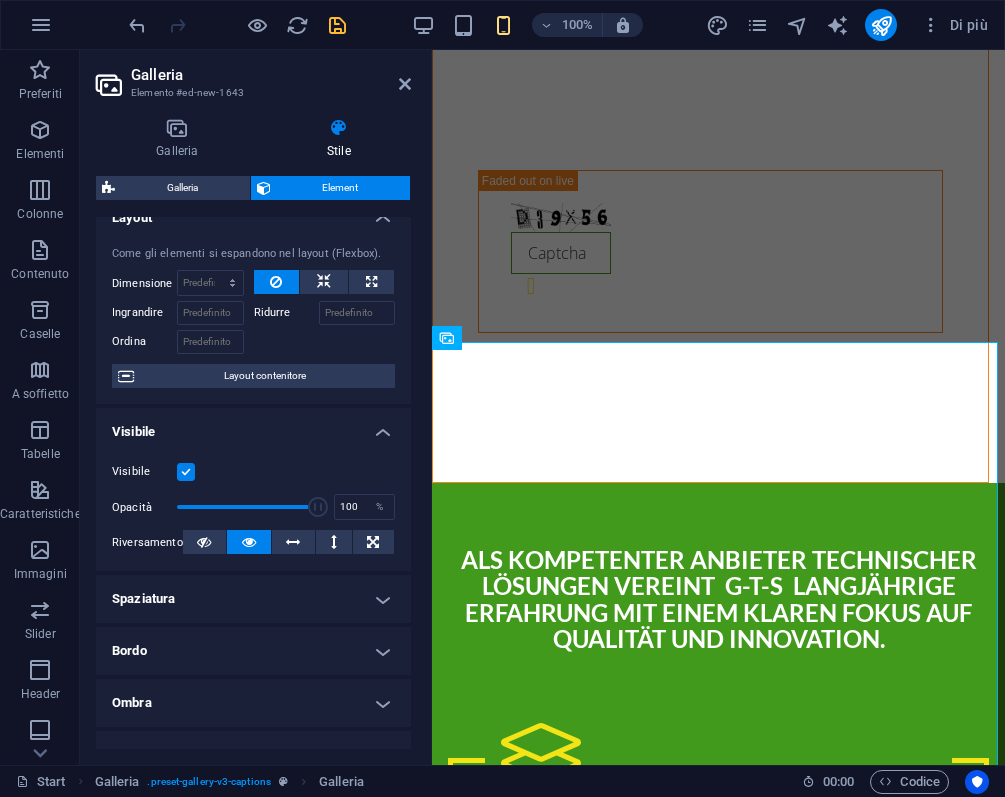scroll, scrollTop: 22, scrollLeft: 0, axis: vertical 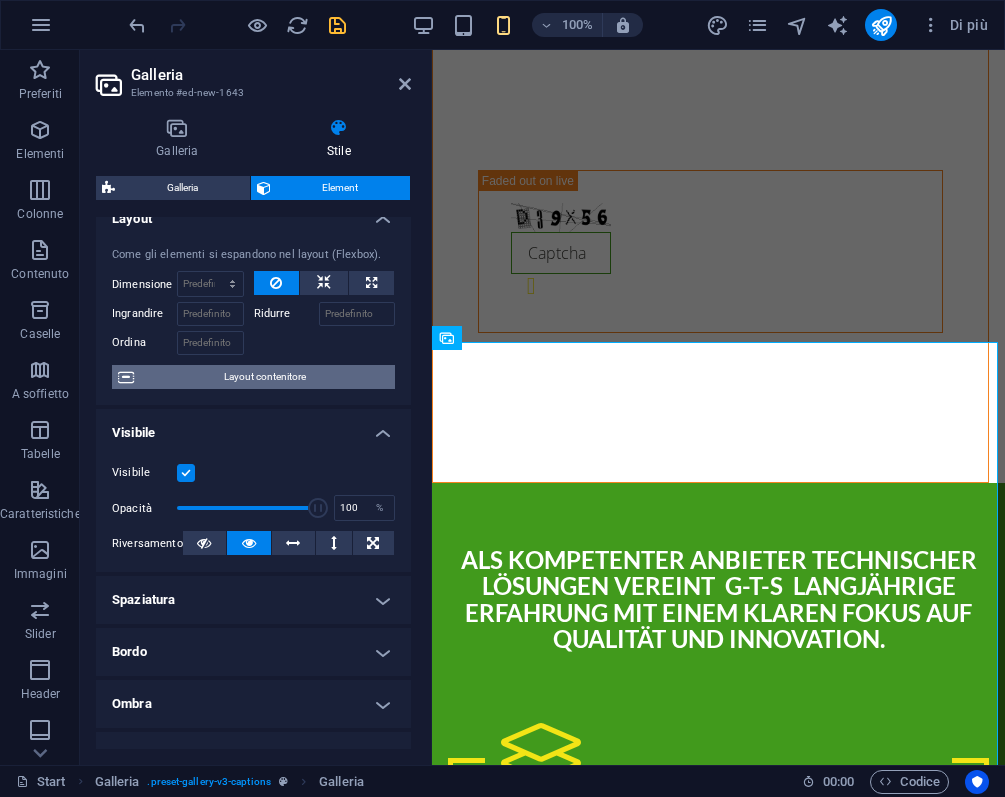 click on "Layout contenitore" at bounding box center (264, 377) 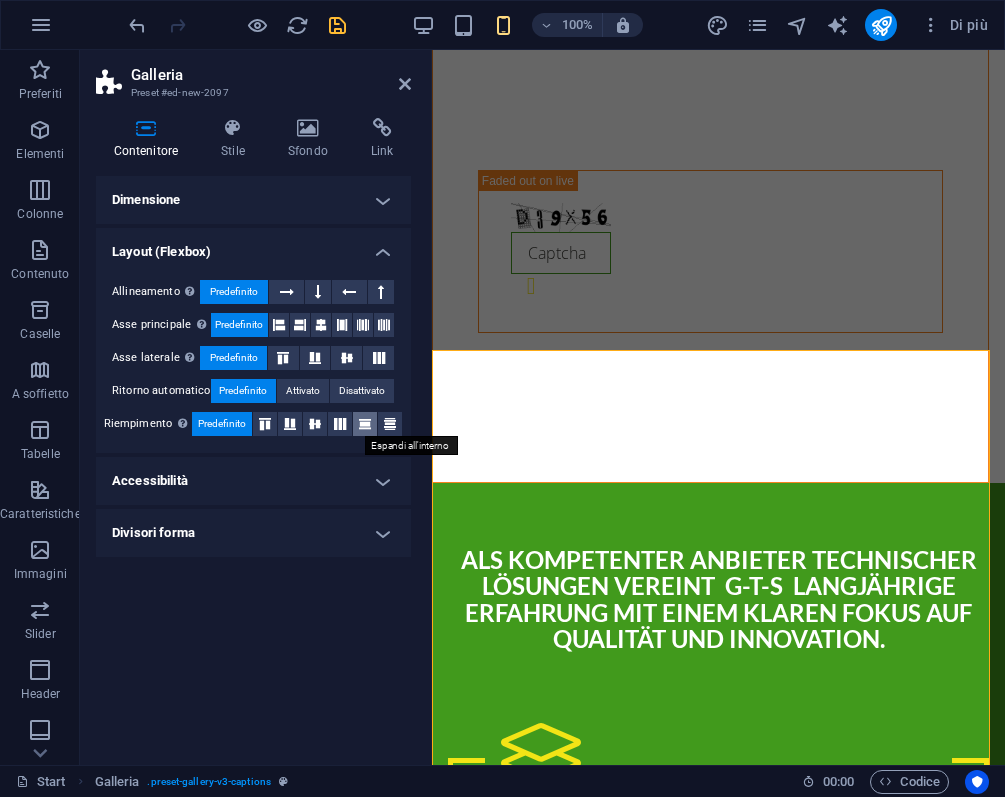 click at bounding box center (365, 424) 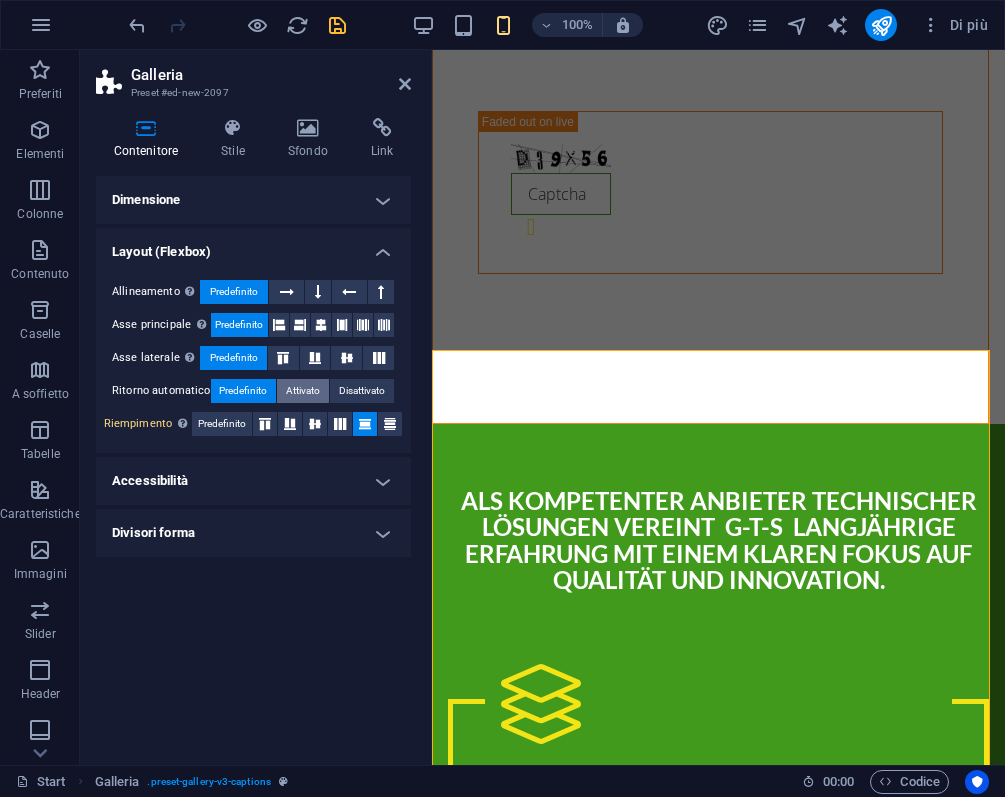 click on "Attivato" at bounding box center (303, 391) 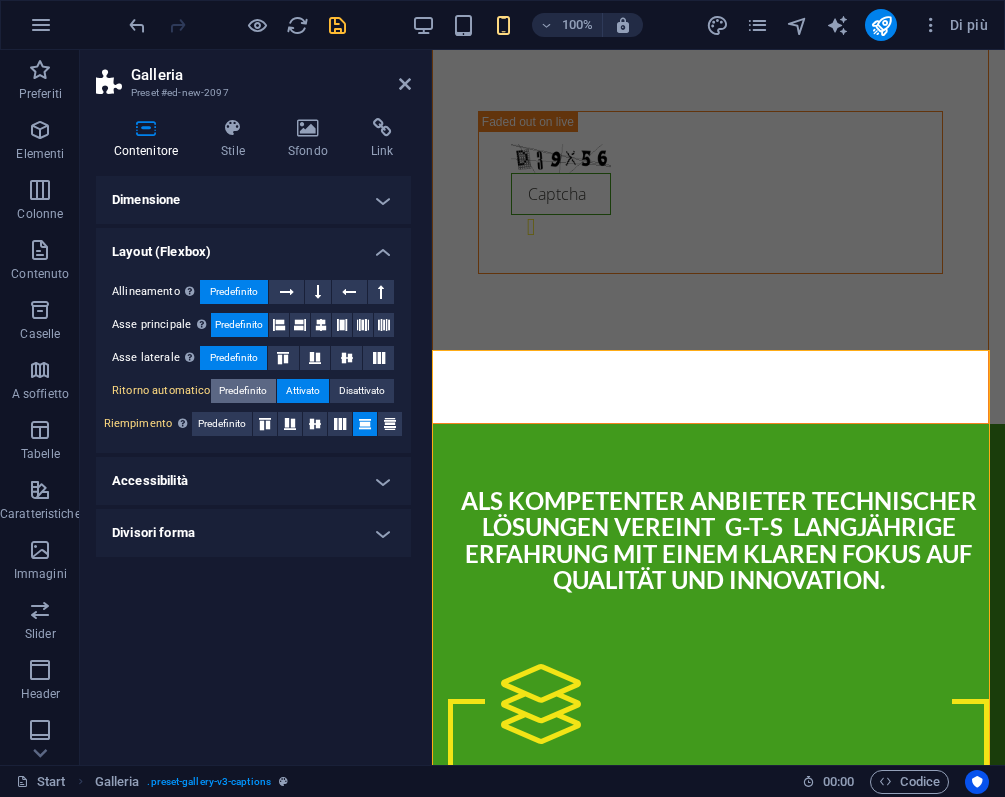 click on "Predefinito" at bounding box center [243, 391] 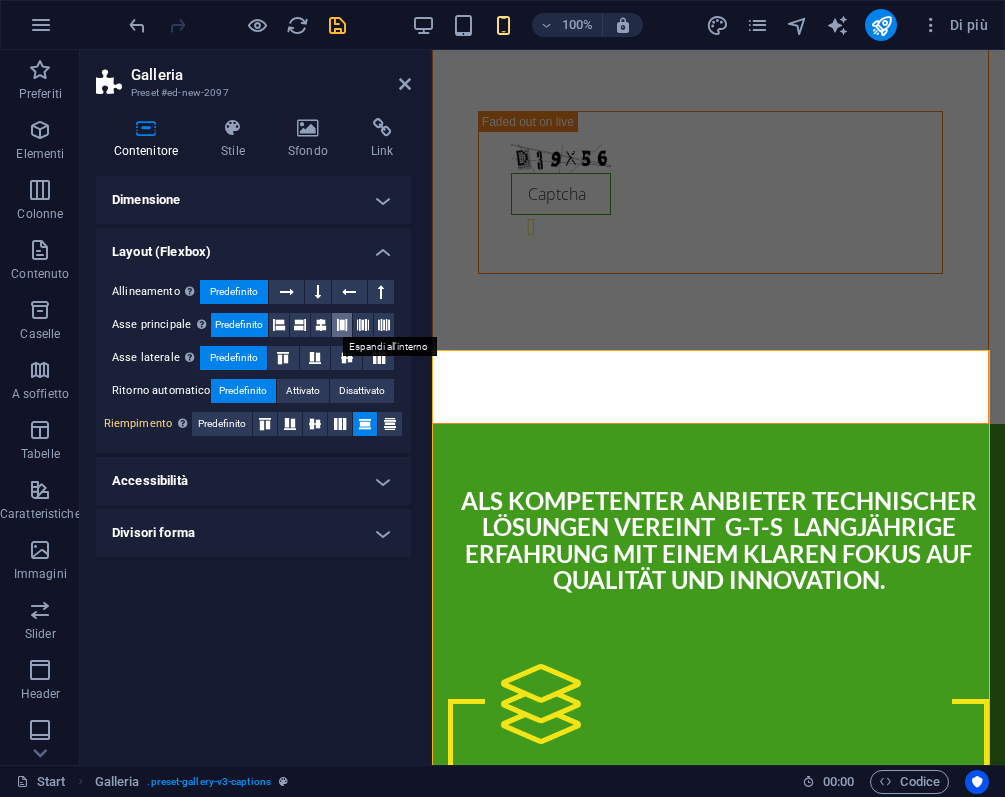 click at bounding box center (342, 325) 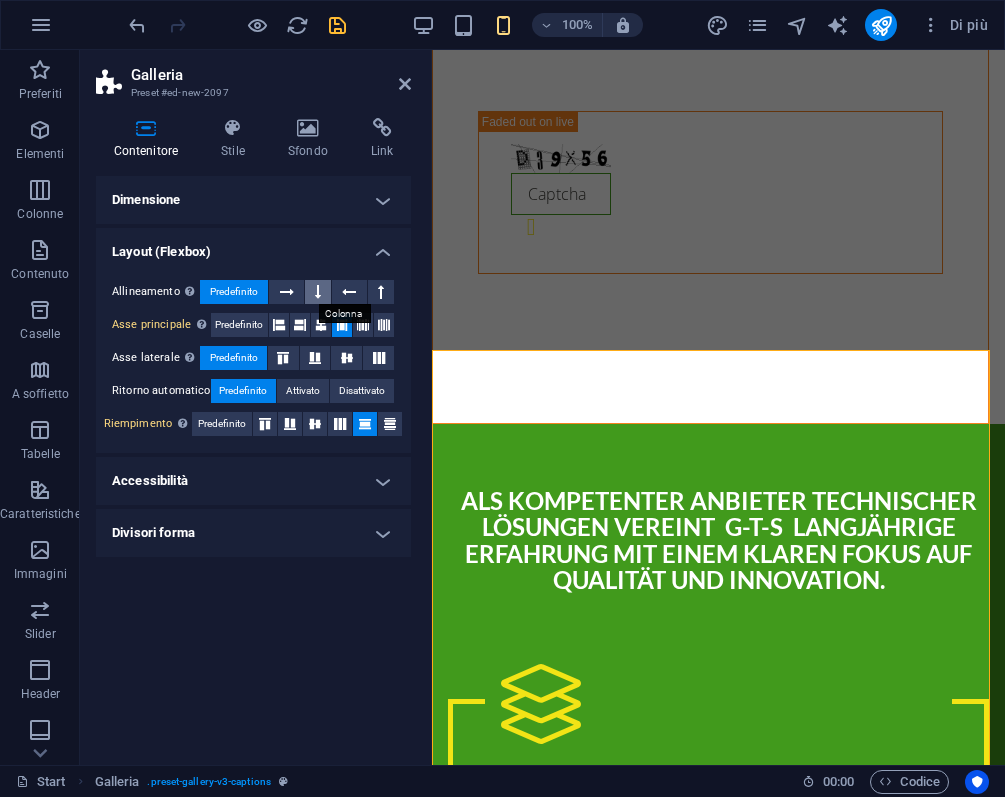 click at bounding box center [318, 292] 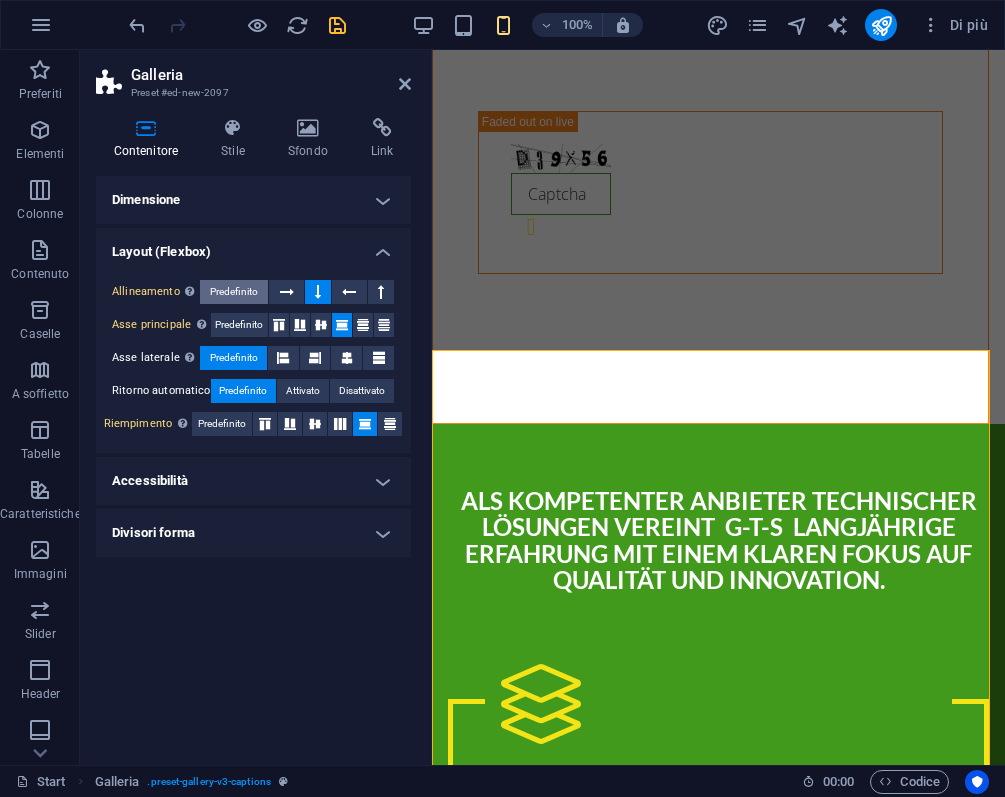 click on "Predefinito" at bounding box center [234, 292] 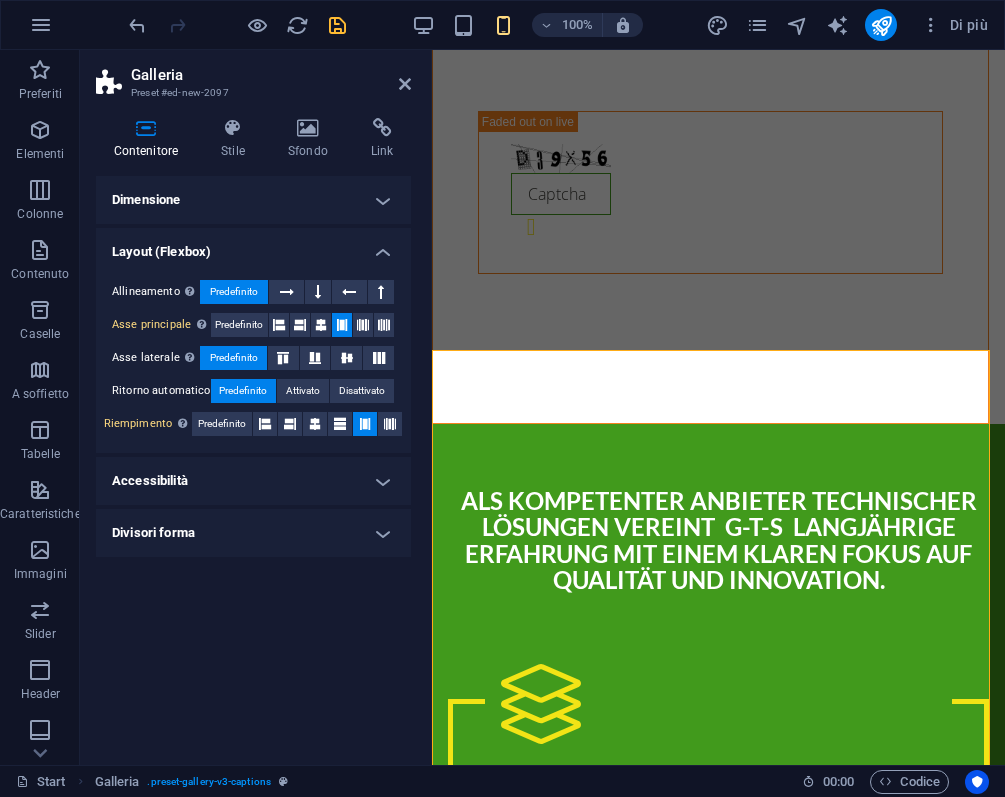 click on "Divisori forma" at bounding box center [253, 533] 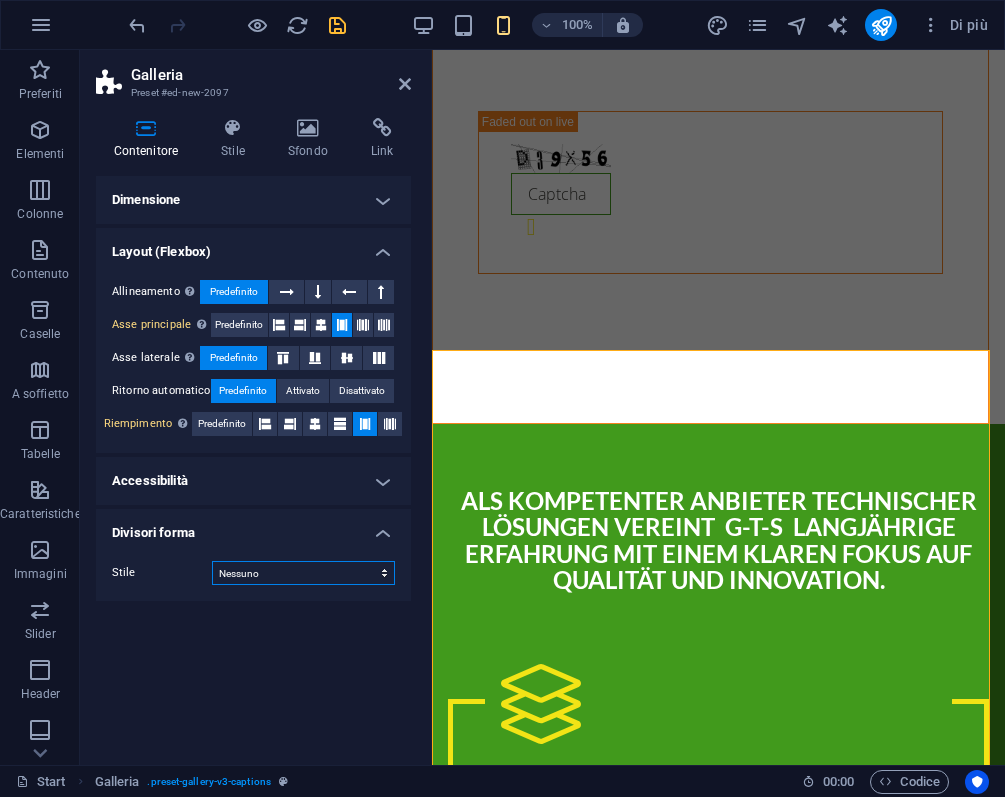 click on "Nessuno Triangolo Quadrato Diagonale Poligono 1 Poligono 2 Zigzag Zig zag multipli Onde Onde multiple Mezzo cerchio Cerchio Ombra circolare Blocchi Esagoni Cloud Nuvole multiple Ventaglio Piramidi Libro Goccia di vernice Fuoco Carta straccia Freccia" at bounding box center [303, 573] 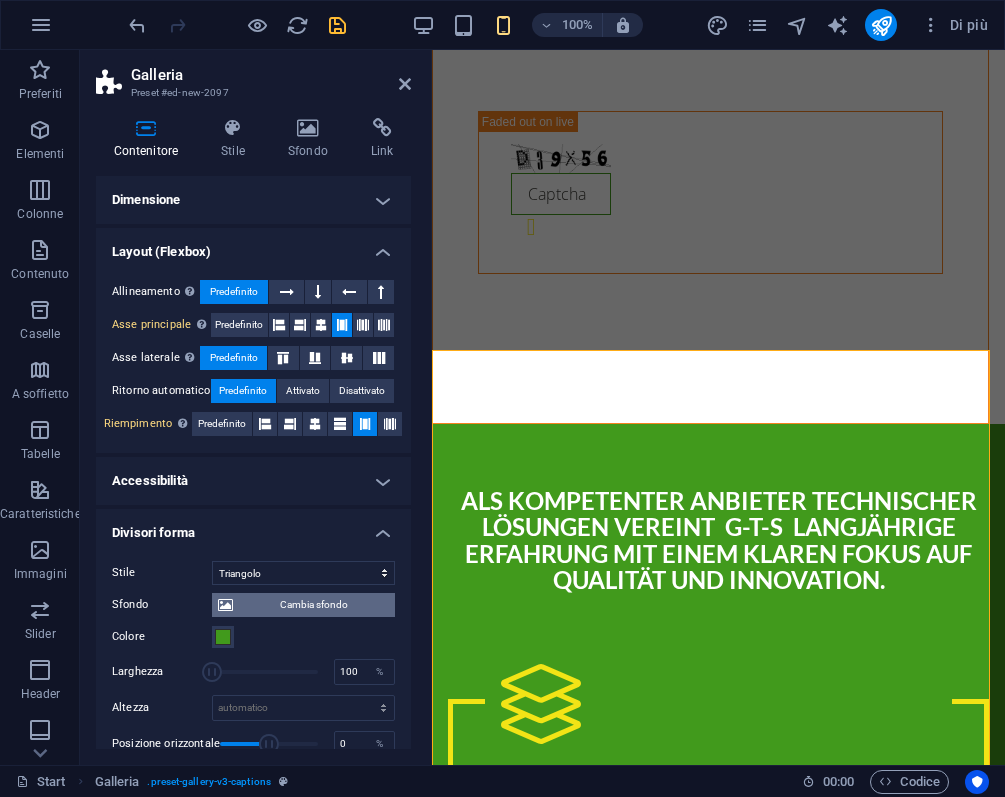 click on "Cambia sfondo" at bounding box center (314, 605) 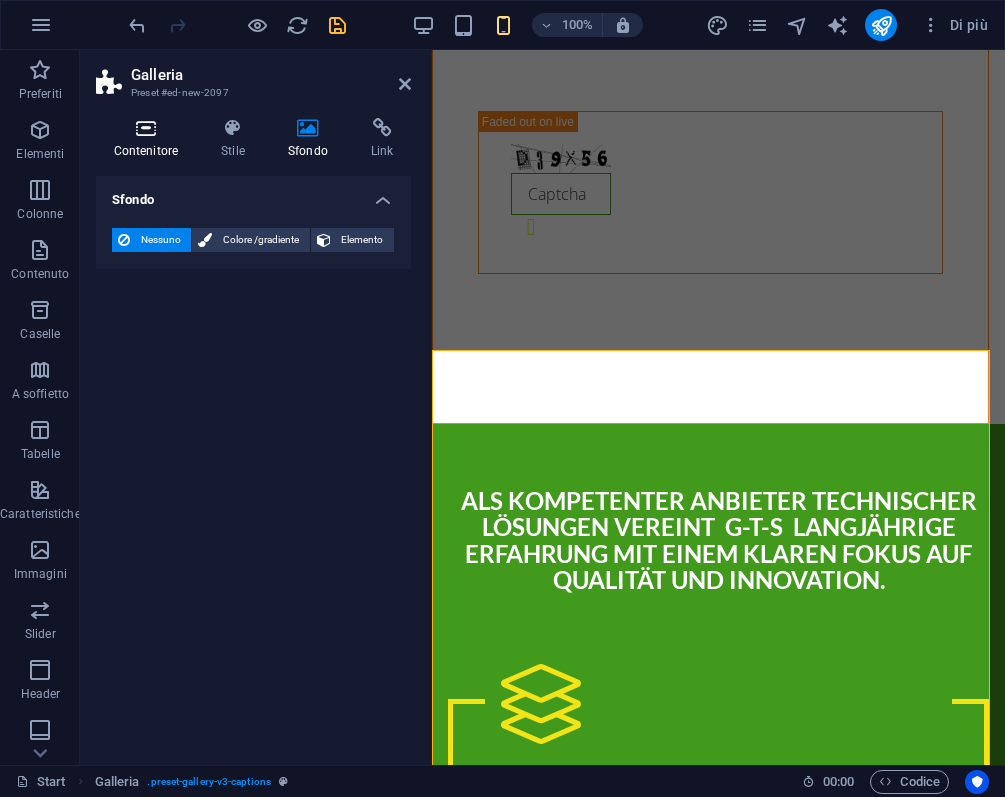 click at bounding box center (146, 128) 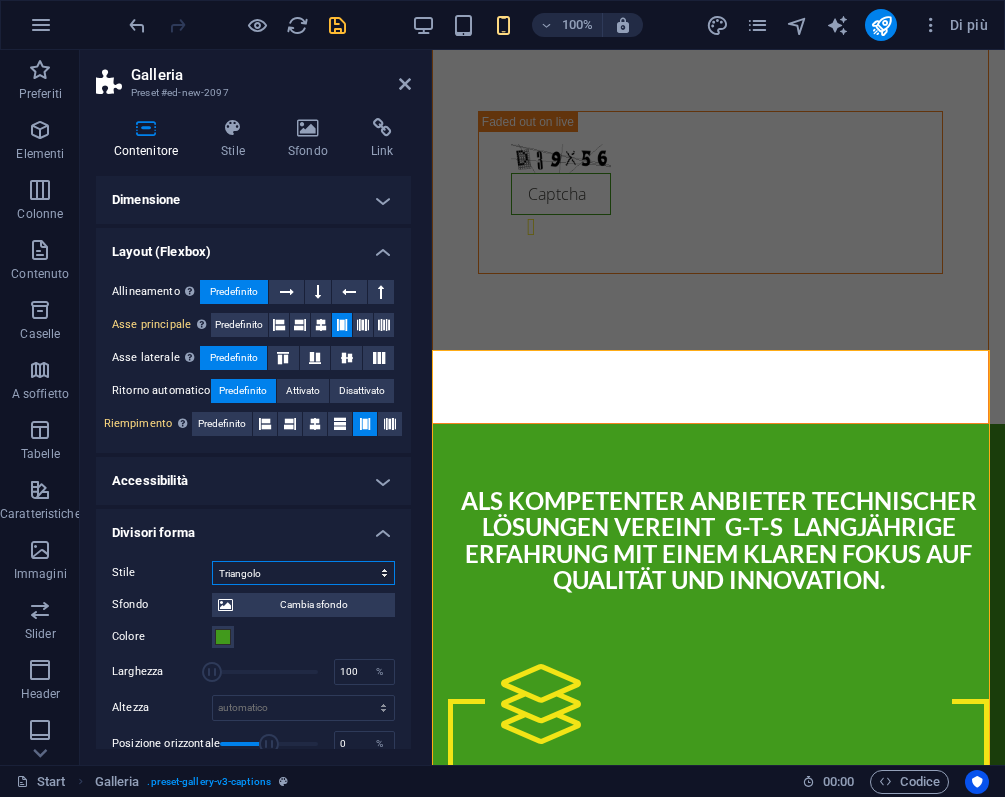 click on "Nessuno Triangolo Quadrato Diagonale Poligono 1 Poligono 2 Zigzag Zig zag multipli Onde Onde multiple Mezzo cerchio Cerchio Ombra circolare Blocchi Esagoni Cloud Nuvole multiple Ventaglio Piramidi Libro Goccia di vernice Fuoco Carta straccia Freccia" at bounding box center (303, 573) 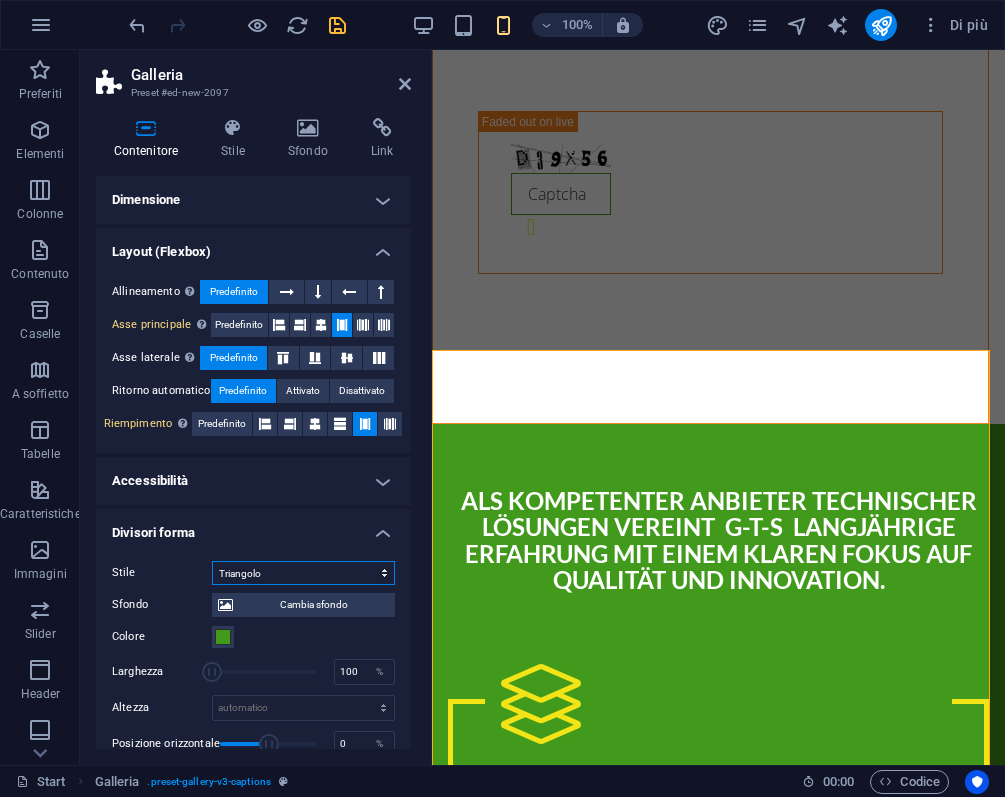 select on "none" 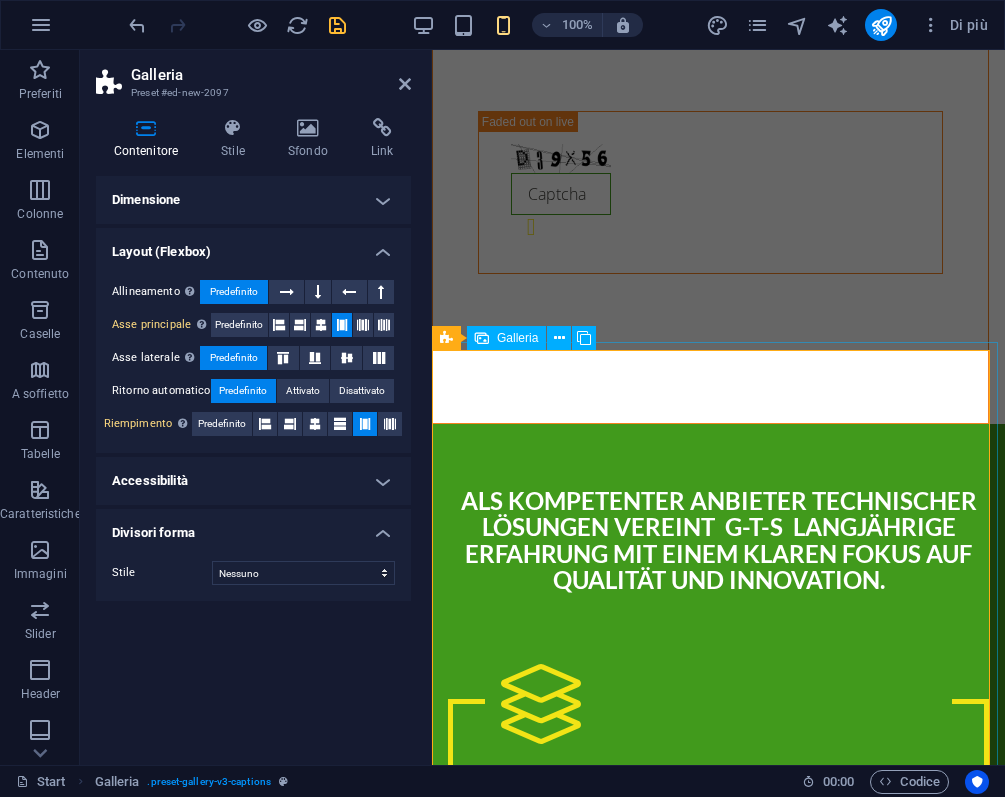 click at bounding box center (571, 2554) 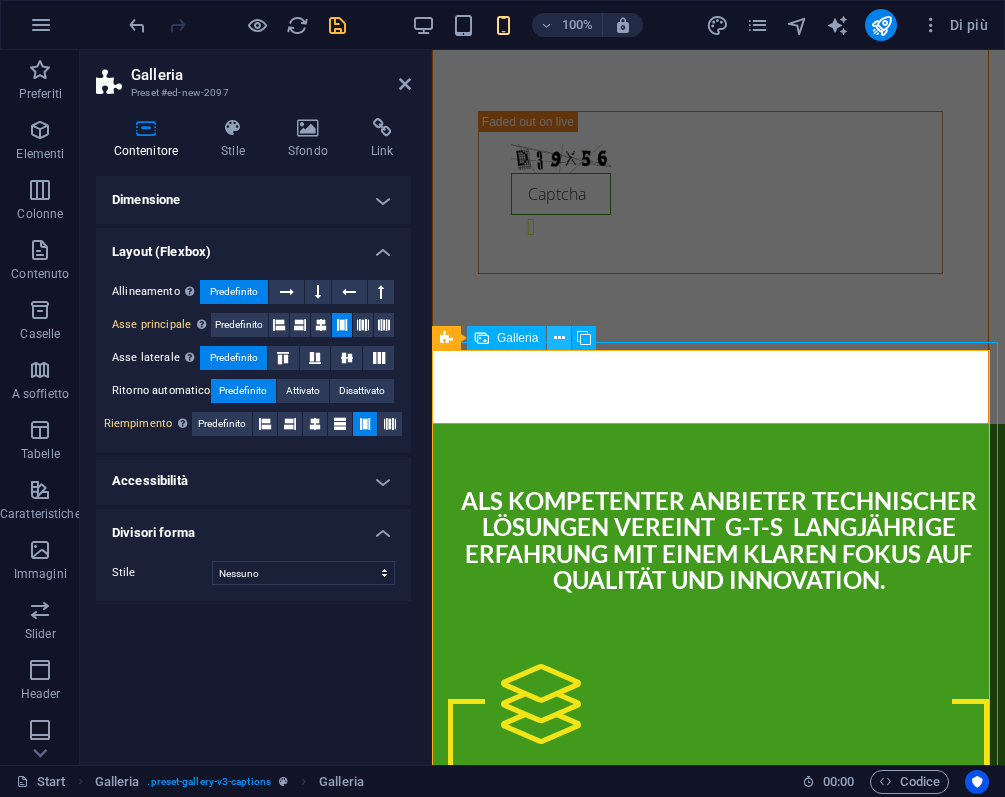 click at bounding box center [559, 338] 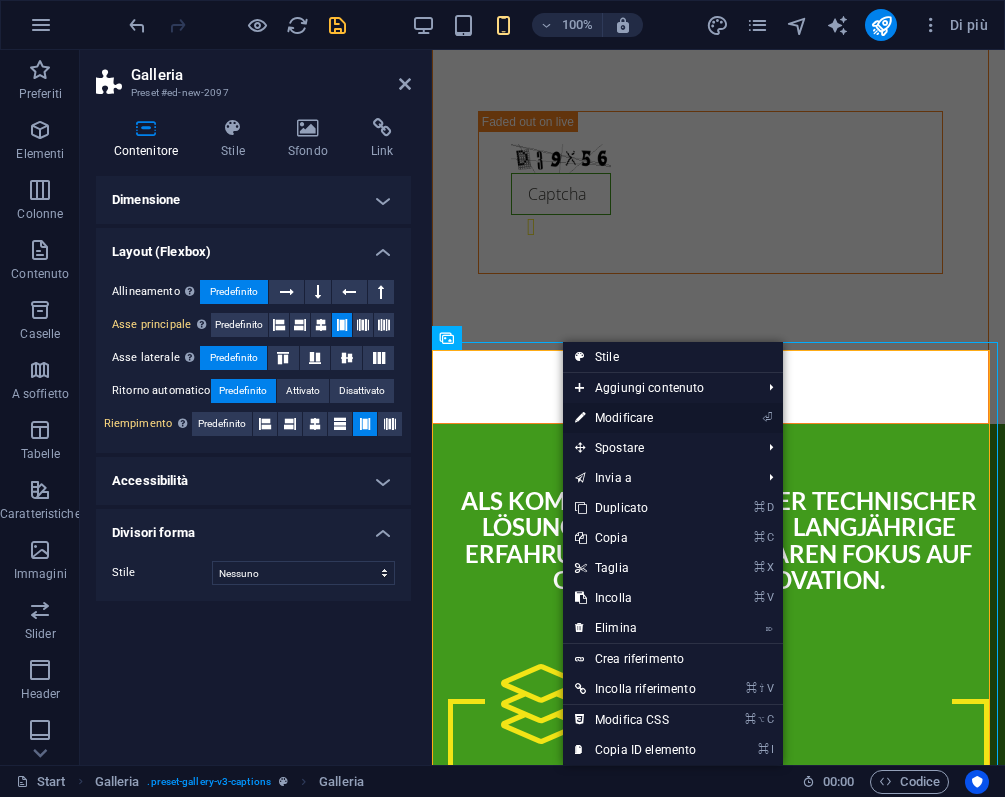 click on "⏎  Modificare" at bounding box center (635, 418) 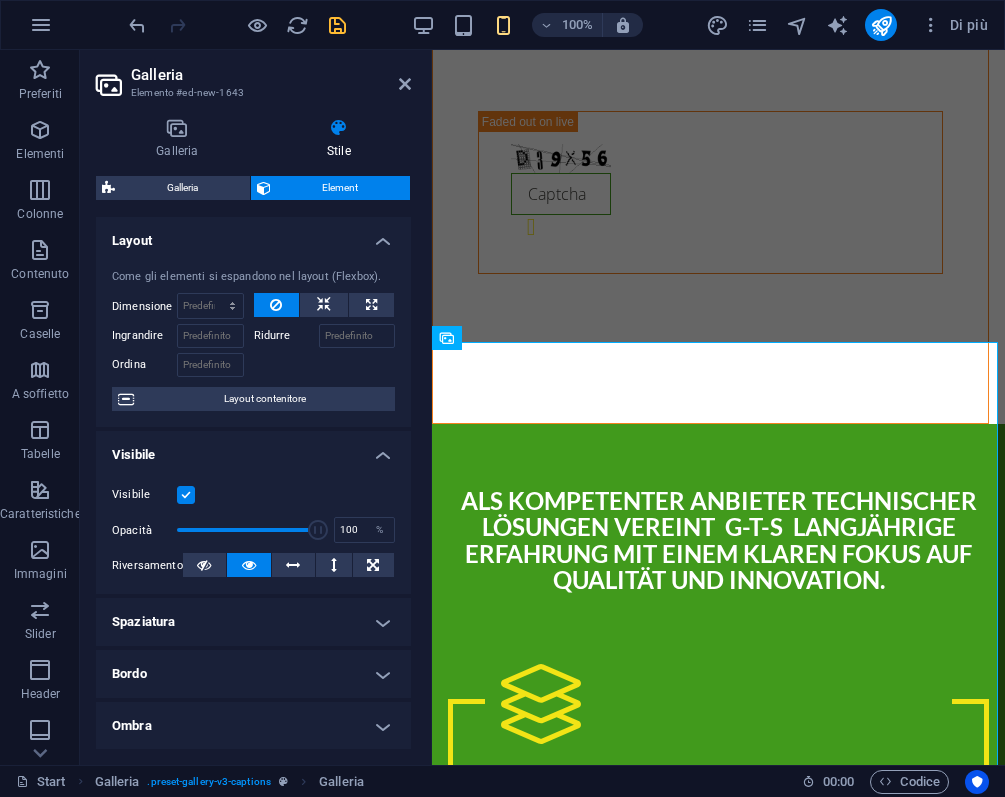 click on "Spaziatura" at bounding box center [253, 622] 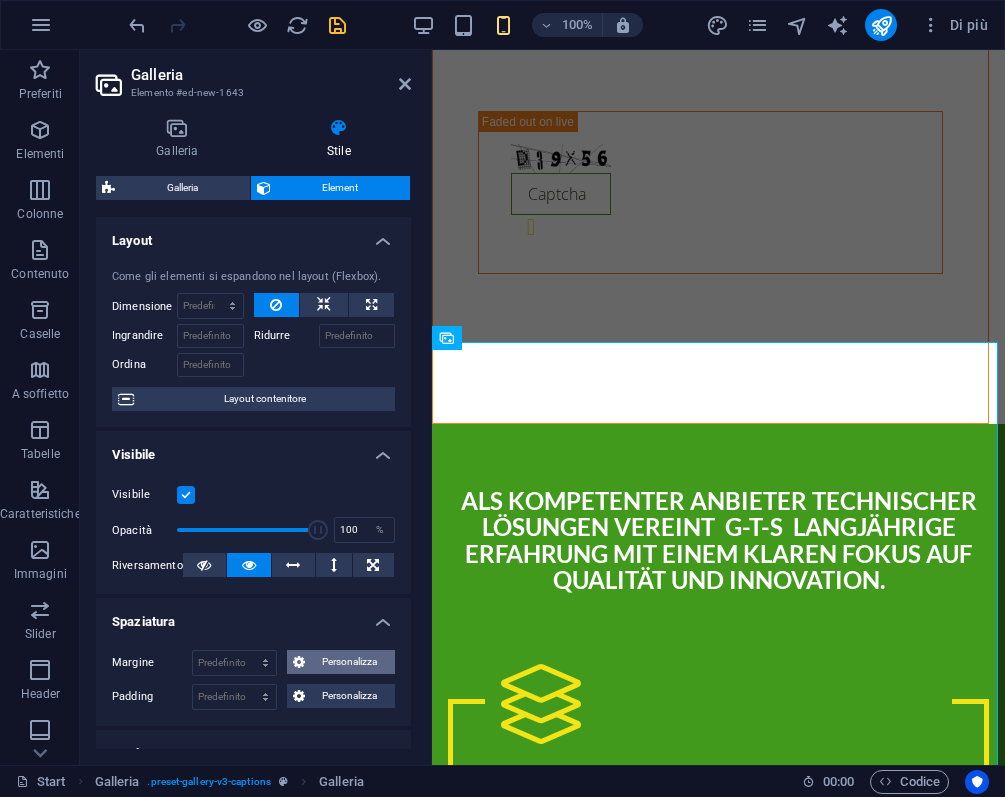 click on "Personalizza" at bounding box center [350, 662] 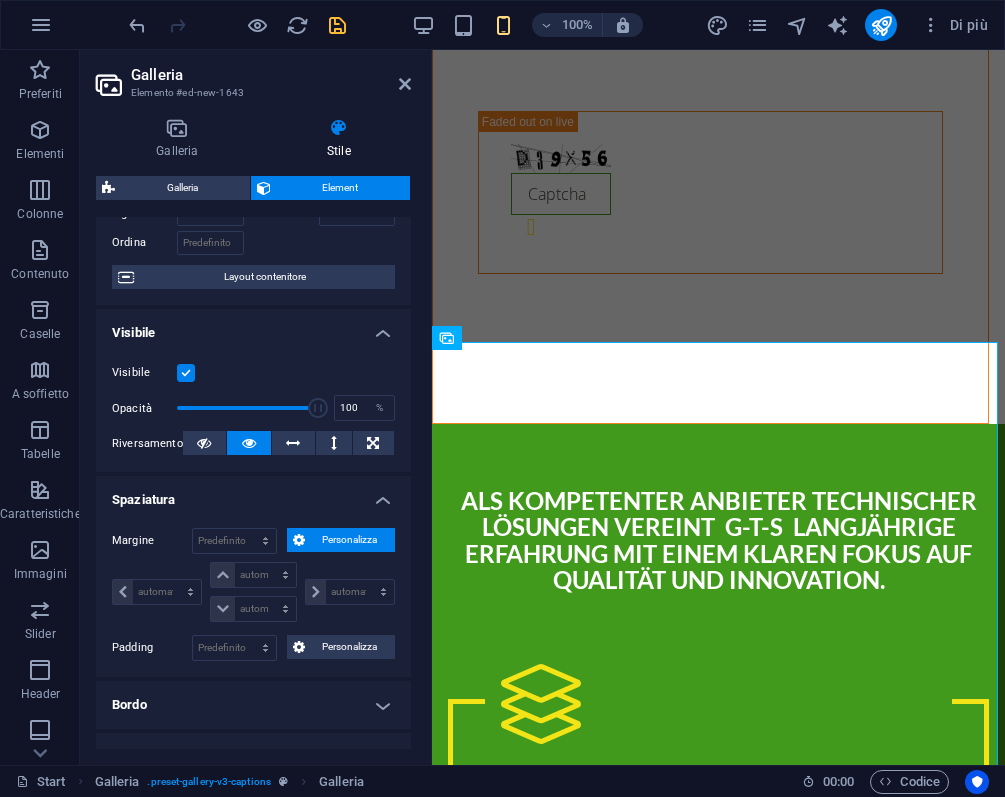 scroll, scrollTop: 128, scrollLeft: 0, axis: vertical 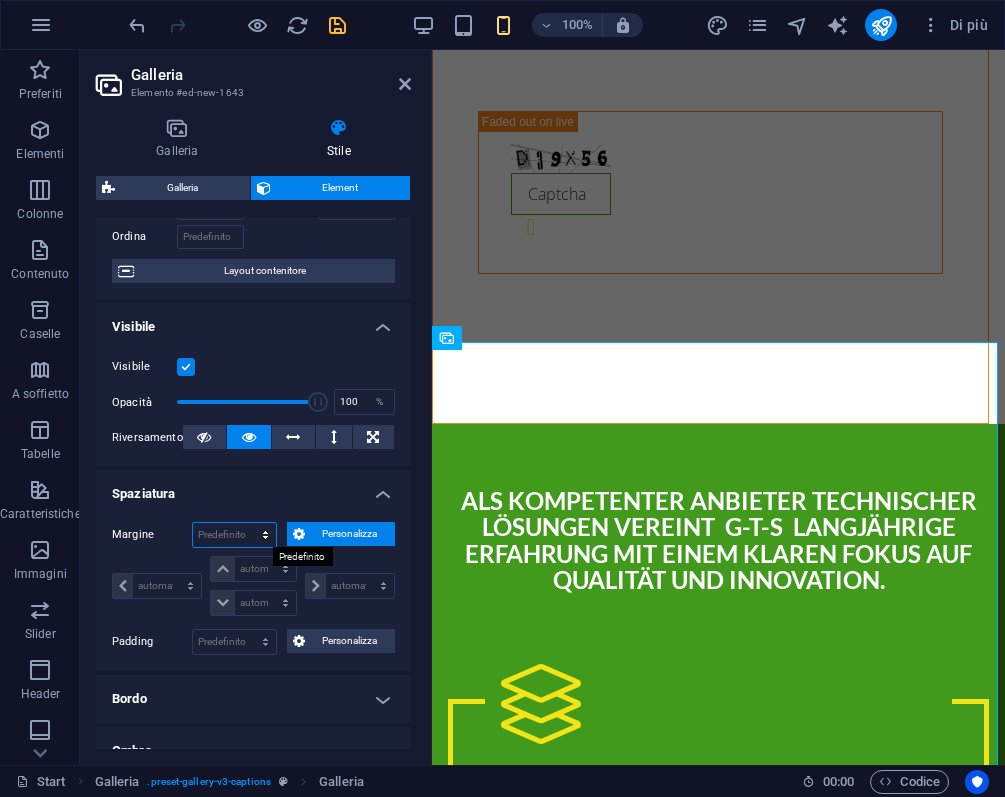 click on "Predefinito automatico px % rem vw vh Personalizza" at bounding box center (234, 535) 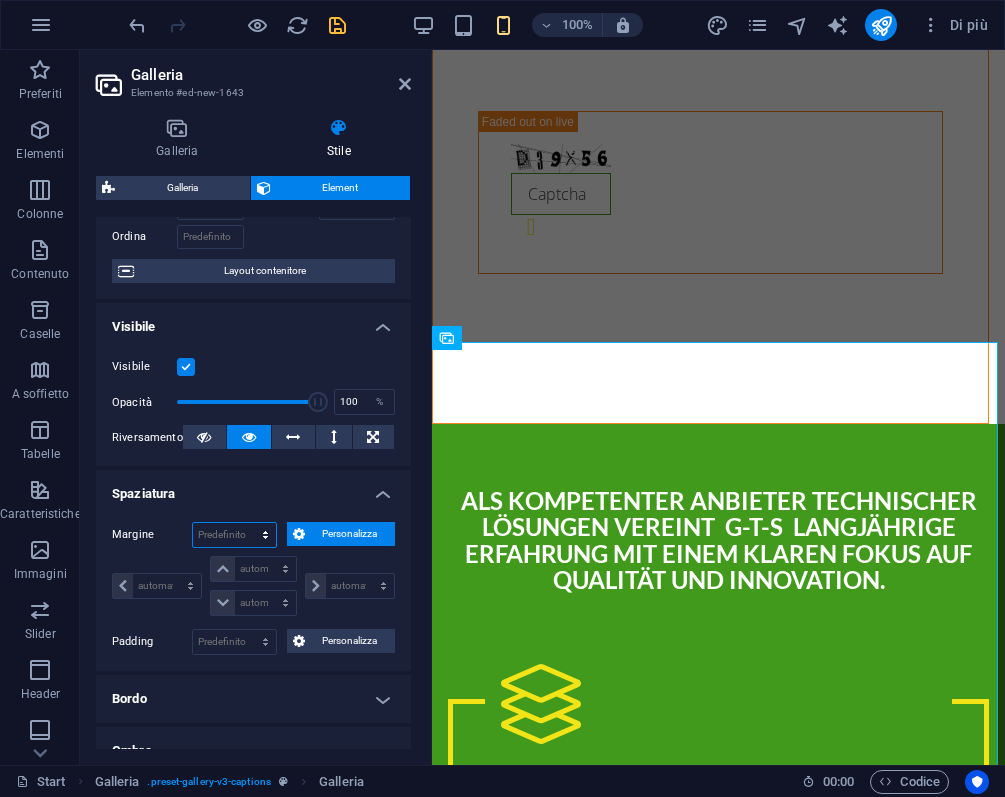 select on "%" 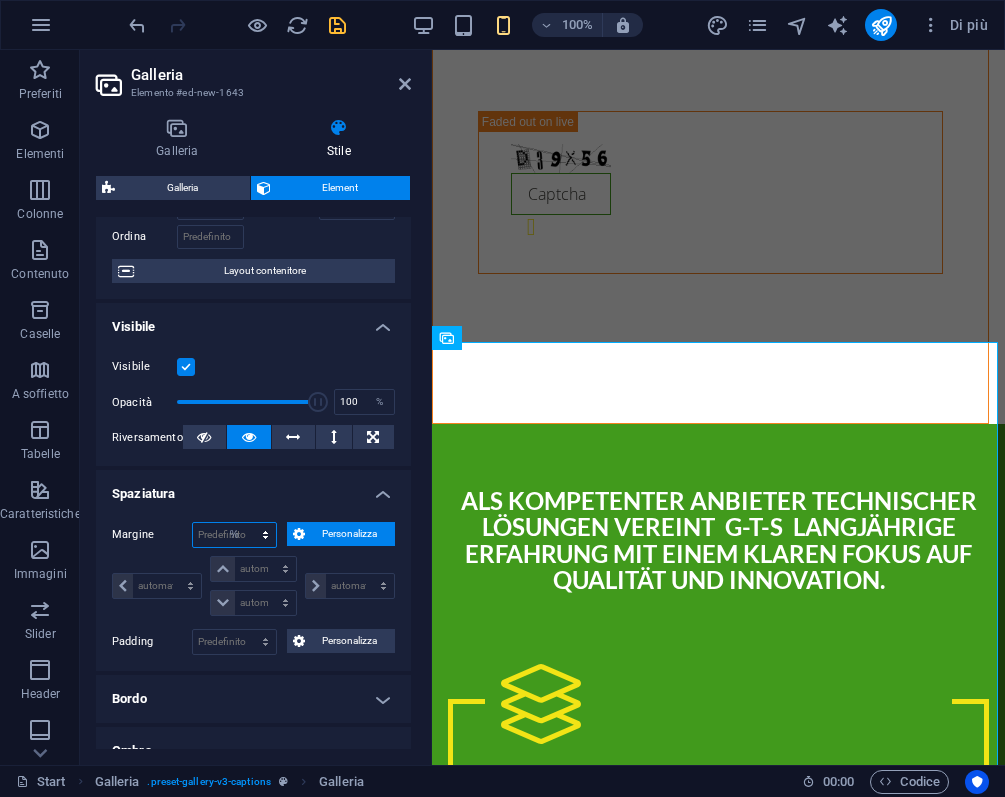 type on "100" 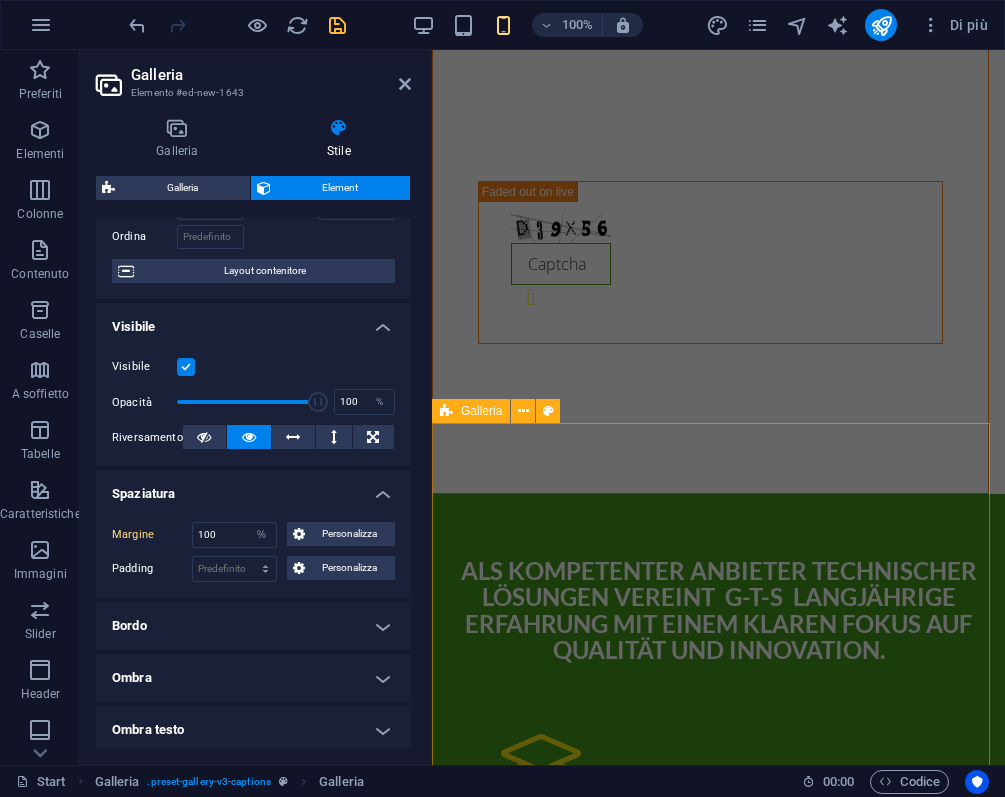 scroll, scrollTop: 3887, scrollLeft: 0, axis: vertical 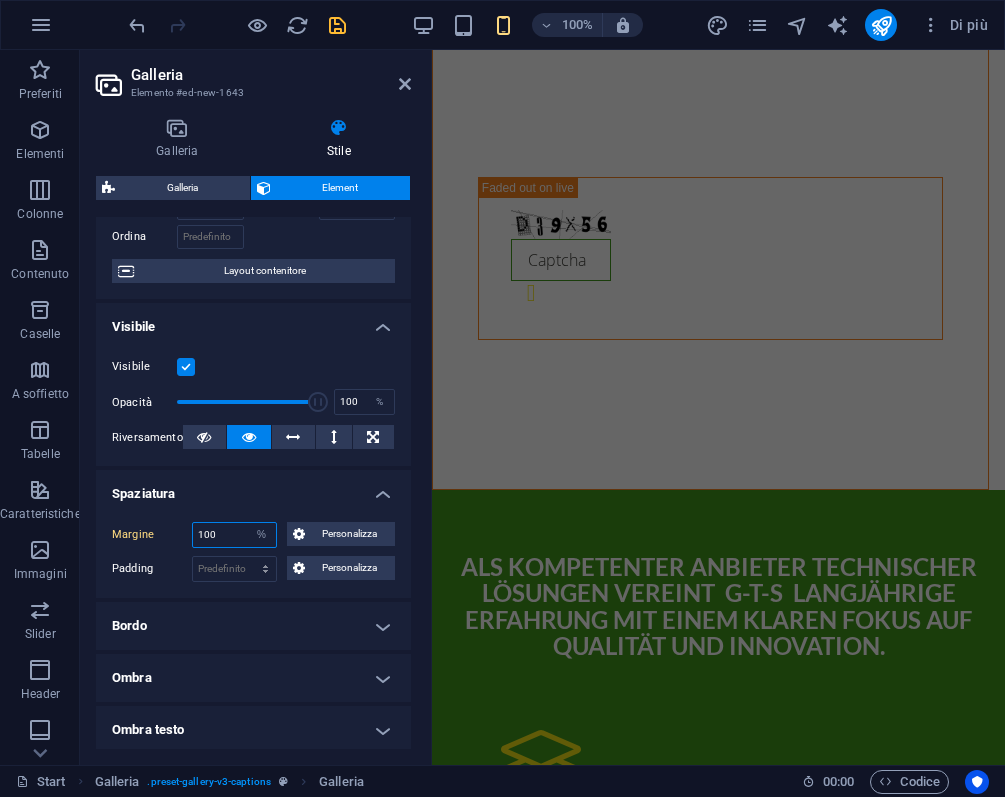 click on "100" at bounding box center [234, 535] 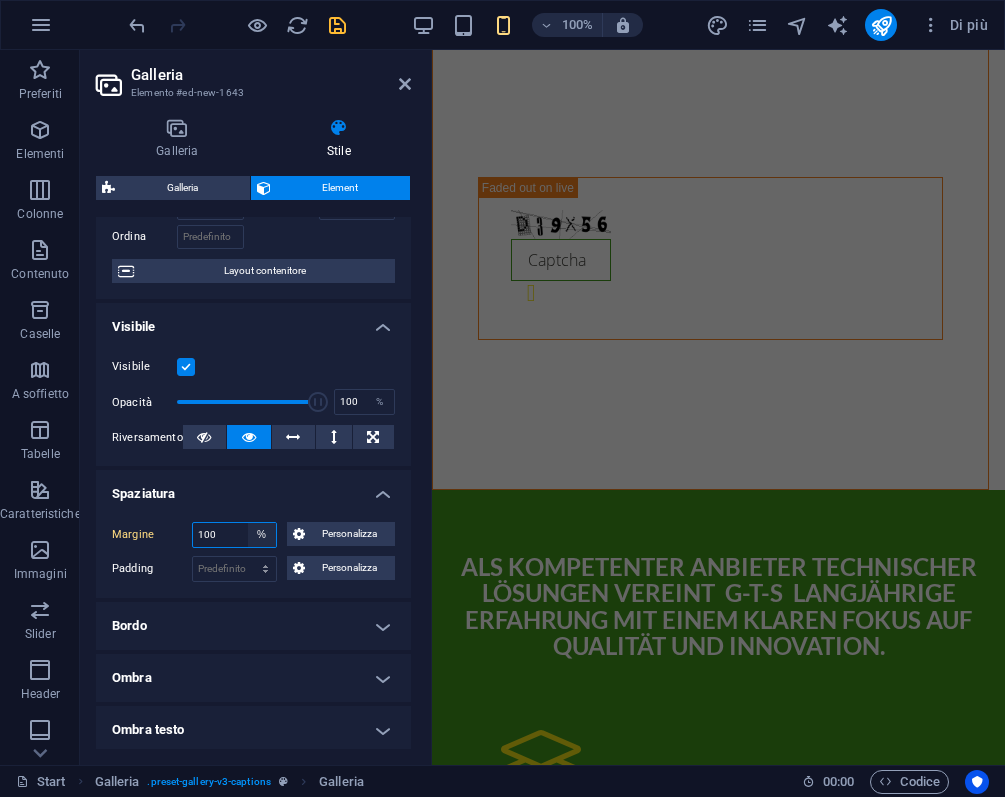 click on "Predefinito automatico px % rem vw vh Personalizza" at bounding box center (262, 535) 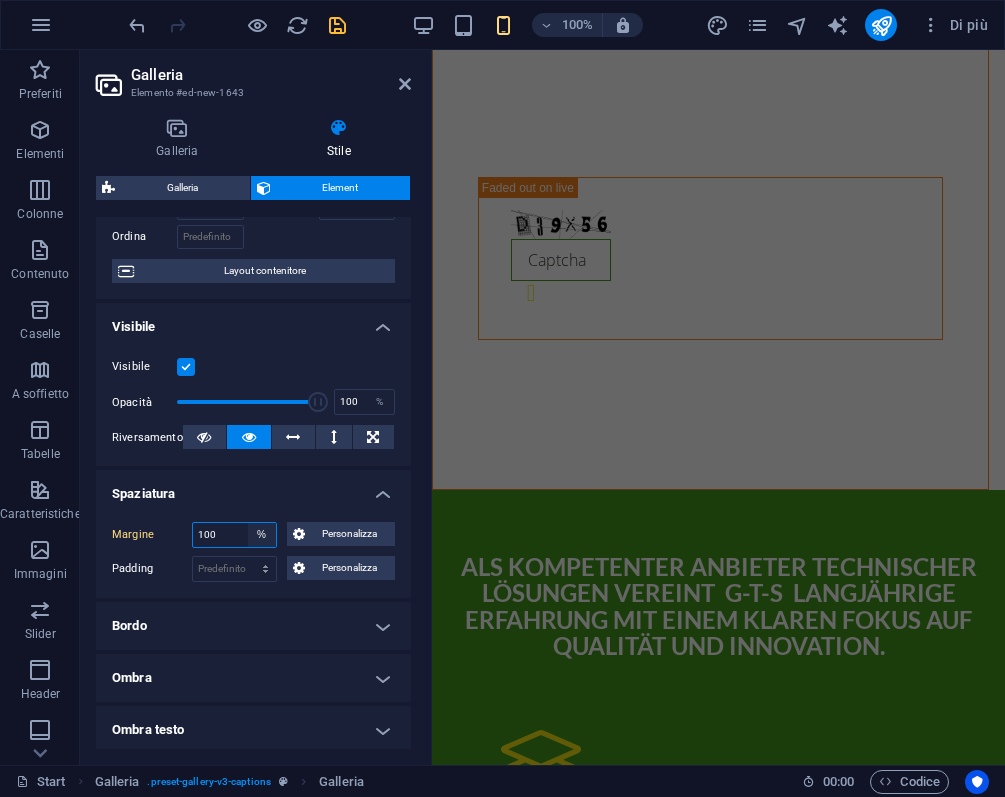 select on "default" 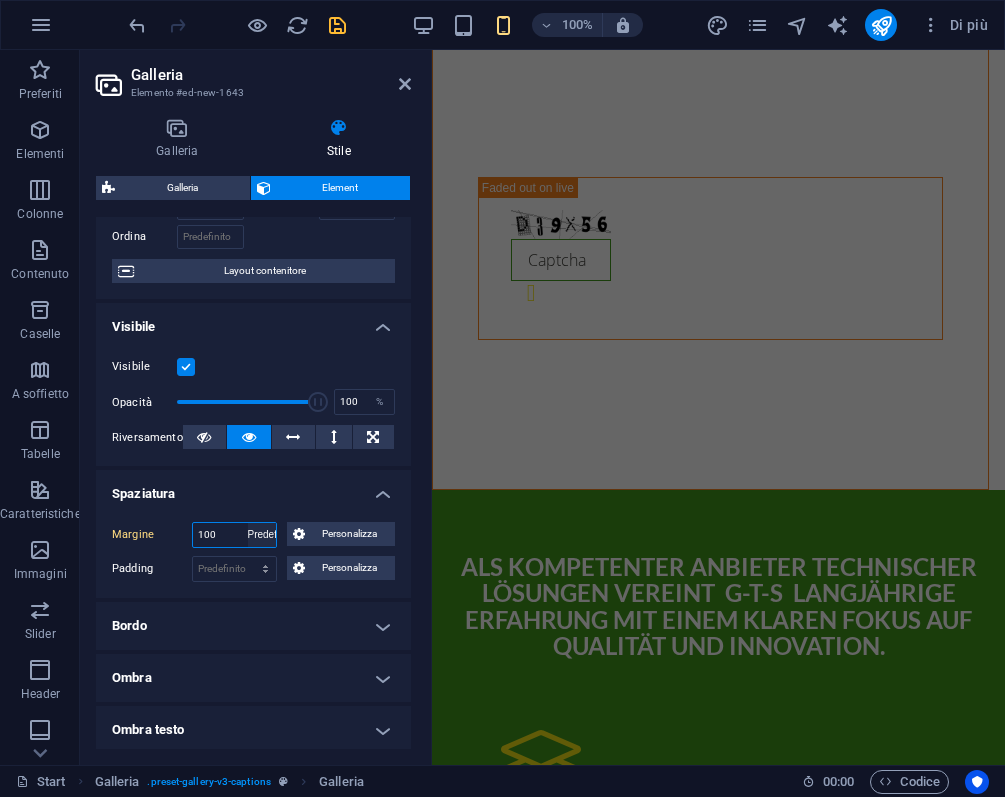 type 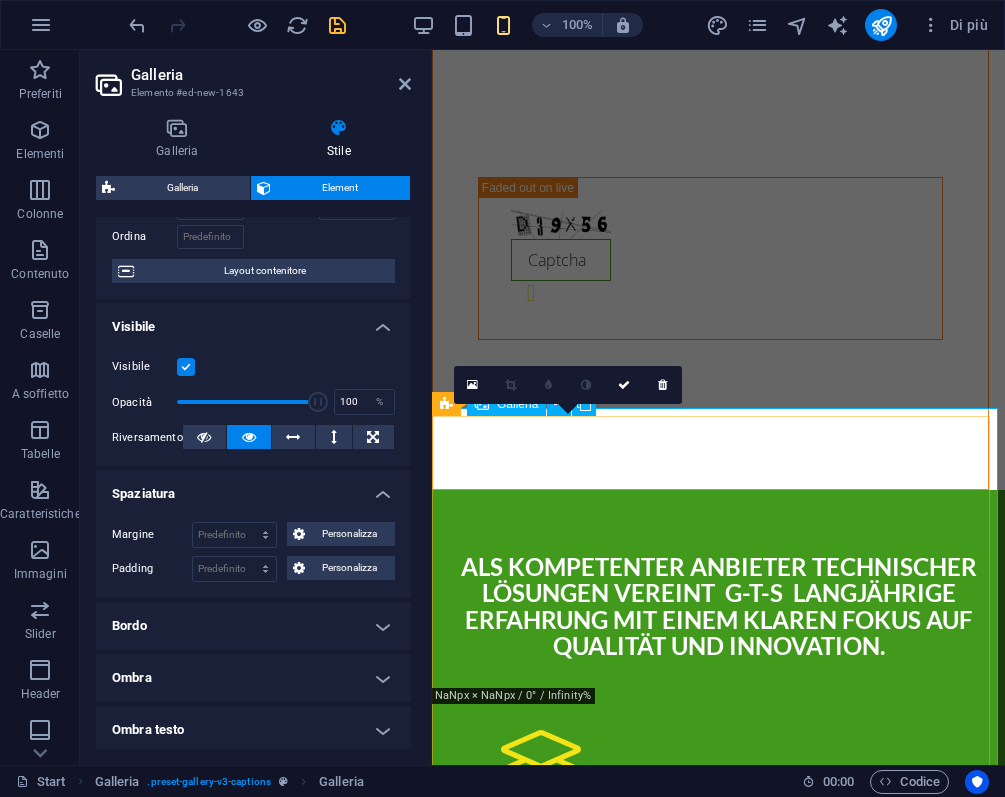 click at bounding box center [571, 2620] 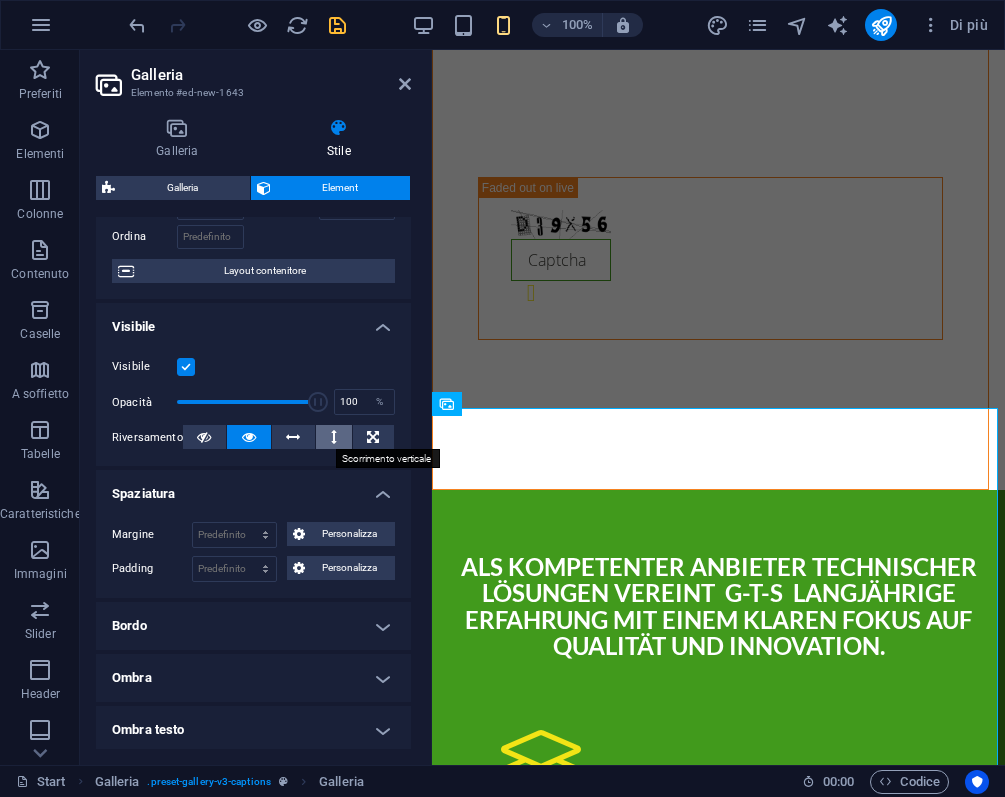 click at bounding box center [334, 437] 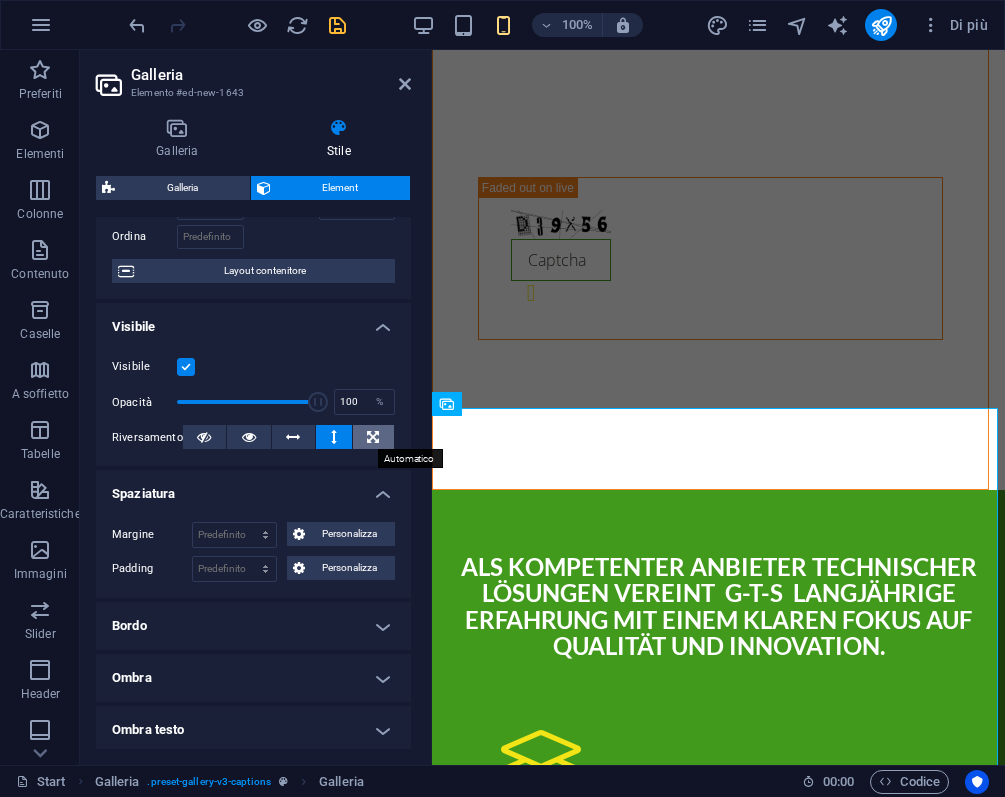 click at bounding box center (373, 437) 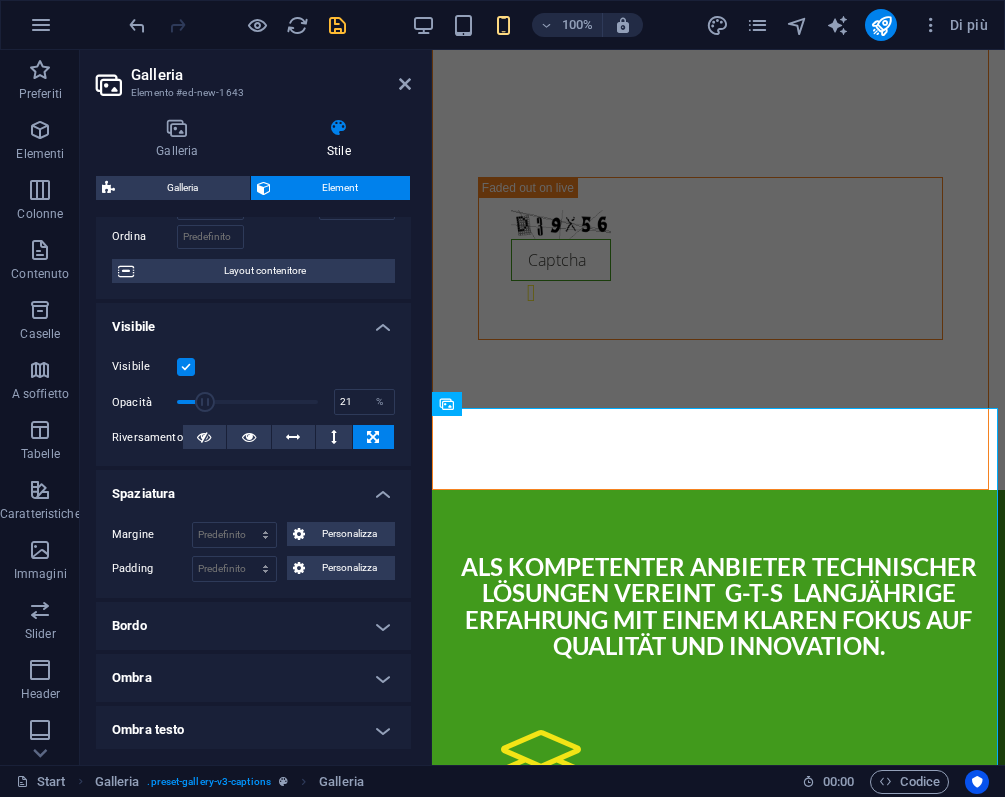 drag, startPoint x: 306, startPoint y: 400, endPoint x: 204, endPoint y: 398, distance: 102.01961 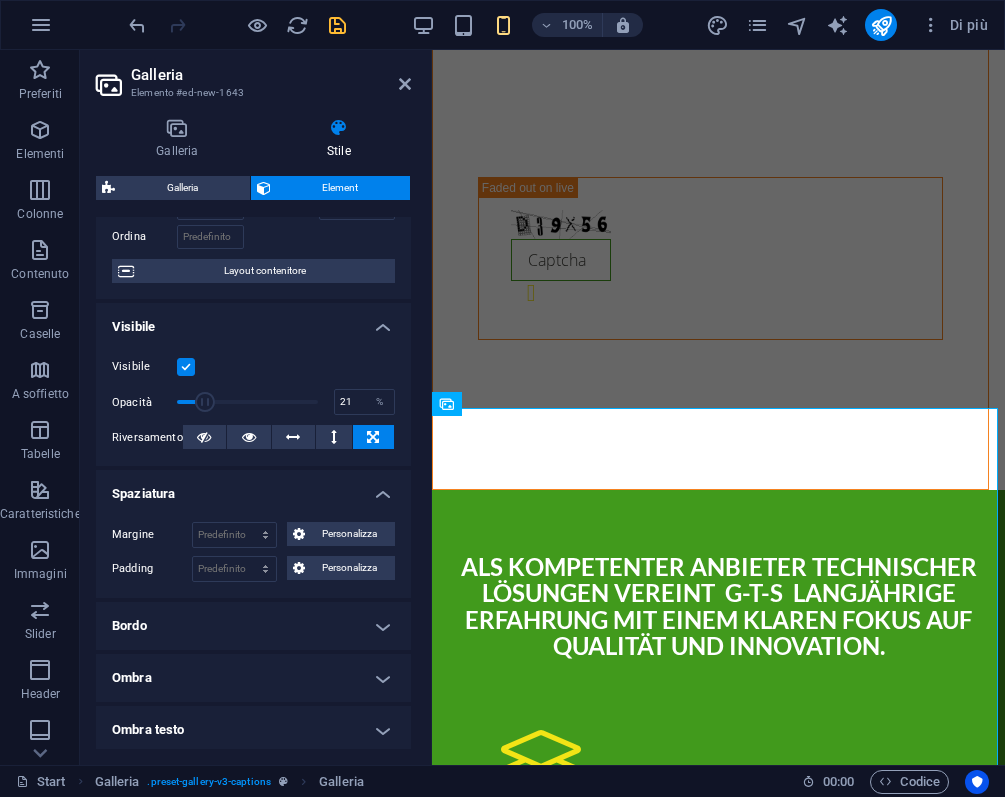 click at bounding box center [205, 402] 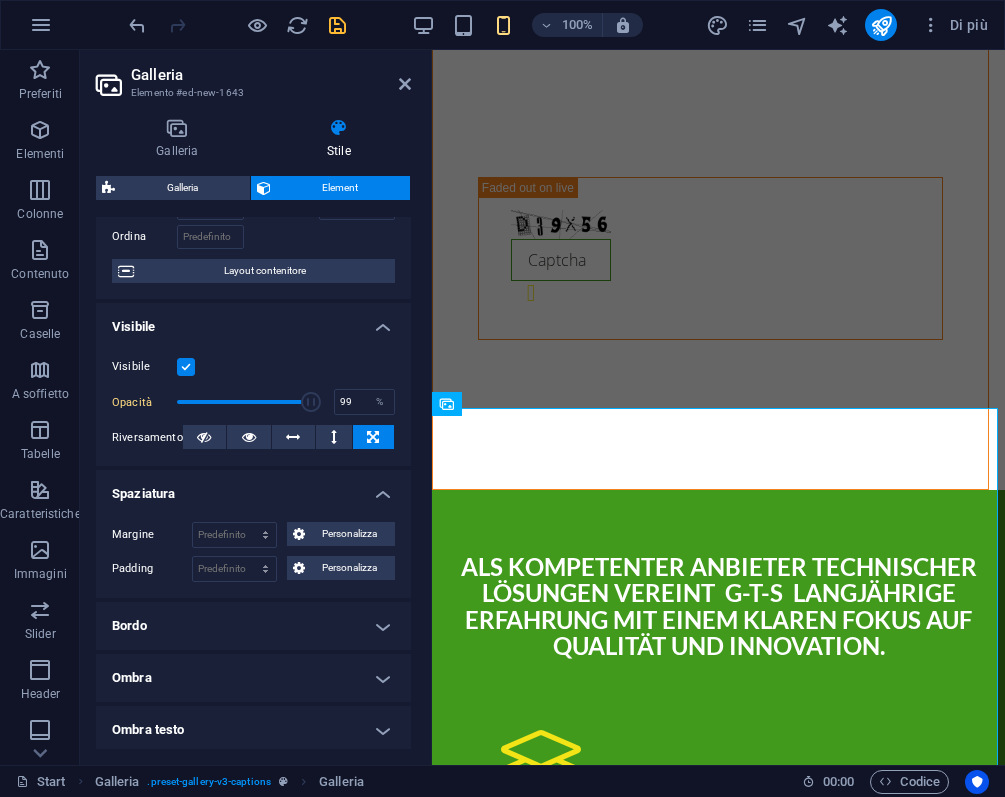 type on "100" 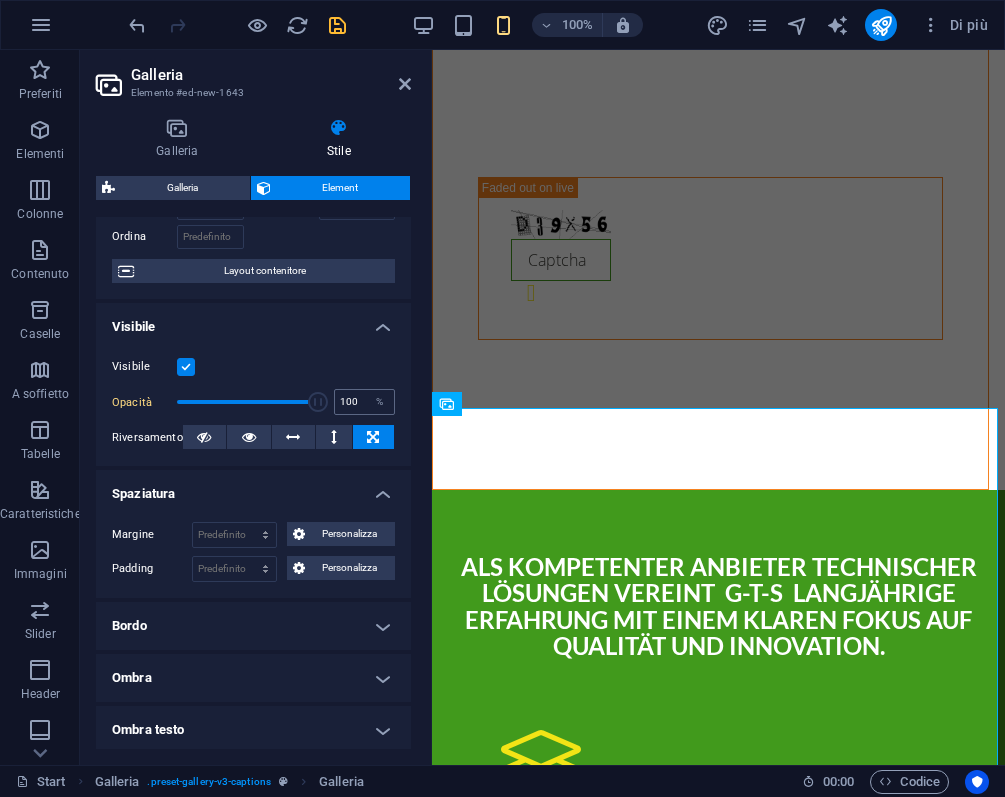 drag, startPoint x: 204, startPoint y: 398, endPoint x: 329, endPoint y: 404, distance: 125.14392 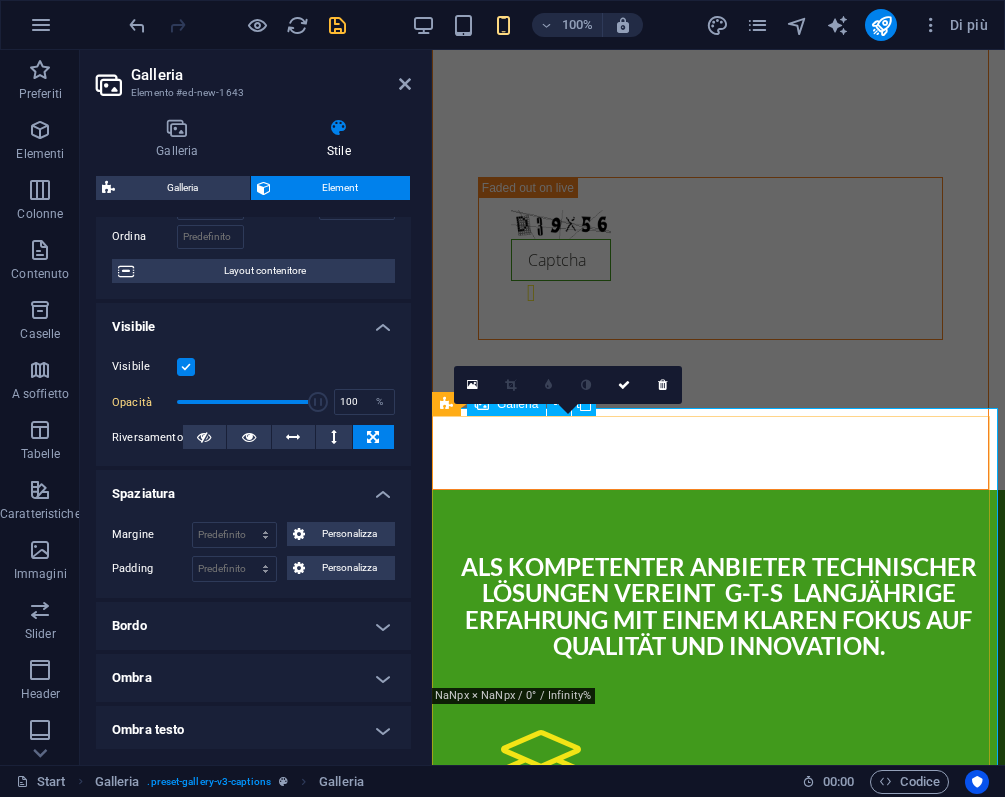 click at bounding box center (571, 2620) 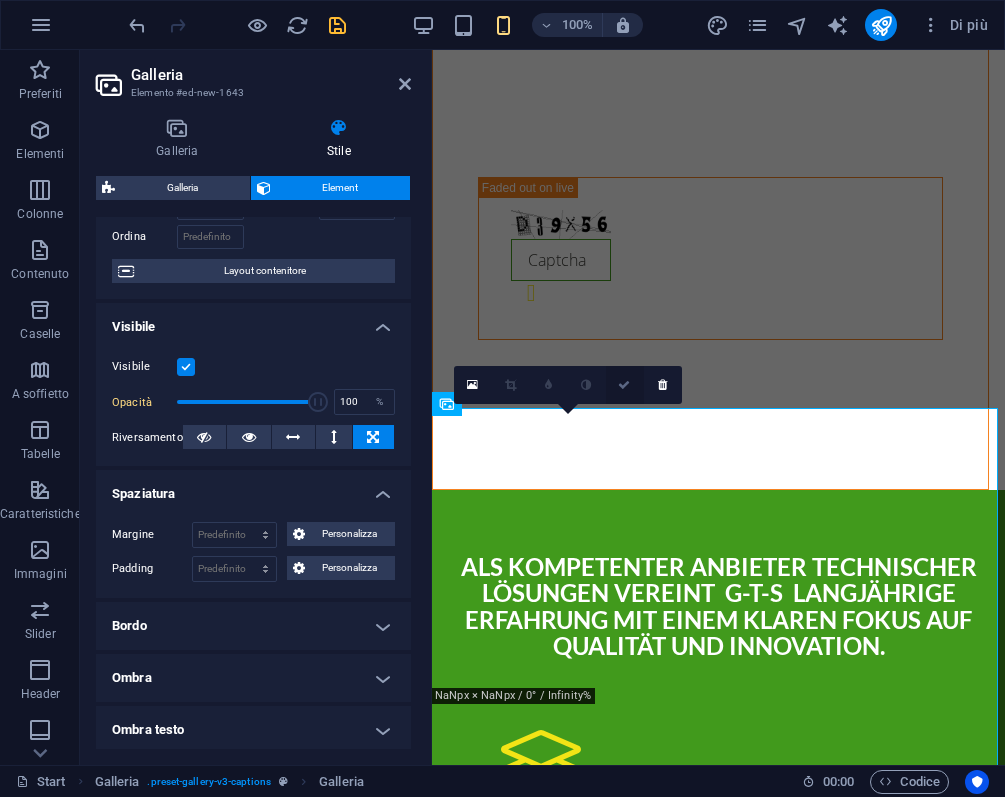 click at bounding box center (624, 385) 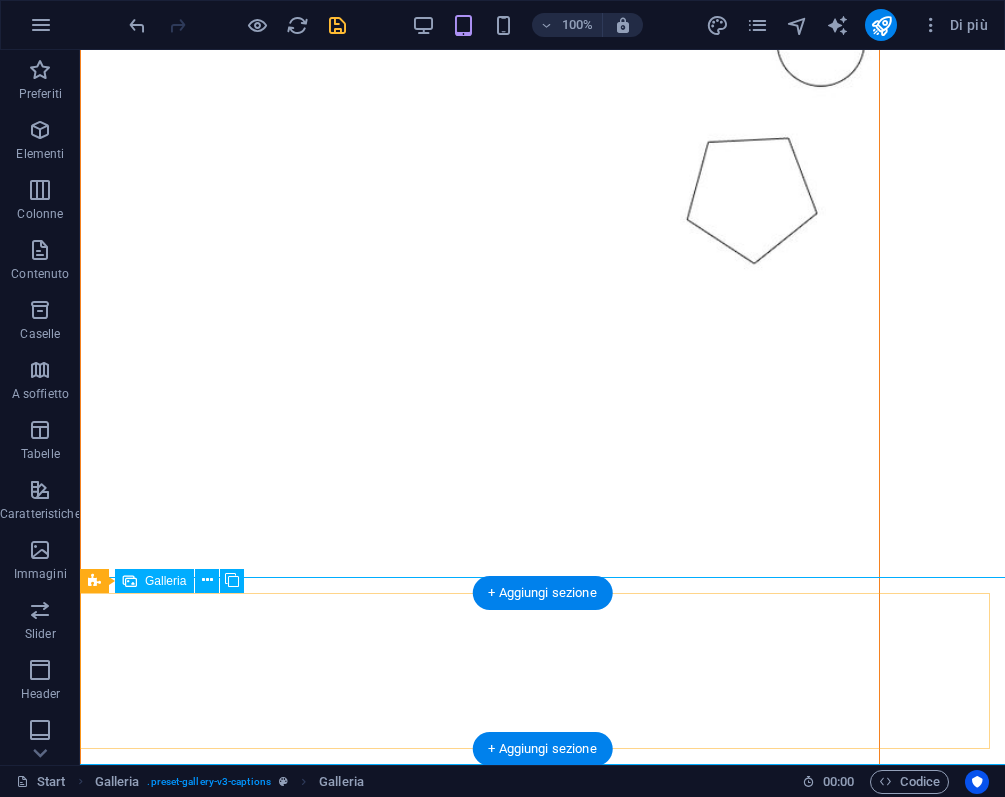 scroll, scrollTop: 3953, scrollLeft: 0, axis: vertical 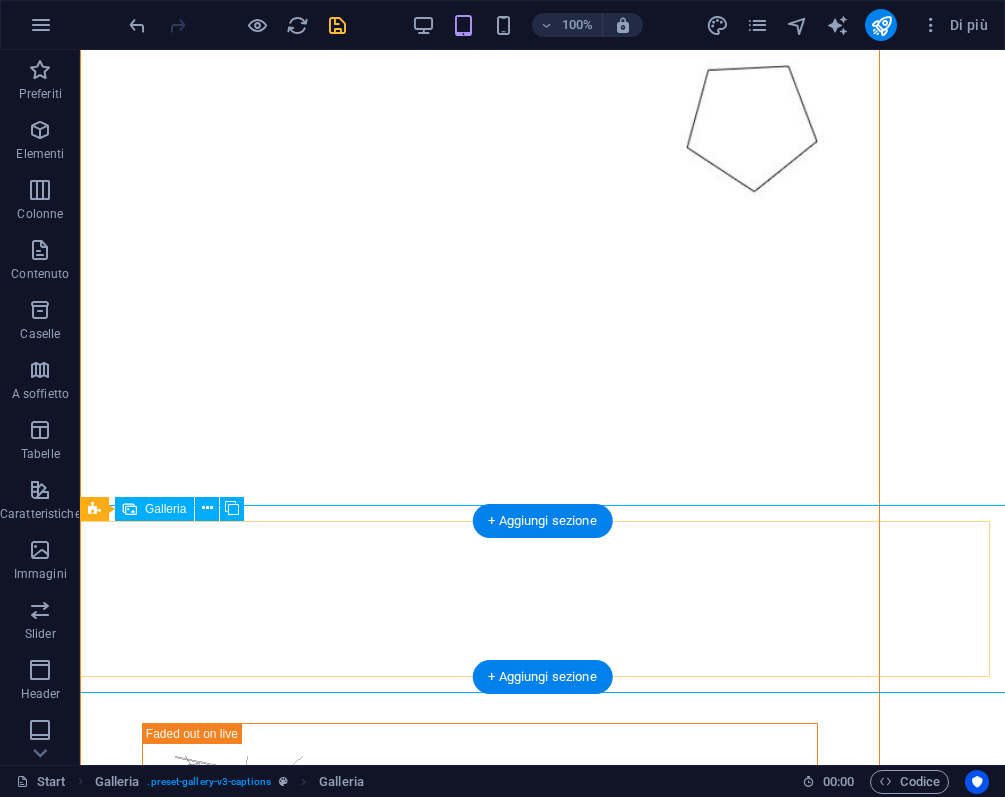 click at bounding box center (350, 3415) 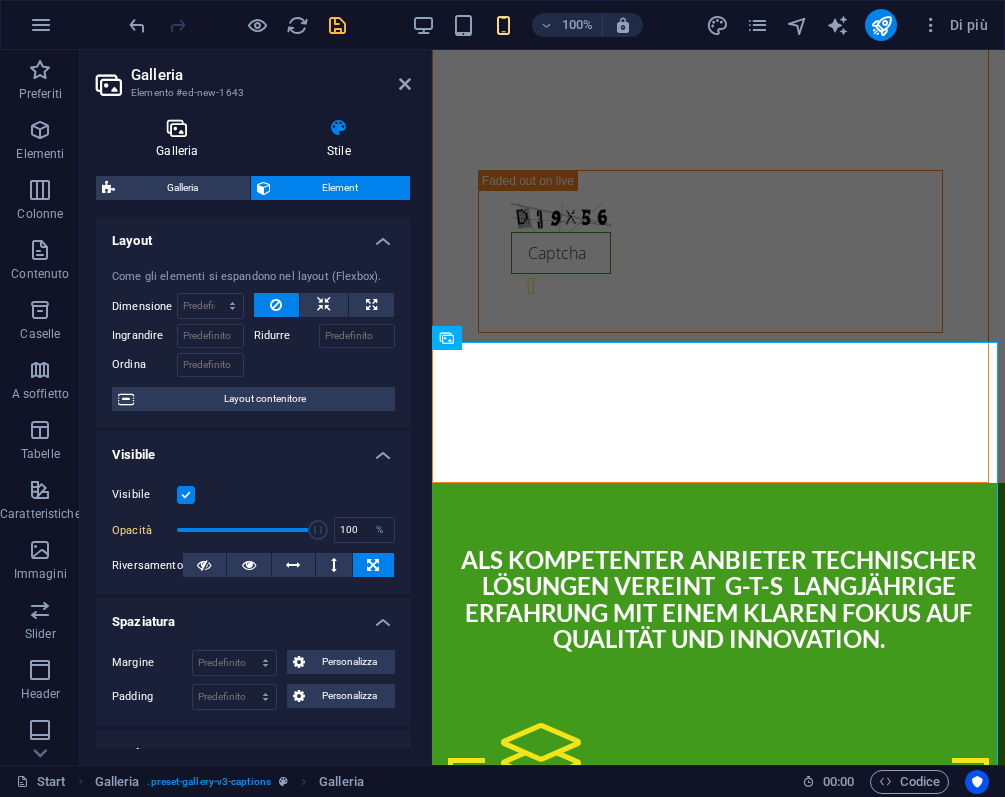 click at bounding box center [177, 128] 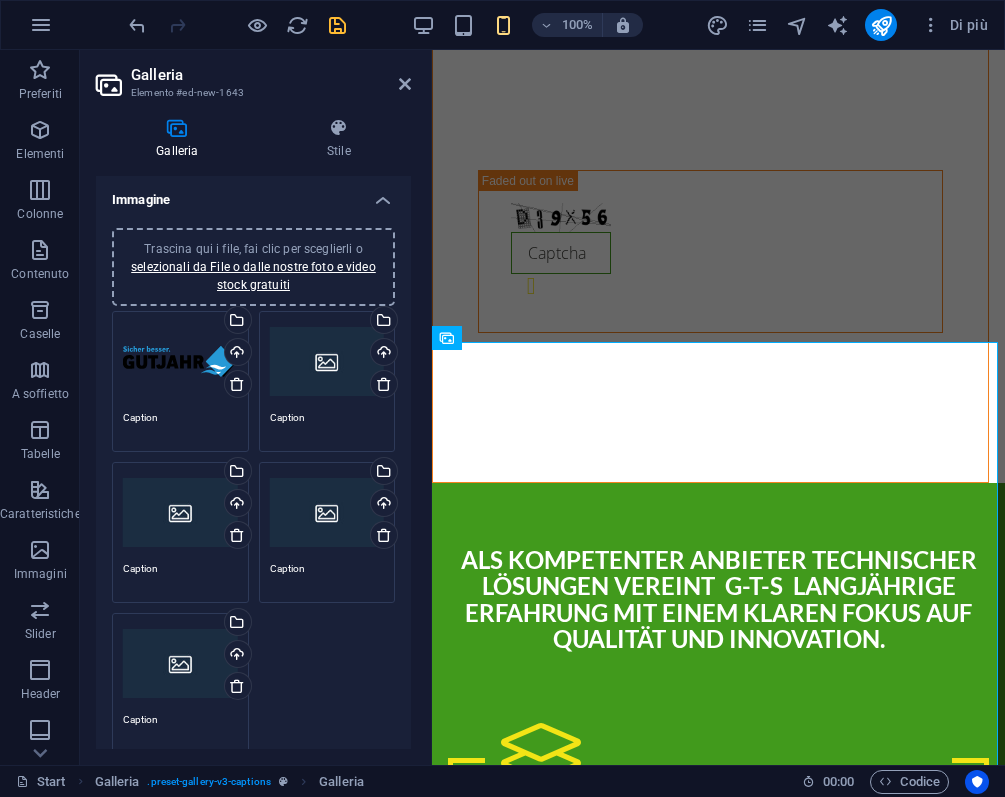 click on "Trascina qui i file, fai clic per sceglierli o selezionali da File o dalle nostre foto e video stock gratuiti" at bounding box center [327, 362] 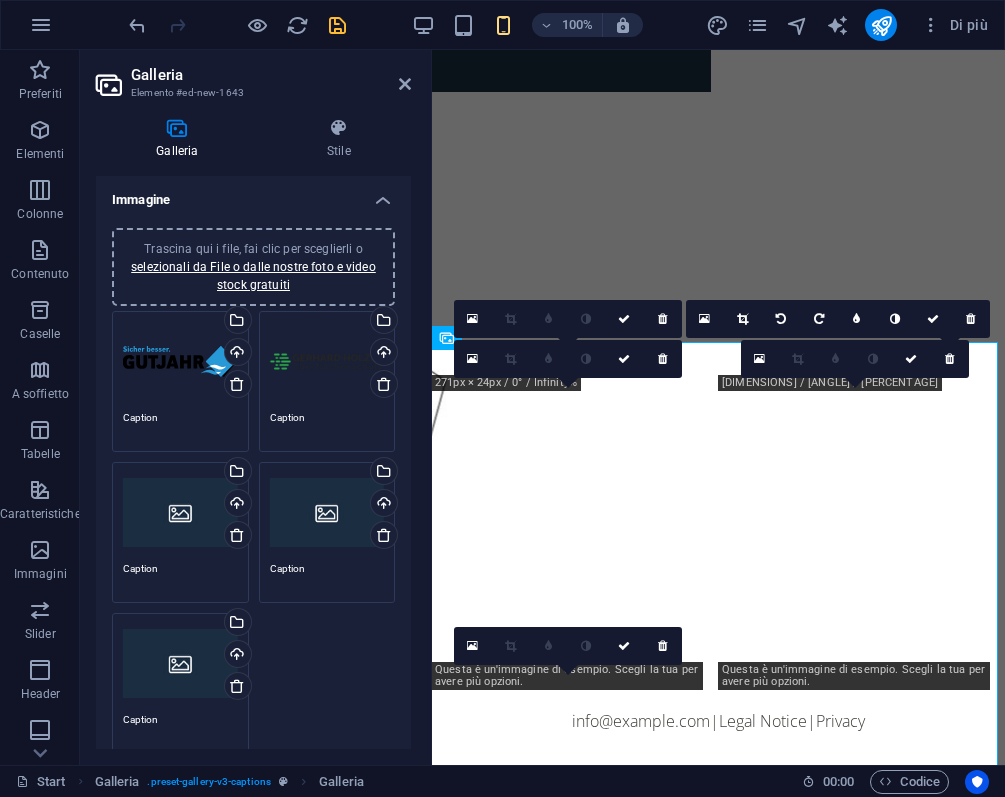 scroll, scrollTop: 3953, scrollLeft: 0, axis: vertical 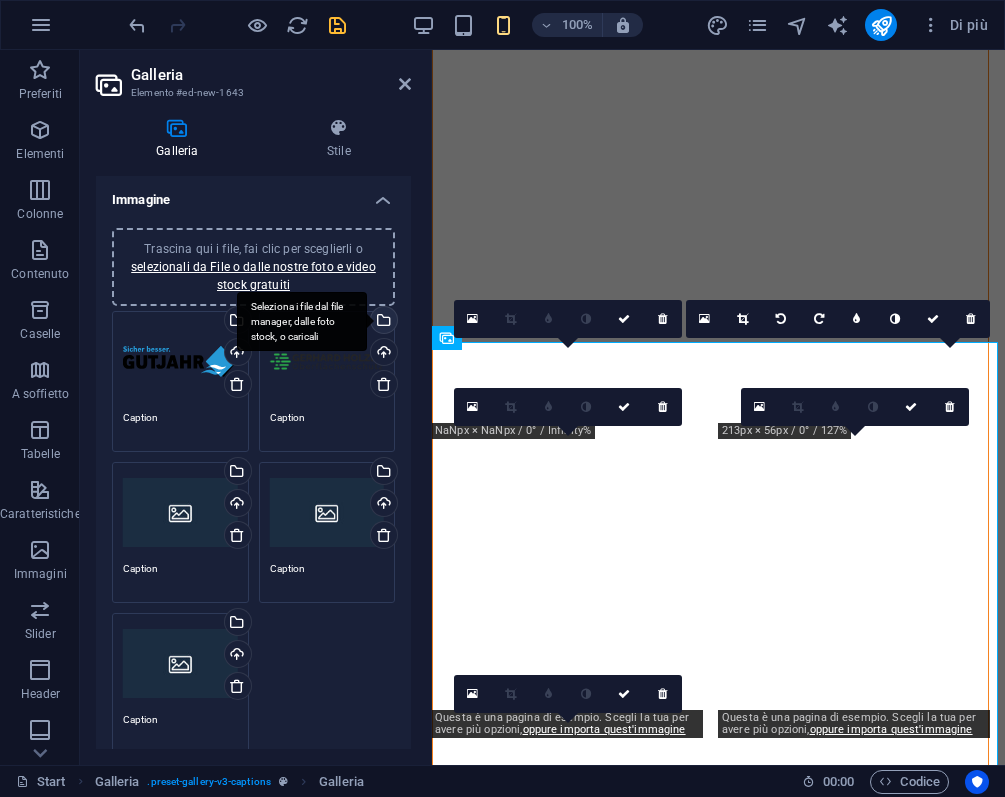 click on "Seleziona i file dal file manager, dalle foto stock, o caricali" at bounding box center (302, 322) 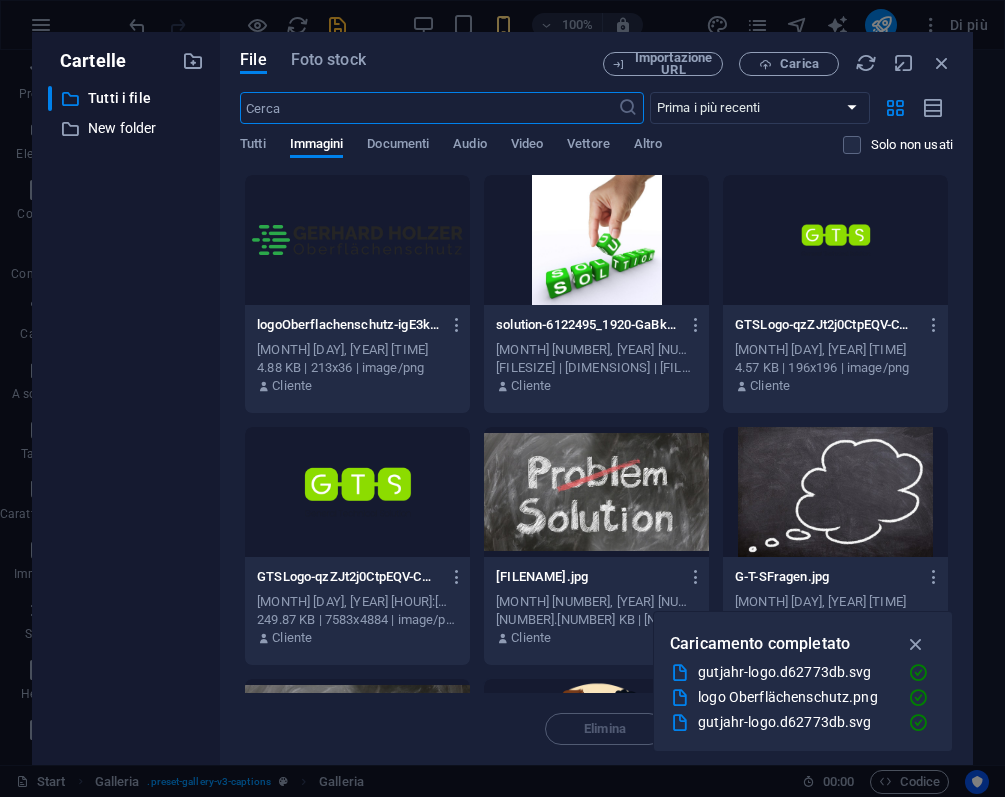 scroll, scrollTop: 9091, scrollLeft: 0, axis: vertical 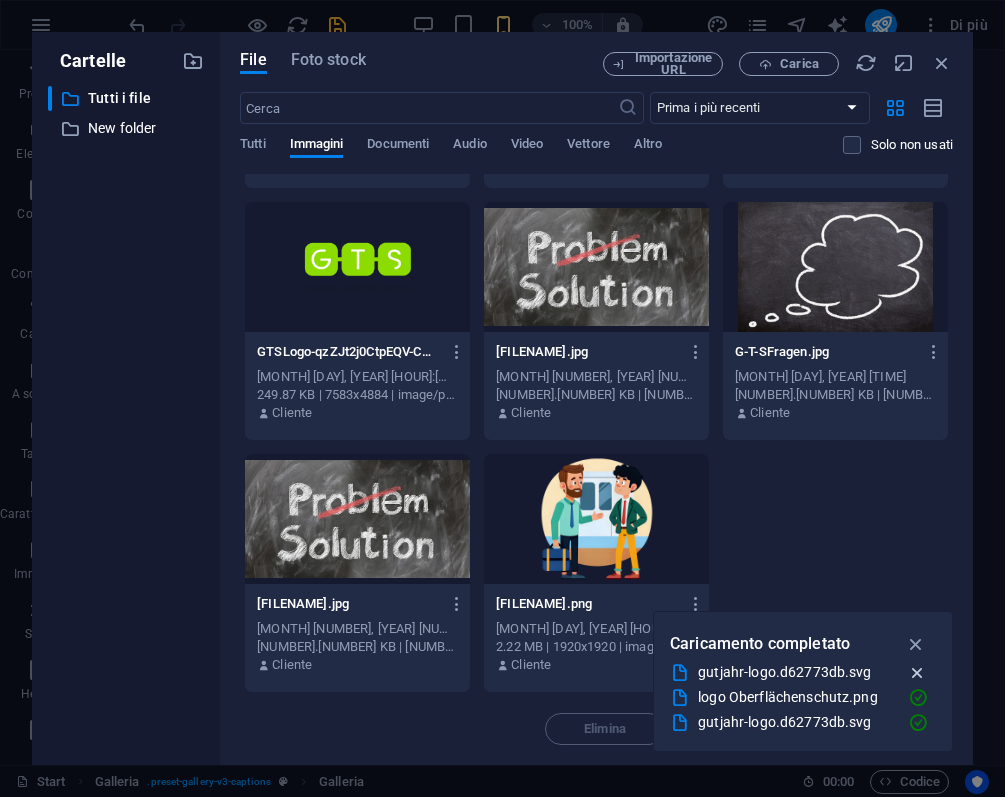 click at bounding box center [917, 673] 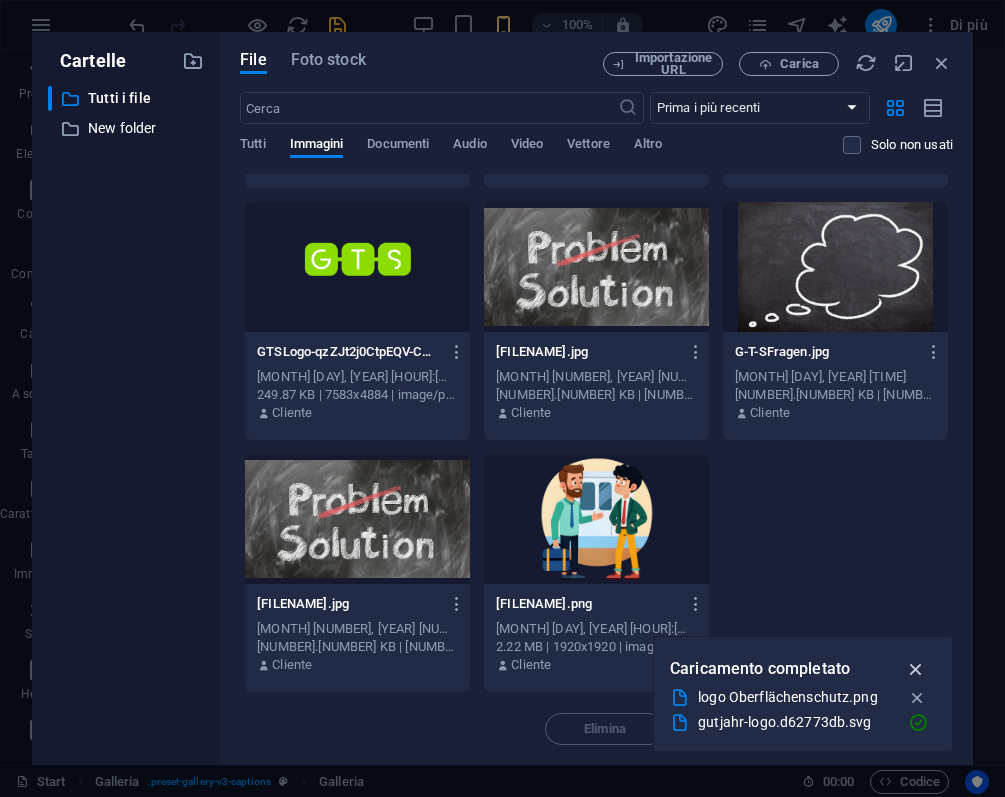 click at bounding box center [917, 698] 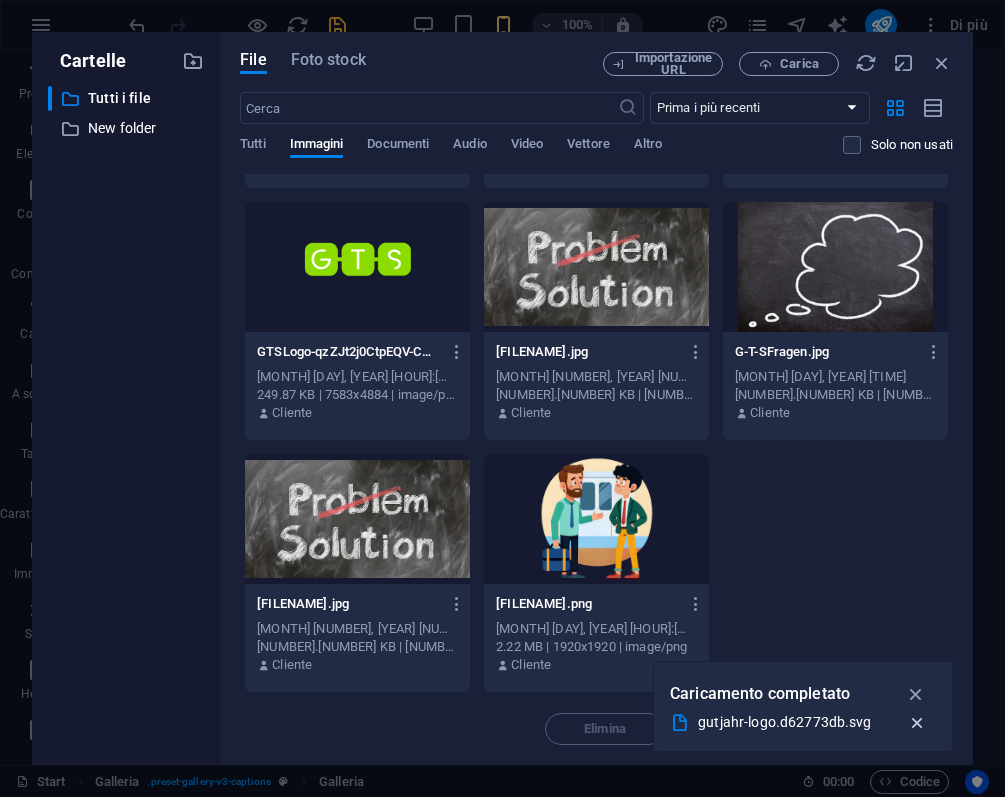click at bounding box center (917, 723) 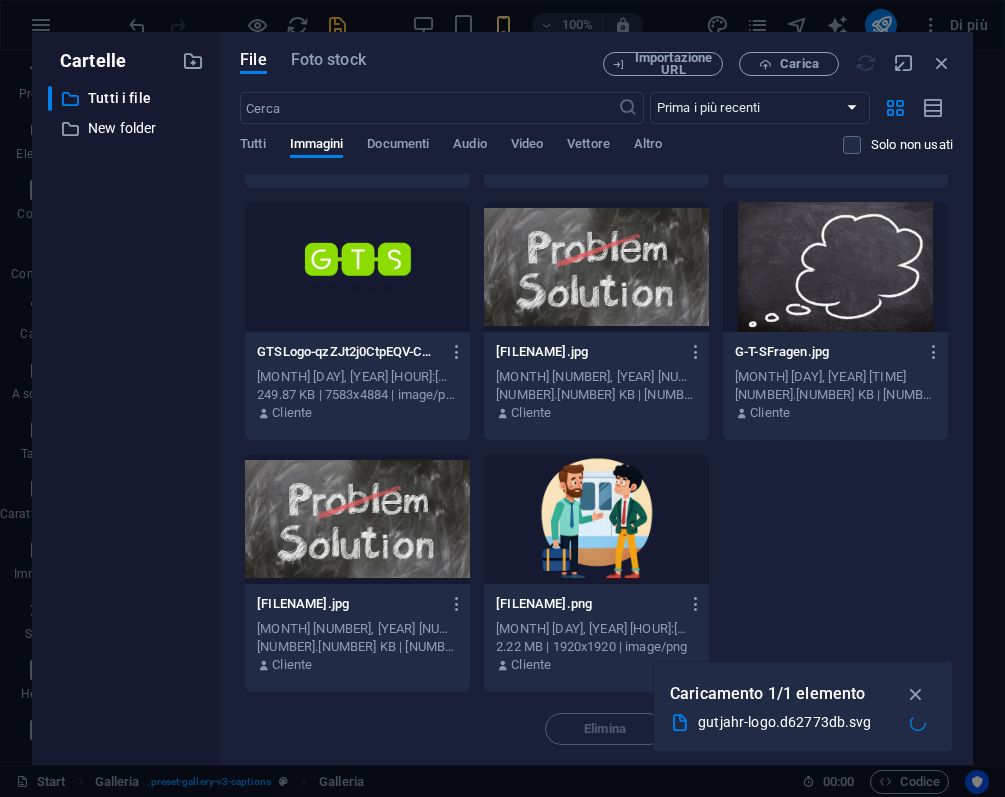 scroll, scrollTop: 3953, scrollLeft: 0, axis: vertical 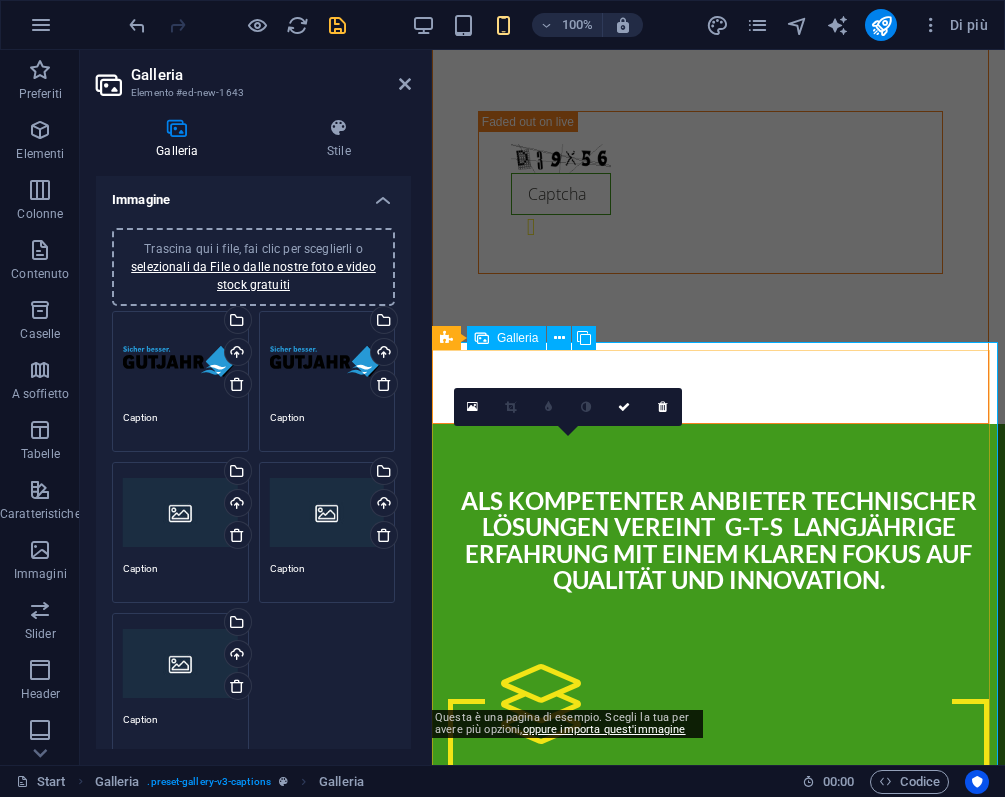 click at bounding box center [571, 2643] 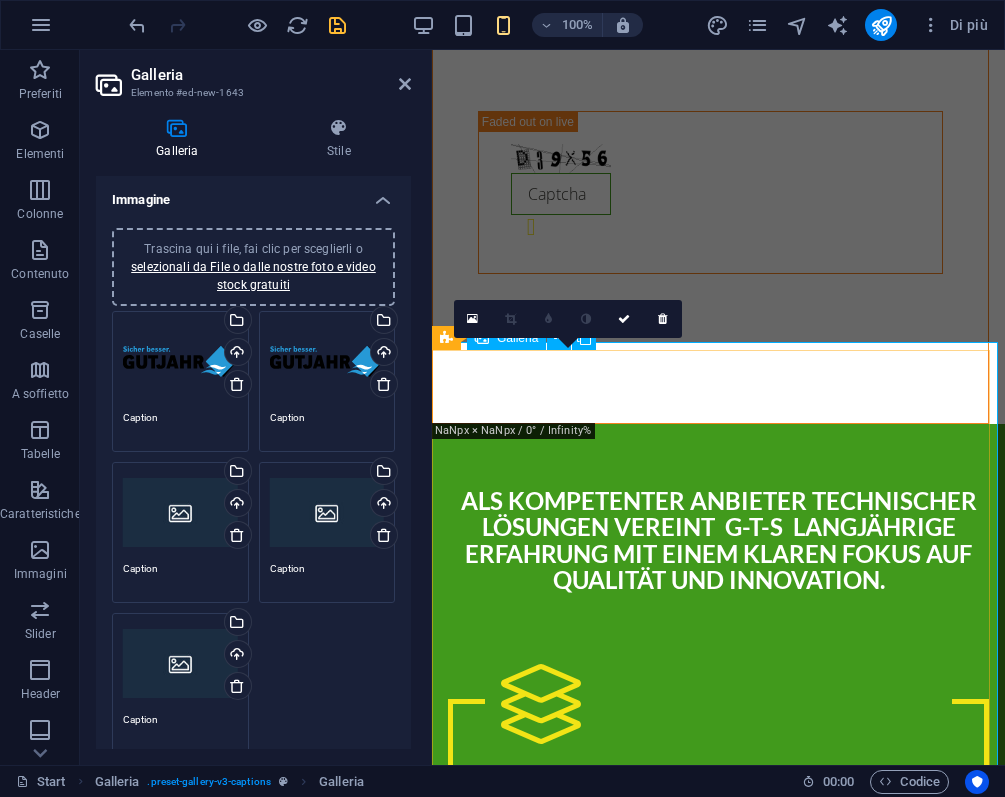 click at bounding box center [571, 2452] 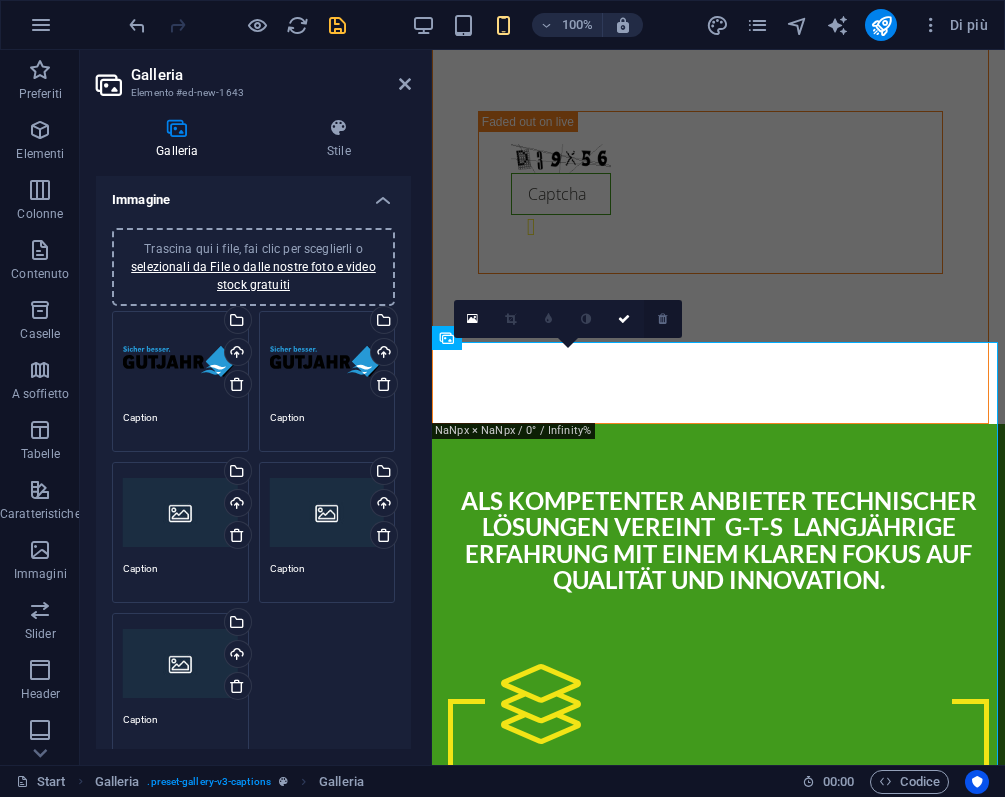 click at bounding box center (662, 319) 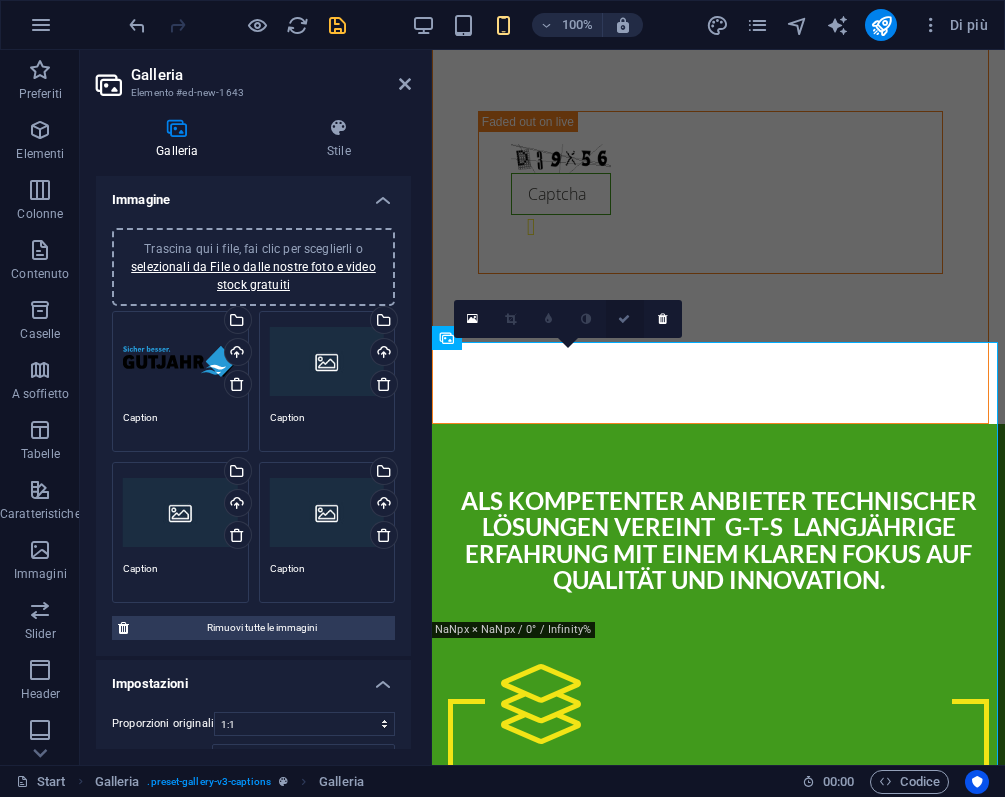 click at bounding box center [624, 319] 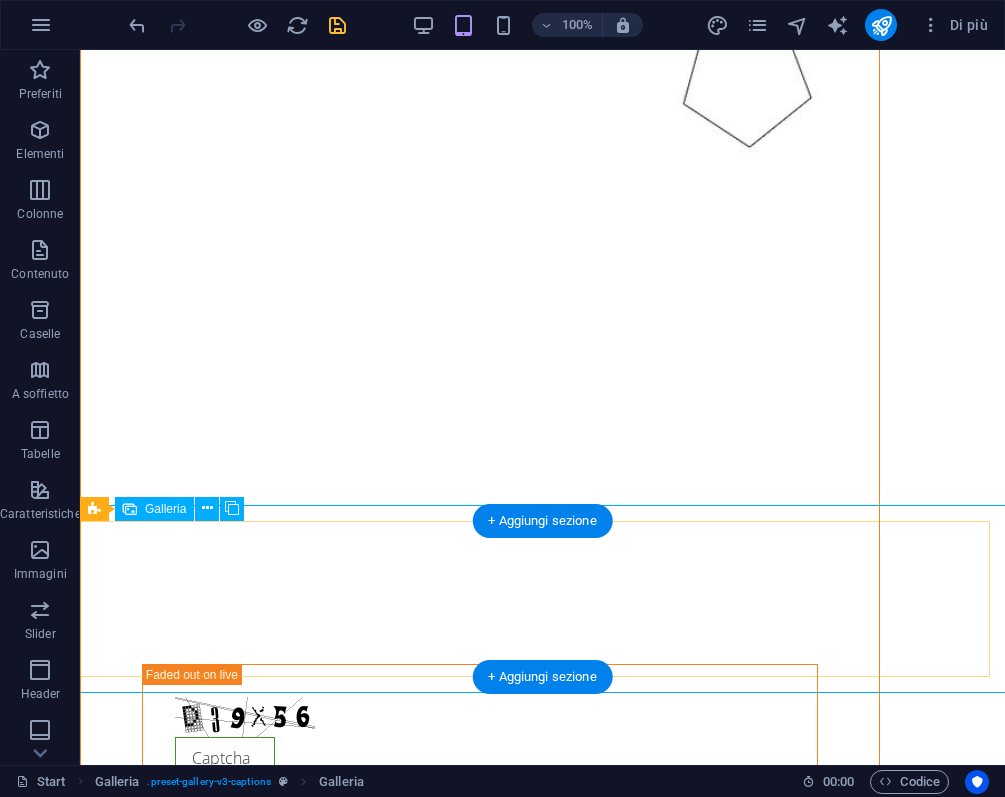 click at bounding box center [159, 3356] 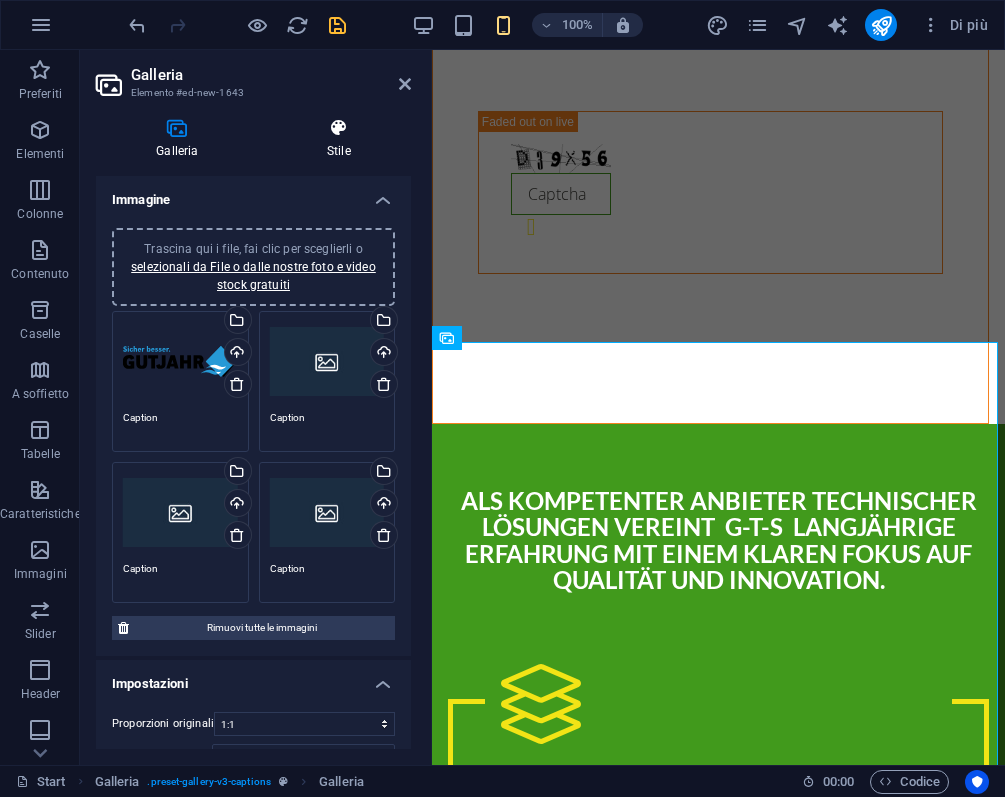click at bounding box center [339, 128] 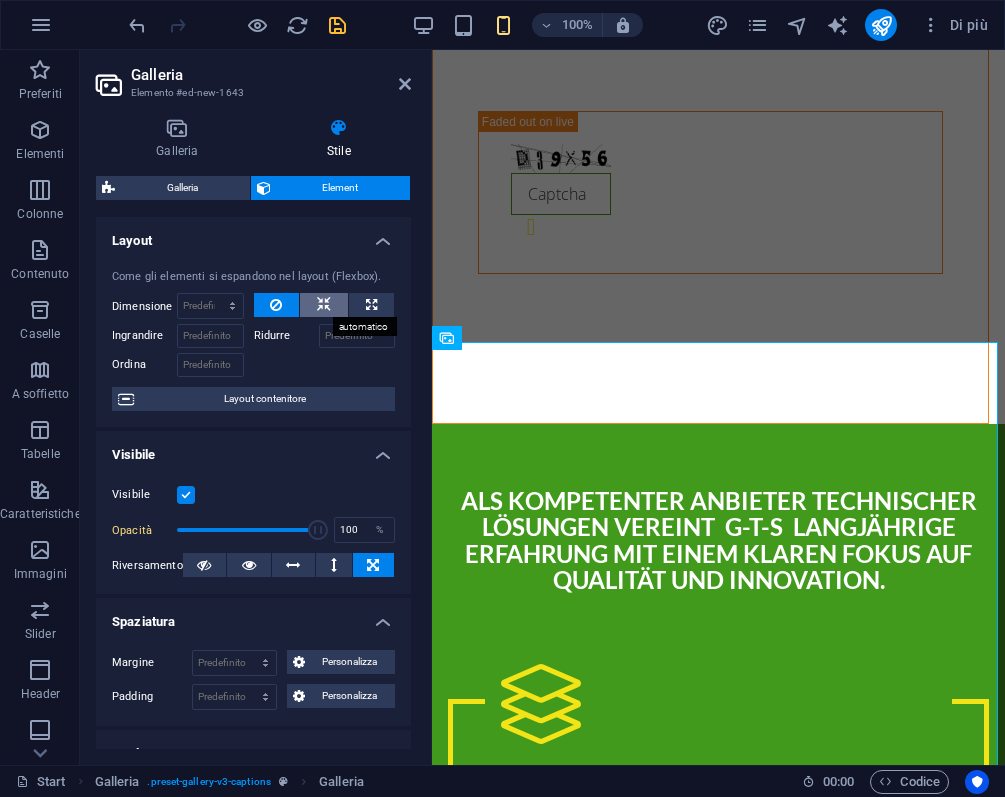 click at bounding box center (324, 305) 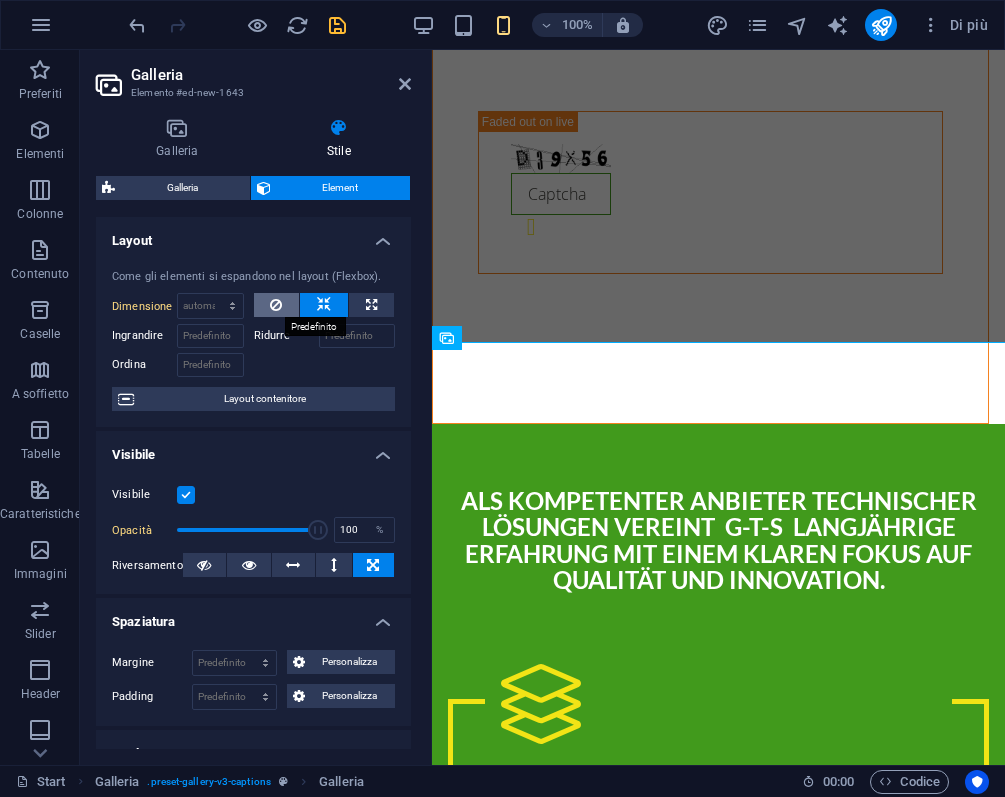 click at bounding box center (276, 305) 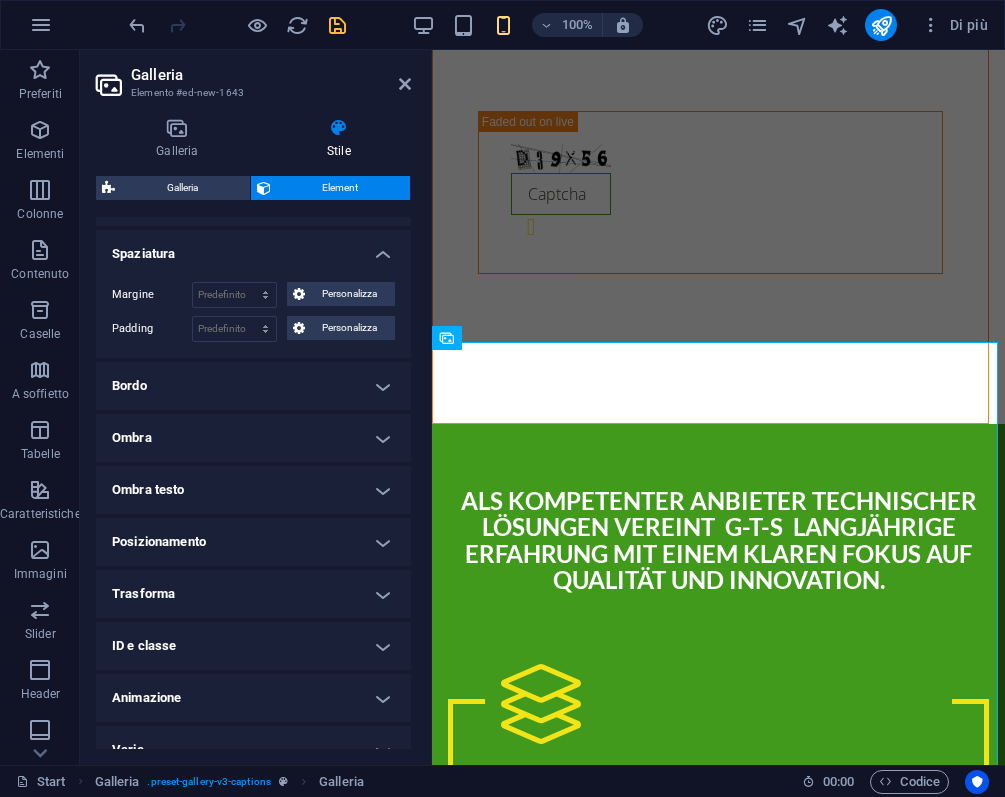 scroll, scrollTop: 393, scrollLeft: 0, axis: vertical 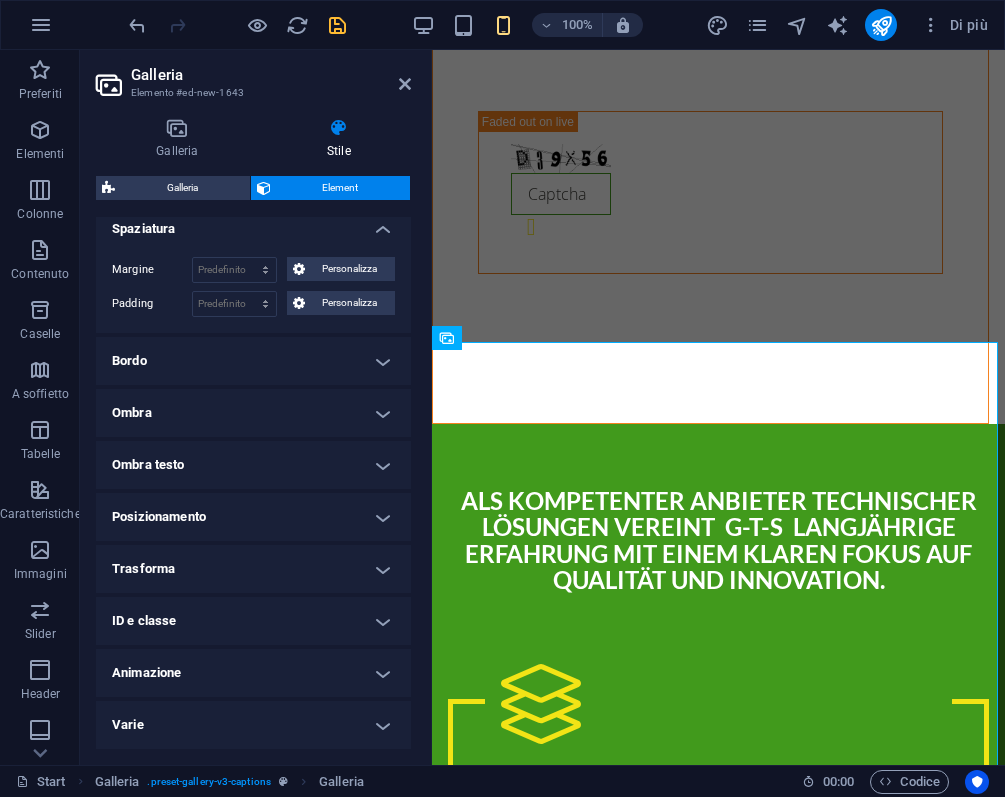 click on "Posizionamento" at bounding box center (253, 517) 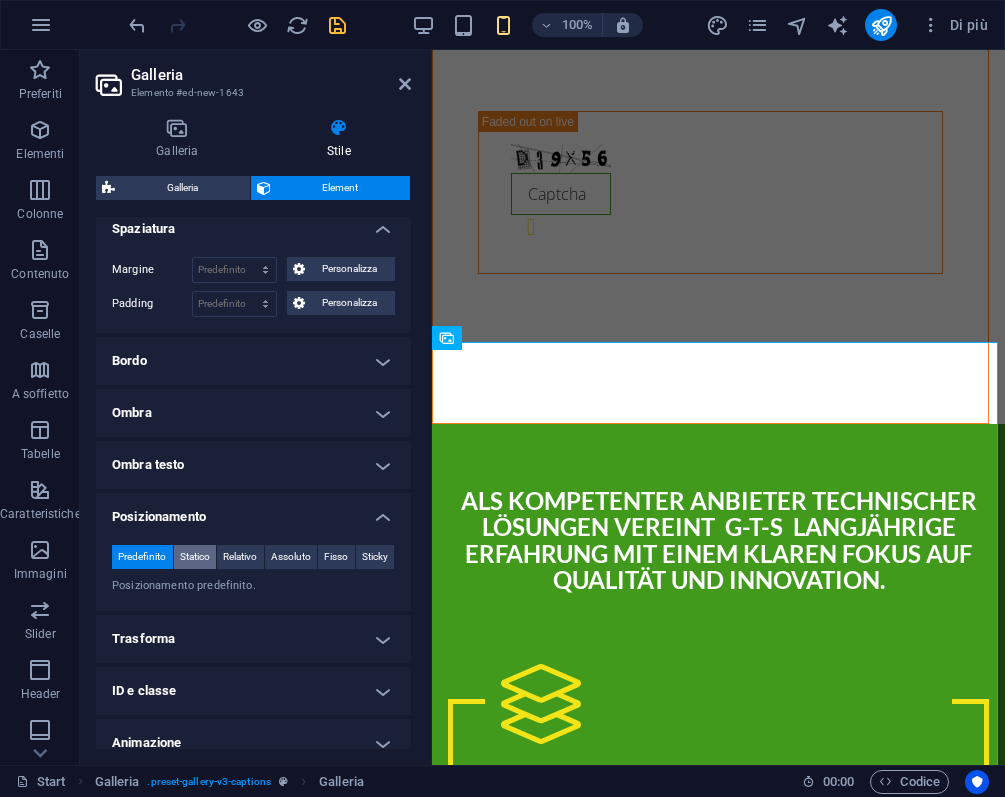 click on "Statico" at bounding box center [195, 557] 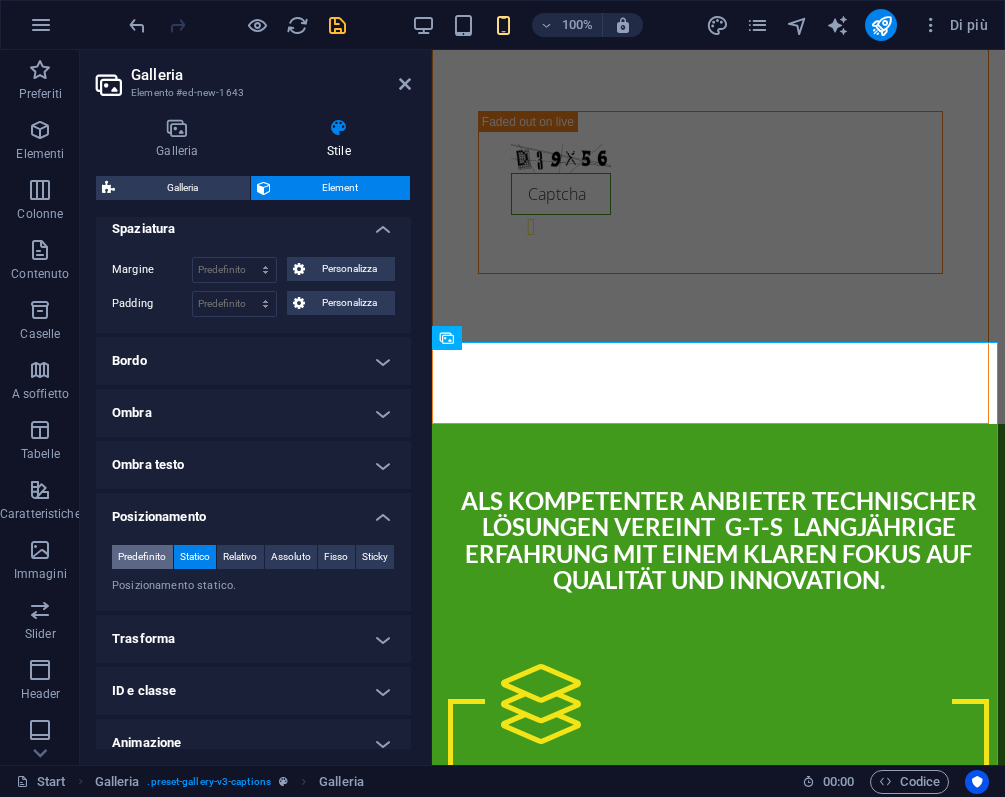 click on "Predefinito" at bounding box center (142, 557) 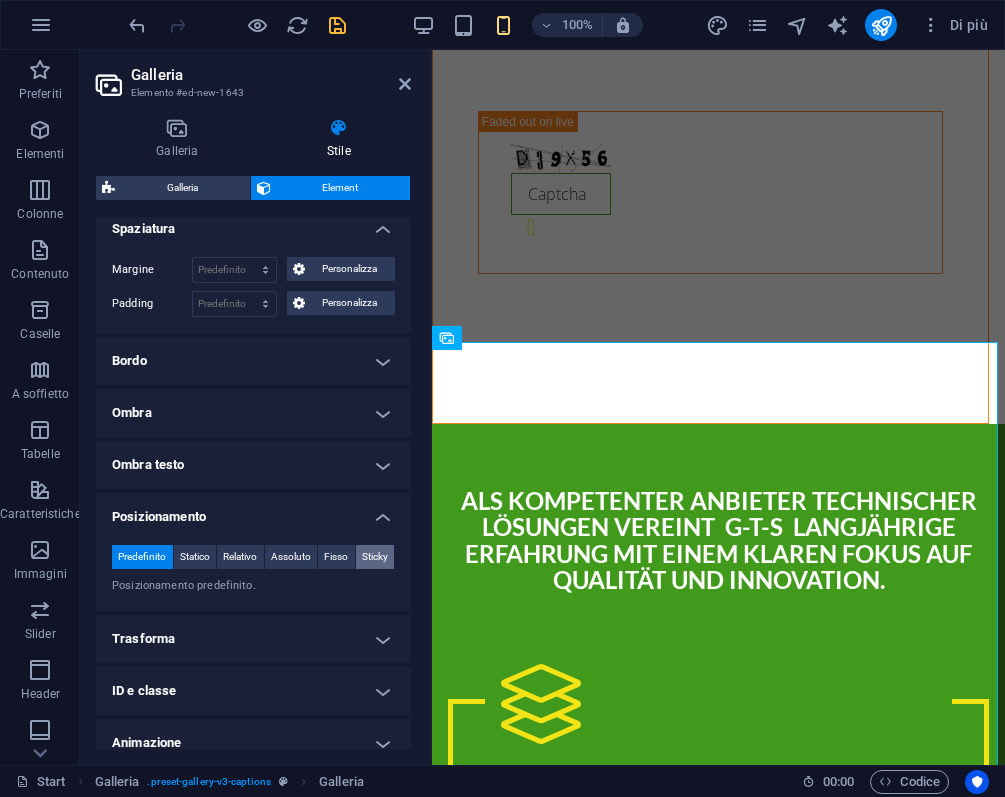 click on "Sticky" at bounding box center [375, 557] 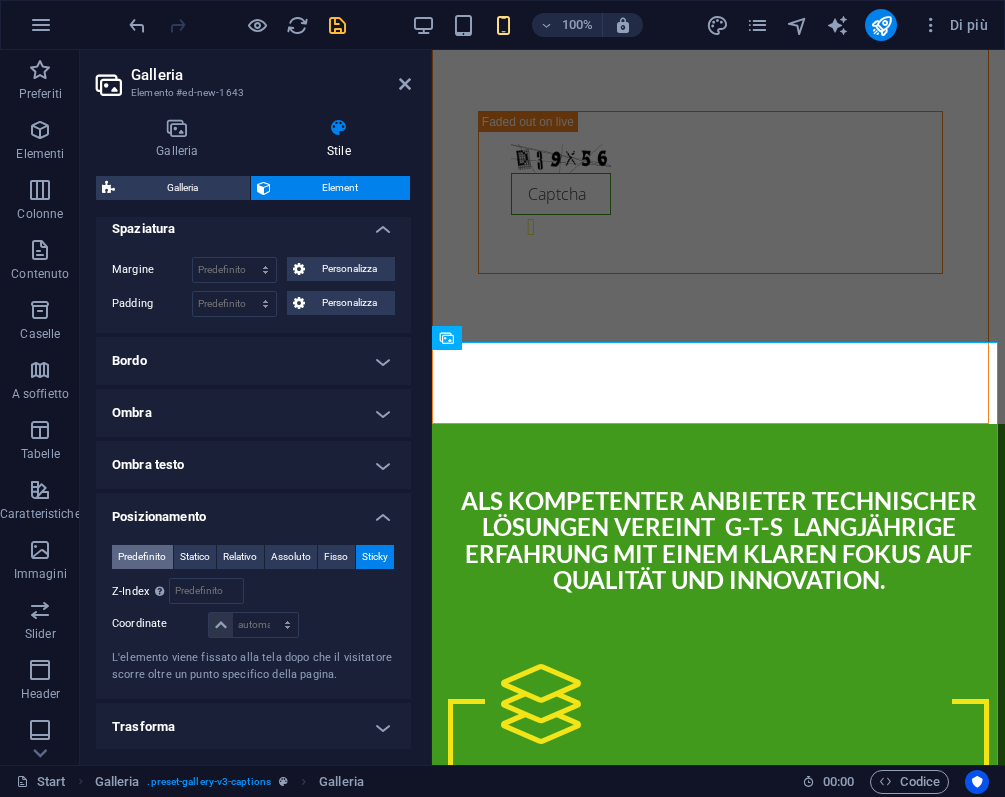click on "Predefinito" at bounding box center (142, 557) 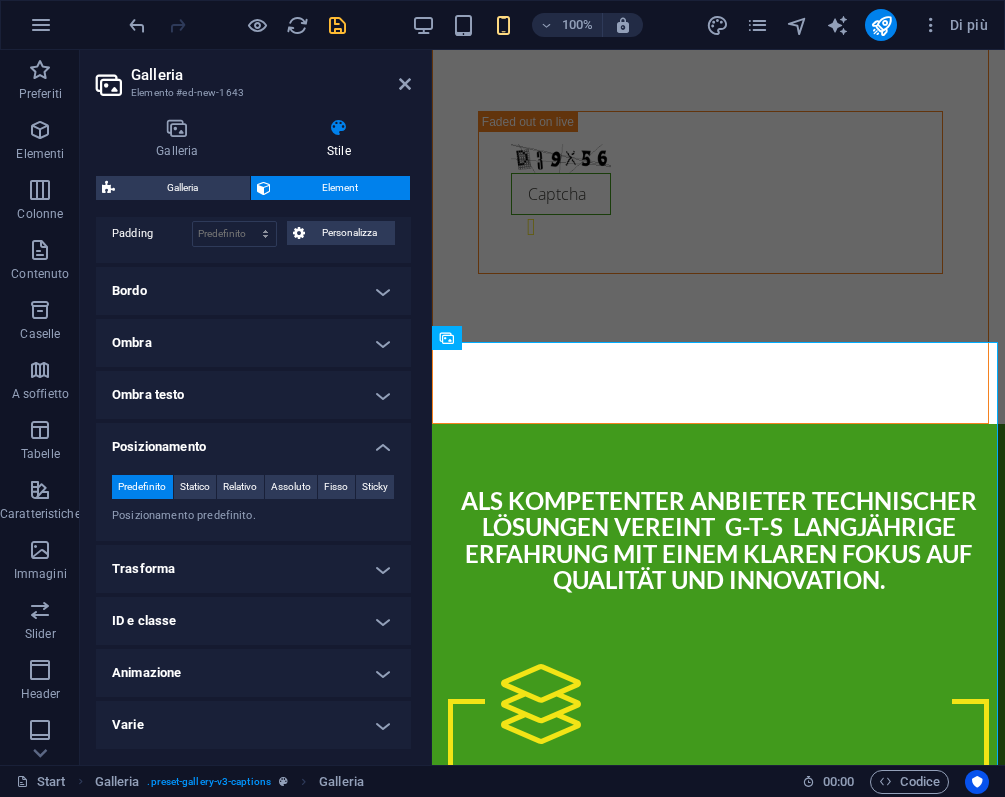 scroll, scrollTop: 488, scrollLeft: 0, axis: vertical 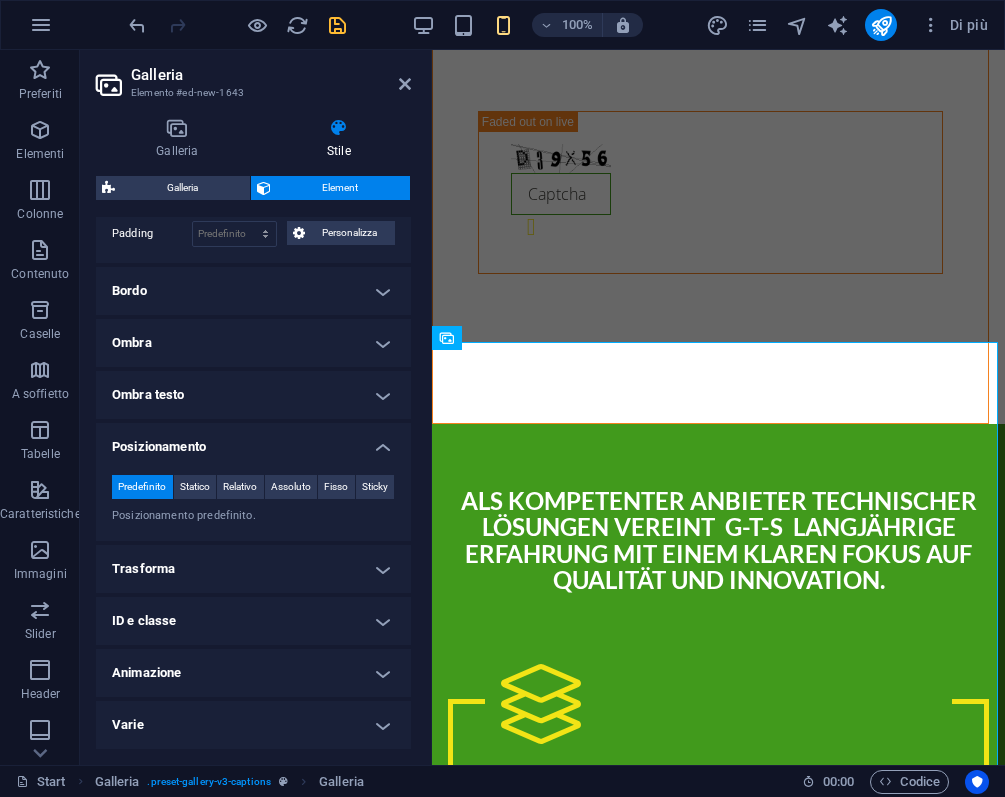 click on "Animazione" at bounding box center (253, 673) 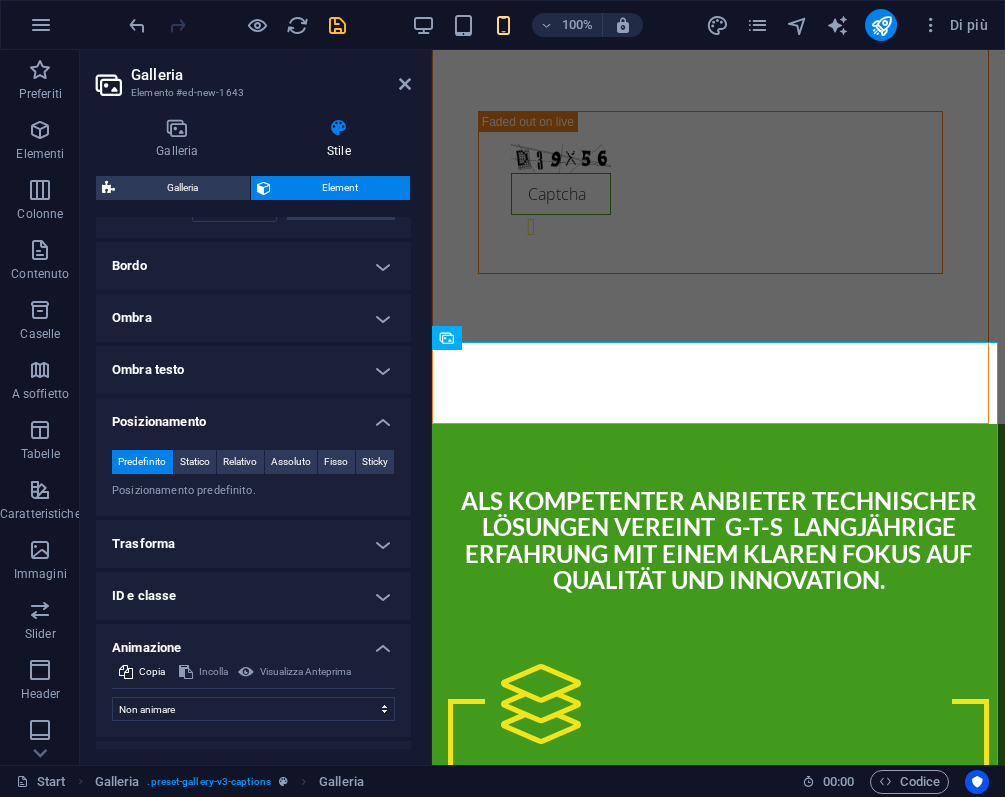 scroll, scrollTop: 553, scrollLeft: 0, axis: vertical 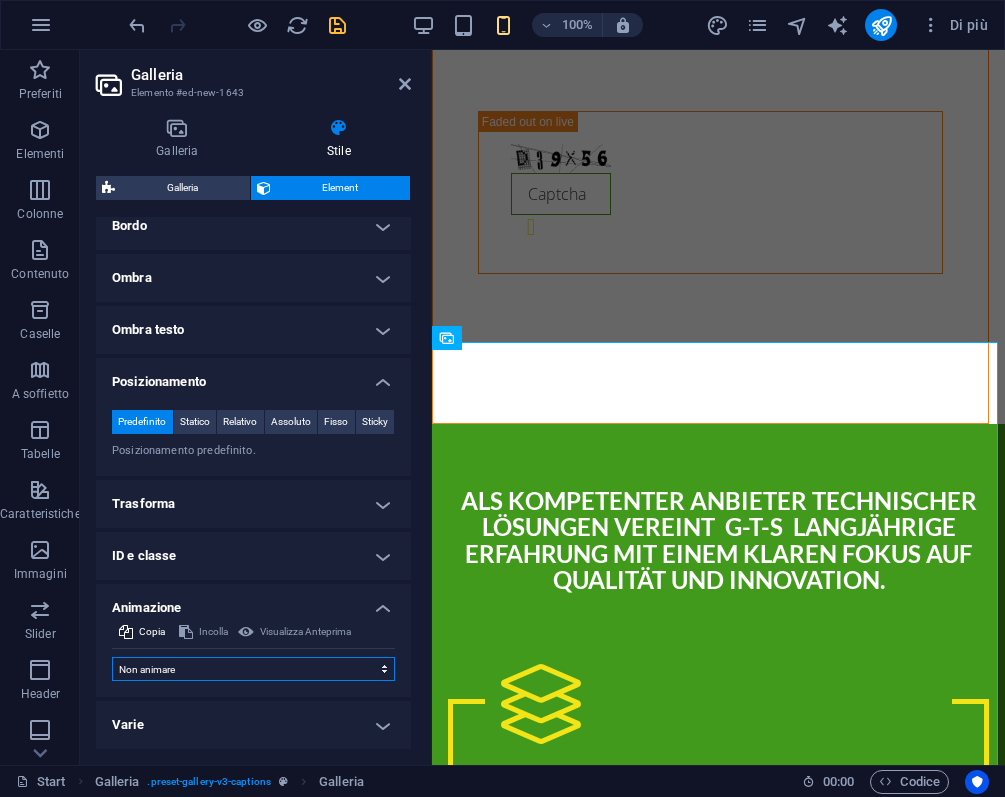 click on "Non animare Mostra/Nascondi Scorrimento verso l'alto/basso Zoom avanti/indietro Scorrimento da sinistra a destra Scorrimento da destra a sinistra Scorri dall'alto in basso Scorri dal basso in alto Pulsazione Lampeggio Apri come sovrapposizione" at bounding box center [253, 669] 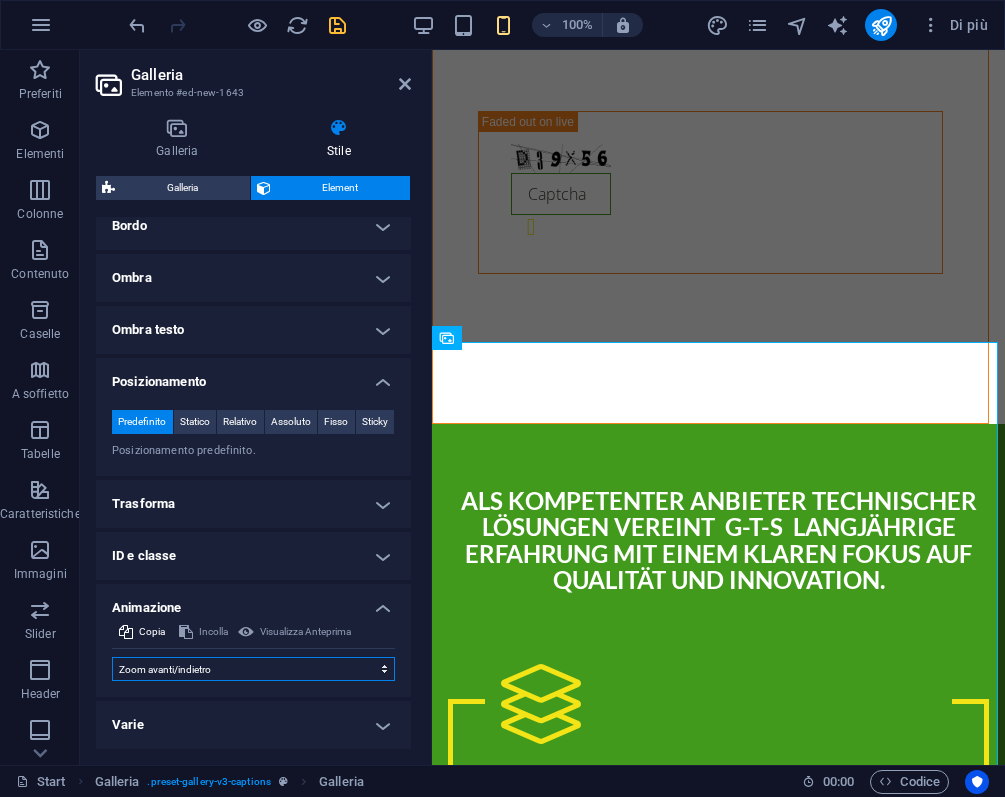 select on "scroll" 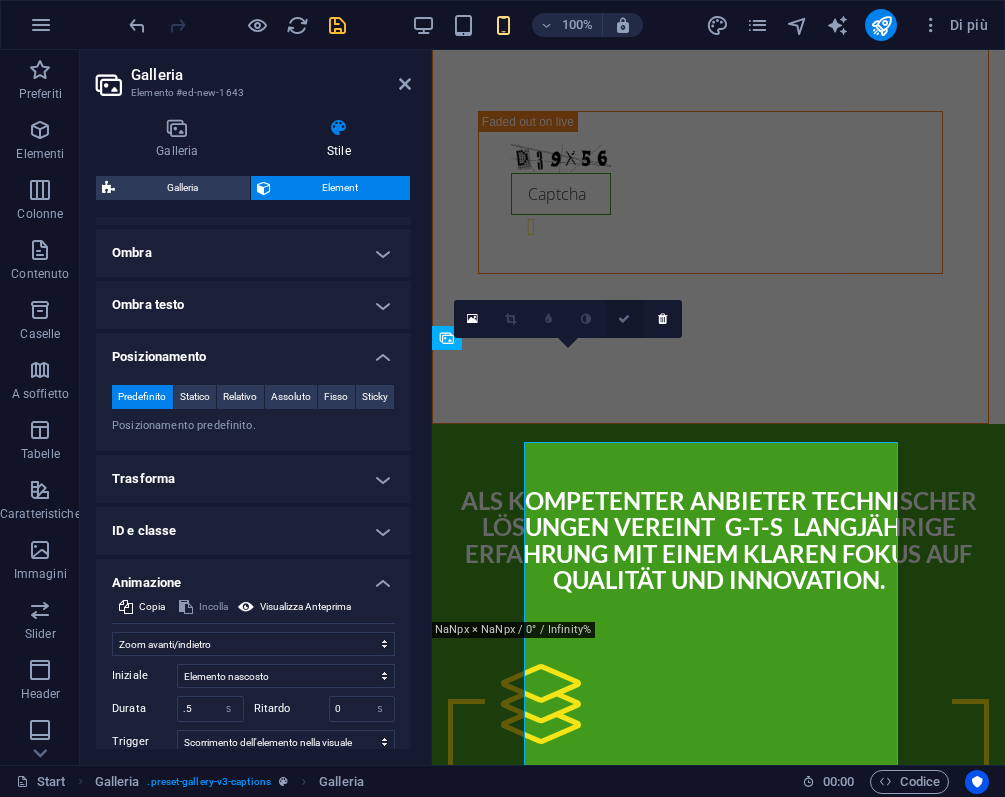 click at bounding box center (624, 319) 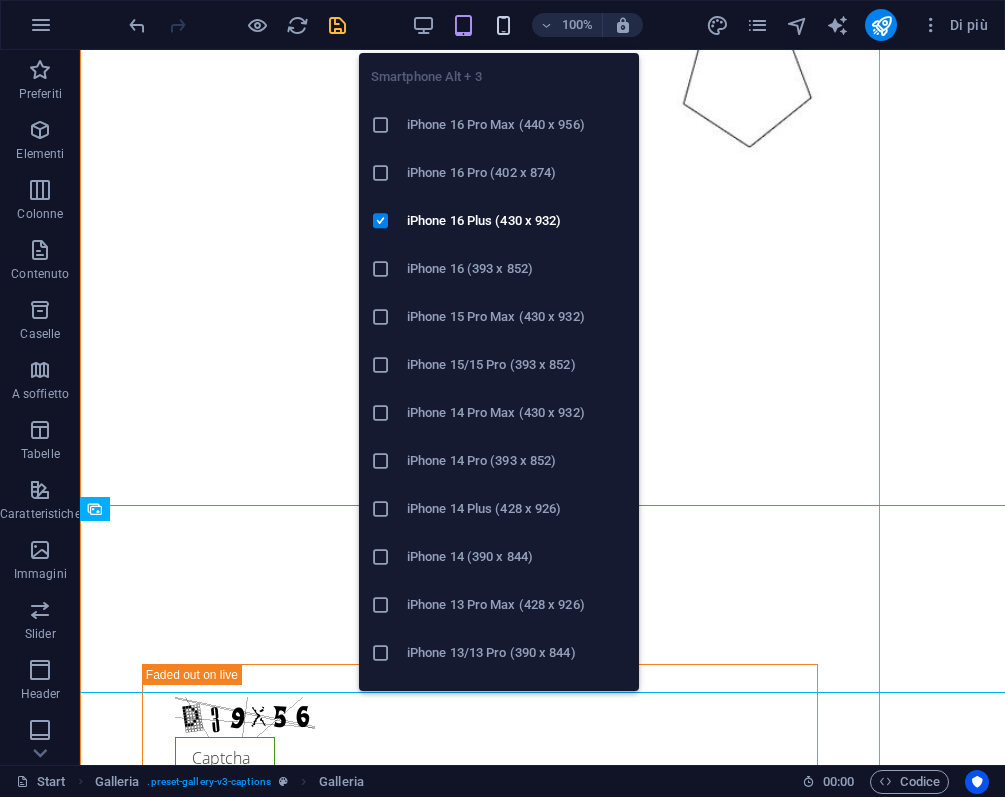 click at bounding box center (503, 25) 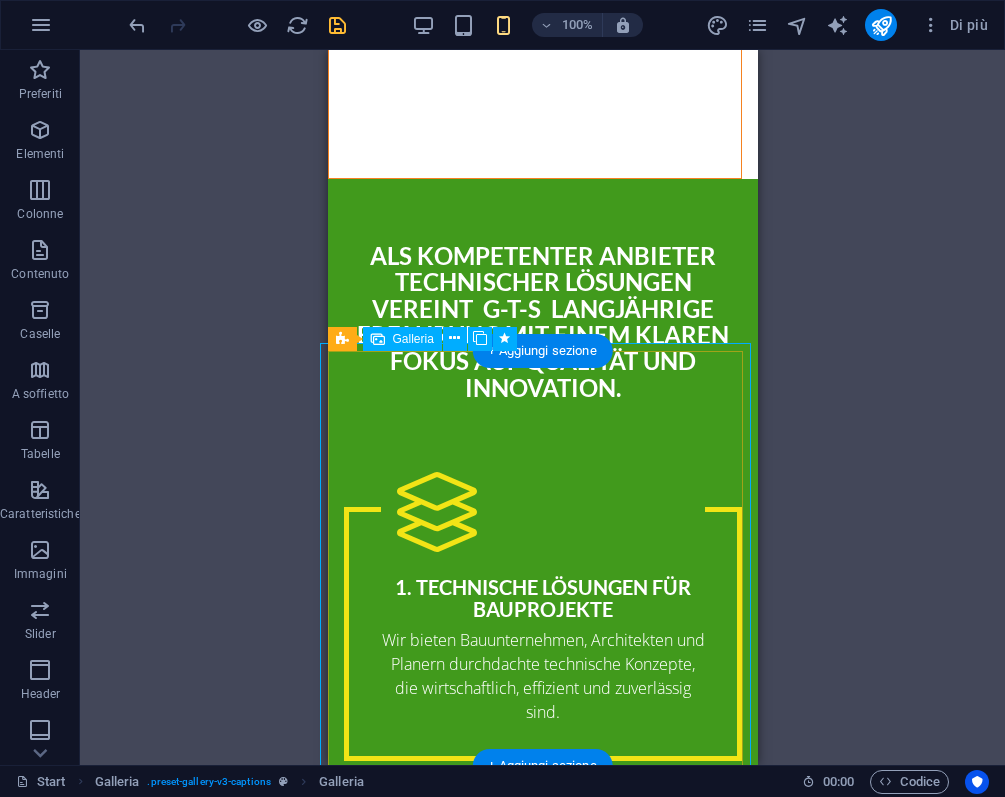 scroll, scrollTop: 4279, scrollLeft: 0, axis: vertical 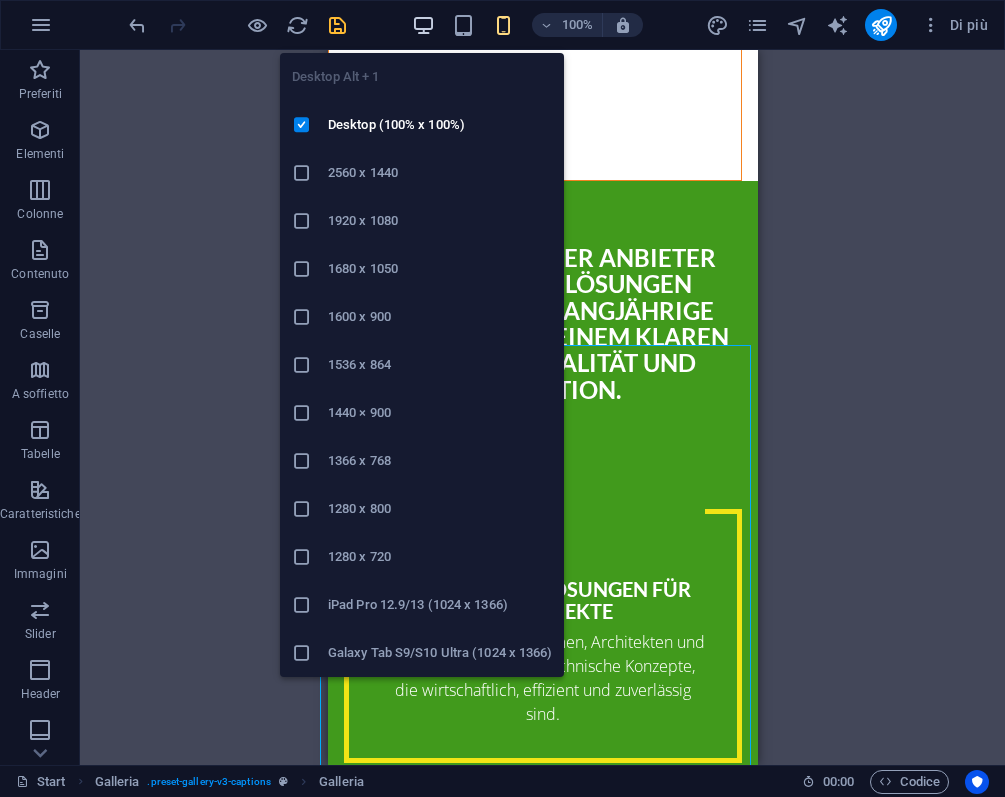 click at bounding box center [423, 25] 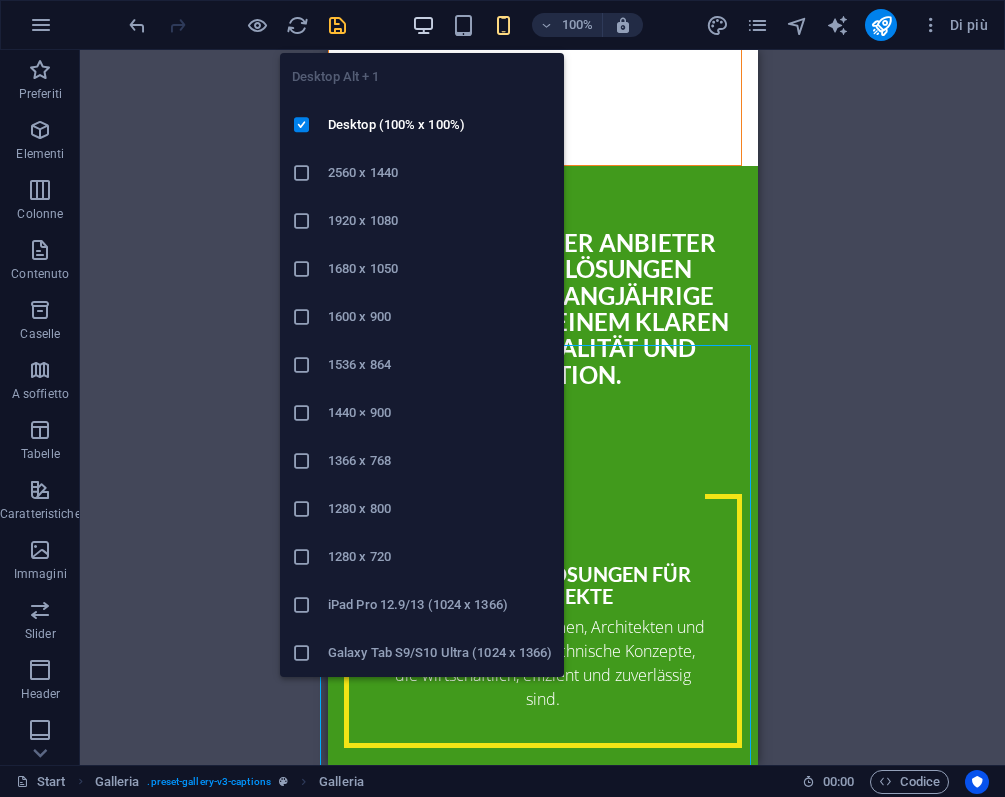 scroll, scrollTop: 3953, scrollLeft: 0, axis: vertical 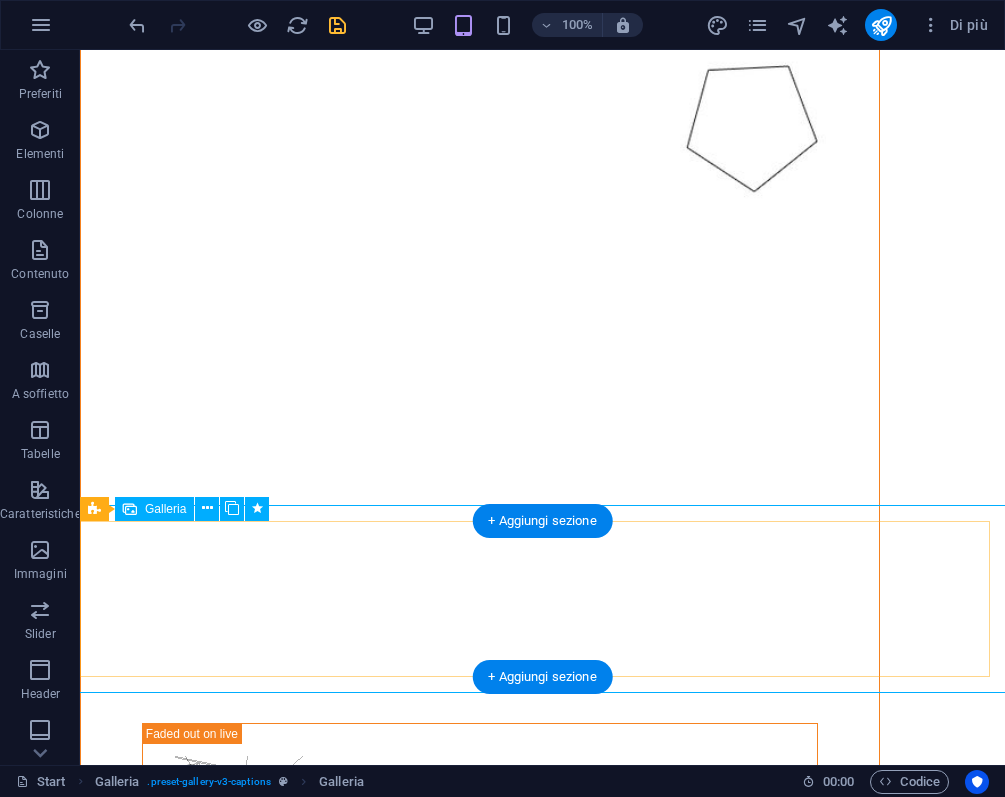 click at bounding box center [159, 3415] 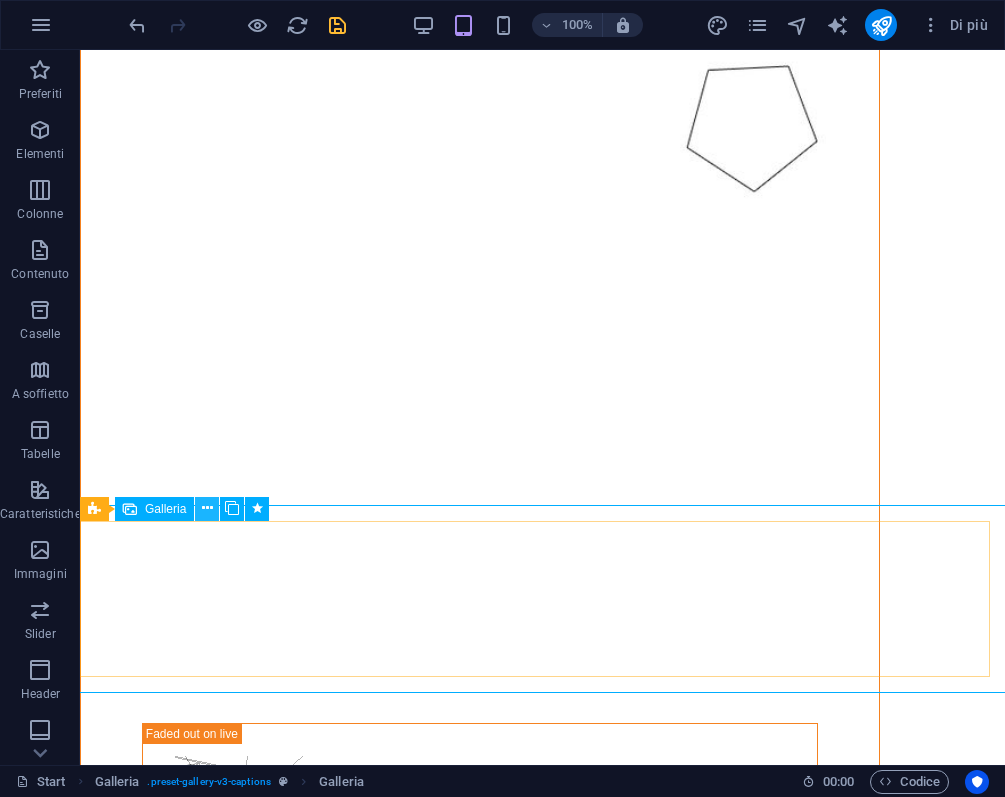 click at bounding box center (207, 508) 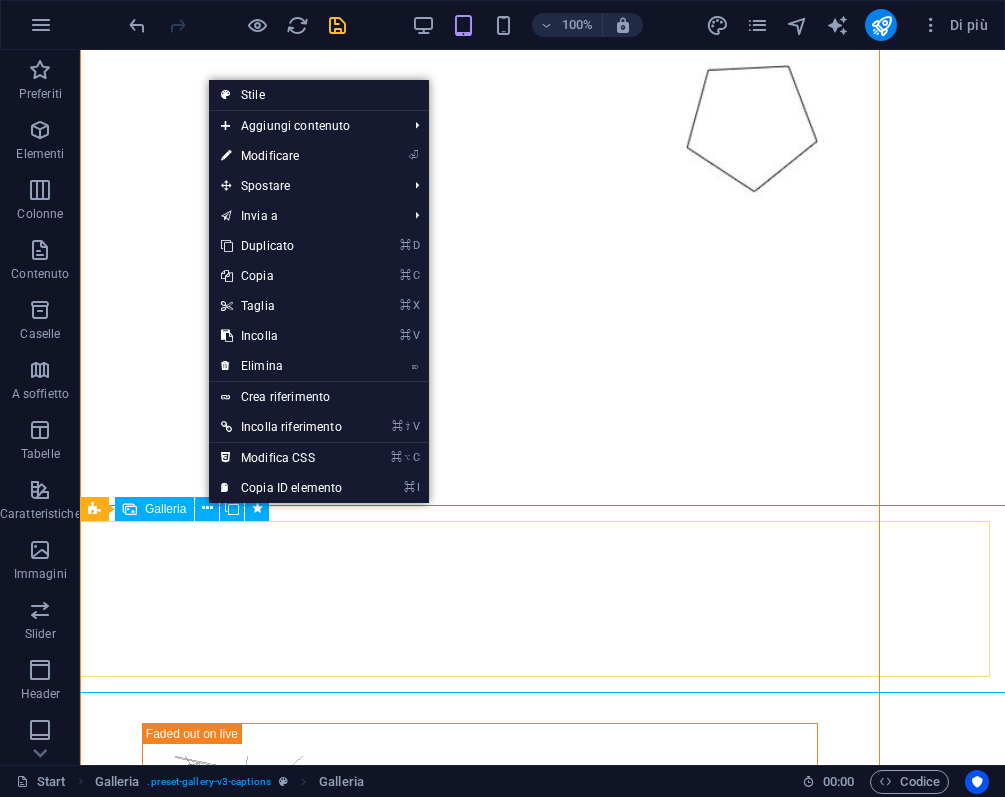 click on "Galleria" at bounding box center (165, 509) 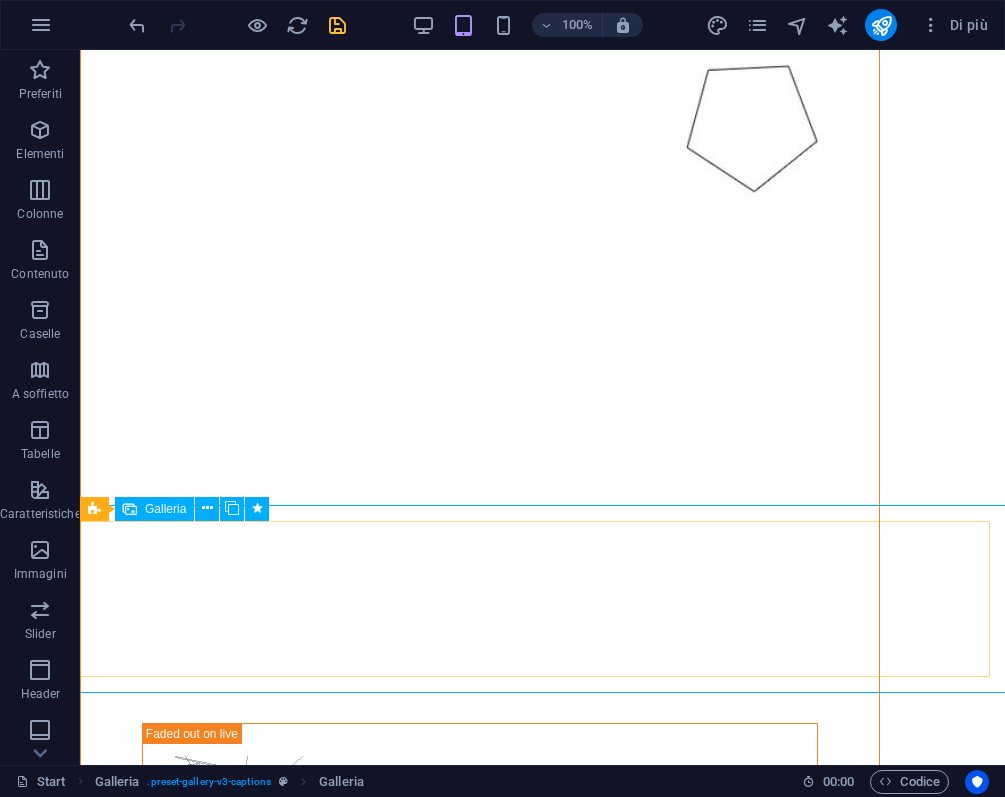click on "Galleria" at bounding box center [165, 509] 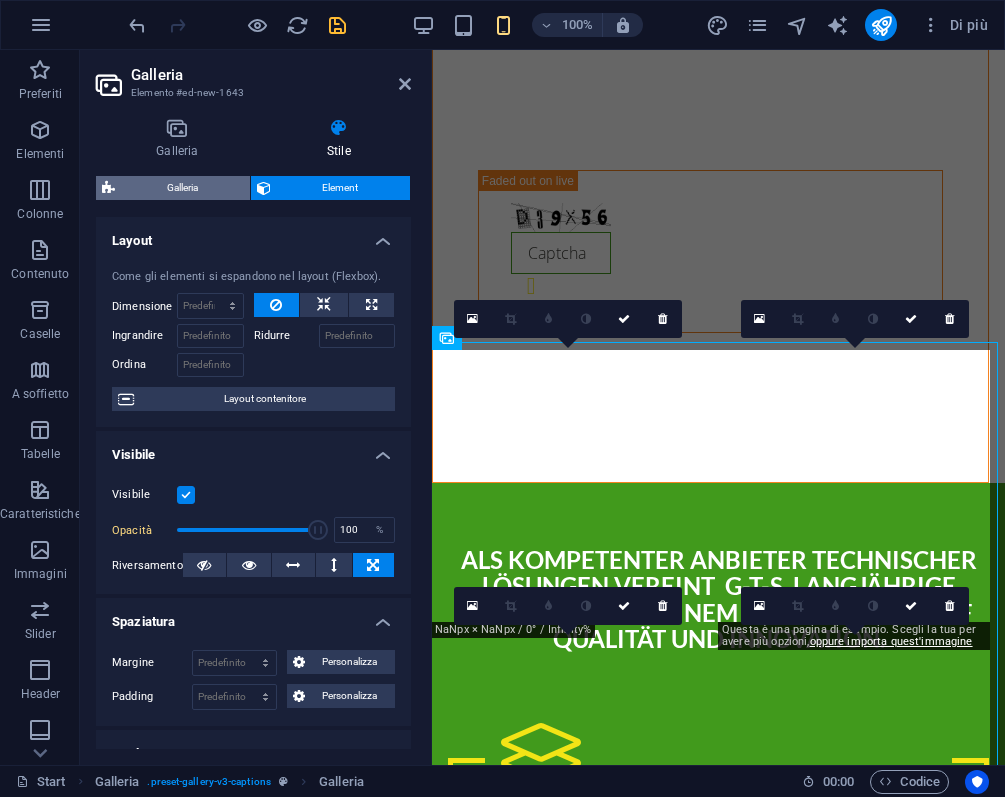 click on "Galleria" at bounding box center [182, 188] 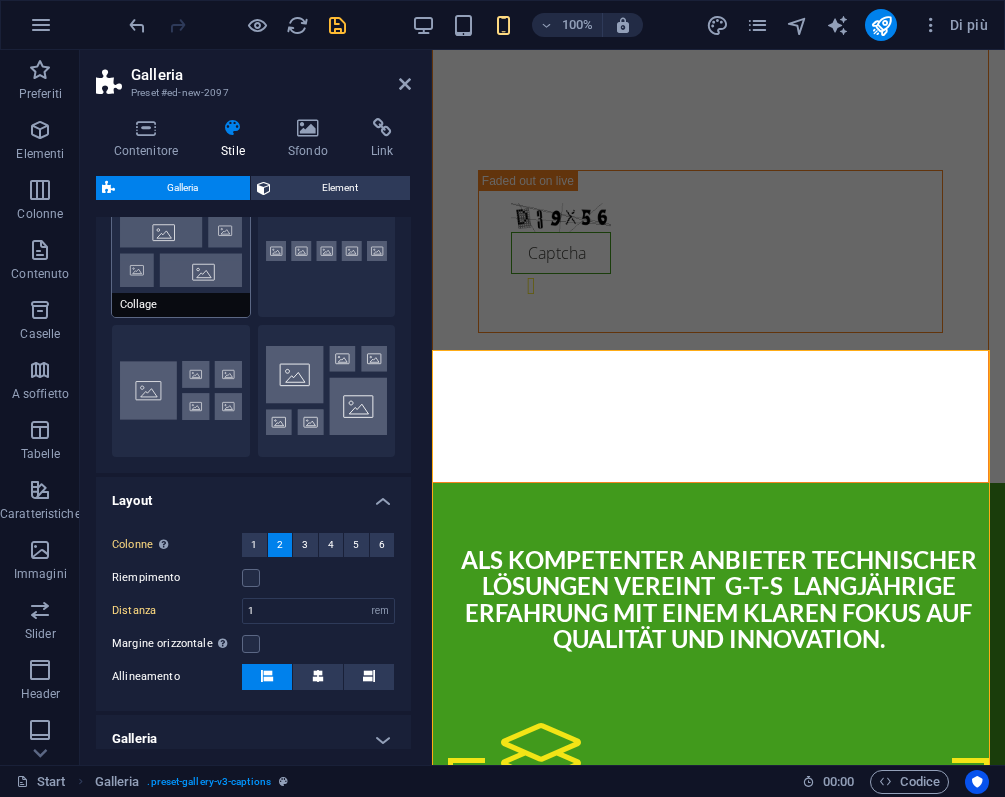 scroll, scrollTop: 241, scrollLeft: 0, axis: vertical 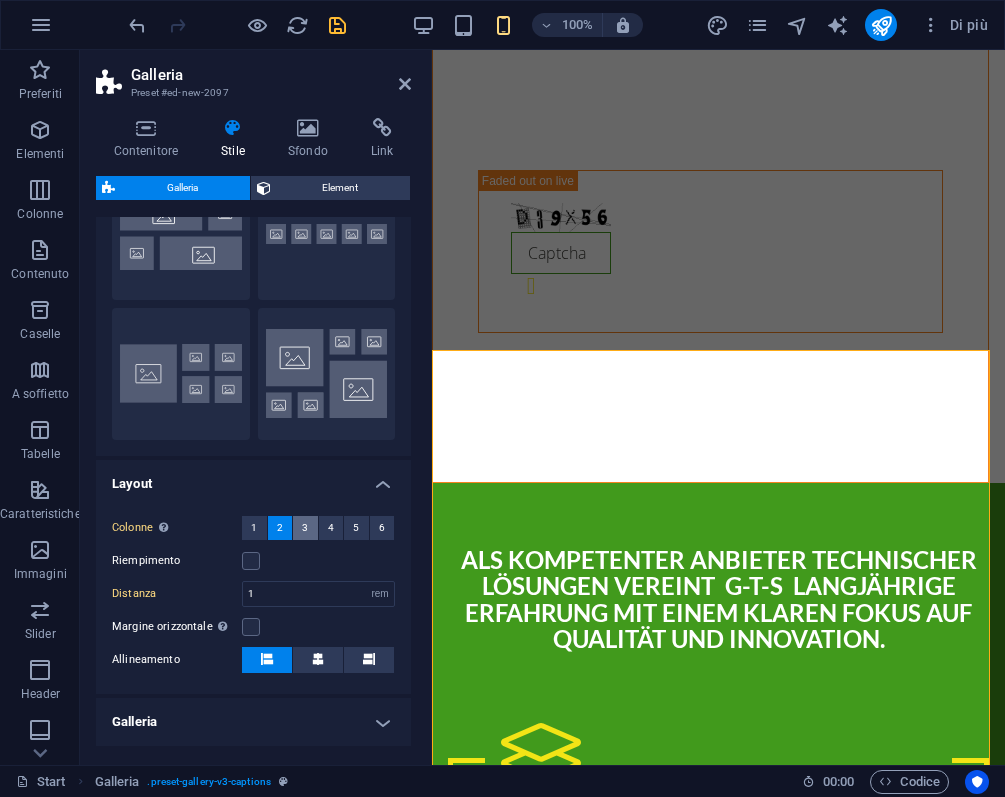 click on "3" at bounding box center (305, 528) 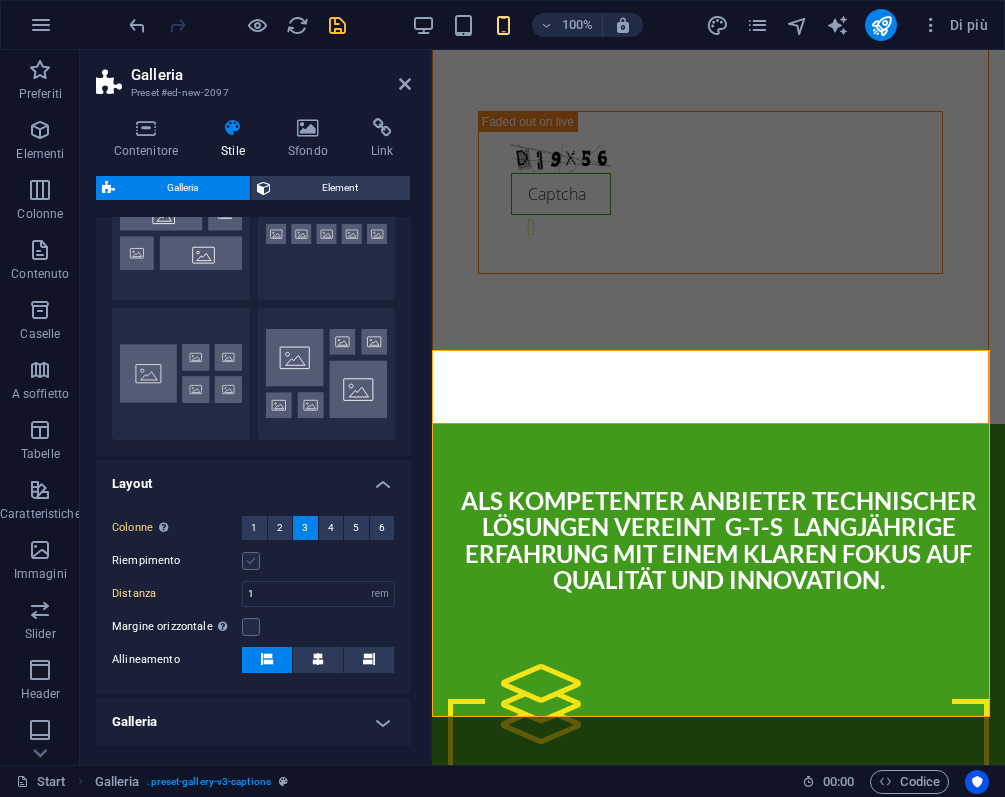 click at bounding box center [251, 561] 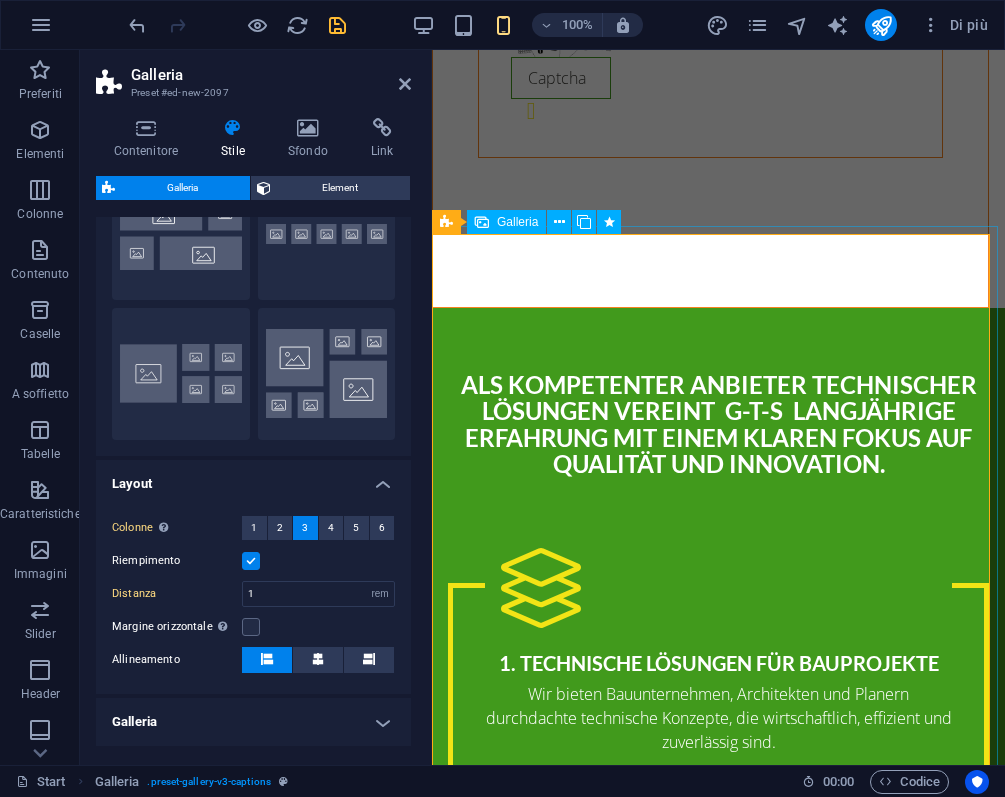scroll, scrollTop: 4068, scrollLeft: 0, axis: vertical 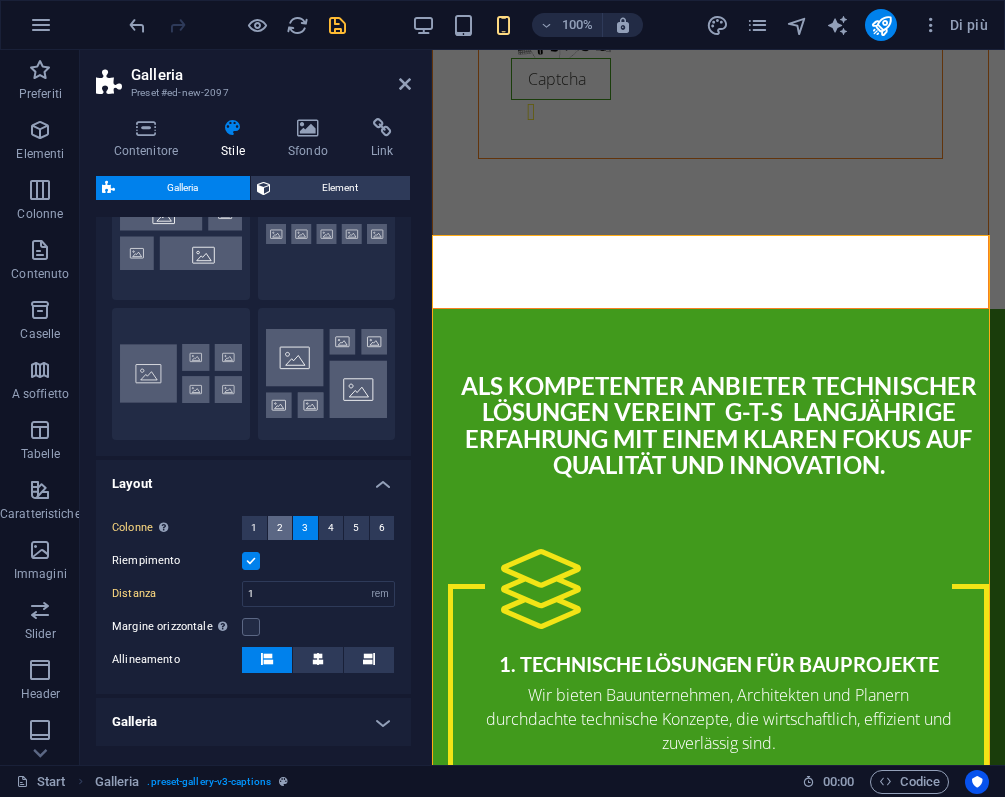 click on "2" at bounding box center (280, 528) 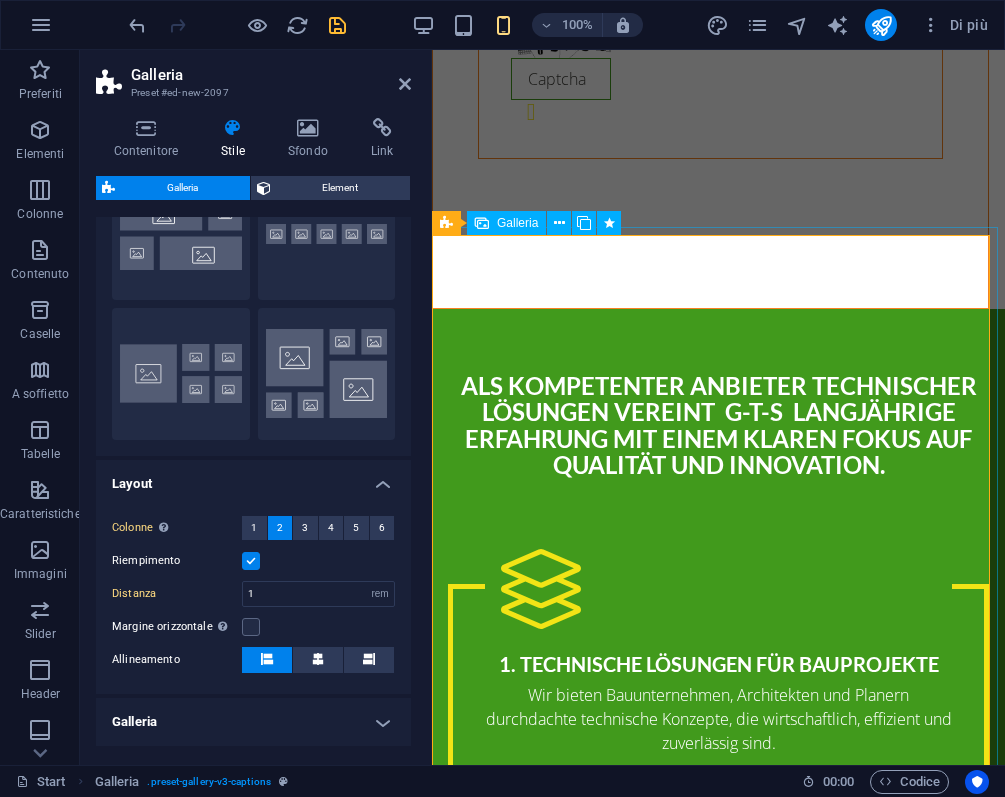 scroll, scrollTop: 4184, scrollLeft: 0, axis: vertical 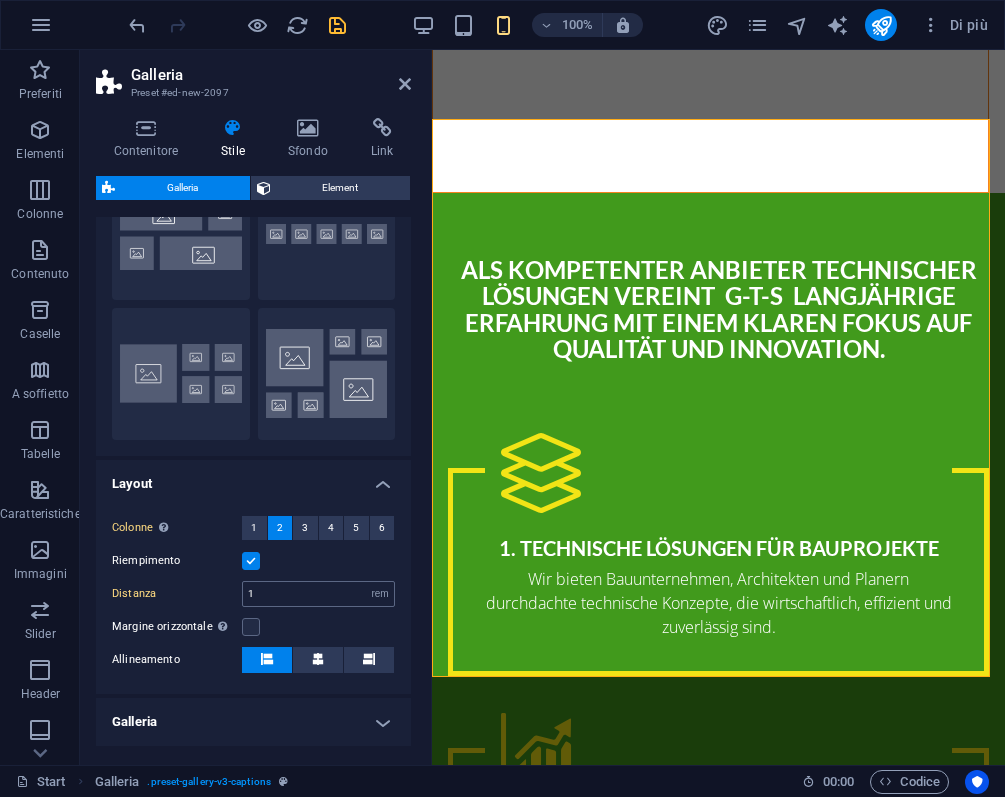 drag, startPoint x: 254, startPoint y: 529, endPoint x: 278, endPoint y: 548, distance: 30.610456 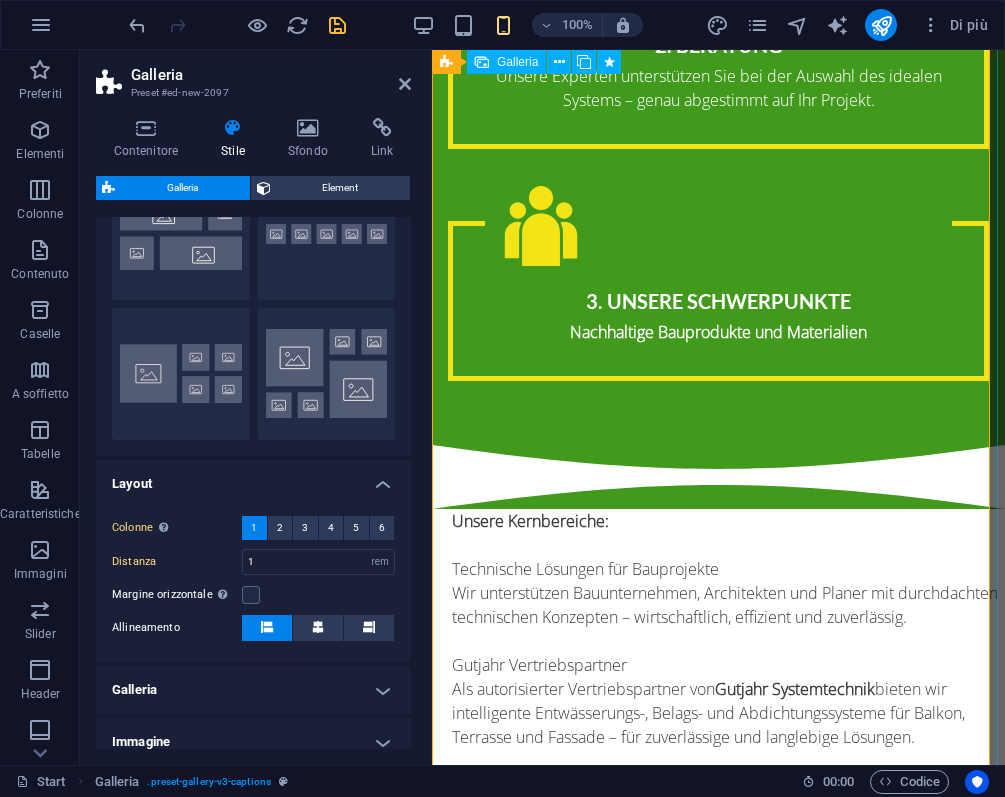 scroll, scrollTop: 4948, scrollLeft: 0, axis: vertical 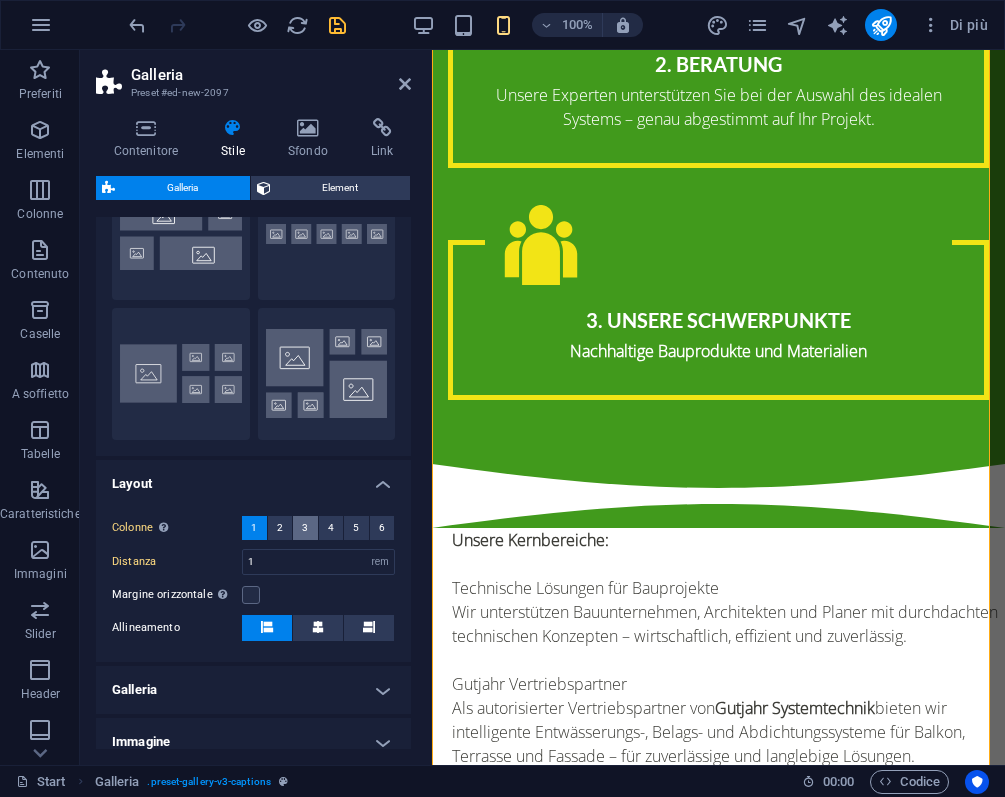 click on "3" at bounding box center (305, 528) 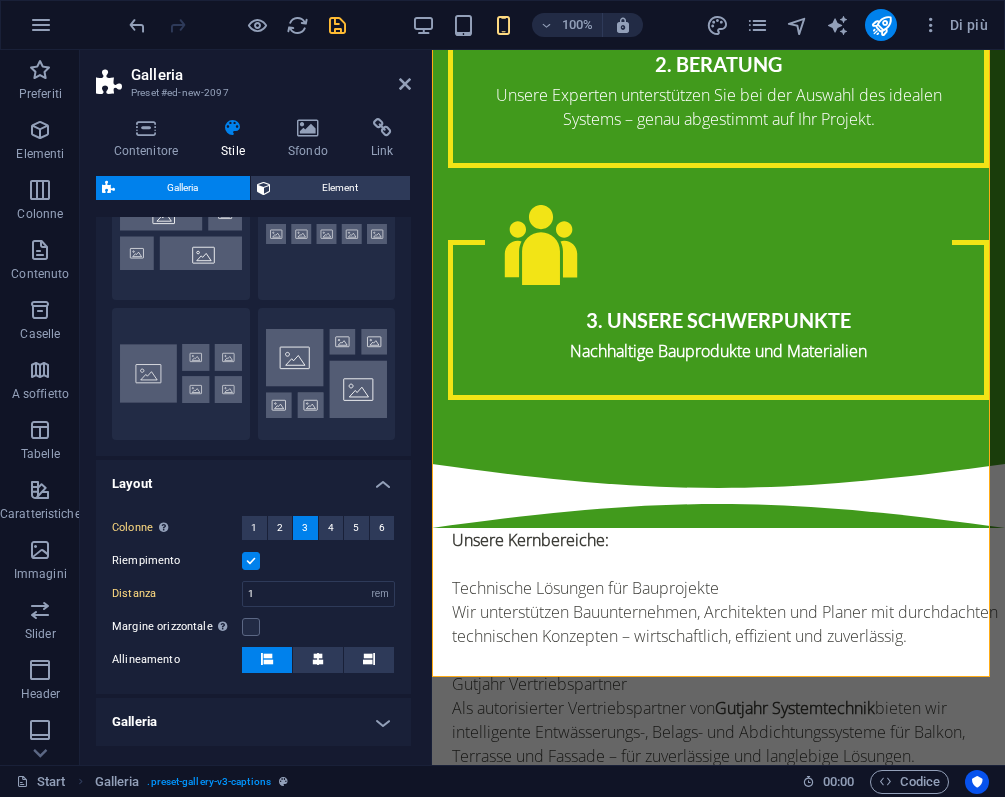 scroll, scrollTop: 4376, scrollLeft: 0, axis: vertical 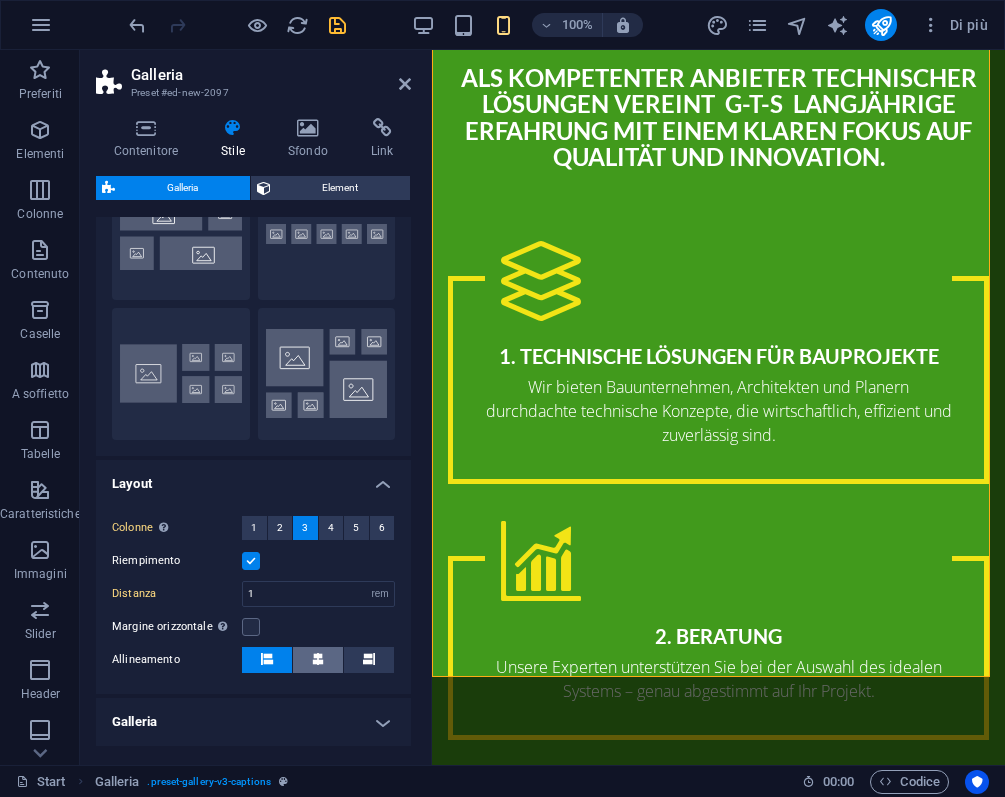 click at bounding box center (318, 660) 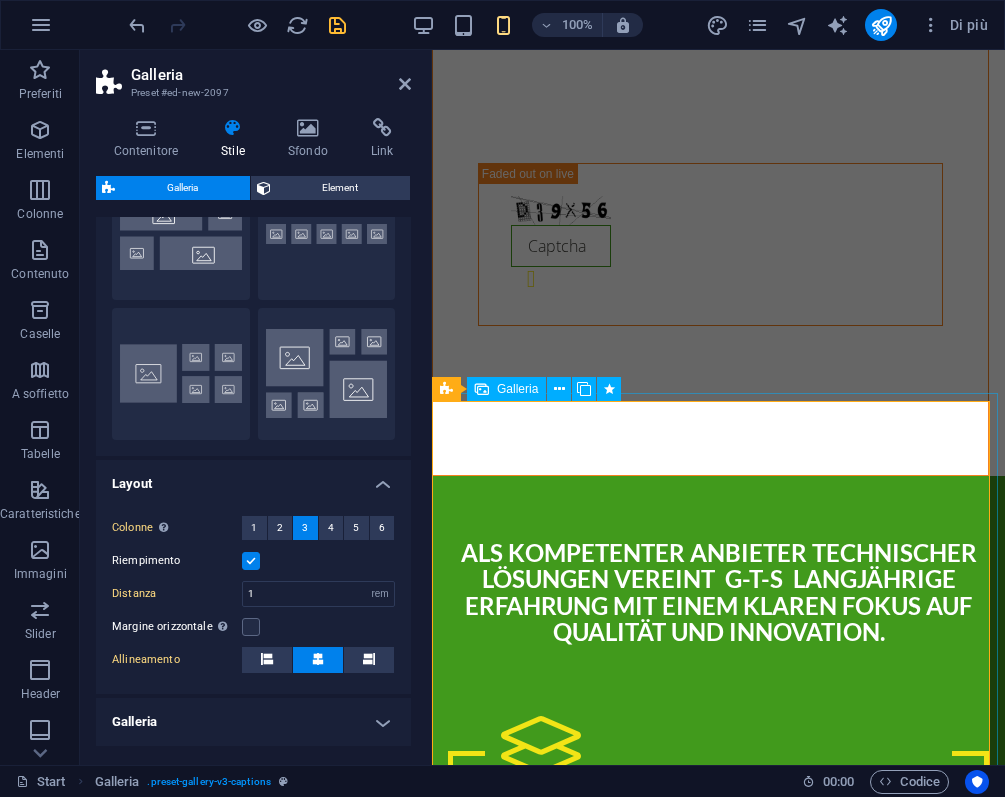 scroll, scrollTop: 3902, scrollLeft: 0, axis: vertical 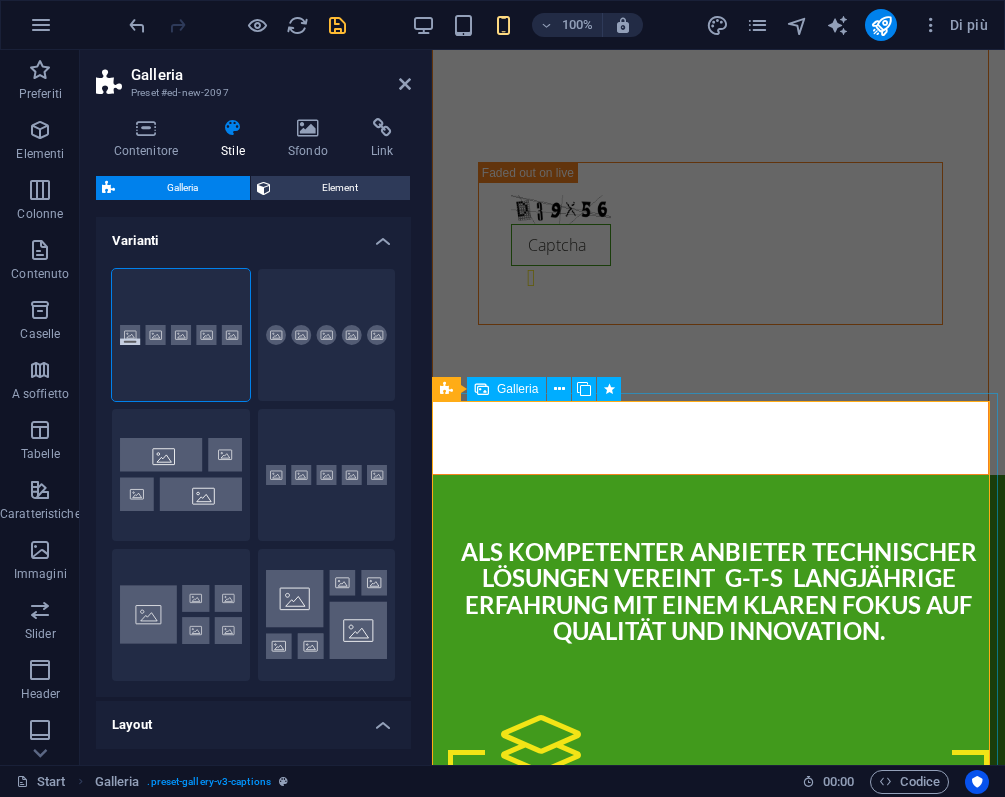 click at bounding box center (522, 2556) 